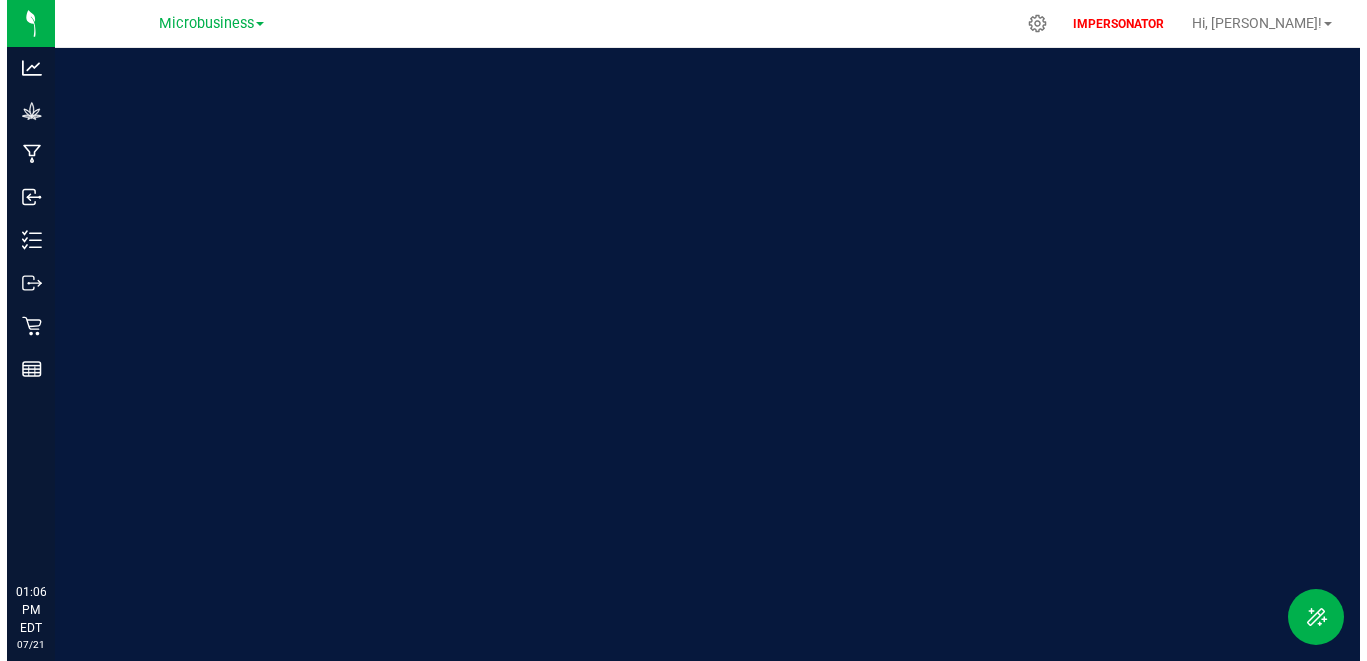 scroll, scrollTop: 0, scrollLeft: 0, axis: both 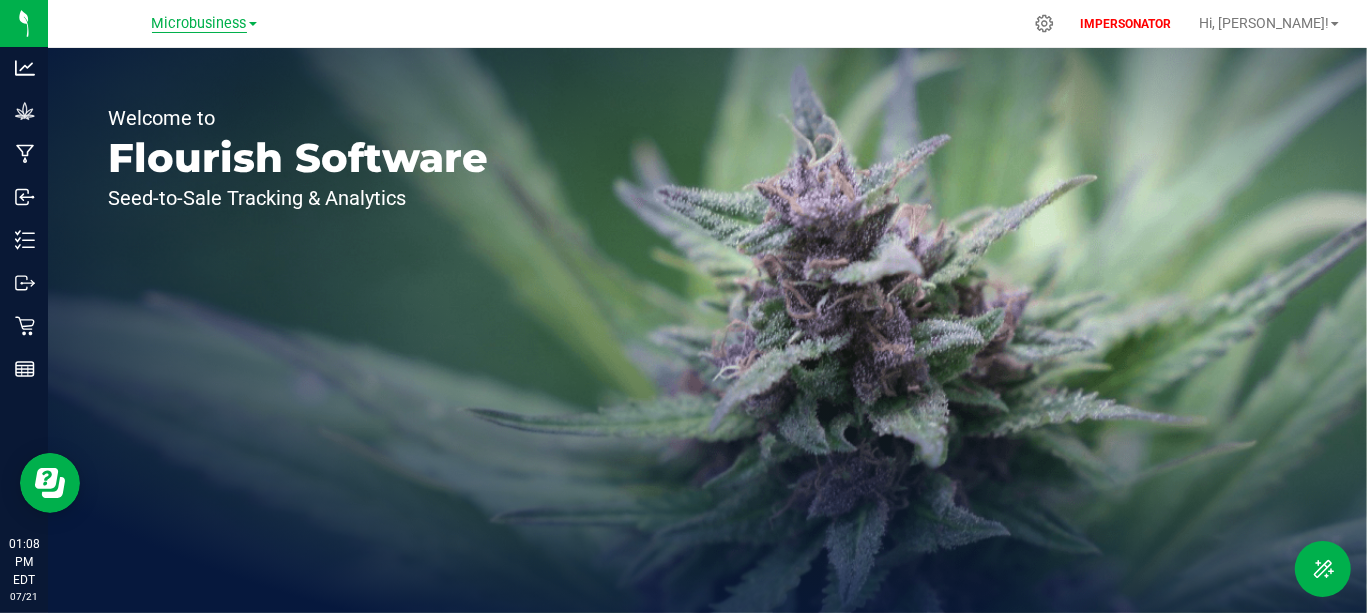 click on "Microbusiness" at bounding box center (199, 24) 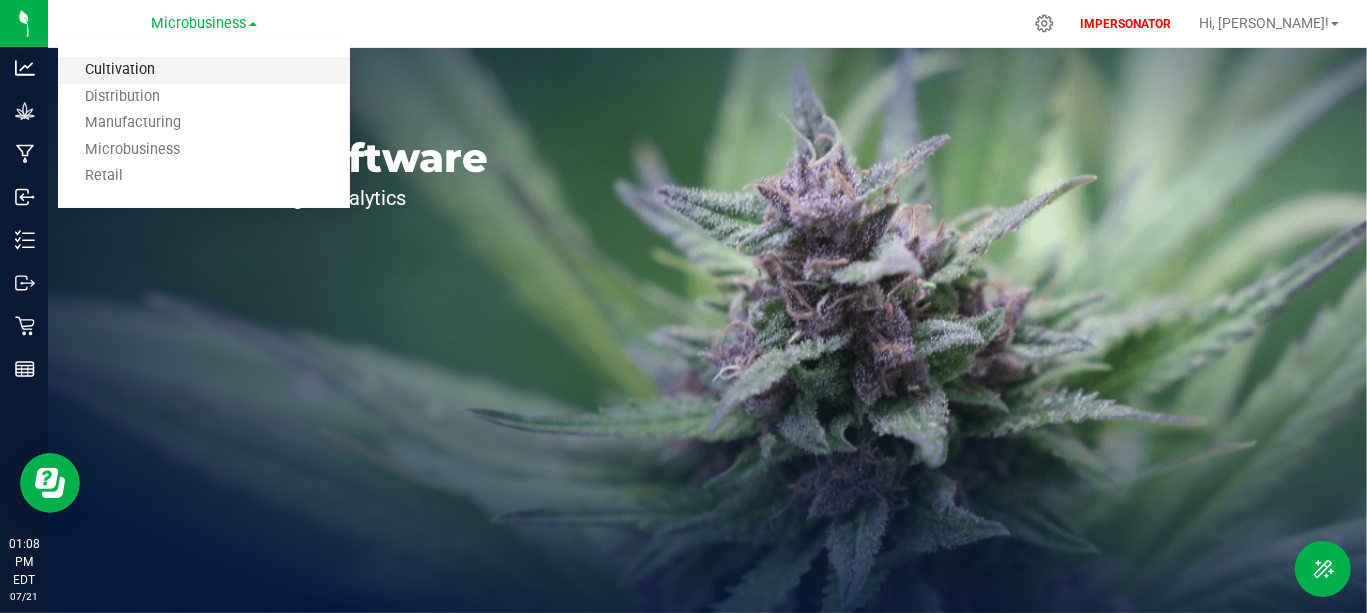 click on "Cultivation" at bounding box center (204, 70) 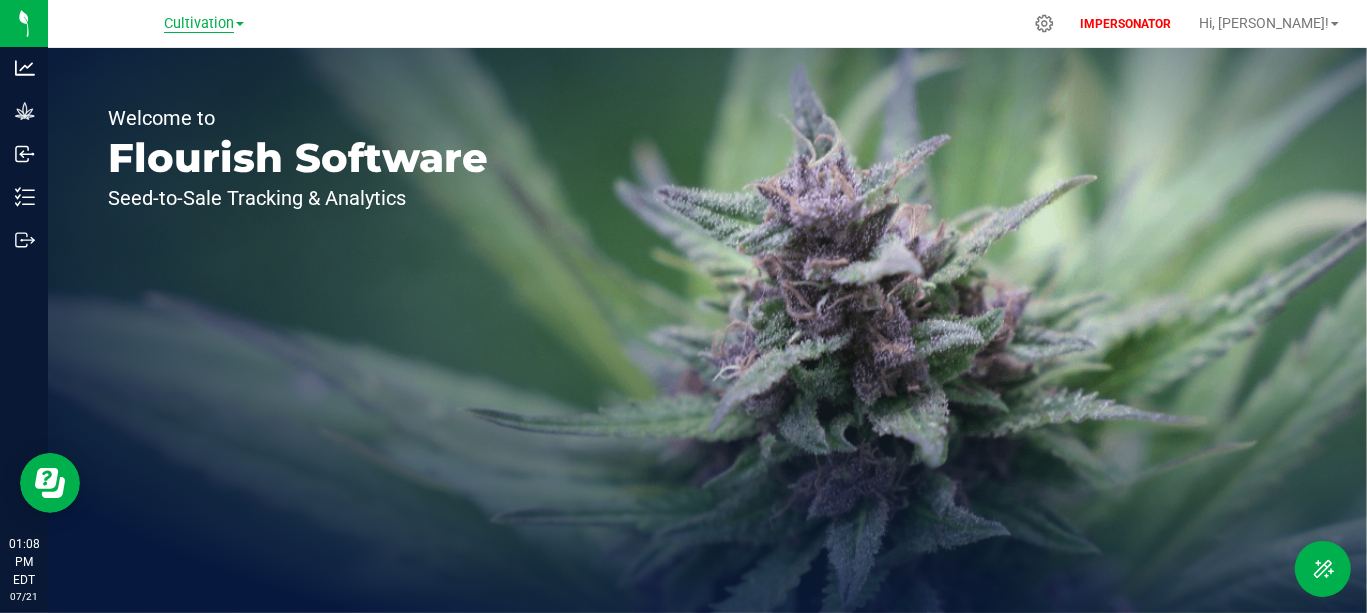 click on "Cultivation" at bounding box center [199, 24] 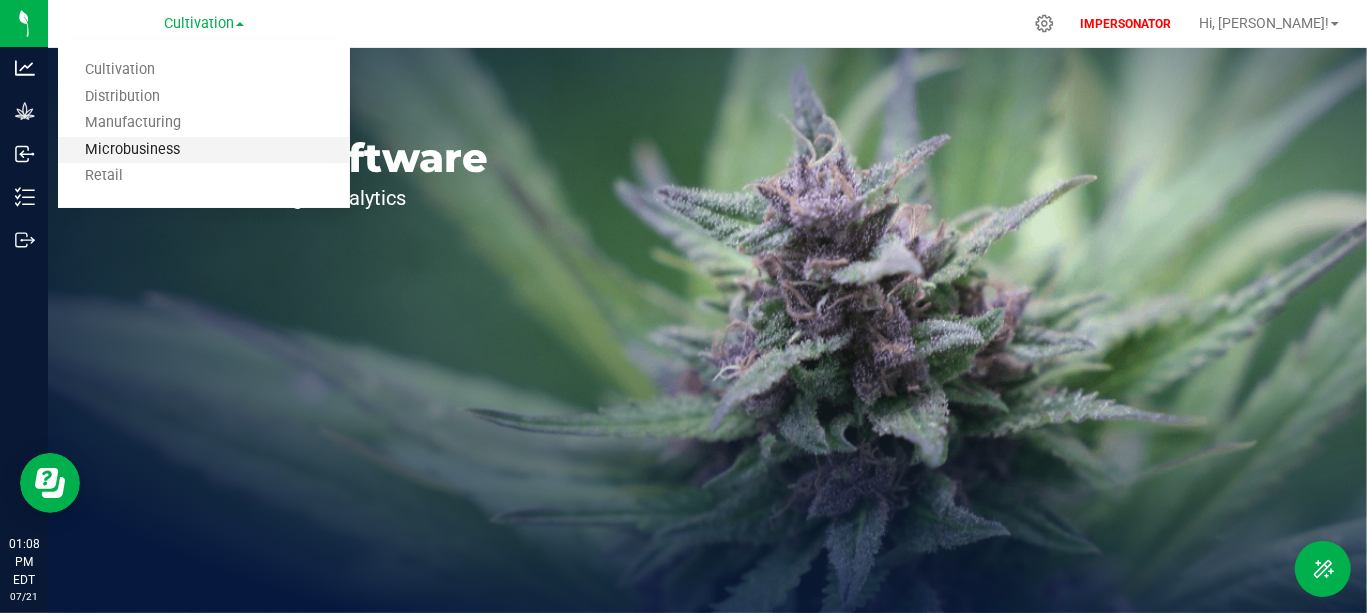 click on "Microbusiness" at bounding box center [204, 150] 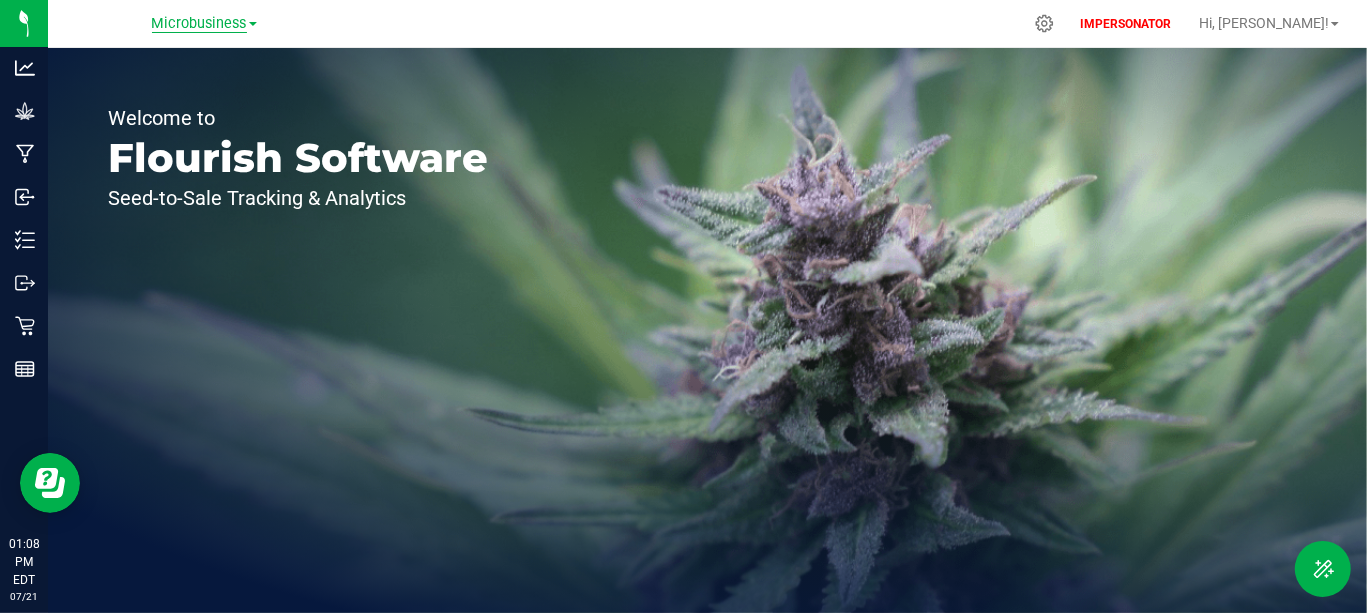 click on "Microbusiness" at bounding box center [199, 24] 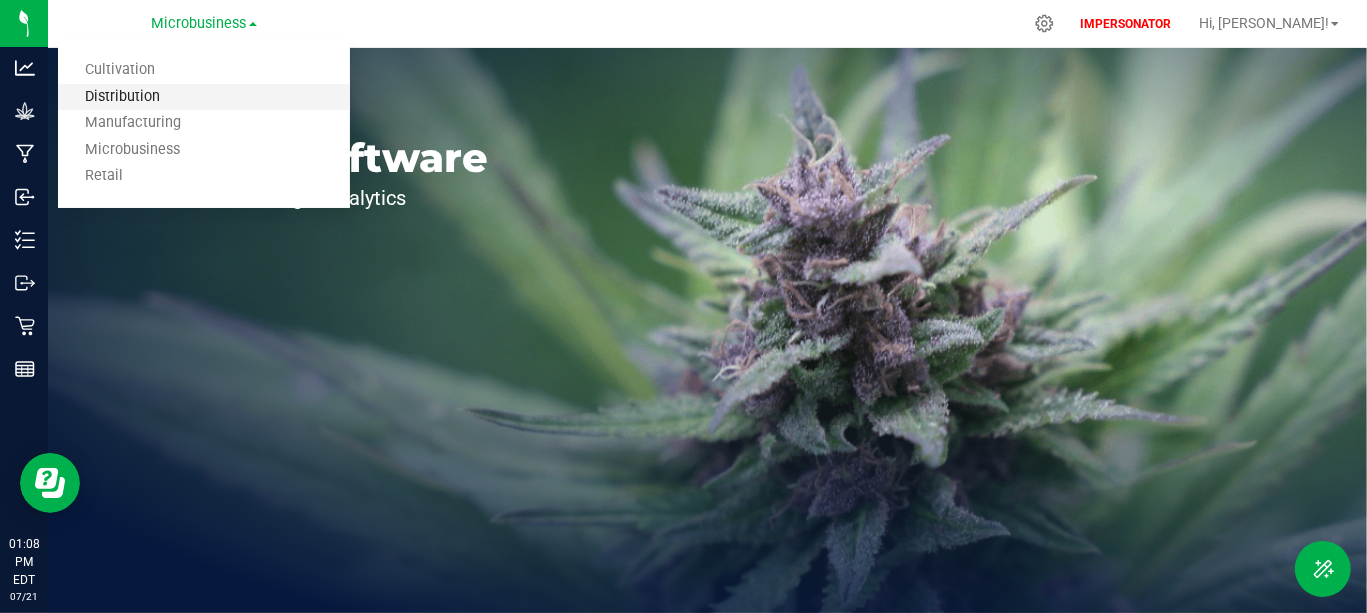 click on "Distribution" at bounding box center (204, 97) 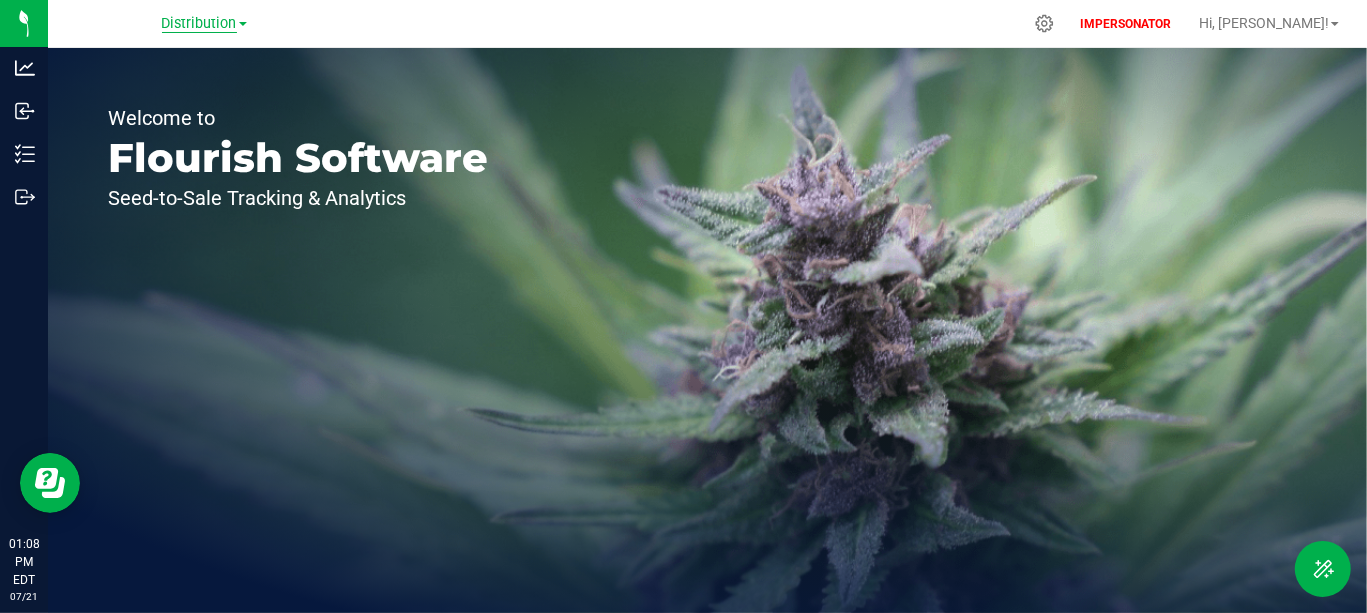 click on "Distribution" at bounding box center (199, 24) 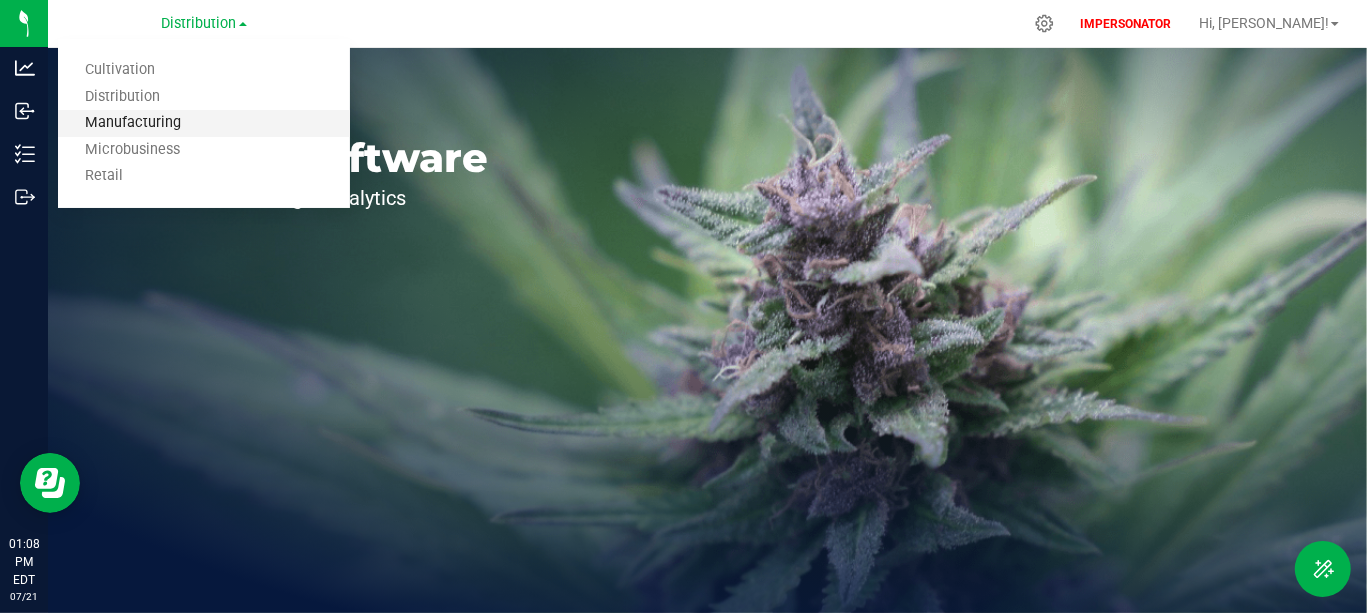 click on "Manufacturing" at bounding box center [204, 123] 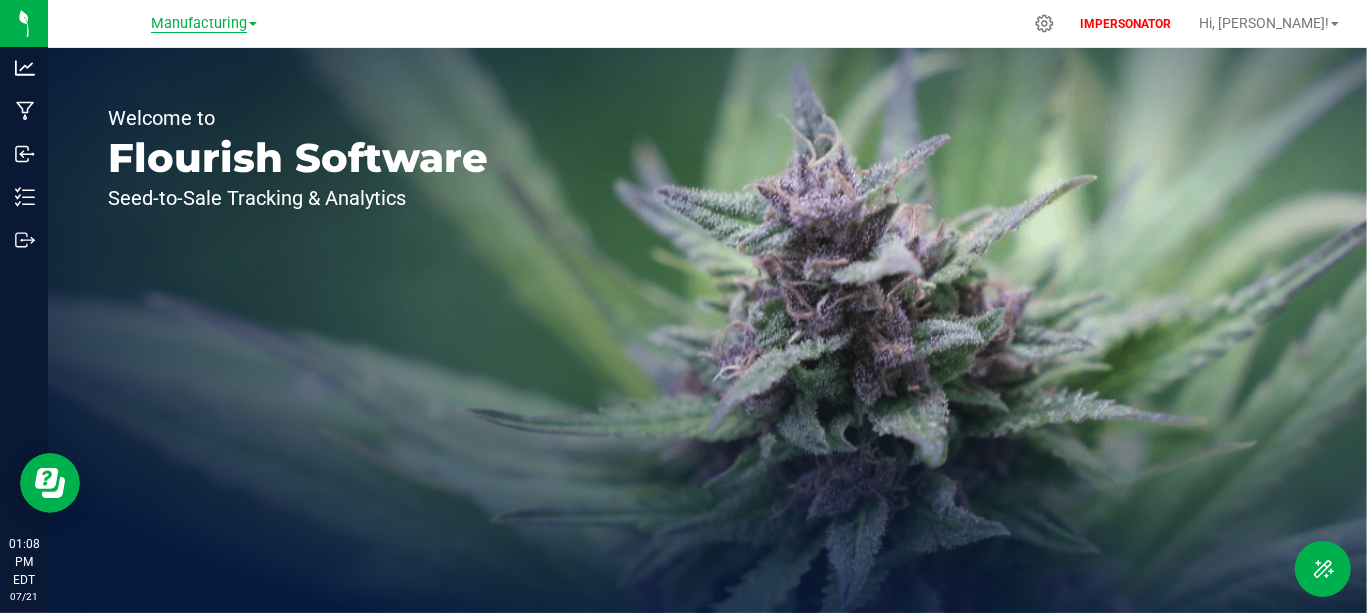 click on "Manufacturing" at bounding box center [199, 24] 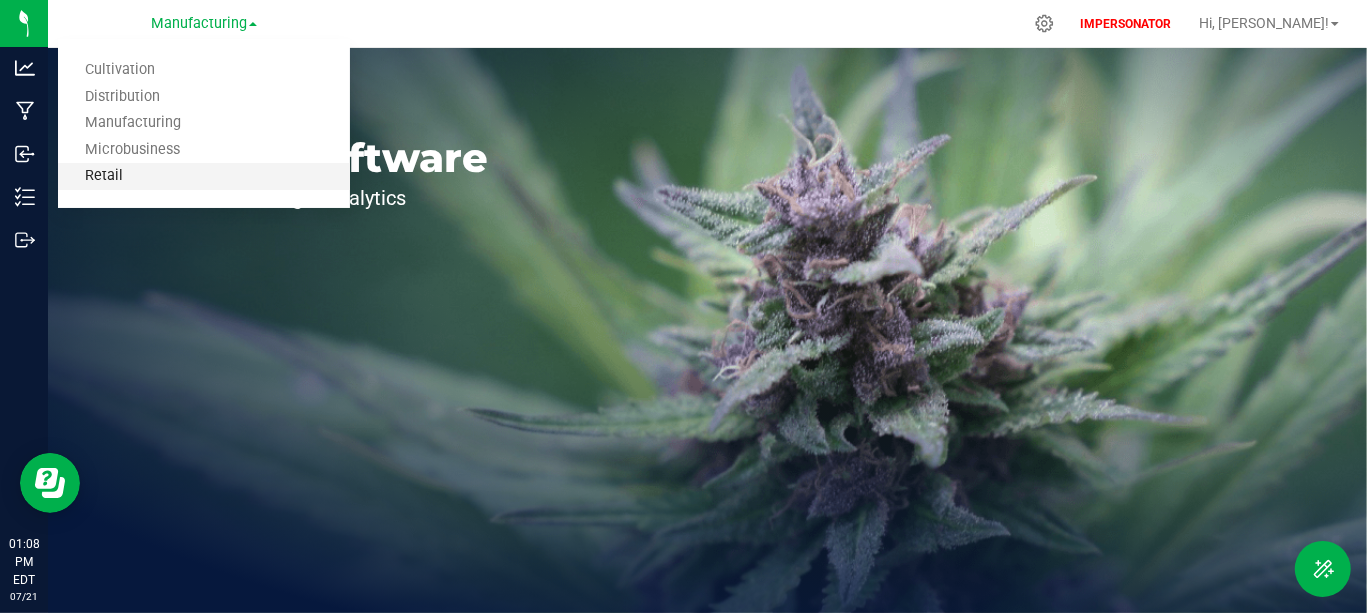 click on "Retail" at bounding box center (204, 176) 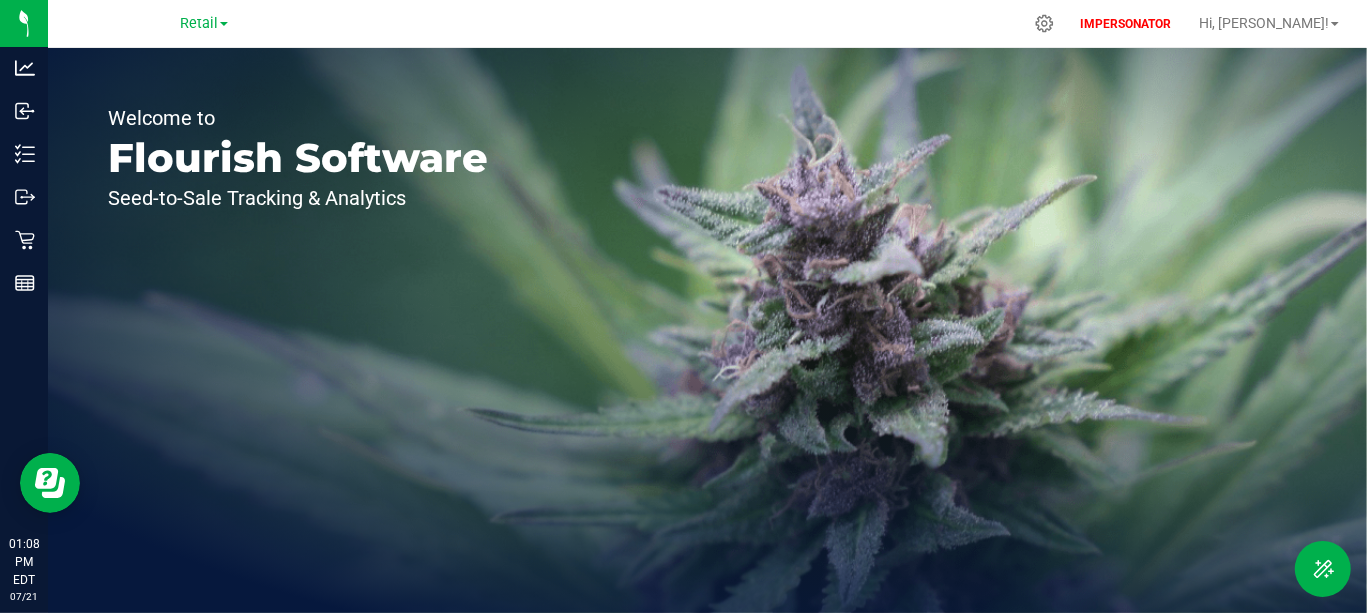 click on "Retail   Cultivation   Distribution    Manufacturing   Microbusiness   Retail" at bounding box center [204, 23] 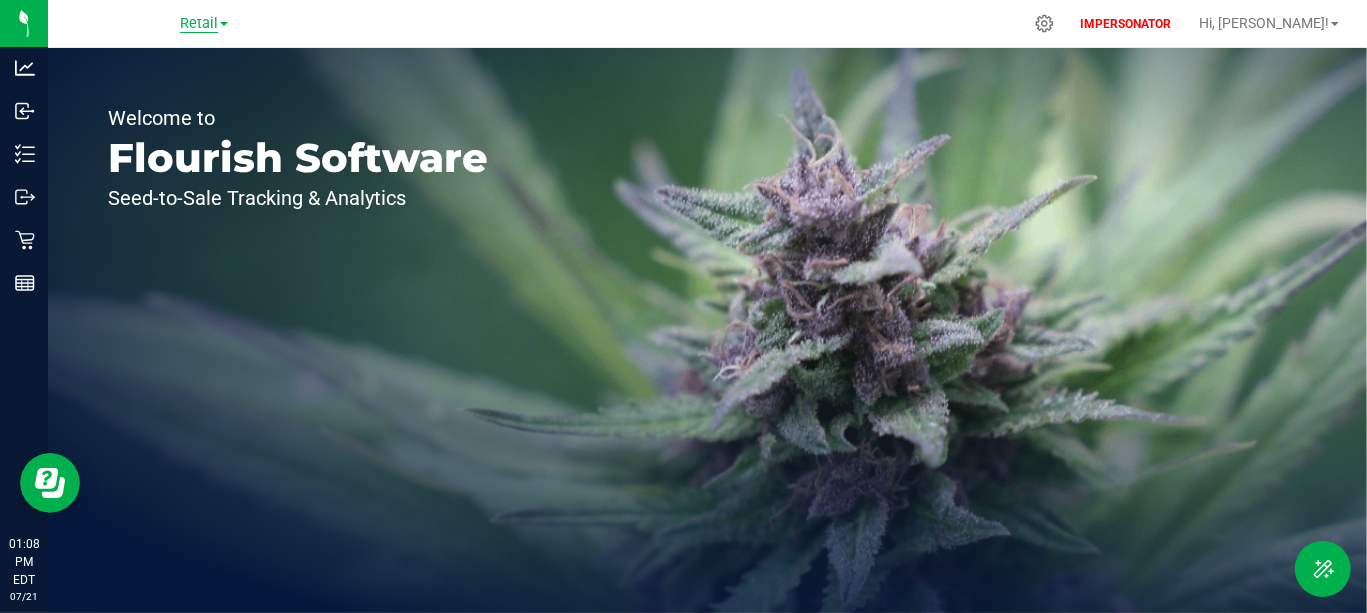click on "Retail" at bounding box center (199, 24) 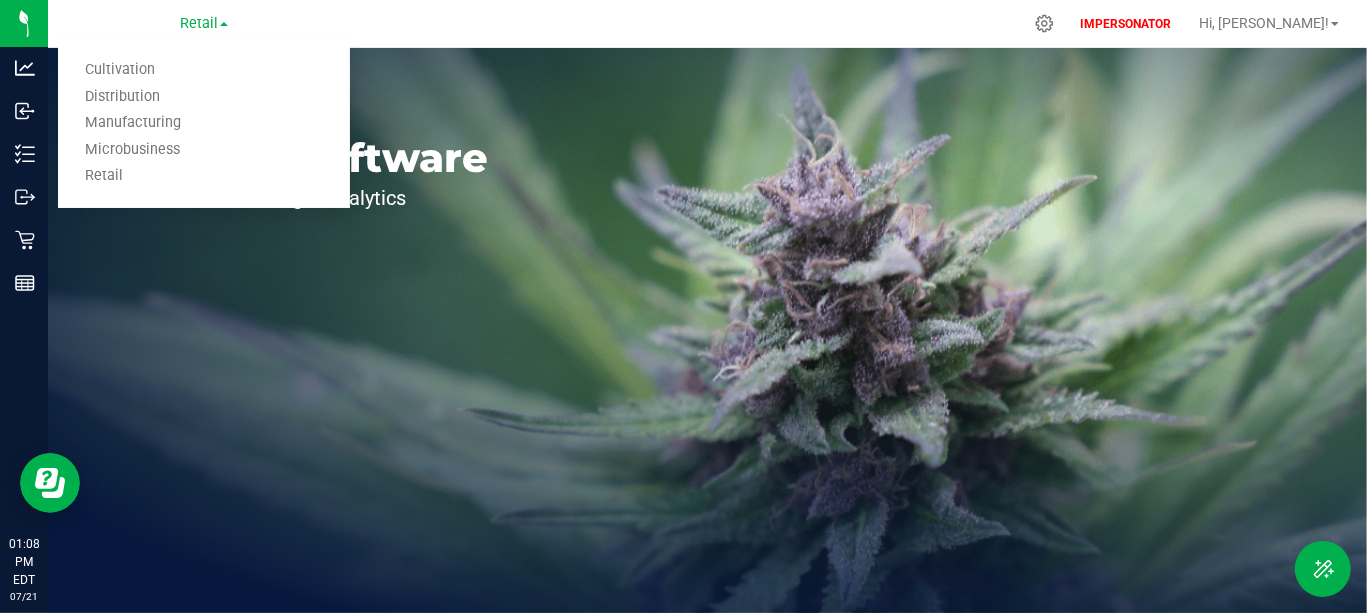 click on "Welcome to   Flourish Software   Seed-to-Sale Tracking & Analytics" at bounding box center (298, 330) 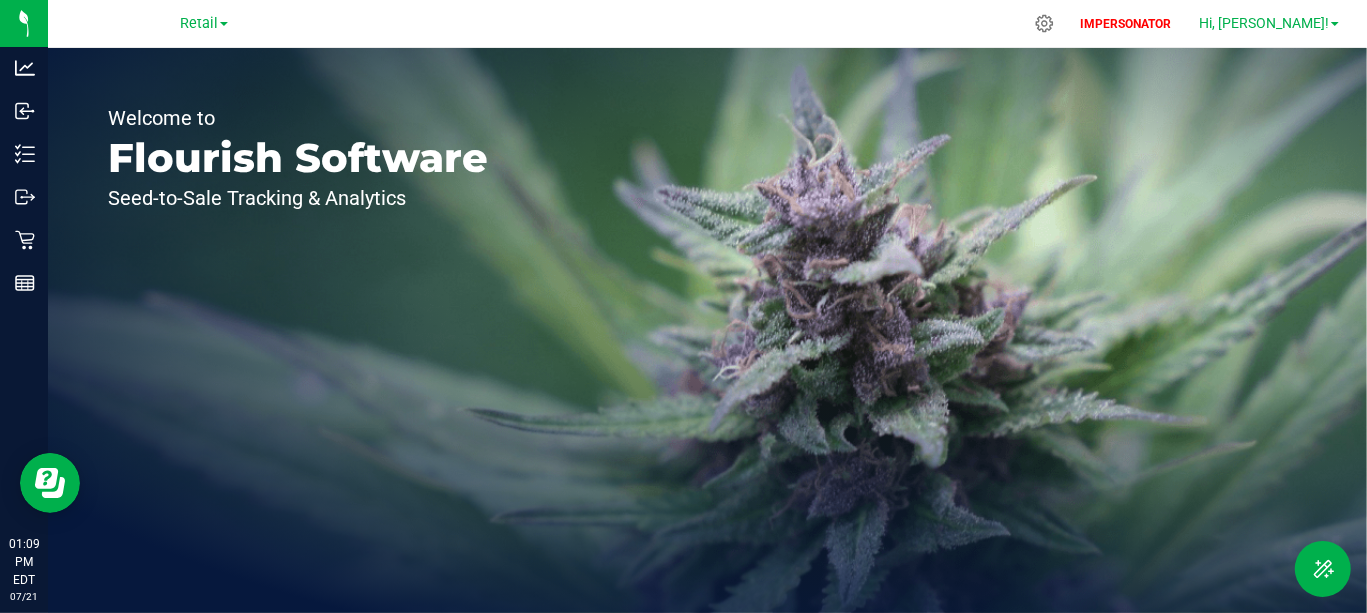 click on "Hi, [PERSON_NAME]!" at bounding box center (1264, 23) 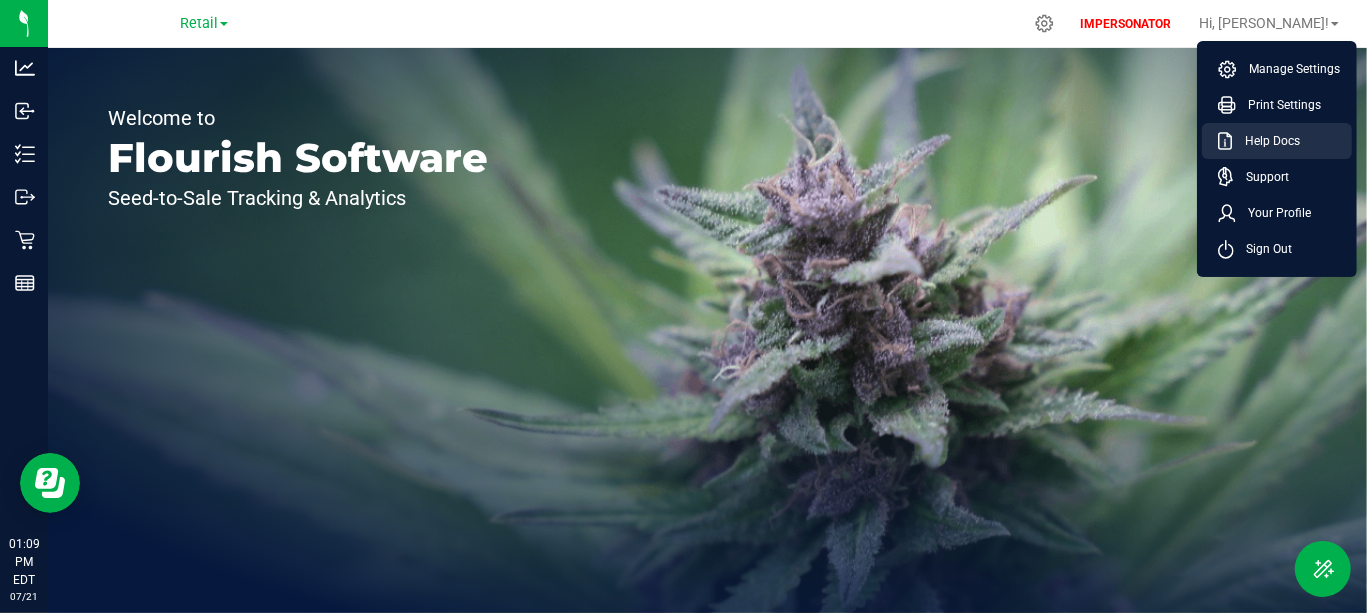 click on "Help Docs" at bounding box center (1266, 141) 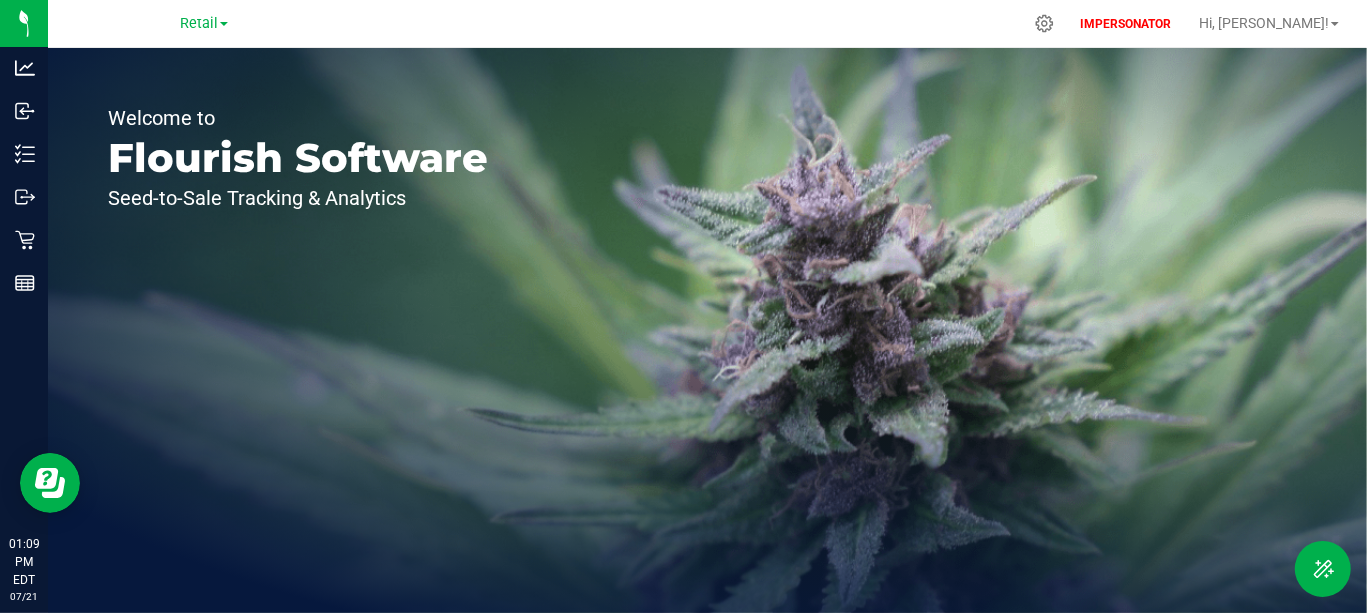 click on "IMPERSONATOR   Hi, Carly!   Manage Settings   Print Settings   Help Docs   Support   Your Profile   Sign Out" at bounding box center (1209, 23) 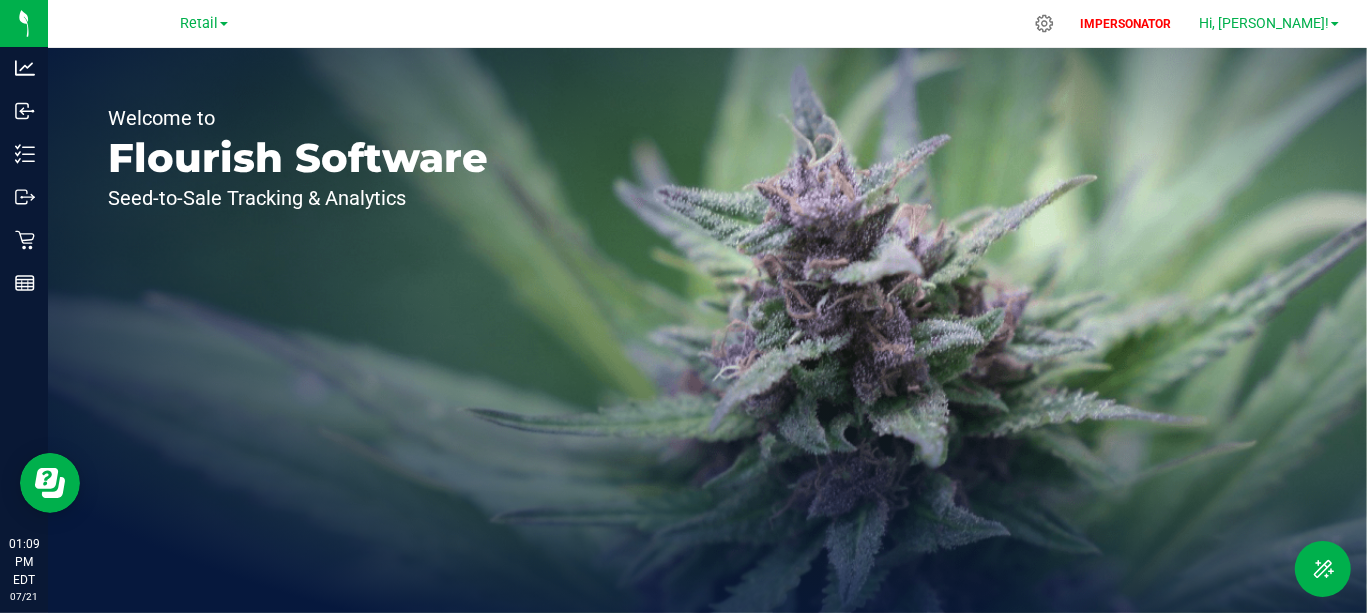 click on "Hi, [PERSON_NAME]!" at bounding box center (1269, 23) 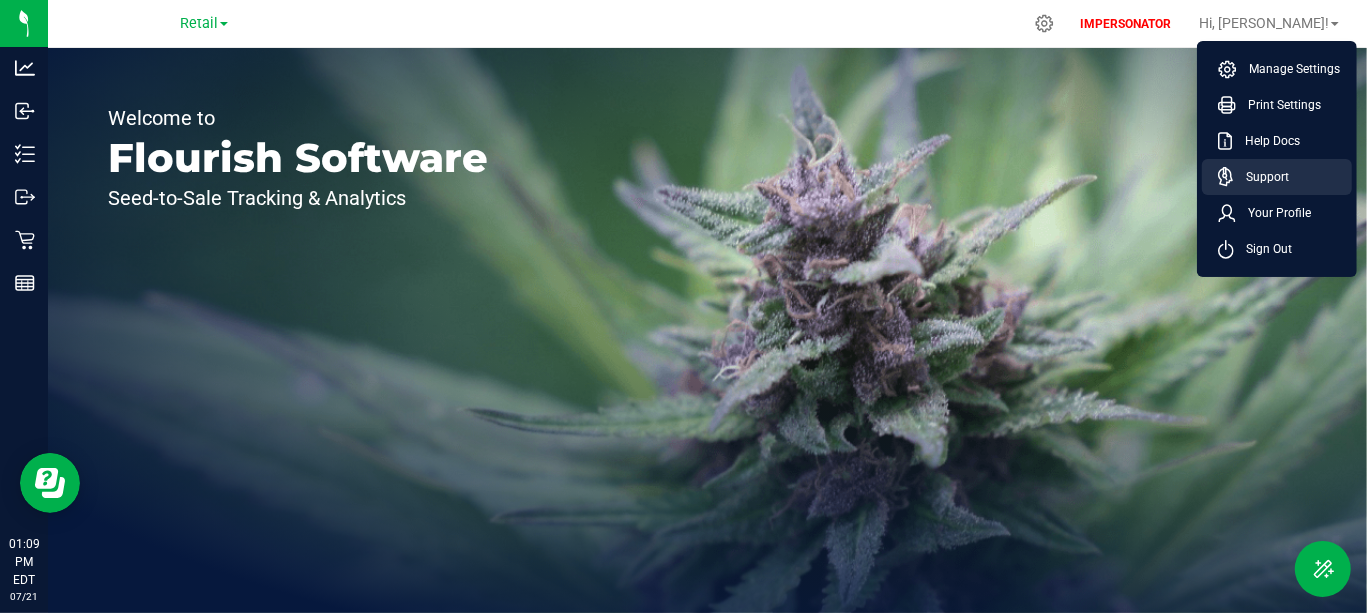 click on "Support" at bounding box center (1261, 177) 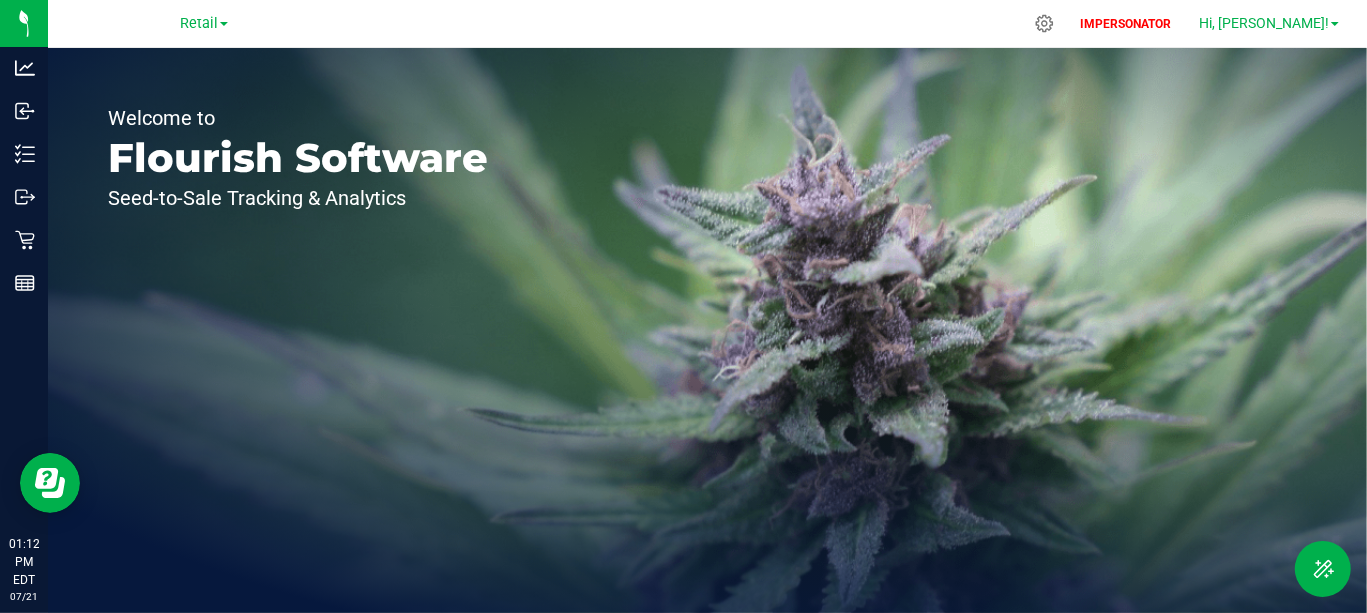 click on "Hi, [PERSON_NAME]!" at bounding box center [1264, 23] 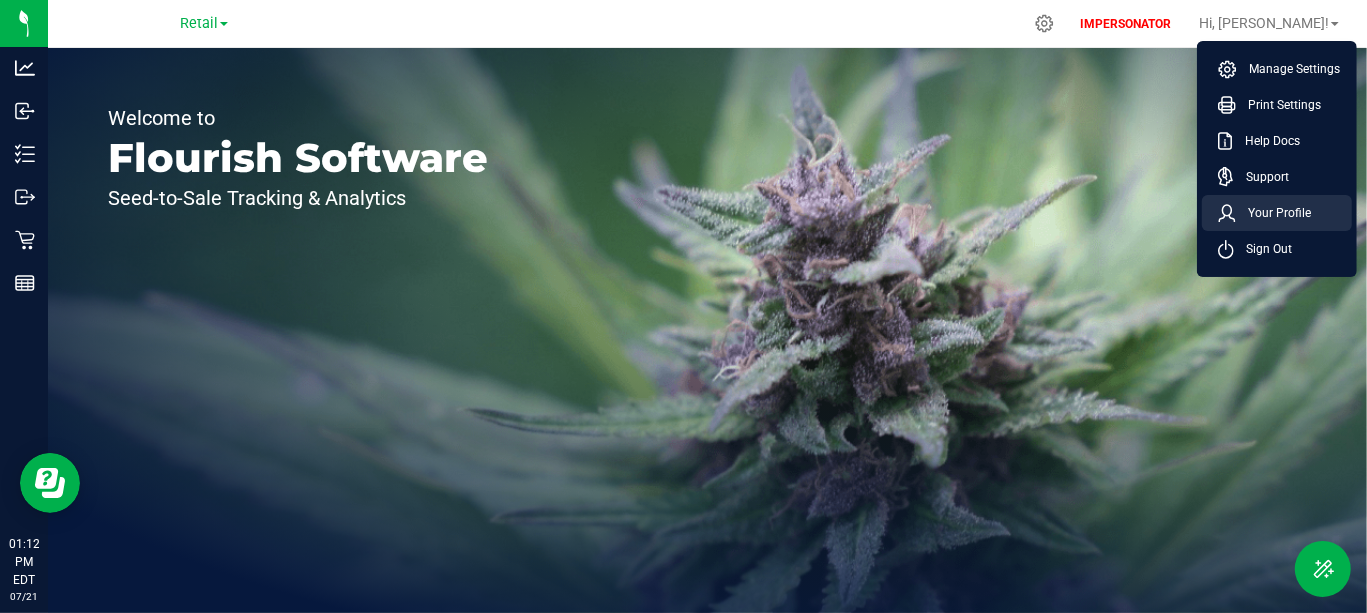 click on "Your Profile" at bounding box center [1273, 213] 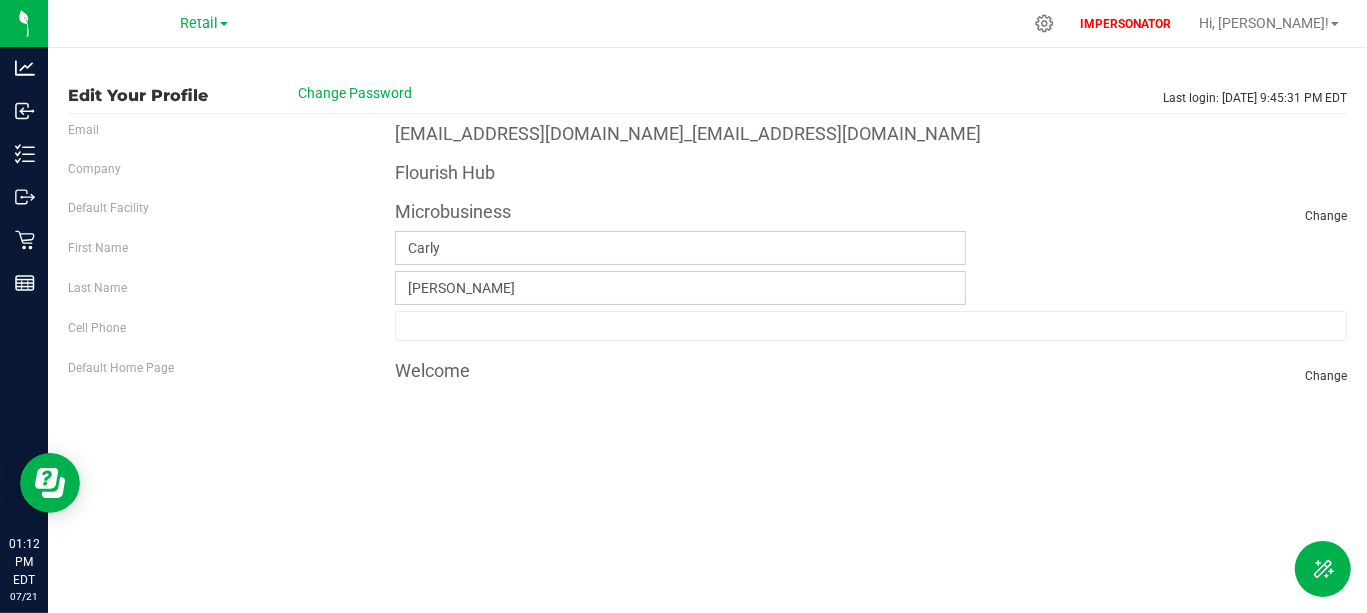 drag, startPoint x: 395, startPoint y: 173, endPoint x: 530, endPoint y: 177, distance: 135.05925 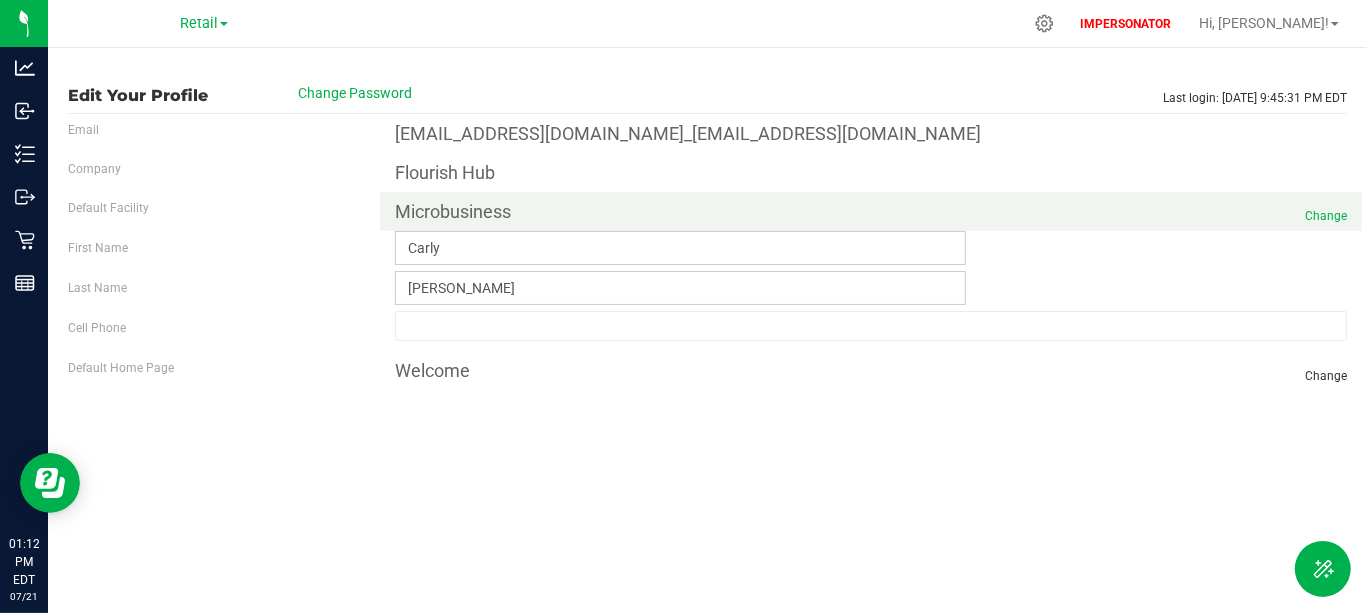 click on "Change" at bounding box center [1326, 216] 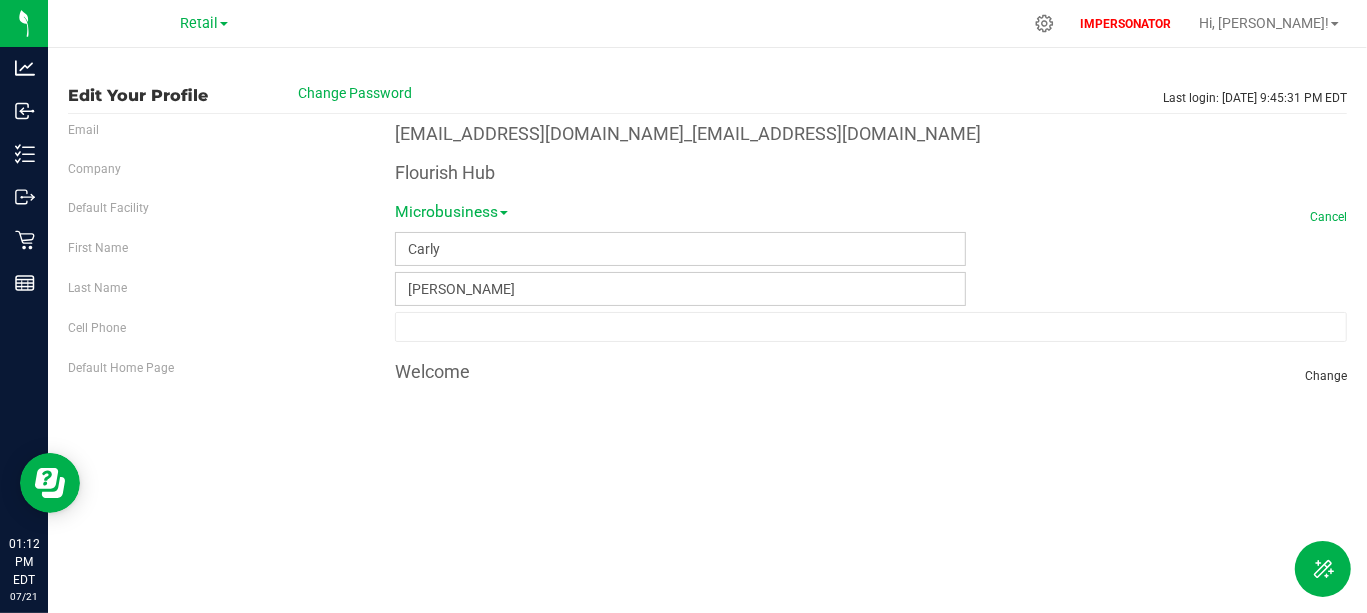 click on "Microbusiness" at bounding box center (451, 220) 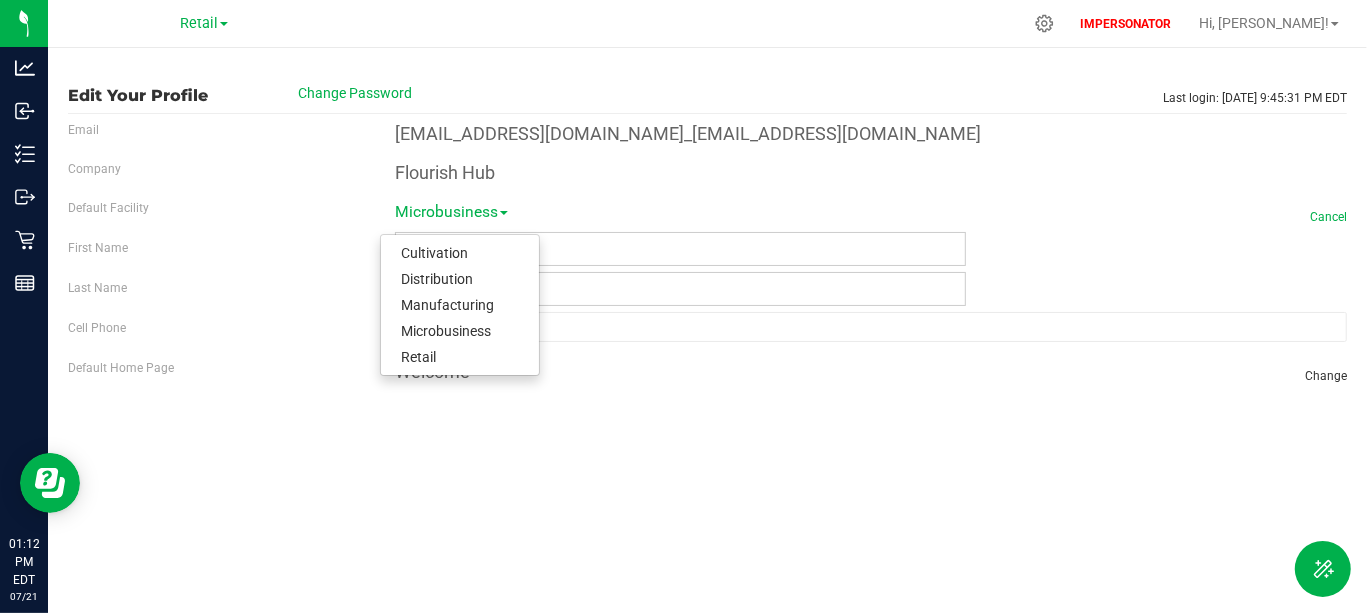 click on "Microbusiness" at bounding box center (451, 220) 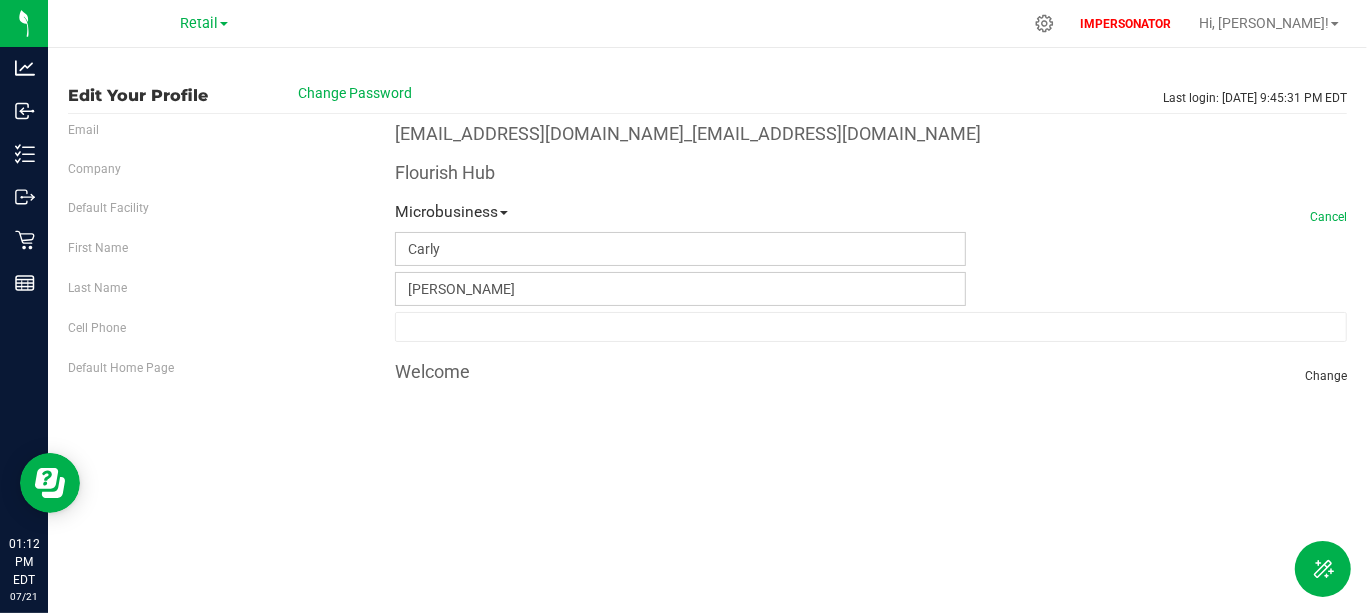 drag, startPoint x: 67, startPoint y: 368, endPoint x: 190, endPoint y: 375, distance: 123.19903 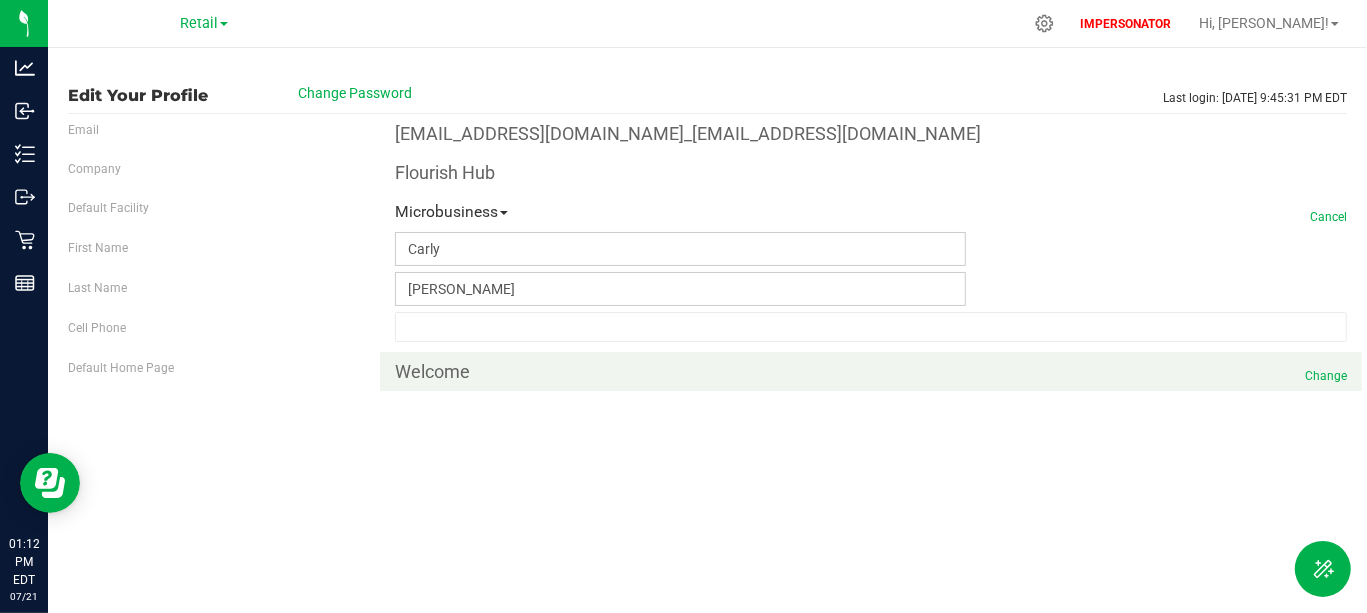 click on "Change" at bounding box center (1326, 376) 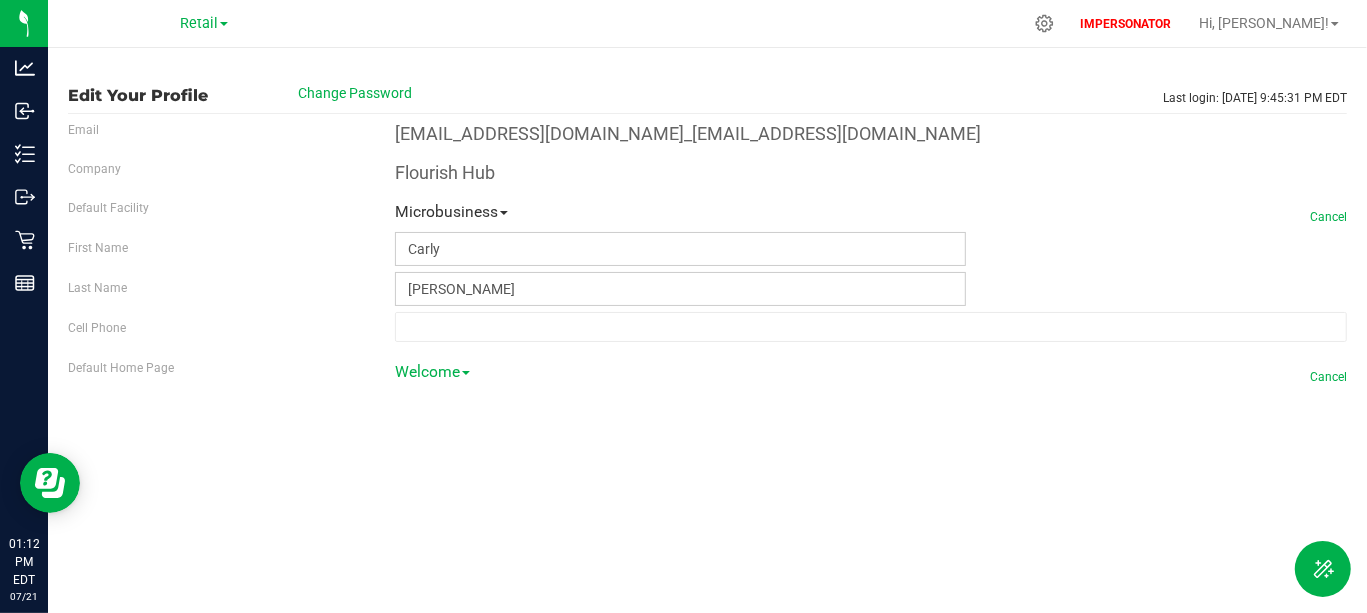 click on "Welcome" at bounding box center (432, 380) 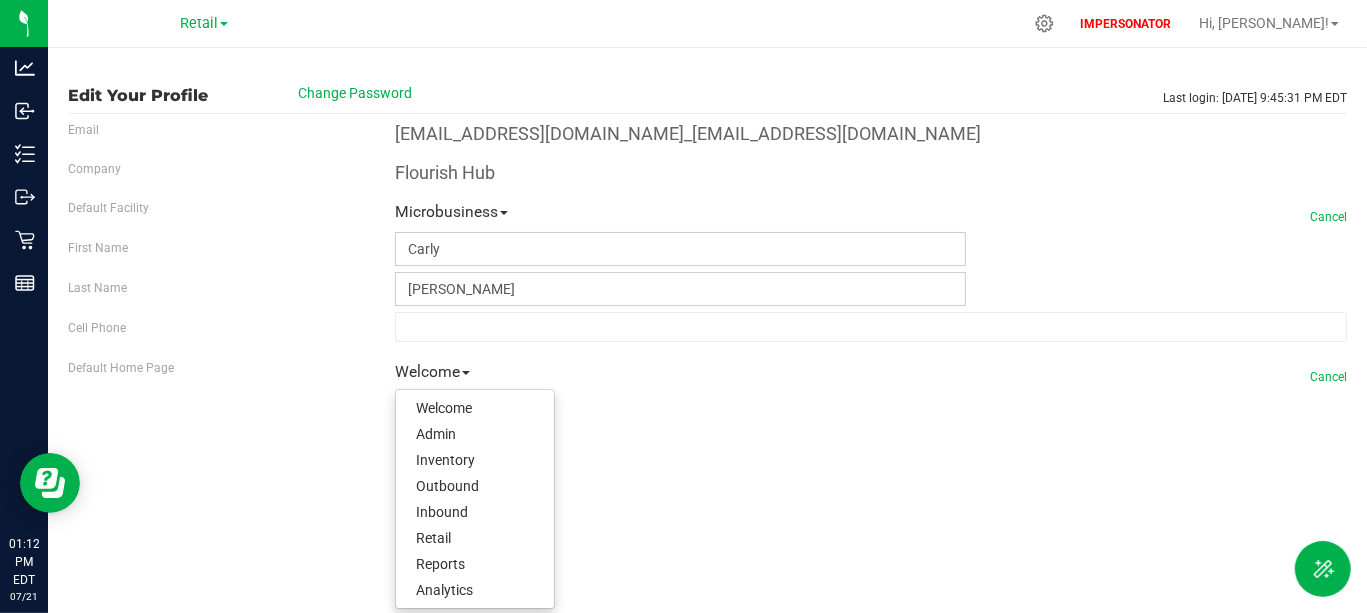 click on "Welcome
Welcome
Admin
Inventory
Outbound
Inbound
Retail
Reports
Analytics" at bounding box center (871, 368) 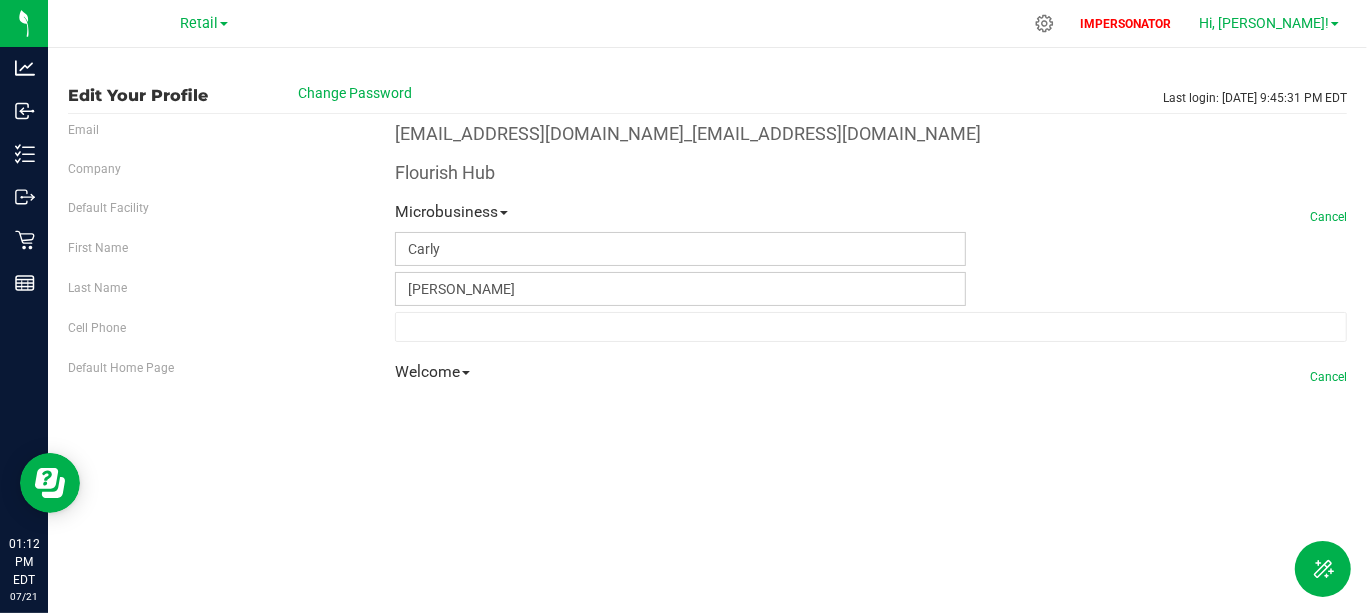 click on "Hi, [PERSON_NAME]!" at bounding box center [1264, 23] 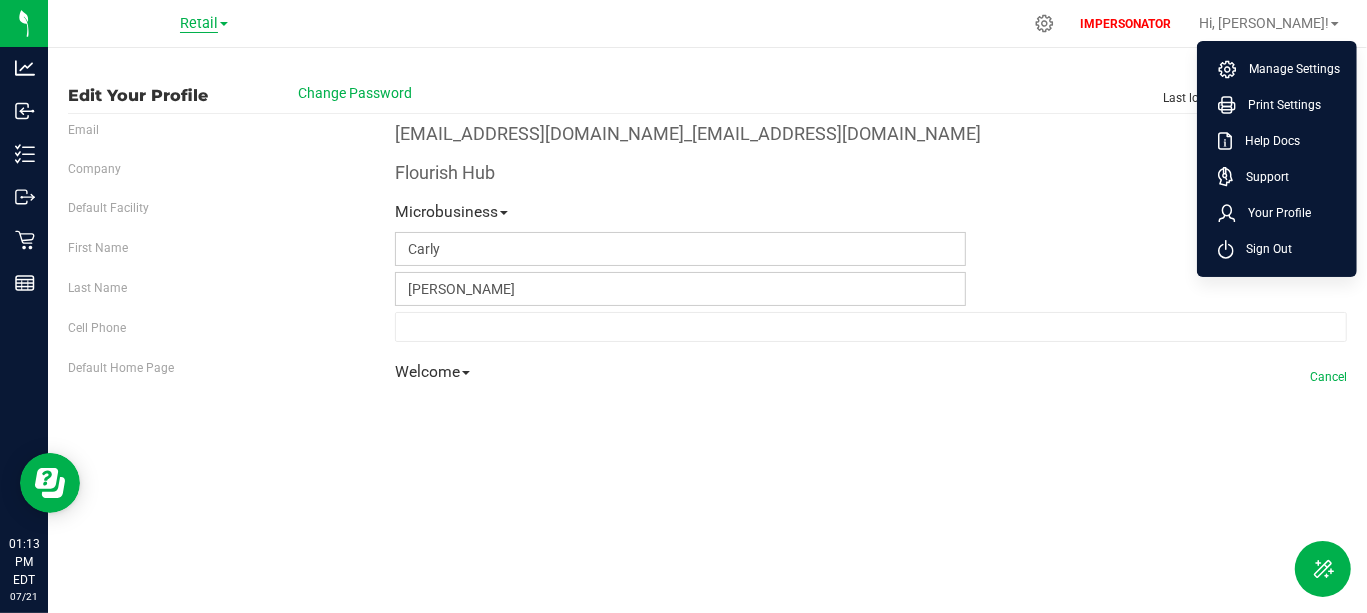 click on "Retail" at bounding box center (199, 24) 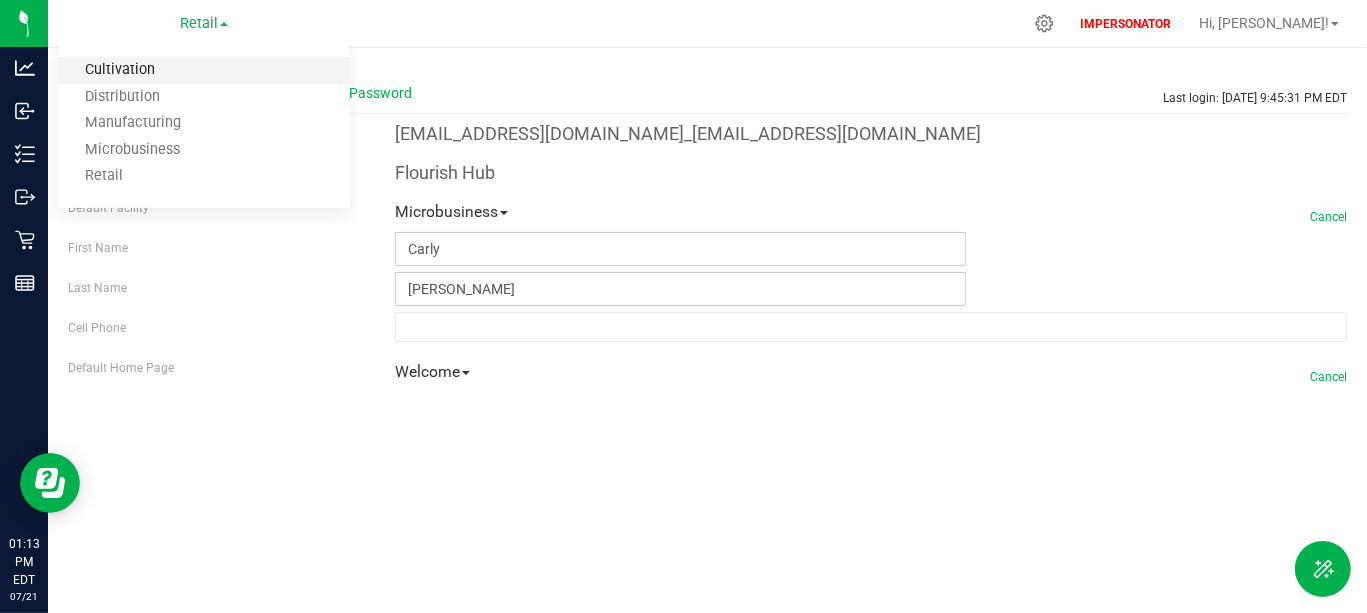 click on "Cultivation" at bounding box center [204, 70] 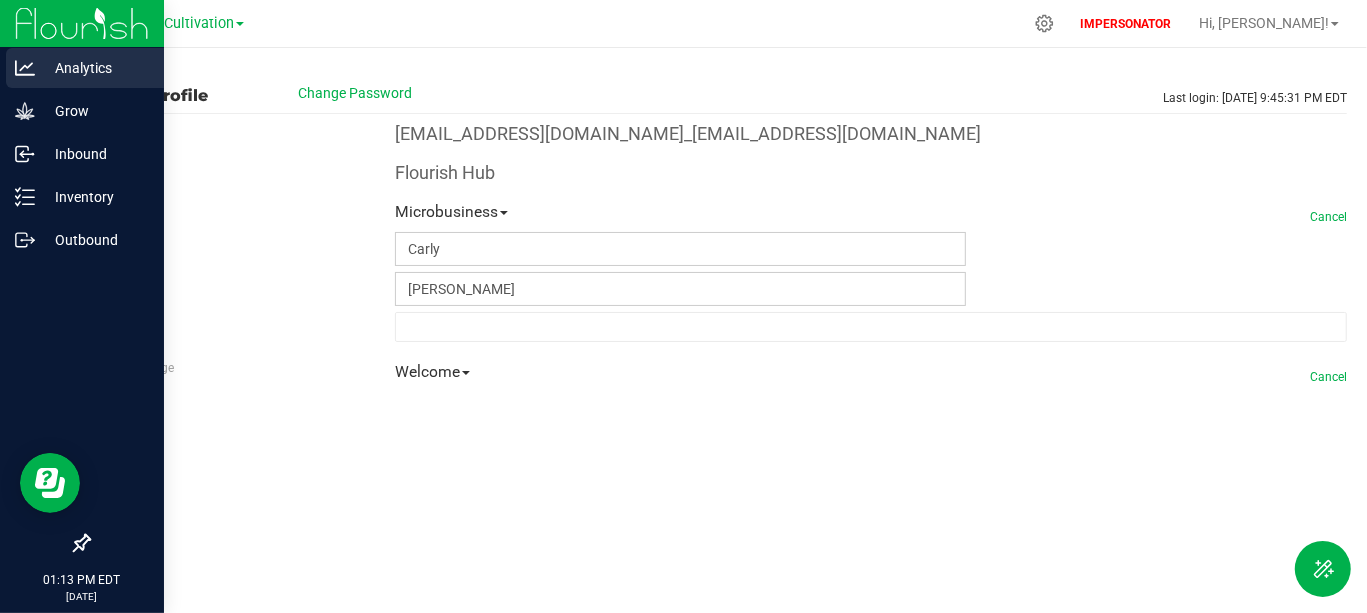 click on "Analytics" at bounding box center (95, 68) 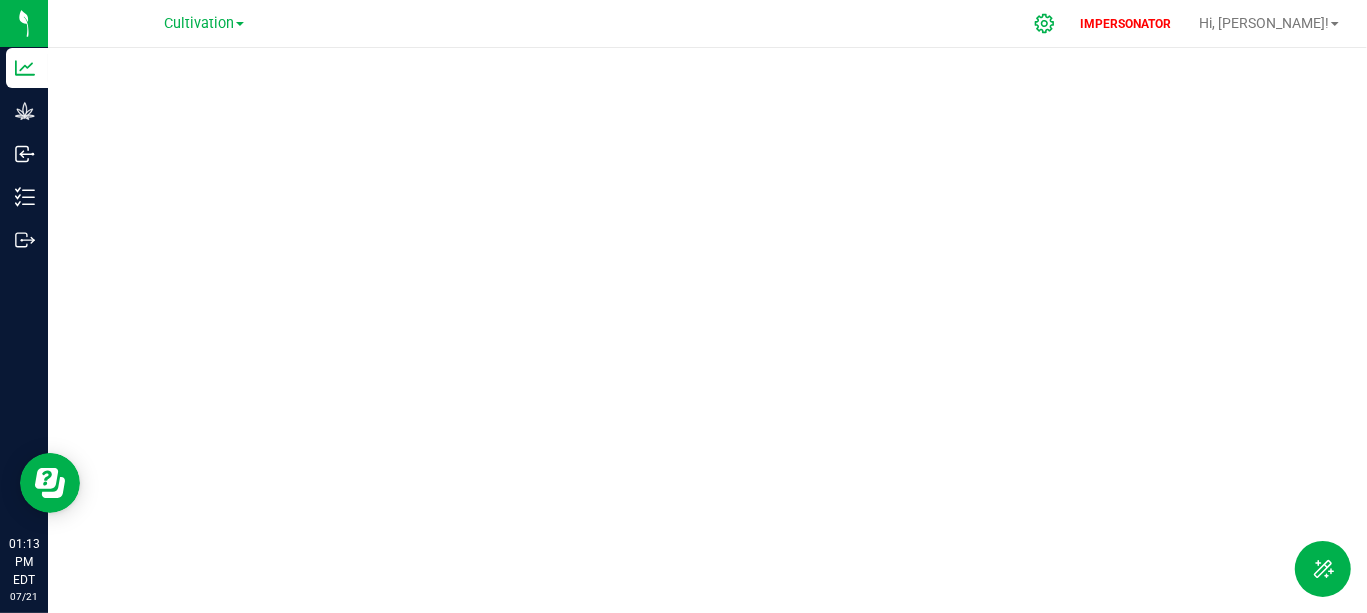 click 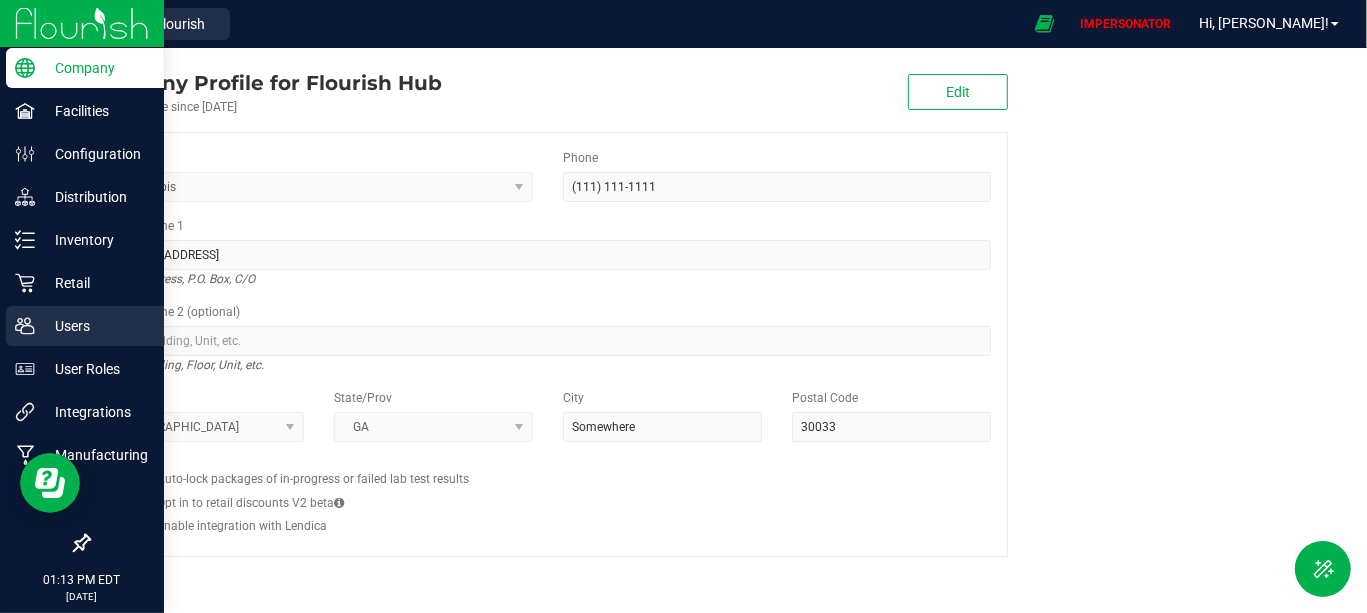 click on "Users" at bounding box center (95, 326) 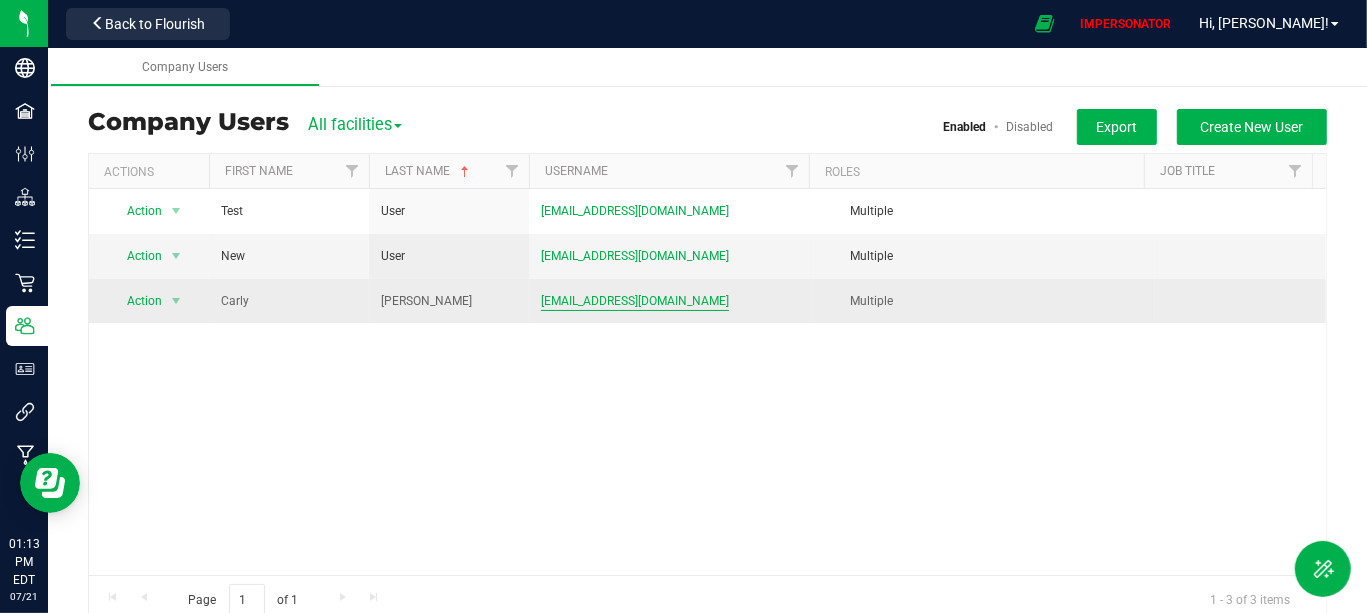 click on "cwestfall+hub@flourishsoftware.com" at bounding box center [635, 301] 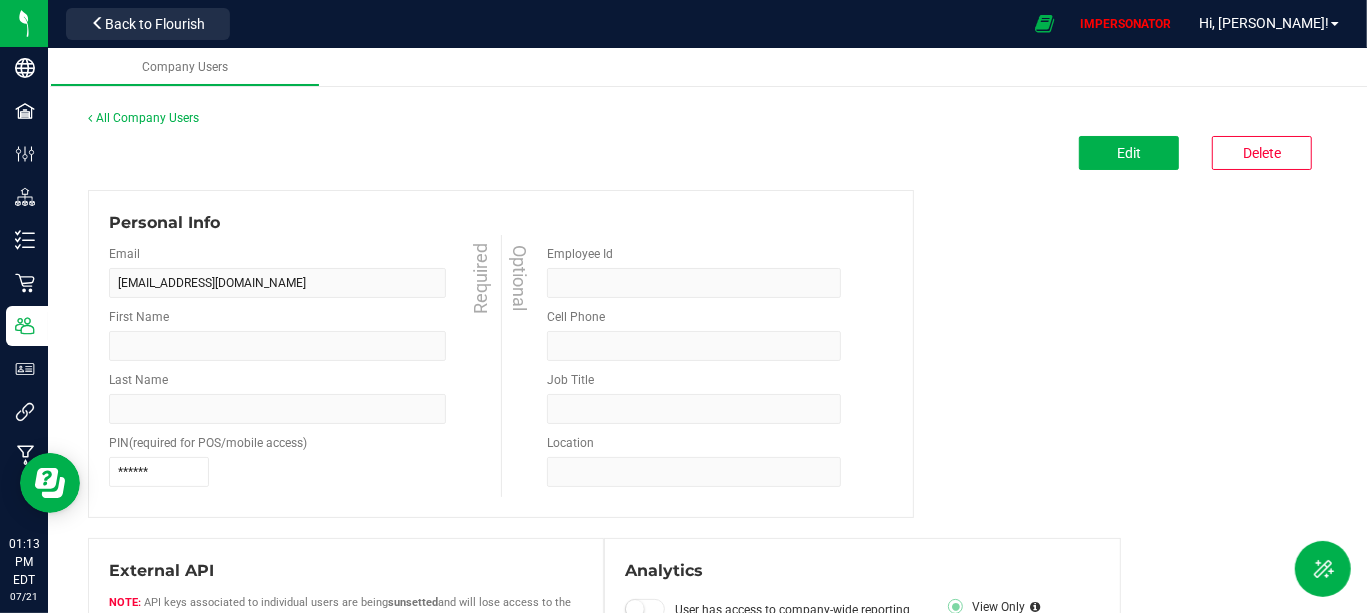 type on "Carly" 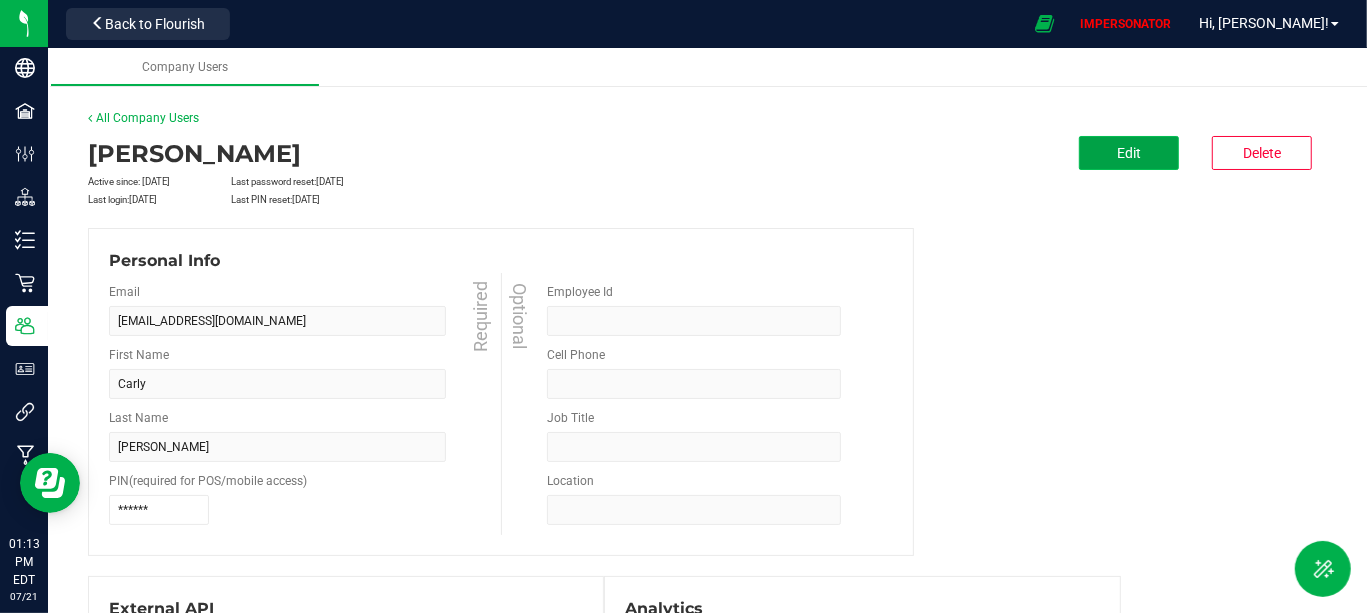 click on "Edit" at bounding box center [1129, 153] 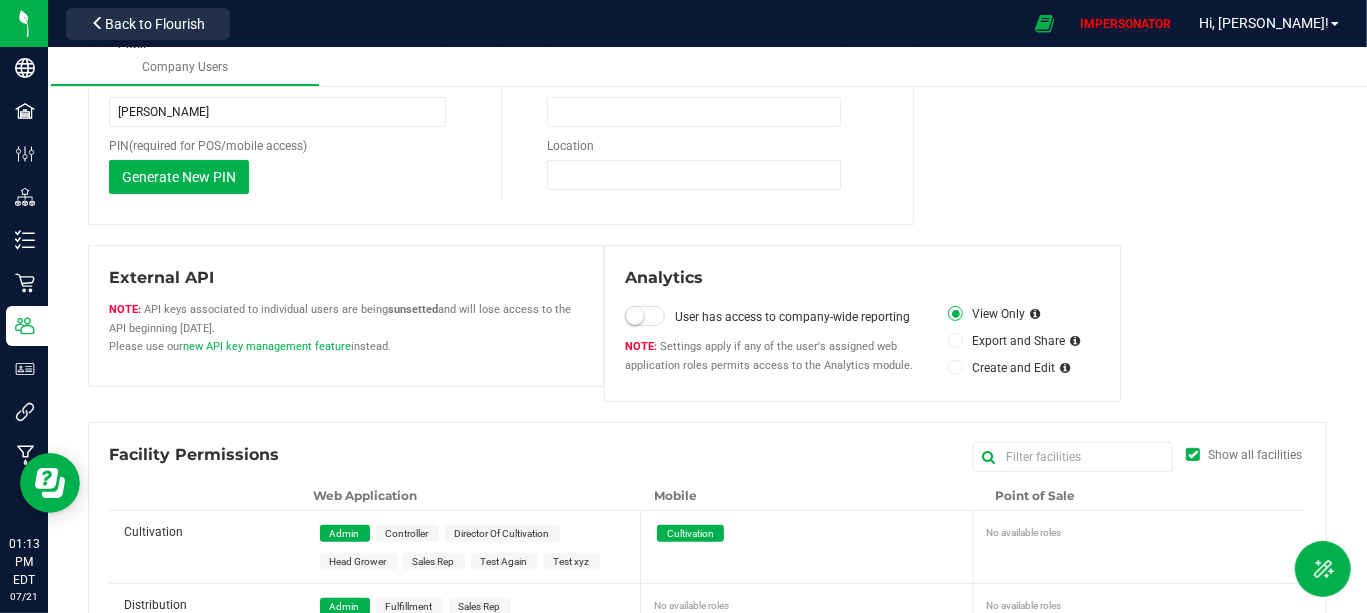 scroll, scrollTop: 338, scrollLeft: 0, axis: vertical 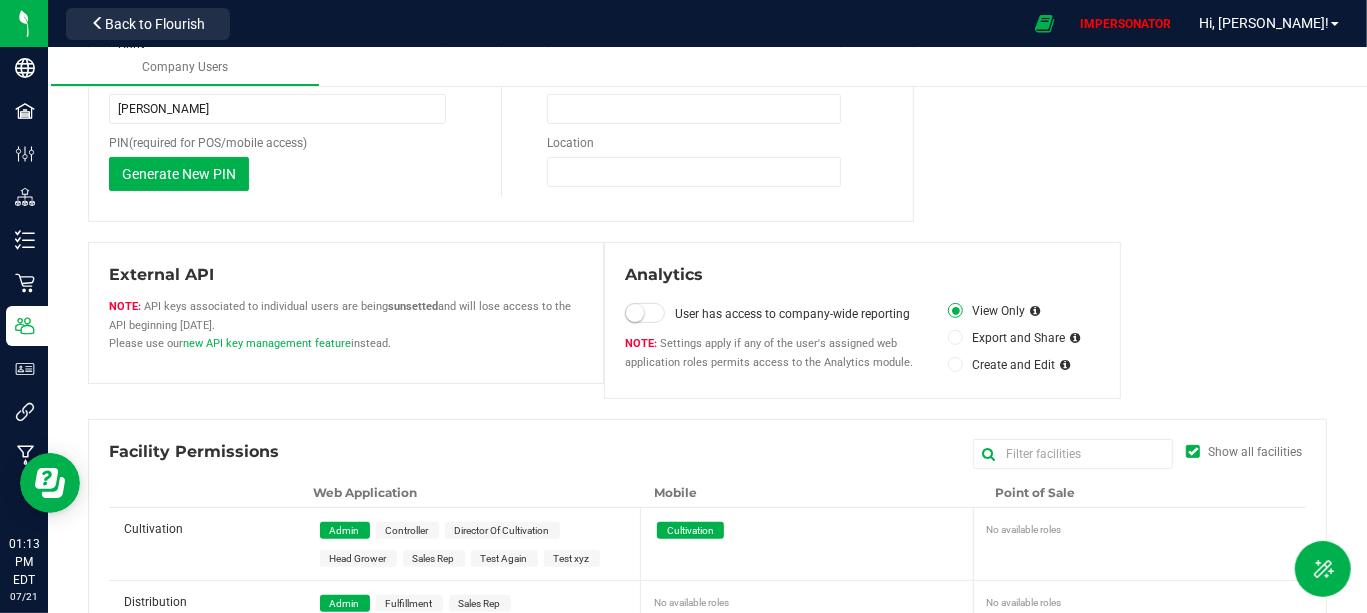 click at bounding box center [645, 313] 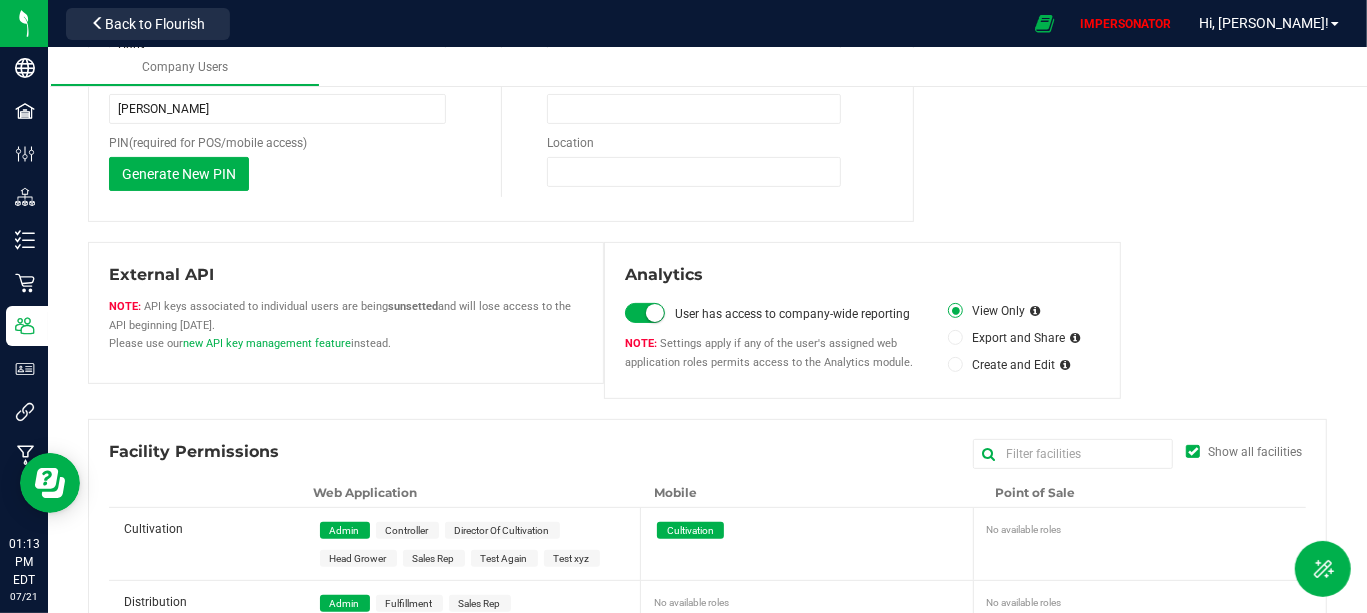 click on "Create and Edit" at bounding box center [1001, 365] 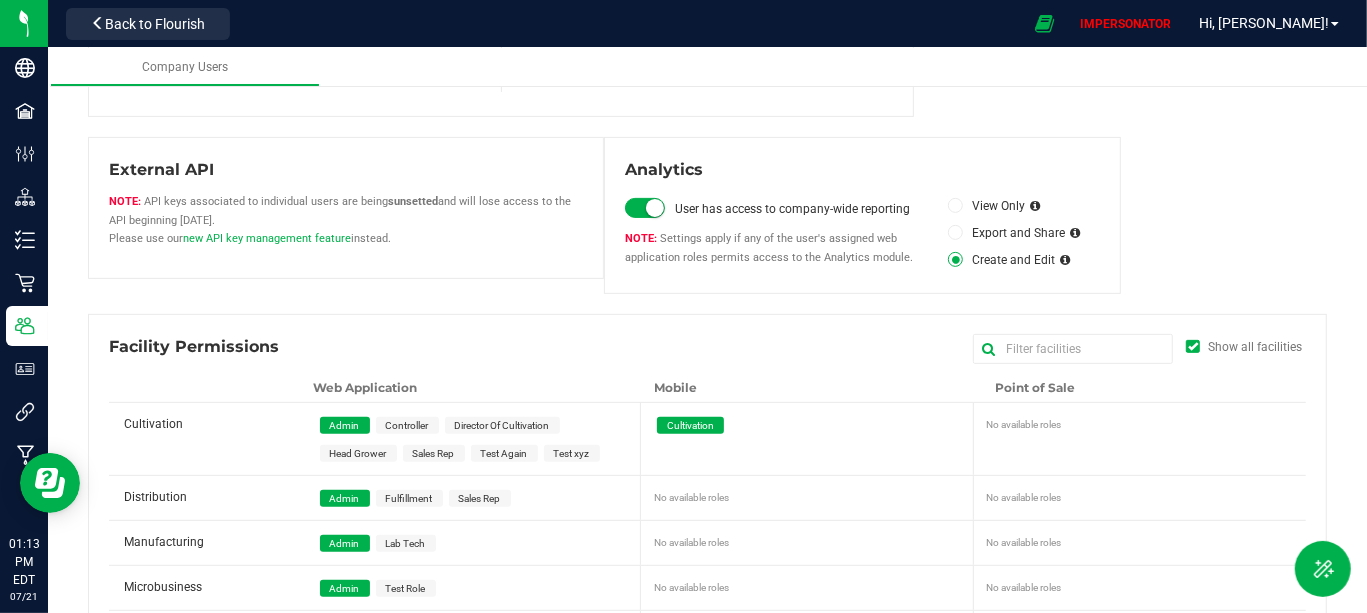 scroll, scrollTop: 525, scrollLeft: 0, axis: vertical 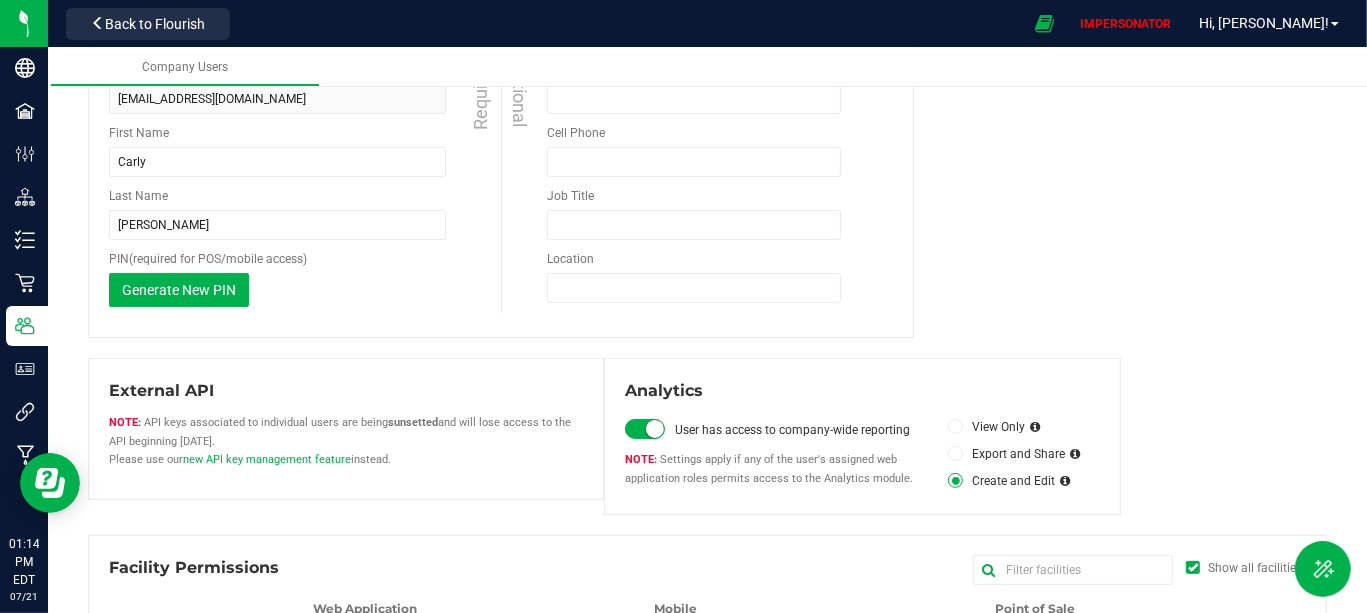 drag, startPoint x: 965, startPoint y: 485, endPoint x: 1210, endPoint y: 519, distance: 247.34793 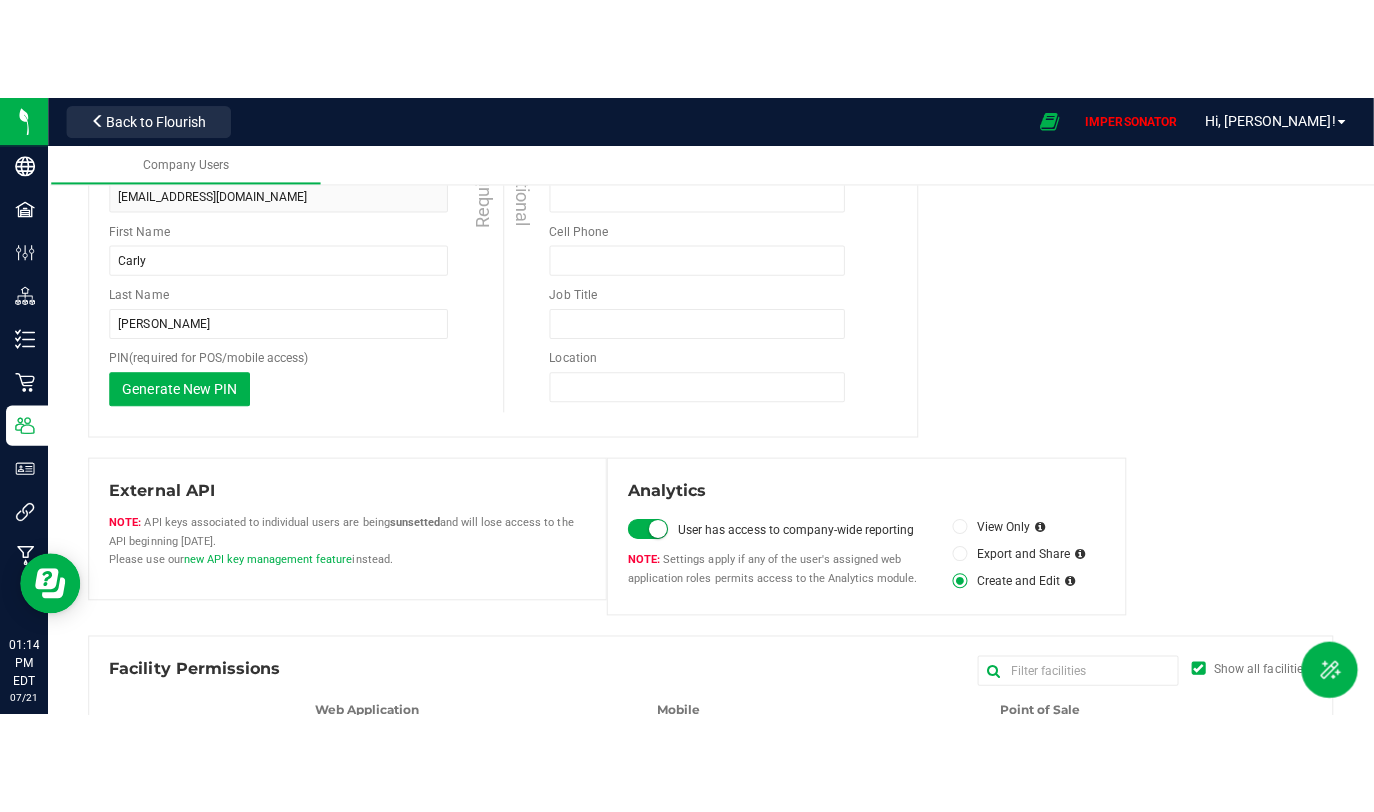 scroll, scrollTop: 0, scrollLeft: 0, axis: both 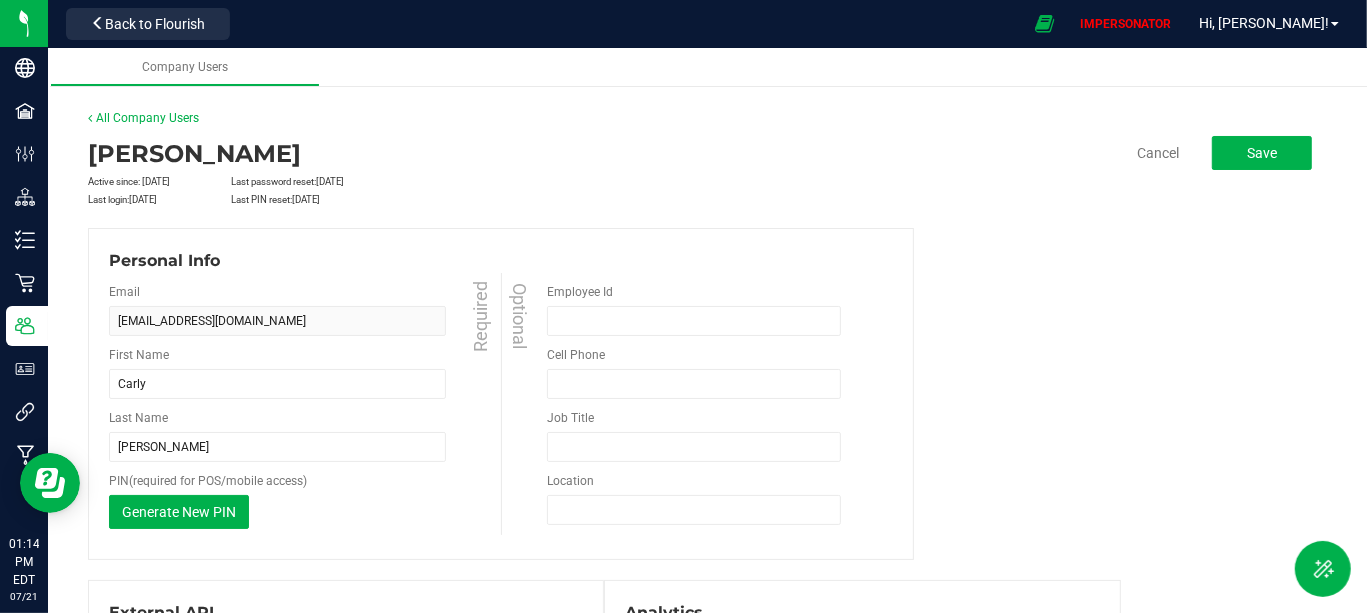 click on "Carly Westfall
Active since: Apr 28, 2025
Last password reset:
Nov 2, 2023
Last login:
May 1, 2025
Last PIN reset:
Jan 29, 2024
Cancel
Save" at bounding box center (707, 172) 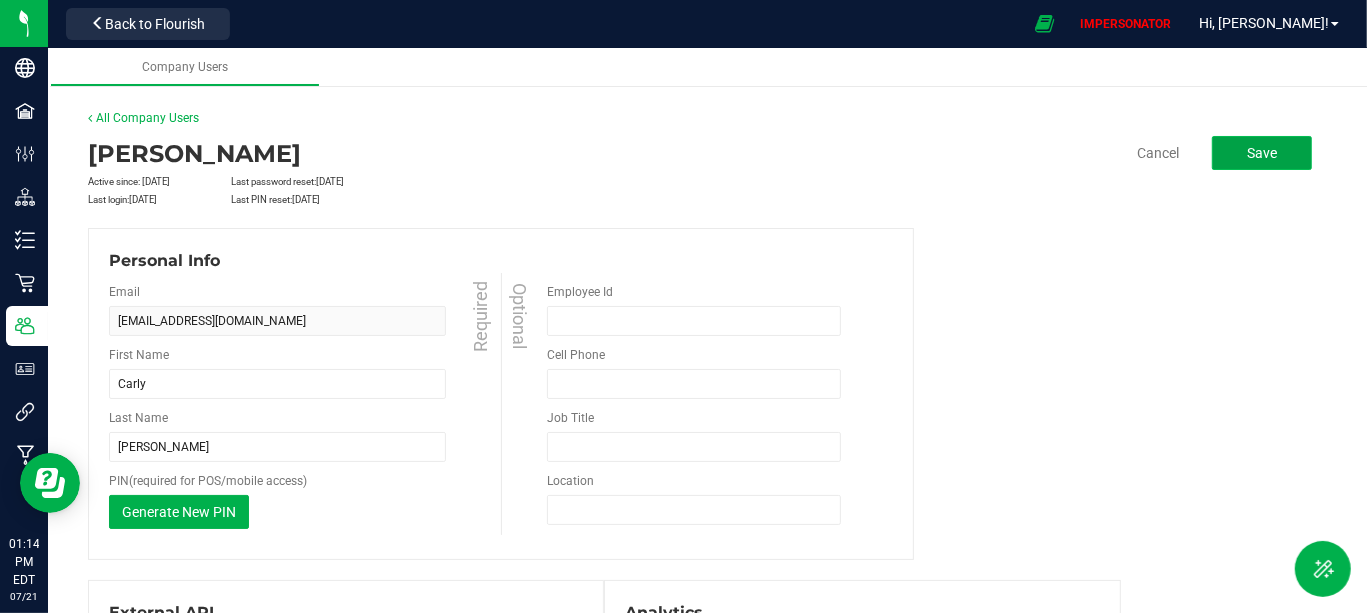 click on "Save" 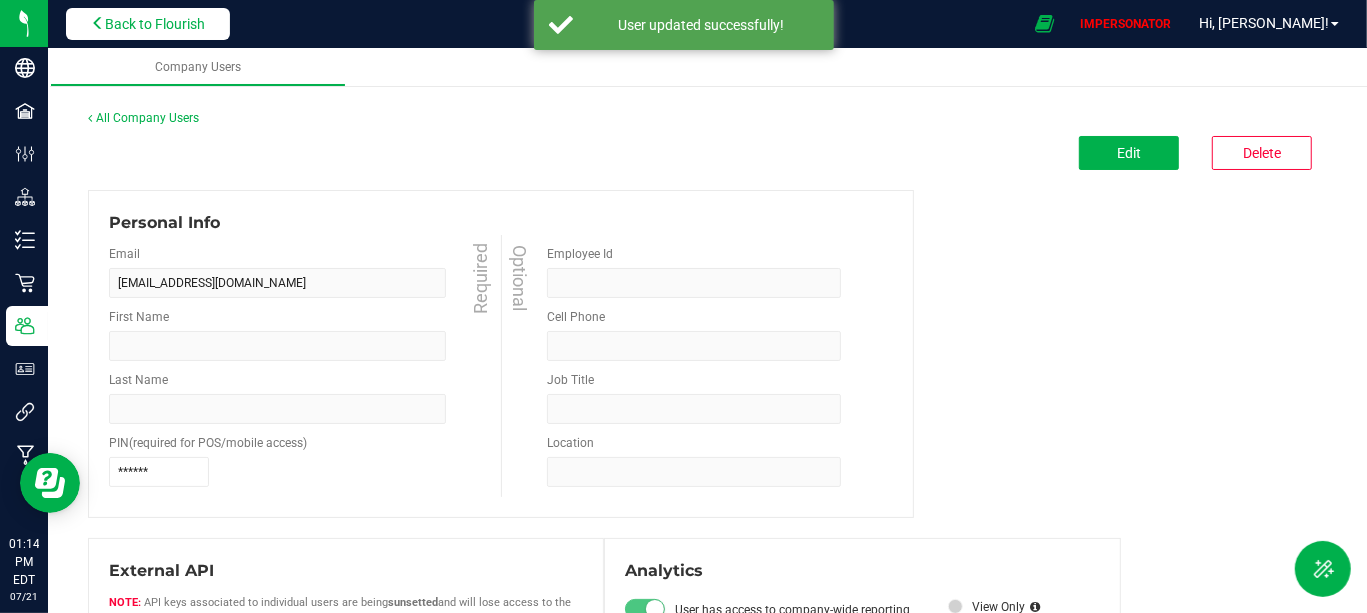 type on "Carly" 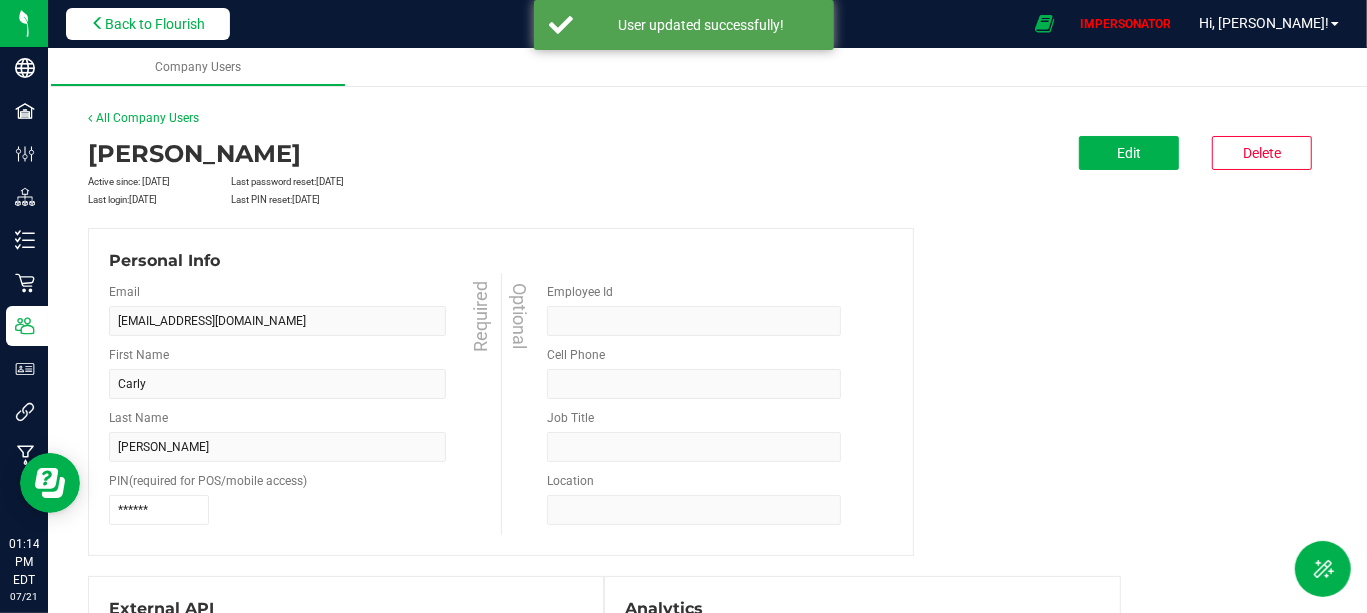 click on "Back to Flourish" at bounding box center (155, 24) 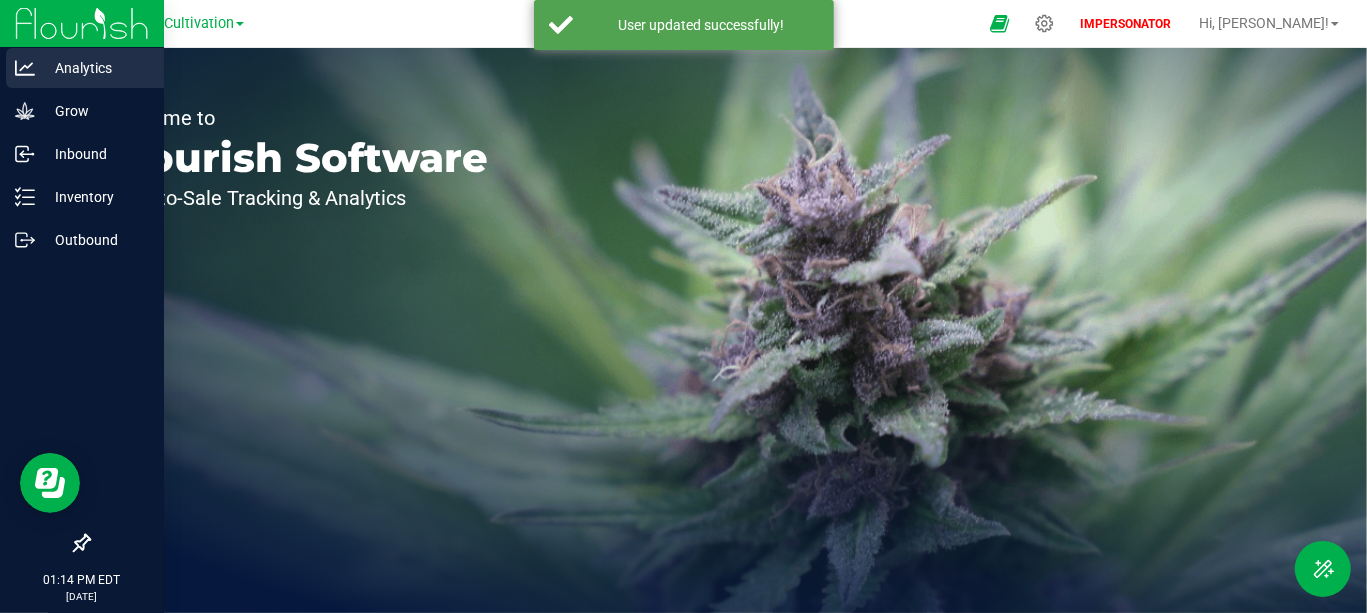 click on "Analytics" at bounding box center (95, 68) 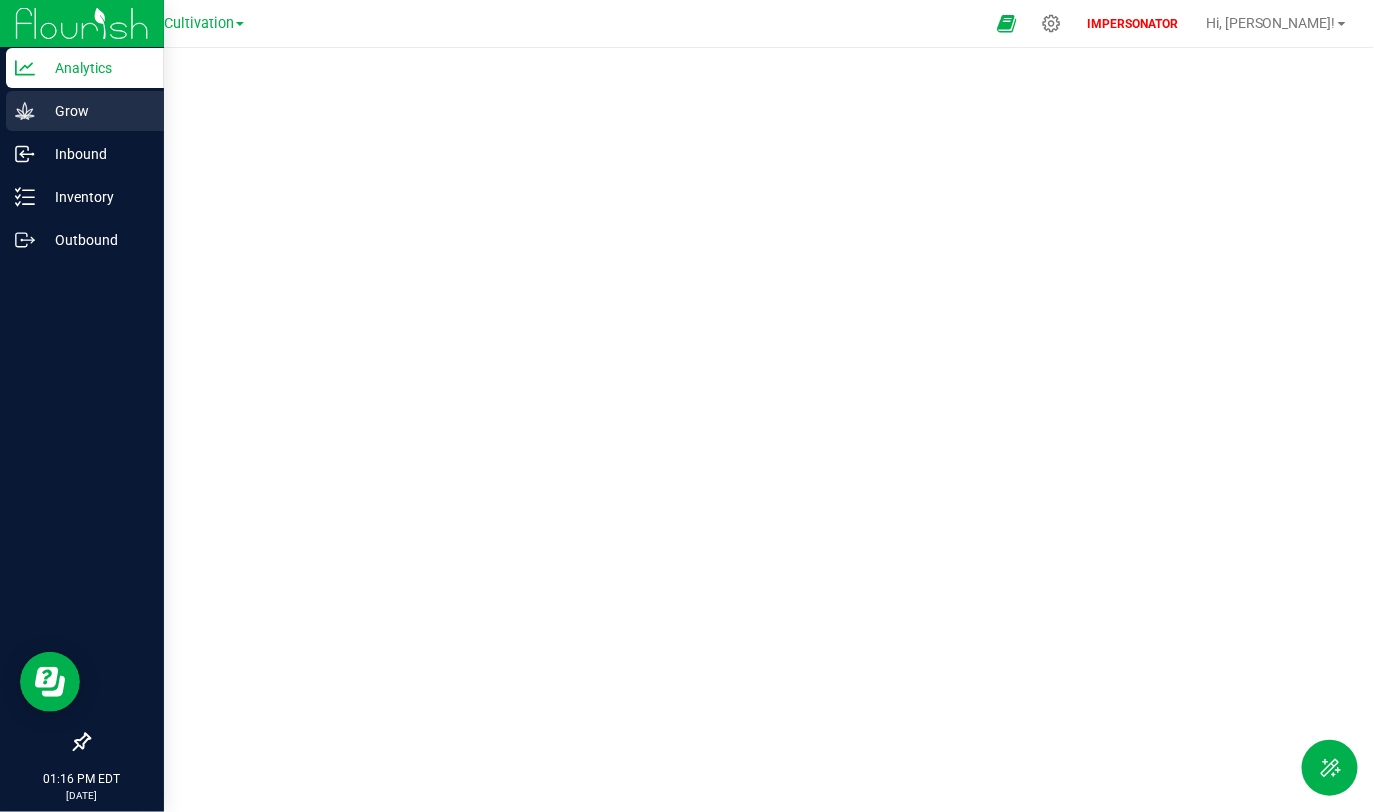 click on "Grow" at bounding box center [95, 111] 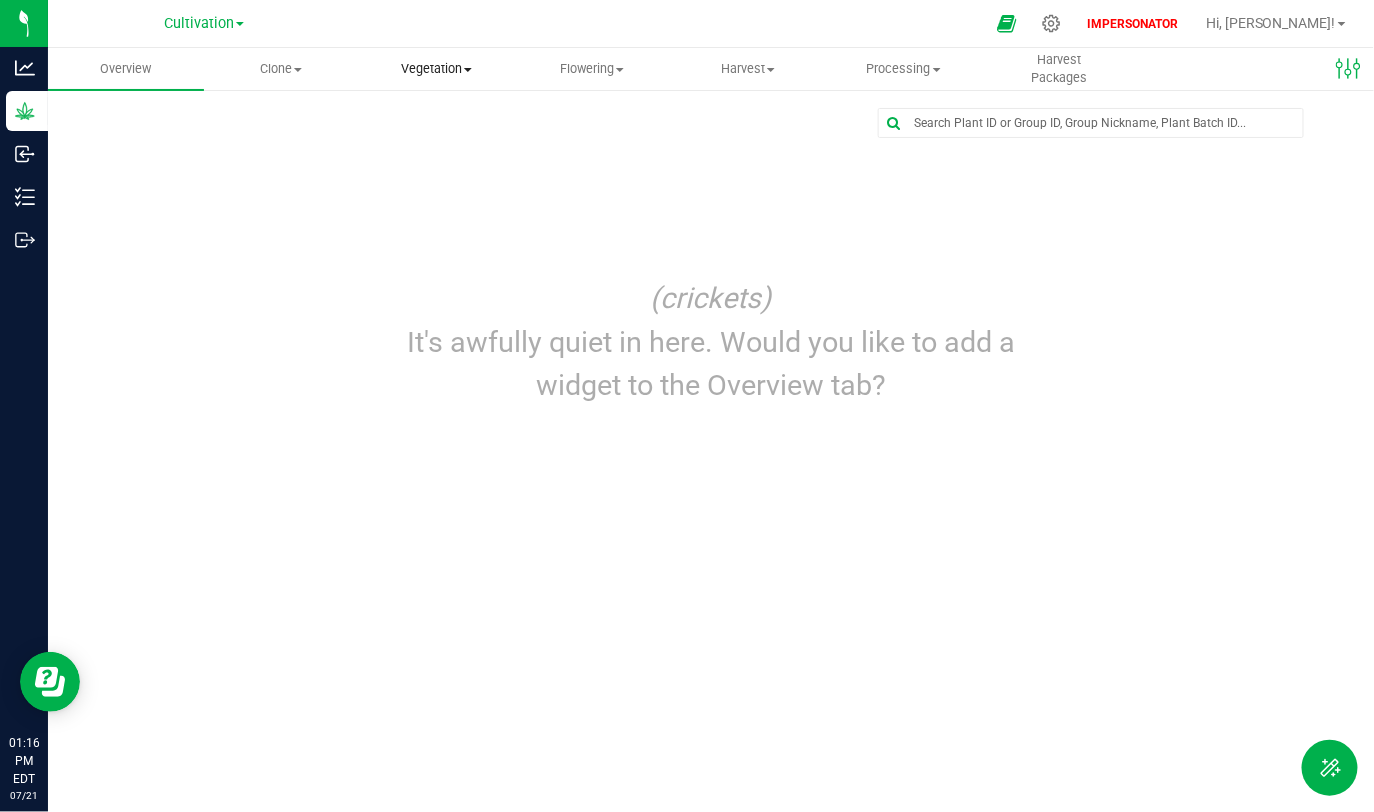 click on "Vegetation" at bounding box center (437, 69) 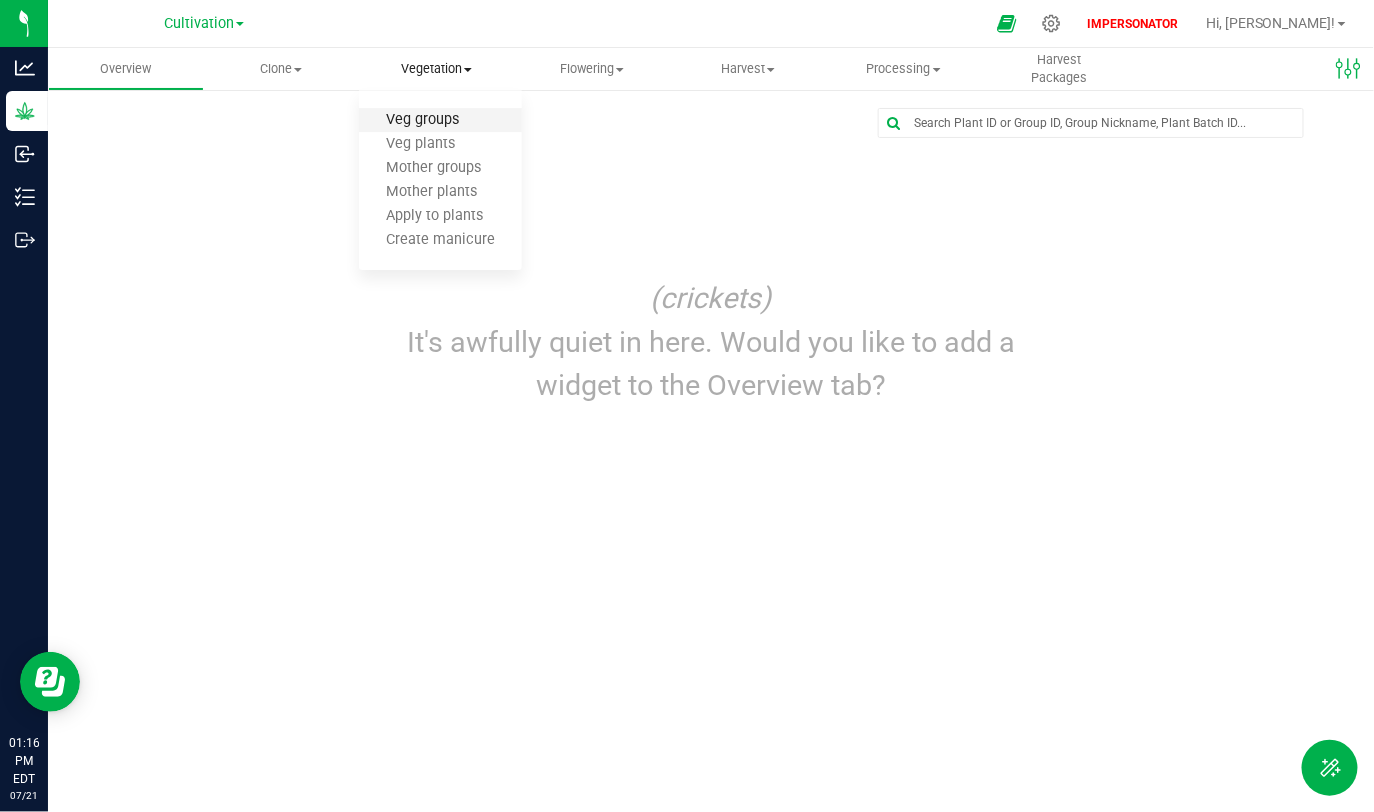 click on "Veg groups" at bounding box center [422, 120] 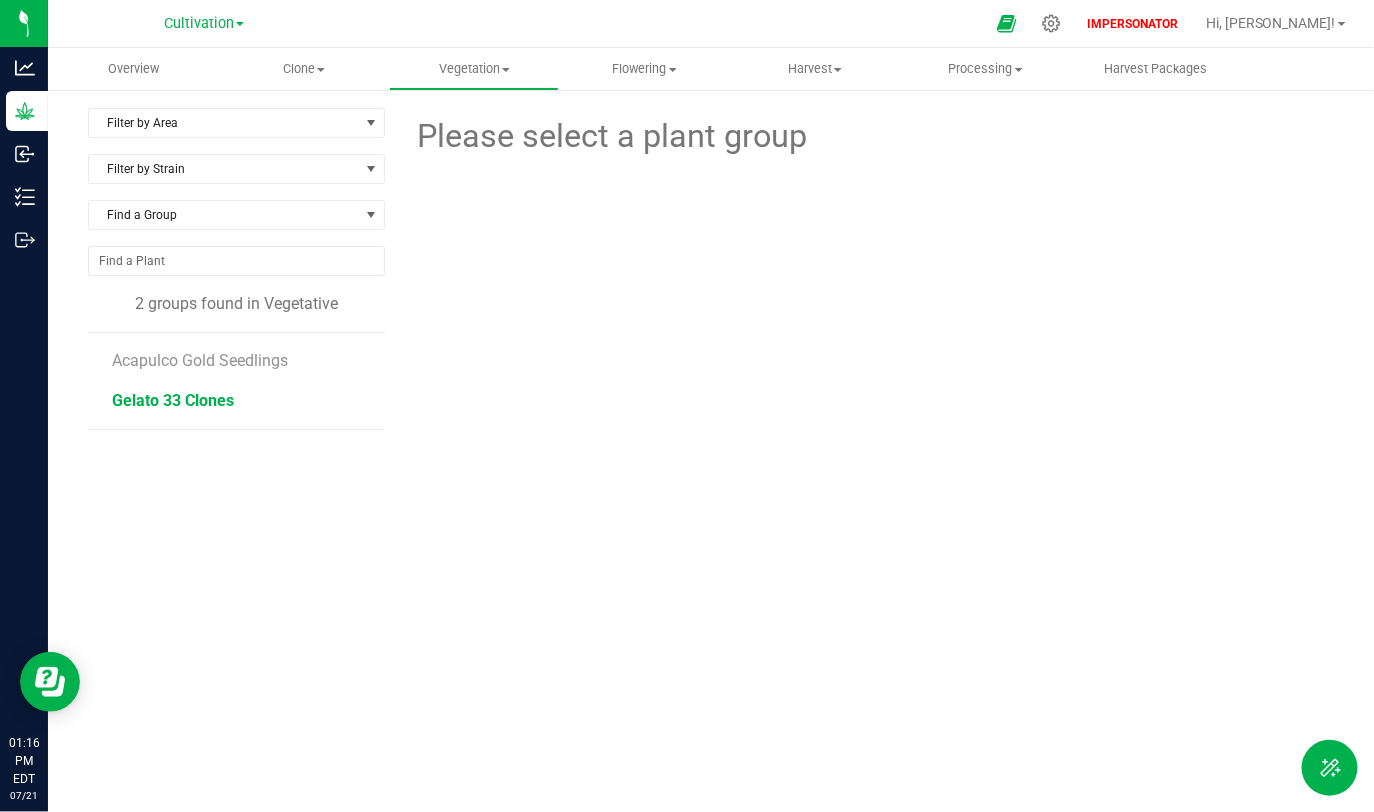 click on "Gelato 33 Clones" at bounding box center (173, 400) 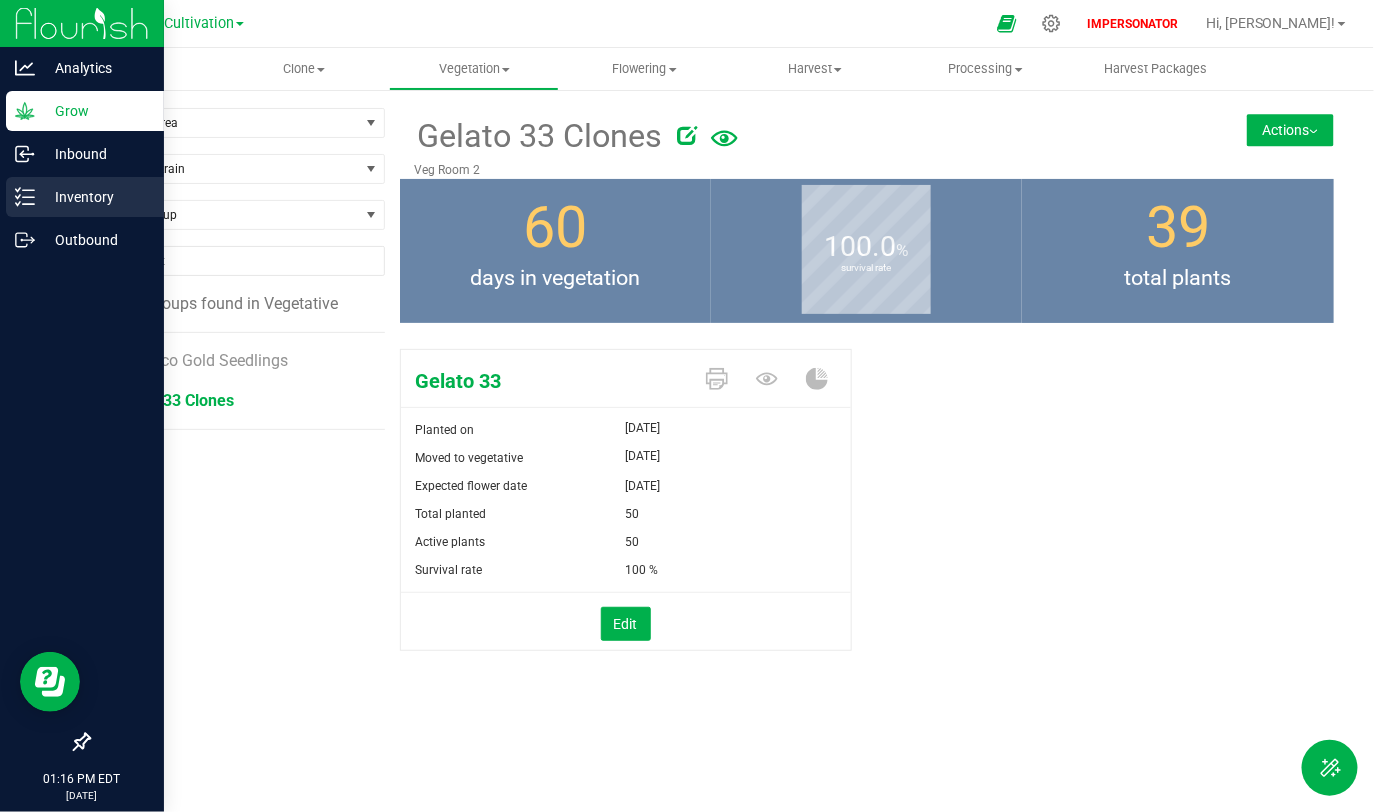 click on "Inventory" at bounding box center [85, 197] 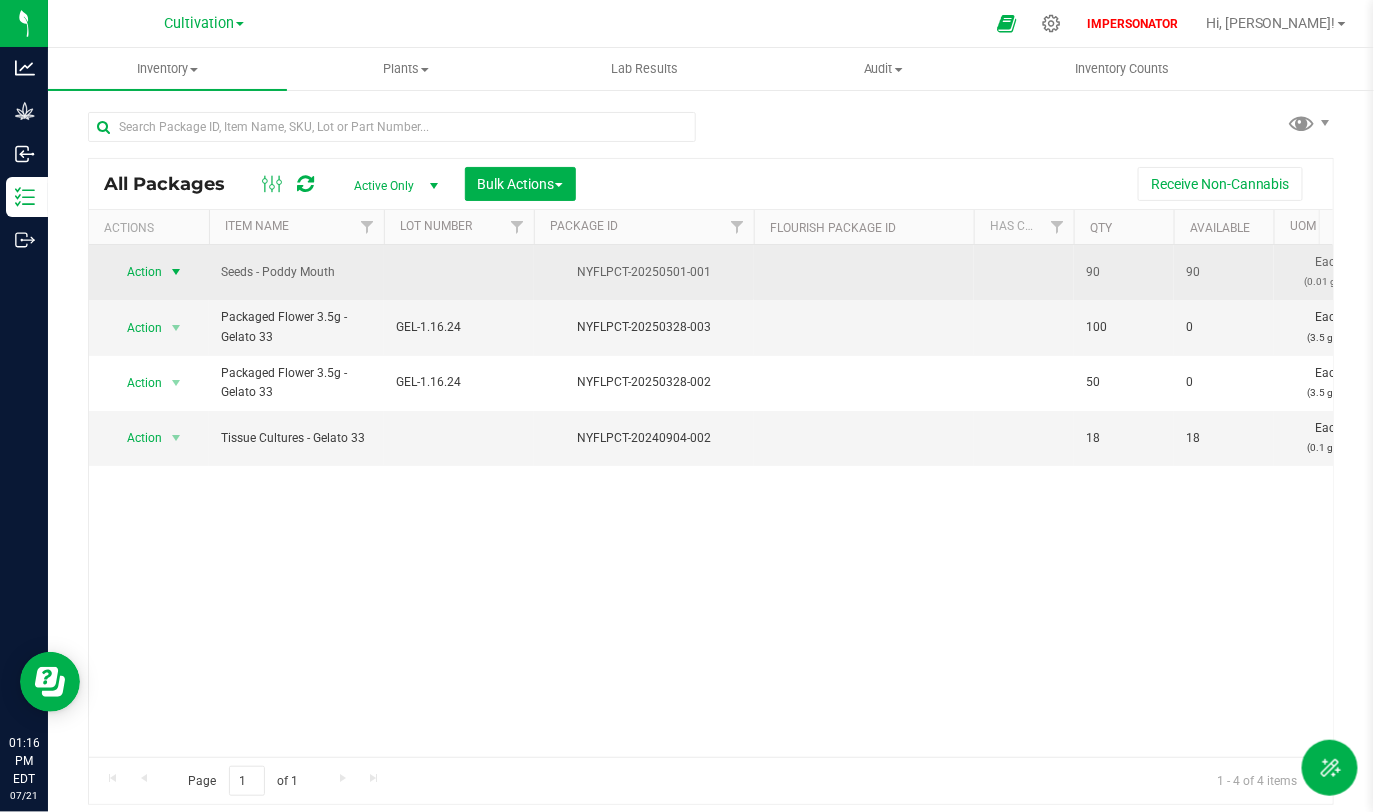 click on "Action Action Adjust qty Create package Edit attributes Global inventory Locate package Lock package Mark as sample Print package label Print product labels Record a lab result See history Take lab sample" at bounding box center (149, 272) 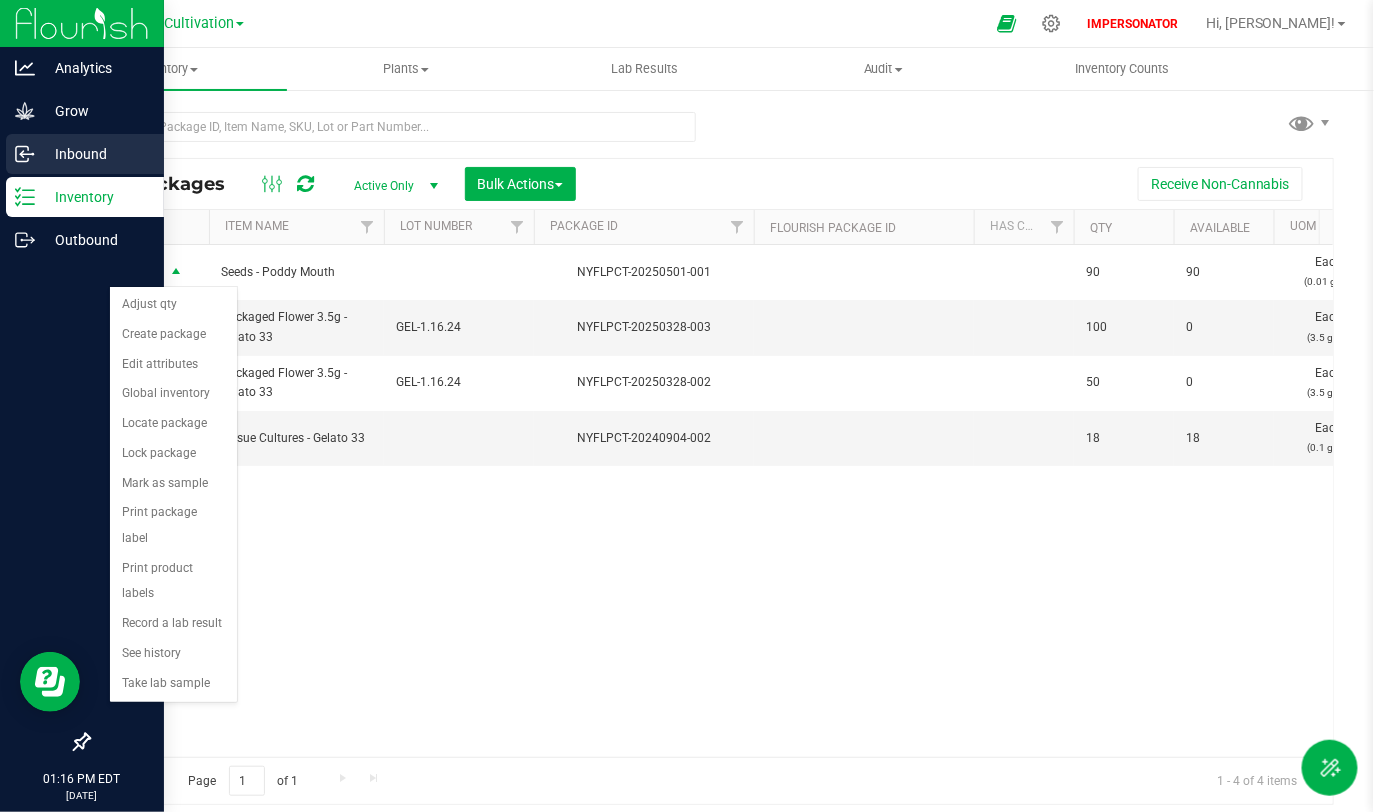 click on "Inbound" at bounding box center [95, 154] 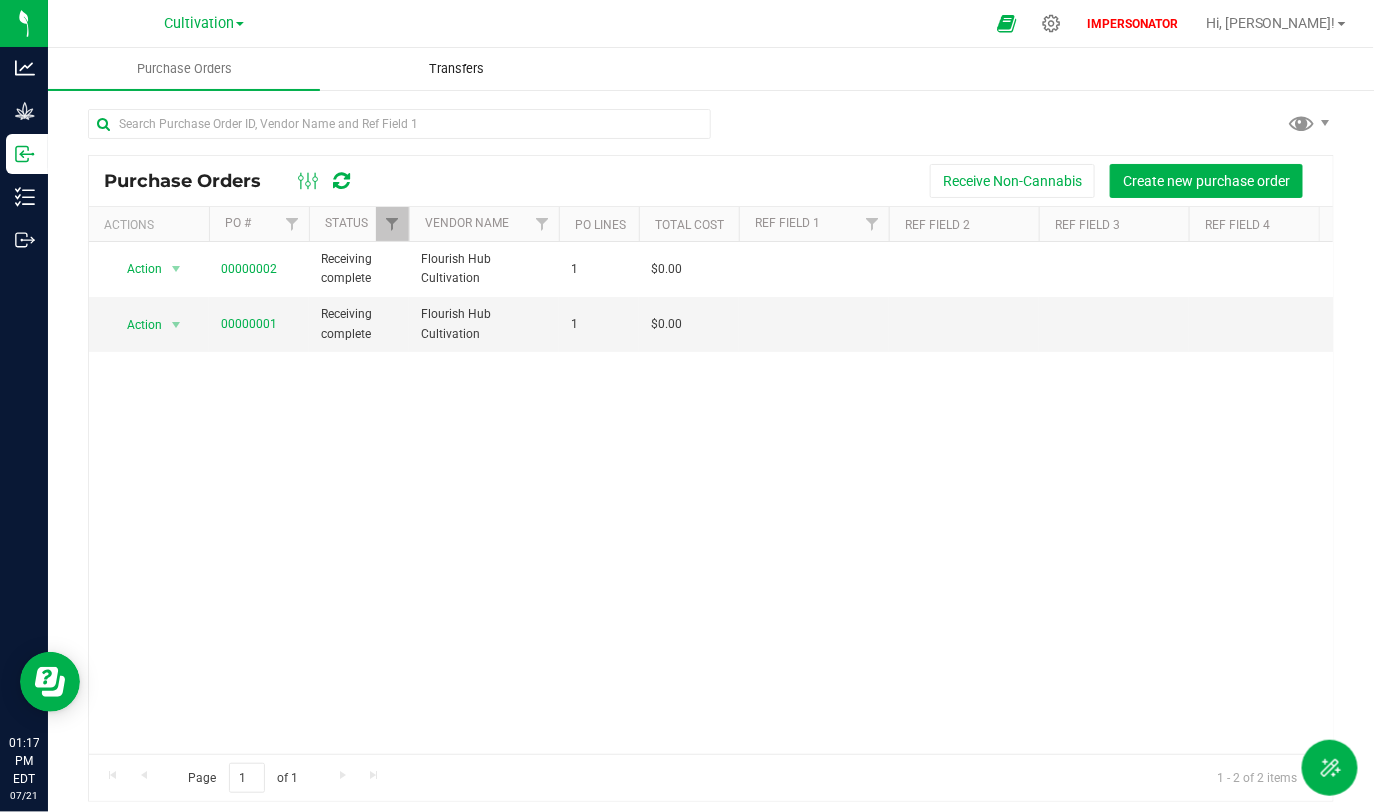 click on "Transfers" at bounding box center (456, 69) 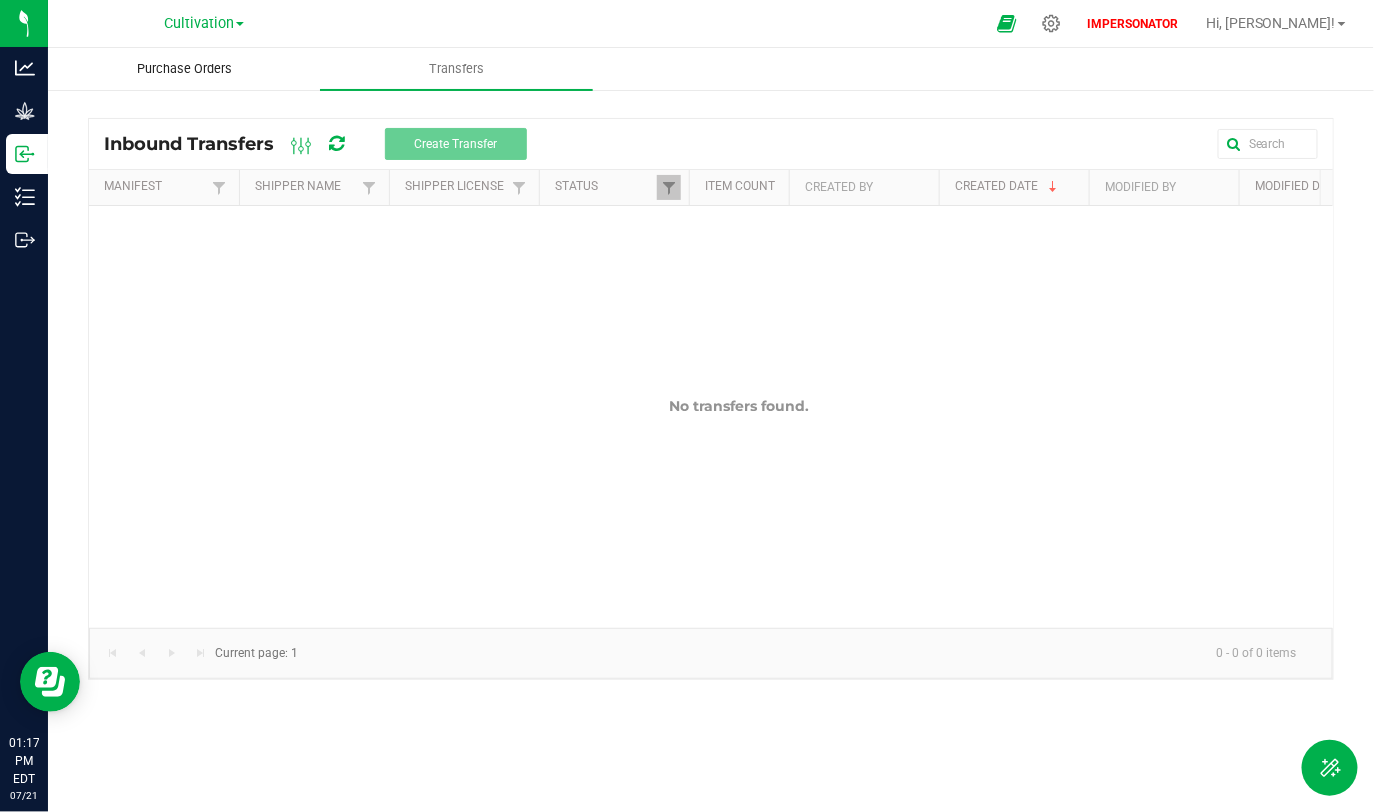click on "Purchase Orders" at bounding box center [184, 69] 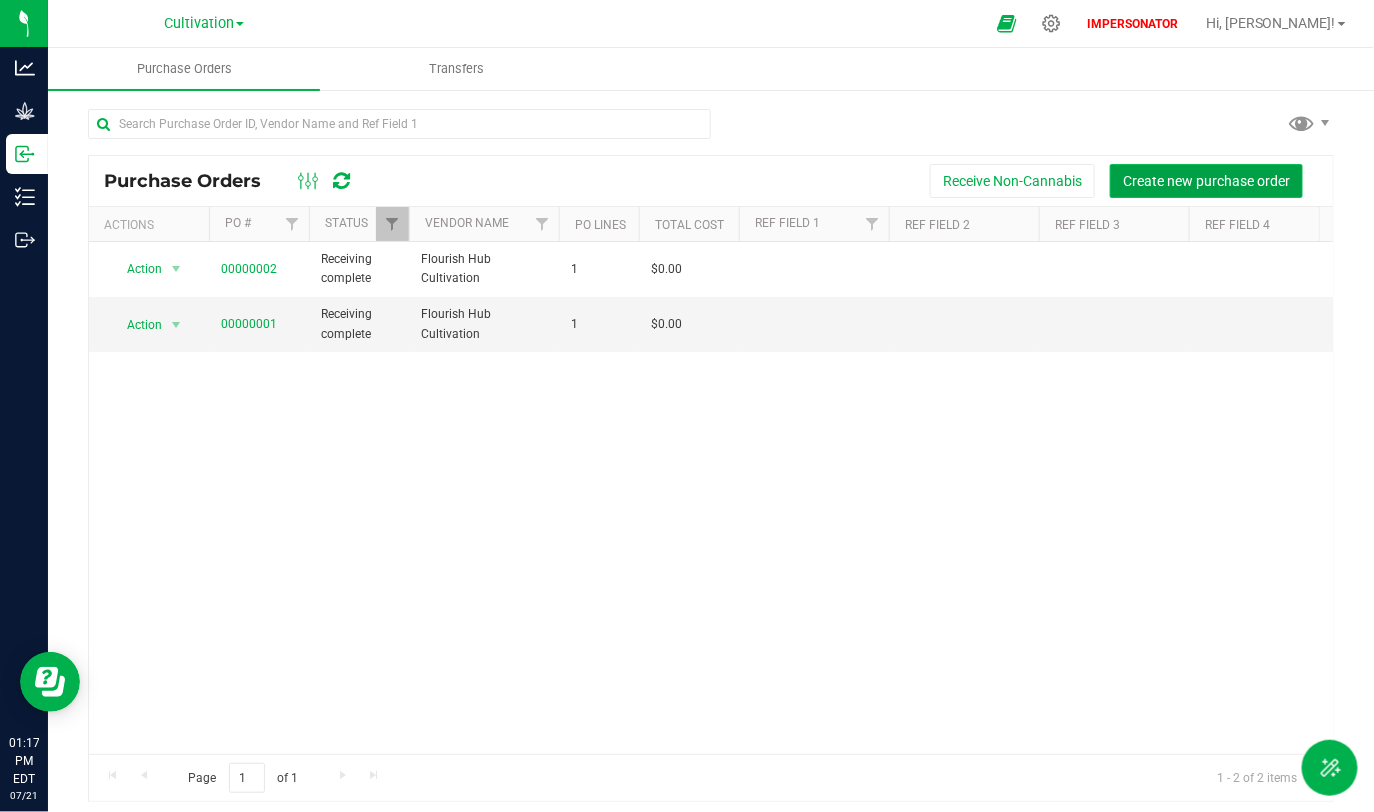 click on "Create new purchase order" at bounding box center [1206, 181] 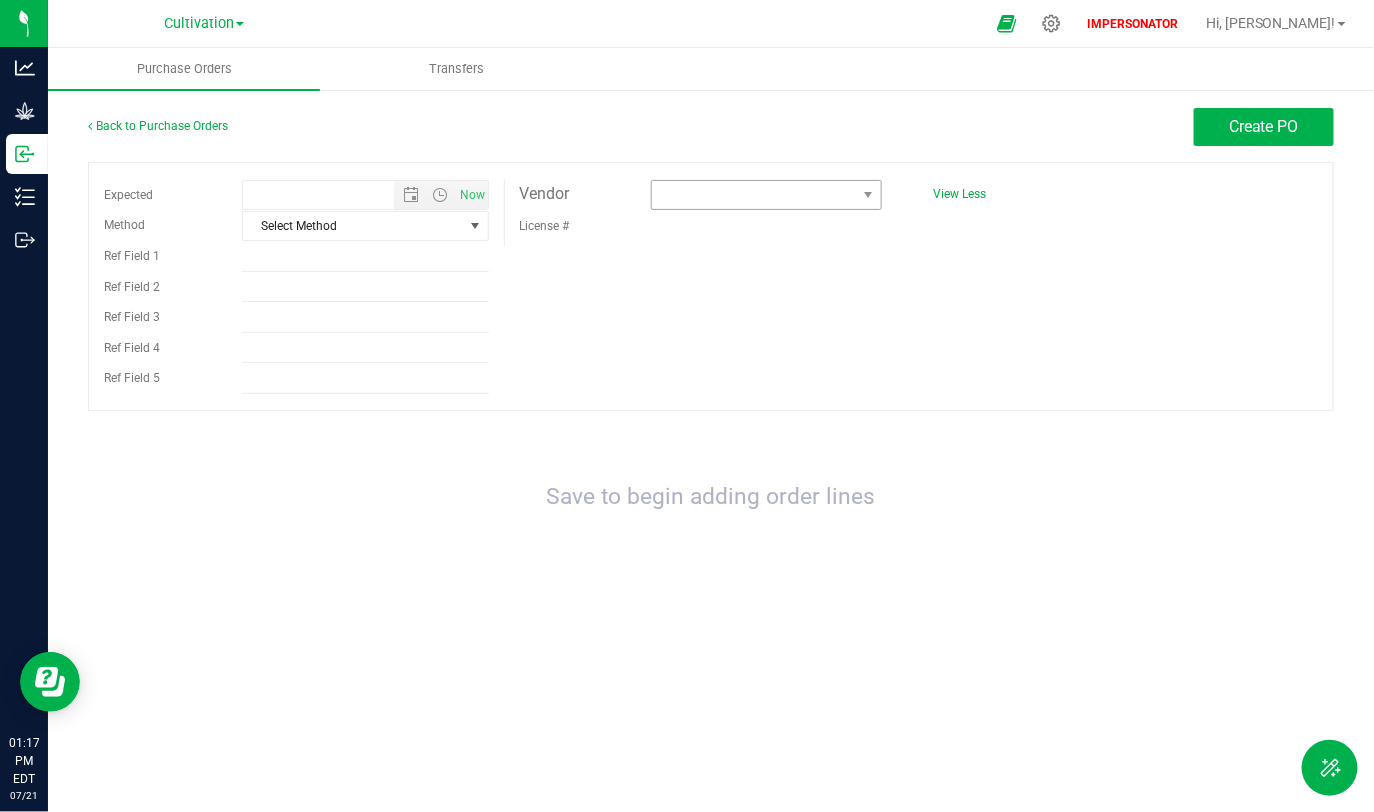 type on "7/21/2025 1:17 PM" 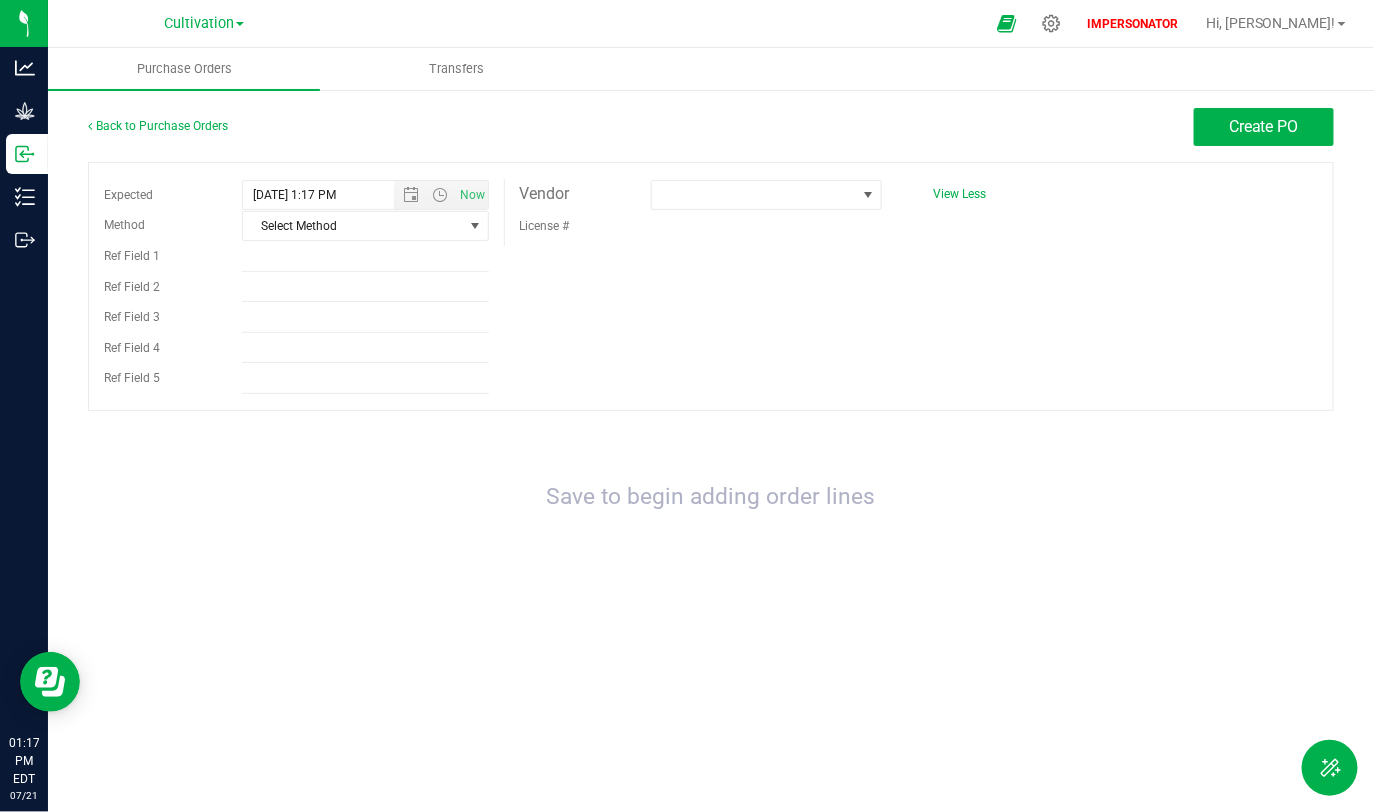 click on "License #" at bounding box center [701, 225] 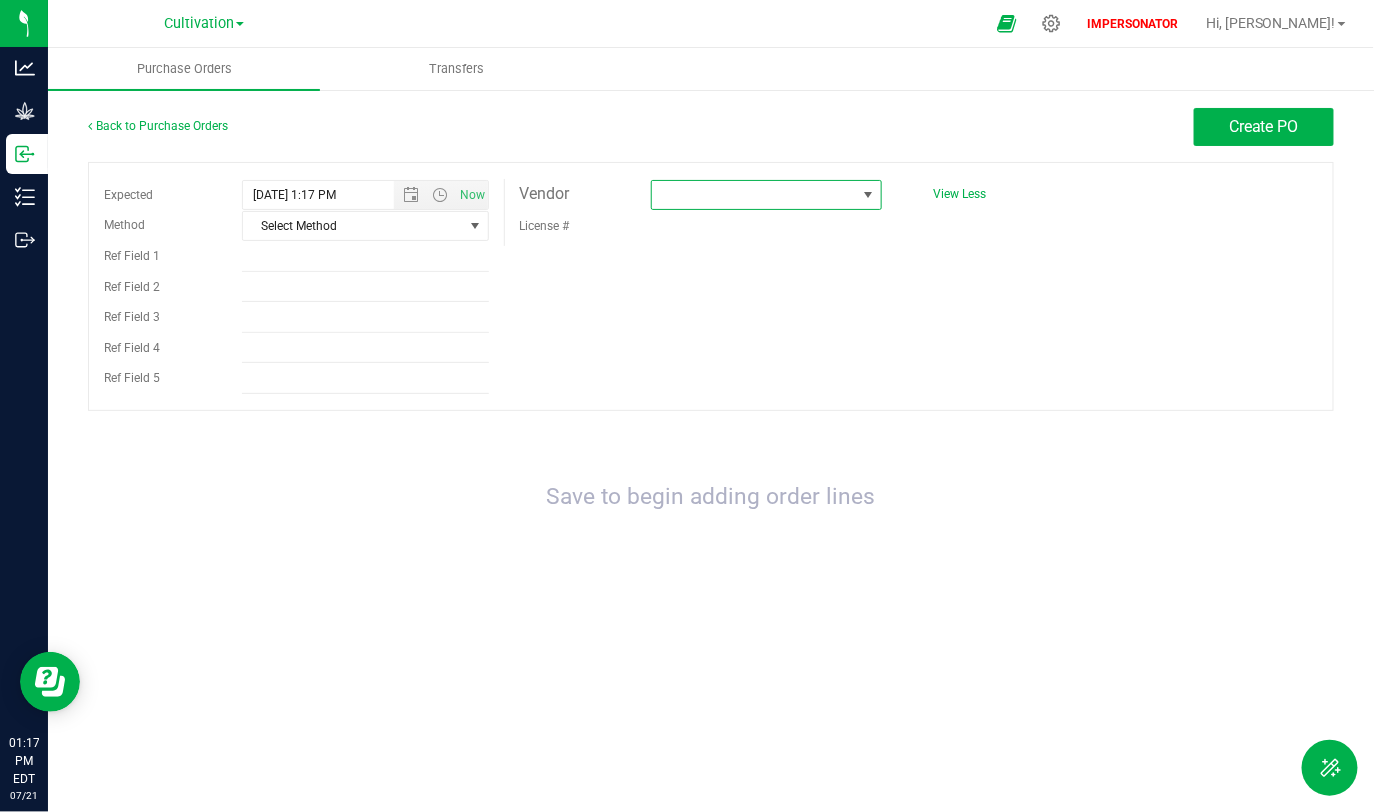click at bounding box center (754, 195) 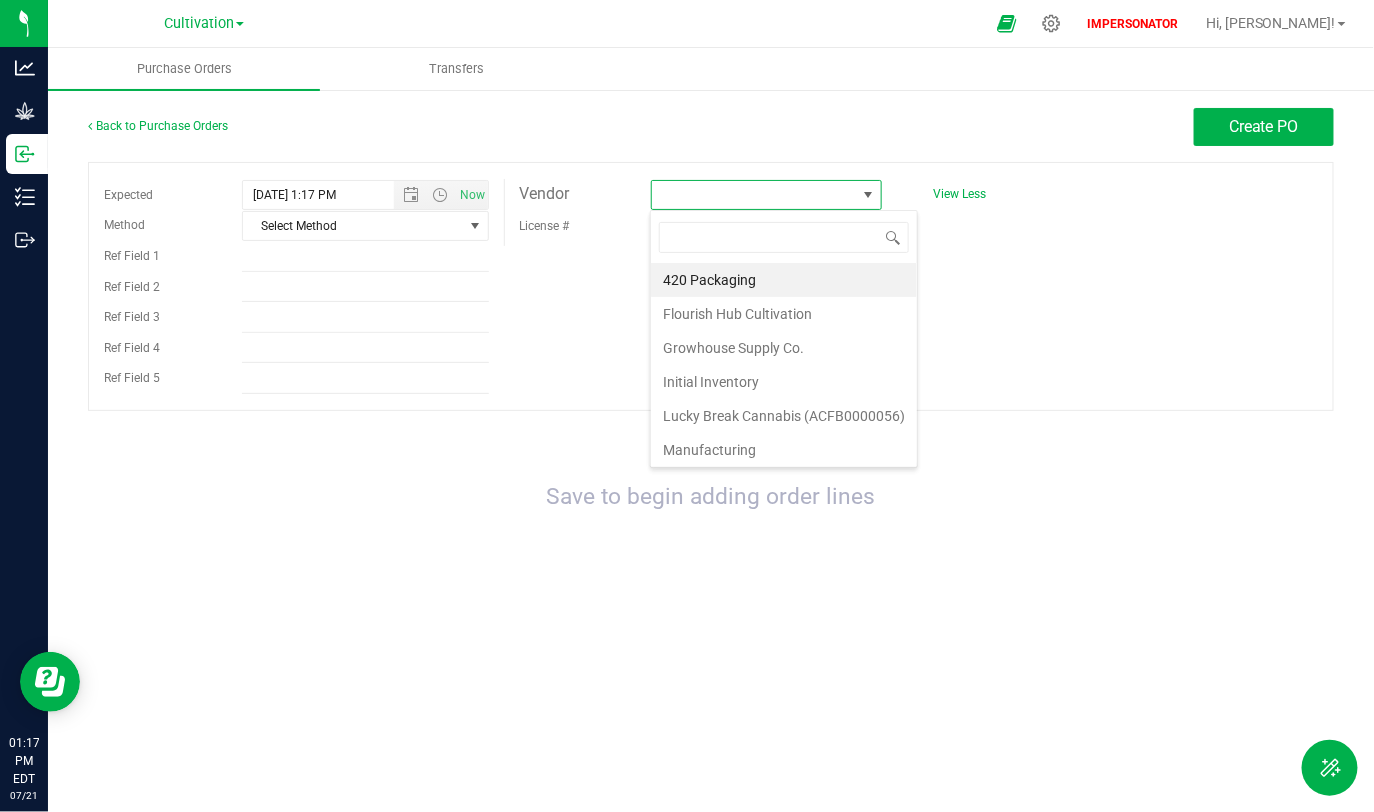 scroll, scrollTop: 99970, scrollLeft: 99767, axis: both 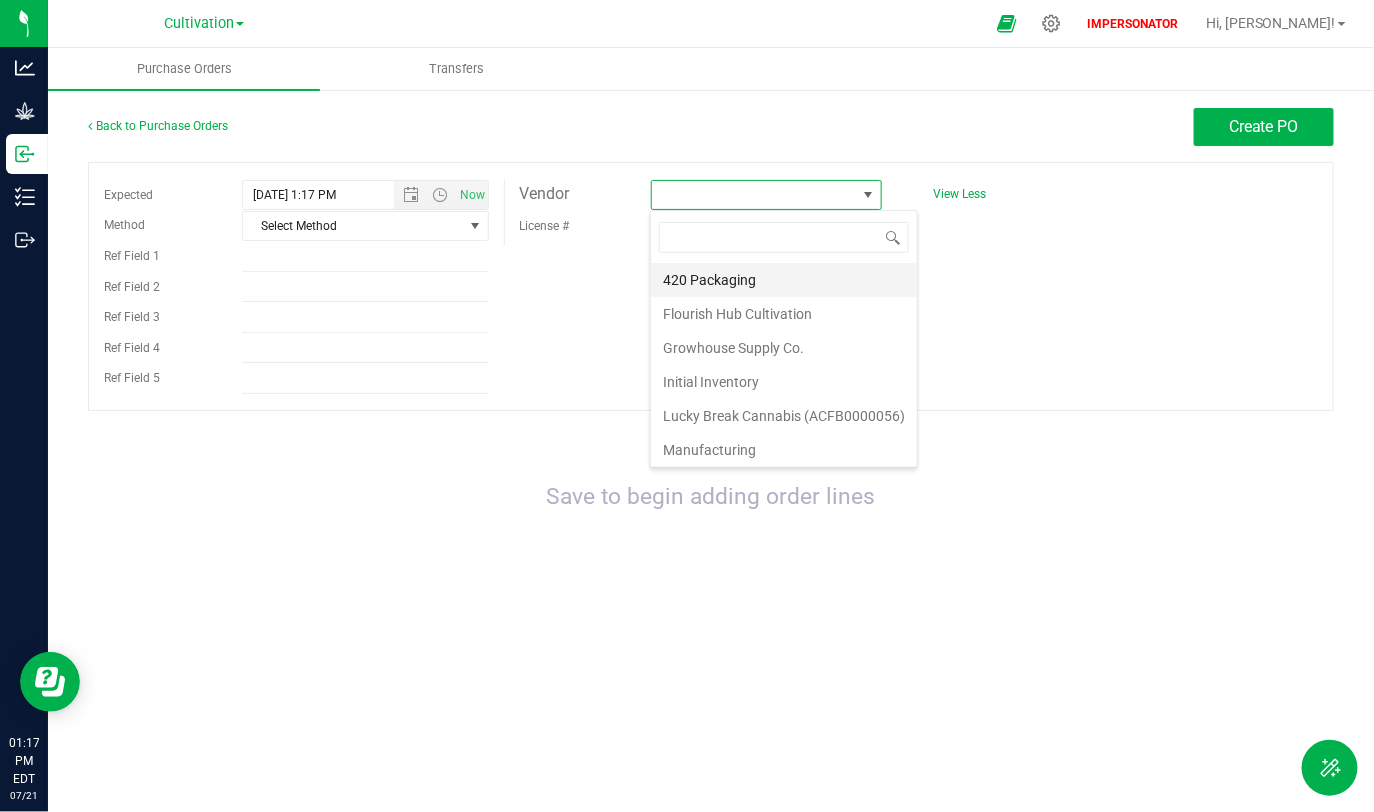 click on "420 Packaging" at bounding box center [784, 280] 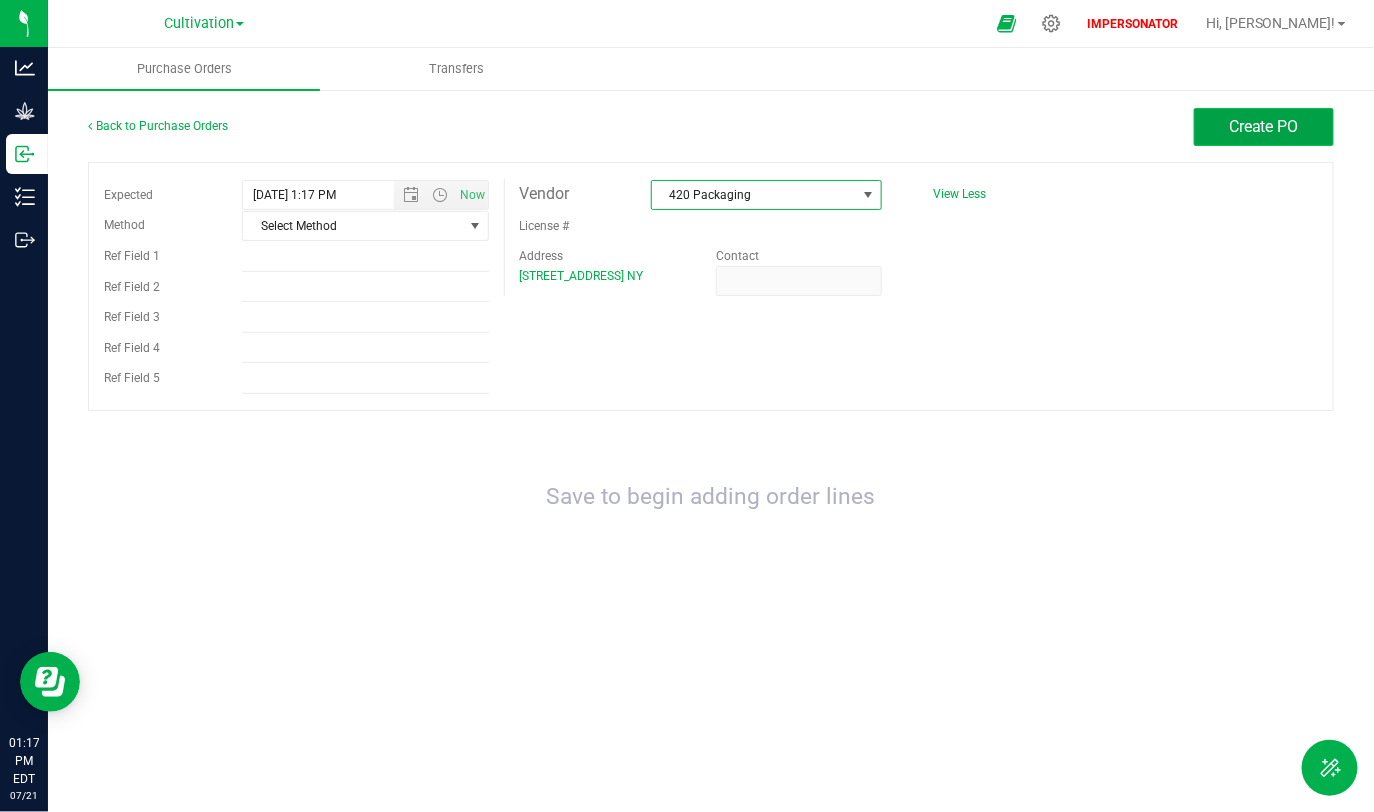 click on "Create PO" at bounding box center [1264, 127] 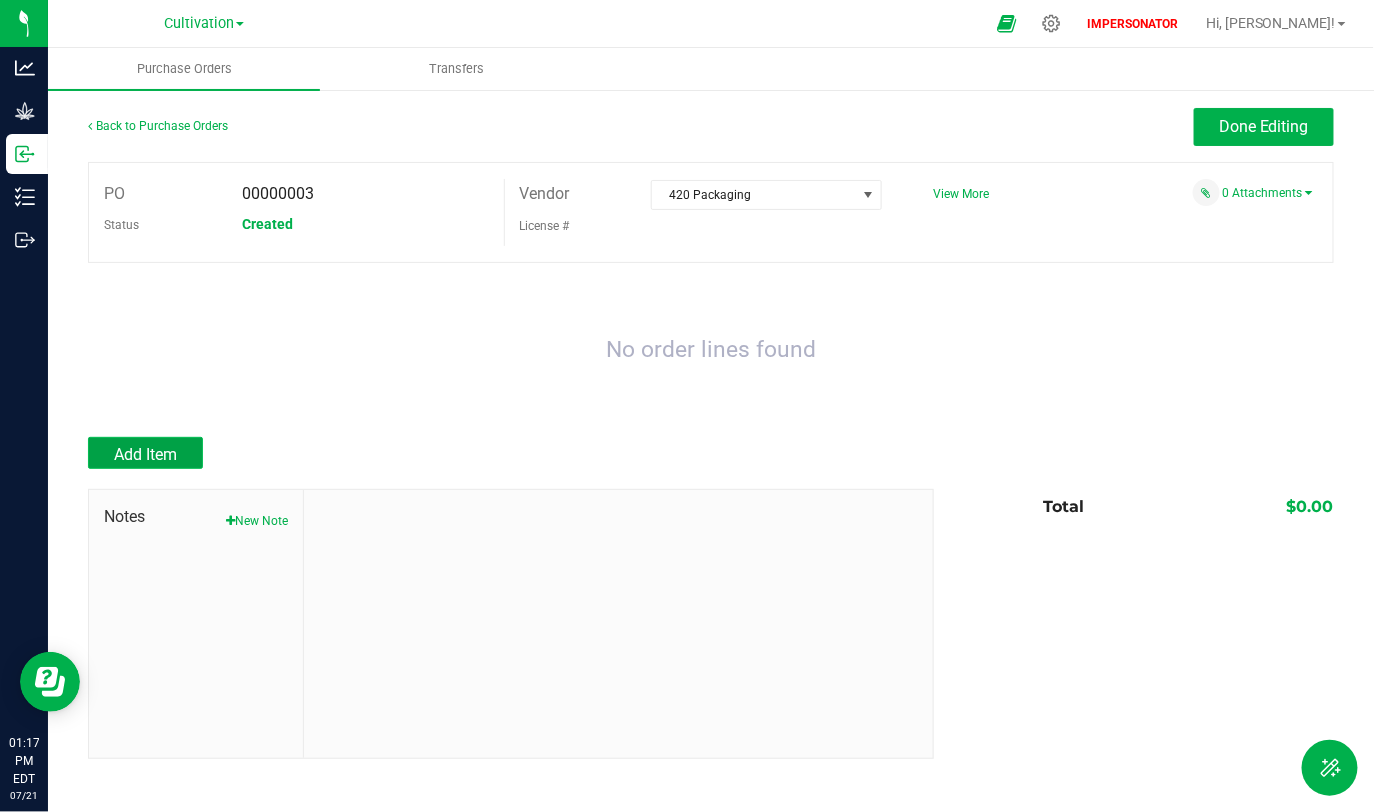 click on "Add Item" at bounding box center [145, 454] 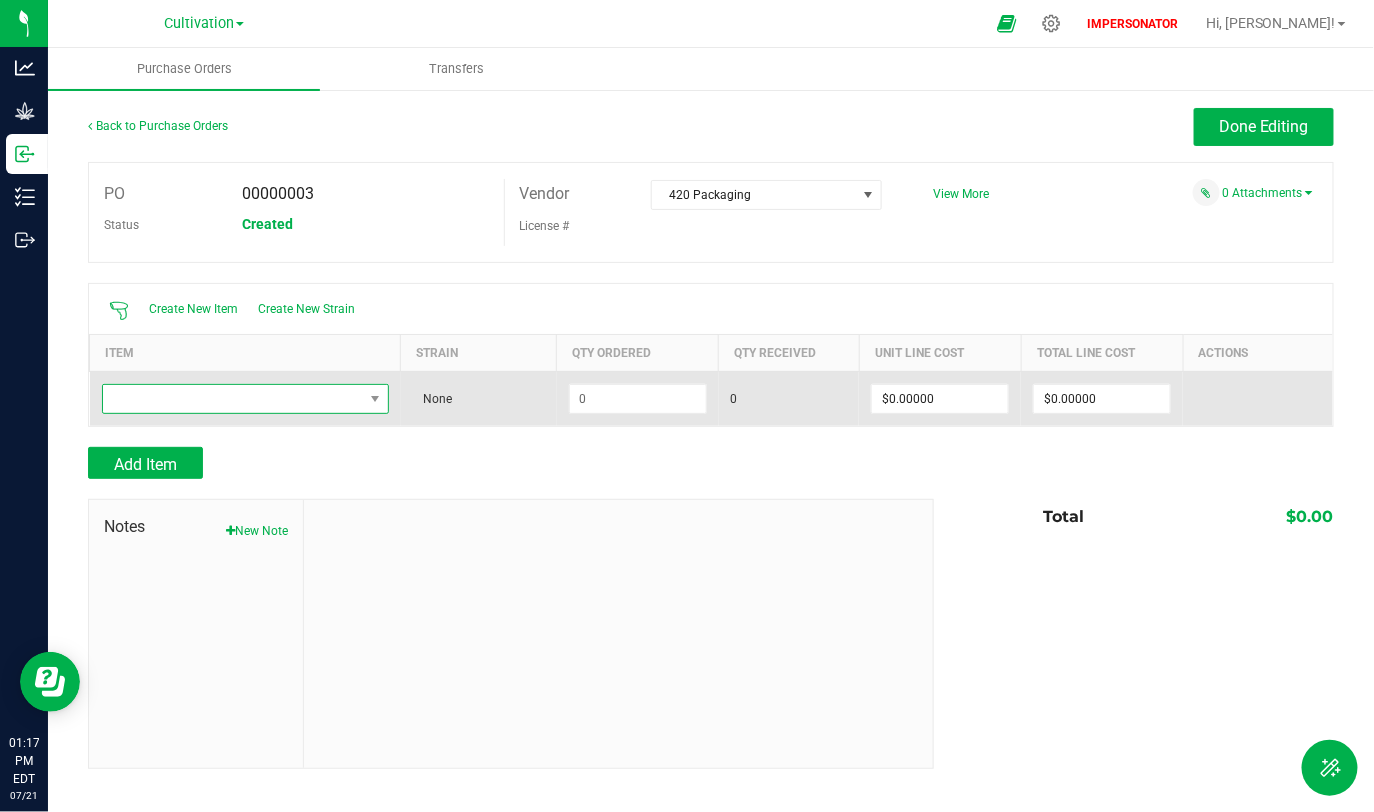 click at bounding box center [233, 399] 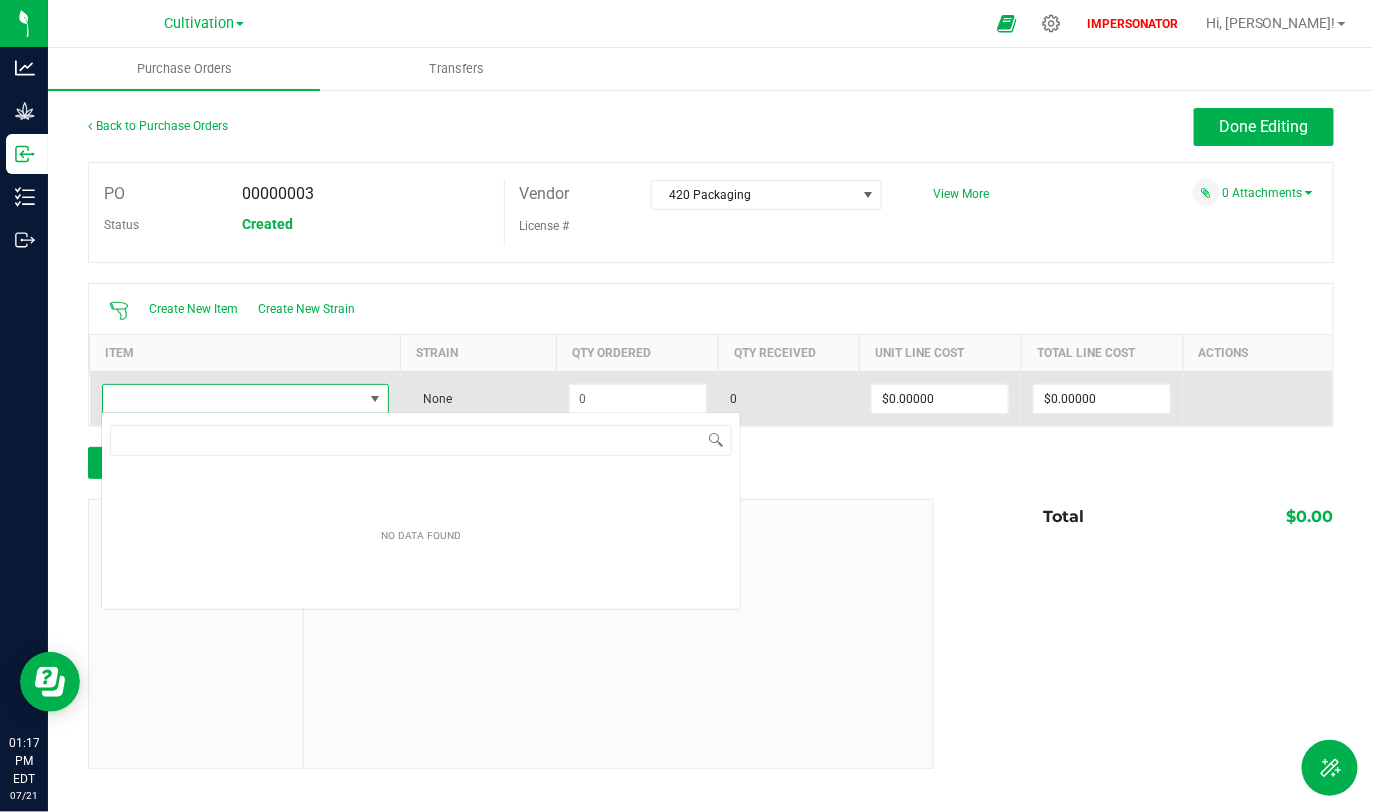 scroll, scrollTop: 99970, scrollLeft: 99711, axis: both 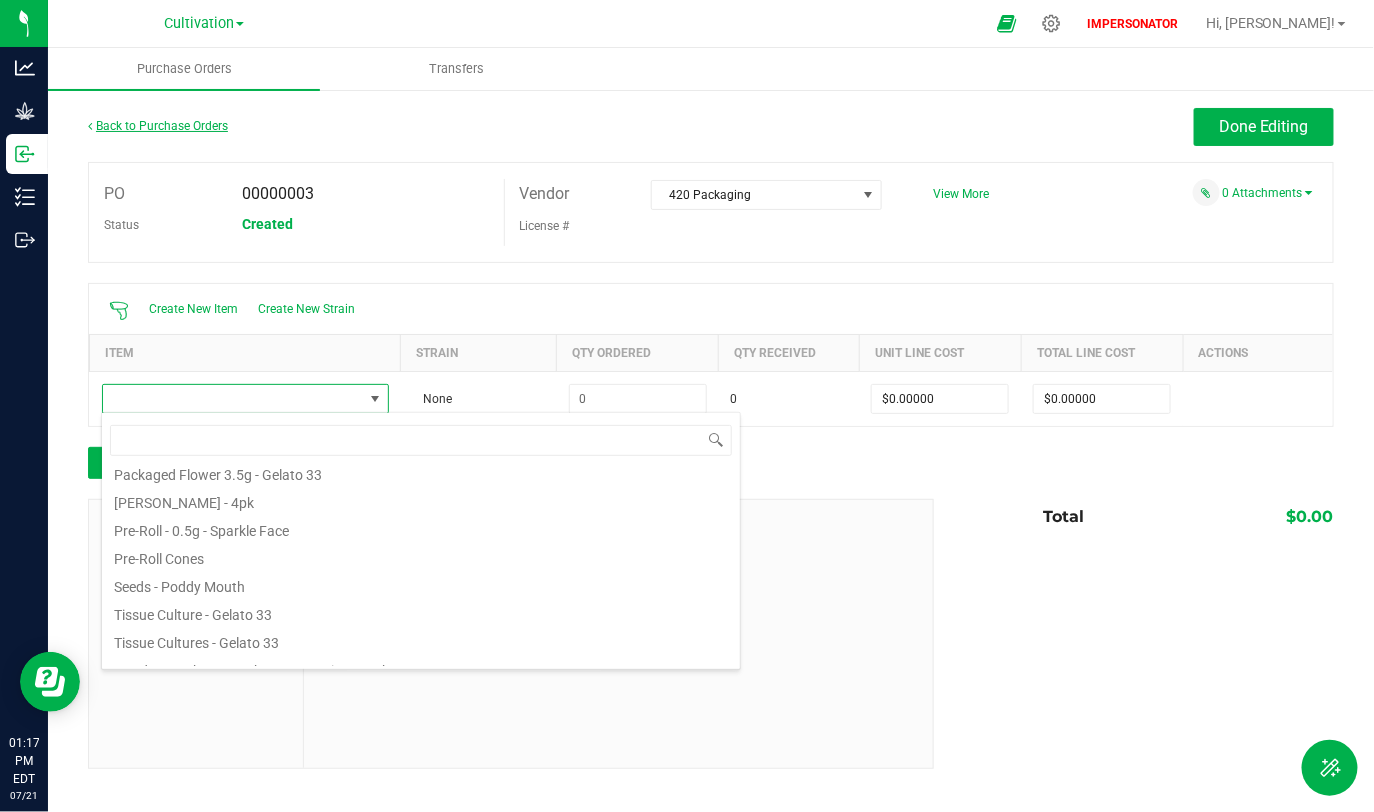 click on "Back to Purchase Orders" at bounding box center (158, 126) 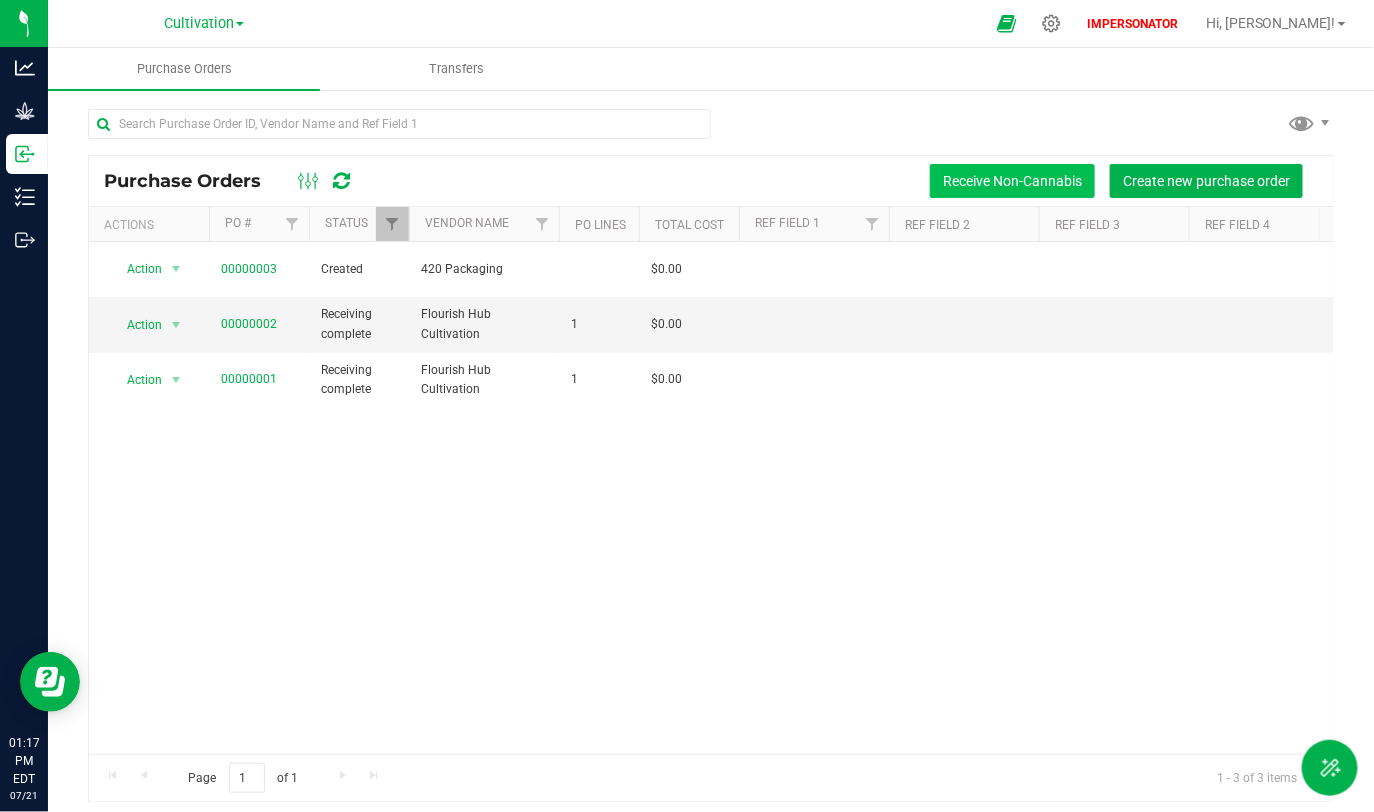 click on "Receive Non-Cannabis" at bounding box center (1012, 181) 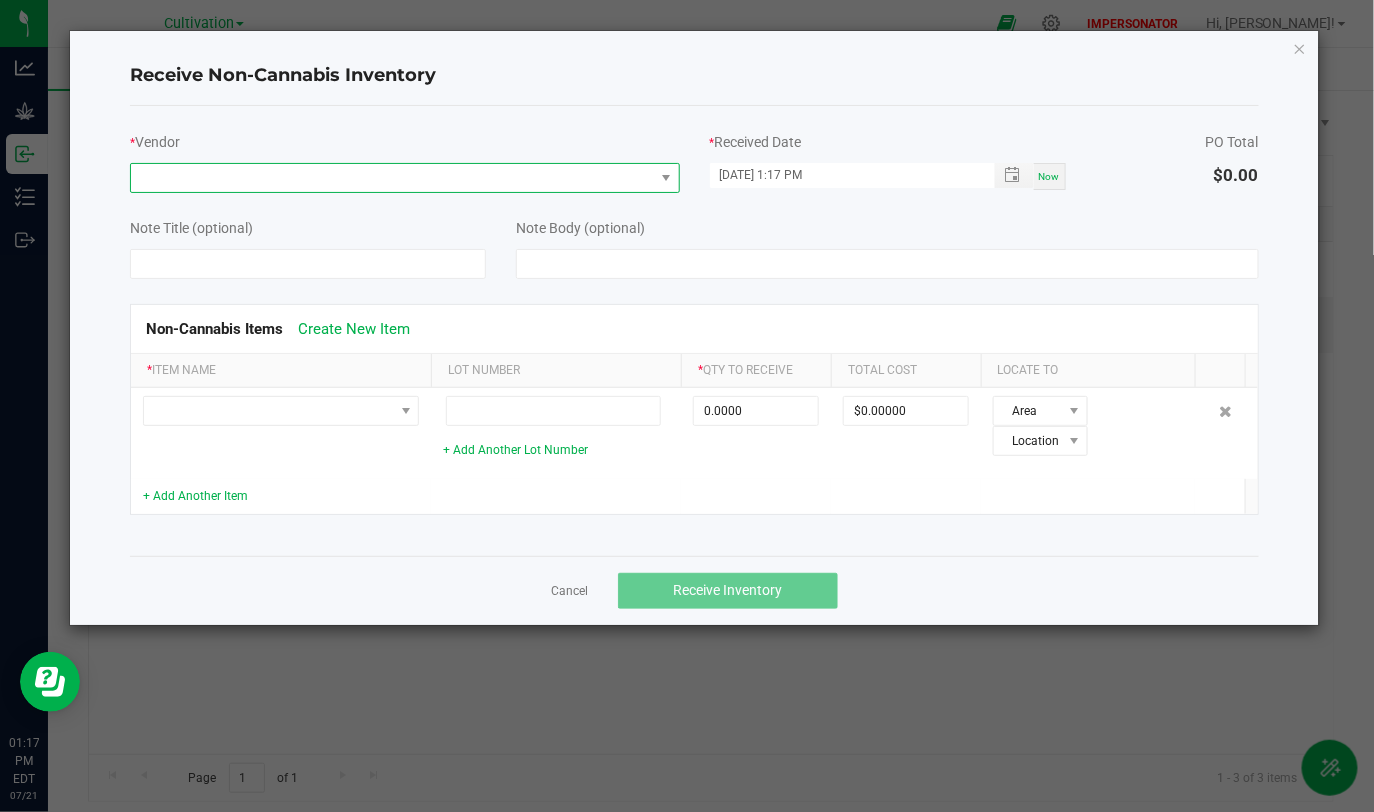 click at bounding box center (392, 178) 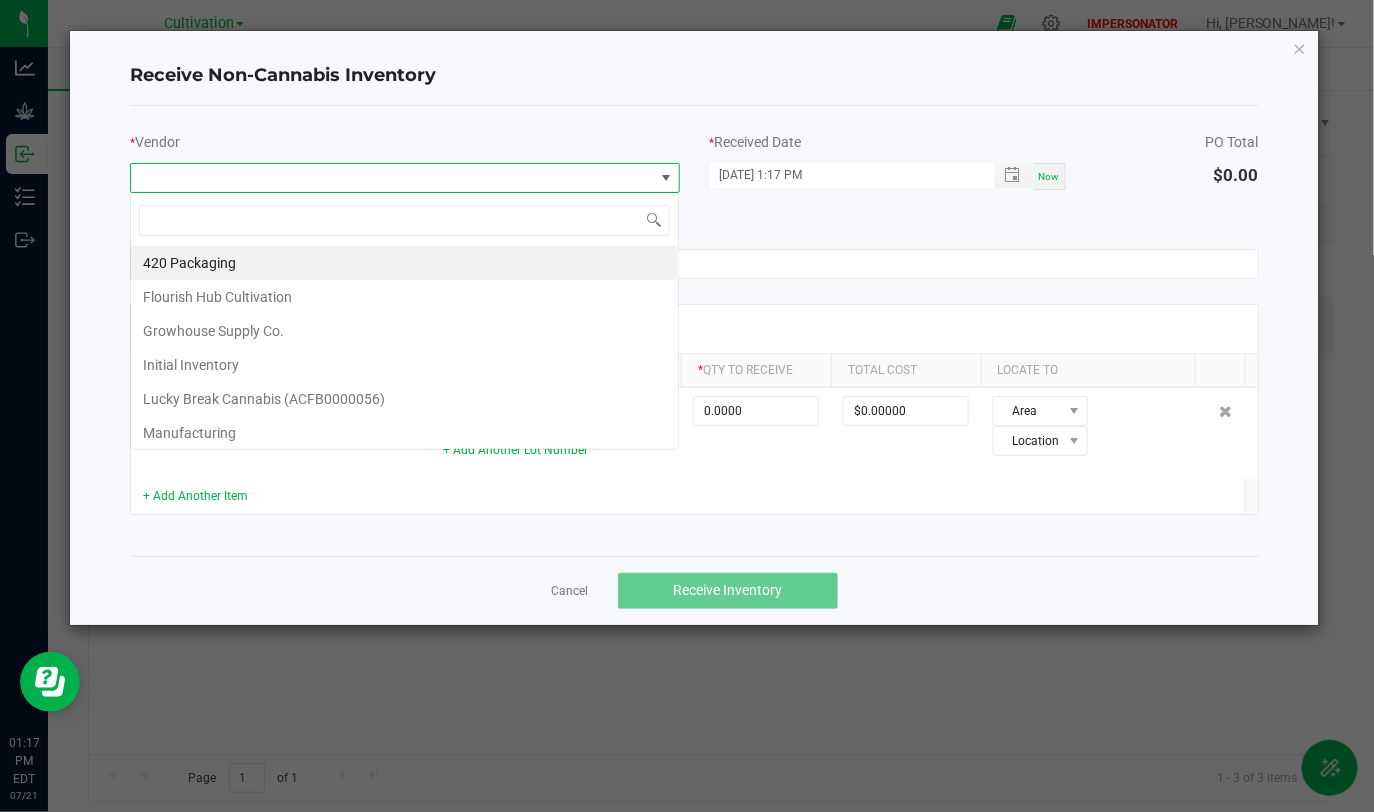 scroll, scrollTop: 99970, scrollLeft: 99450, axis: both 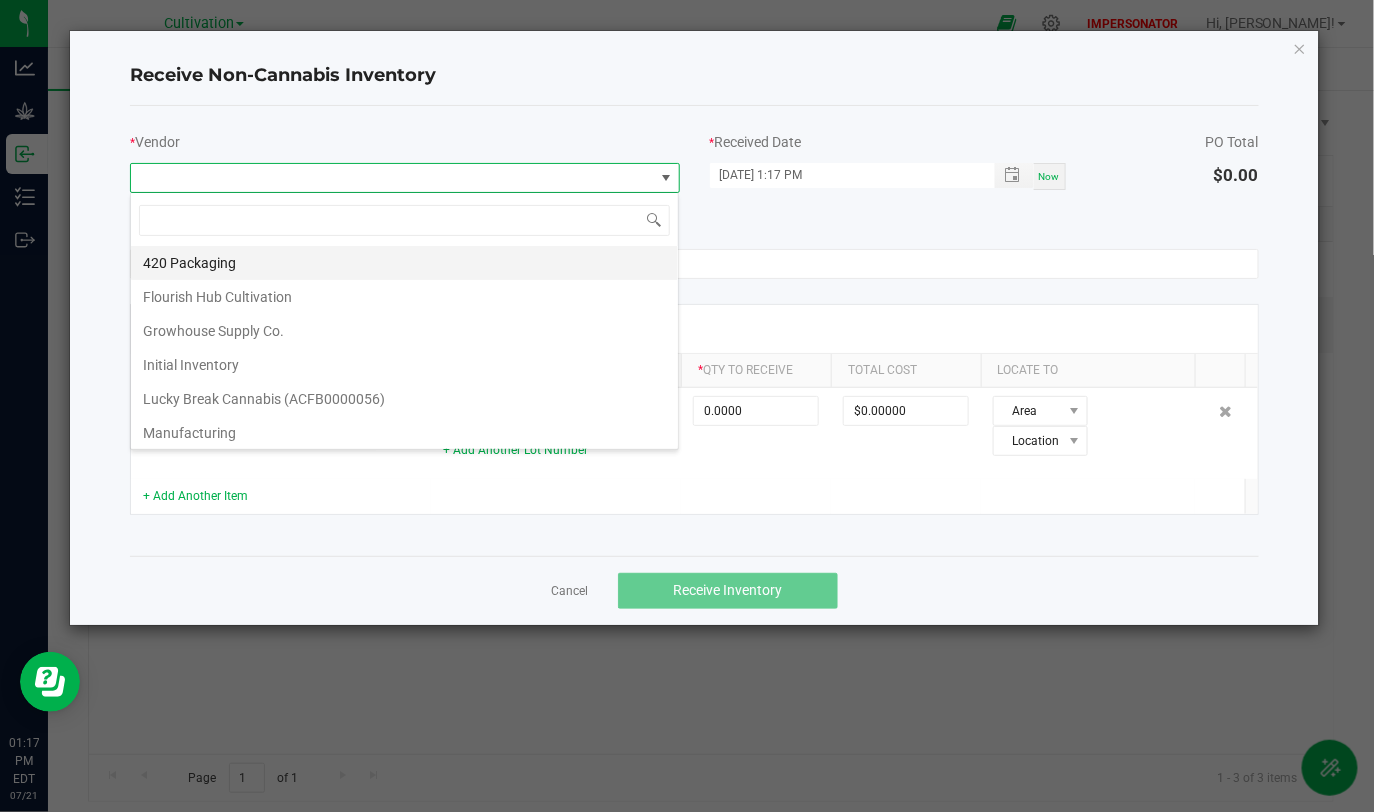 click on "420 Packaging" at bounding box center [404, 263] 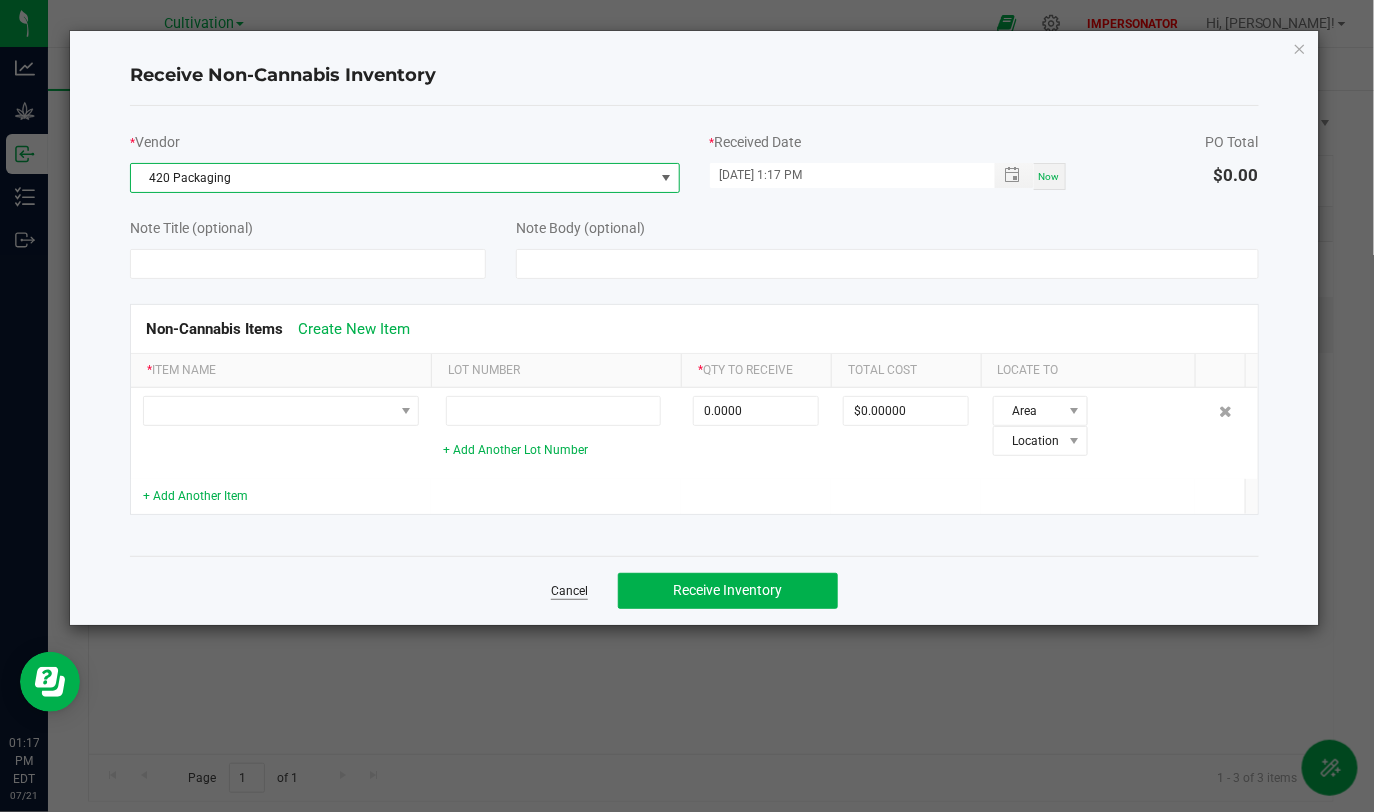 click on "Cancel" 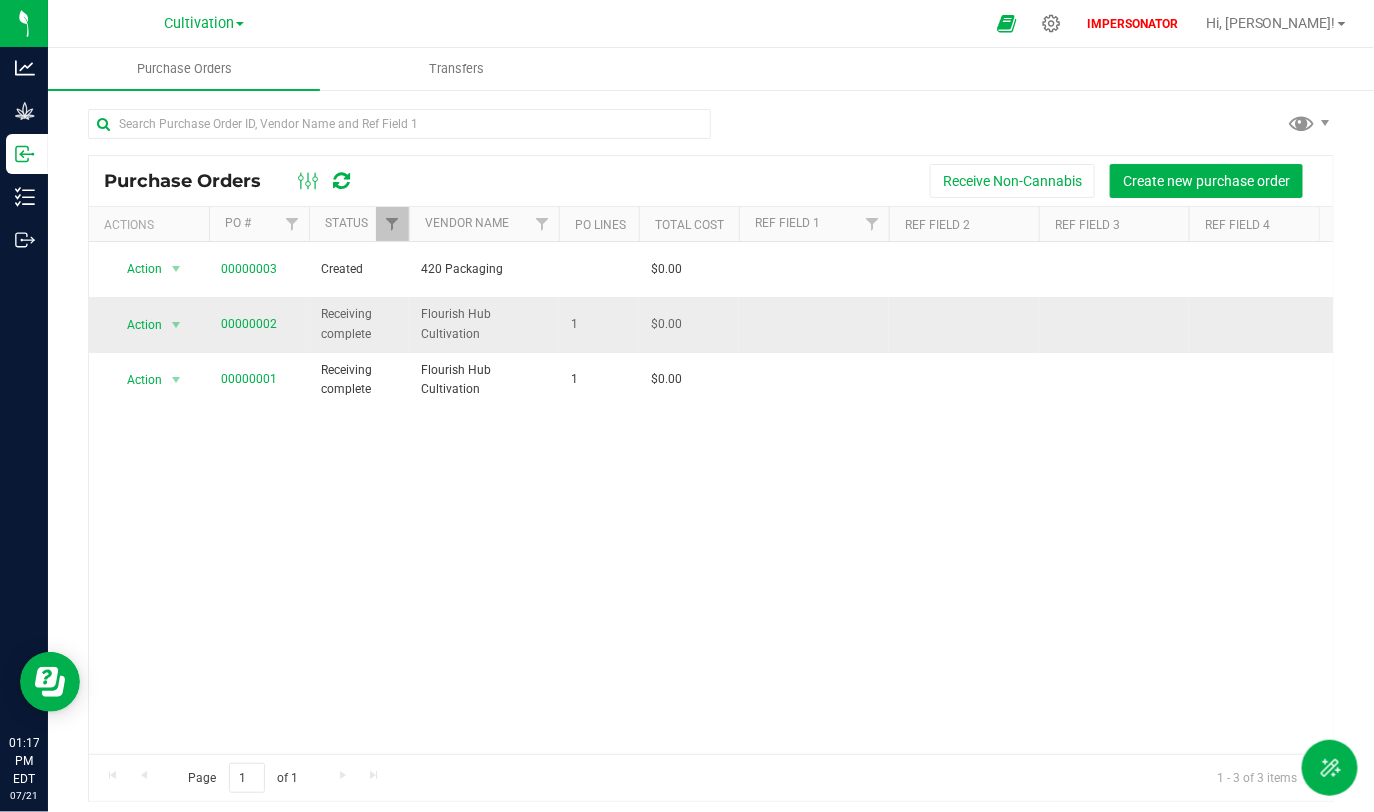 drag, startPoint x: 310, startPoint y: 302, endPoint x: 376, endPoint y: 322, distance: 68.96376 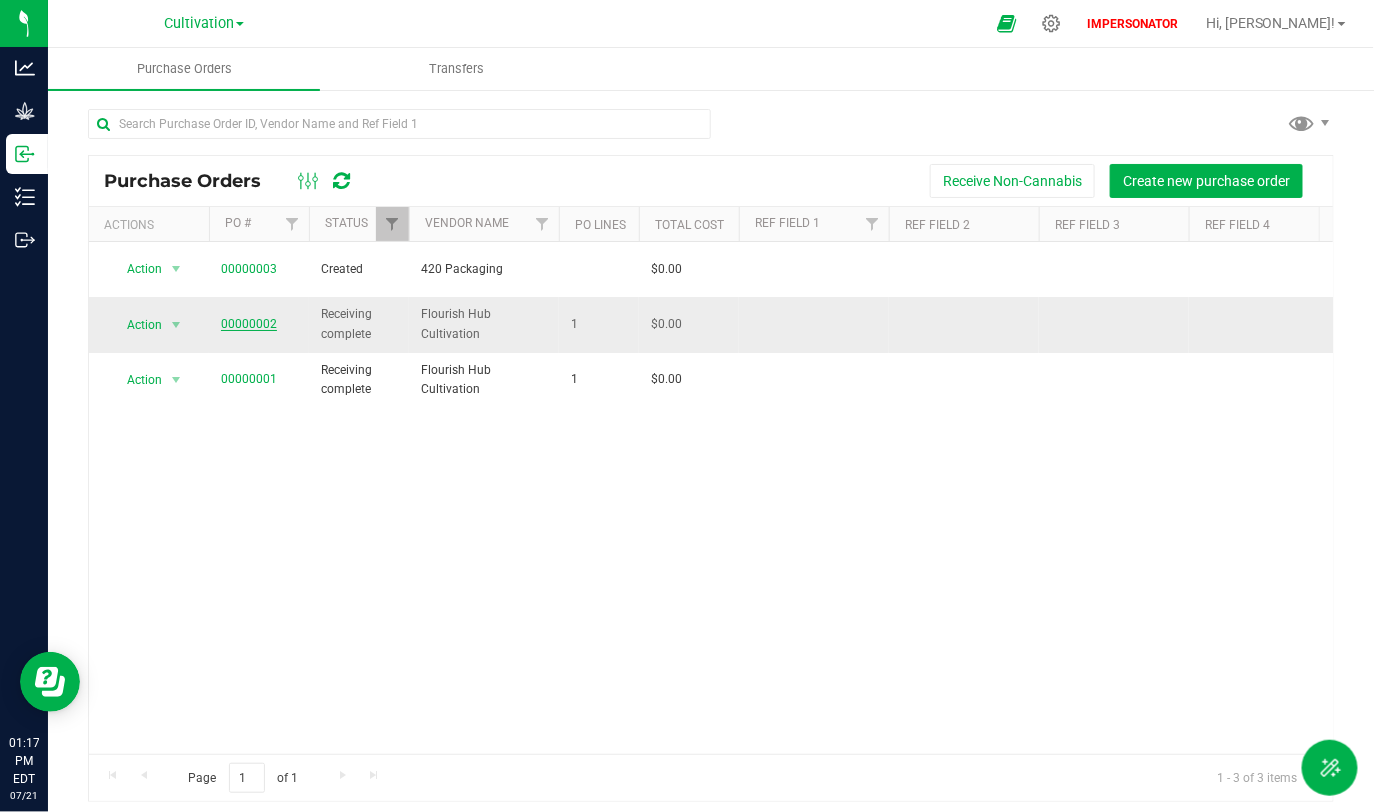click on "00000002" at bounding box center [249, 324] 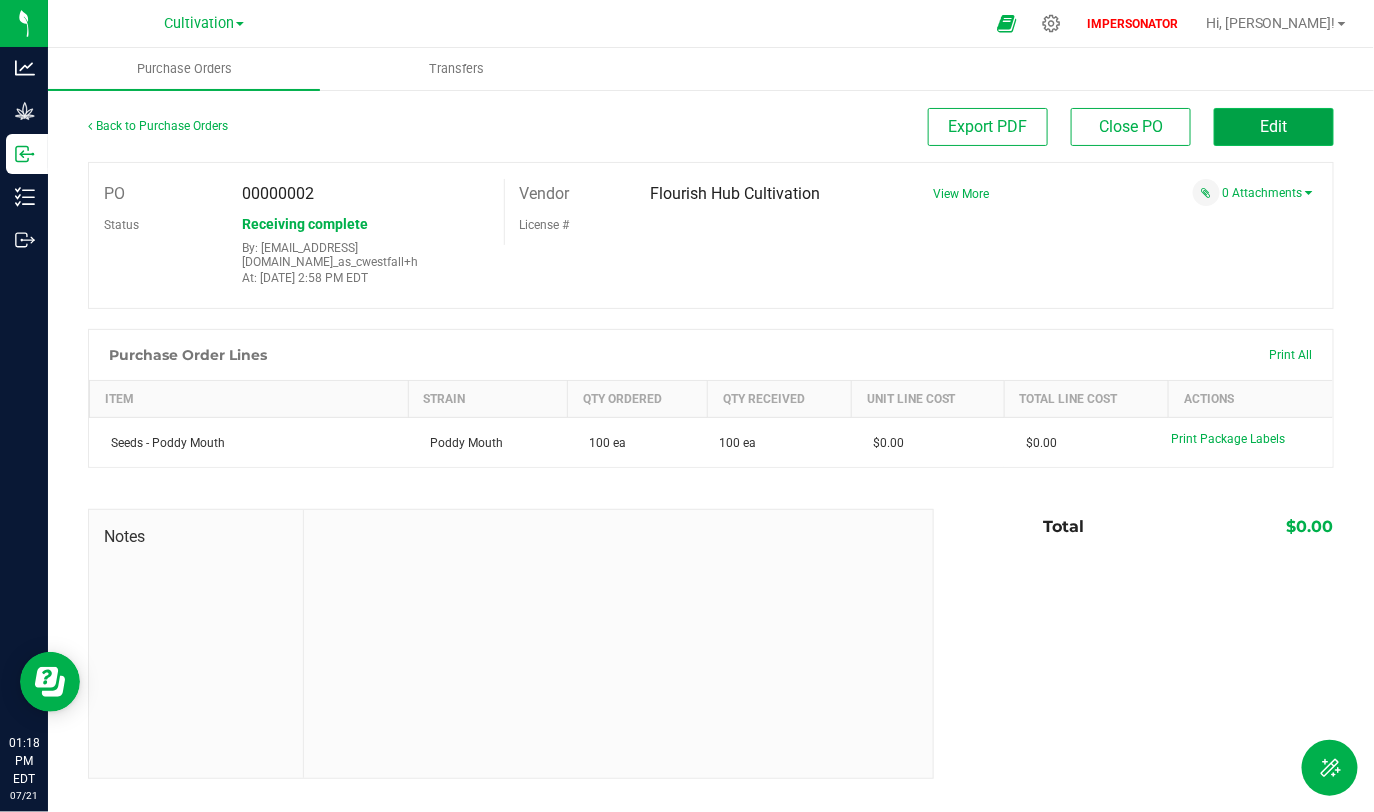click on "Edit" at bounding box center [1274, 127] 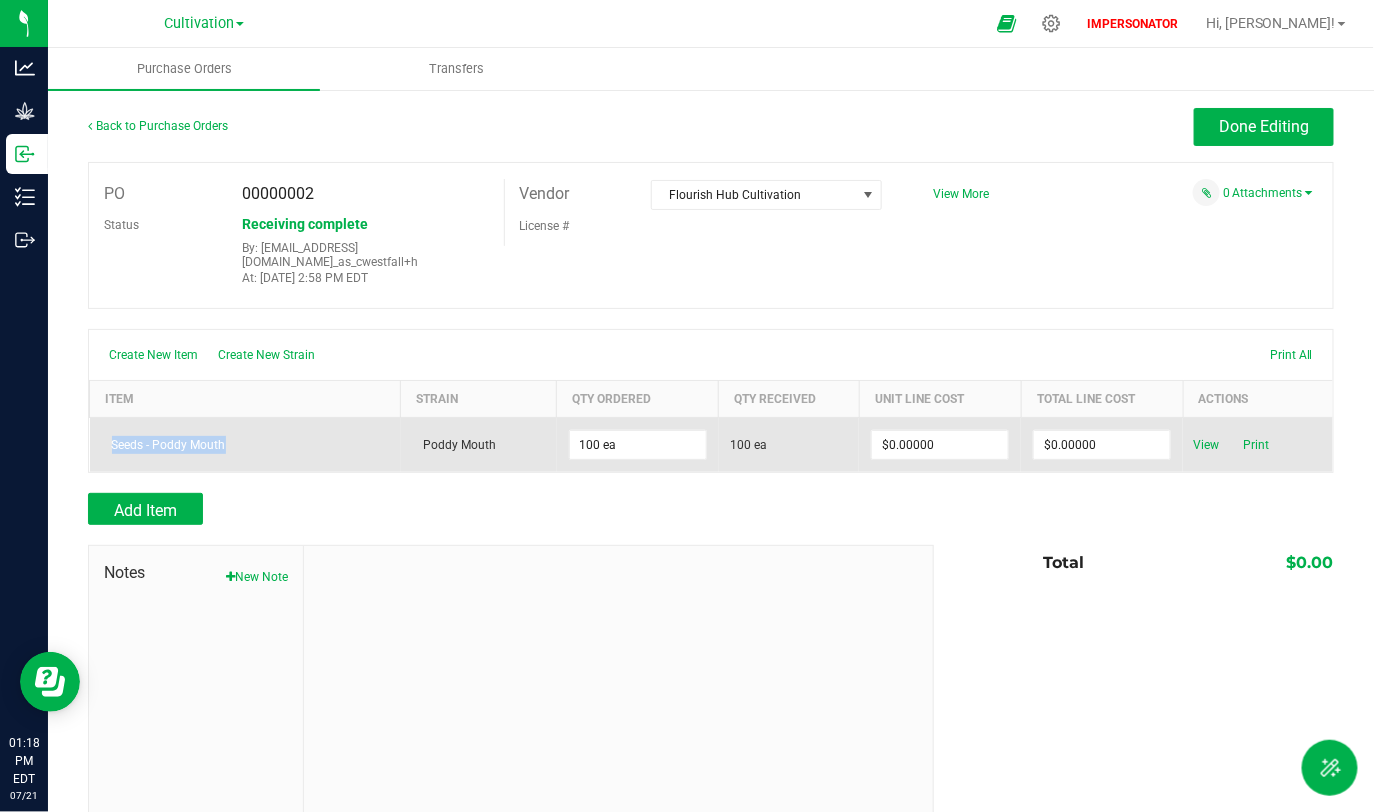 drag, startPoint x: 107, startPoint y: 428, endPoint x: 331, endPoint y: 437, distance: 224.18073 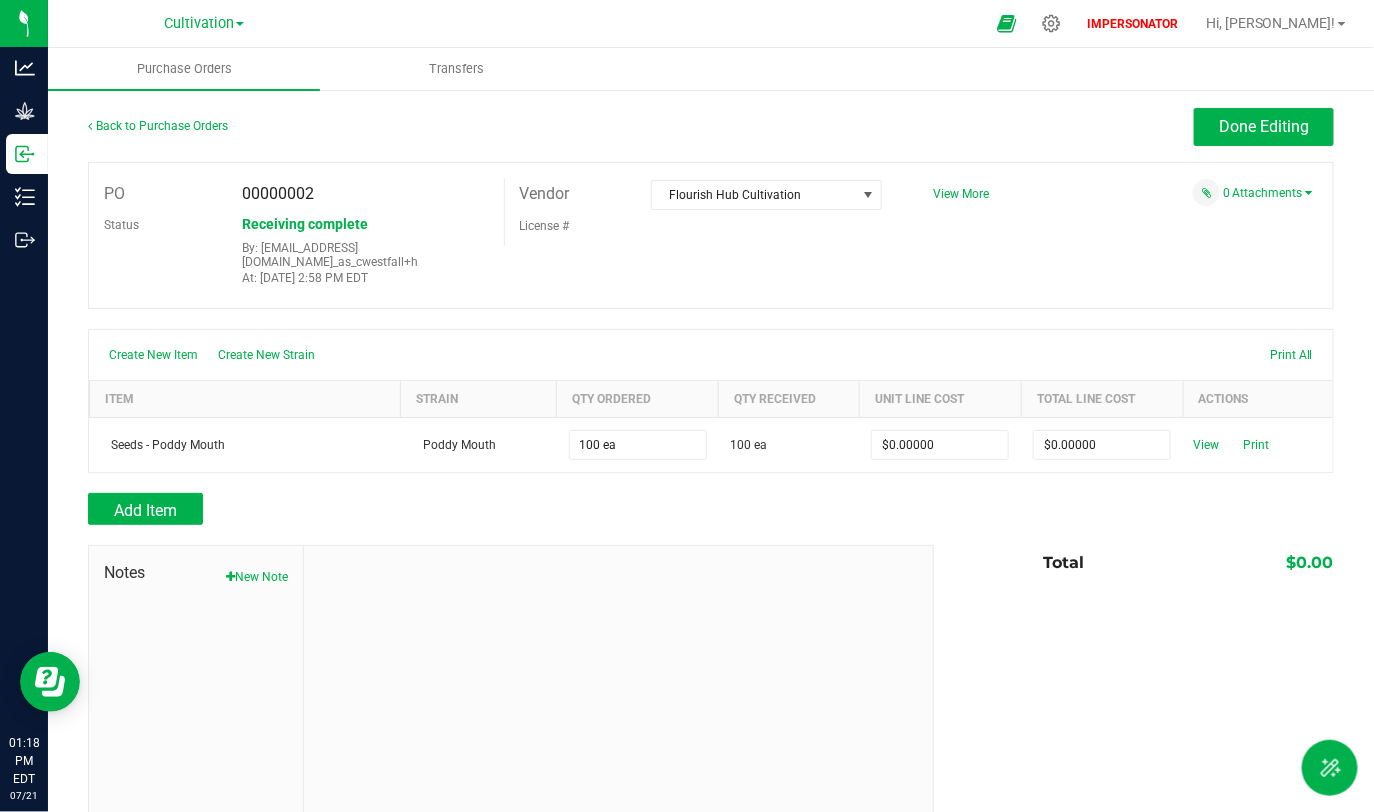 click on "License #" at bounding box center (701, 225) 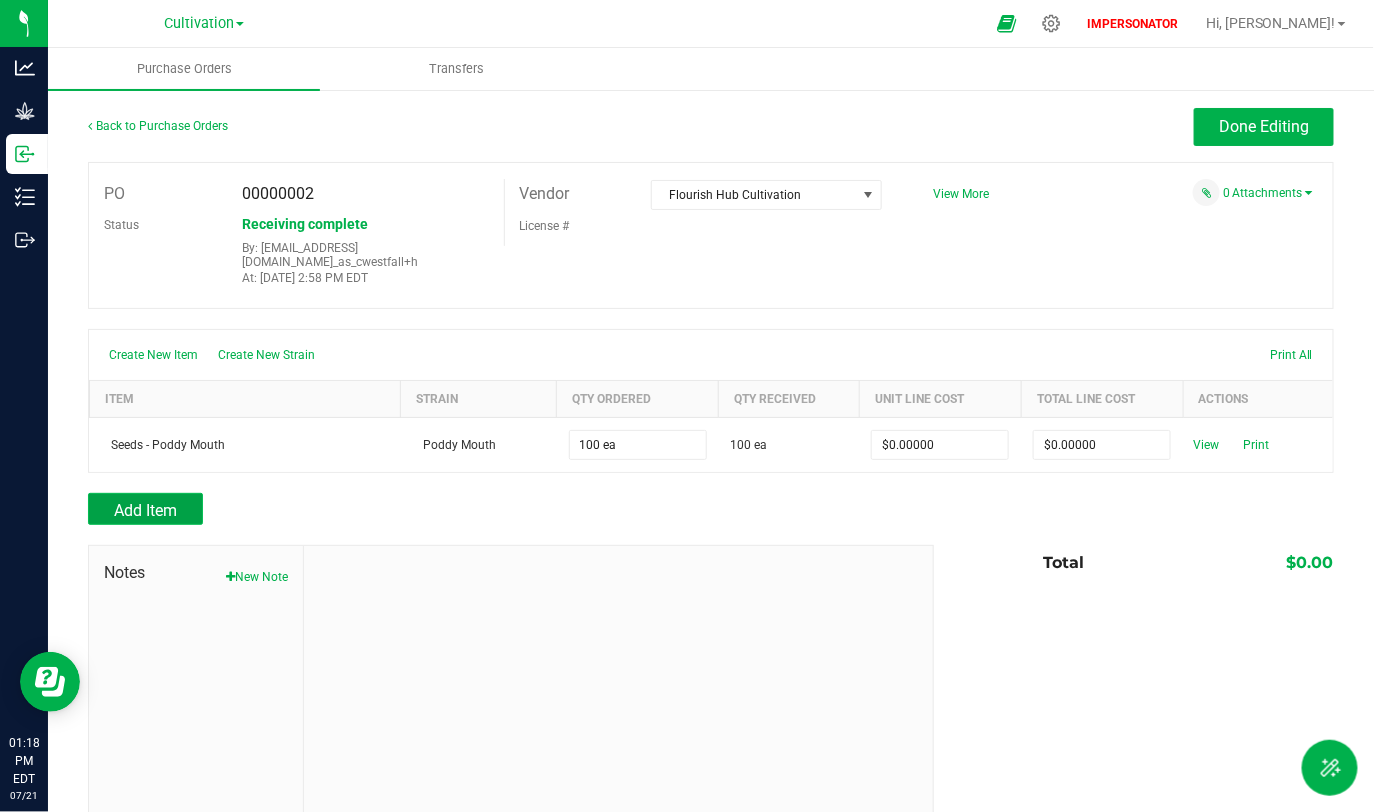 click on "Add Item" at bounding box center [145, 510] 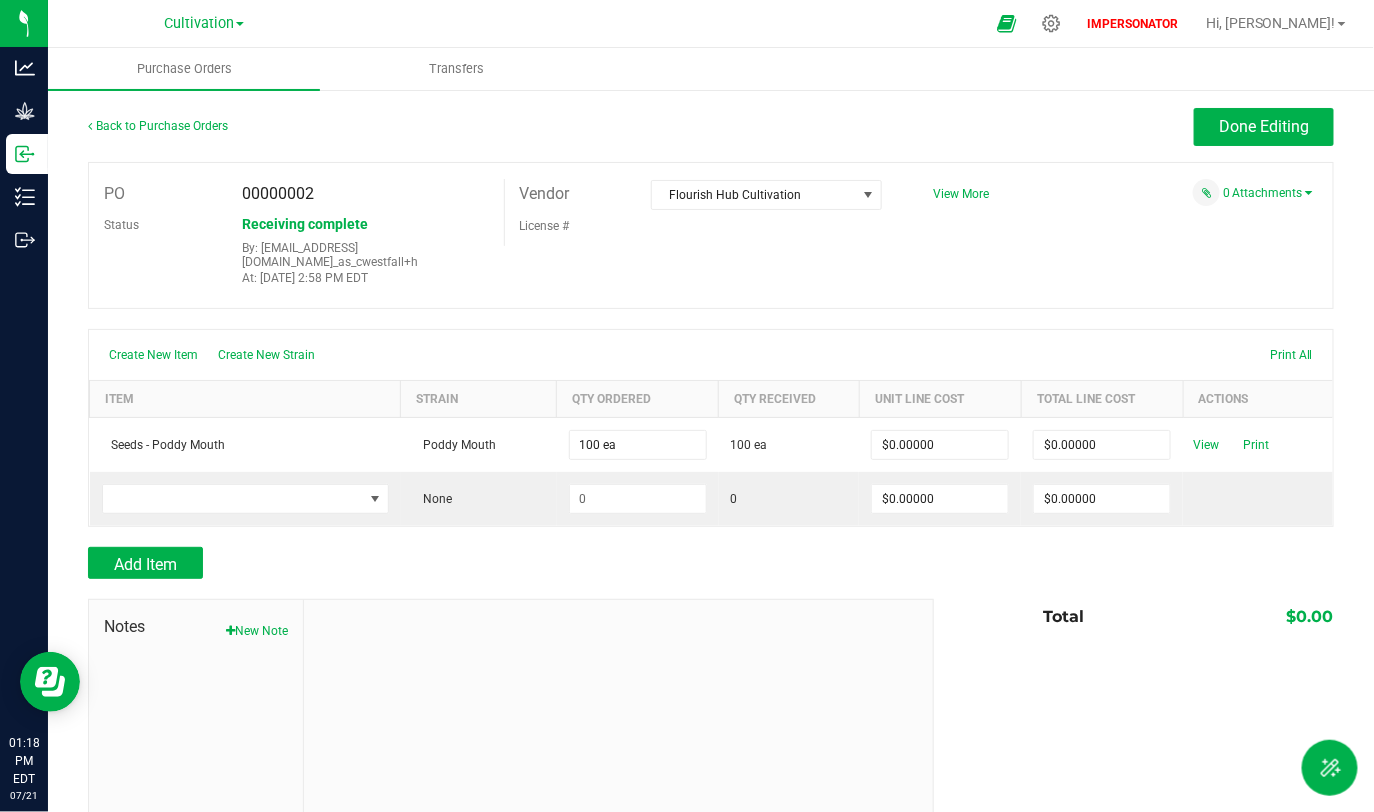 drag, startPoint x: 233, startPoint y: 223, endPoint x: 390, endPoint y: 223, distance: 157 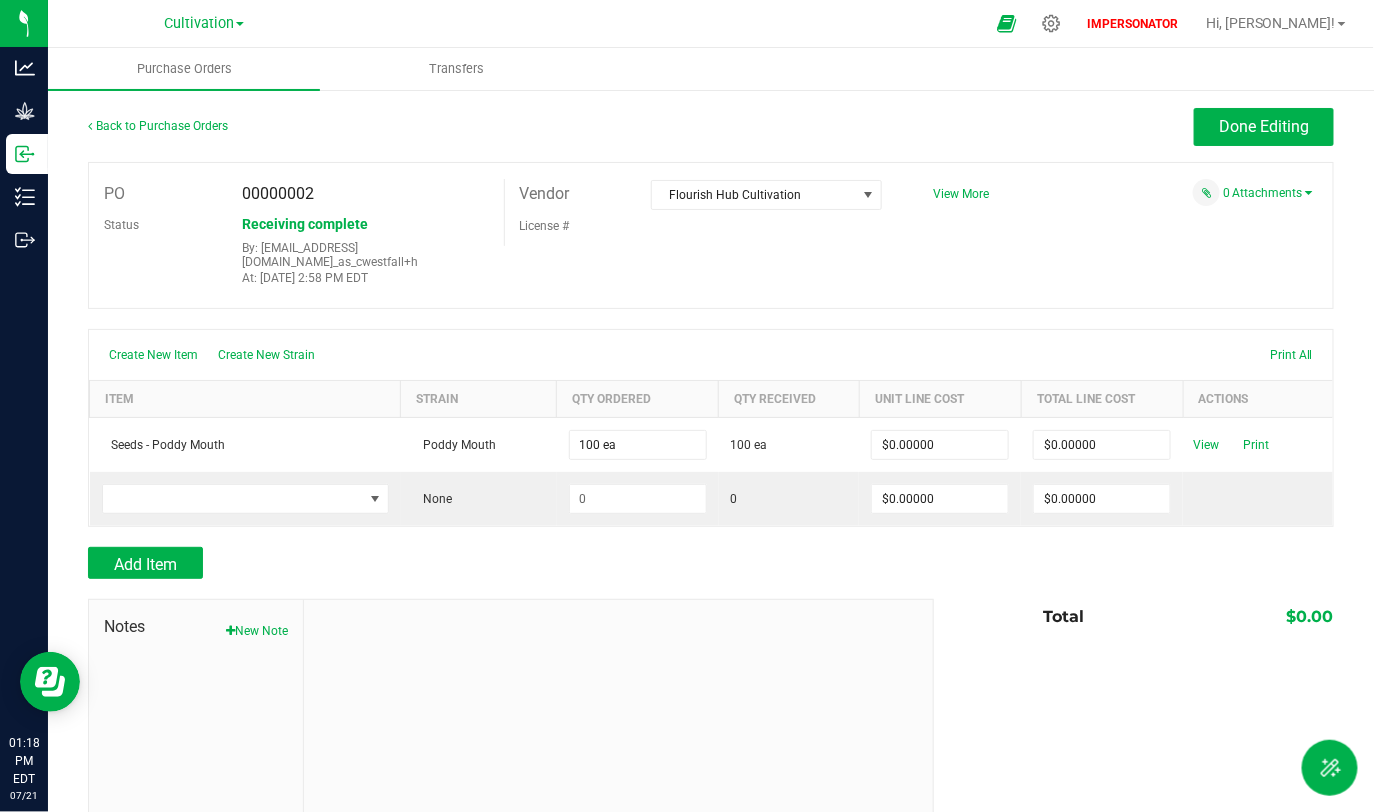 click on "Receiving complete
By: cwestfall@flourishsoftware.com_as_cwestfall+h
At: May 1, 2025 2:58 PM EDT" at bounding box center [365, 248] 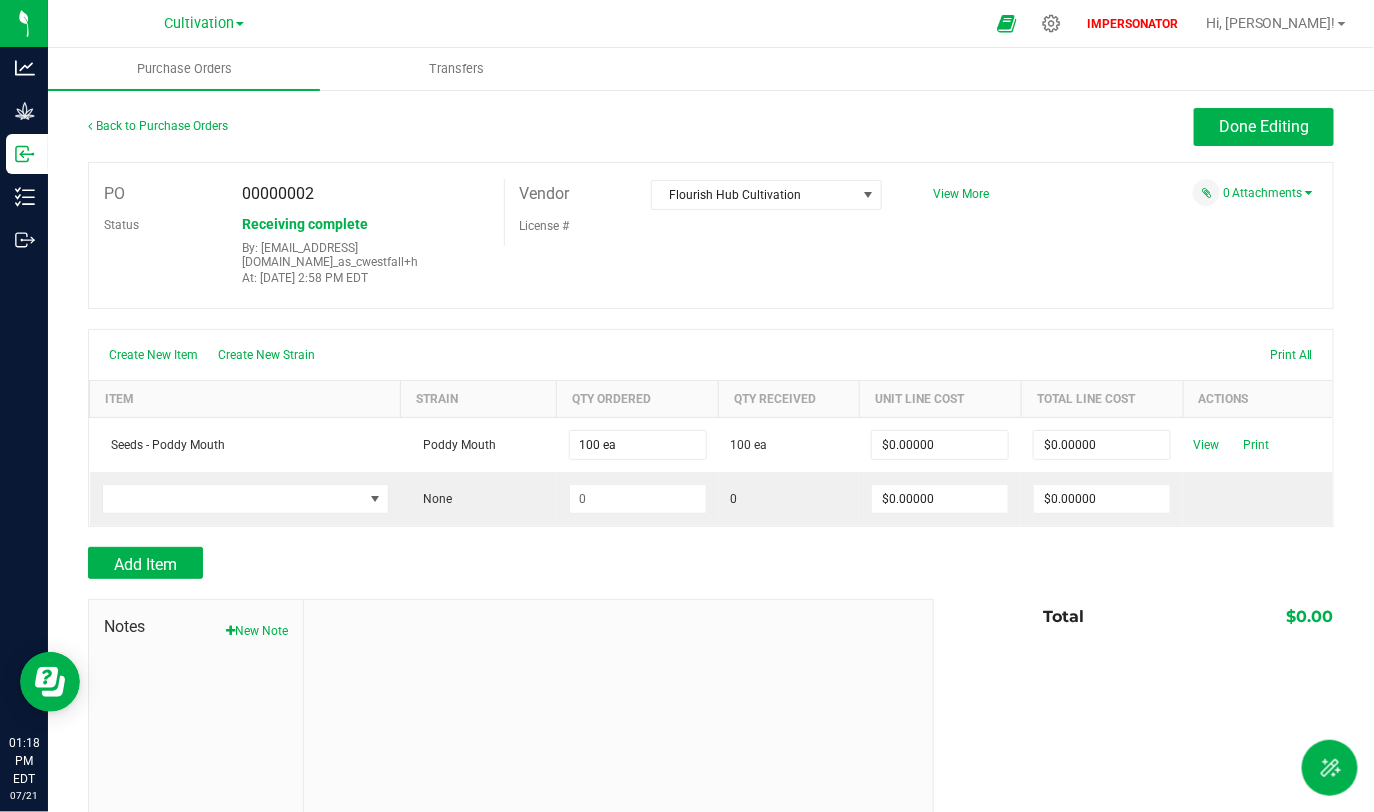 click on "Receiving complete
By: cwestfall@flourishsoftware.com_as_cwestfall+h
At: May 1, 2025 2:58 PM EDT" at bounding box center (365, 248) 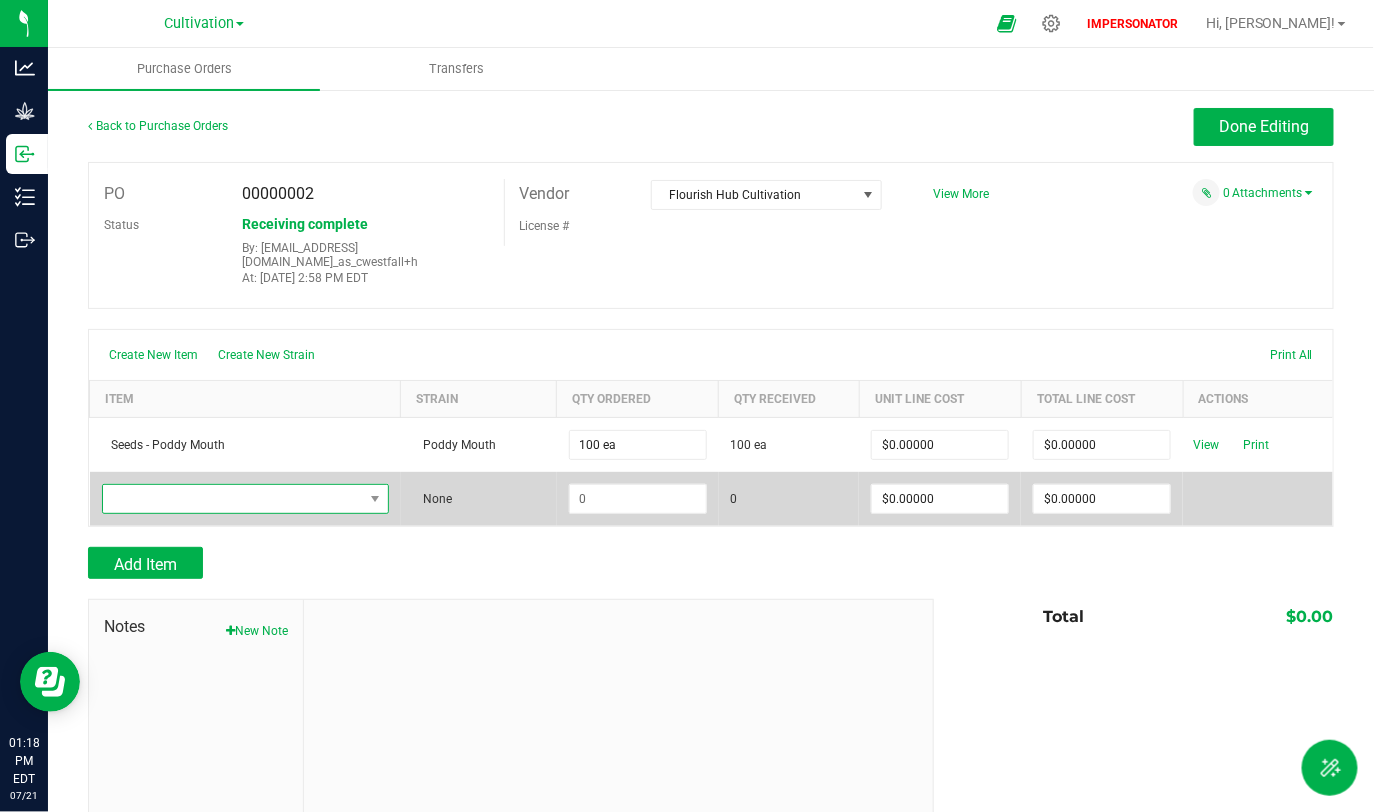 click at bounding box center (233, 499) 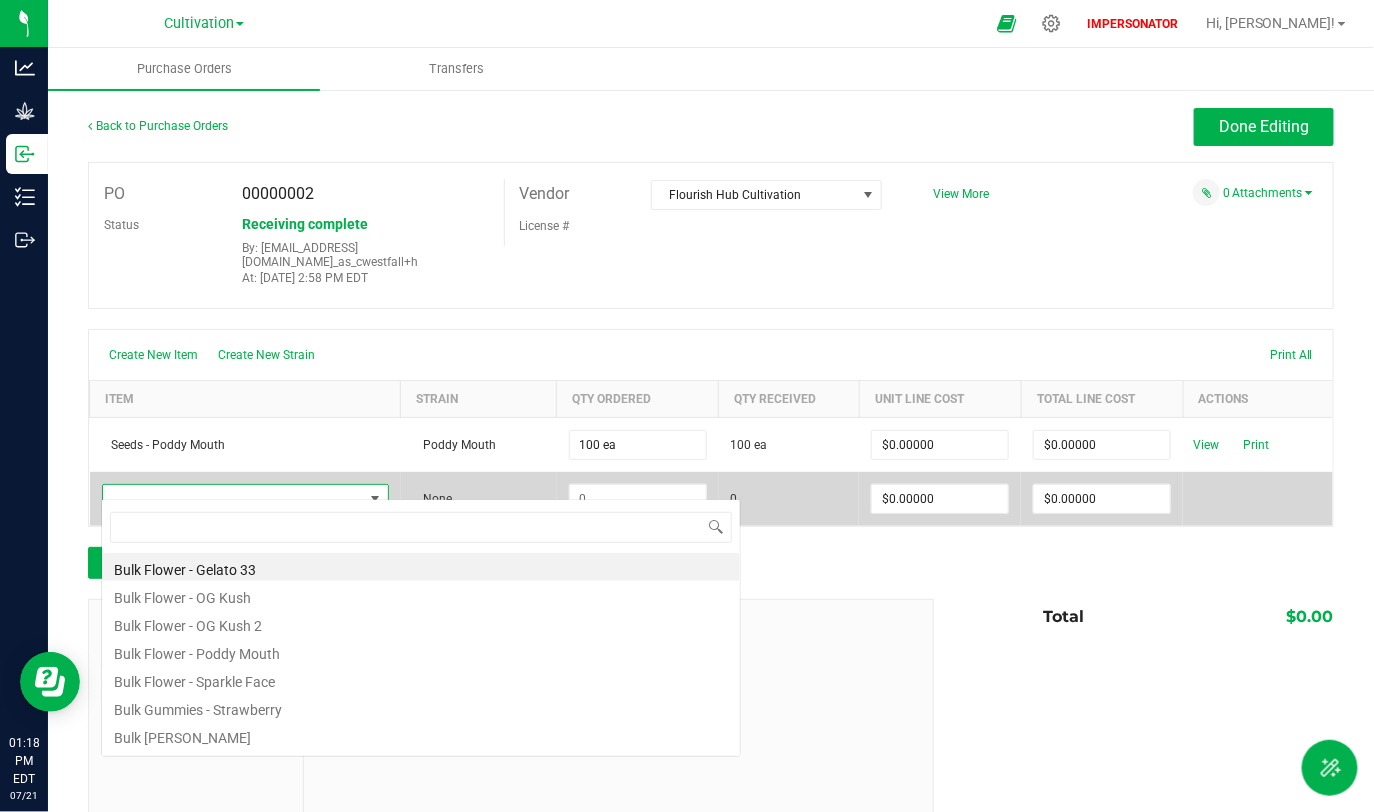 scroll, scrollTop: 99970, scrollLeft: 99715, axis: both 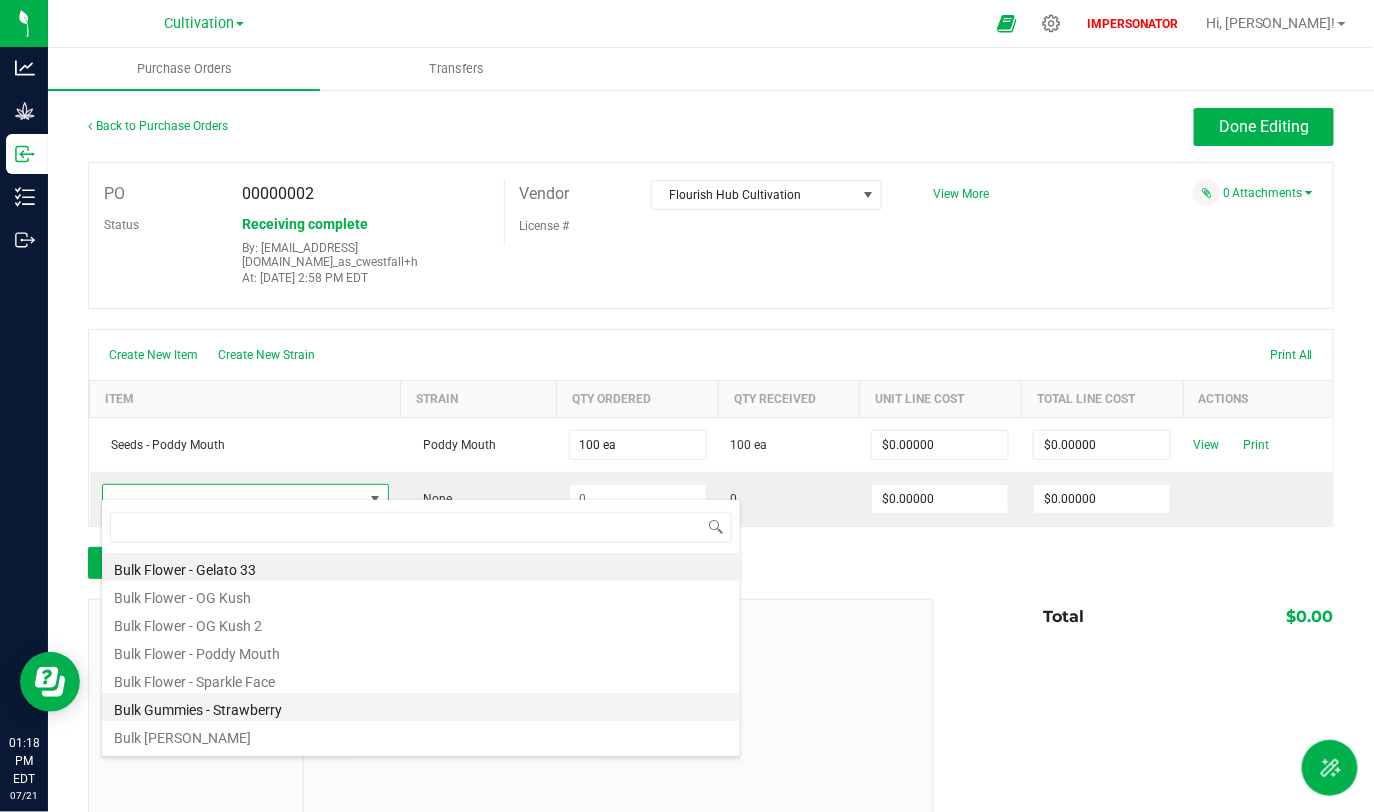 click on "Bulk Gummies - Strawberry" at bounding box center [421, 707] 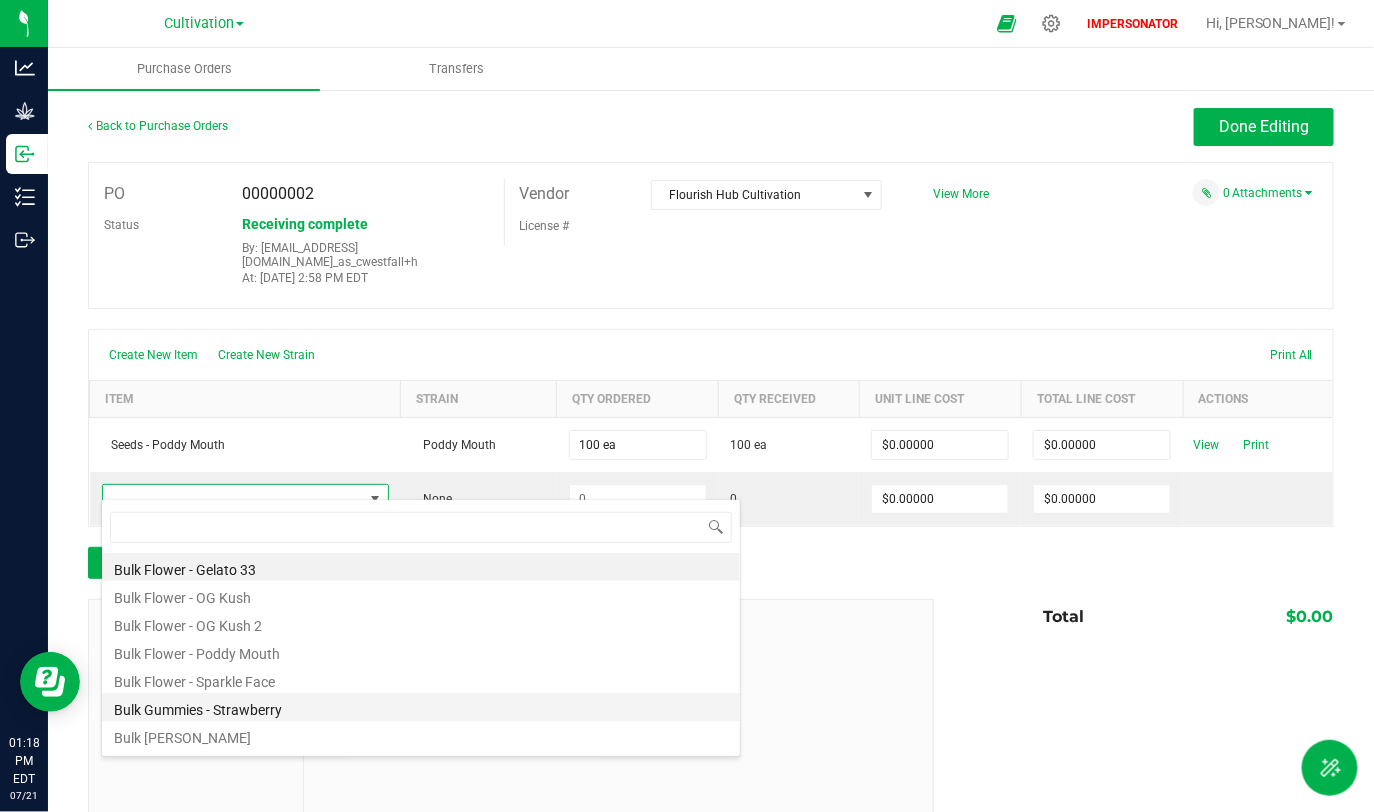 type 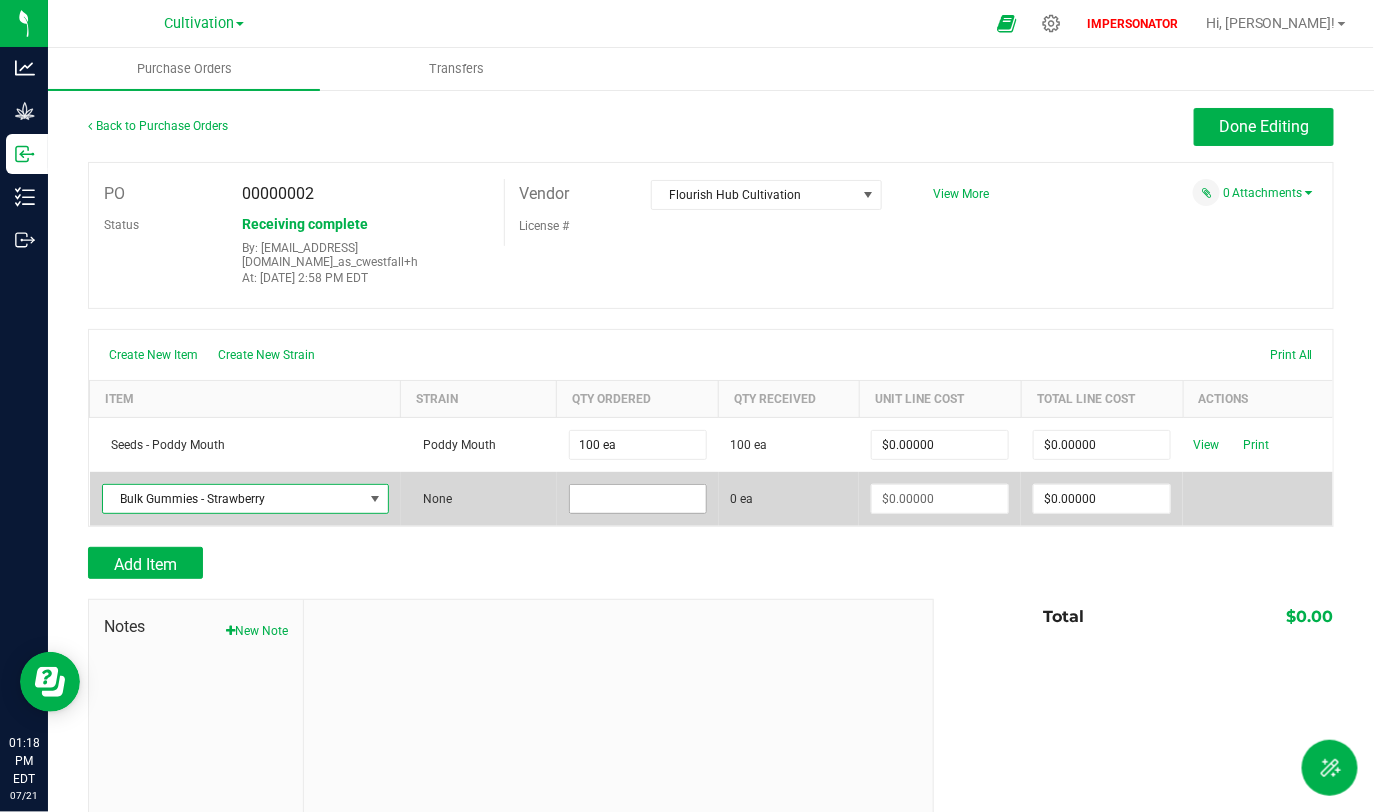 click at bounding box center (638, 499) 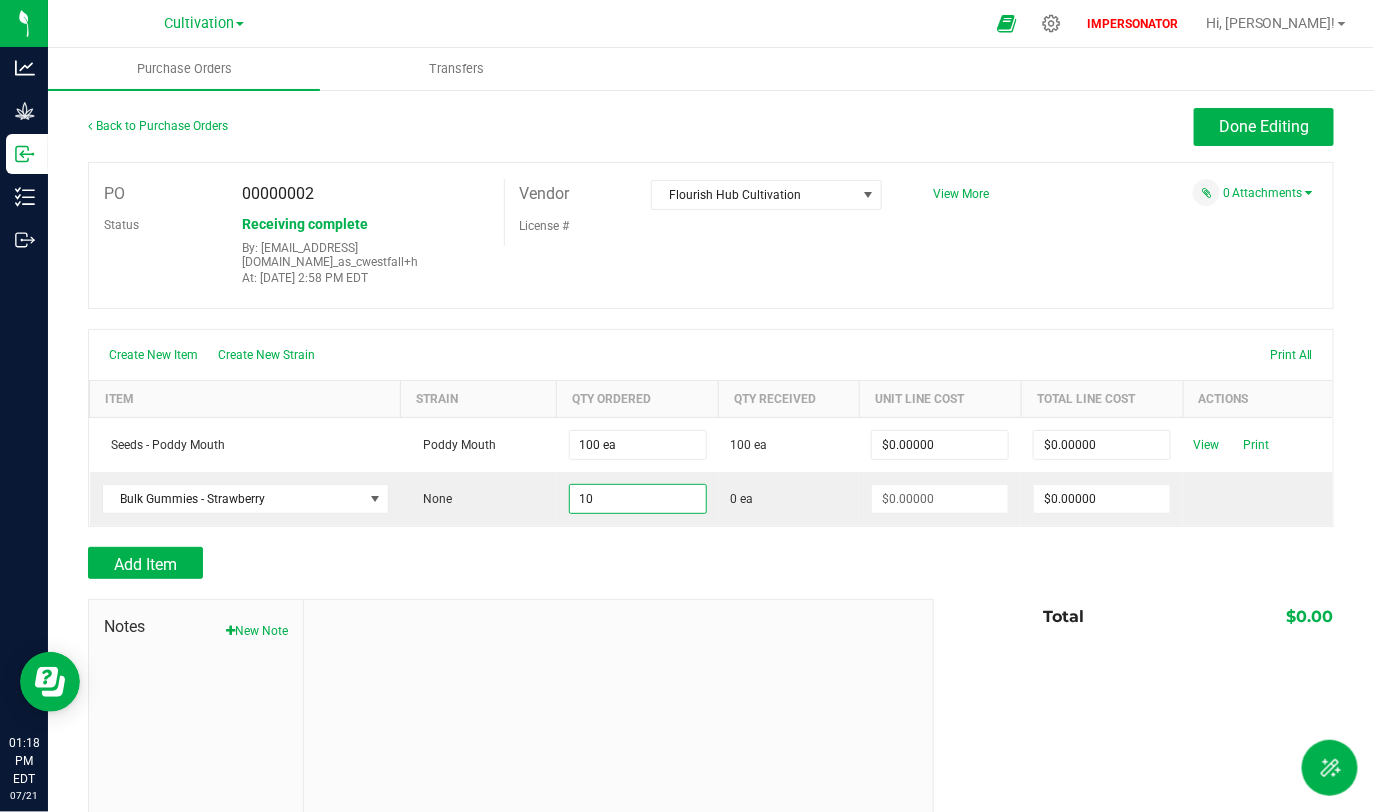type on "10 ea" 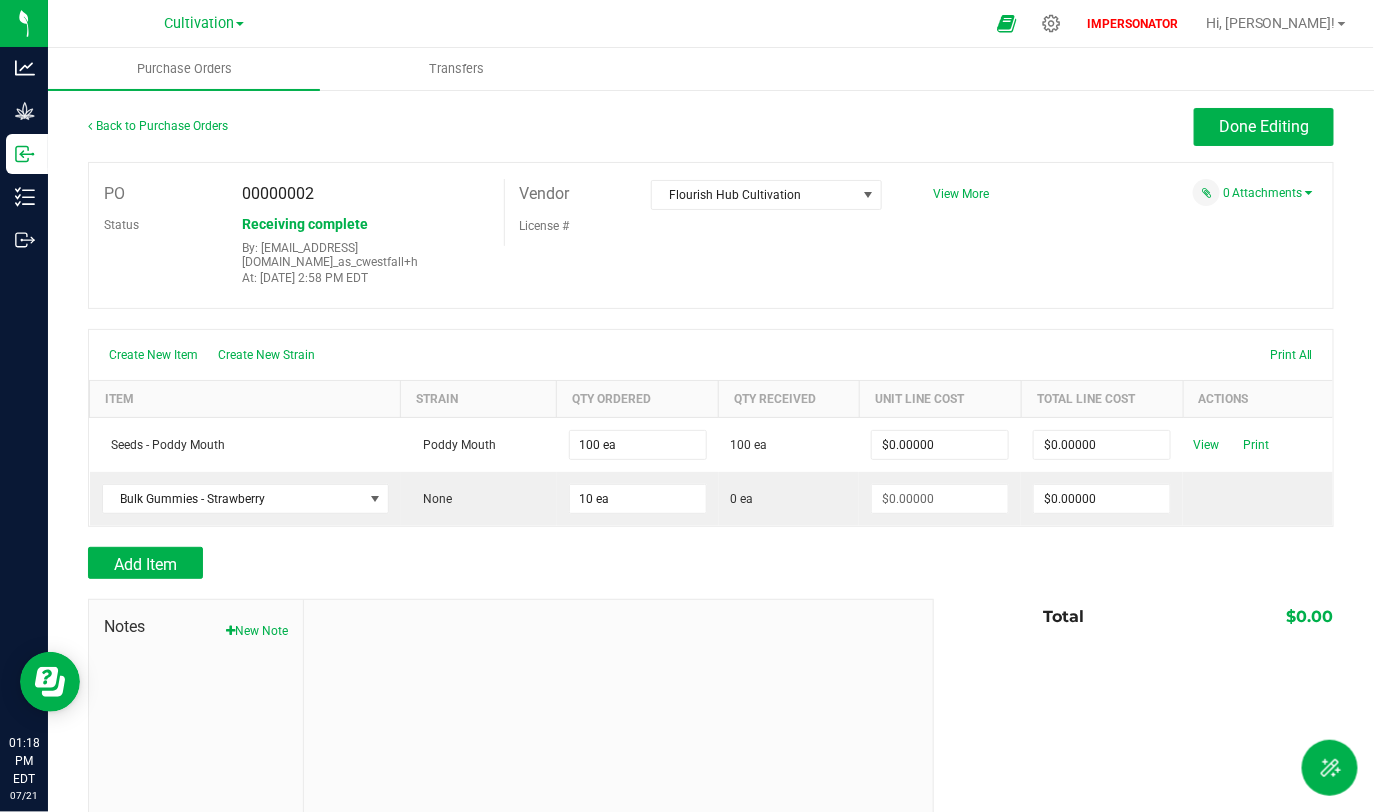 click at bounding box center (618, 734) 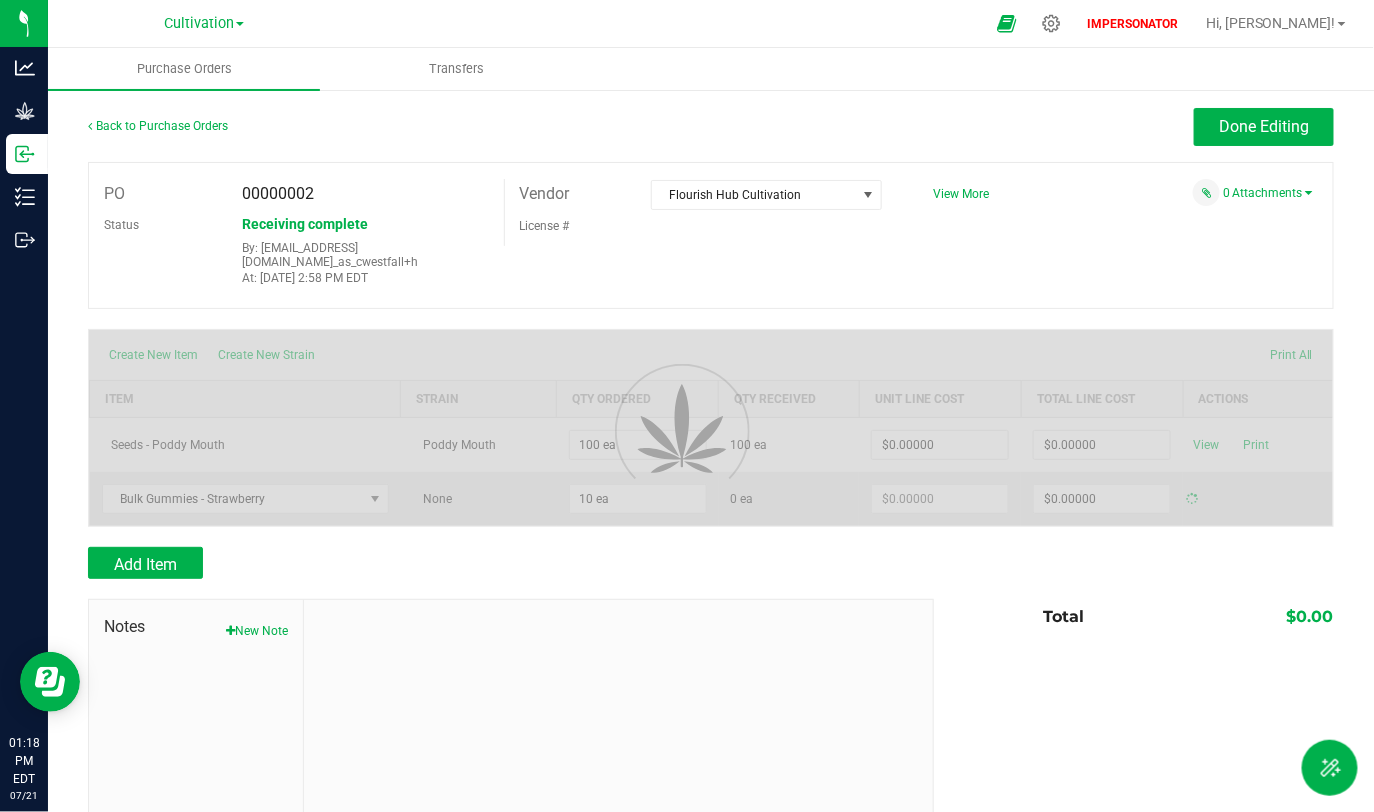 type on "$0.00000" 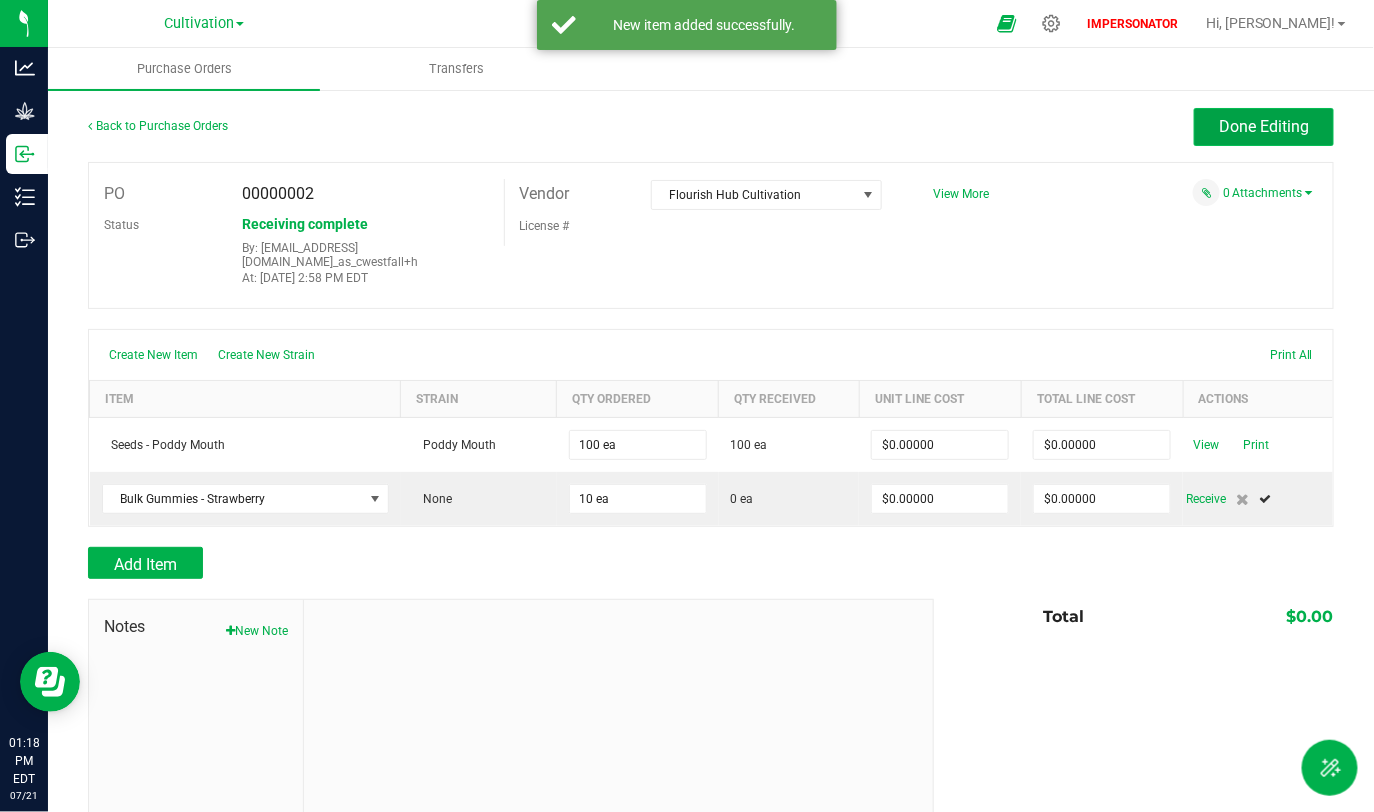 click on "Done Editing" at bounding box center [1264, 126] 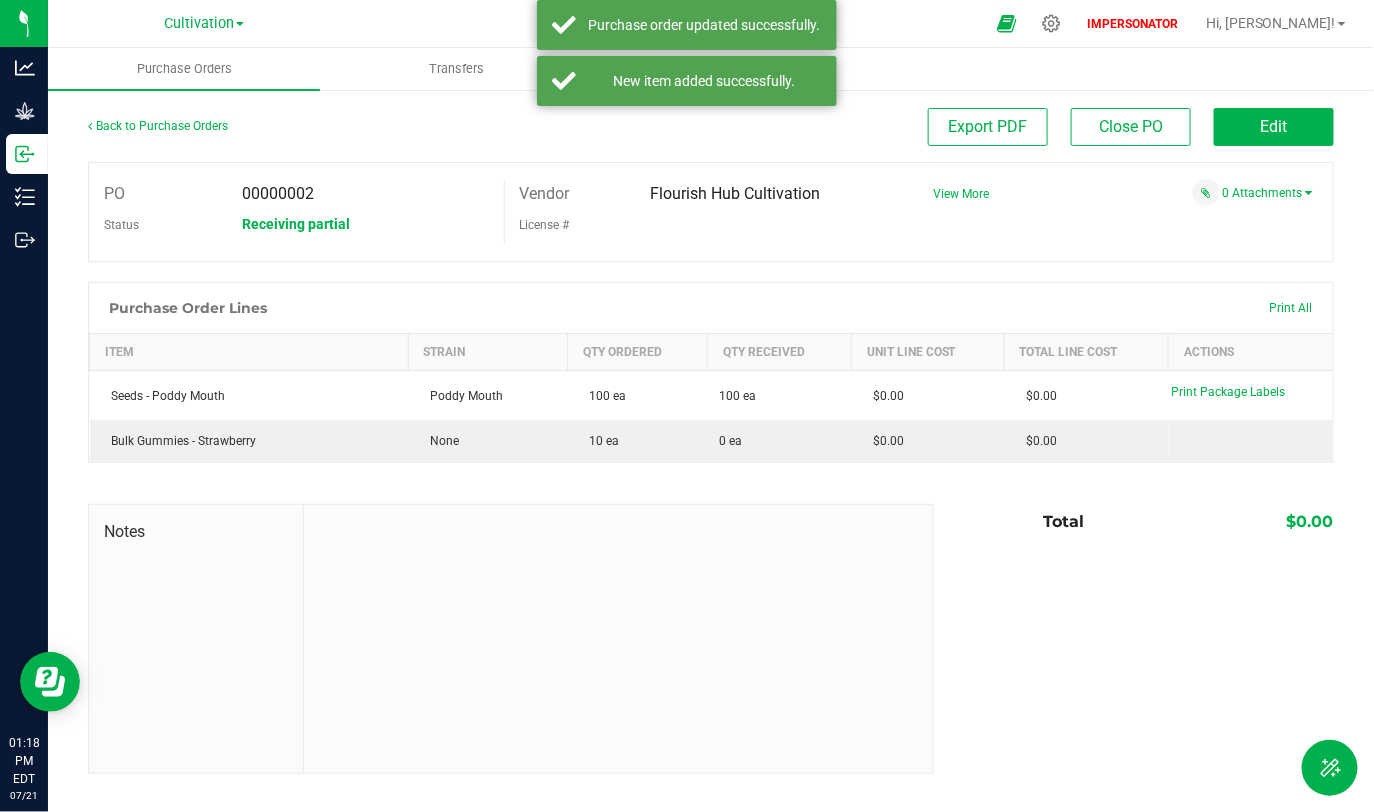drag, startPoint x: 238, startPoint y: 227, endPoint x: 459, endPoint y: 227, distance: 221 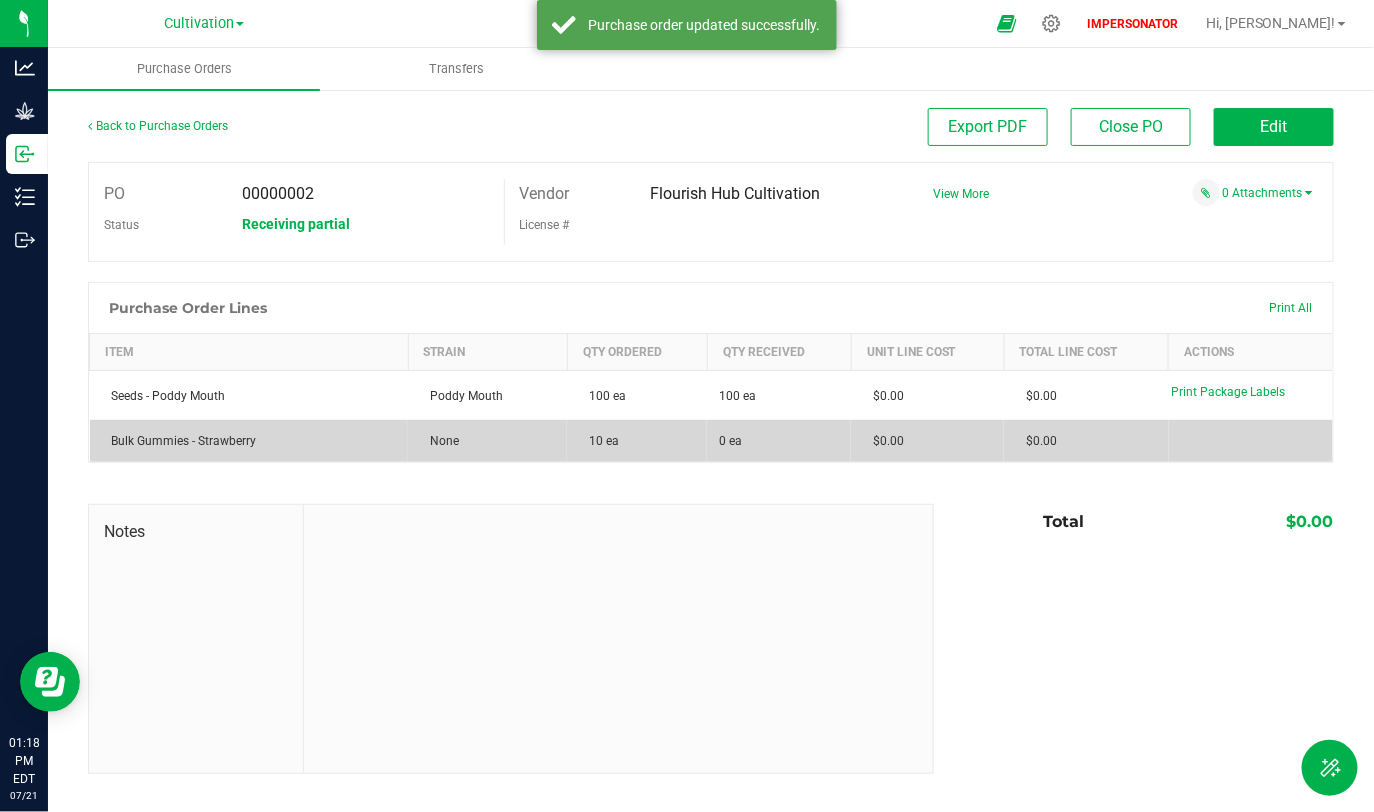 drag, startPoint x: 717, startPoint y: 439, endPoint x: 771, endPoint y: 439, distance: 54 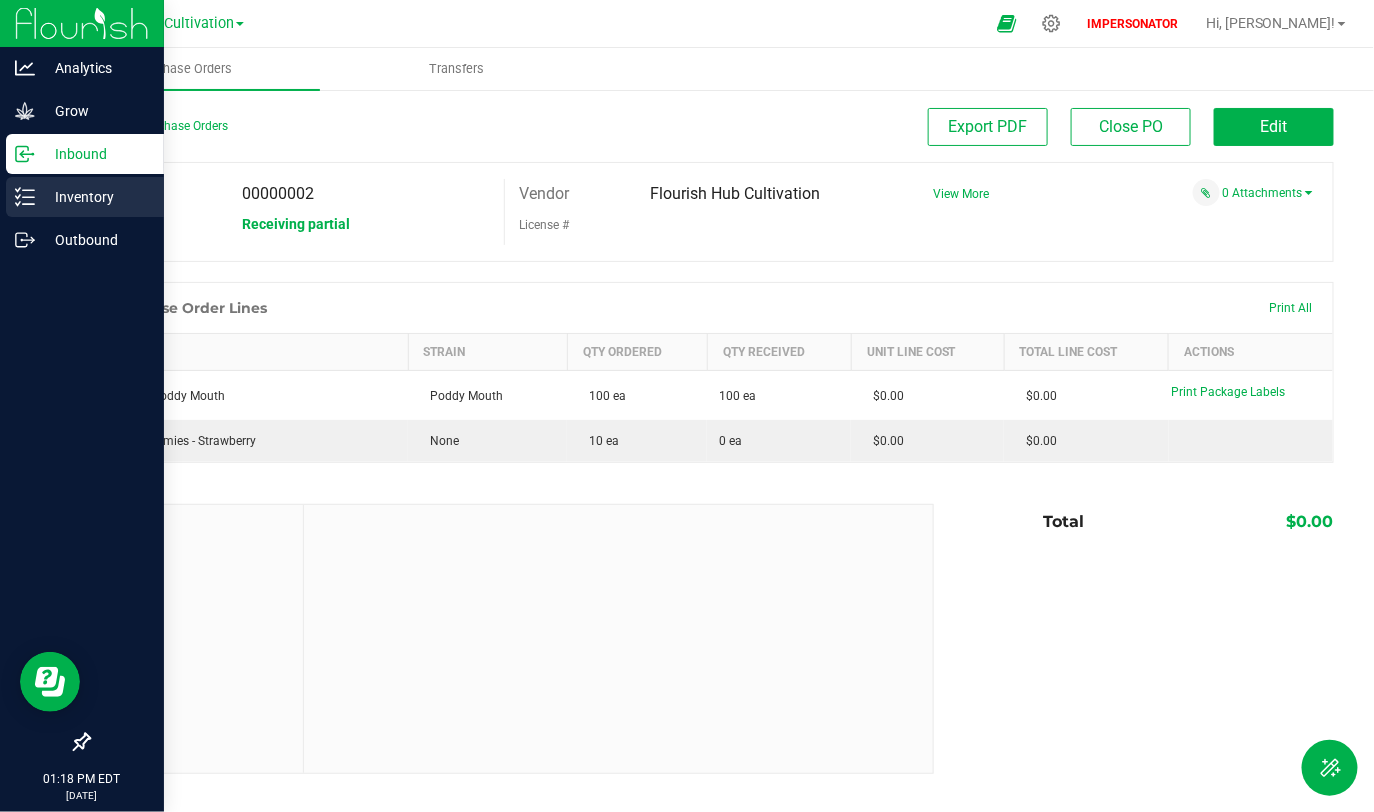click on "Inventory" at bounding box center (95, 197) 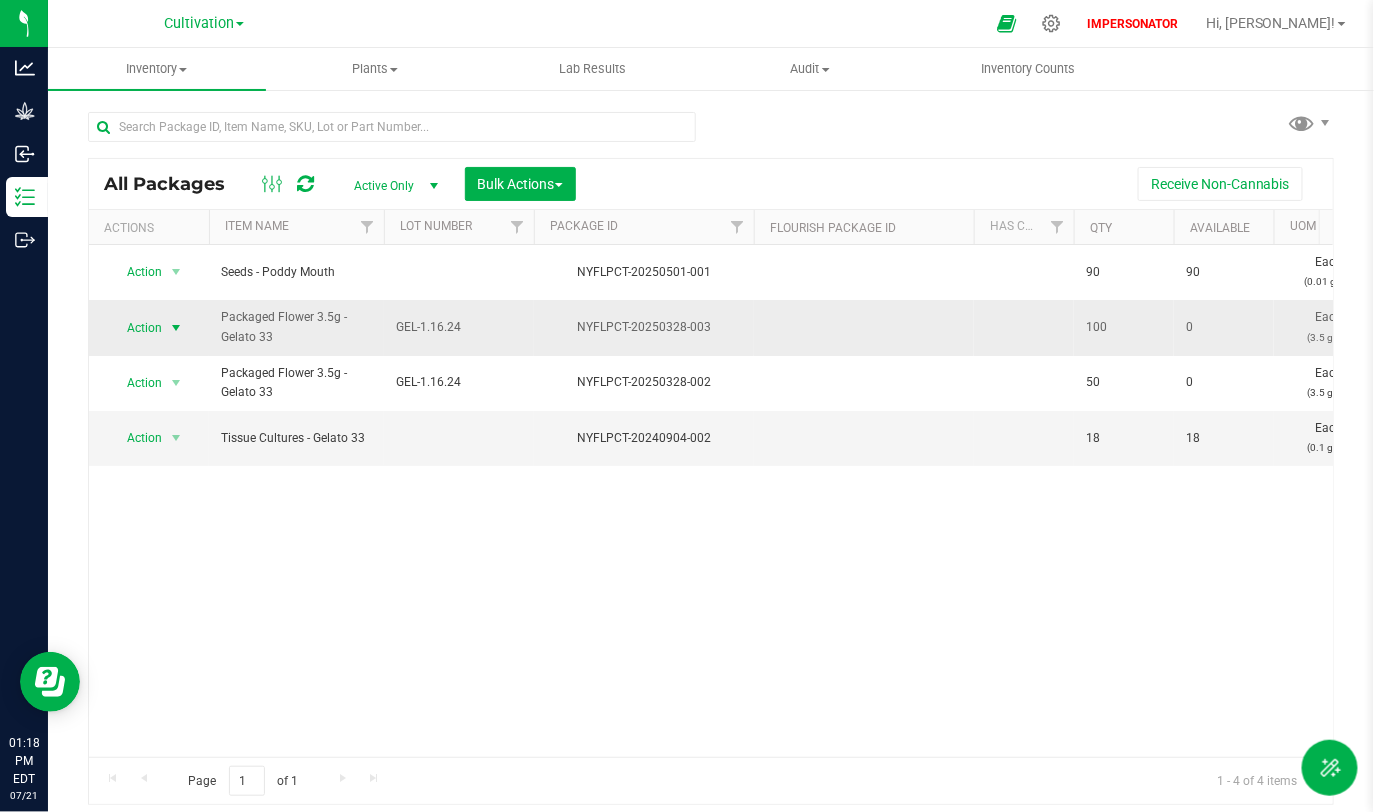 click on "Action" at bounding box center [136, 328] 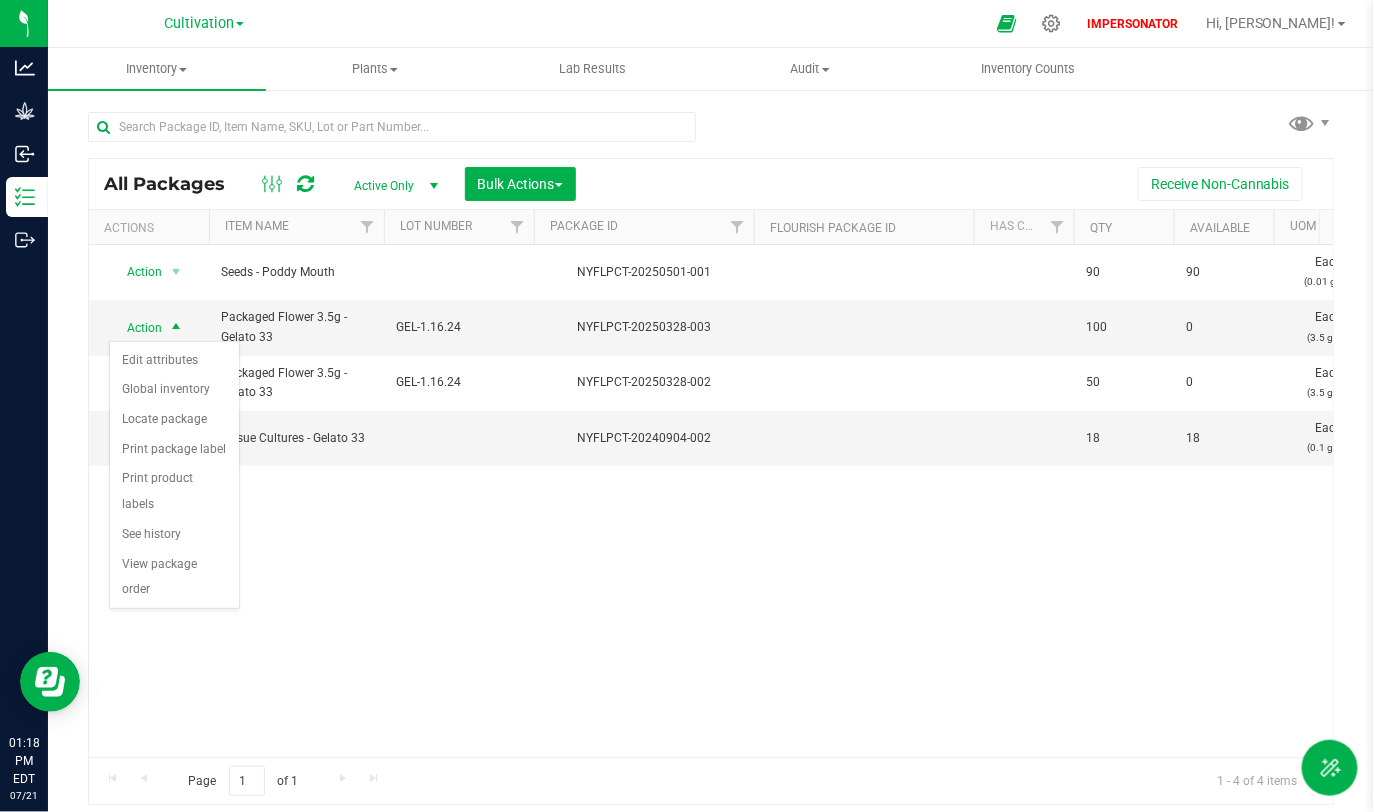 click on "Action Action Adjust qty Create package Edit attributes Global inventory Locate package Lock package Mark as sample Print package label Print product labels Record a lab result See history Take lab sample
Seeds - Poddy Mouth
NYFLPCT-20250501-001
90
90
Each
(0.01 g ea.)
Created
$0.00000 $0.00000
1.5.11.23.0
$0.00 $0.00 $0.00 May 1, 2025 14:58:26 EDT
Now
00000002" at bounding box center (711, 501) 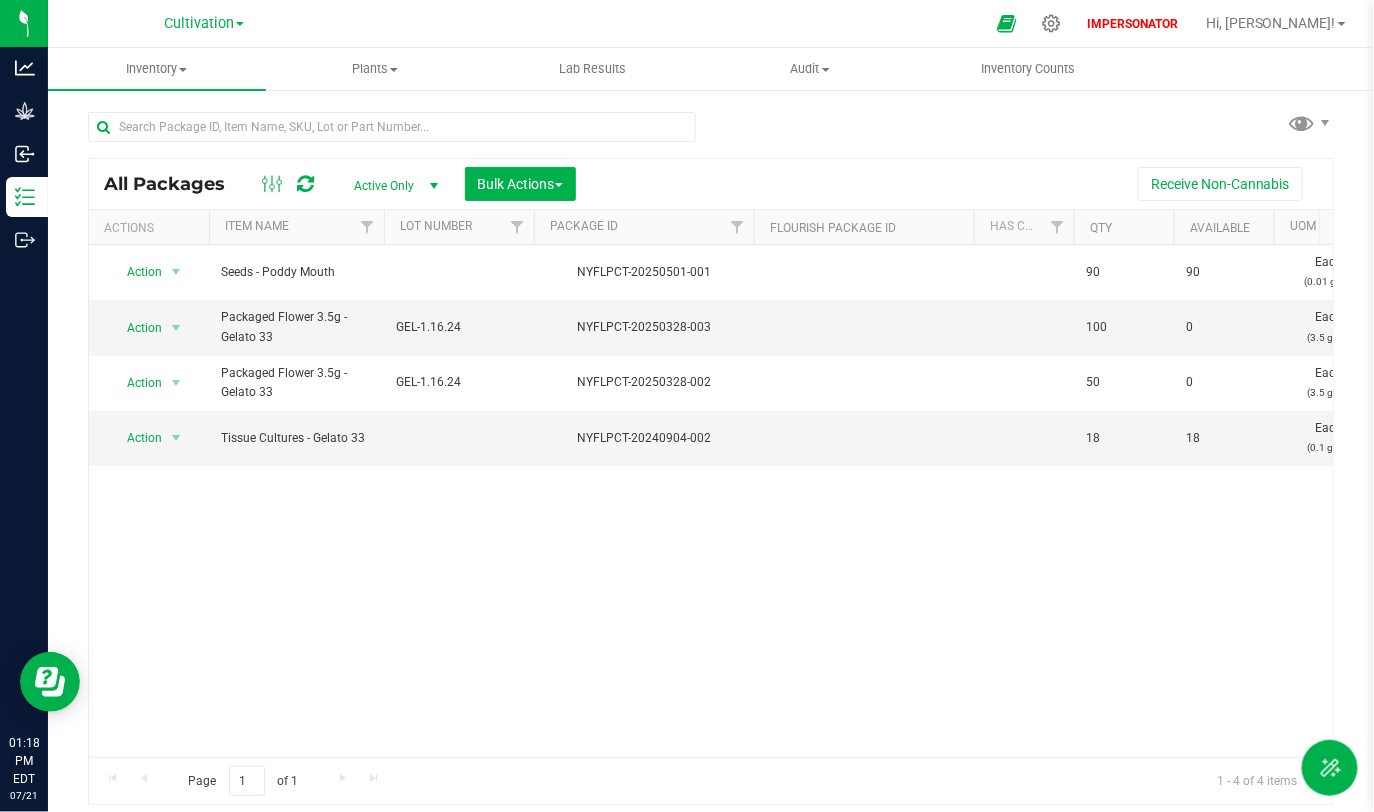 scroll, scrollTop: 0, scrollLeft: 529, axis: horizontal 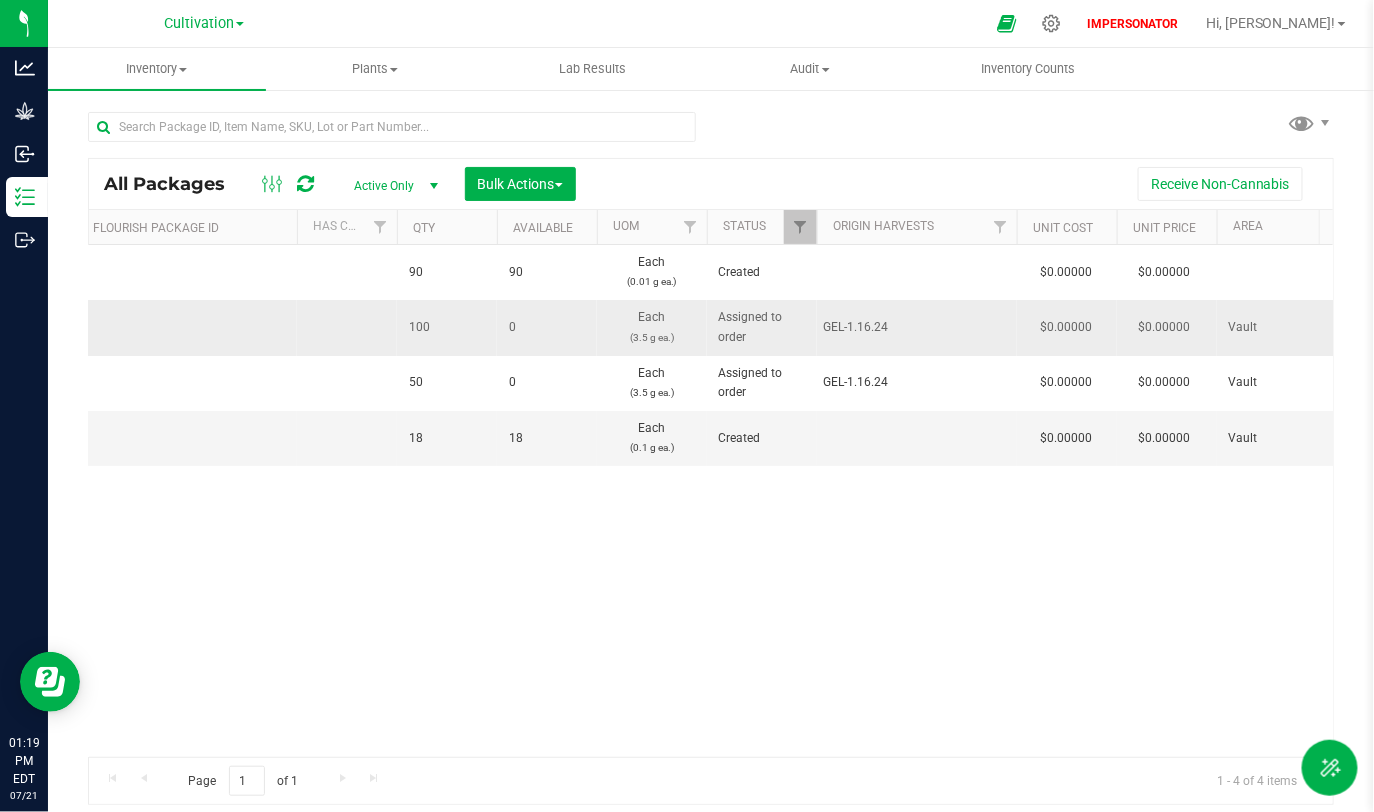 drag, startPoint x: 400, startPoint y: 328, endPoint x: 457, endPoint y: 328, distance: 57 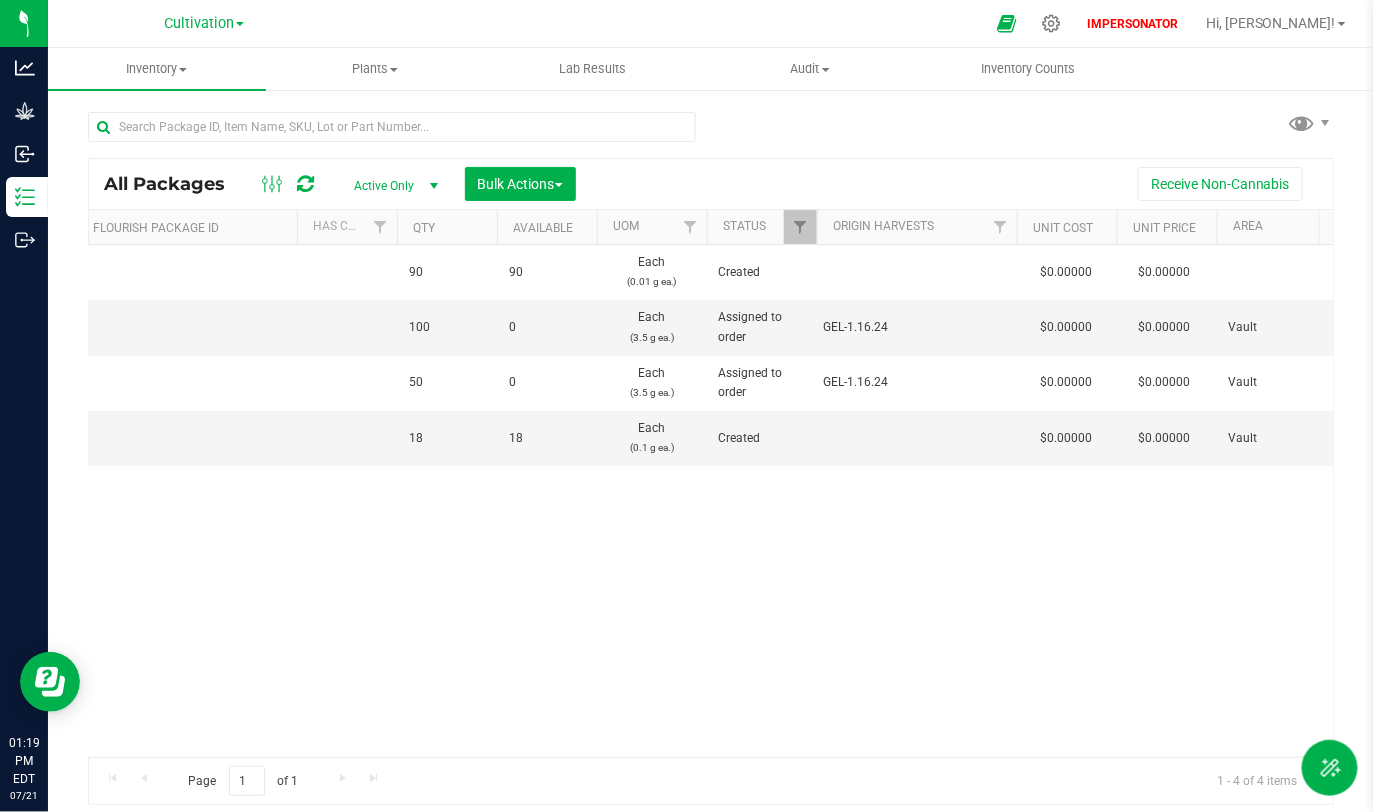 scroll, scrollTop: 0, scrollLeft: 898, axis: horizontal 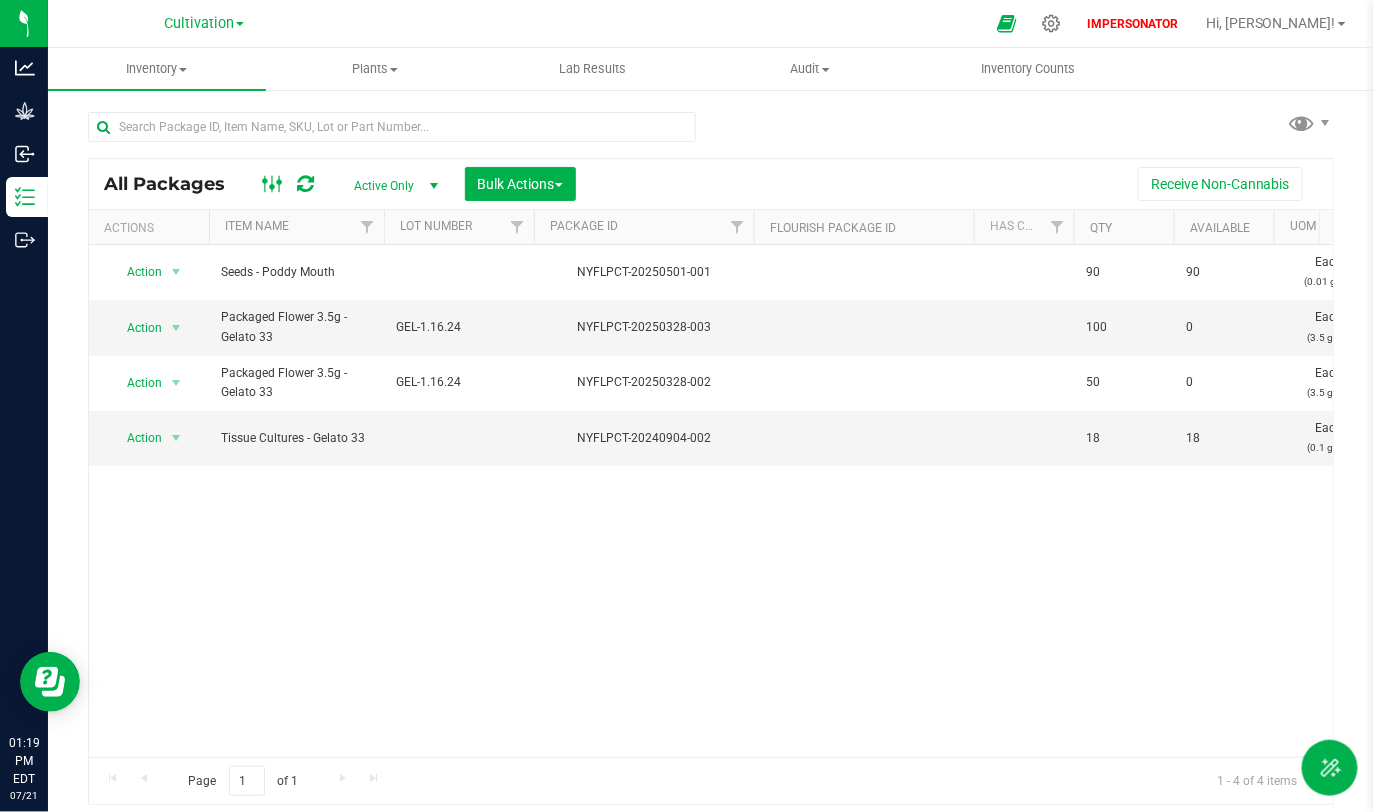 click 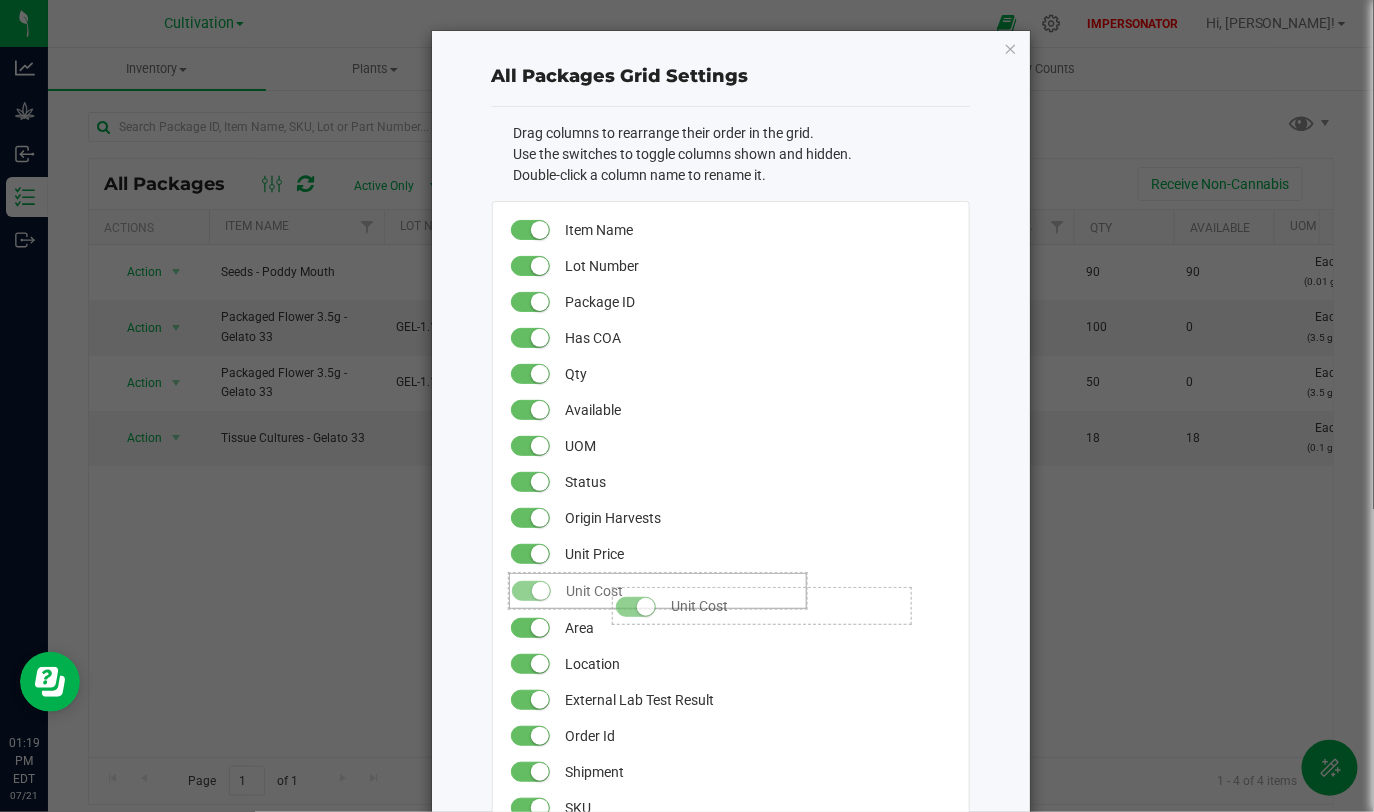 drag, startPoint x: 595, startPoint y: 554, endPoint x: 595, endPoint y: 577, distance: 23 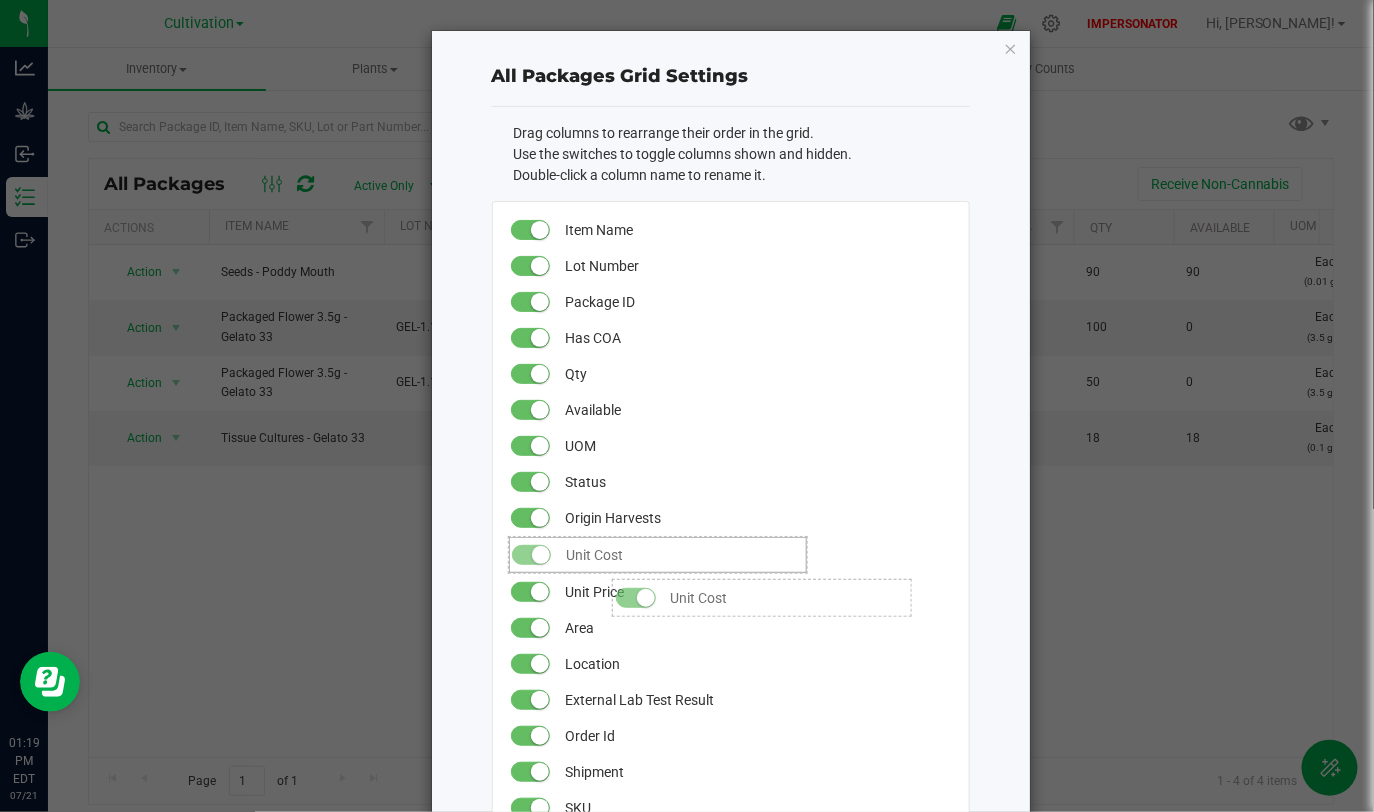 drag, startPoint x: 595, startPoint y: 582, endPoint x: 595, endPoint y: 563, distance: 19 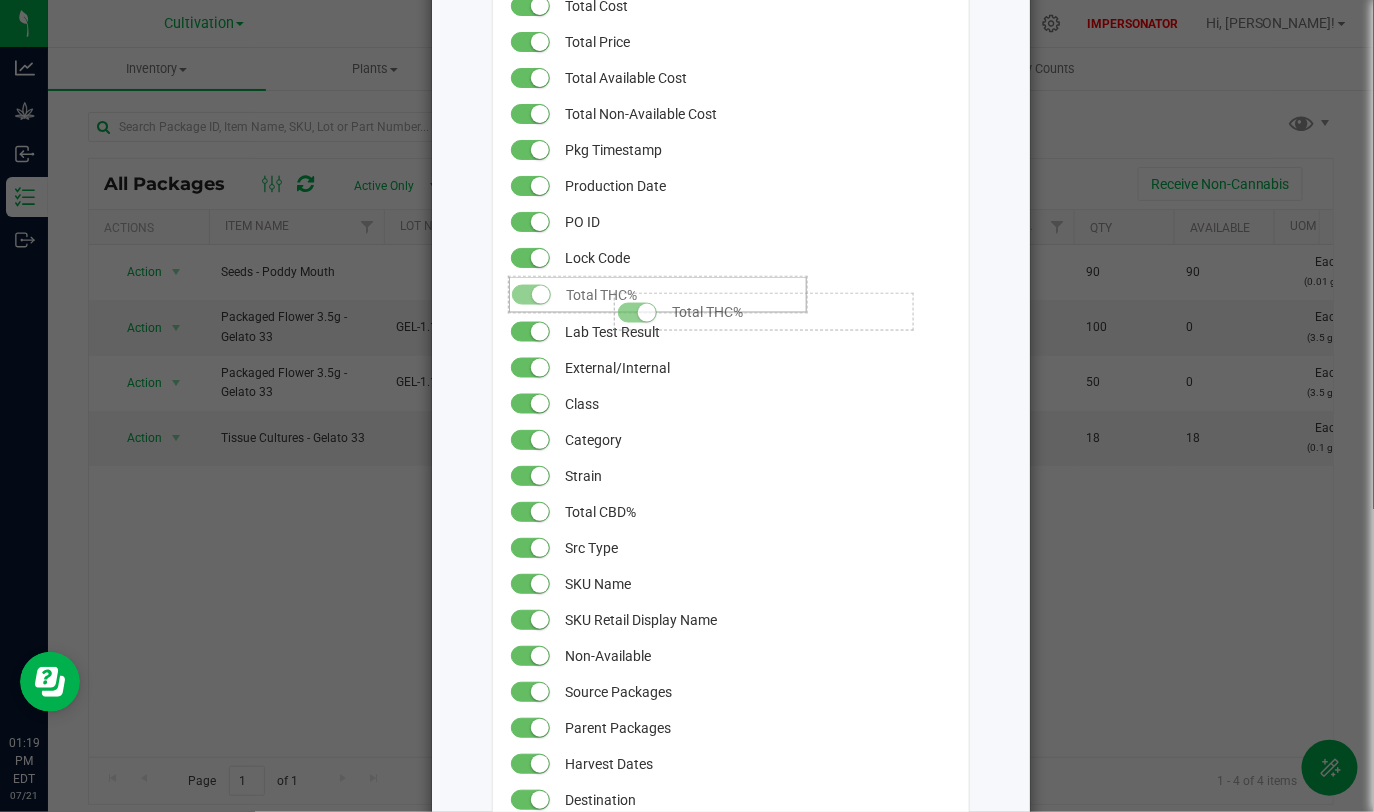 drag, startPoint x: 598, startPoint y: 473, endPoint x: 600, endPoint y: 281, distance: 192.01042 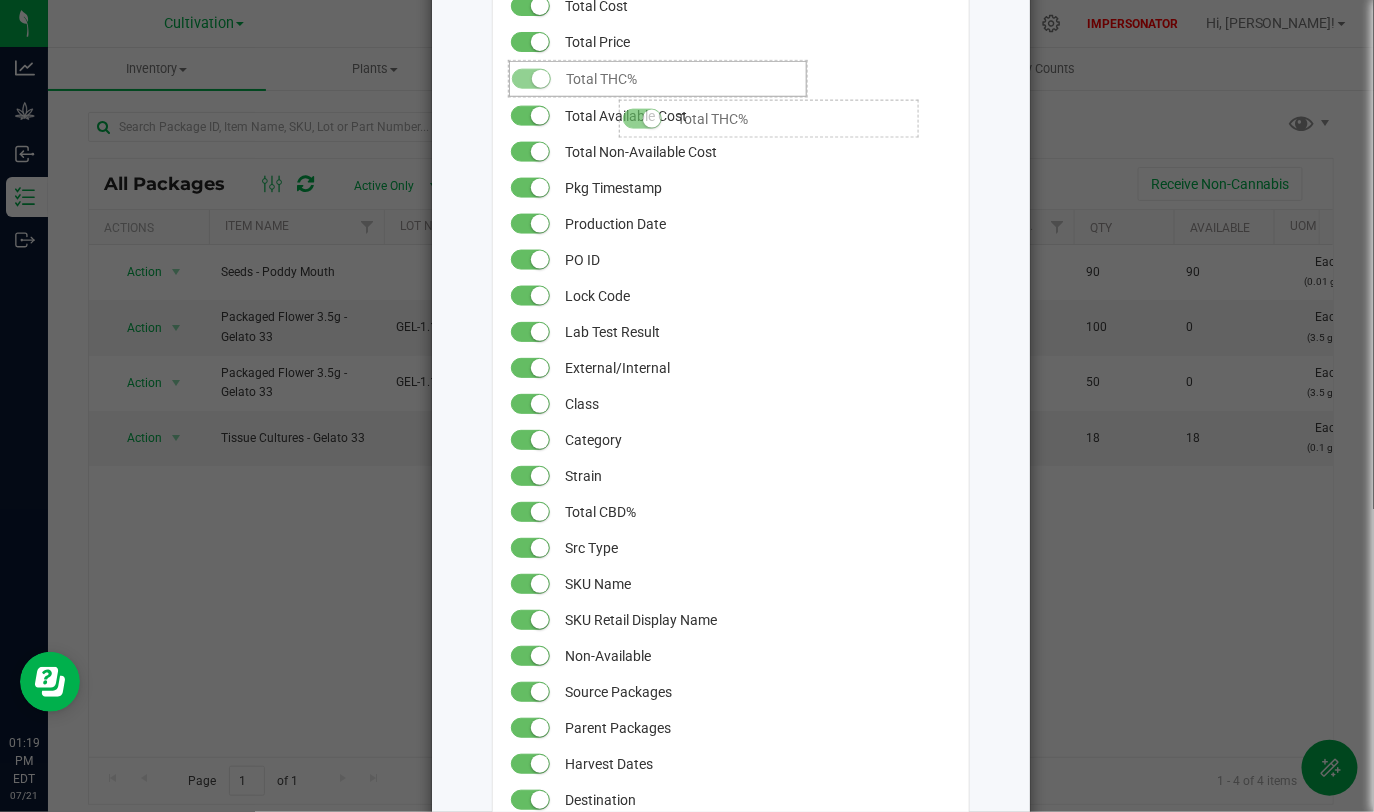 drag, startPoint x: 600, startPoint y: 281, endPoint x: 601, endPoint y: 71, distance: 210.00238 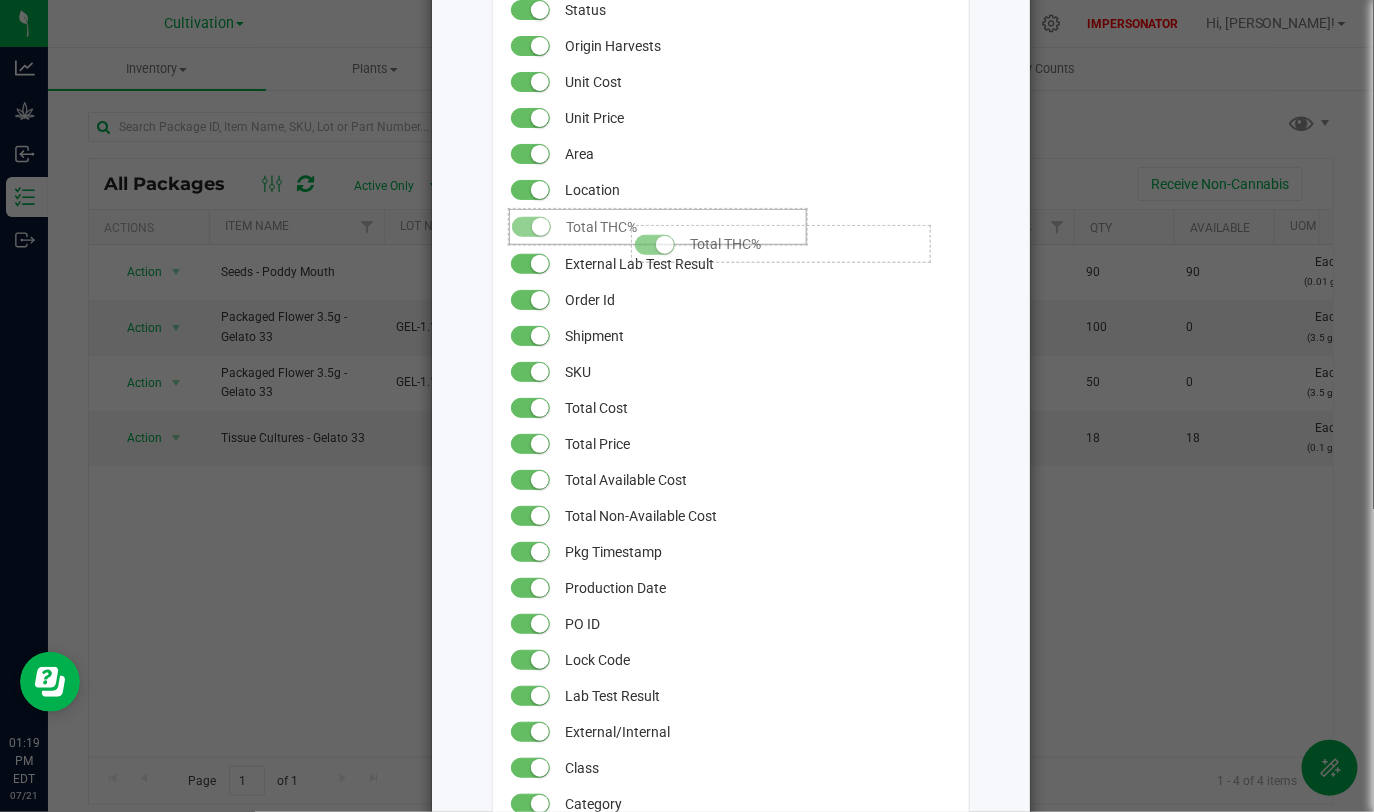 drag, startPoint x: 597, startPoint y: 440, endPoint x: 614, endPoint y: 212, distance: 228.63289 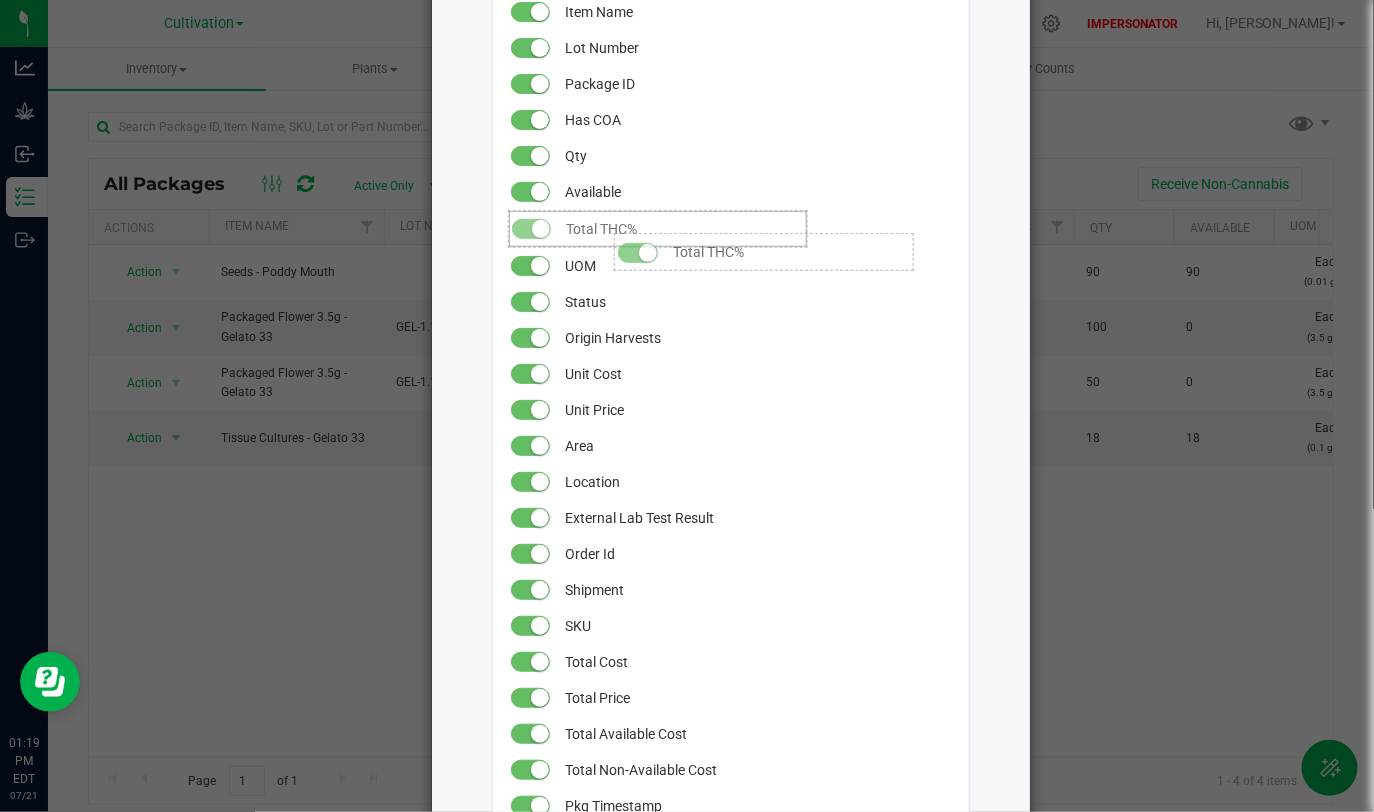 drag, startPoint x: 598, startPoint y: 476, endPoint x: 597, endPoint y: 227, distance: 249.00201 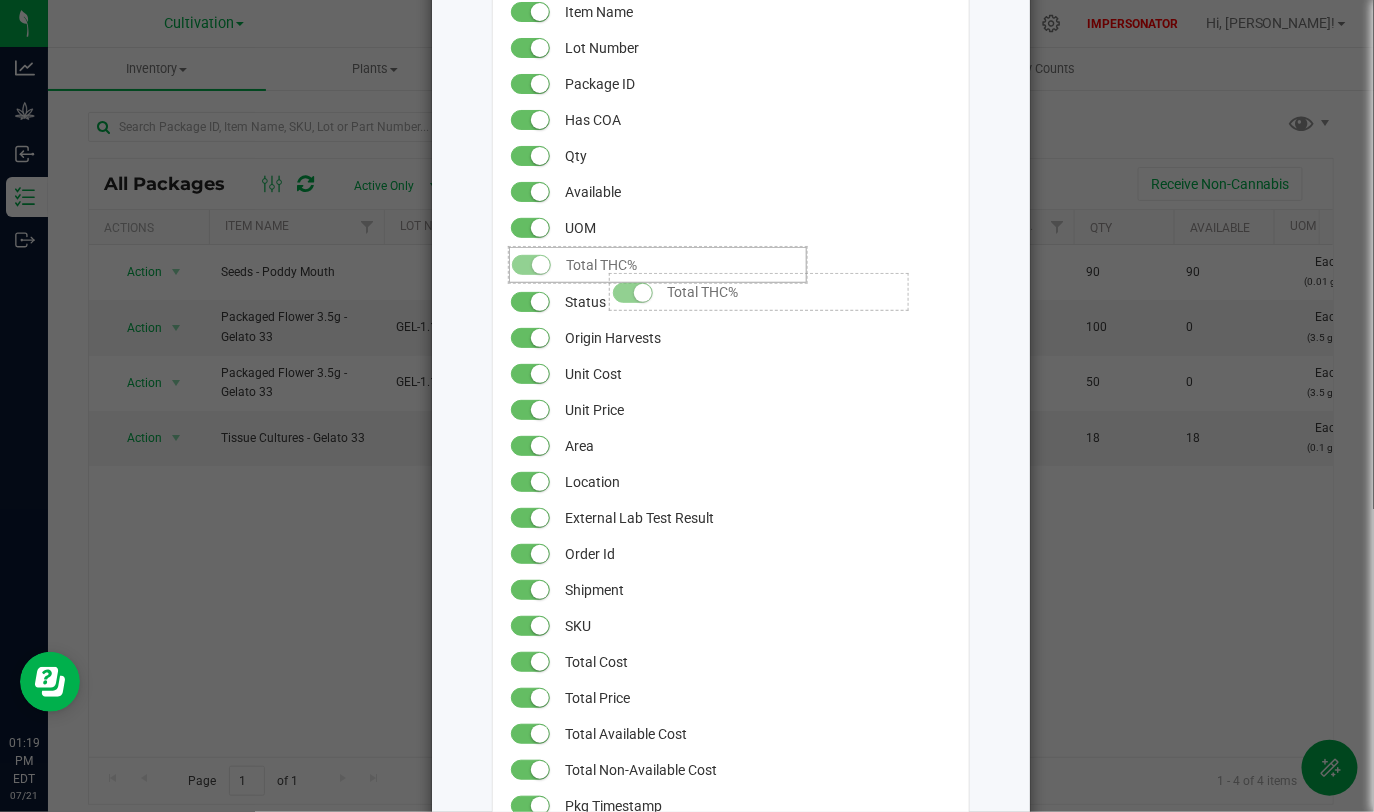 drag, startPoint x: 593, startPoint y: 220, endPoint x: 590, endPoint y: 261, distance: 41.109608 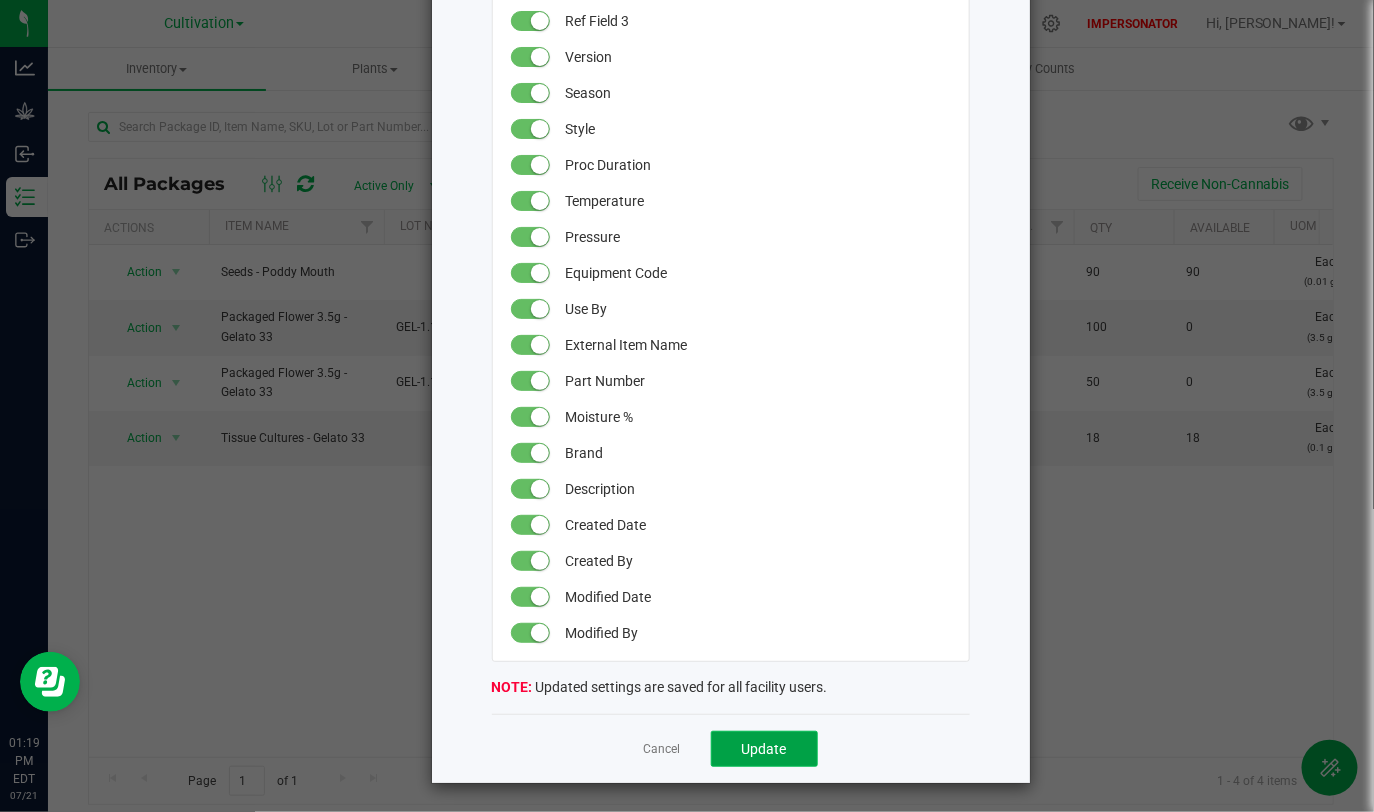 click on "Update" 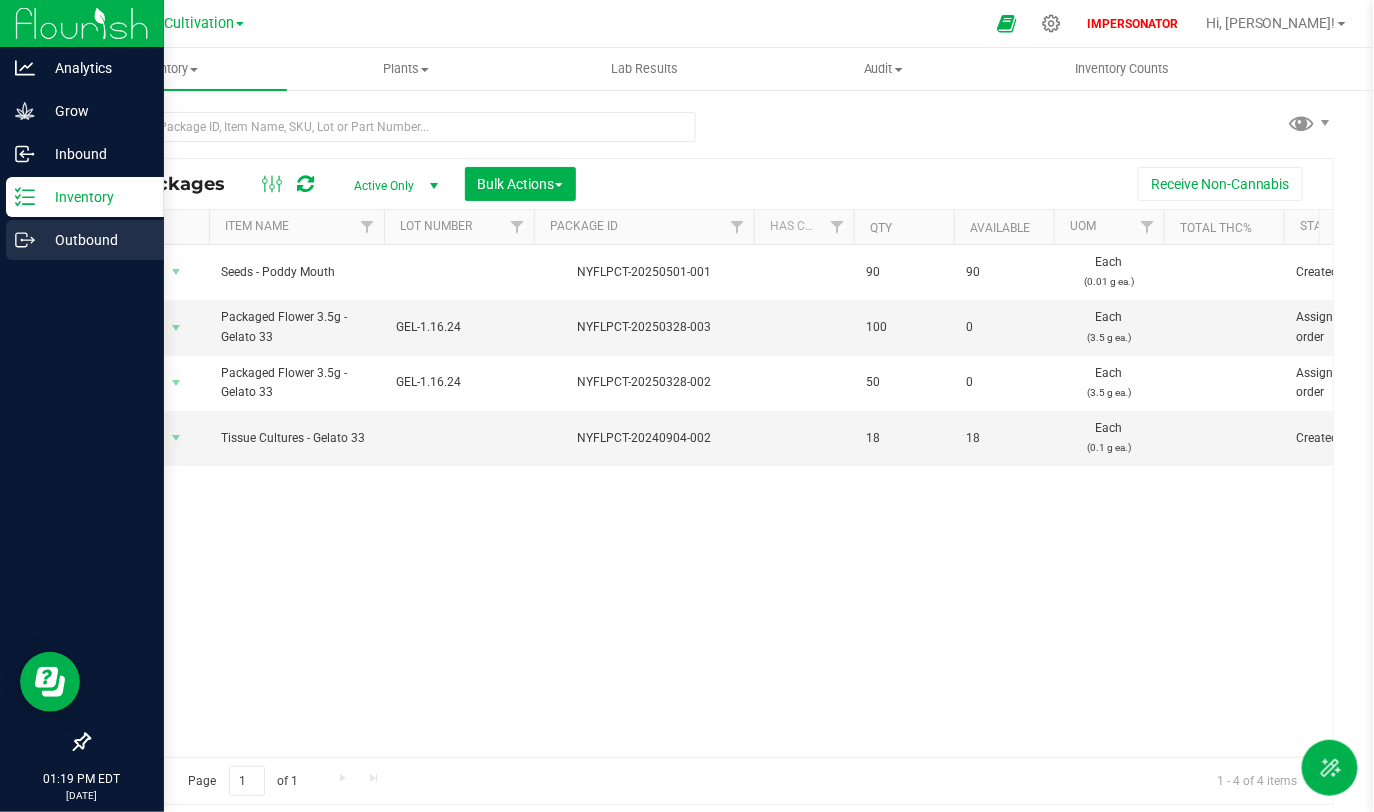 click on "Outbound" at bounding box center [95, 240] 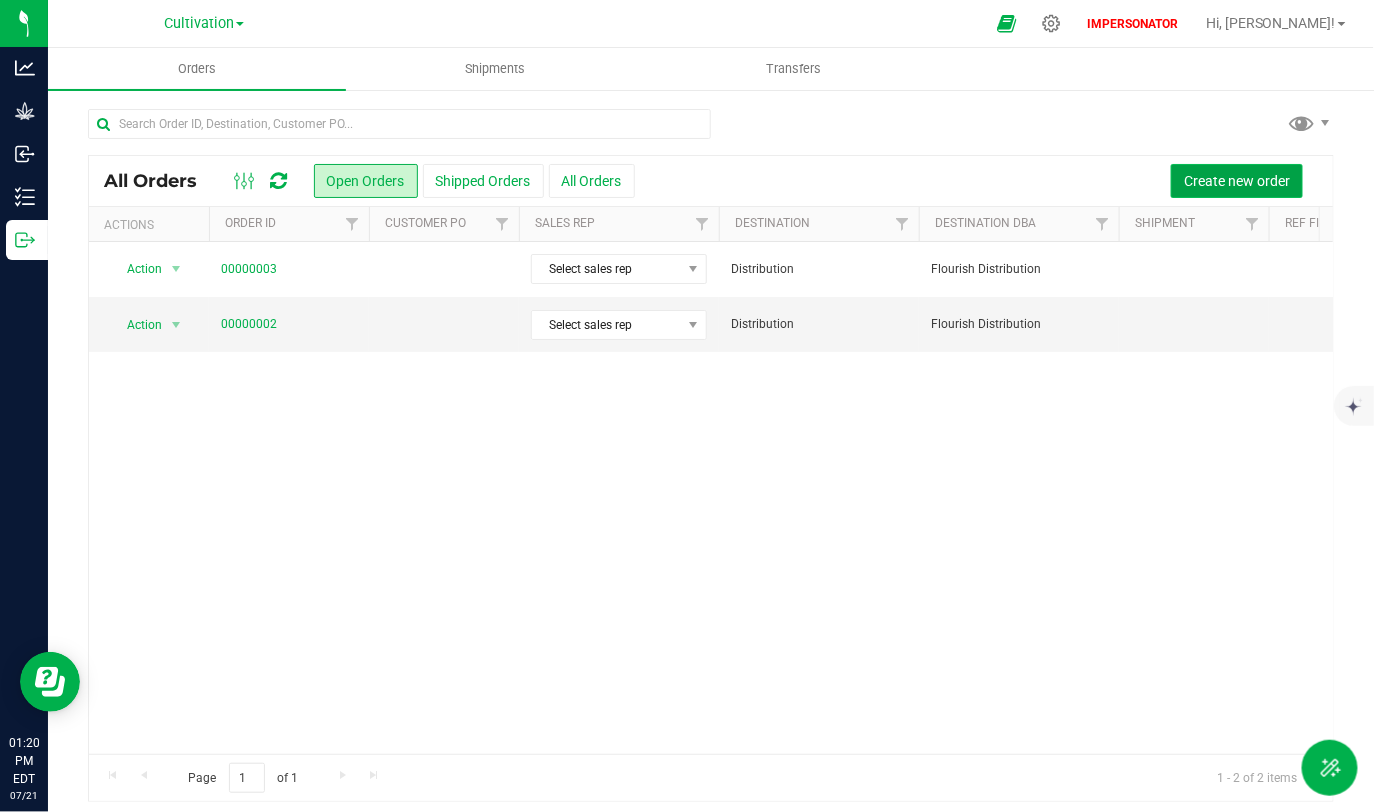 click on "Create new order" at bounding box center [1237, 181] 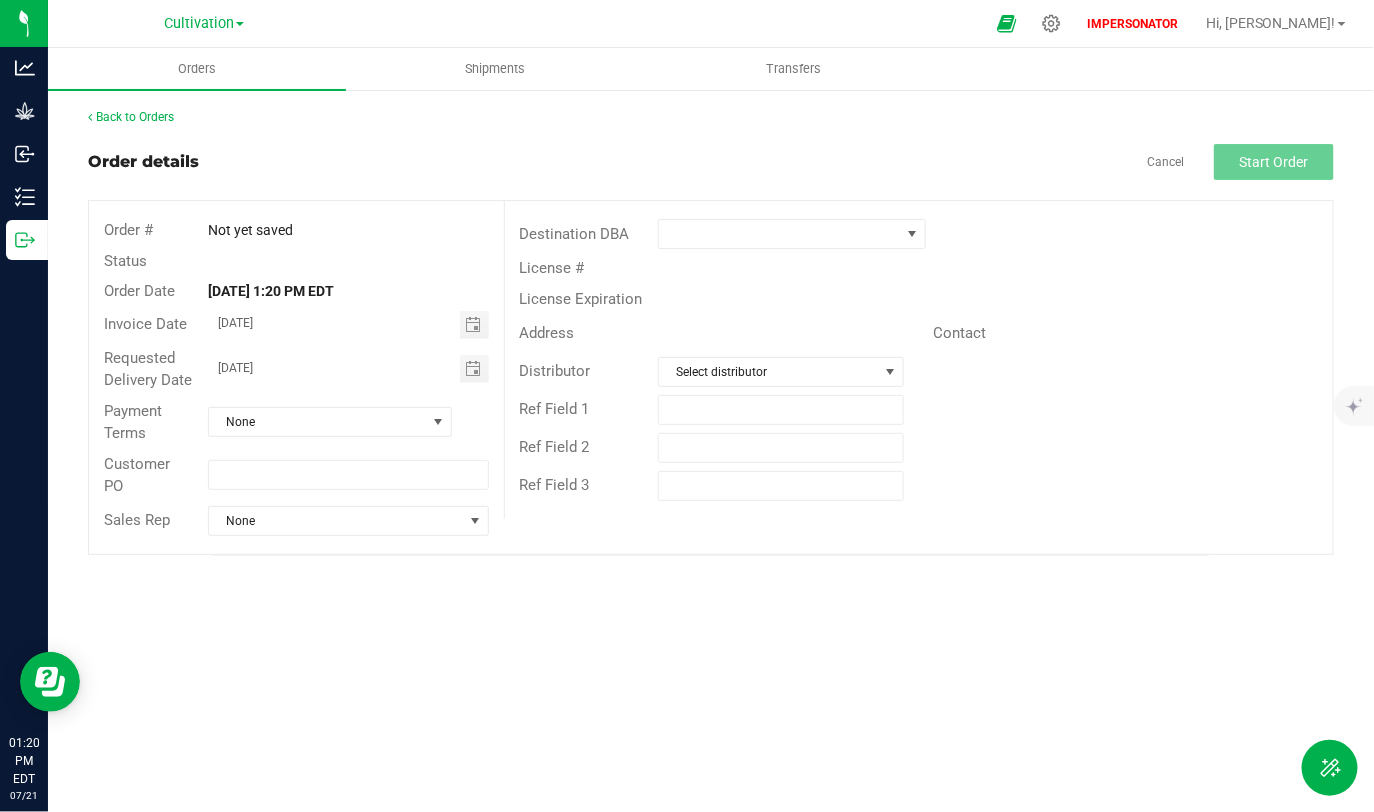 click on "Destination DBA   License #   License Expiration   Address   Contact   Distributor  Select distributor  Ref Field 1   Ref Field 2   Ref Field 3" at bounding box center [918, 360] 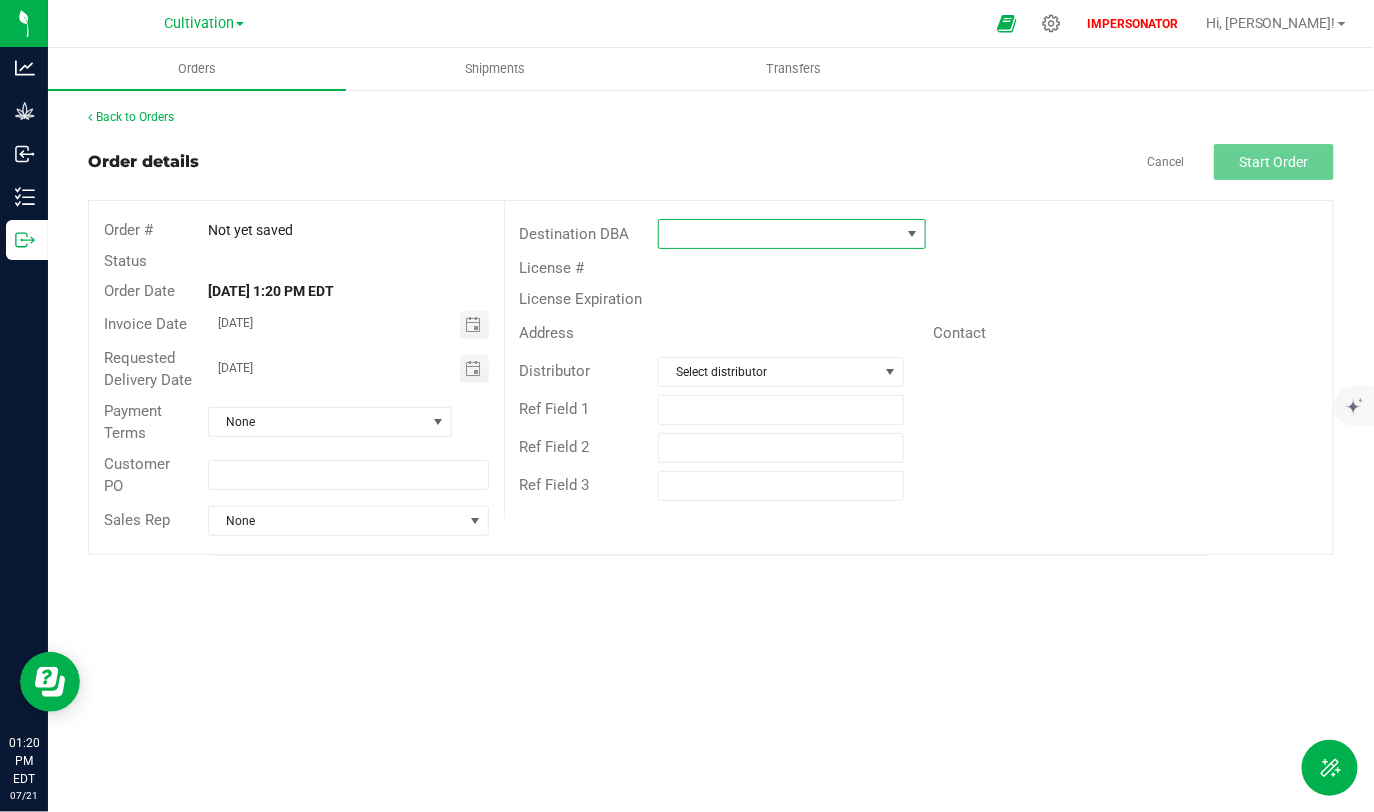 click at bounding box center (779, 234) 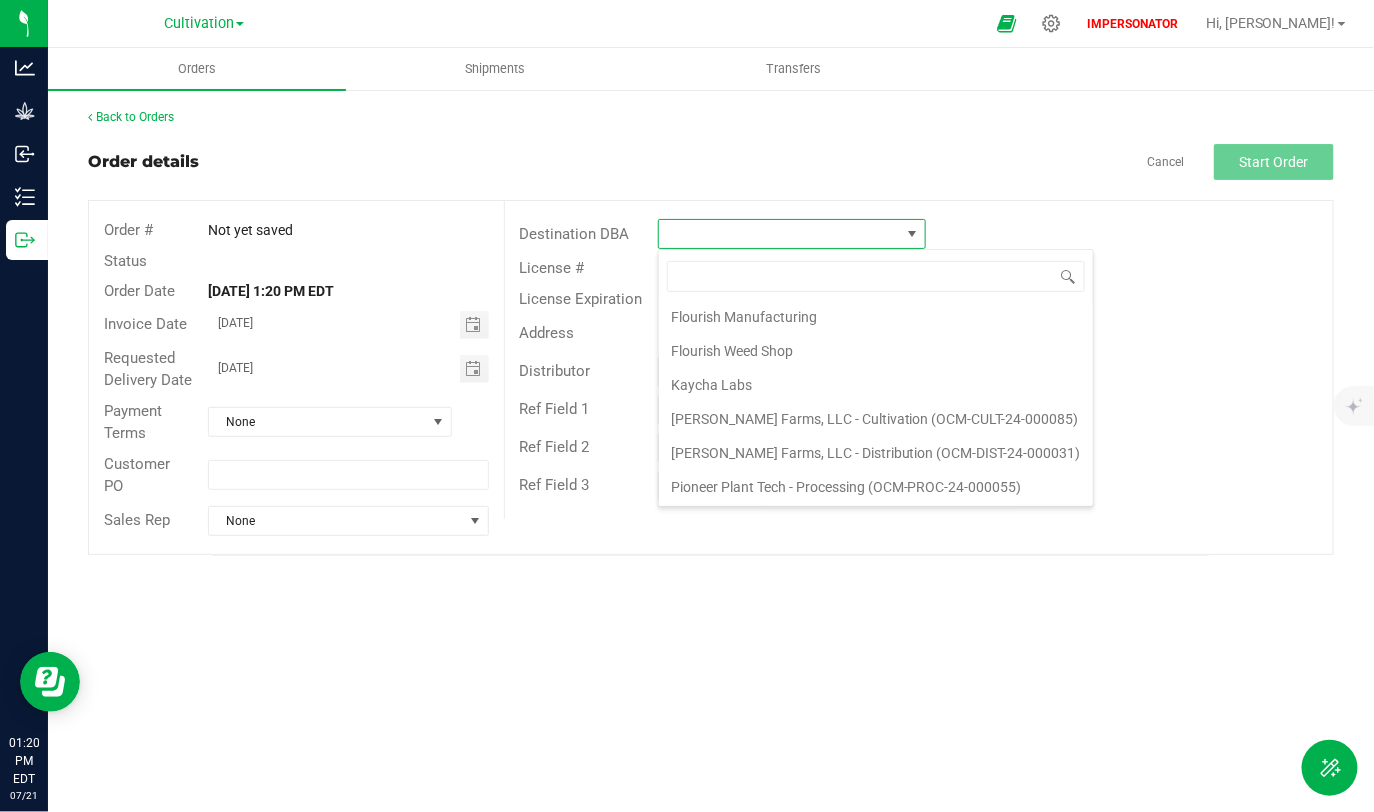 scroll, scrollTop: 0, scrollLeft: 0, axis: both 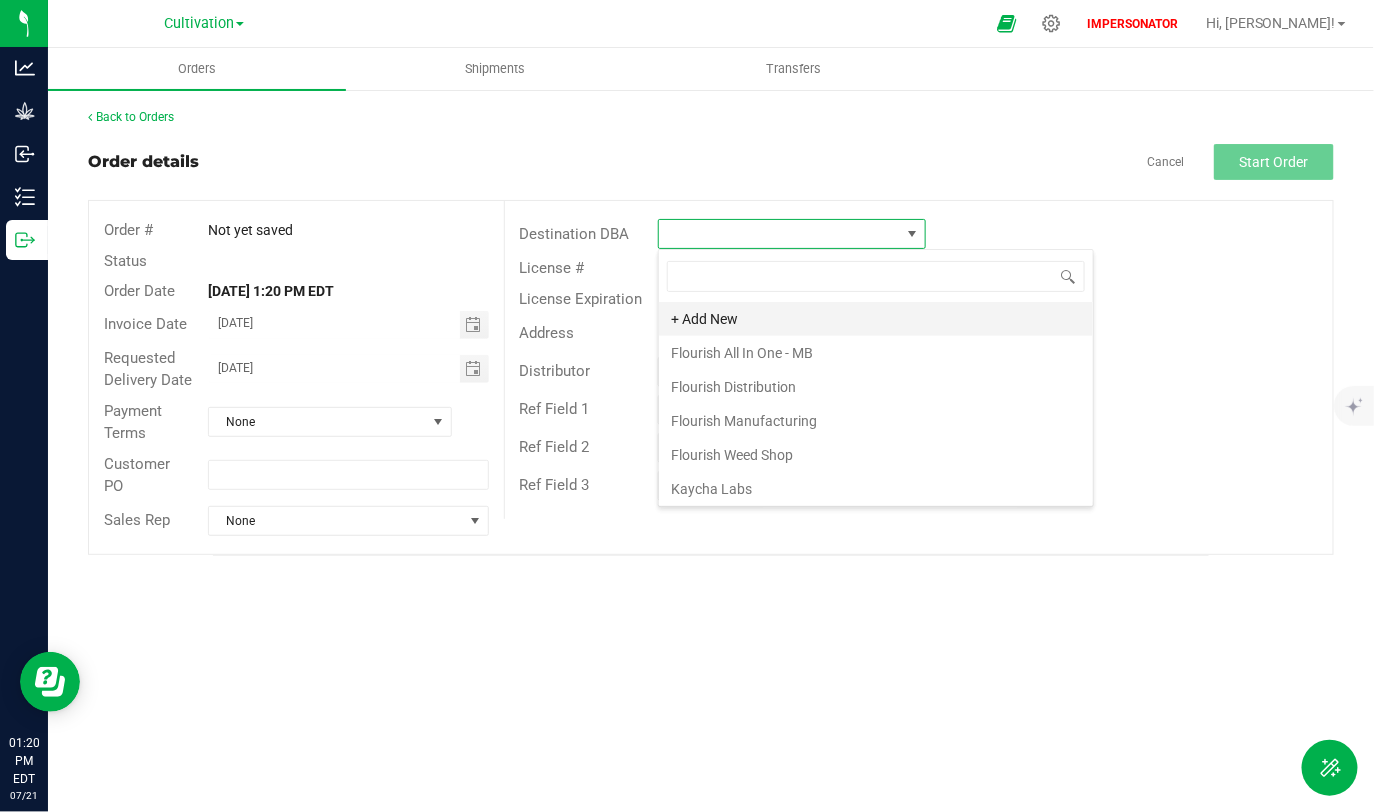 click on "+ Add New" at bounding box center (876, 319) 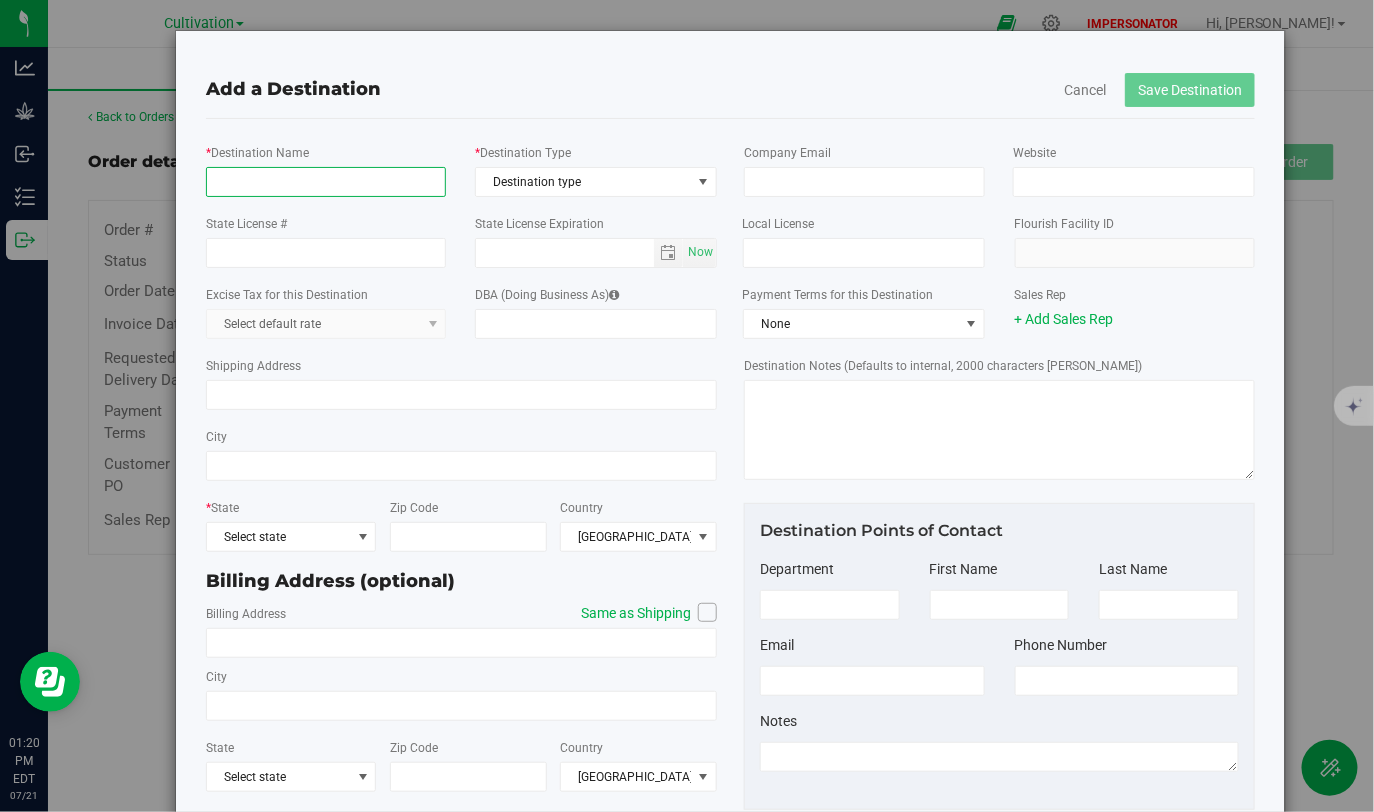 click on "*
Destination Name" at bounding box center [326, 182] 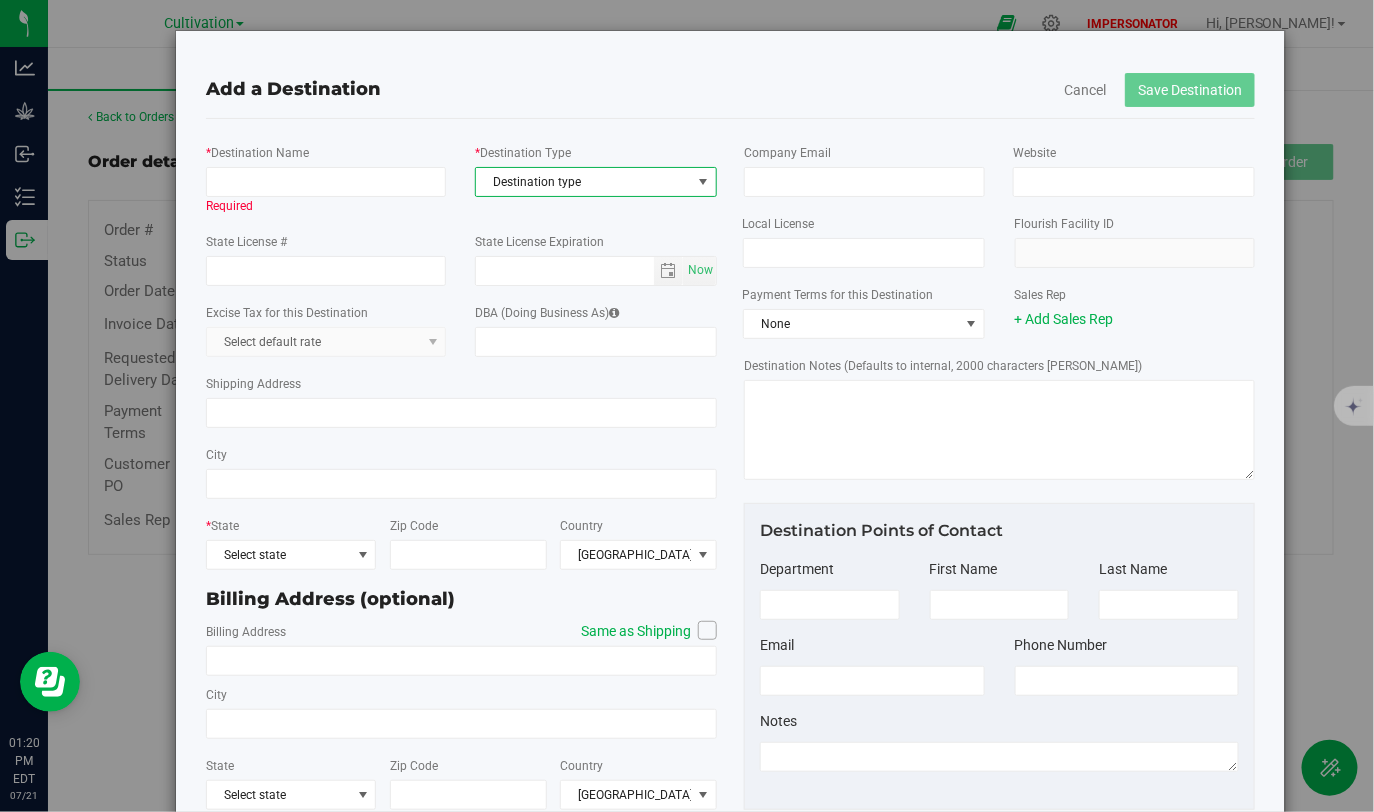 click on "Destination type" at bounding box center [583, 182] 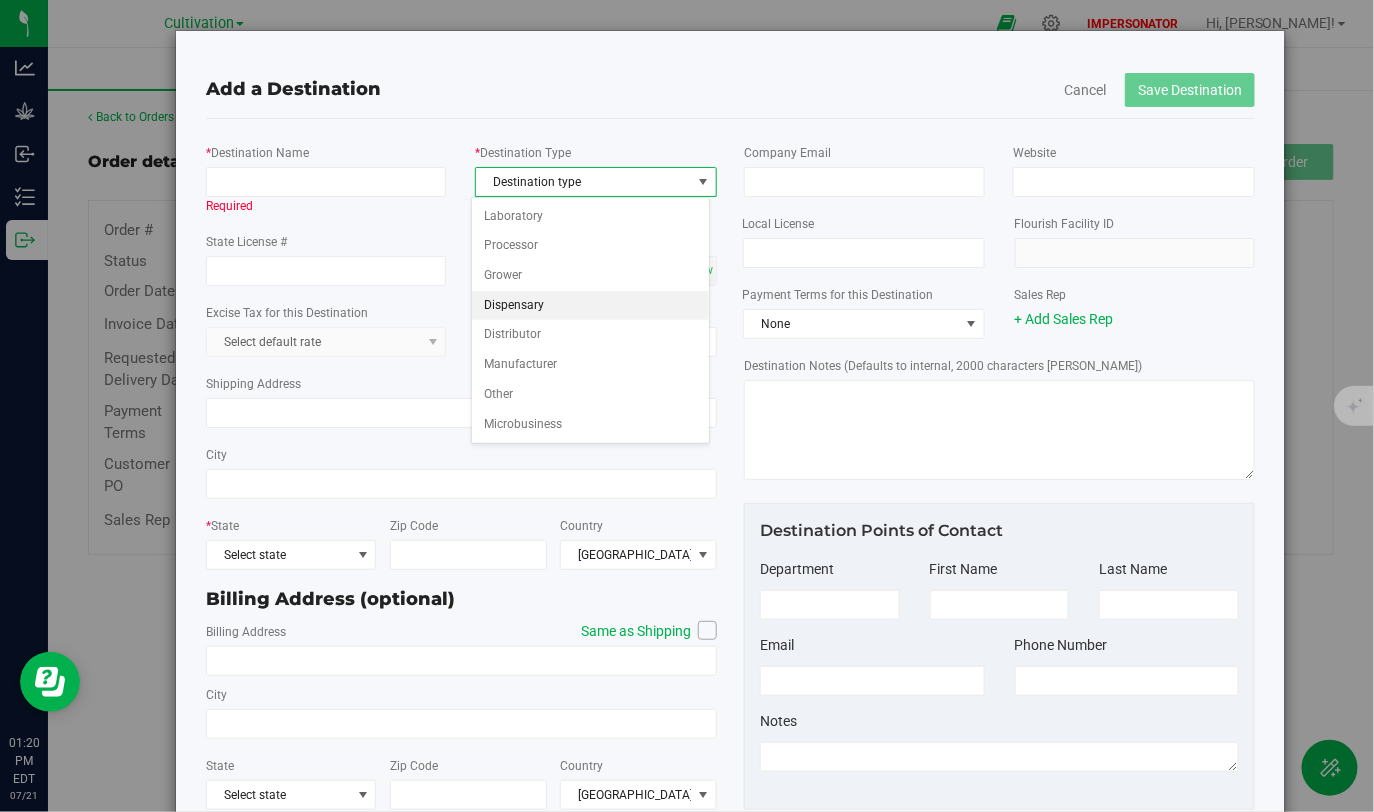 click on "Dispensary" at bounding box center [590, 306] 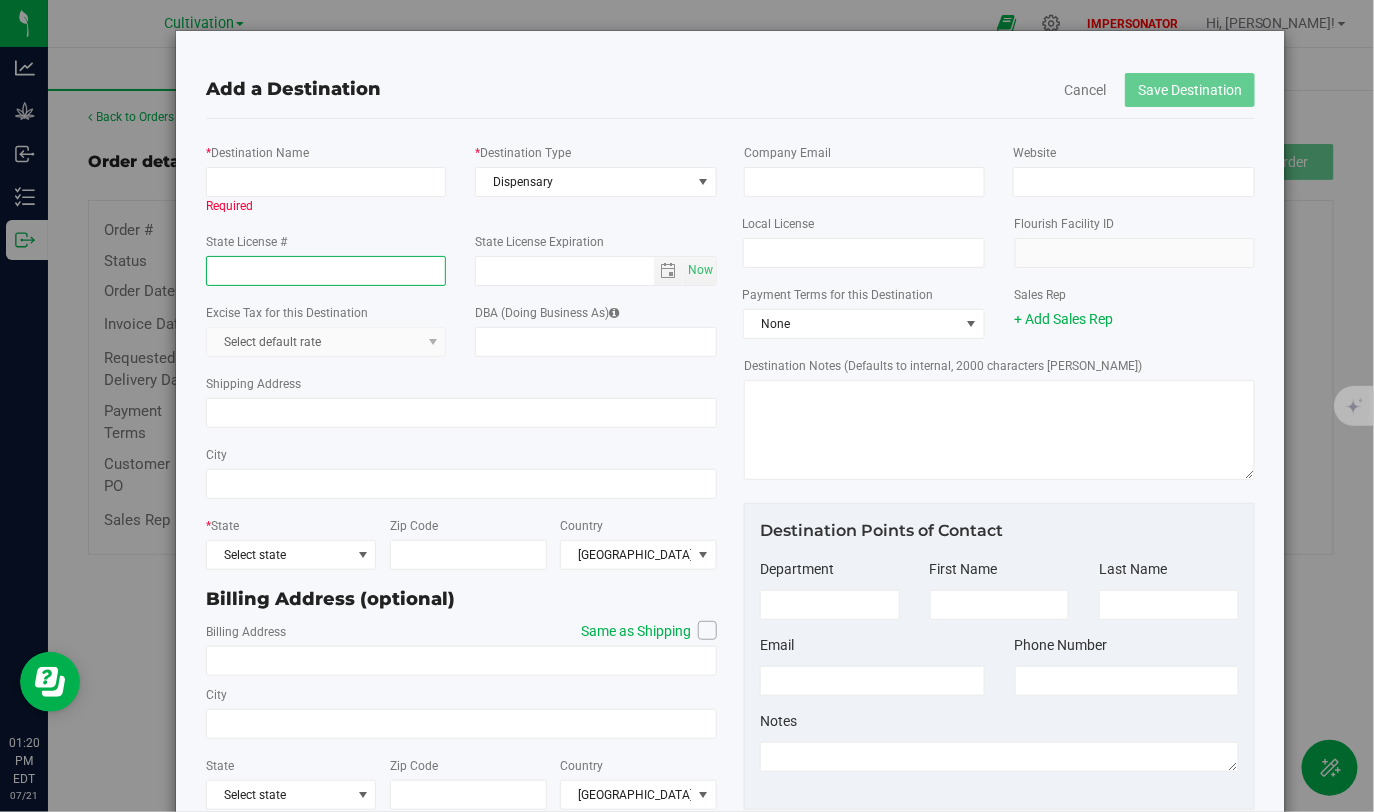 click on "State License #" at bounding box center [326, 271] 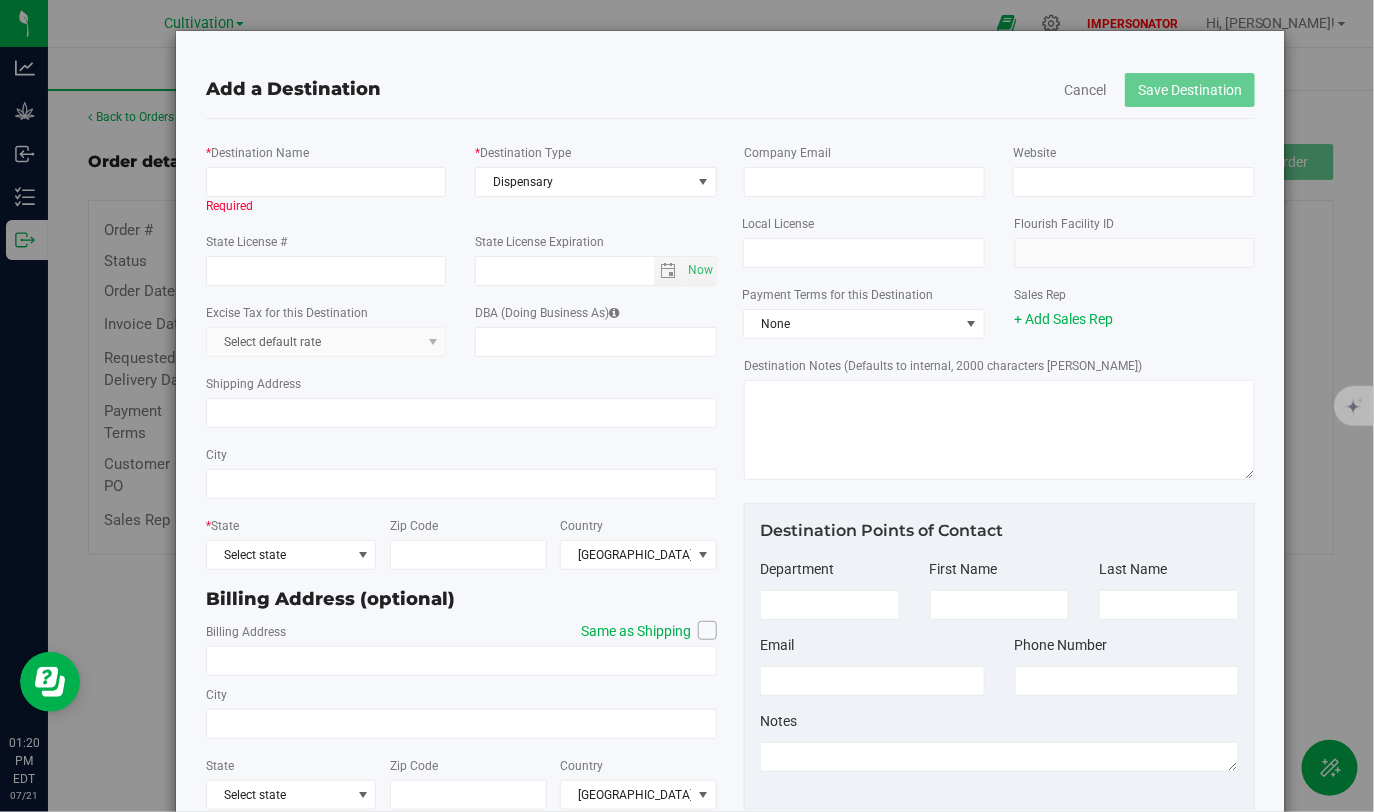 drag, startPoint x: 213, startPoint y: 148, endPoint x: 345, endPoint y: 149, distance: 132.00378 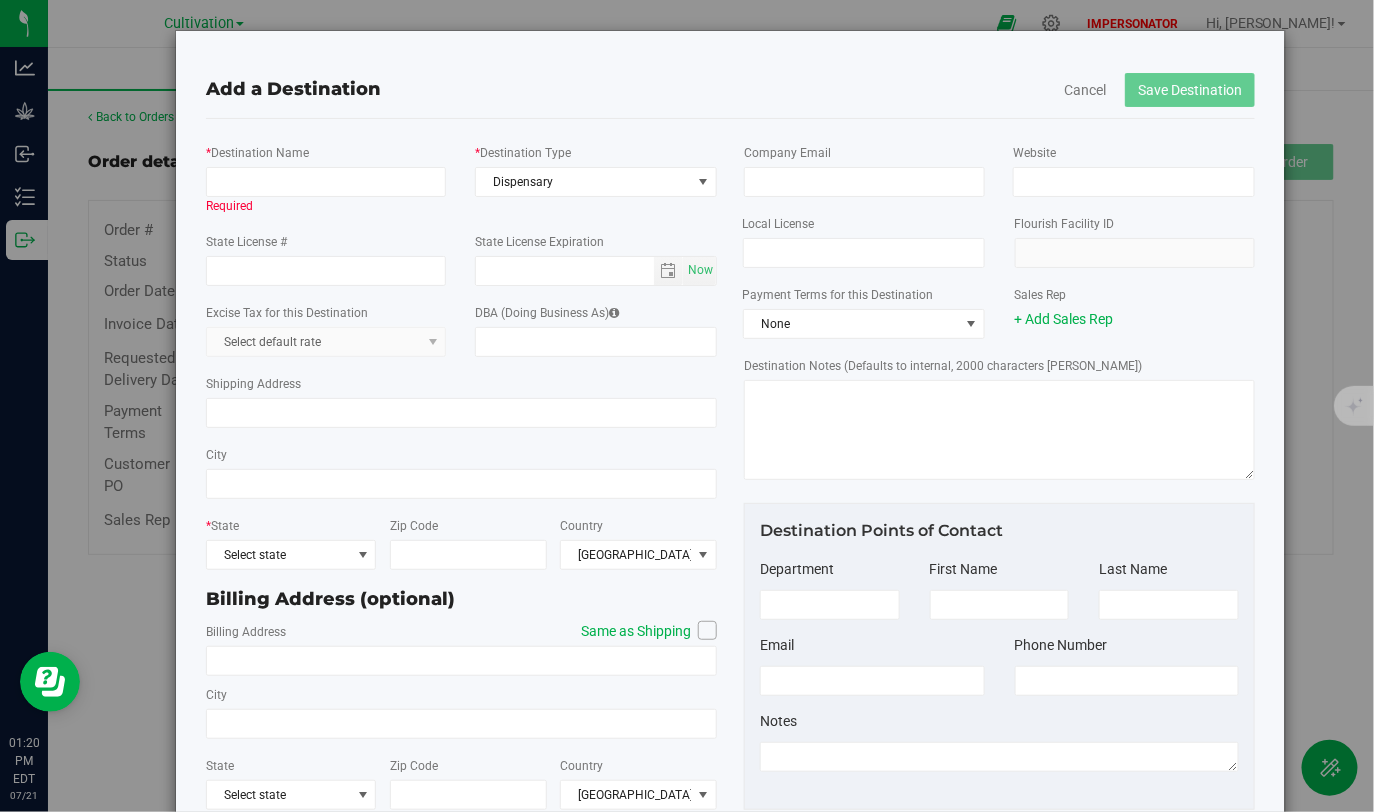 click on "*
Destination Name
Required" at bounding box center [326, 178] 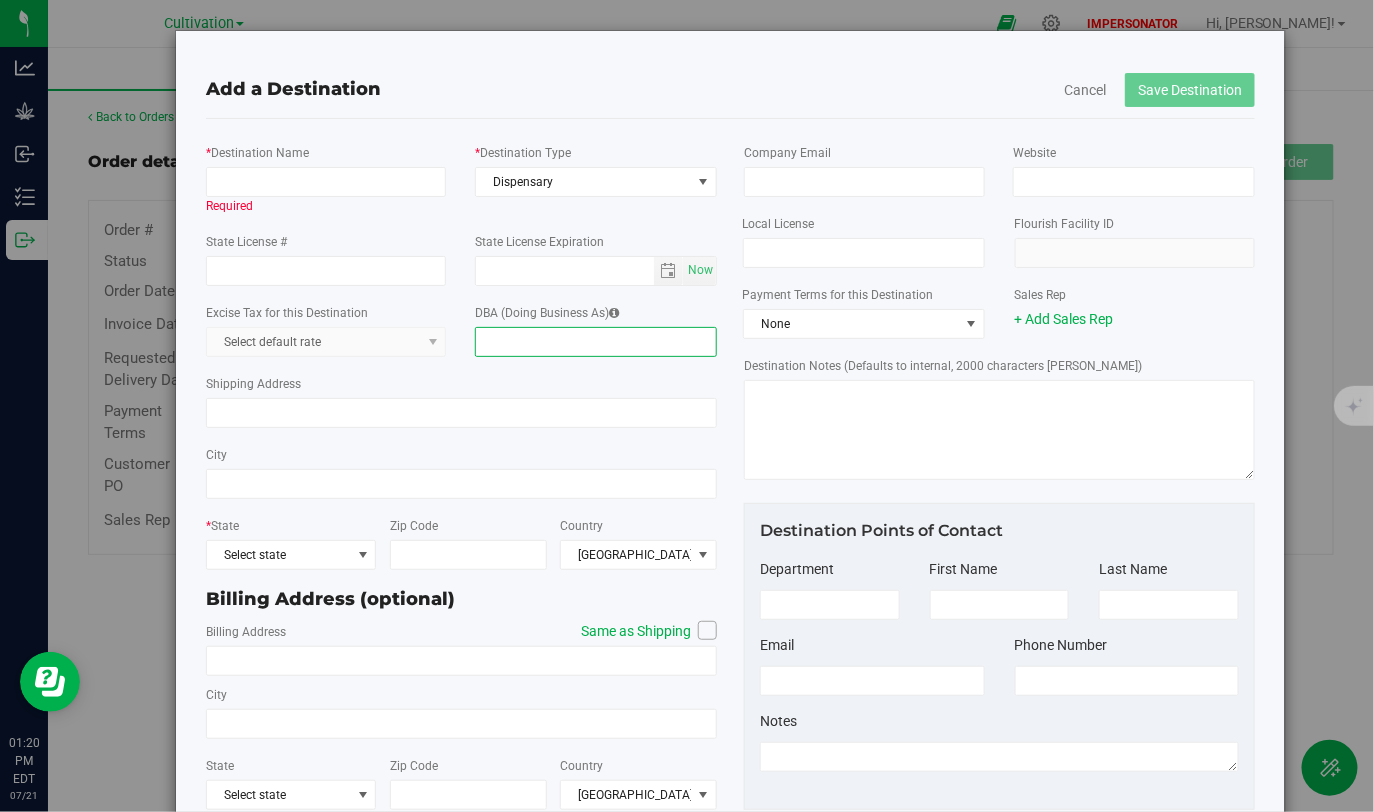 click on "DBA (Doing Business As)" at bounding box center [596, 342] 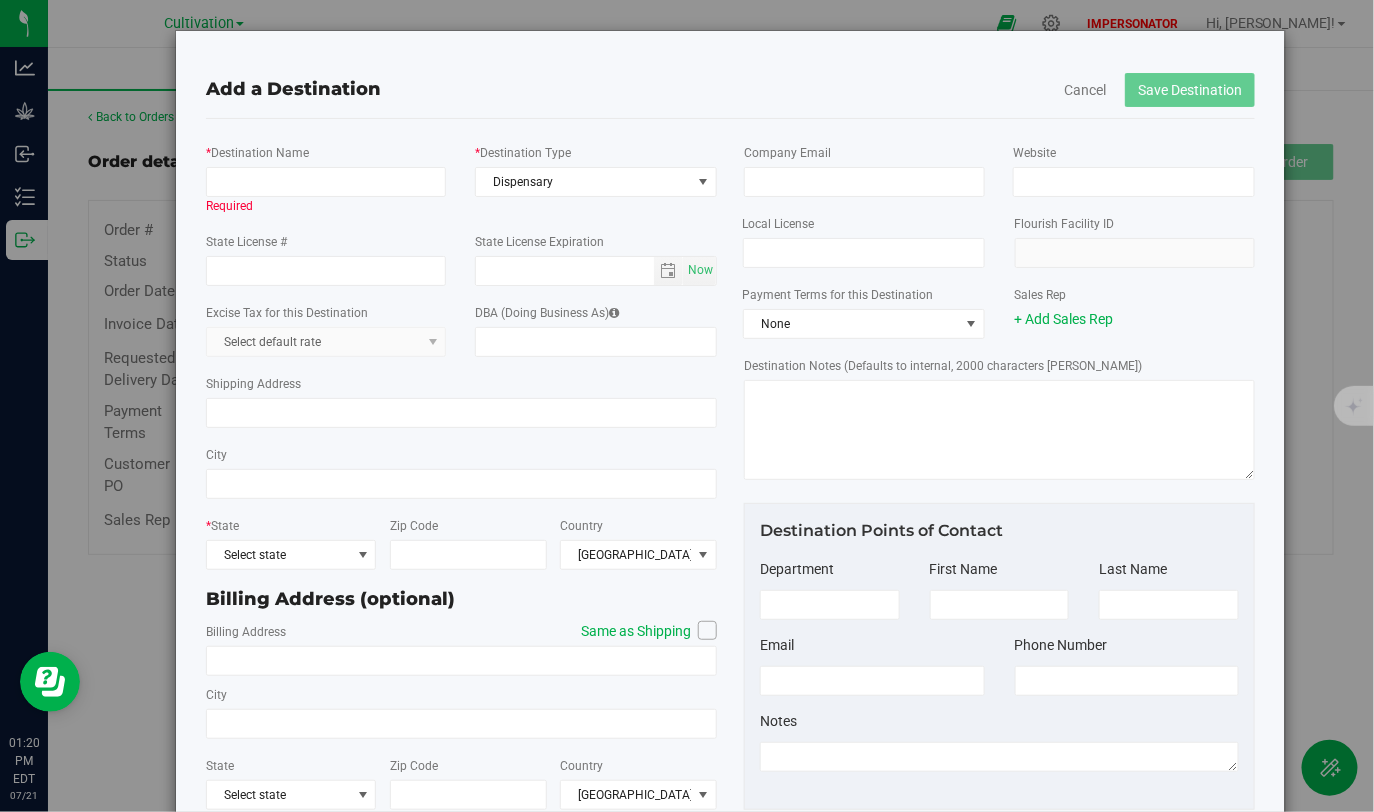 click on "Shipping Address" at bounding box center [461, 400] 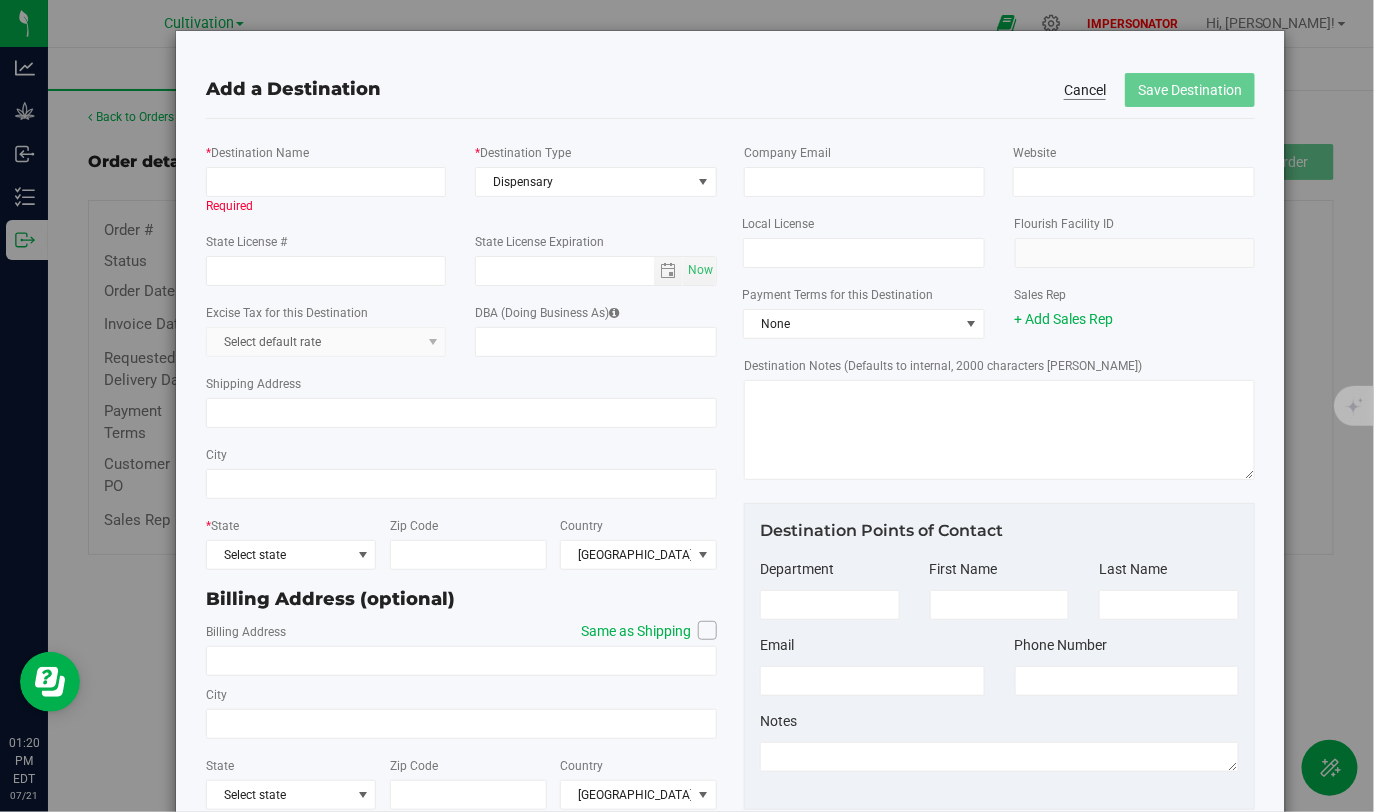 click on "Cancel" at bounding box center [1085, 90] 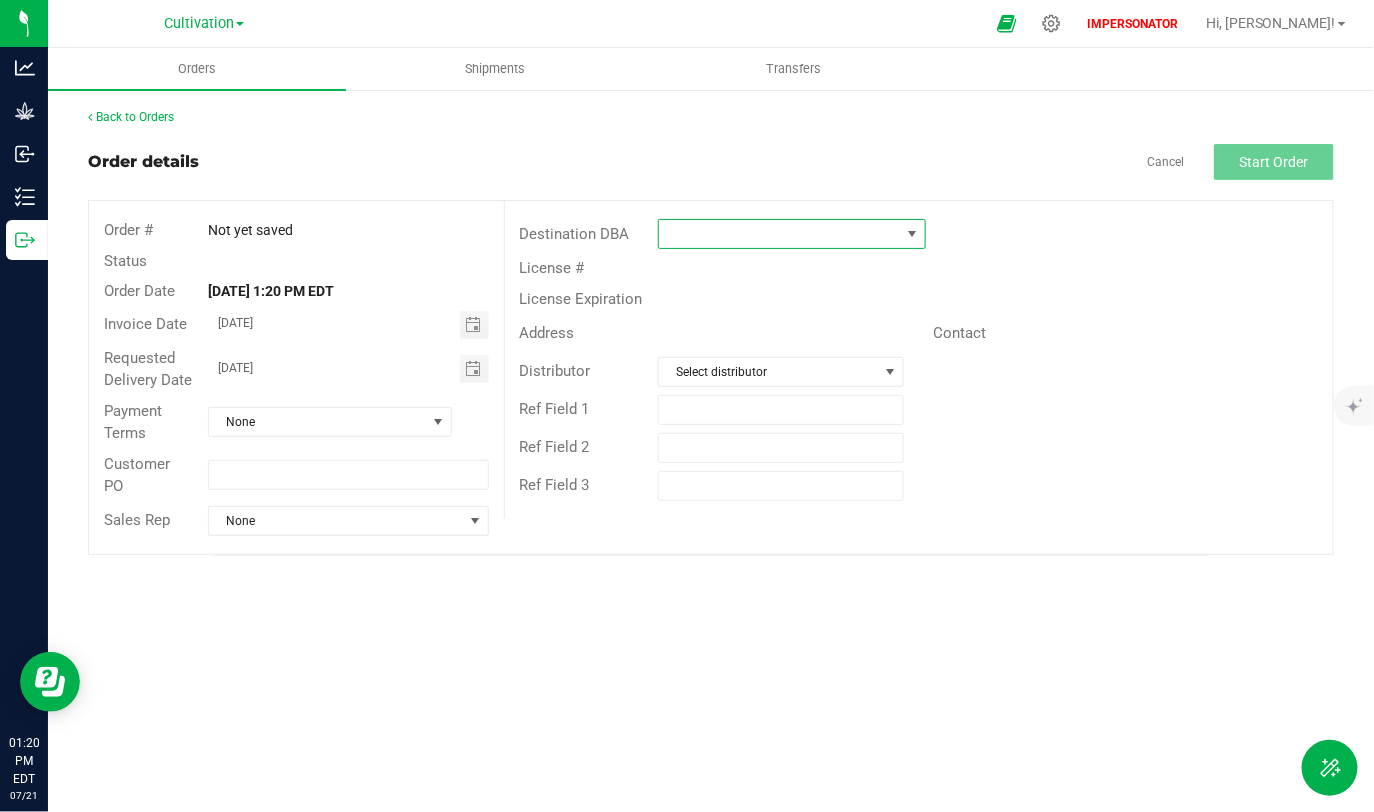 click at bounding box center (779, 234) 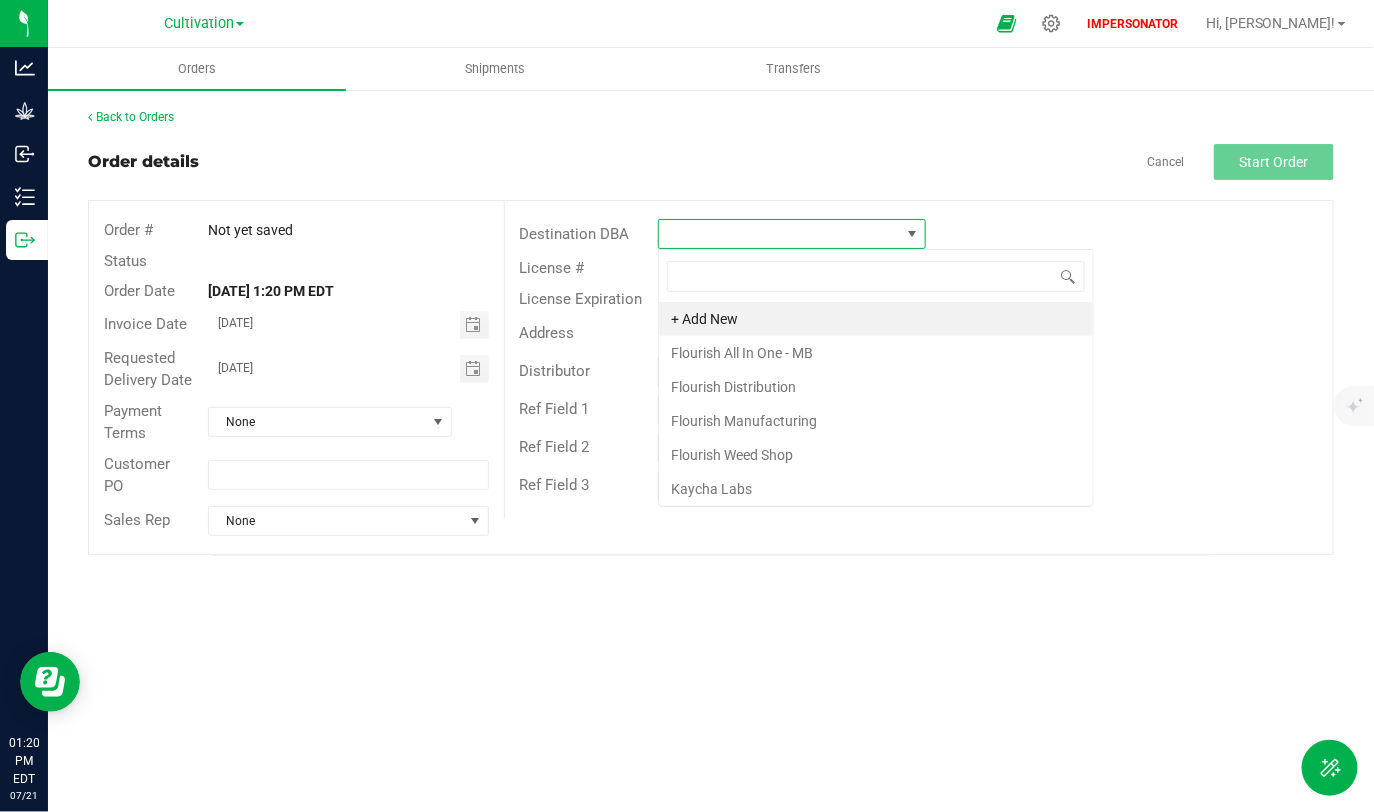 scroll, scrollTop: 99970, scrollLeft: 99731, axis: both 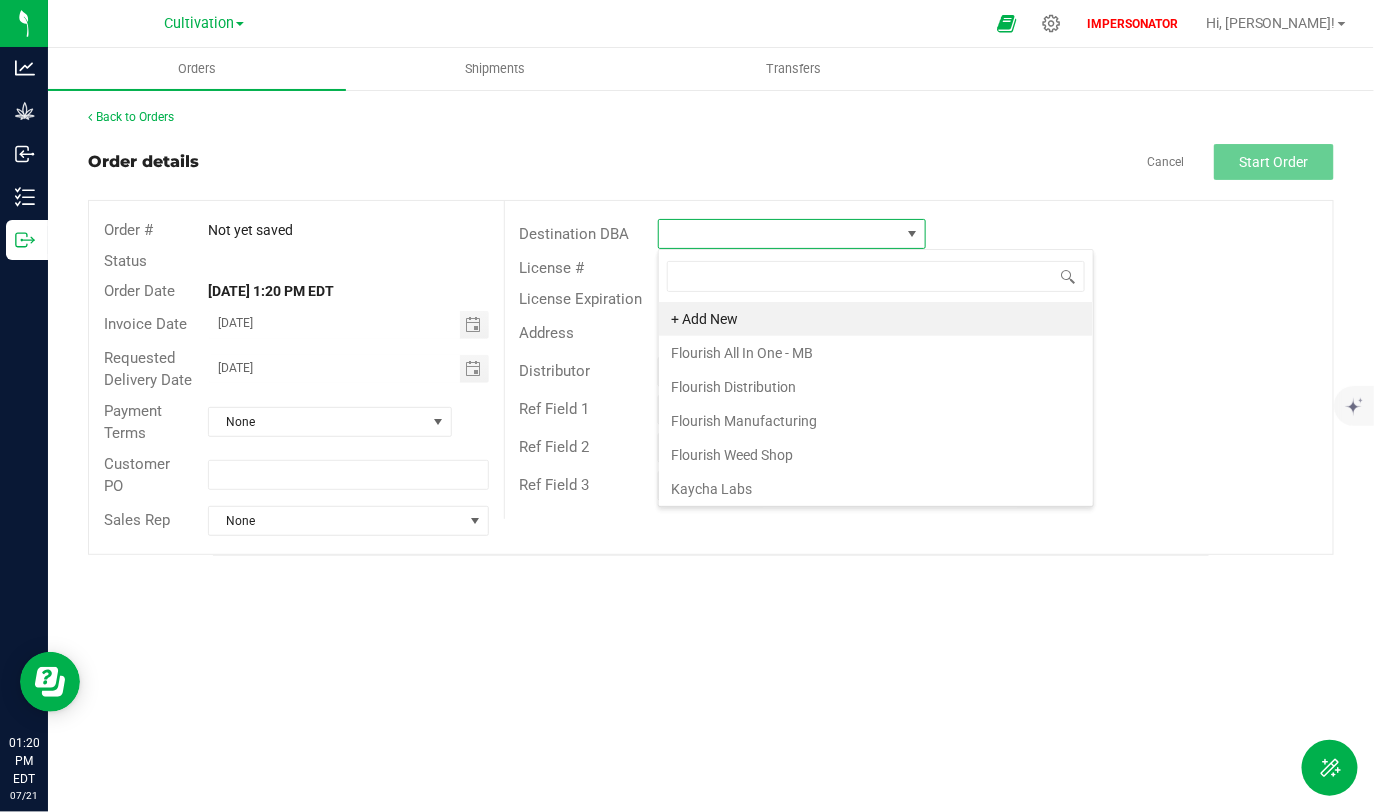 click at bounding box center [1160, 234] 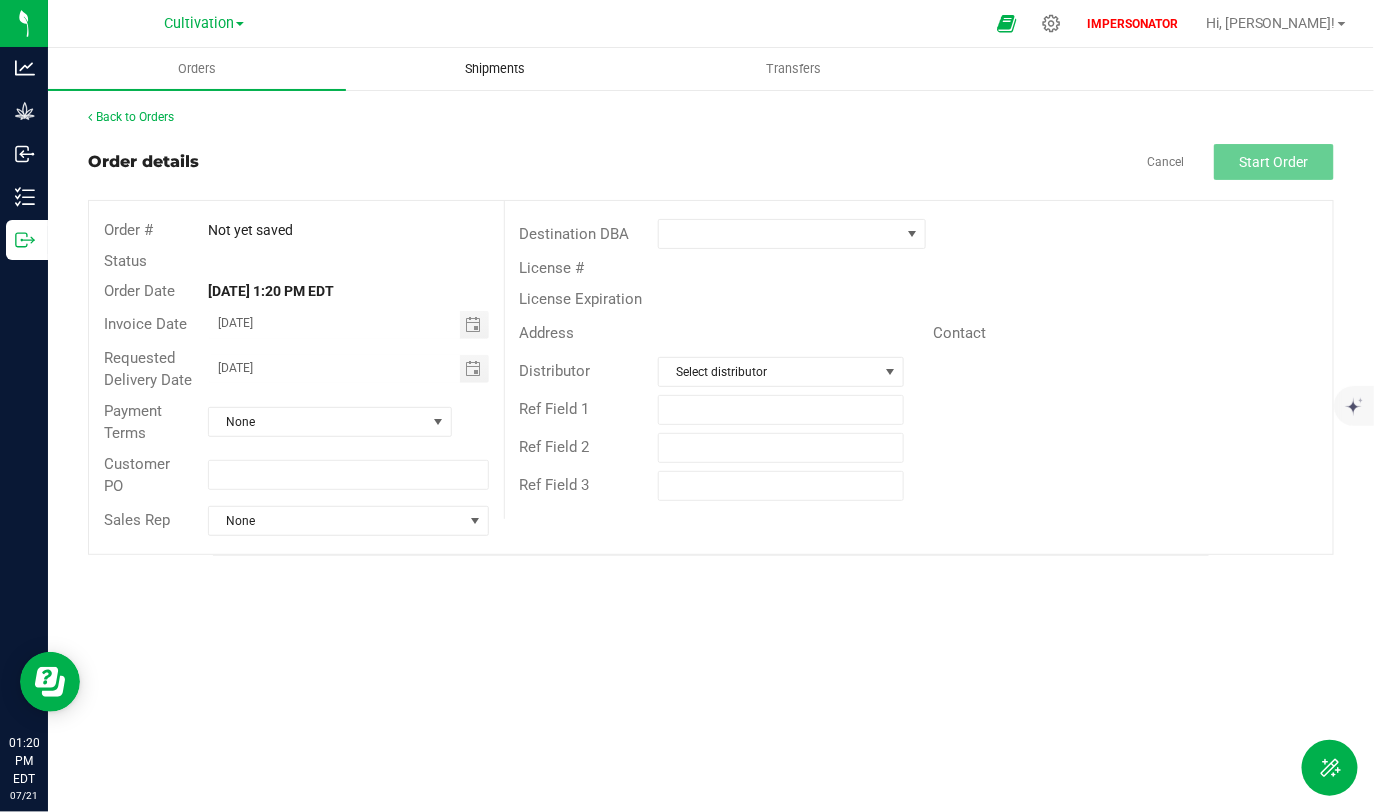 click on "Shipments" at bounding box center (496, 69) 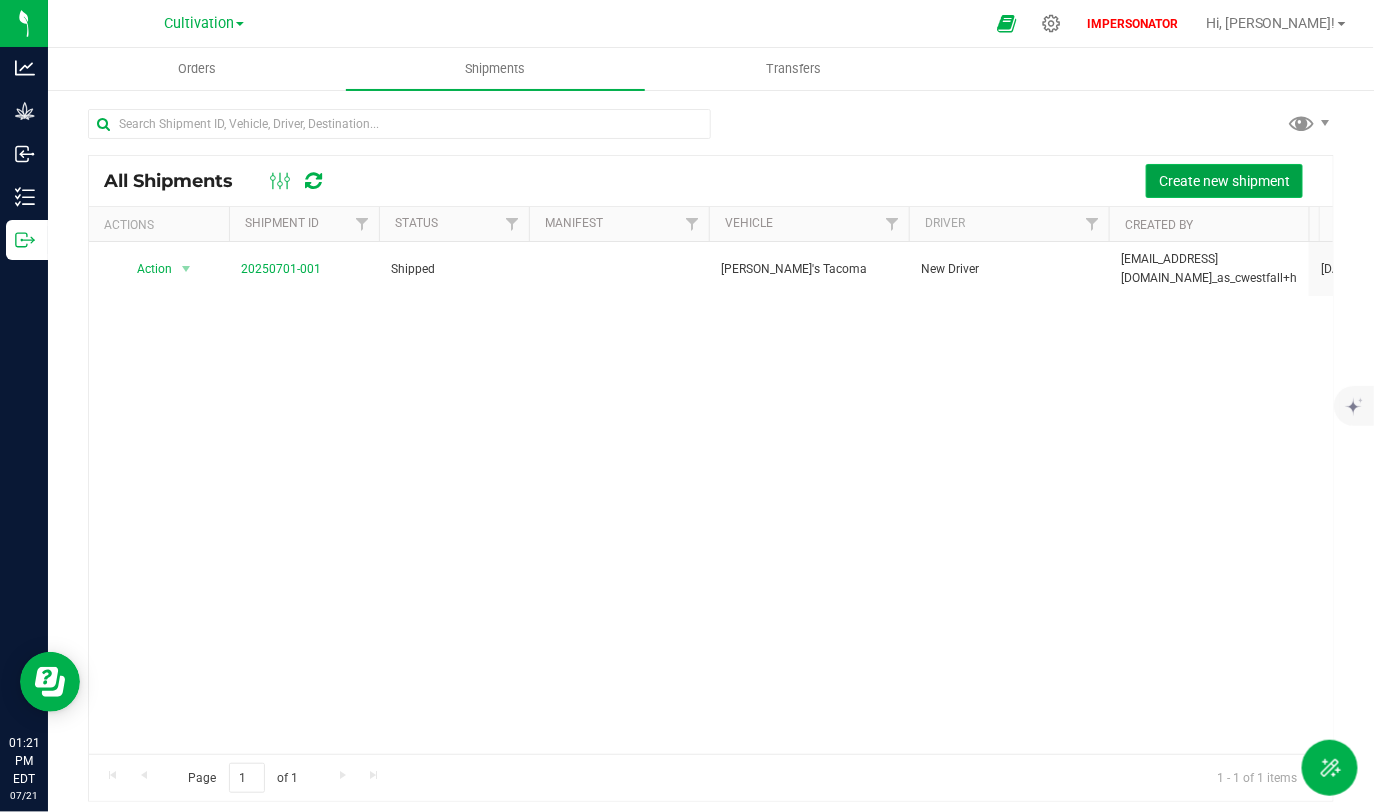 click on "Create new shipment" at bounding box center [1224, 181] 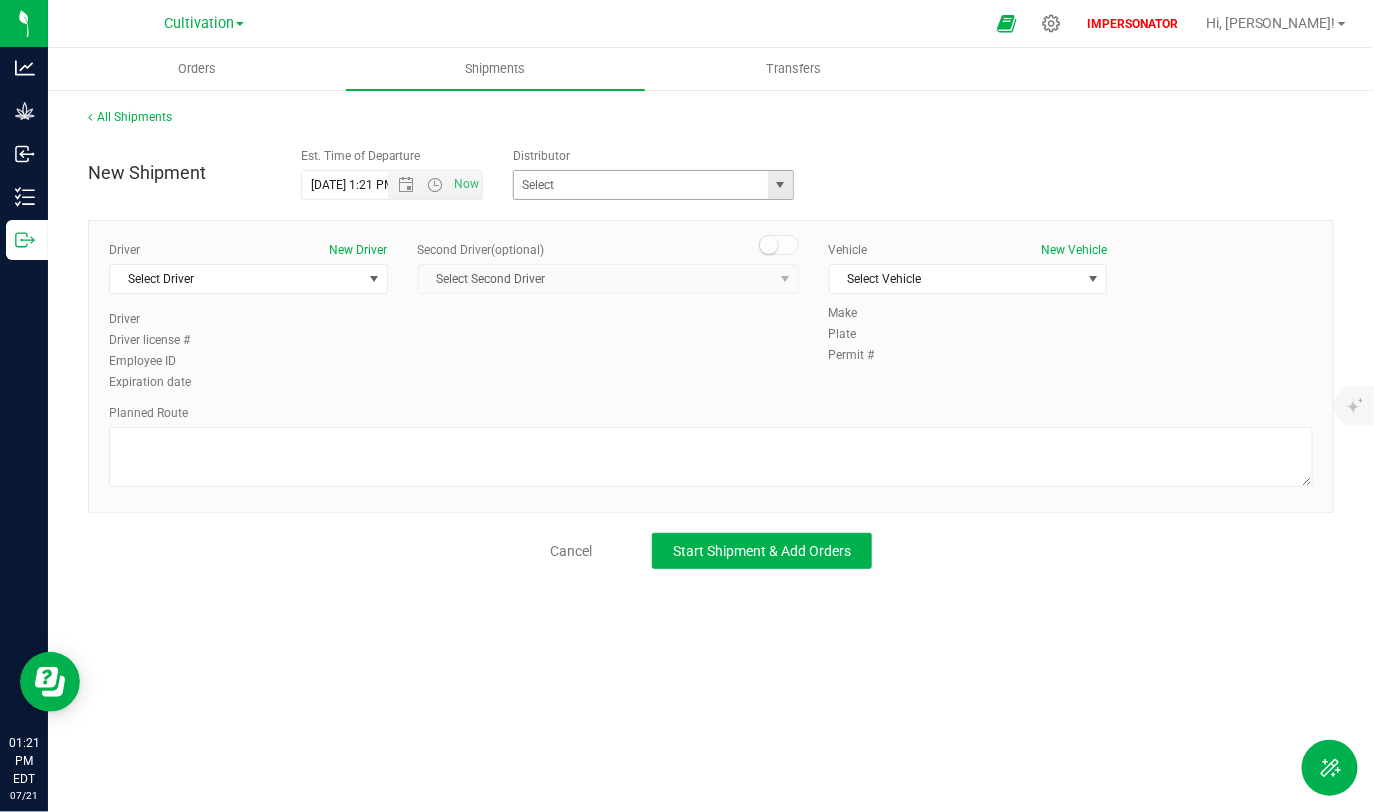 click at bounding box center (780, 185) 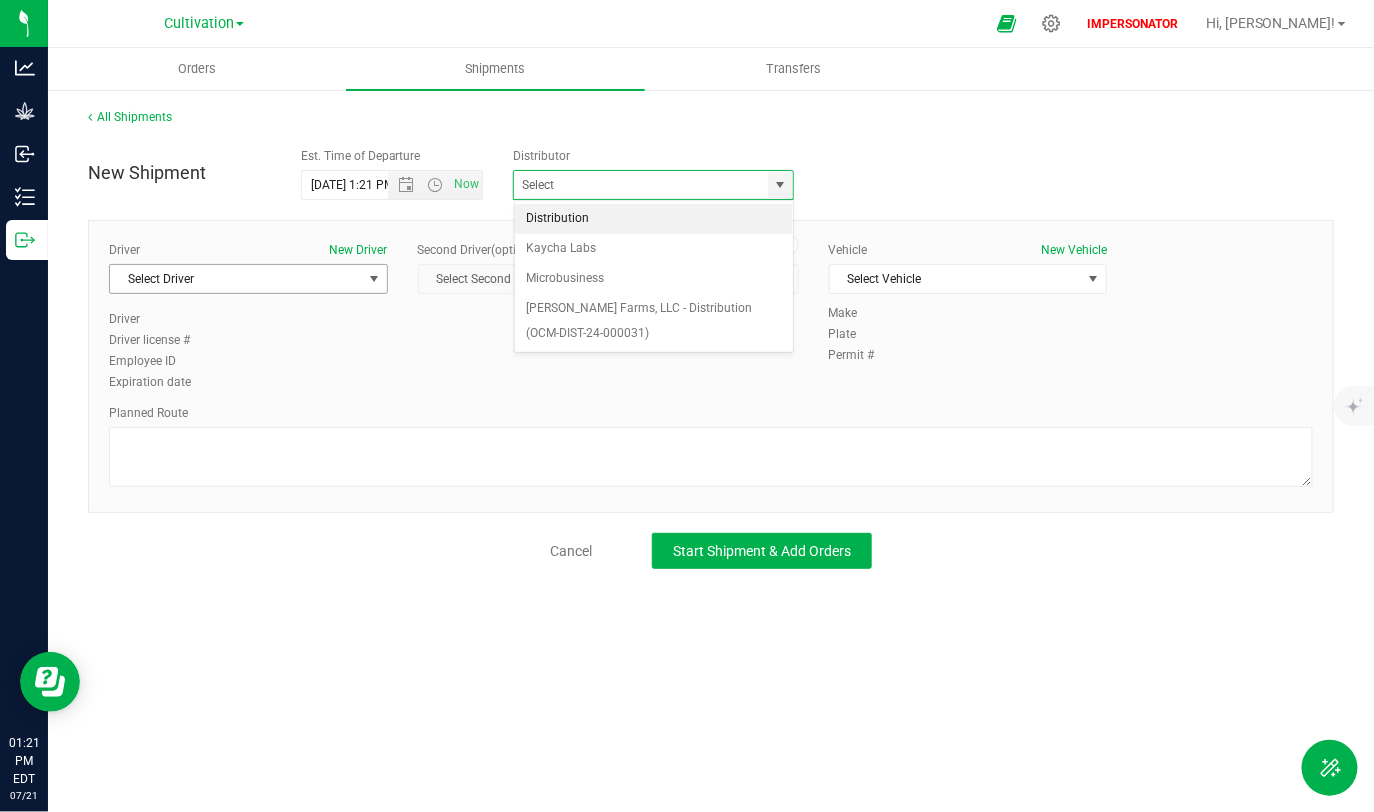click on "Select Driver" at bounding box center [236, 279] 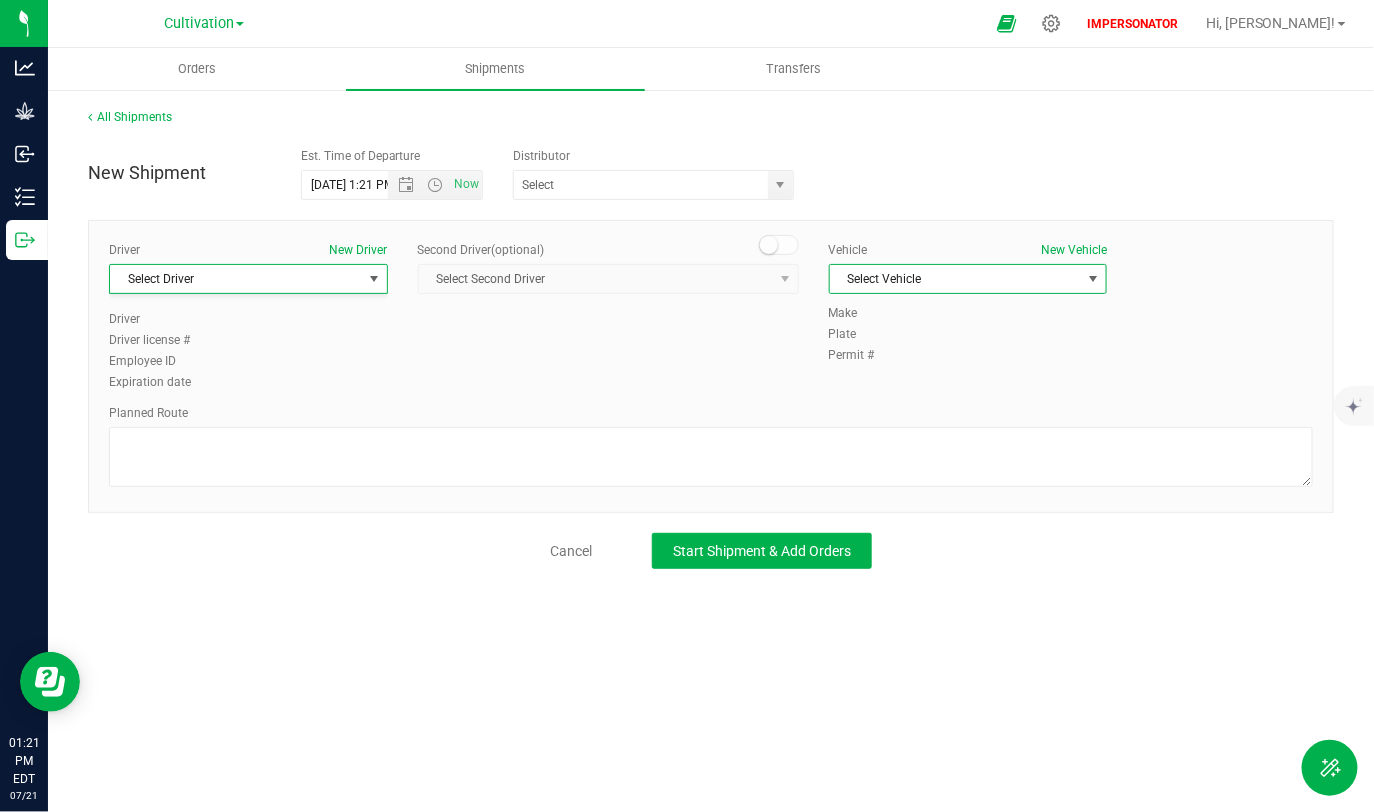 click on "Select Vehicle" at bounding box center (956, 279) 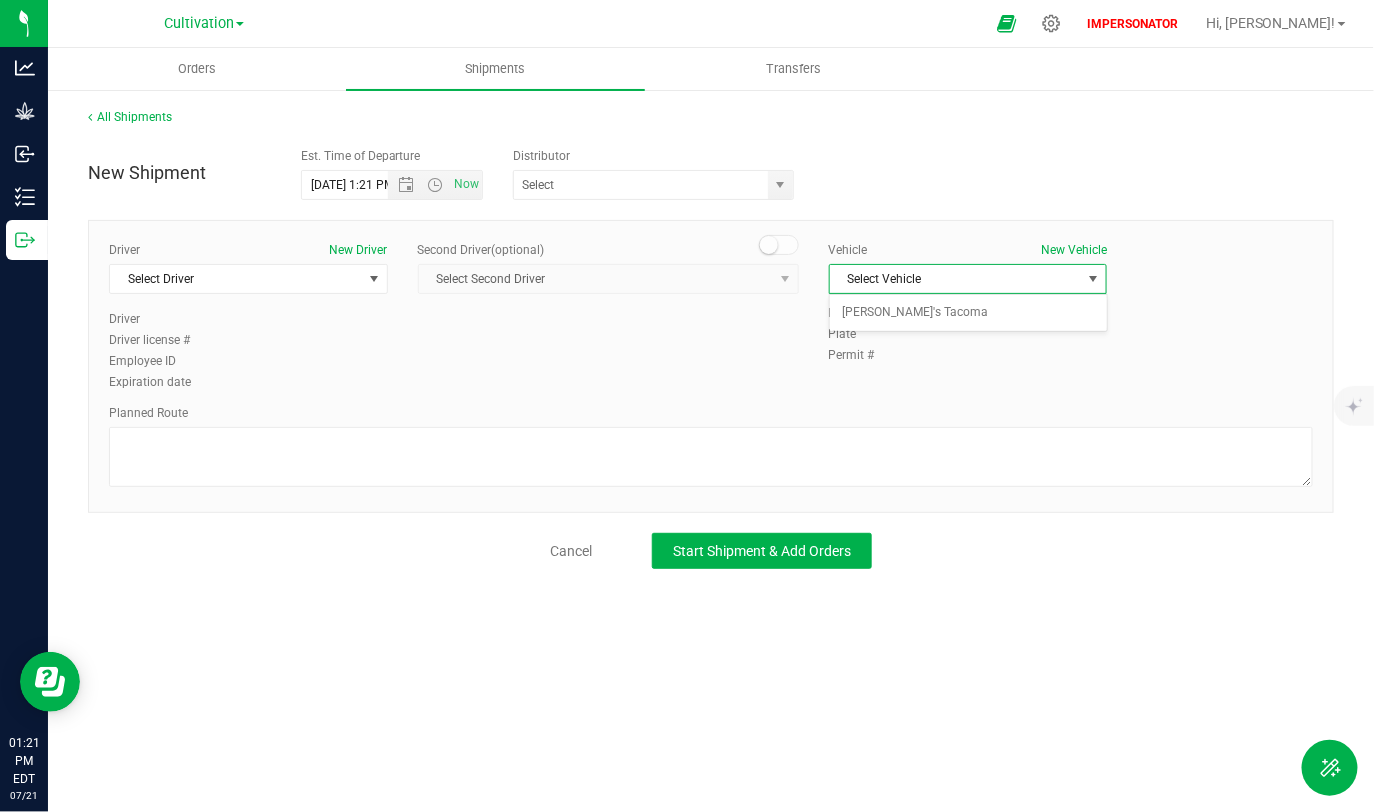 click on "Driver
New Driver
Select Driver Select Driver New Driver
Driver
Driver license #
Employee ID
Expiration date
Second Driver
(optional)
Select Second Driver Select Second Driver" at bounding box center (711, 317) 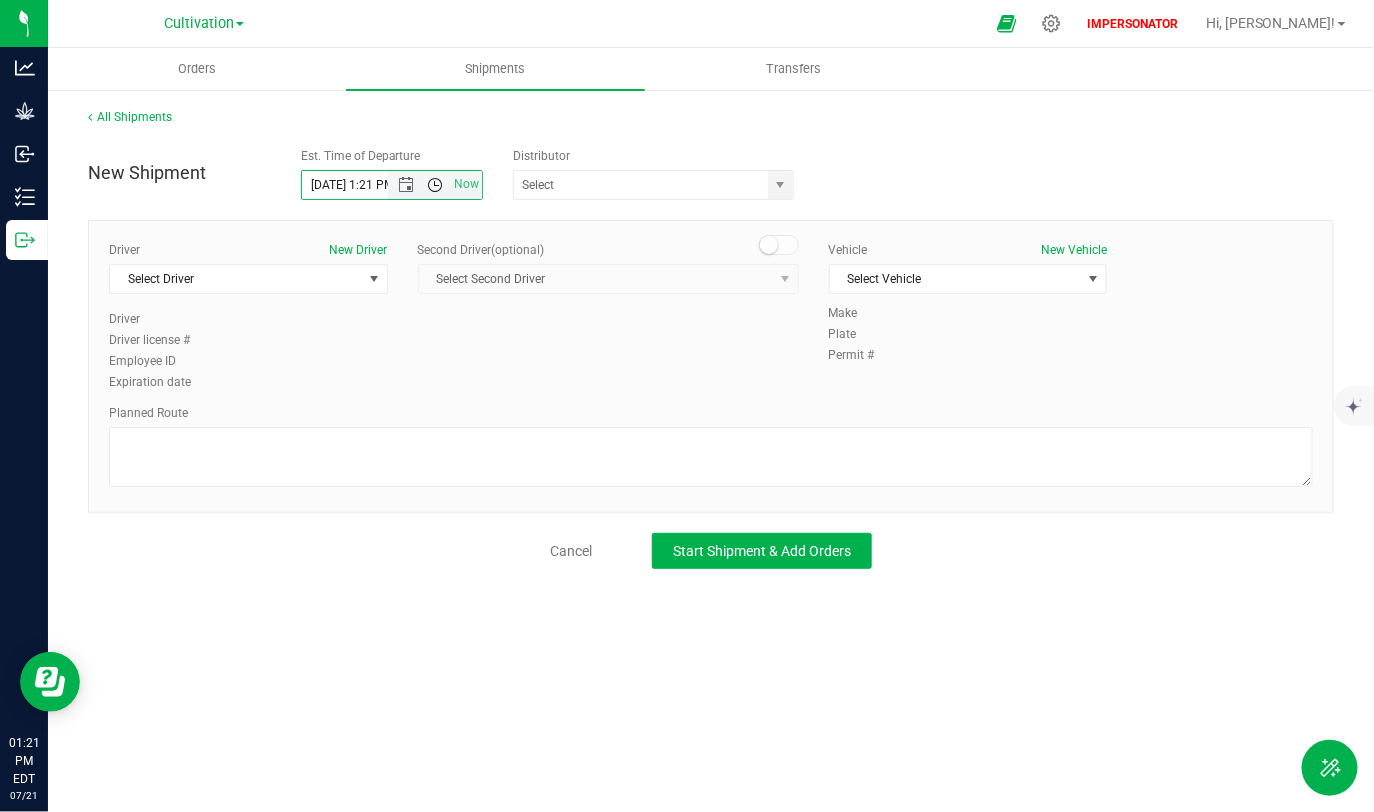 scroll, scrollTop: 0, scrollLeft: 0, axis: both 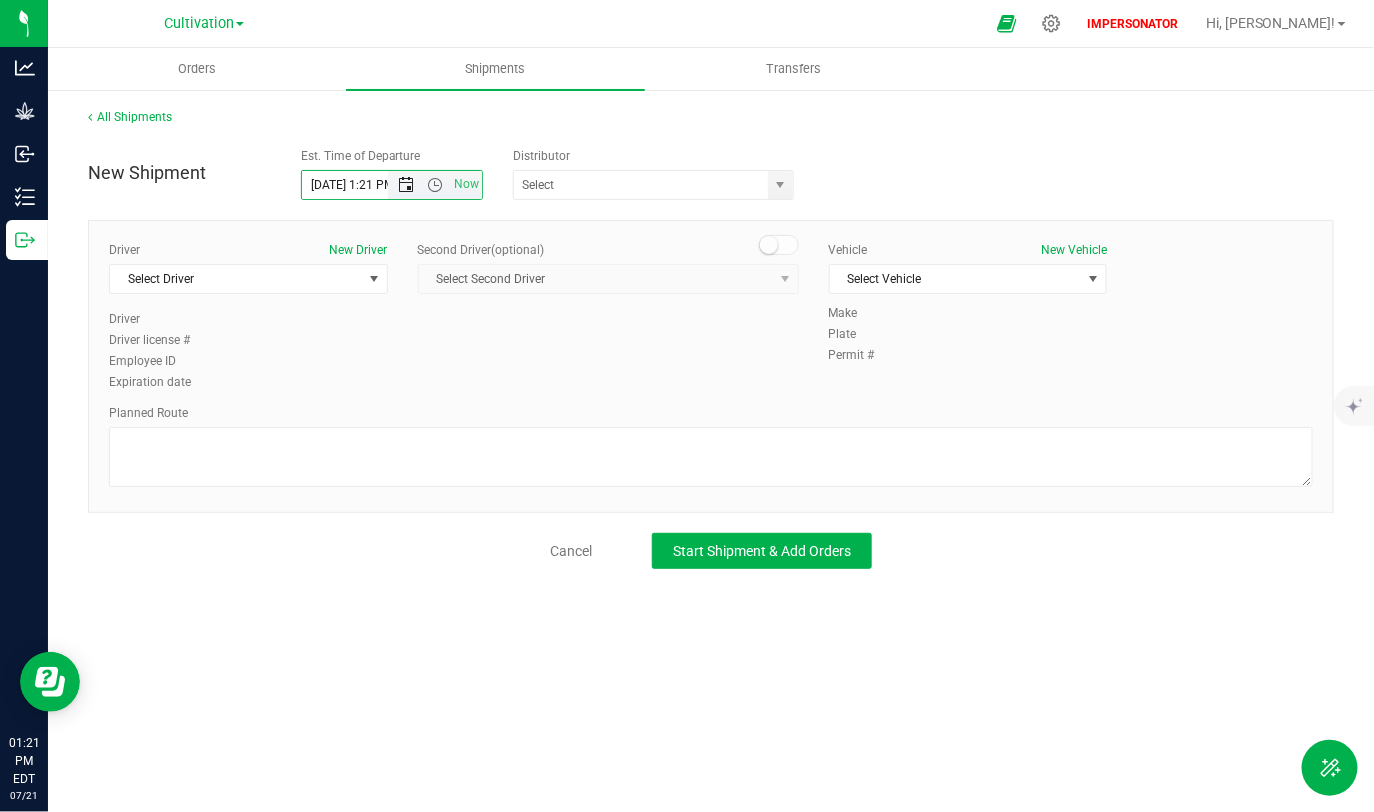 drag, startPoint x: 329, startPoint y: 185, endPoint x: 417, endPoint y: 185, distance: 88 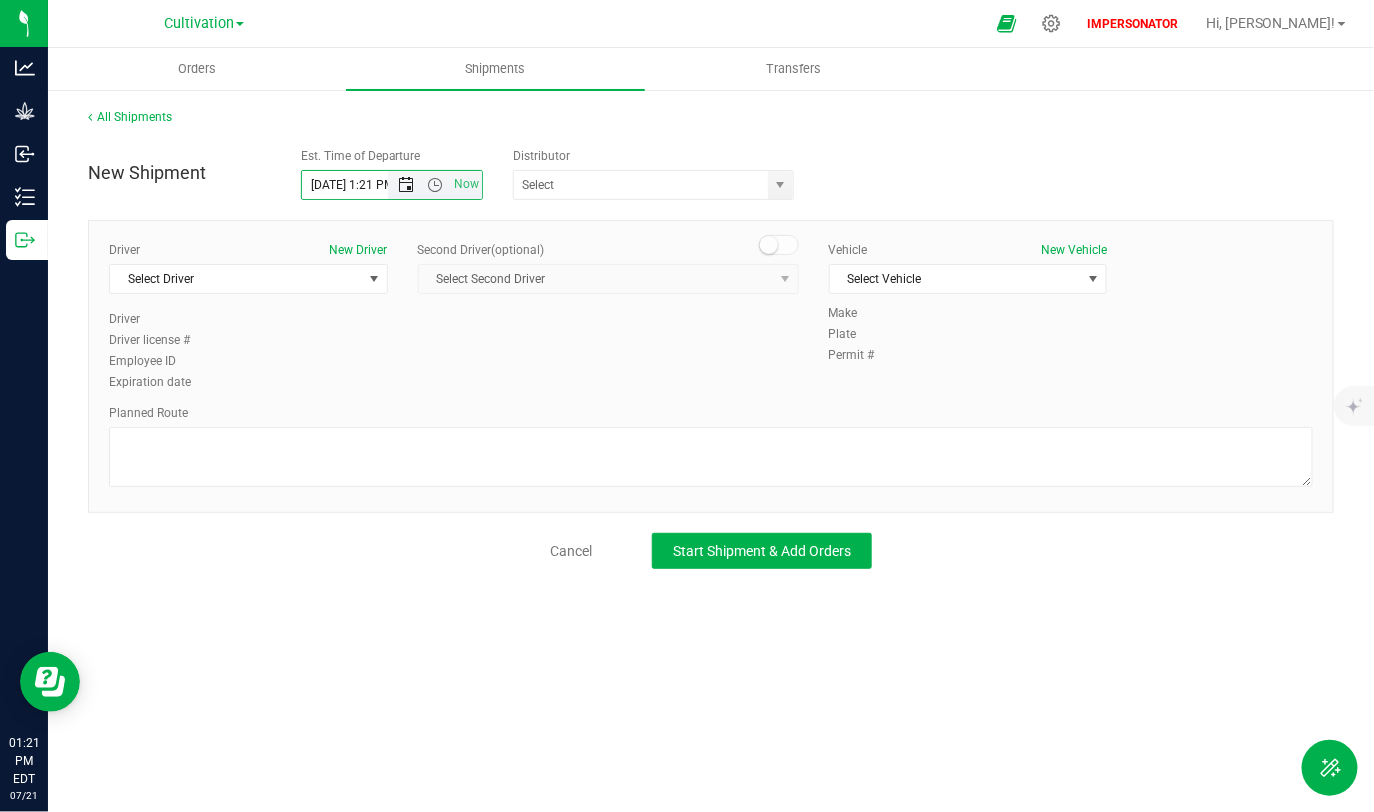 click on "7/21/2025 1:21 PM
Now" at bounding box center (392, 185) 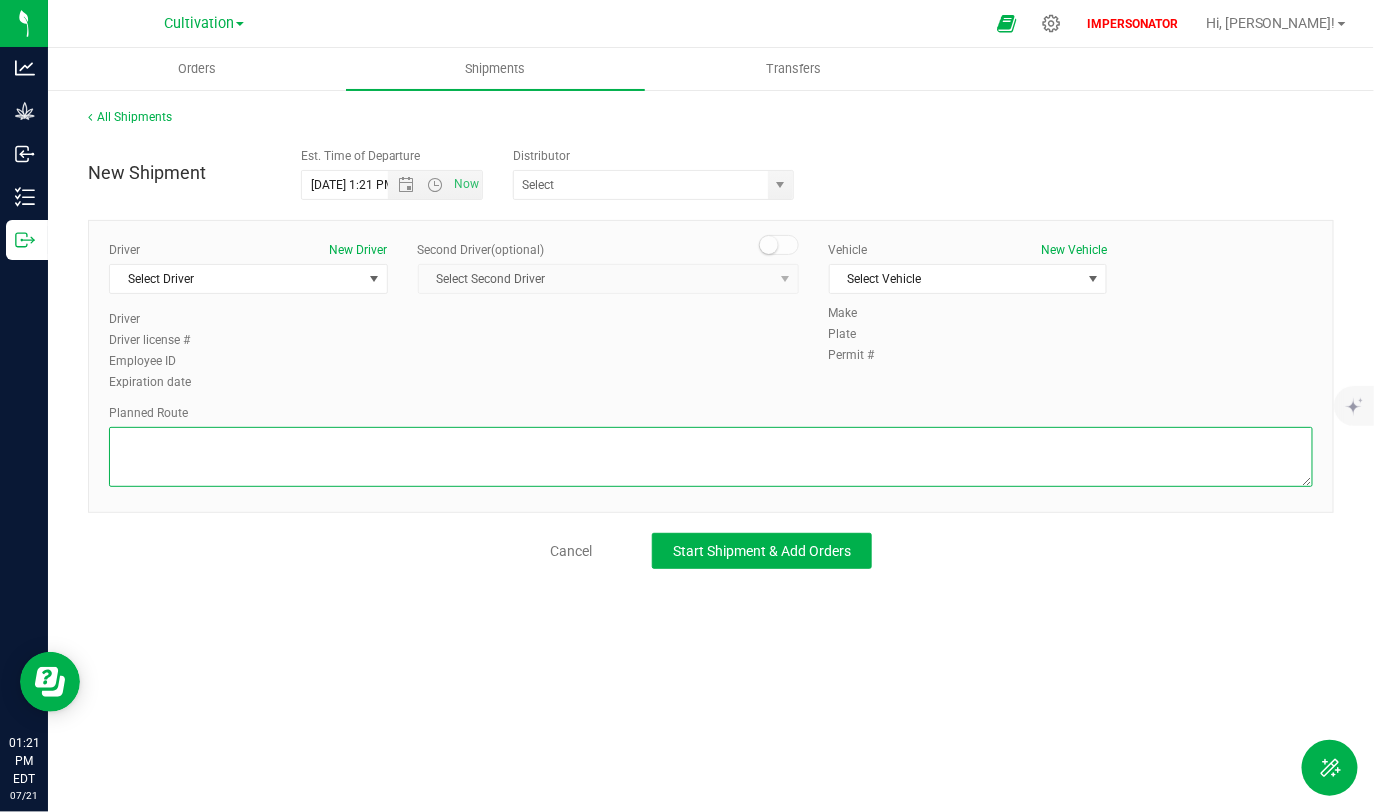 scroll, scrollTop: 0, scrollLeft: 0, axis: both 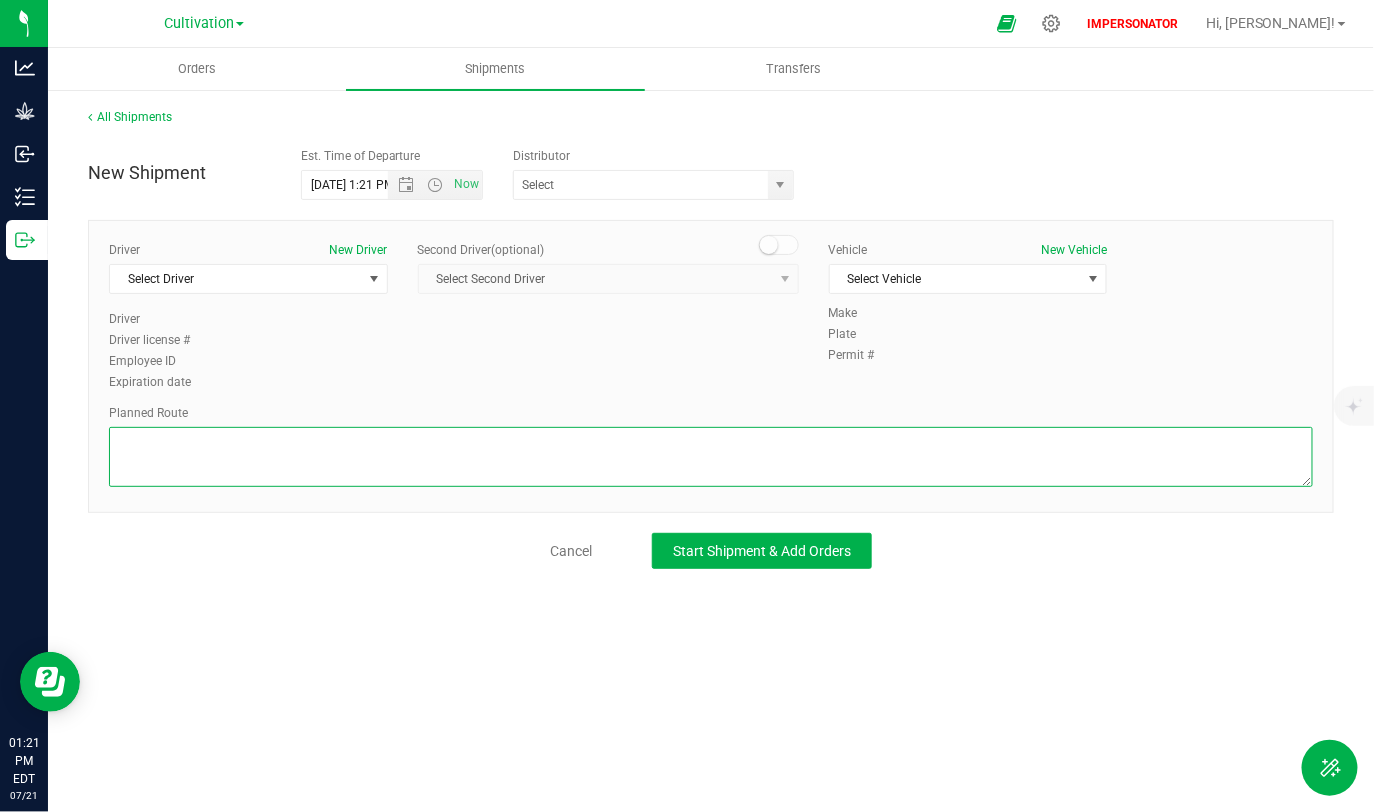 click at bounding box center [711, 457] 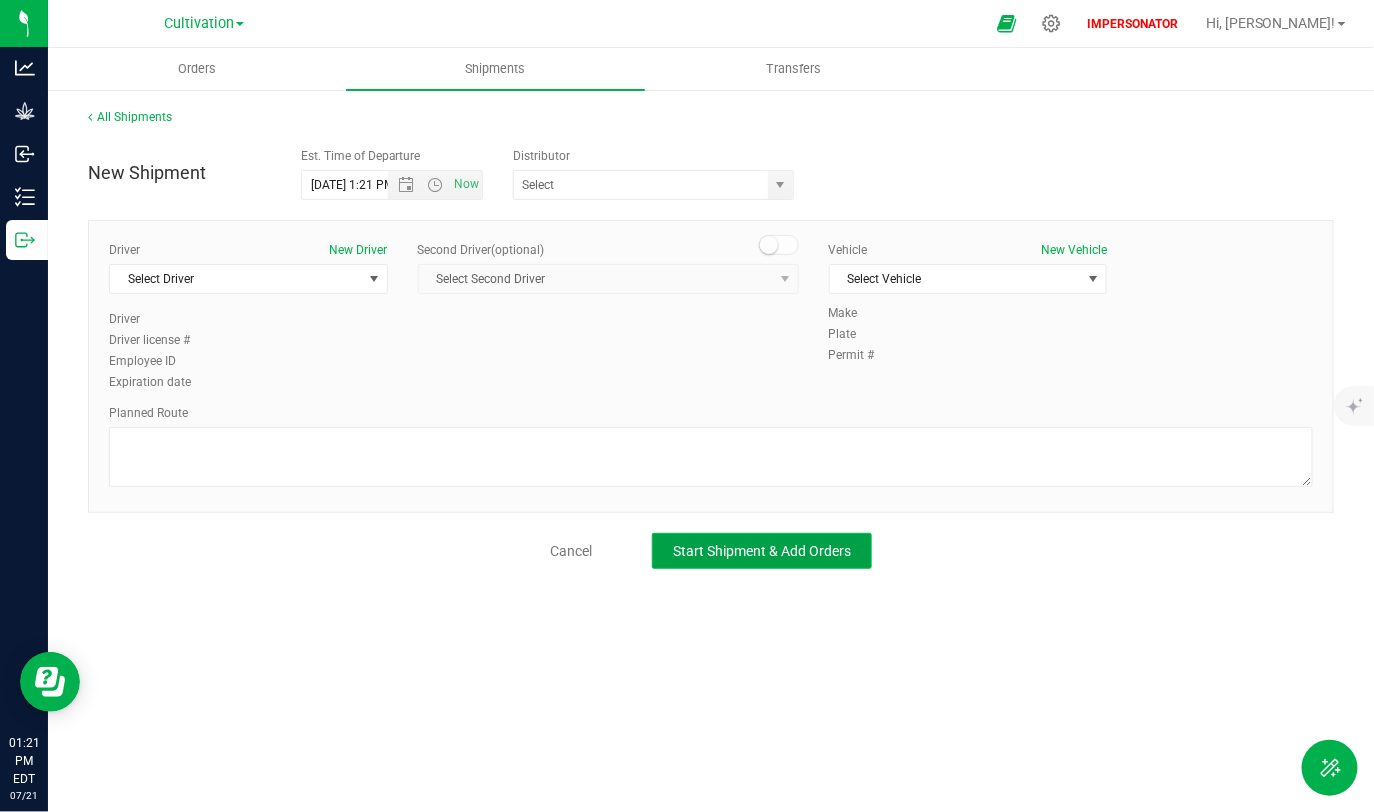 click on "Start Shipment & Add Orders" 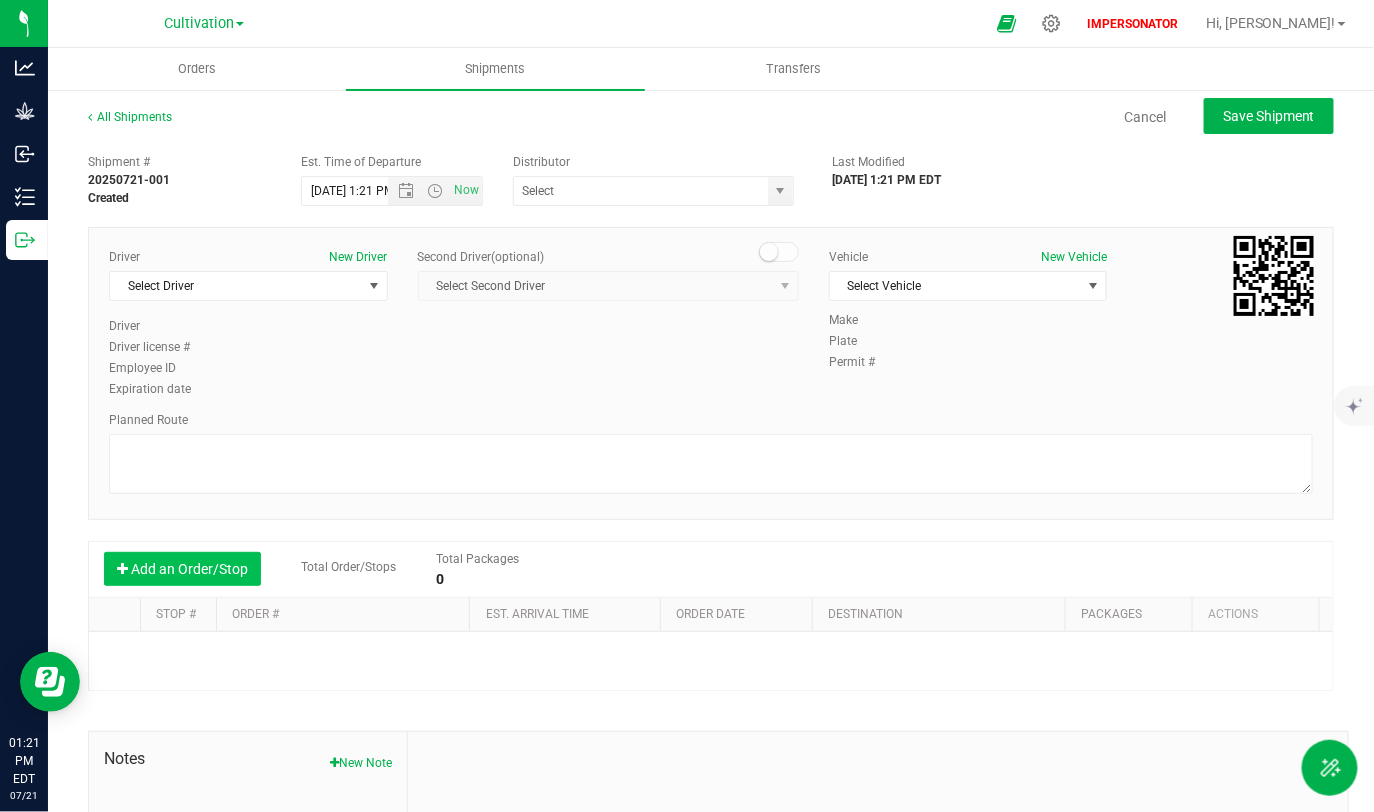 click on "Add an Order/Stop" at bounding box center [182, 569] 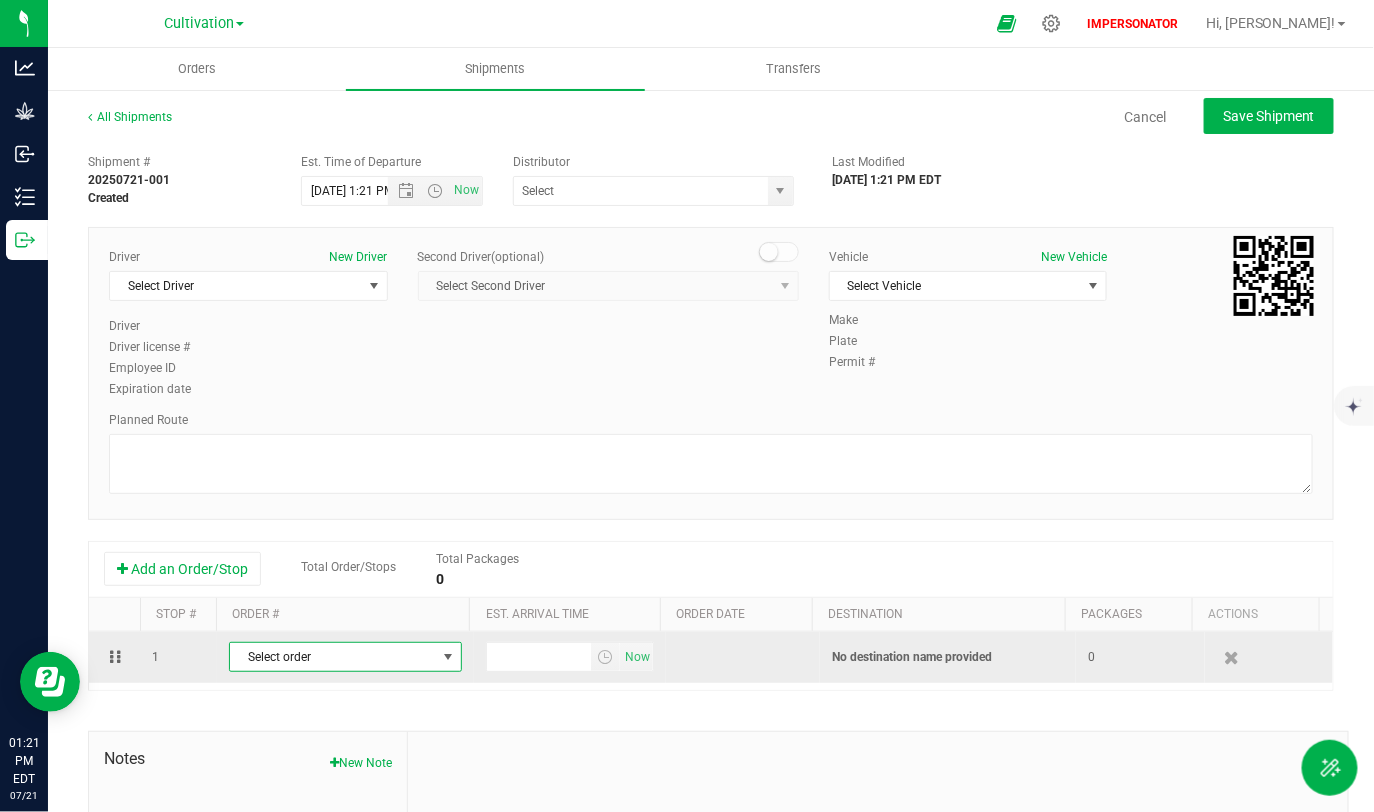 click on "Select order" at bounding box center (333, 657) 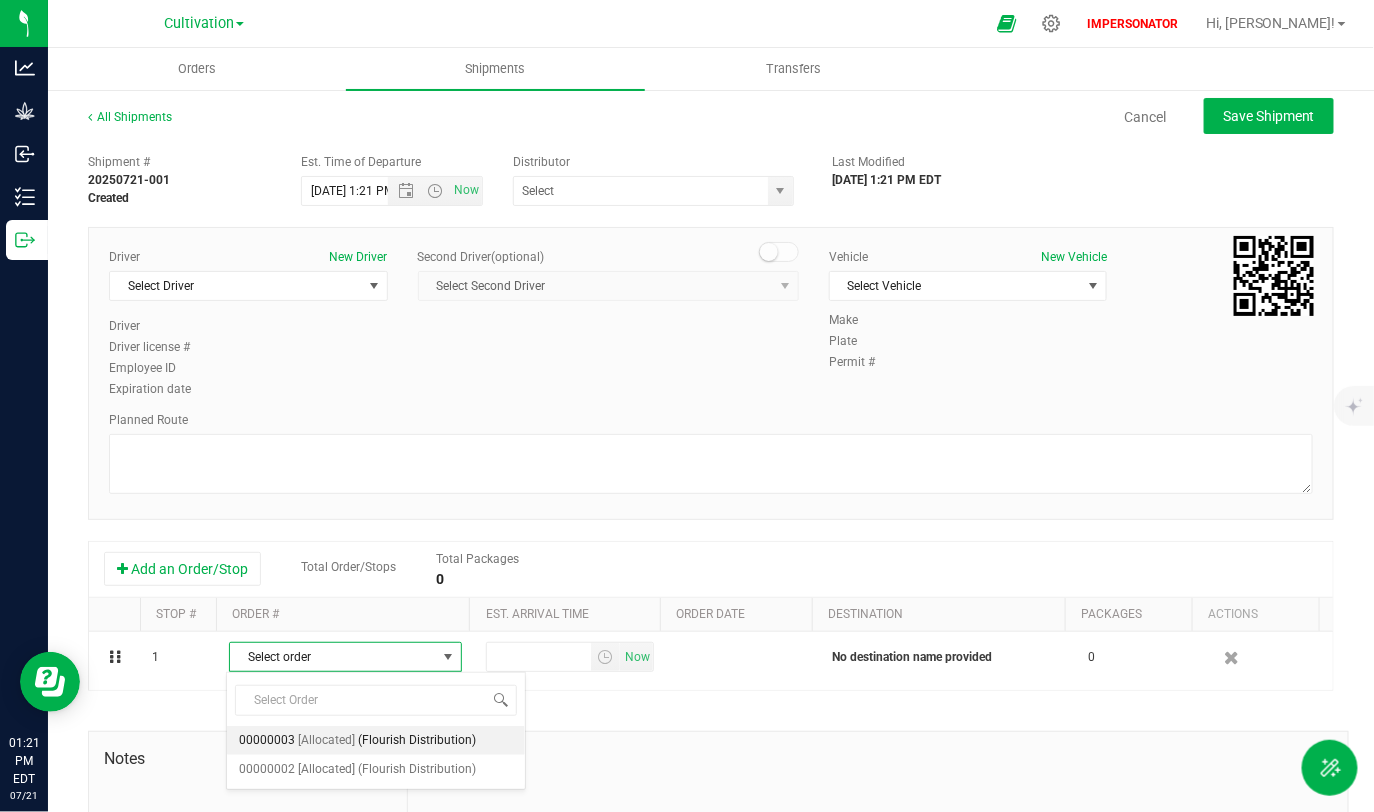 click on "[Allocated]" at bounding box center (326, 741) 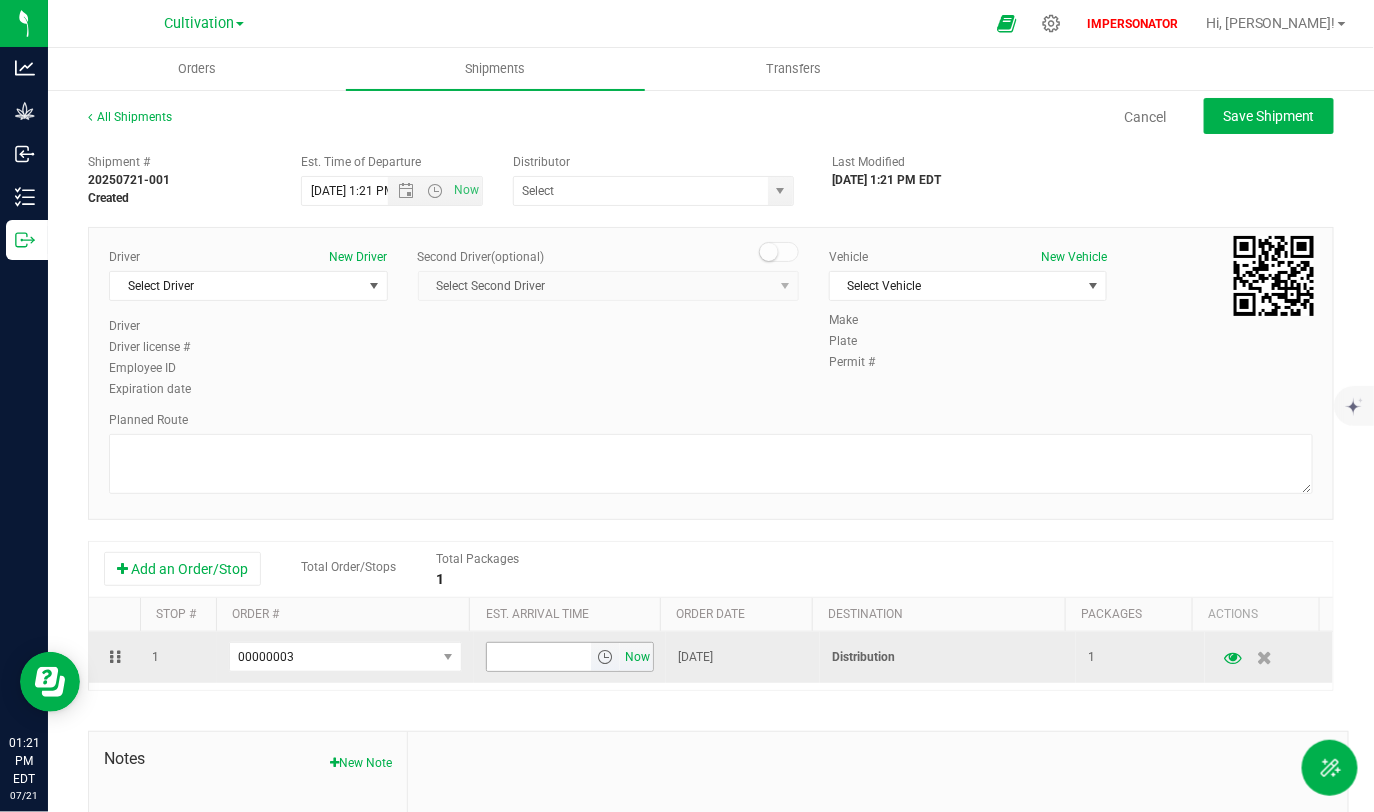click on "Now" at bounding box center [638, 657] 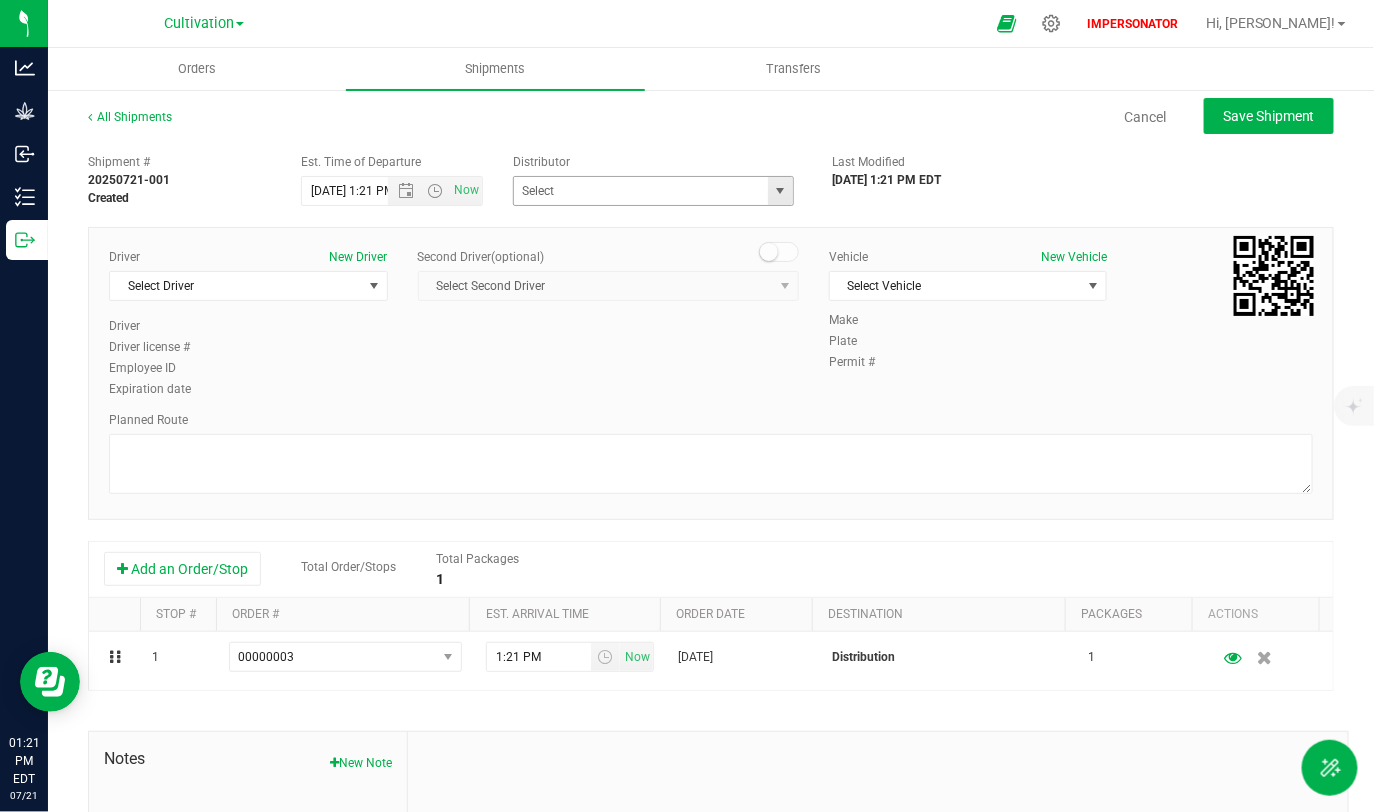 click at bounding box center [780, 191] 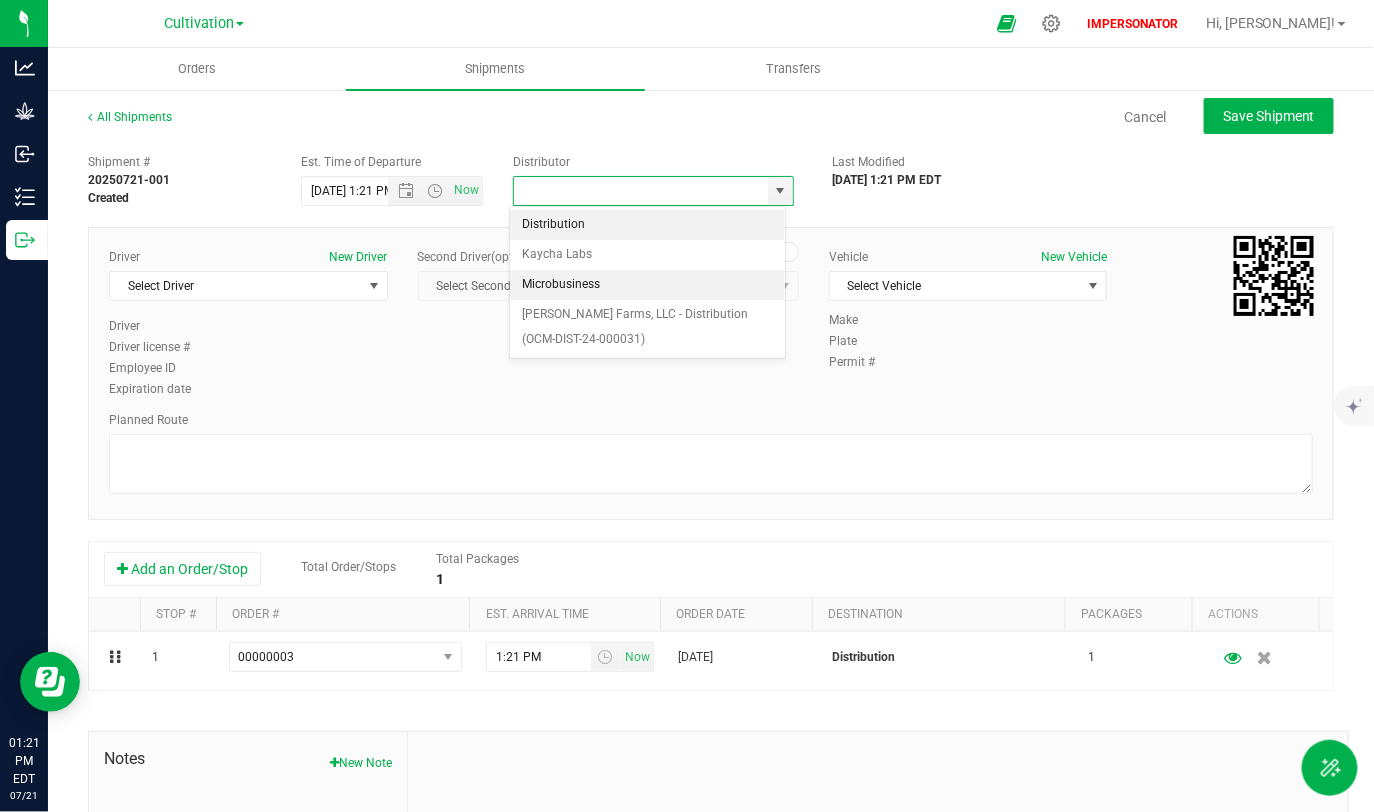 click on "Microbusiness" at bounding box center (647, 285) 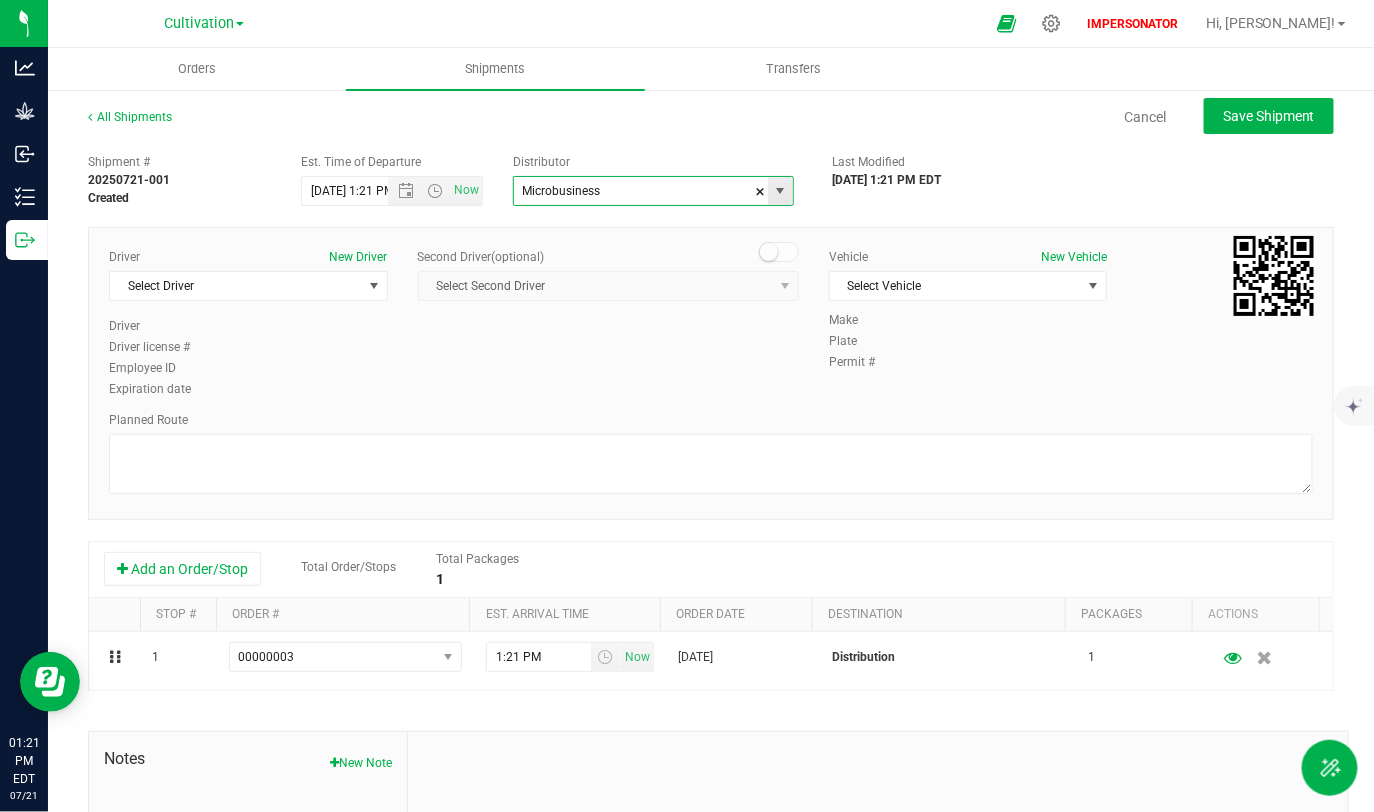 click on "Microbusiness" at bounding box center [637, 191] 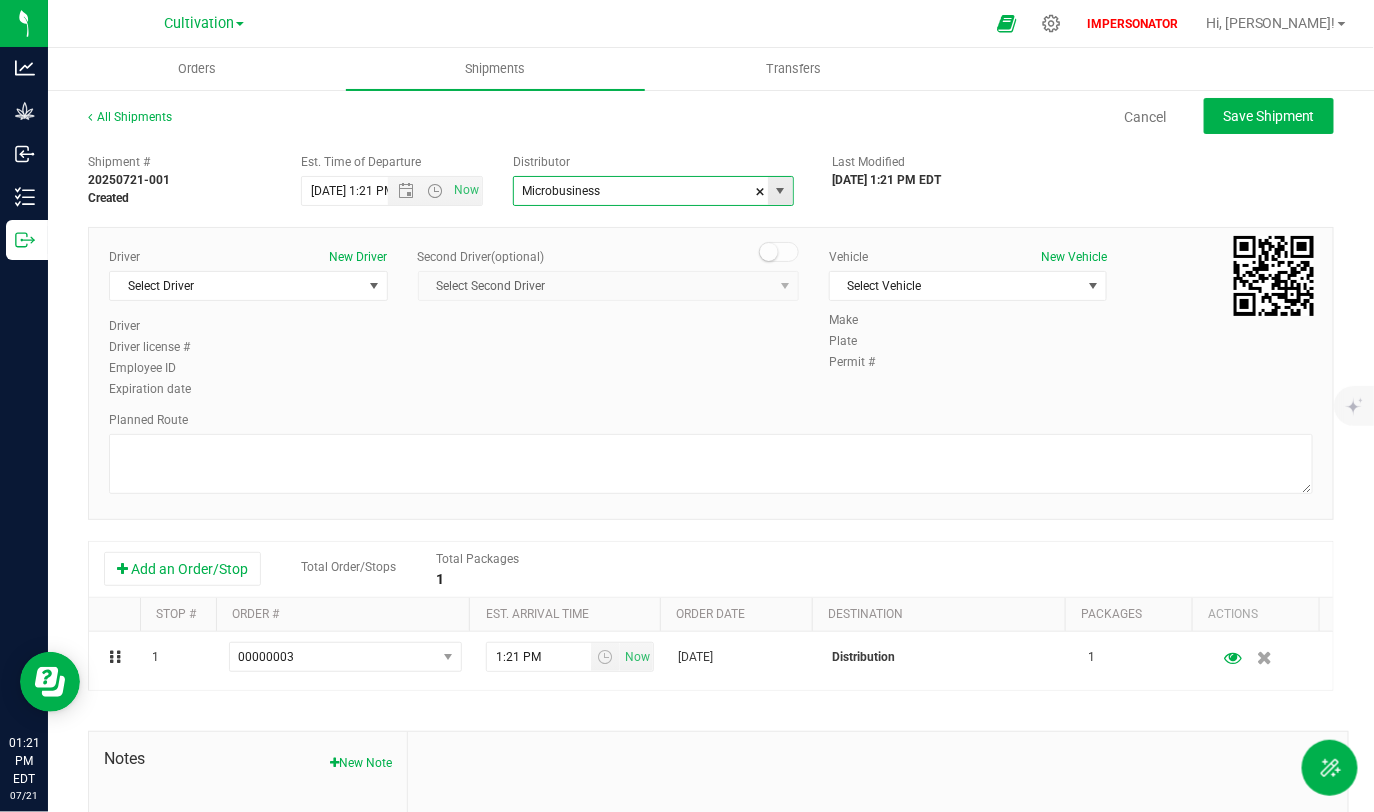 click at bounding box center (780, 191) 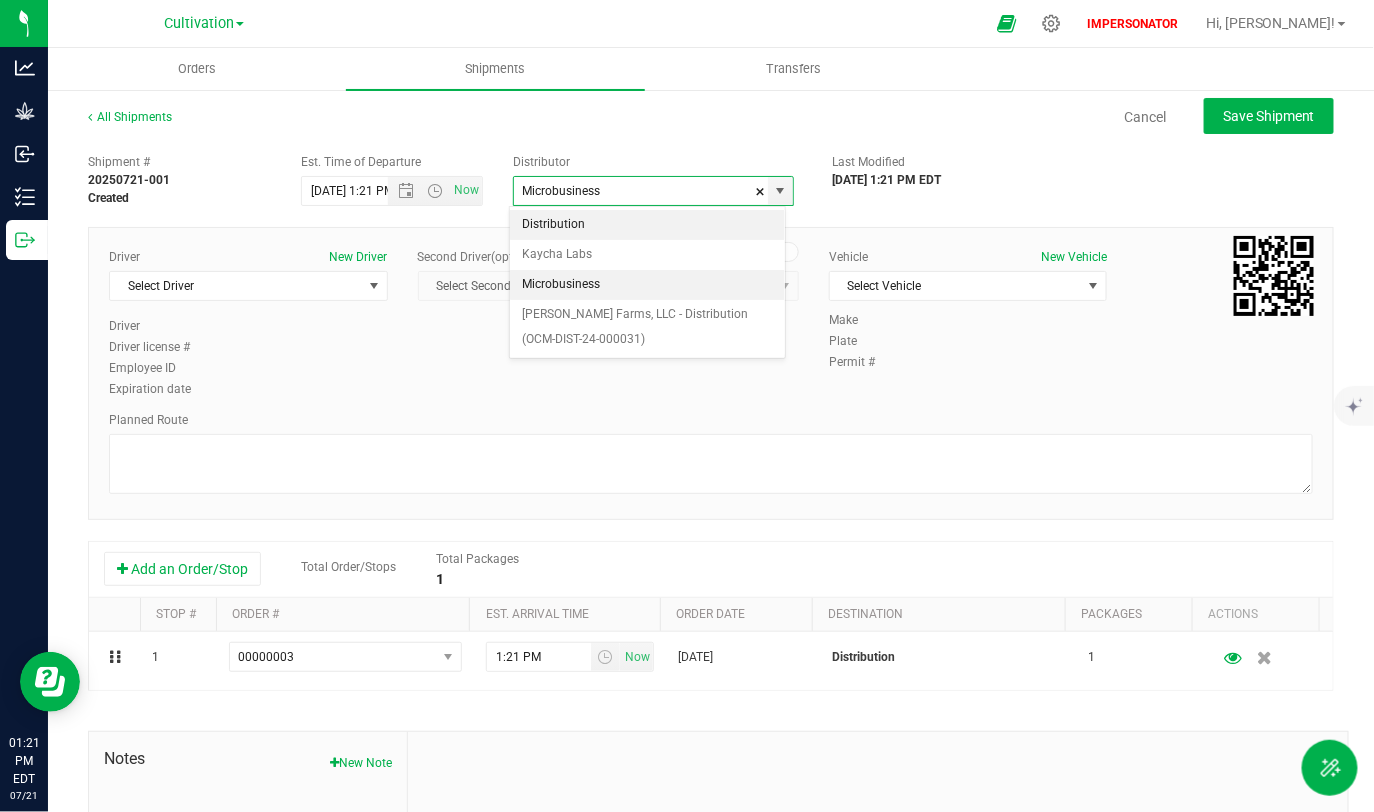 click on "Distribution" at bounding box center (647, 225) 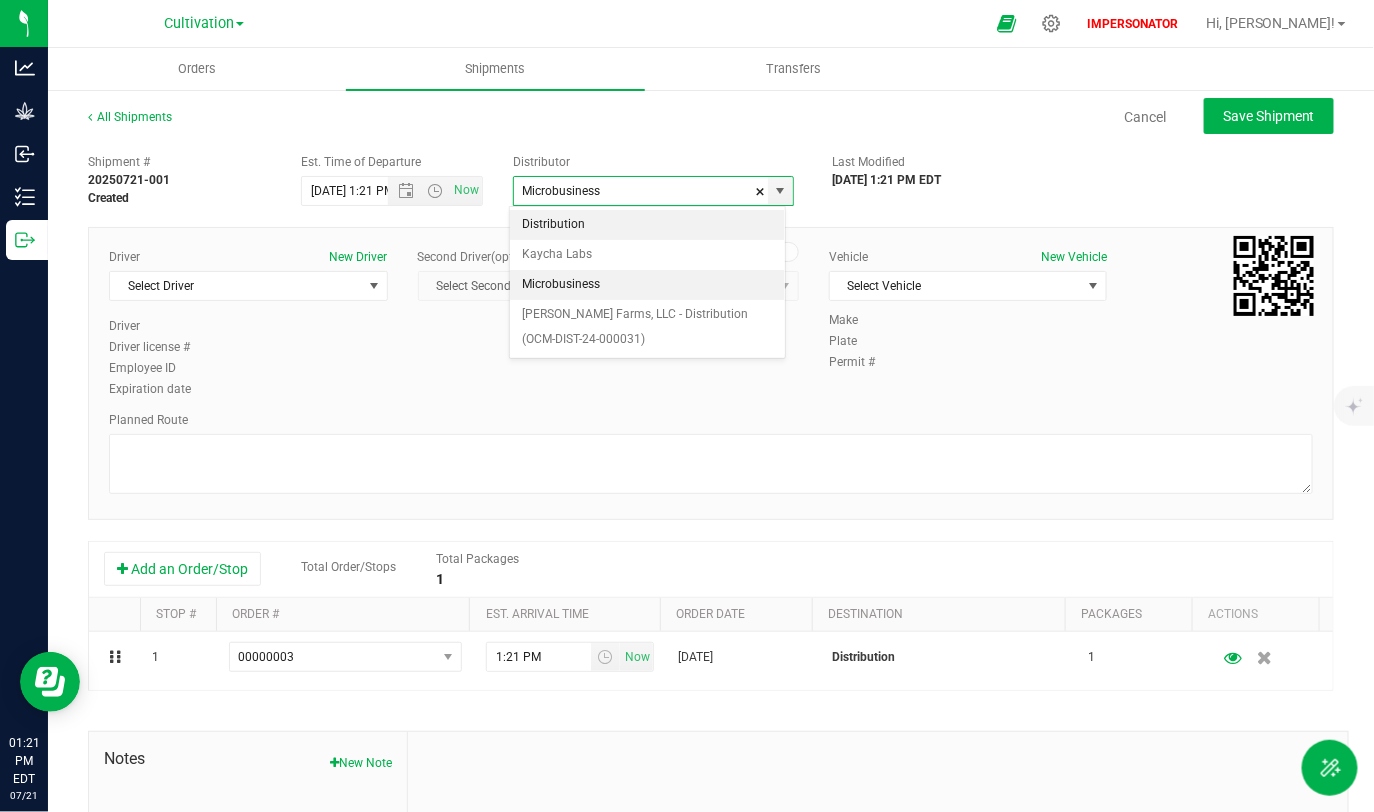 type on "Distribution" 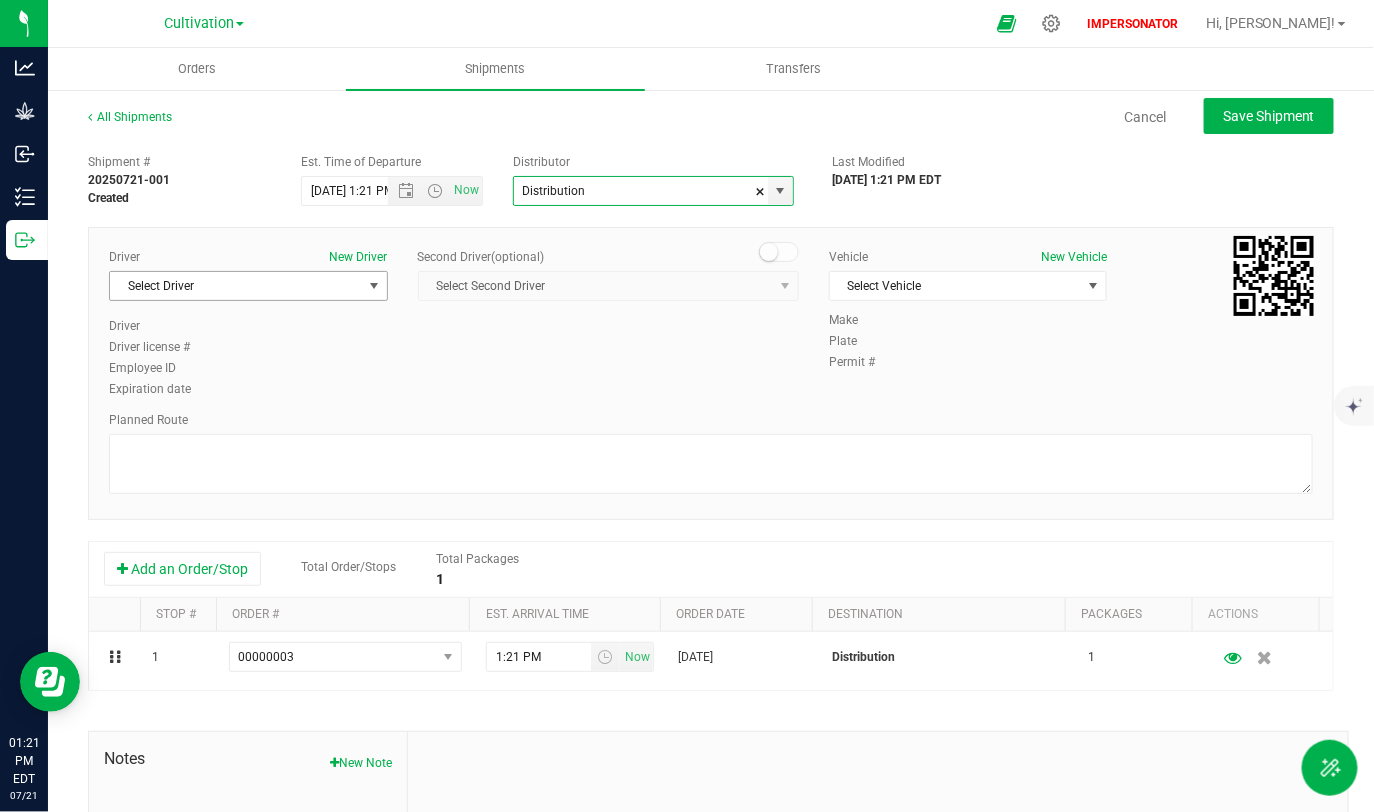 click on "Driver
New Driver
Select Driver Select Driver New Driver" at bounding box center (248, 282) 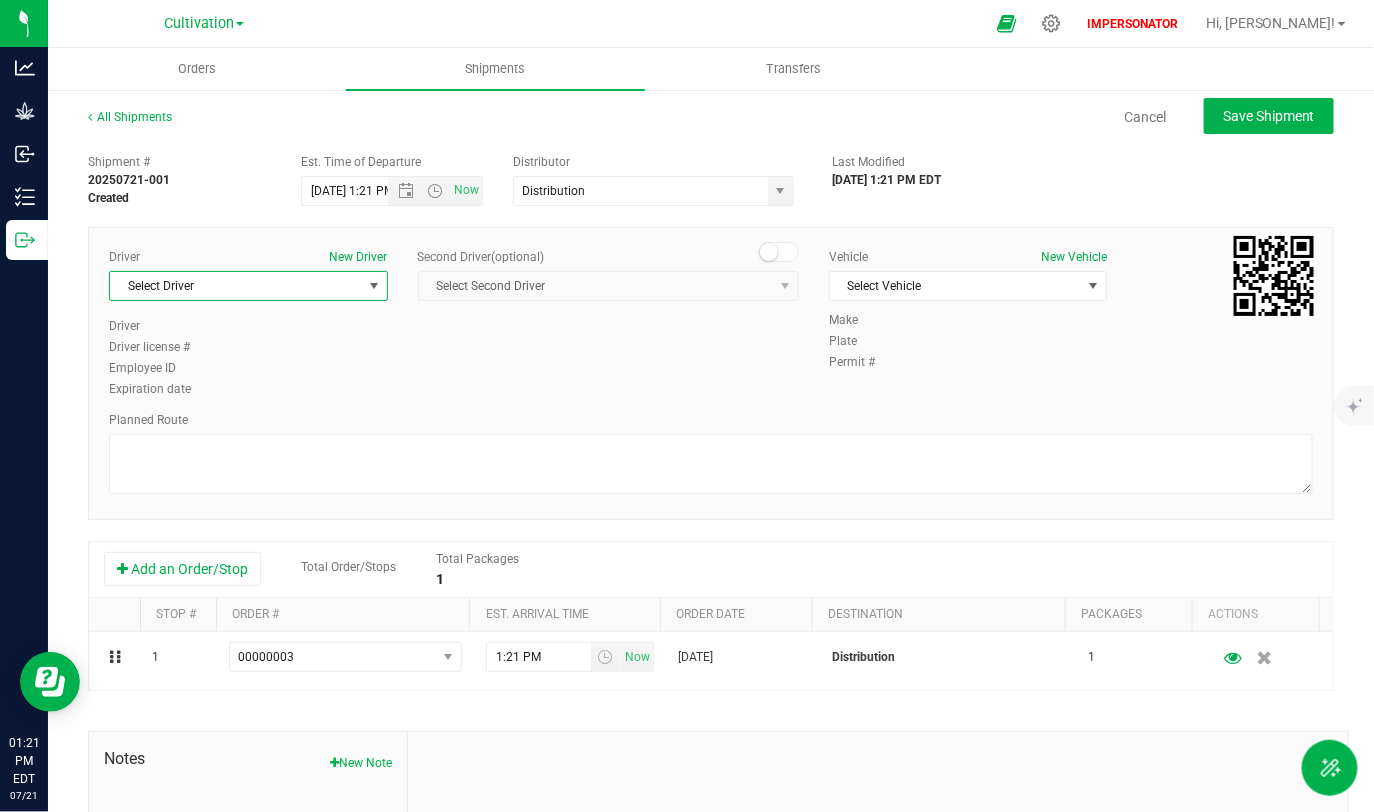 click on "Select Driver" at bounding box center [236, 286] 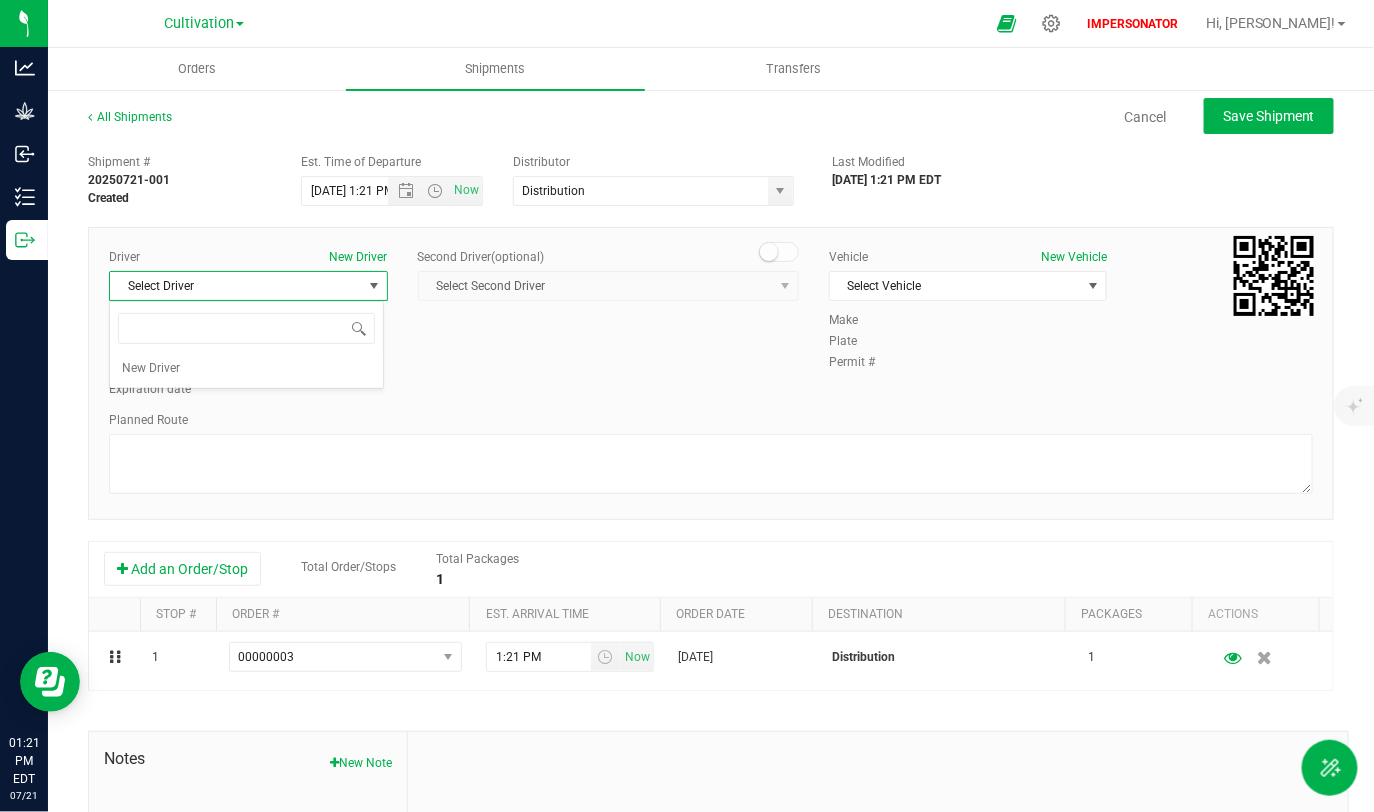 click on "Select Driver New Driver No data found." at bounding box center (246, 345) 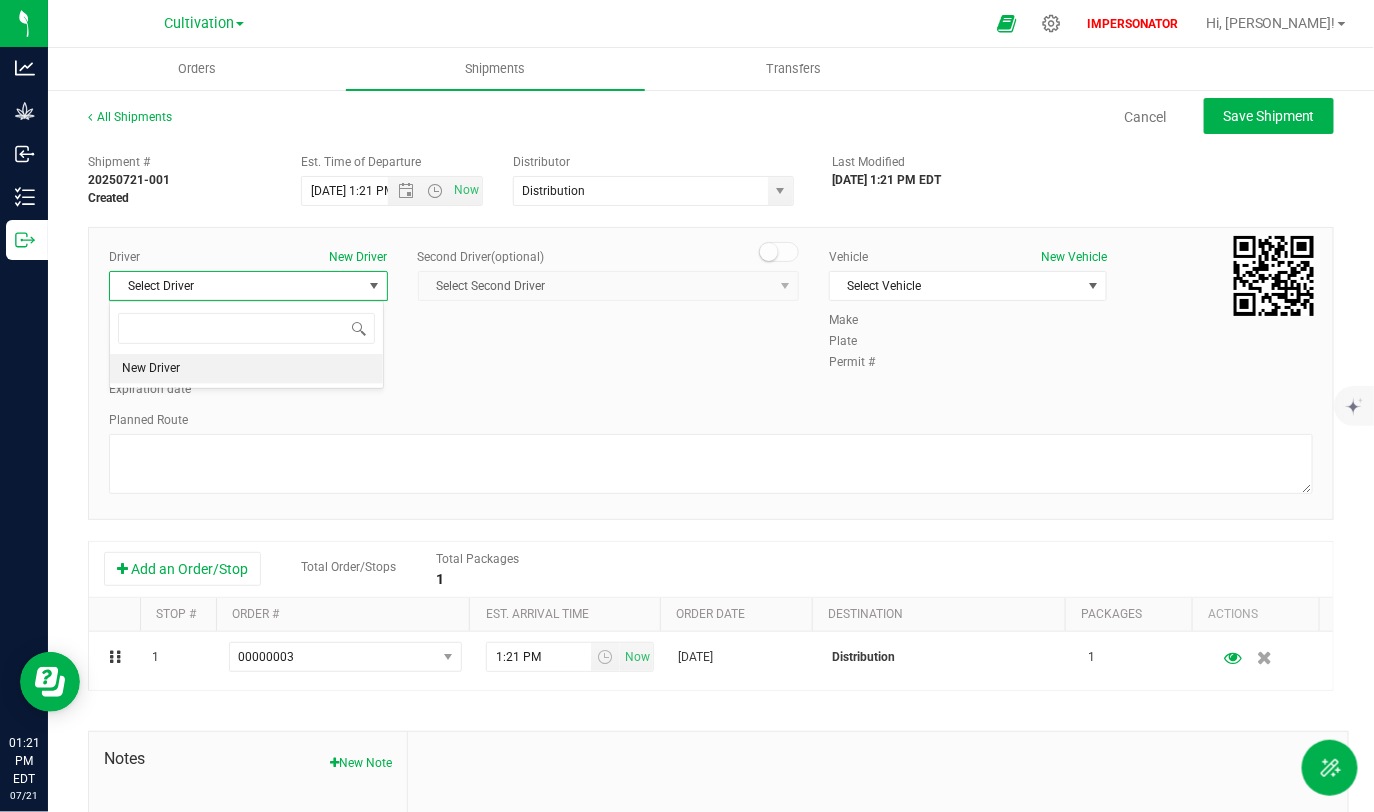 click on "New Driver" at bounding box center (246, 369) 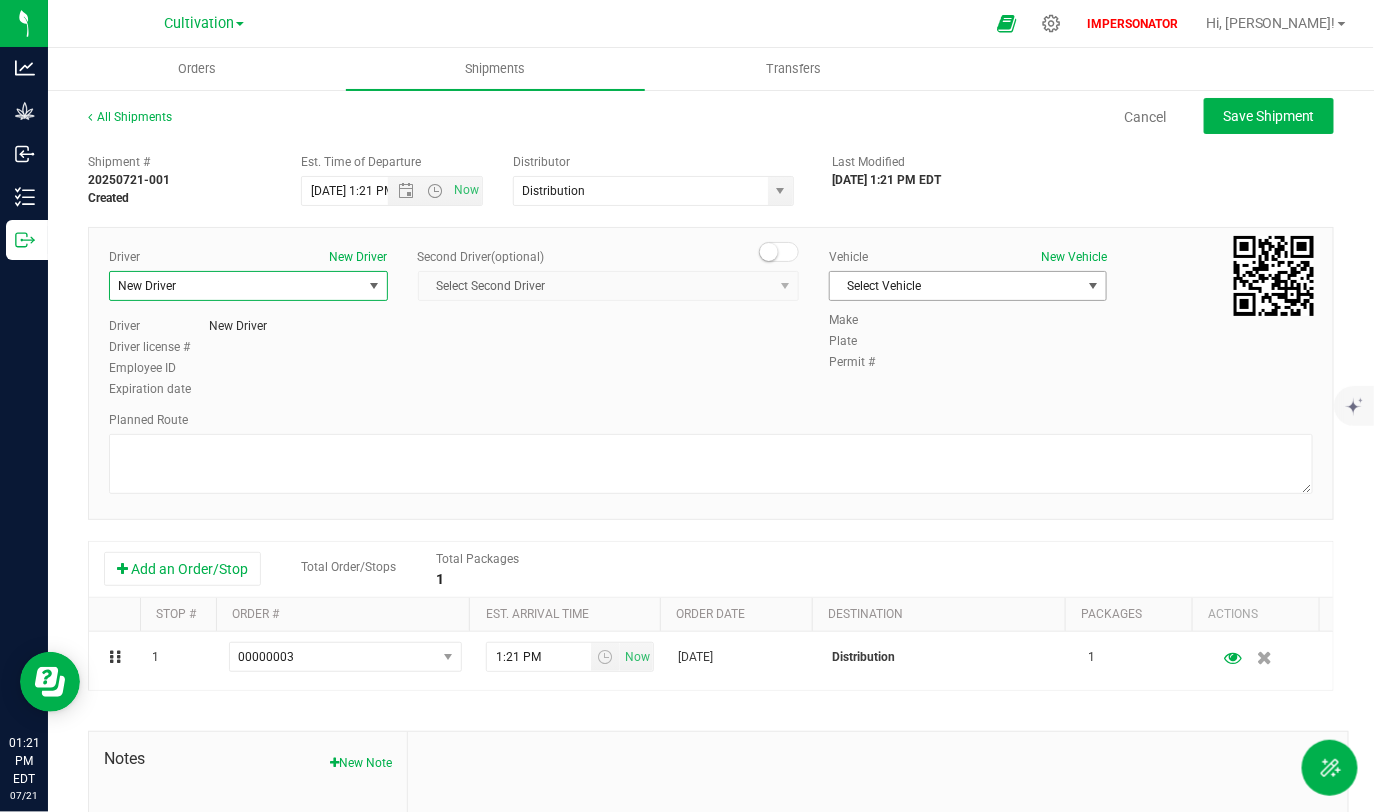 click on "Select Vehicle" at bounding box center [956, 286] 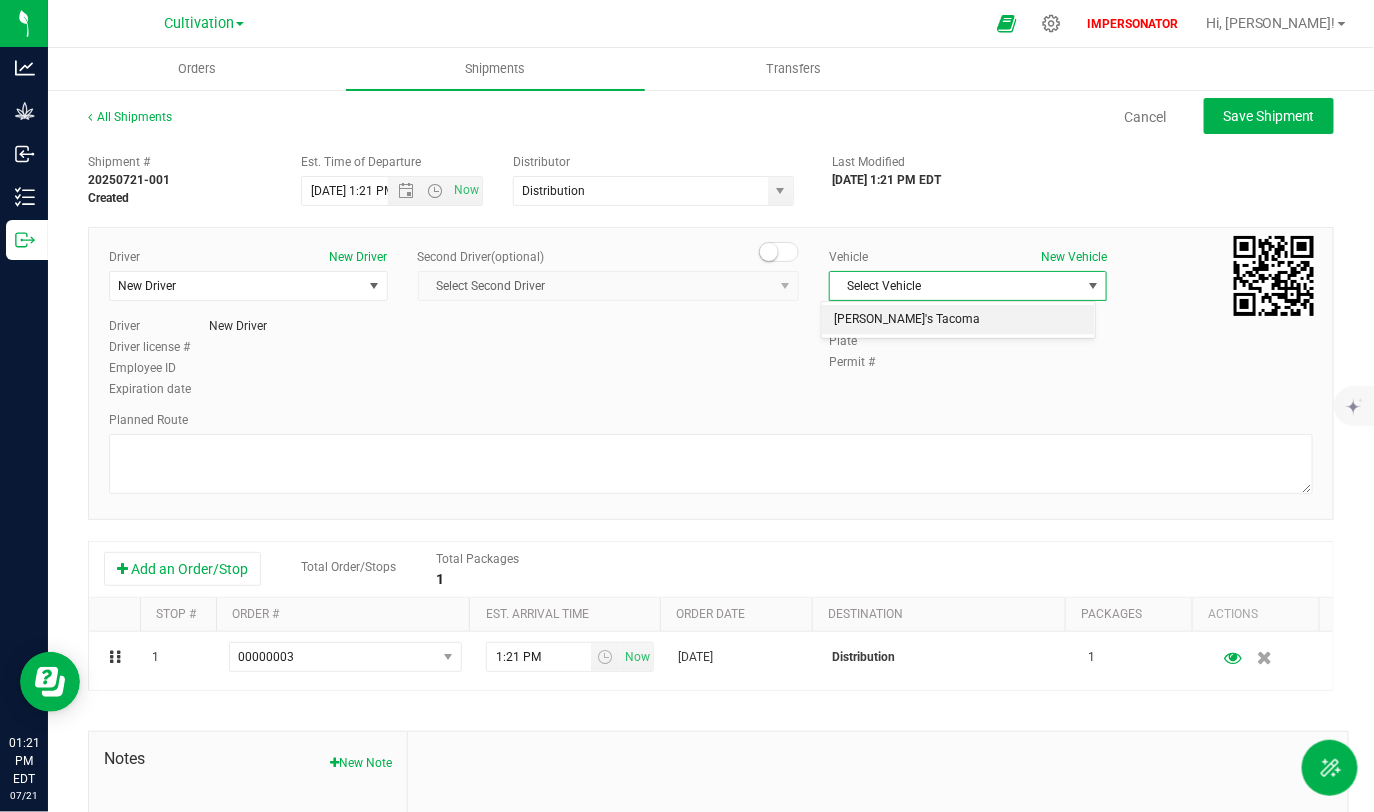 click on "Carly's Tacoma" at bounding box center [958, 320] 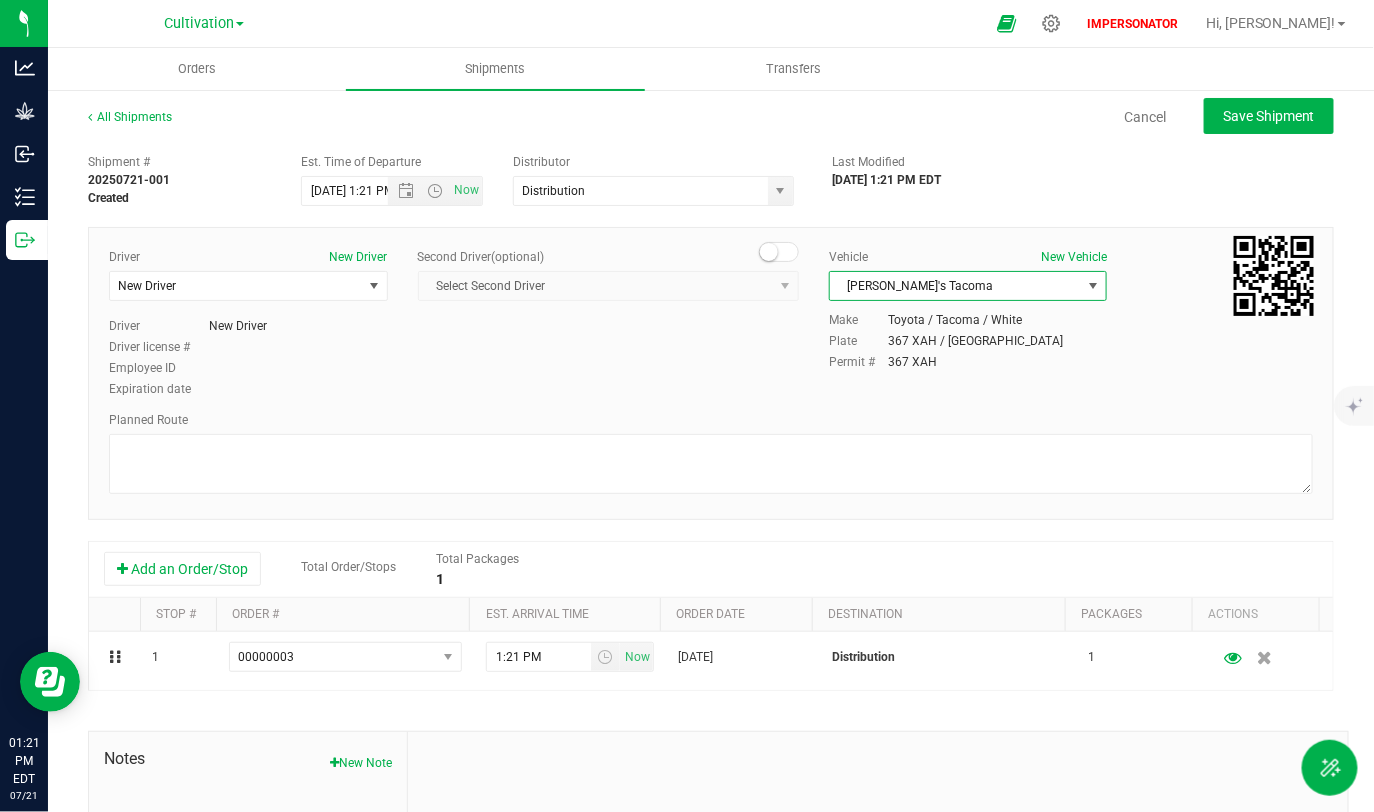 click on "Planned Route" at bounding box center (711, 455) 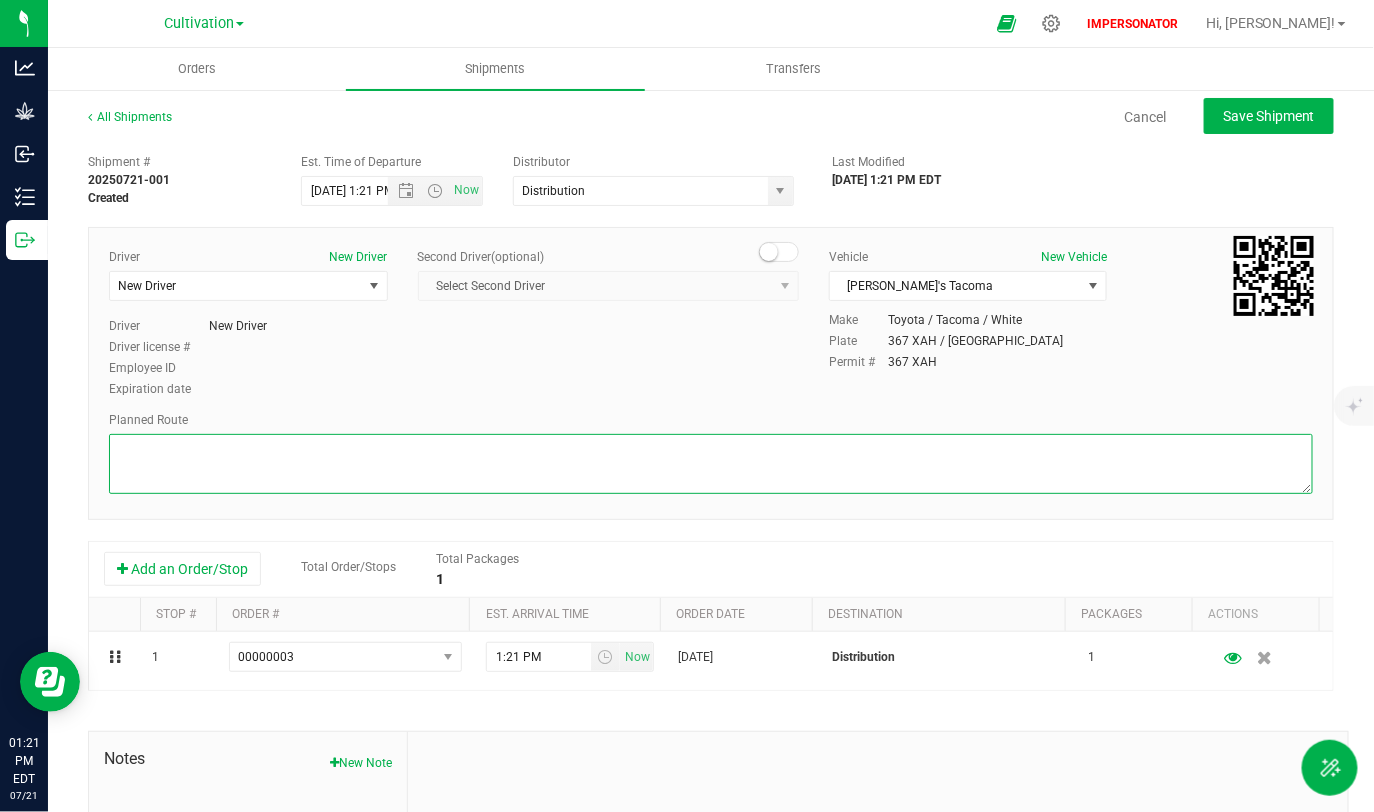 click at bounding box center [711, 464] 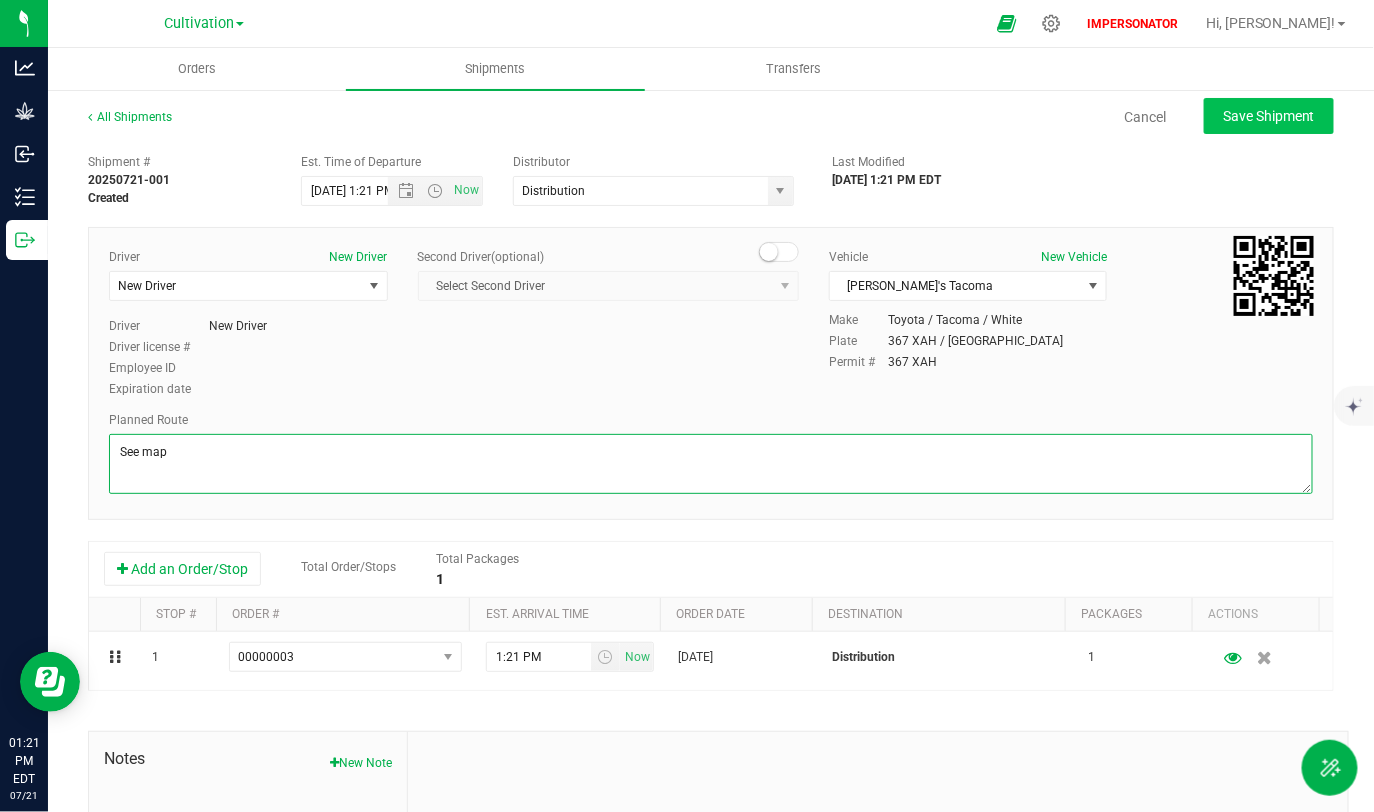type on "See map" 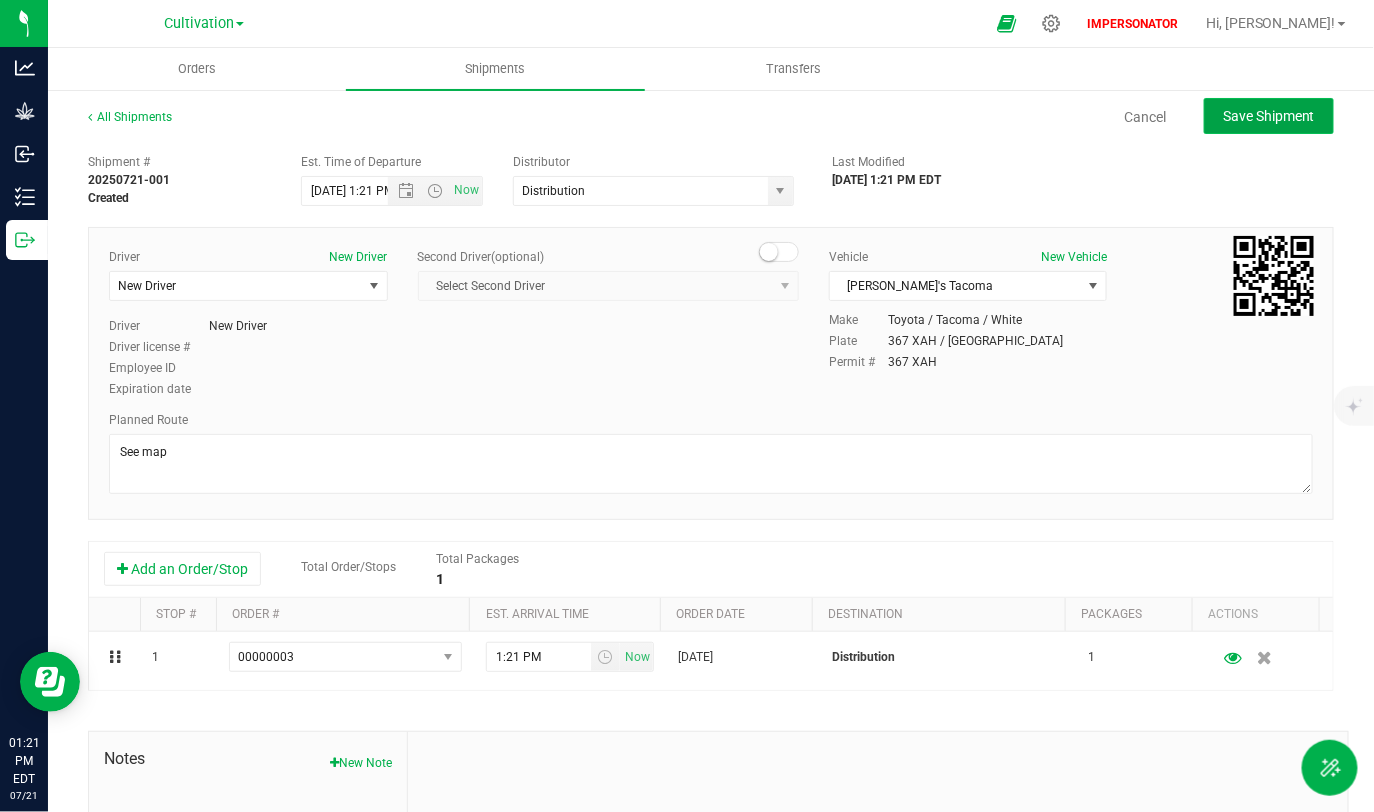 click on "Save Shipment" 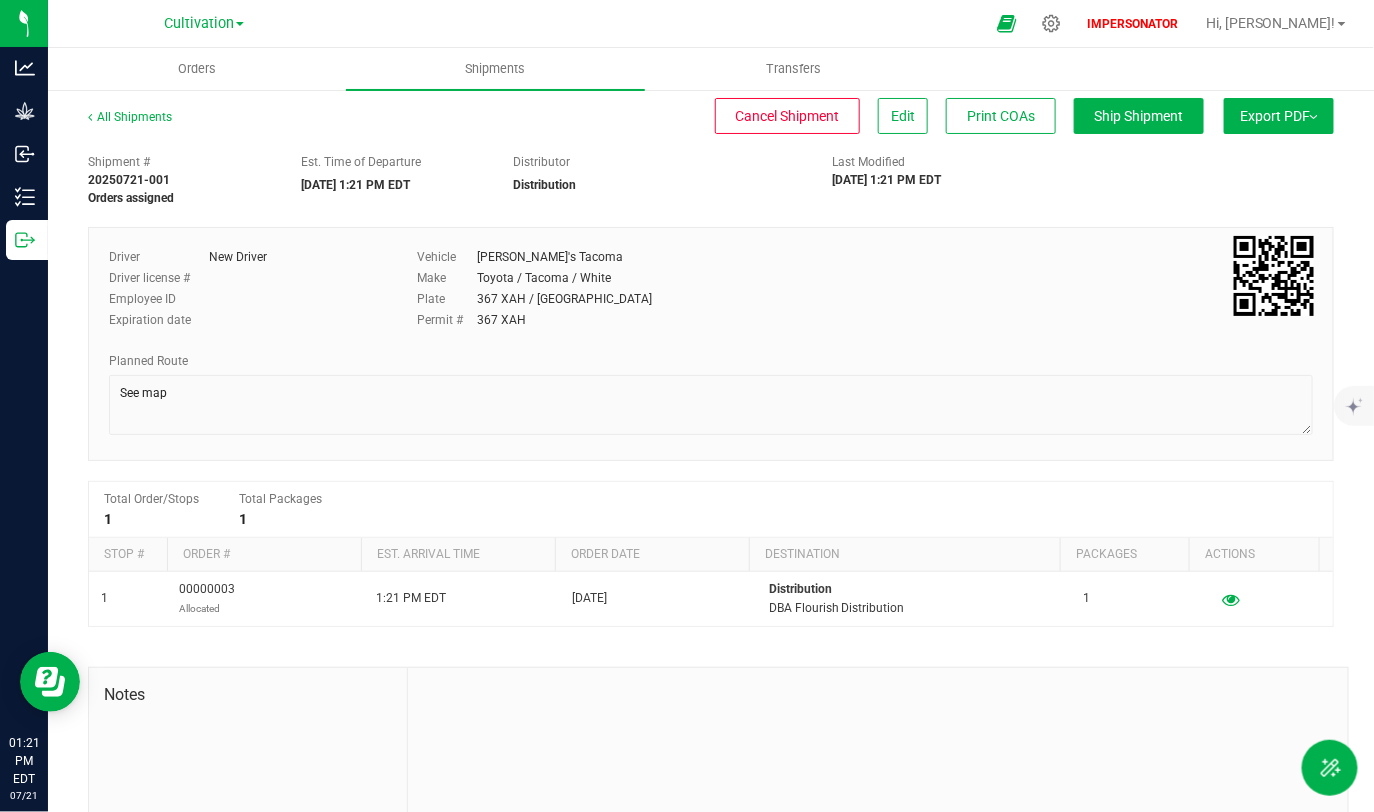 click on "Export PDF" at bounding box center (1279, 116) 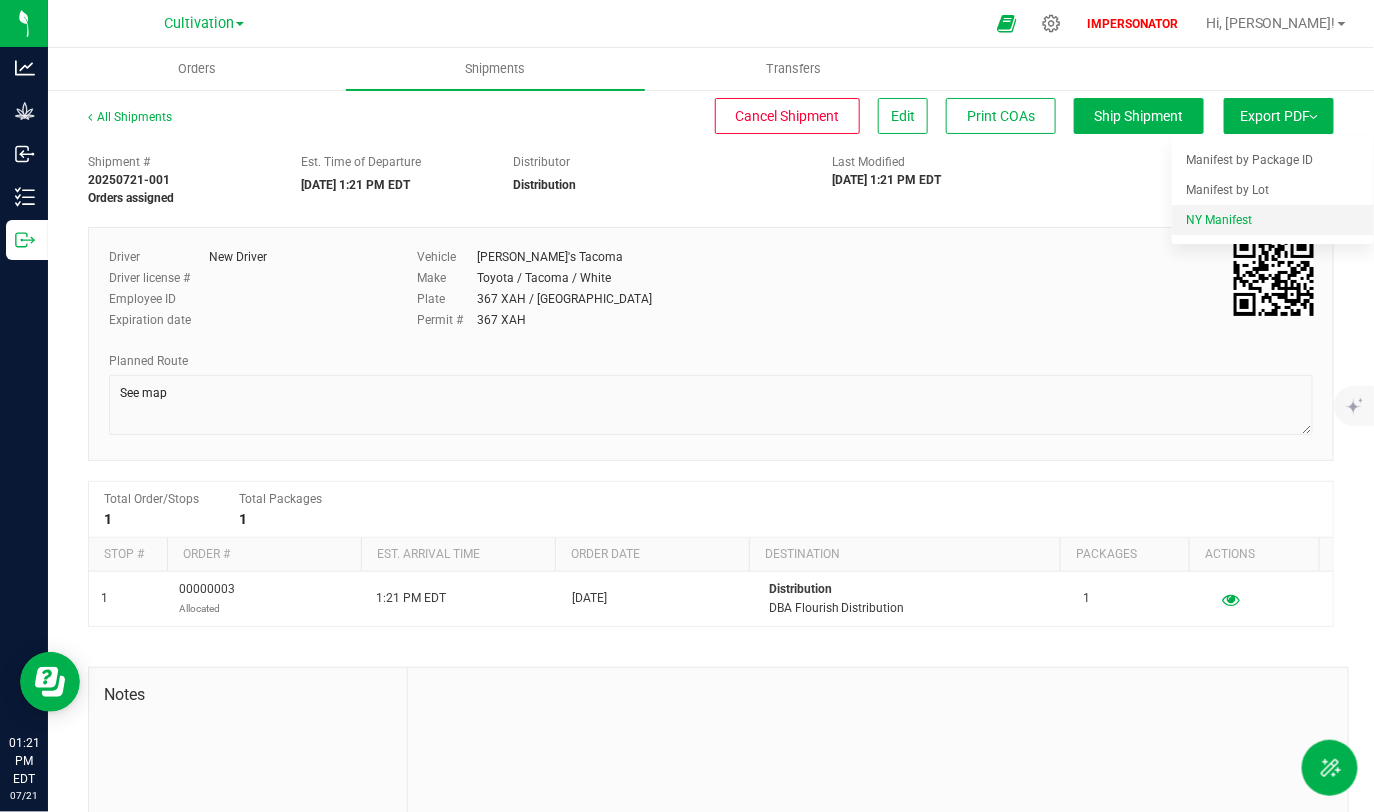 click on "NY Manifest" at bounding box center (1219, 220) 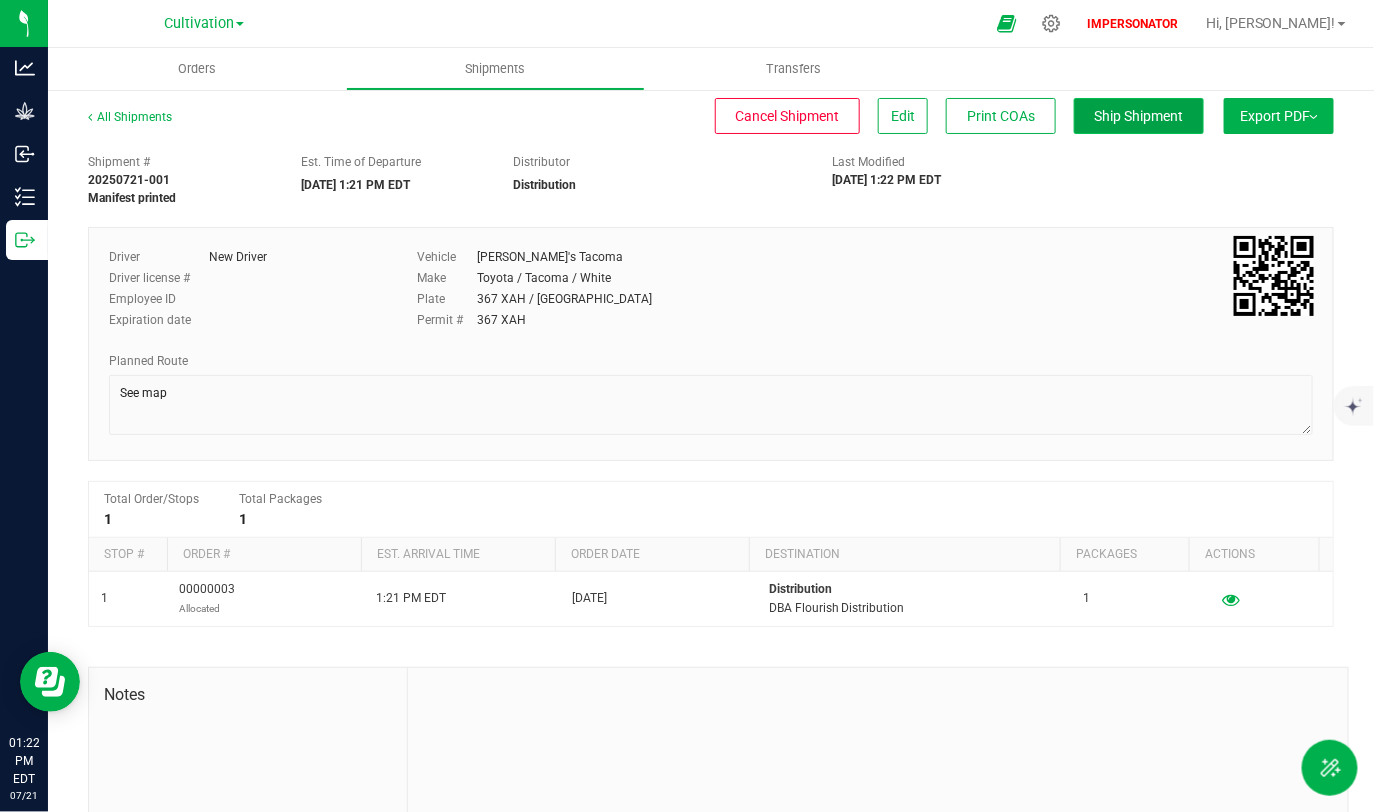 click on "Ship Shipment" at bounding box center (1139, 116) 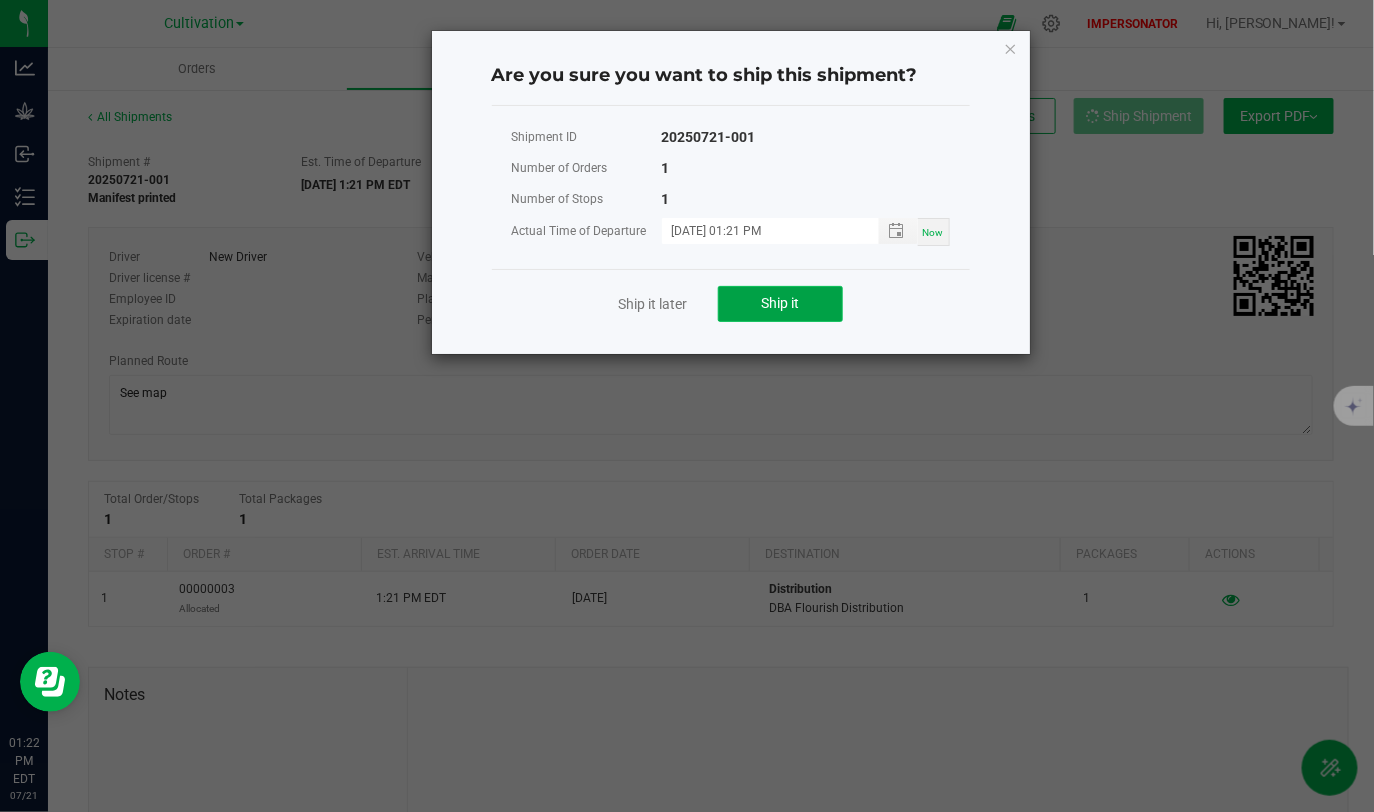 click on "Ship it" 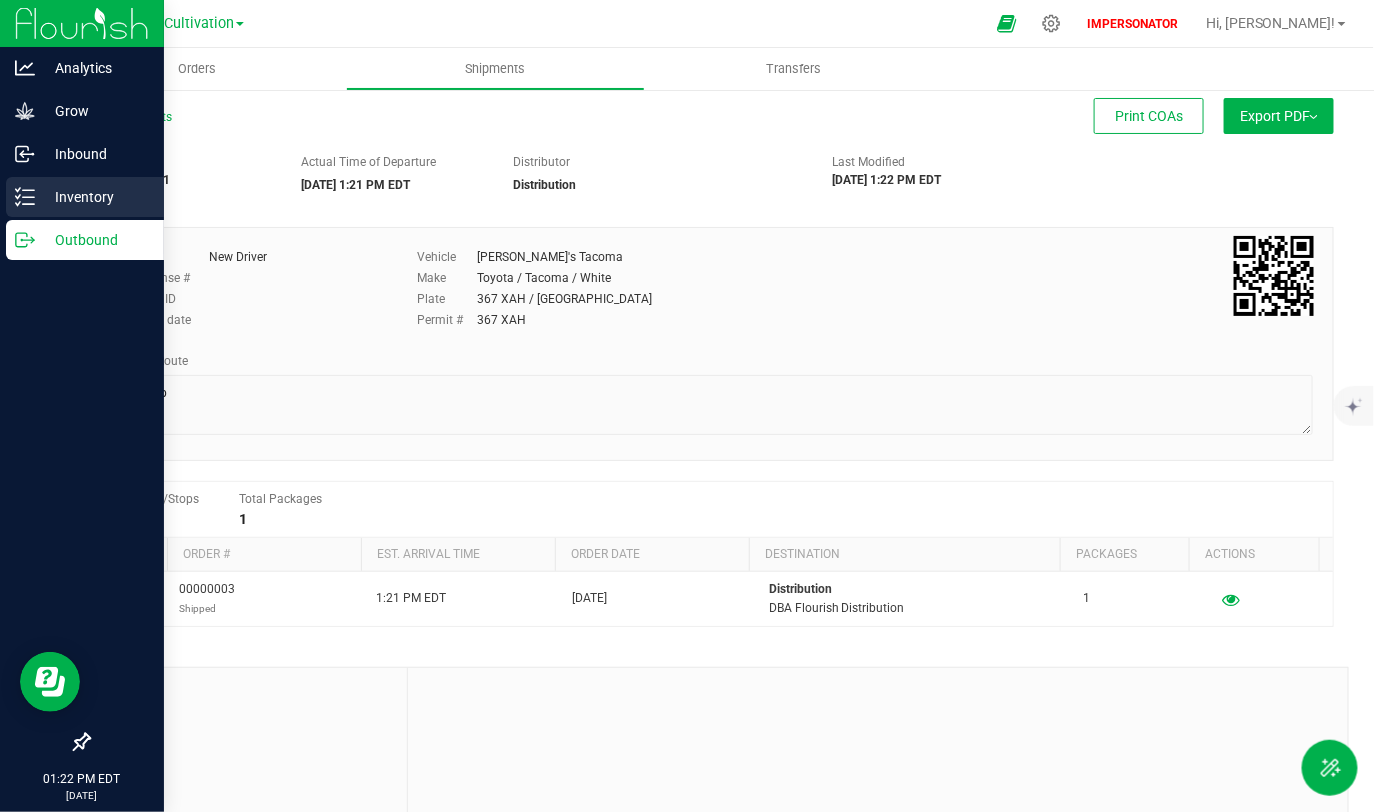 click on "Inventory" at bounding box center [95, 197] 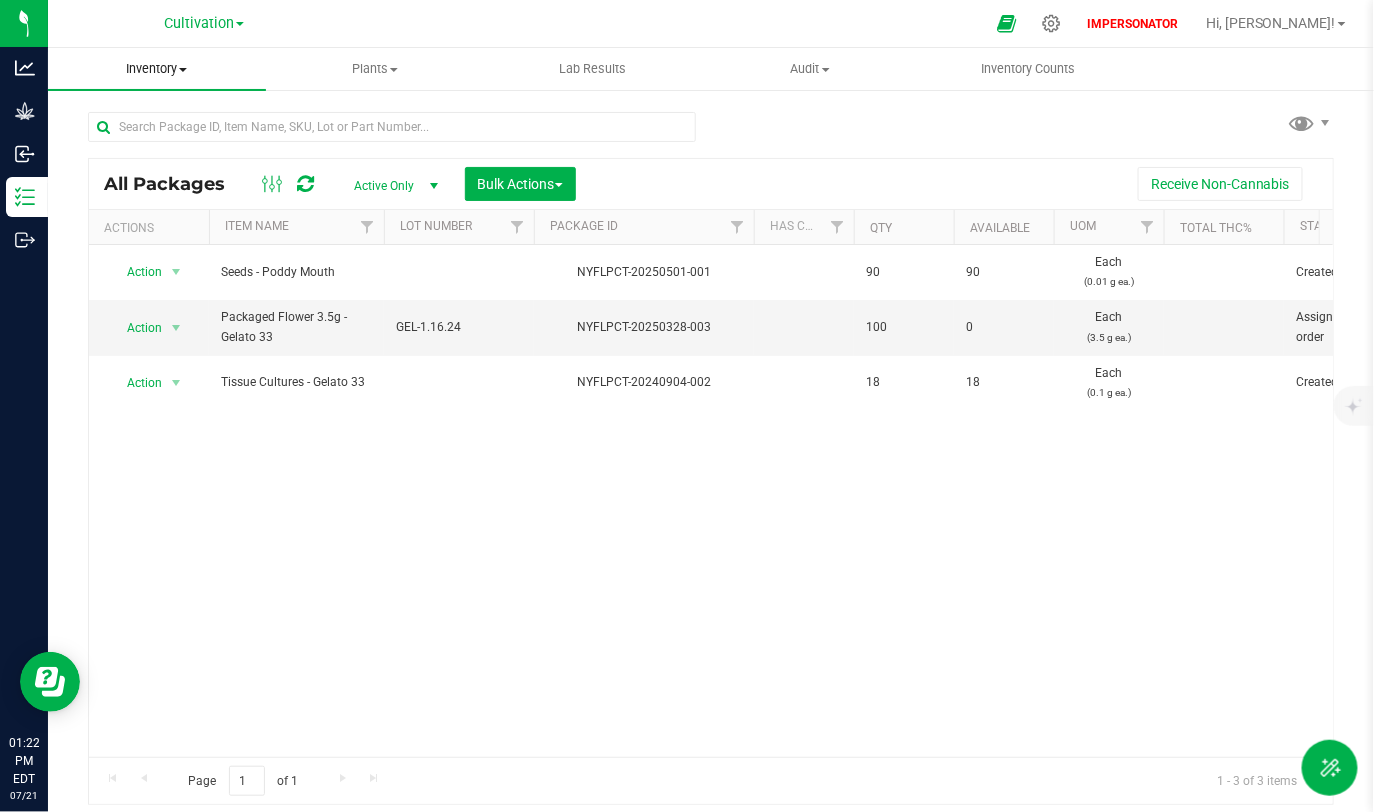 click on "Inventory
All packages
All inventory
Waste log
Create inventory" at bounding box center (157, 69) 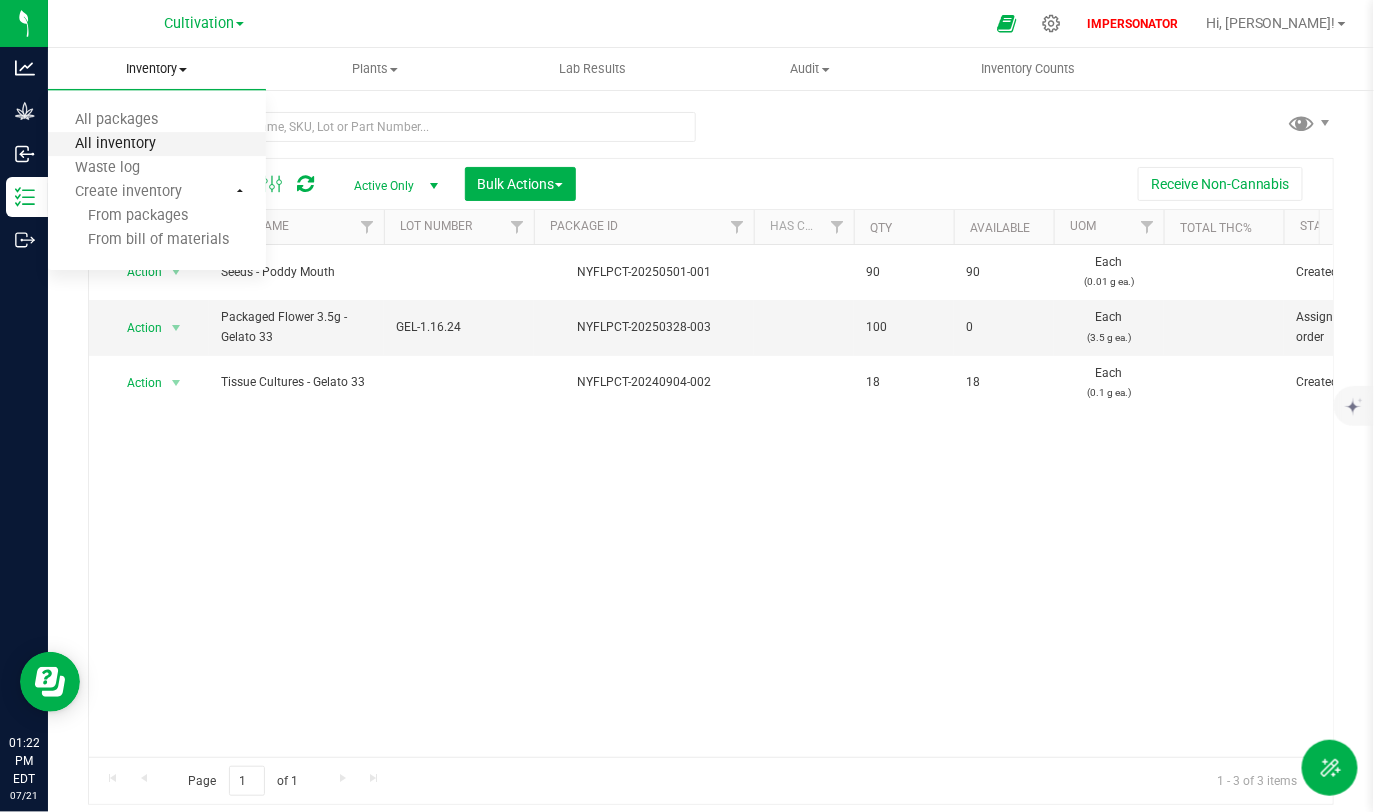 click on "All inventory" at bounding box center [115, 144] 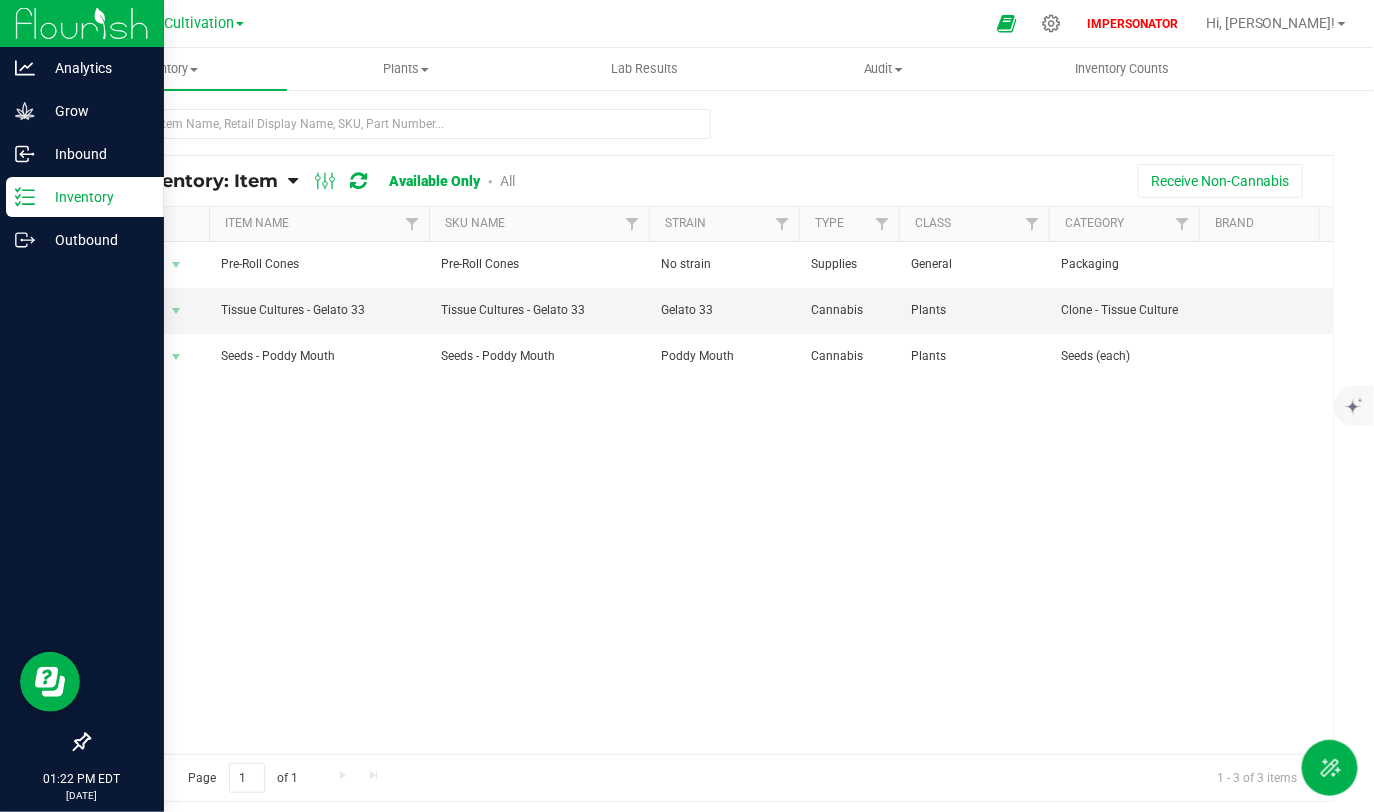 click 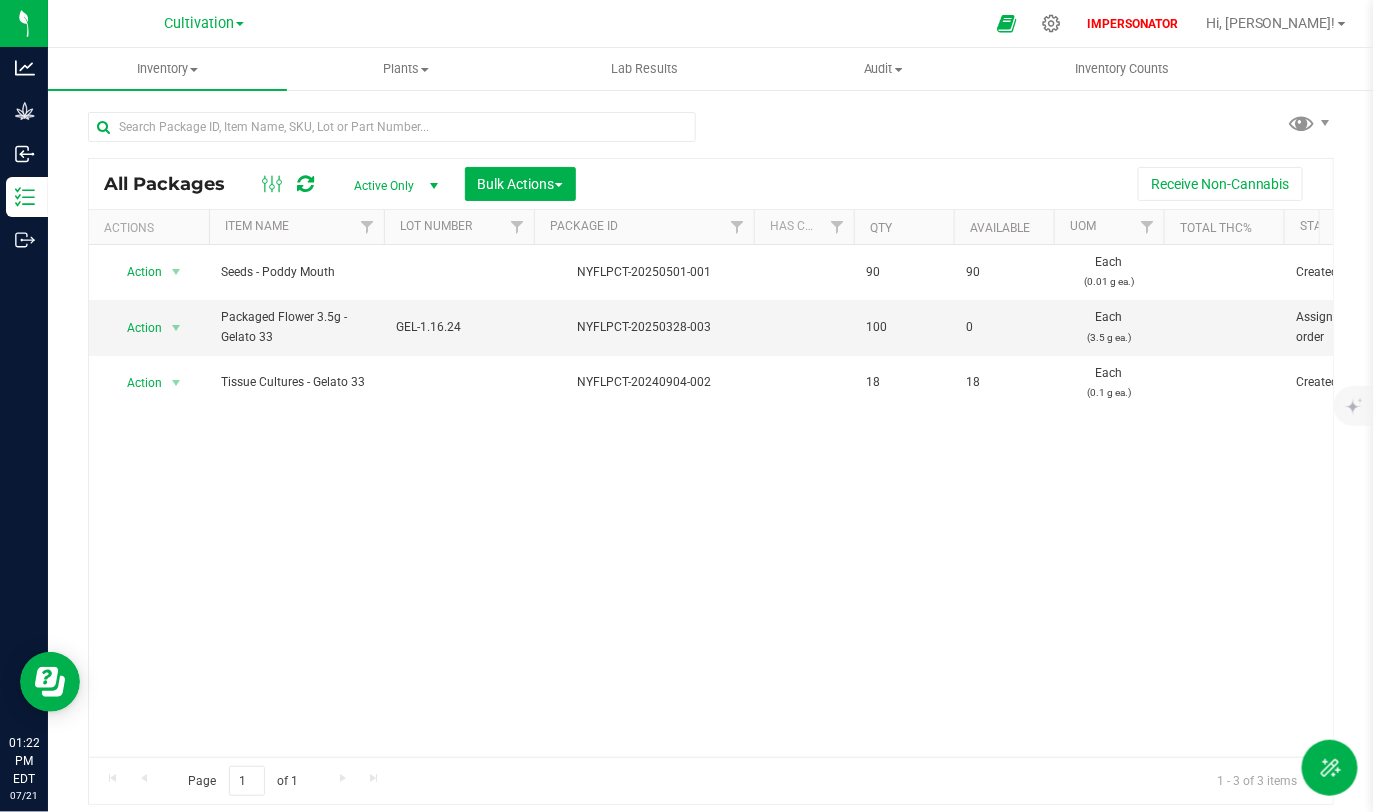 drag, startPoint x: 104, startPoint y: 181, endPoint x: 228, endPoint y: 185, distance: 124.0645 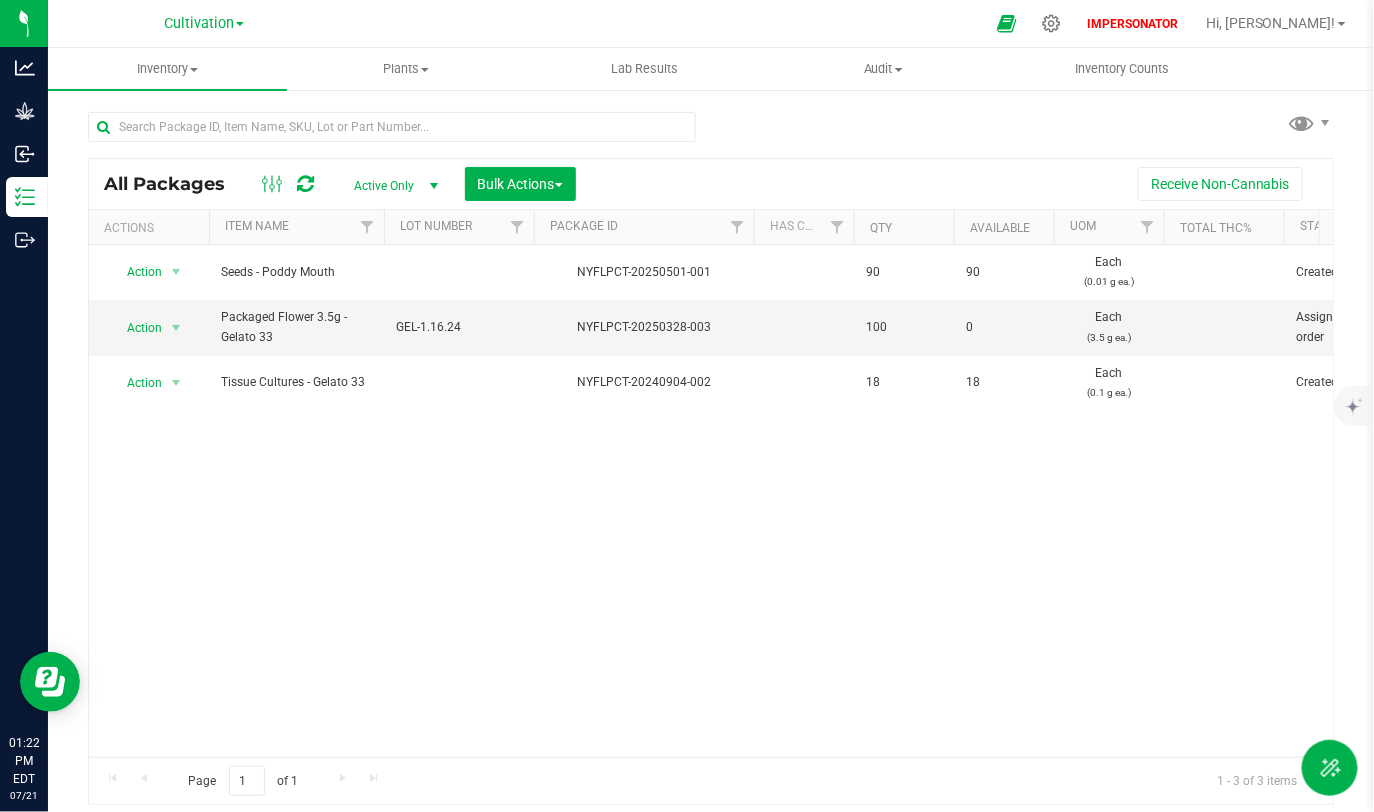 click on "All Packages" at bounding box center (174, 184) 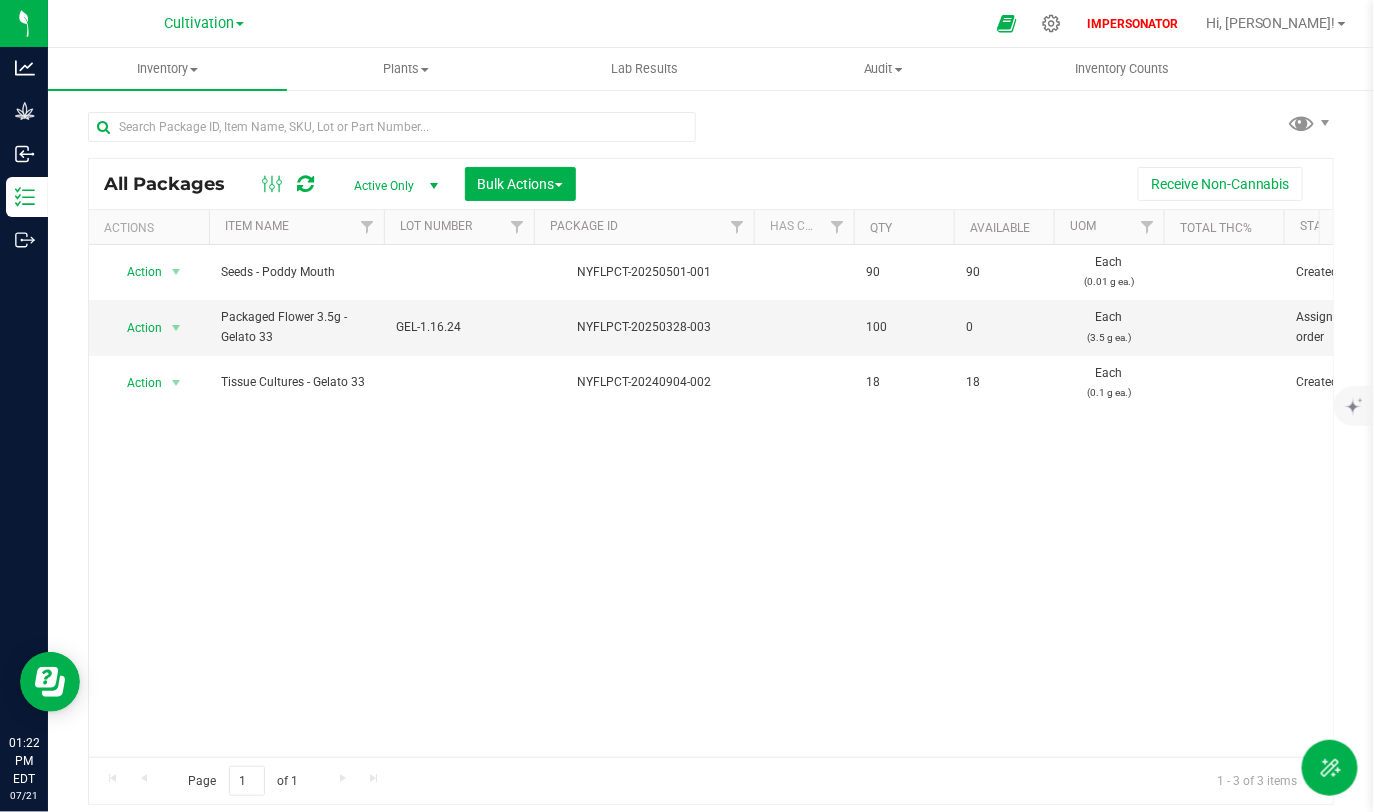 click on "All Packages" at bounding box center [174, 184] 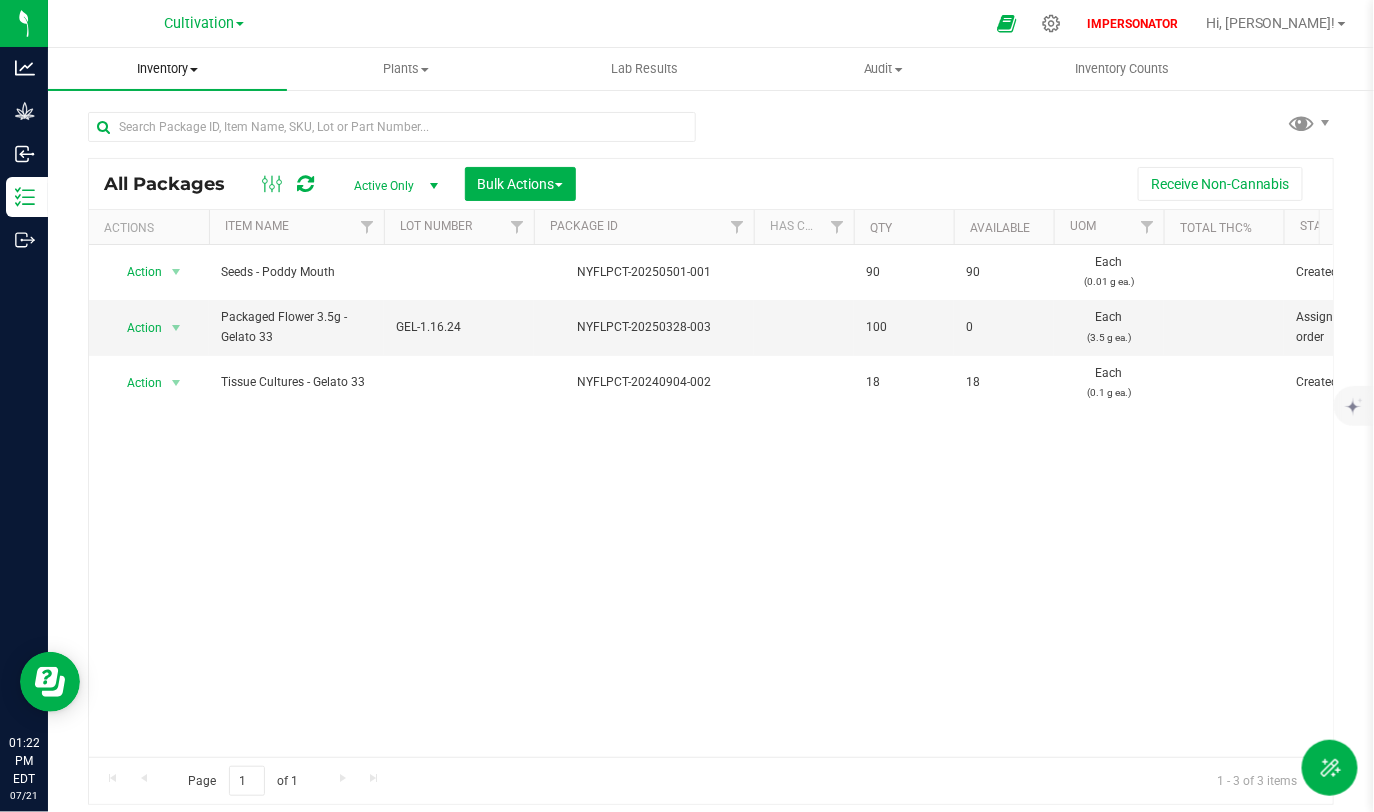 click on "Inventory" at bounding box center (167, 69) 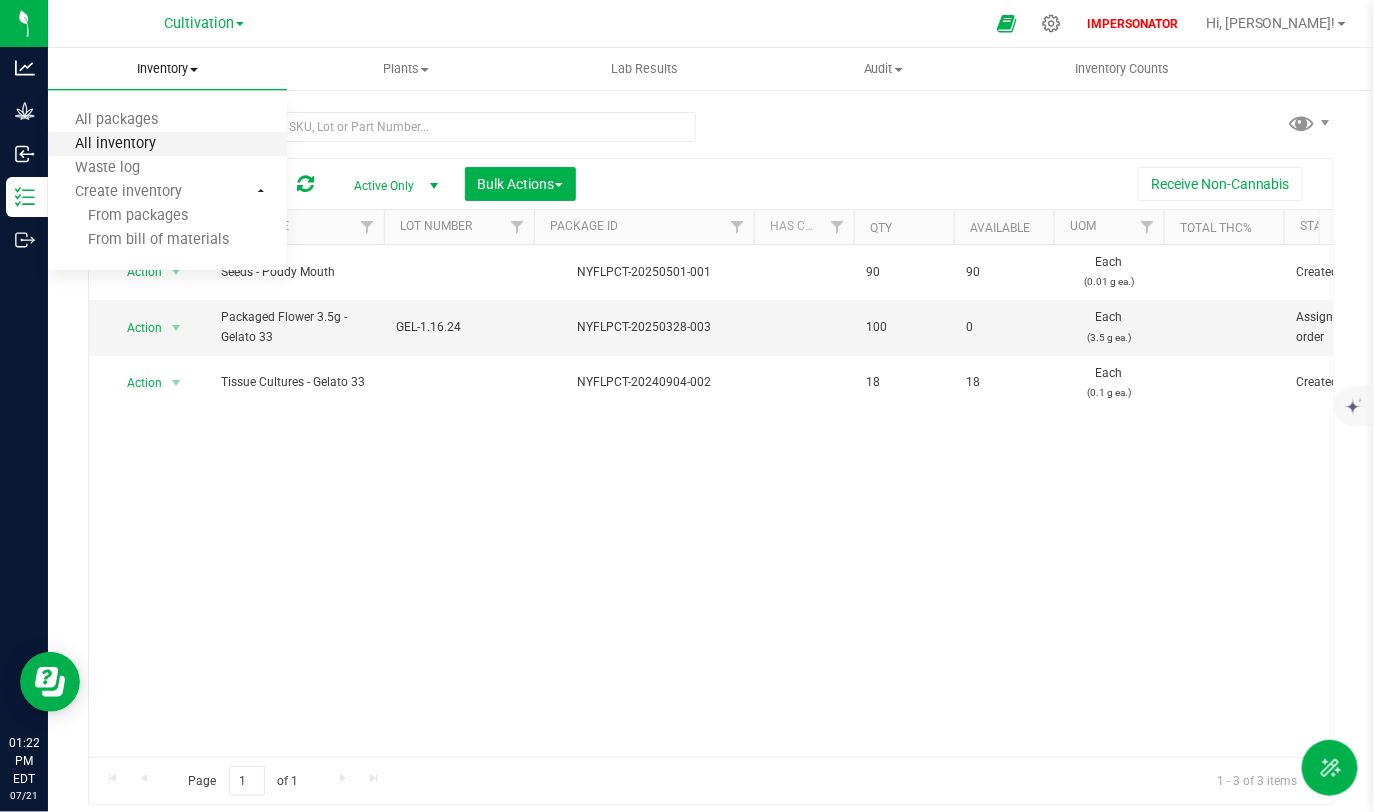 click on "All inventory" at bounding box center (115, 144) 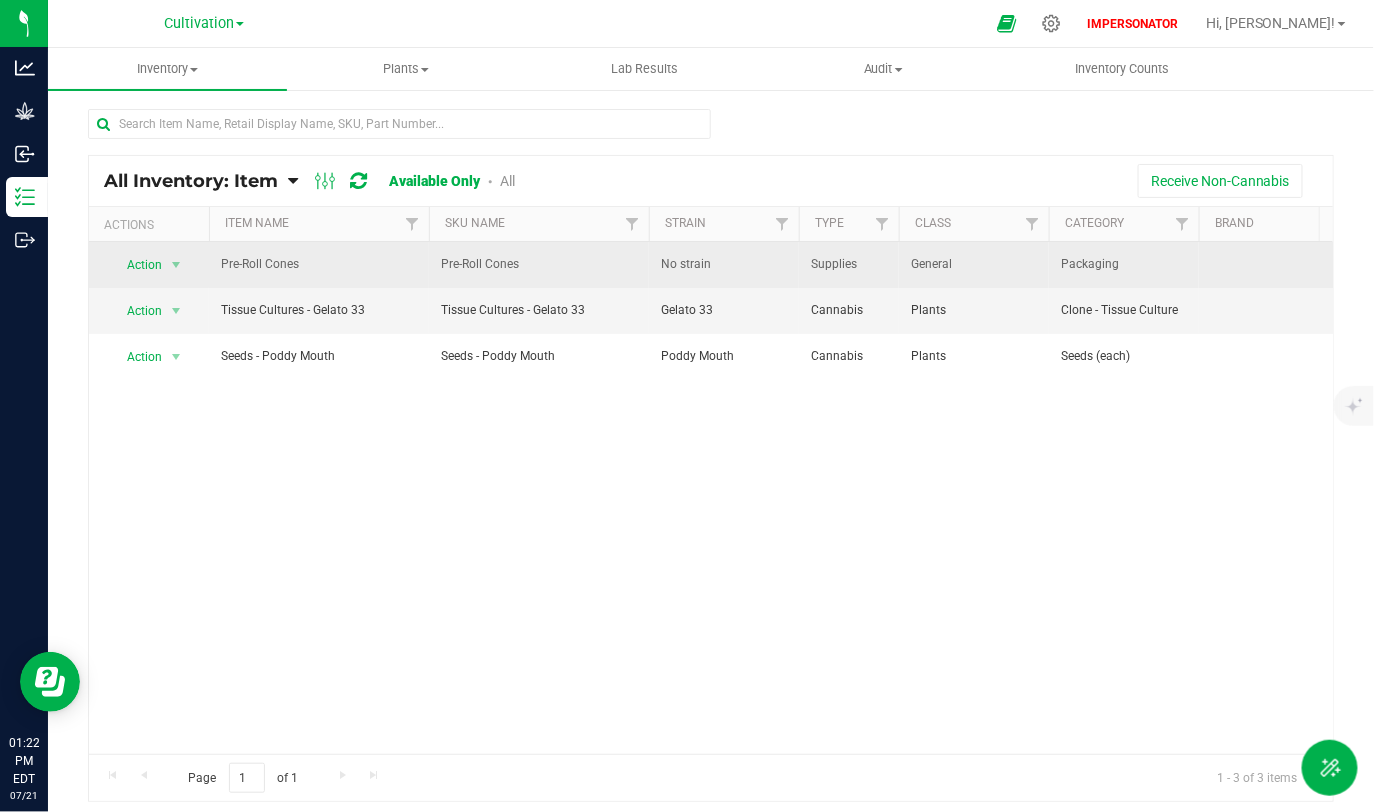 drag, startPoint x: 432, startPoint y: 263, endPoint x: 641, endPoint y: 262, distance: 209.0024 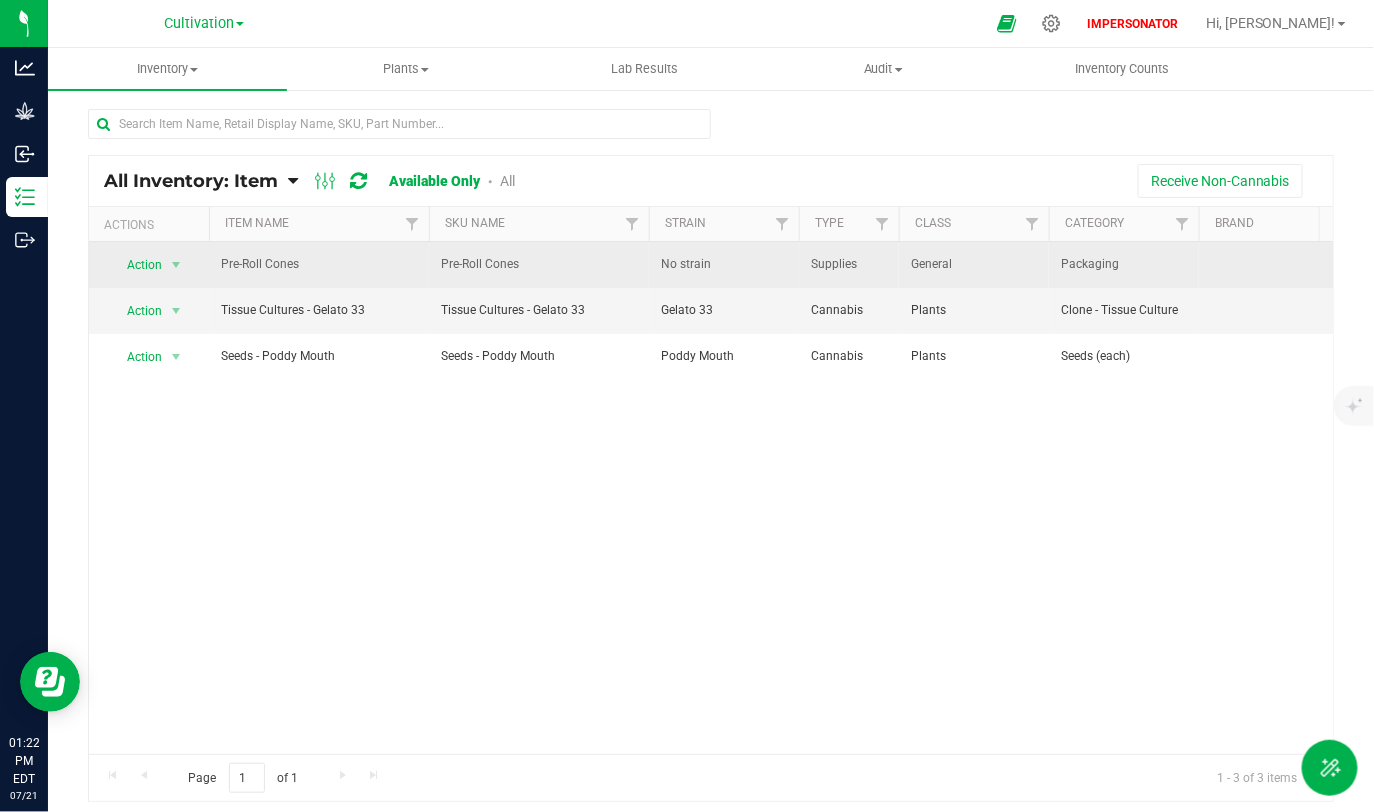 click on "Action Action Adjust qty Edit lots/costs Global inventory Locate inventory Print product labels Refresh inventory
Pre-Roll Cones
Pre-Roll Cones
No strain
Supplies
General
Packaging
1000 1000 0 1000 0 0 0
Each
Pre-Roll Cones
$0.00000 $0.00000 $0.00000 $0.00 $0.00 $0.00 $0.02000 0
3.9.47.4.0
Internal" at bounding box center [2194, 265] 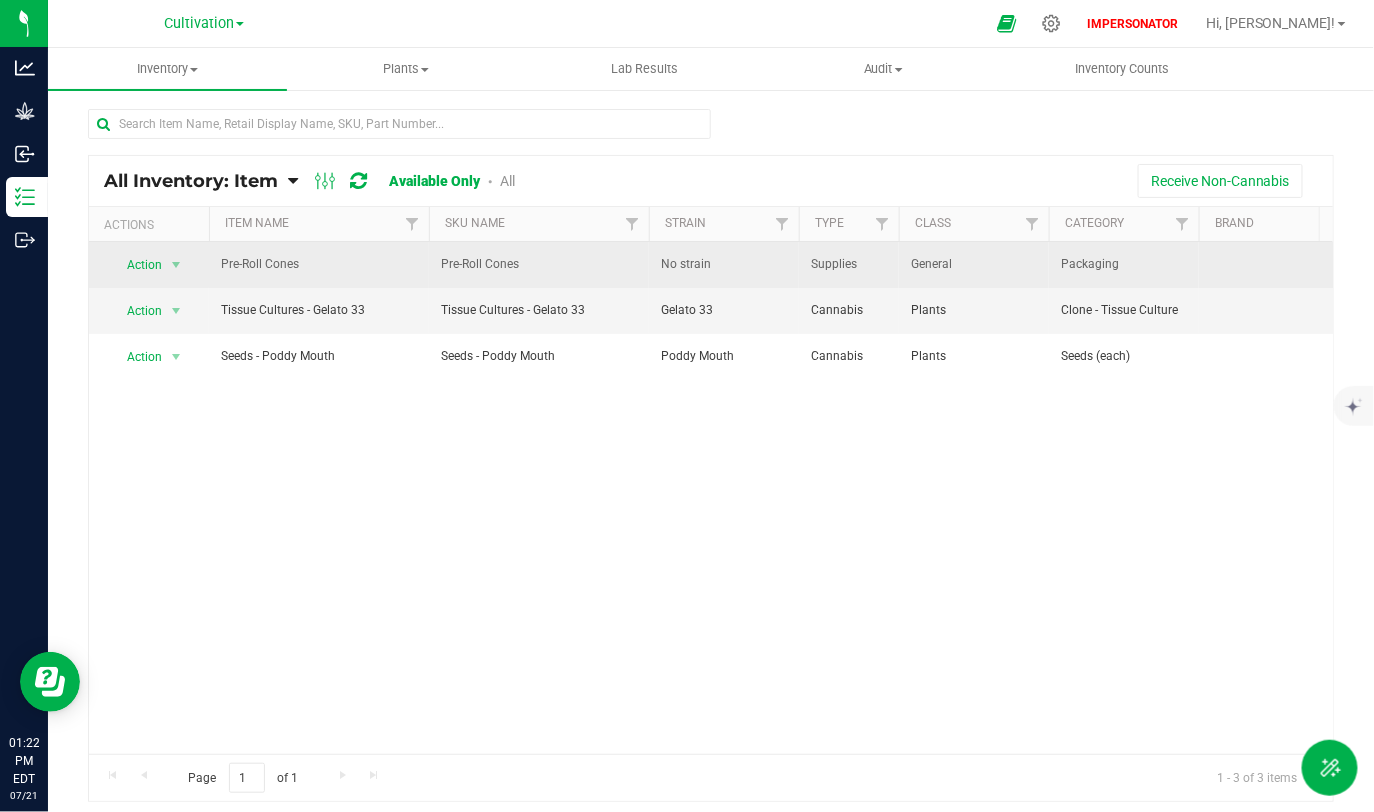 click on "Pre-Roll Cones" at bounding box center [539, 265] 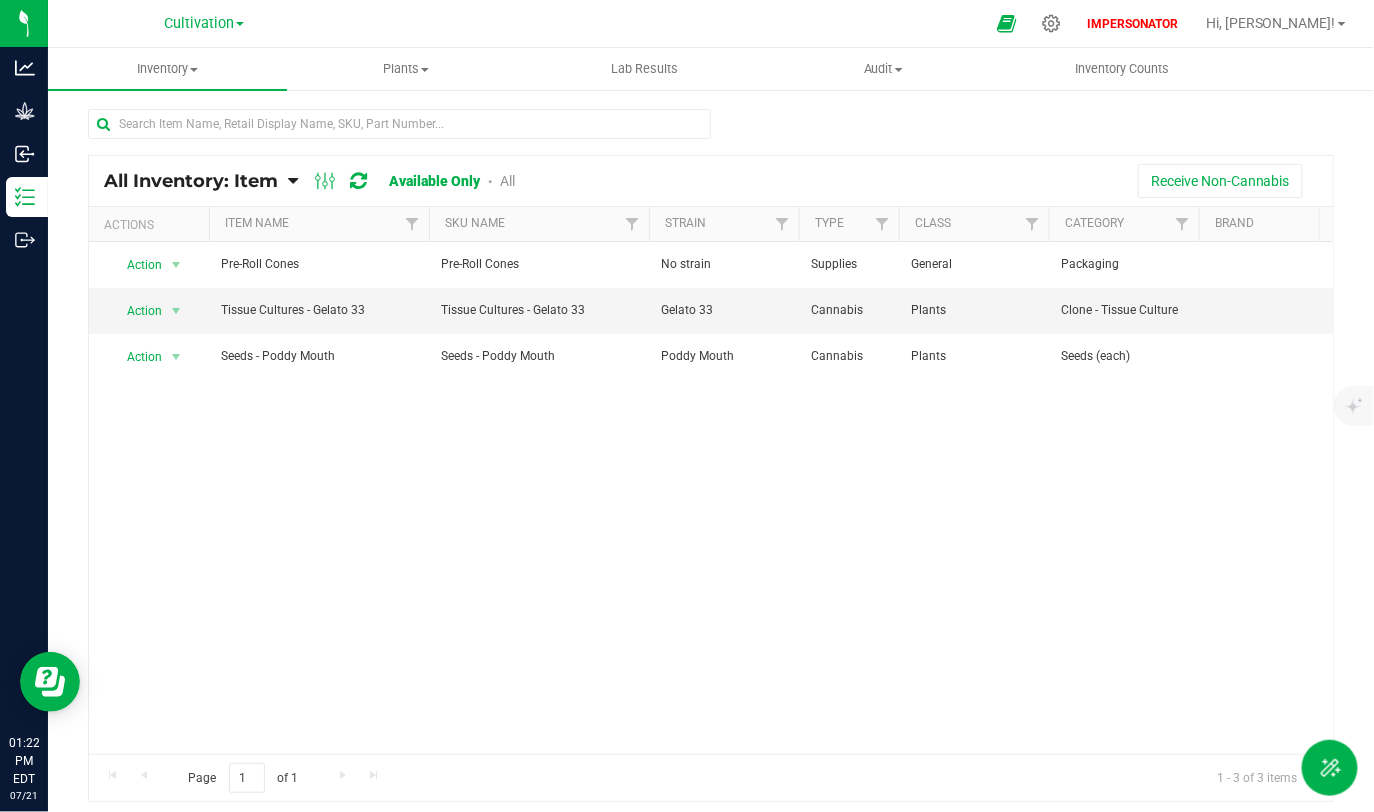 click on "All Inventory: Item" at bounding box center [196, 181] 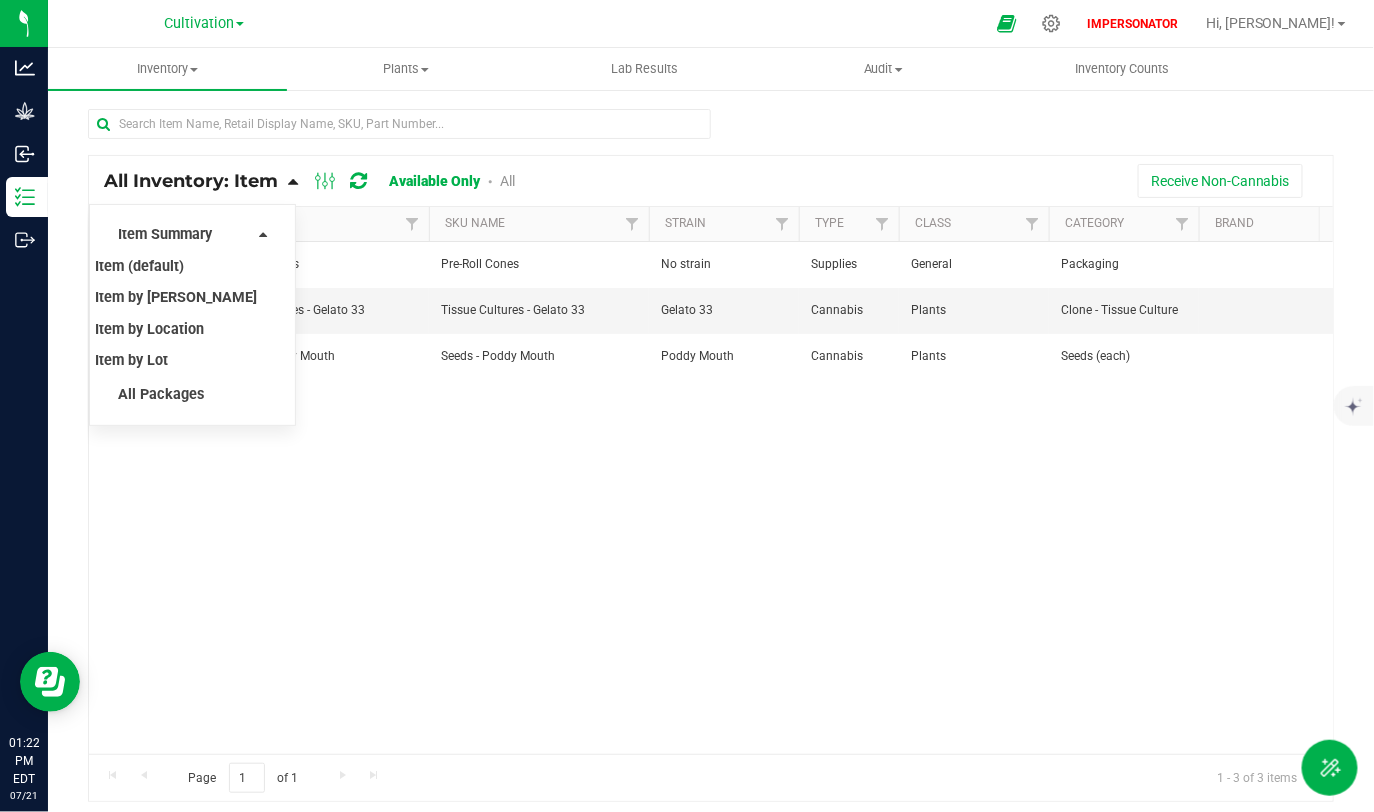 click on "Action Action Adjust qty Edit lots/costs Global inventory Locate inventory Print product labels Refresh inventory
Pre-Roll Cones
Pre-Roll Cones
No strain
Supplies
General
Packaging
1000 1000 0 1000 0 0 0
Each
Pre-Roll Cones
$0.00000 $0.00000 $0.00000 $0.00 $0.00 $0.00 $0.02000 0
3.9.47.4.0
Internal
Action Action Global inventory View packages
Tissue Cultures - Gelato 33
Tissue Cultures - Gelato 33
Gelato 33
Cannabis" at bounding box center [711, 498] 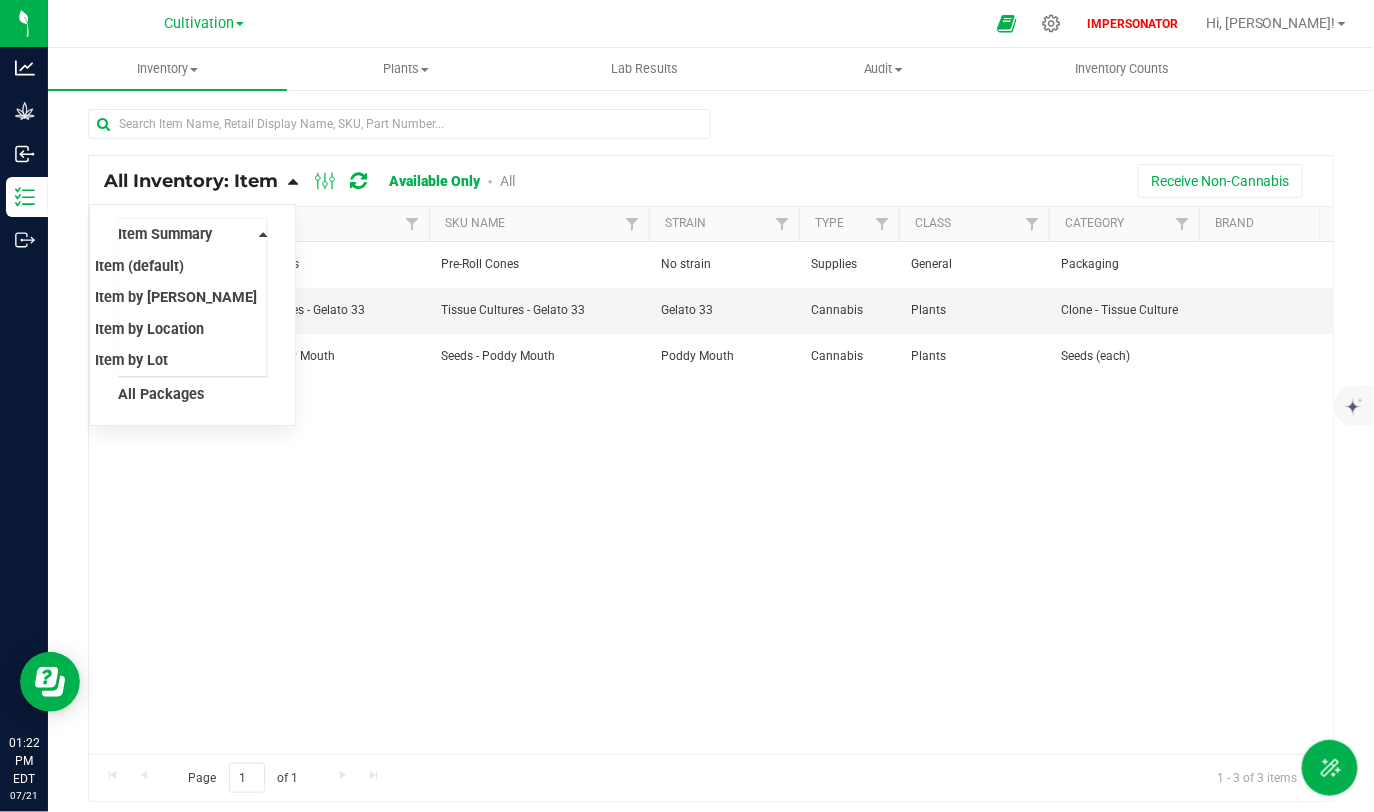 click at bounding box center (263, 234) 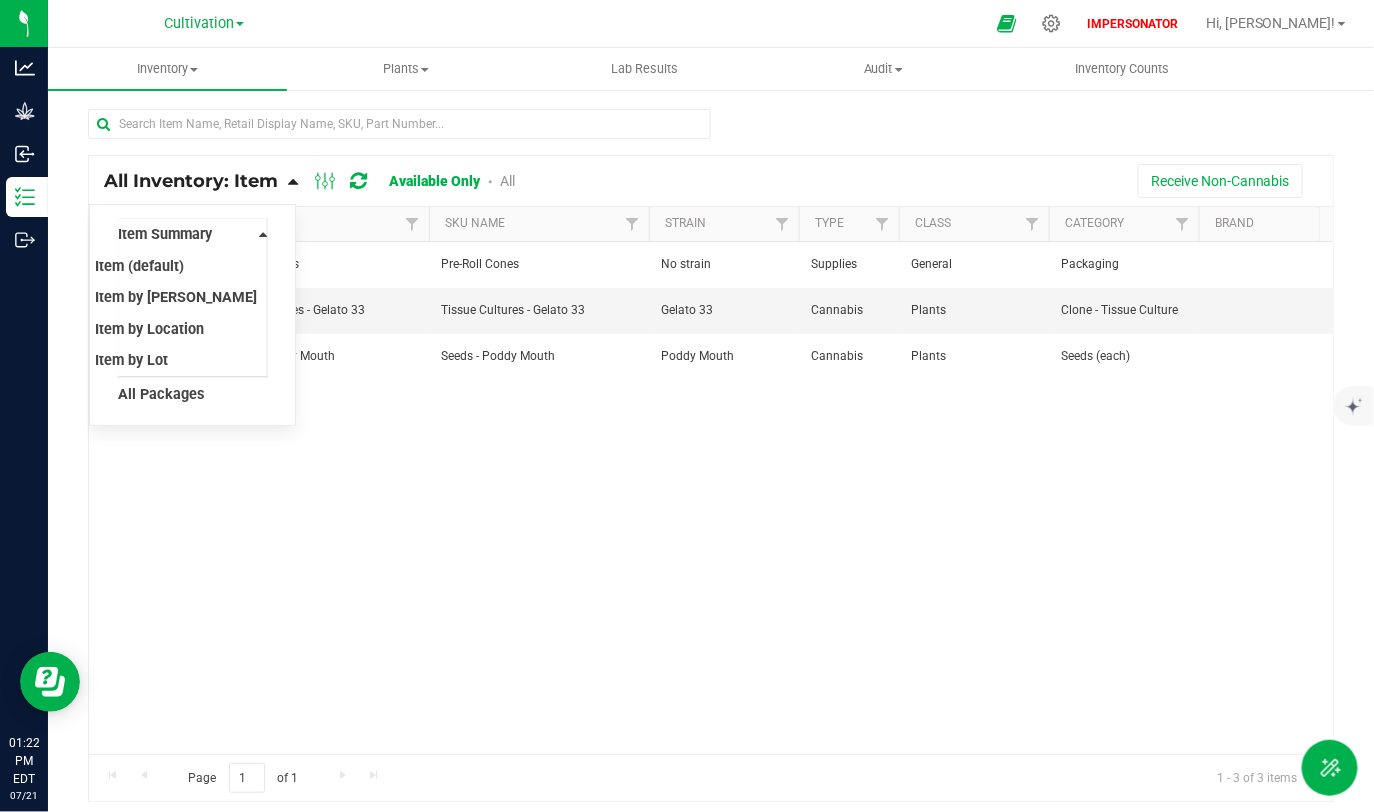 click on "All Inventory: Item" at bounding box center [191, 181] 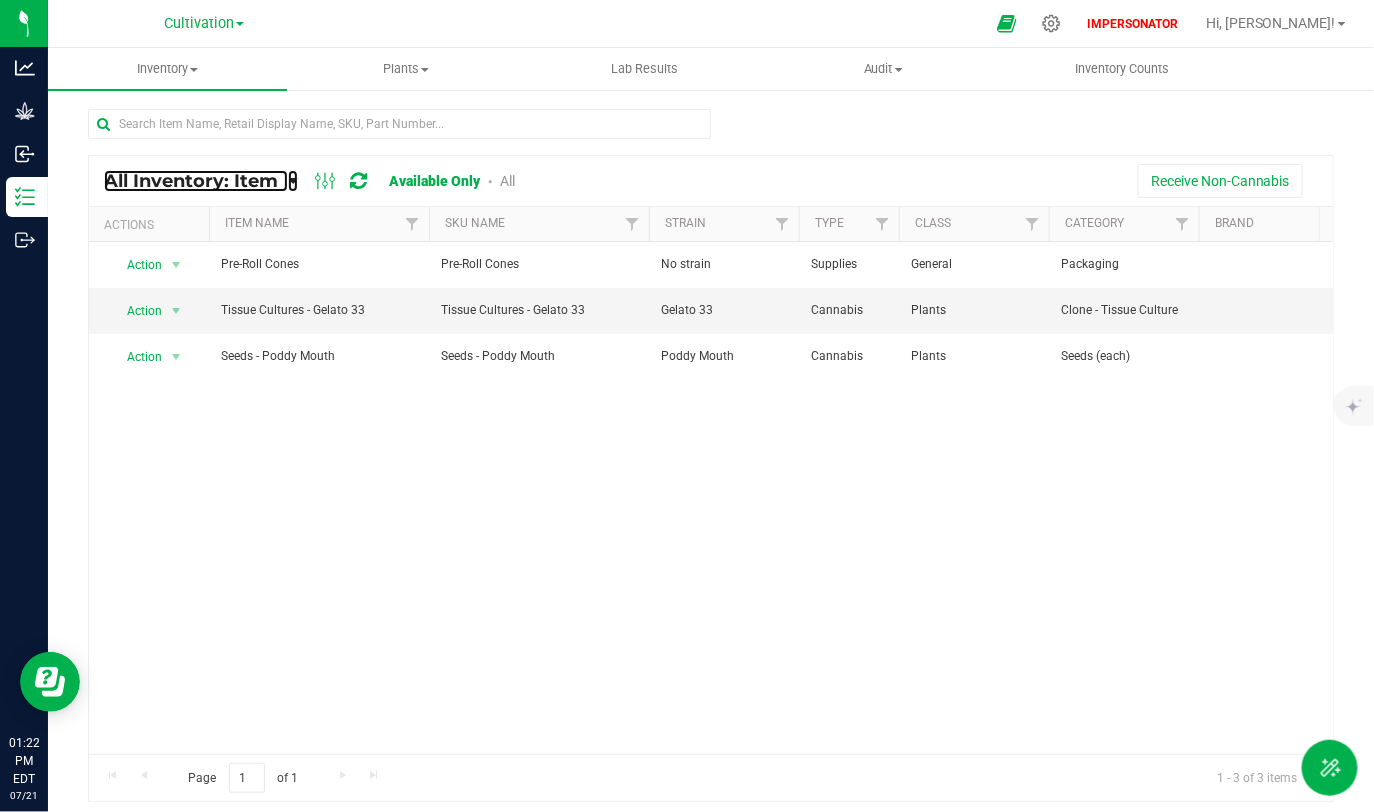 scroll, scrollTop: 0, scrollLeft: 56, axis: horizontal 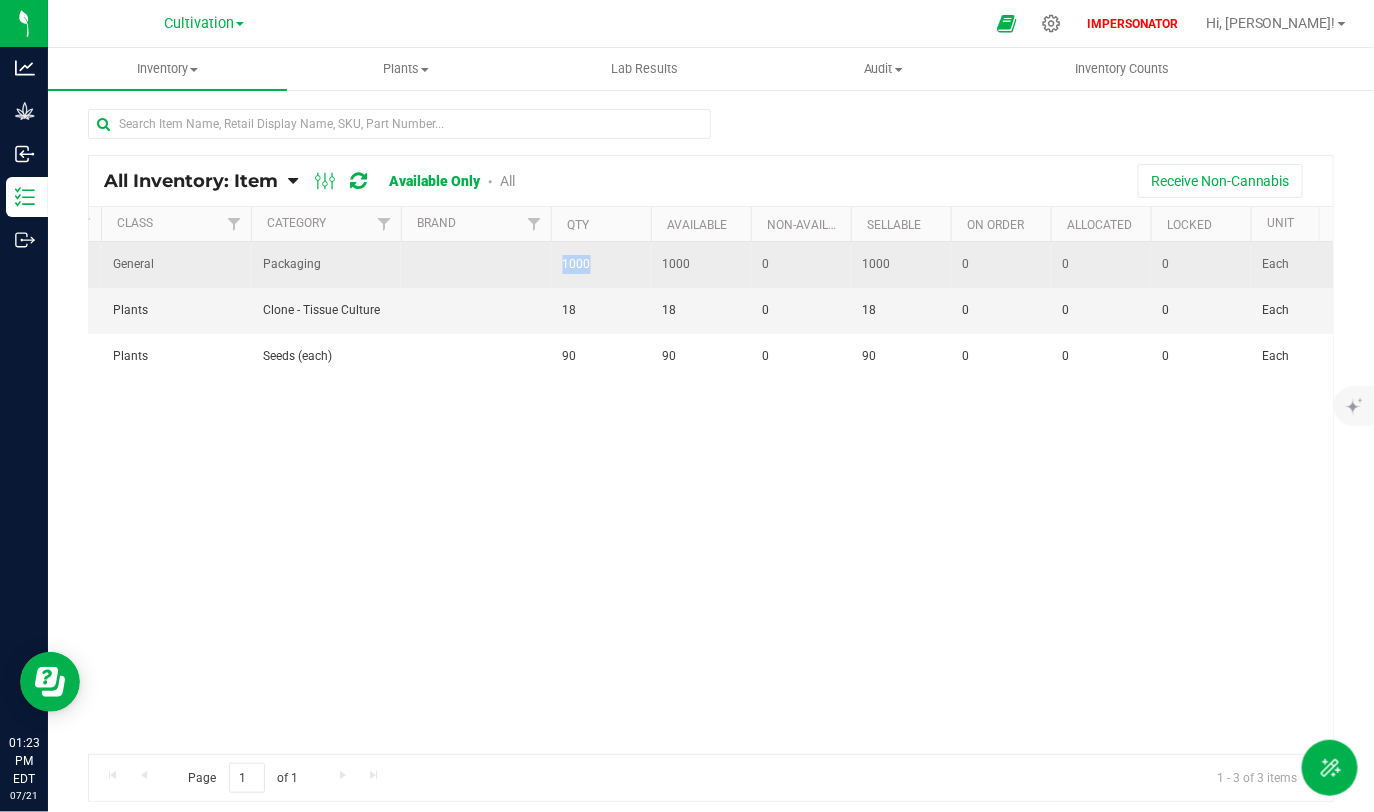 drag, startPoint x: 566, startPoint y: 270, endPoint x: 609, endPoint y: 271, distance: 43.011627 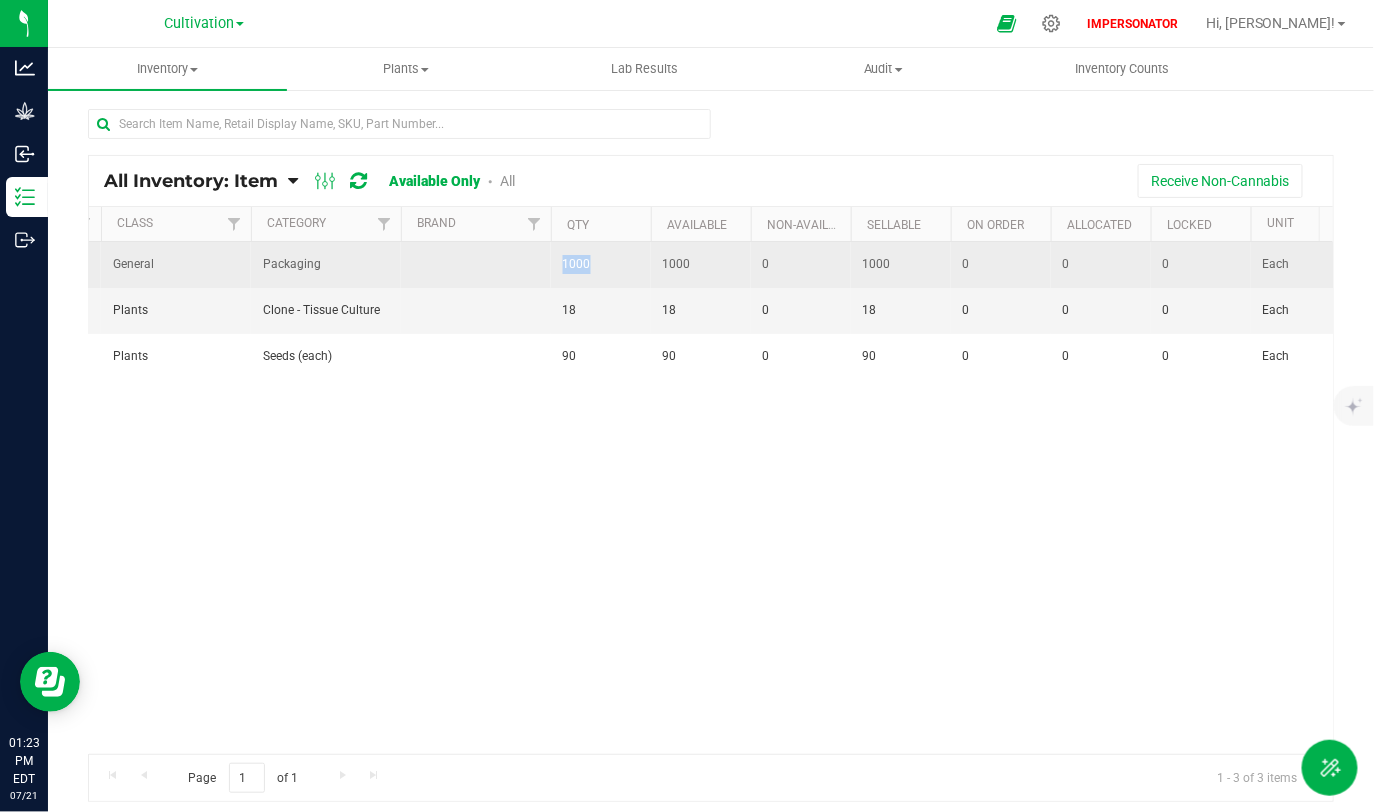 click on "1000" at bounding box center (601, 264) 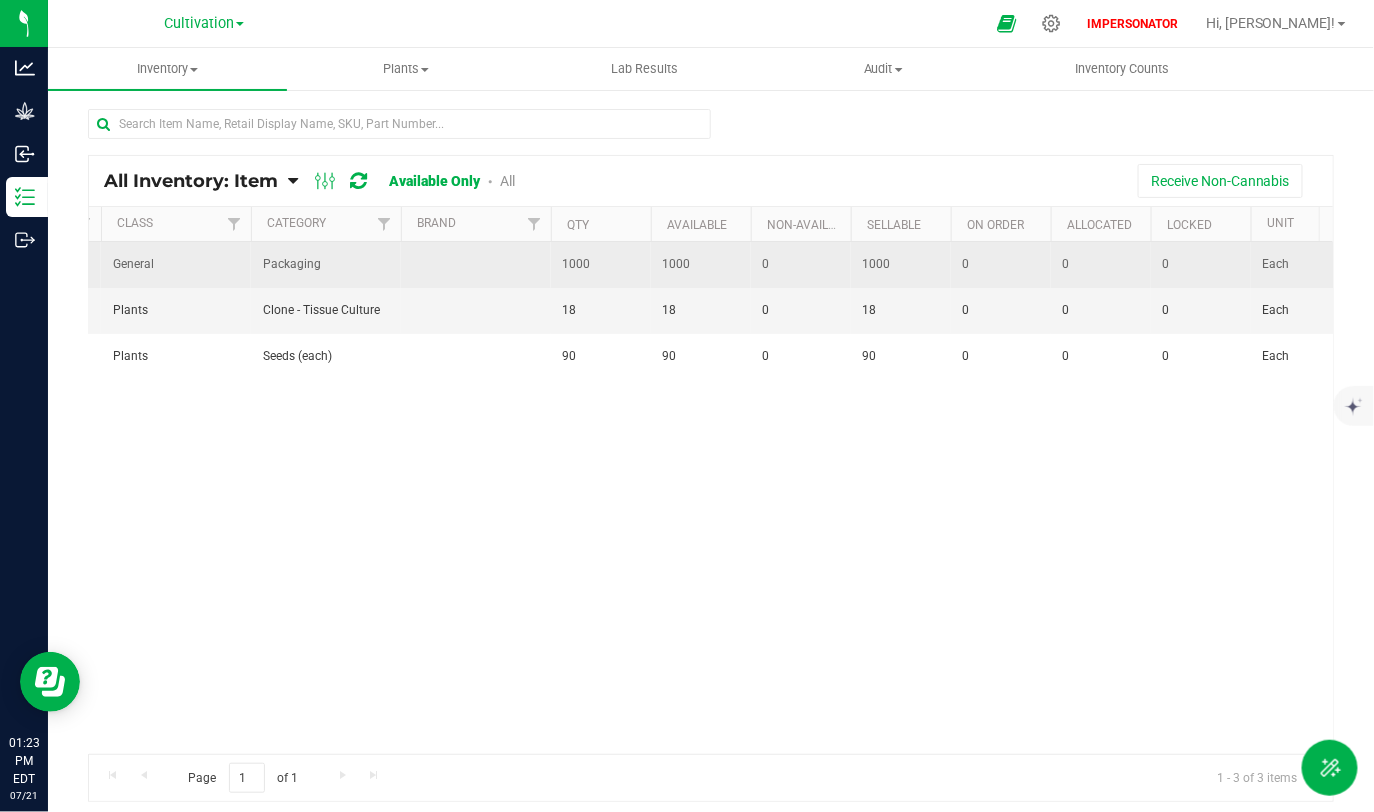 click on "1000" at bounding box center [701, 265] 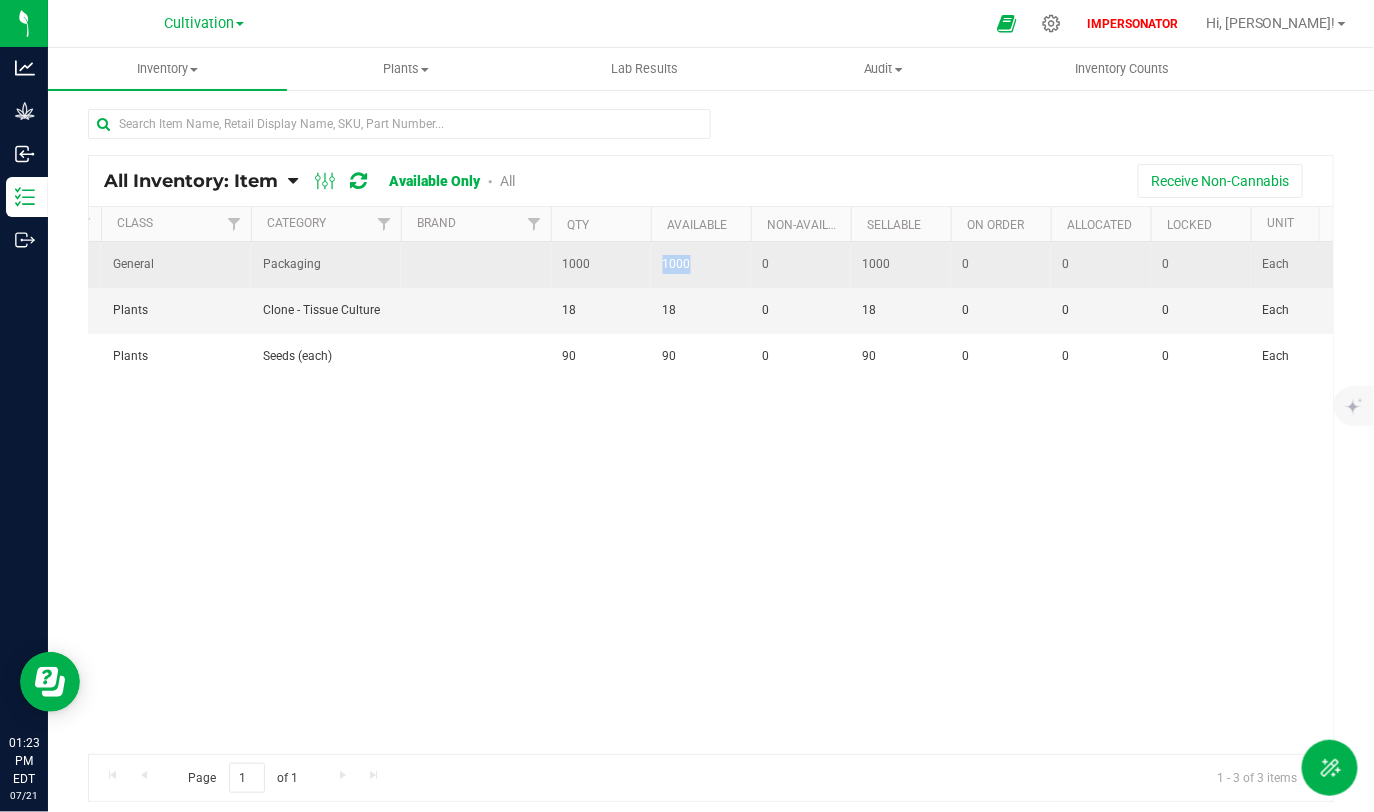 drag, startPoint x: 660, startPoint y: 265, endPoint x: 720, endPoint y: 265, distance: 60 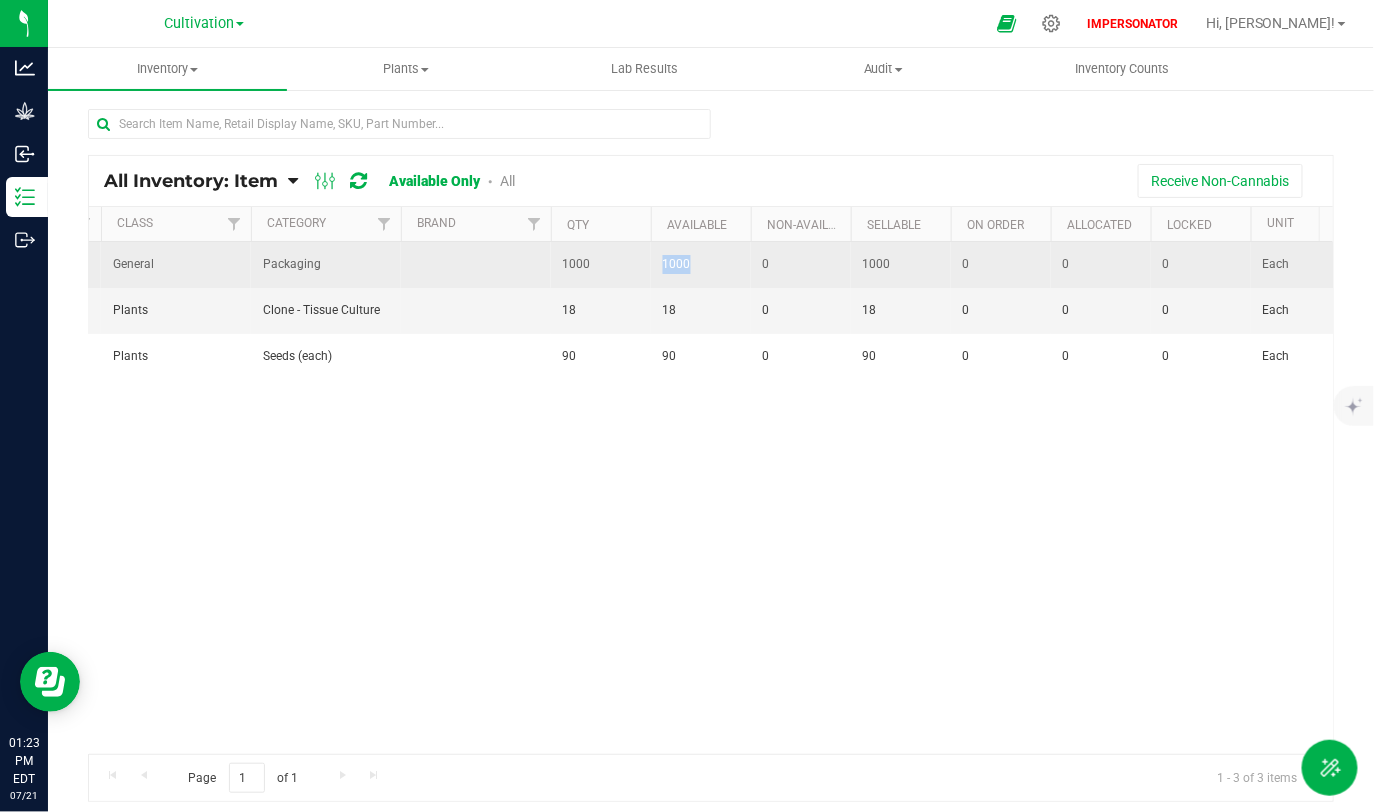 click on "1000" at bounding box center [701, 265] 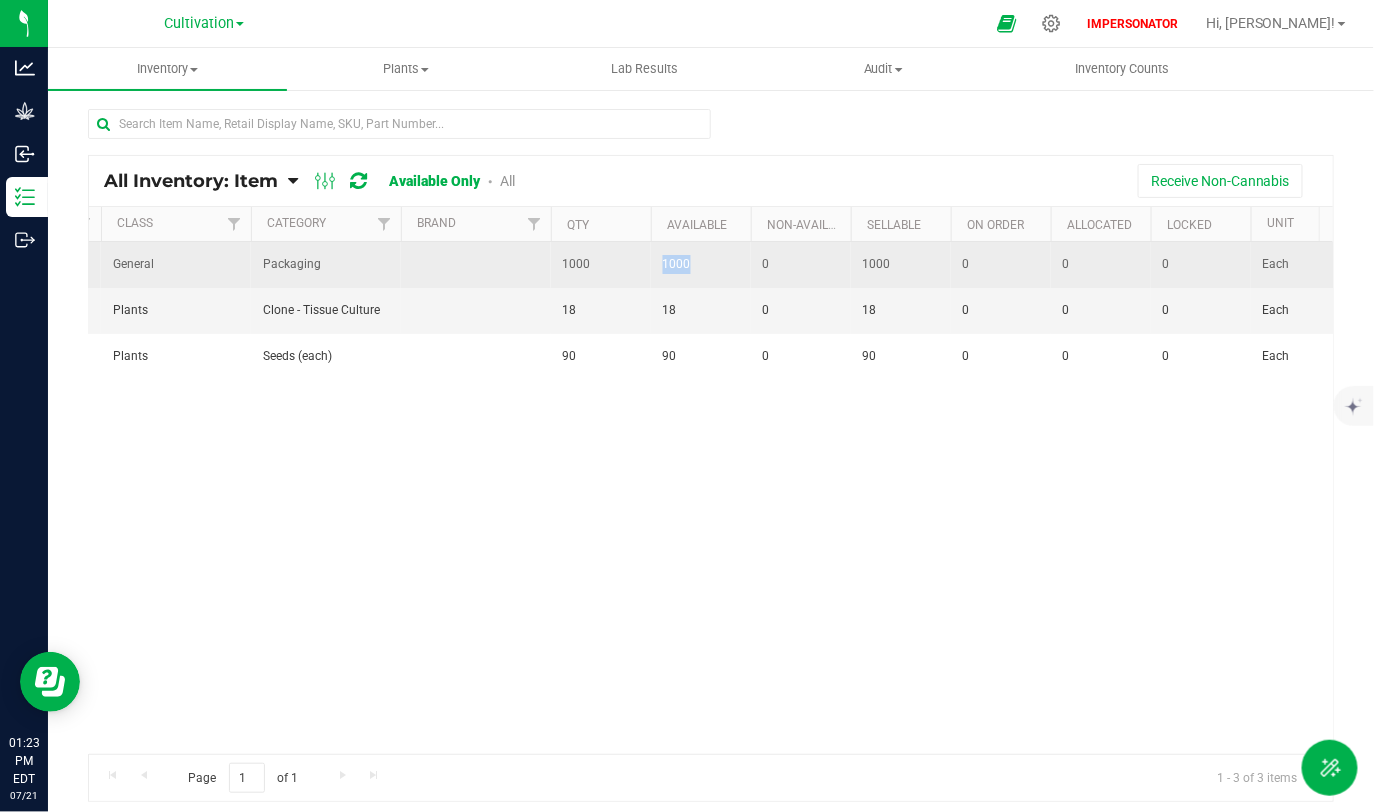 click on "1000" at bounding box center [701, 264] 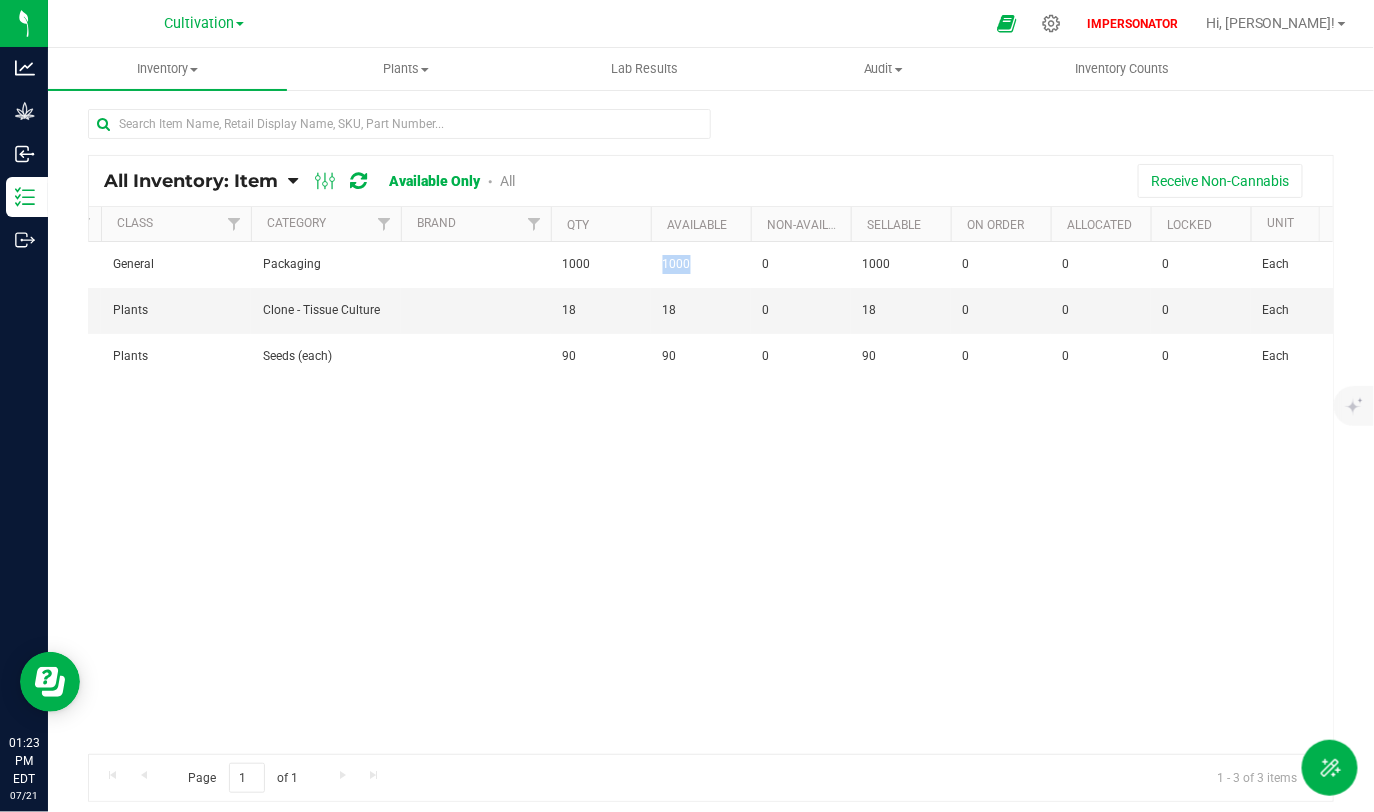 drag, startPoint x: 389, startPoint y: 175, endPoint x: 495, endPoint y: 183, distance: 106.30146 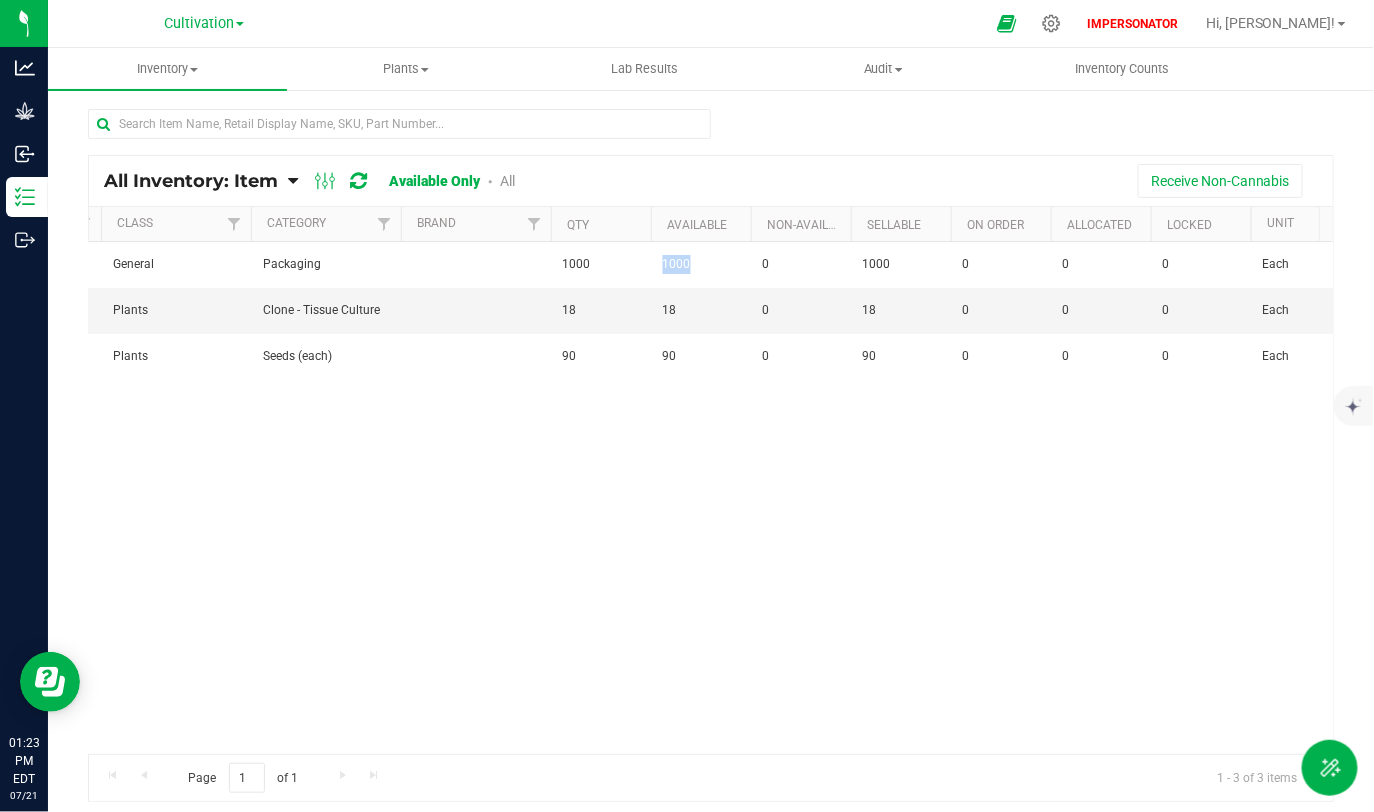 click on "All Inventory: Item
Item Summary
Item (default)
Item by Strain
Item by Location
Item by Lot
All Packages" at bounding box center [324, 181] 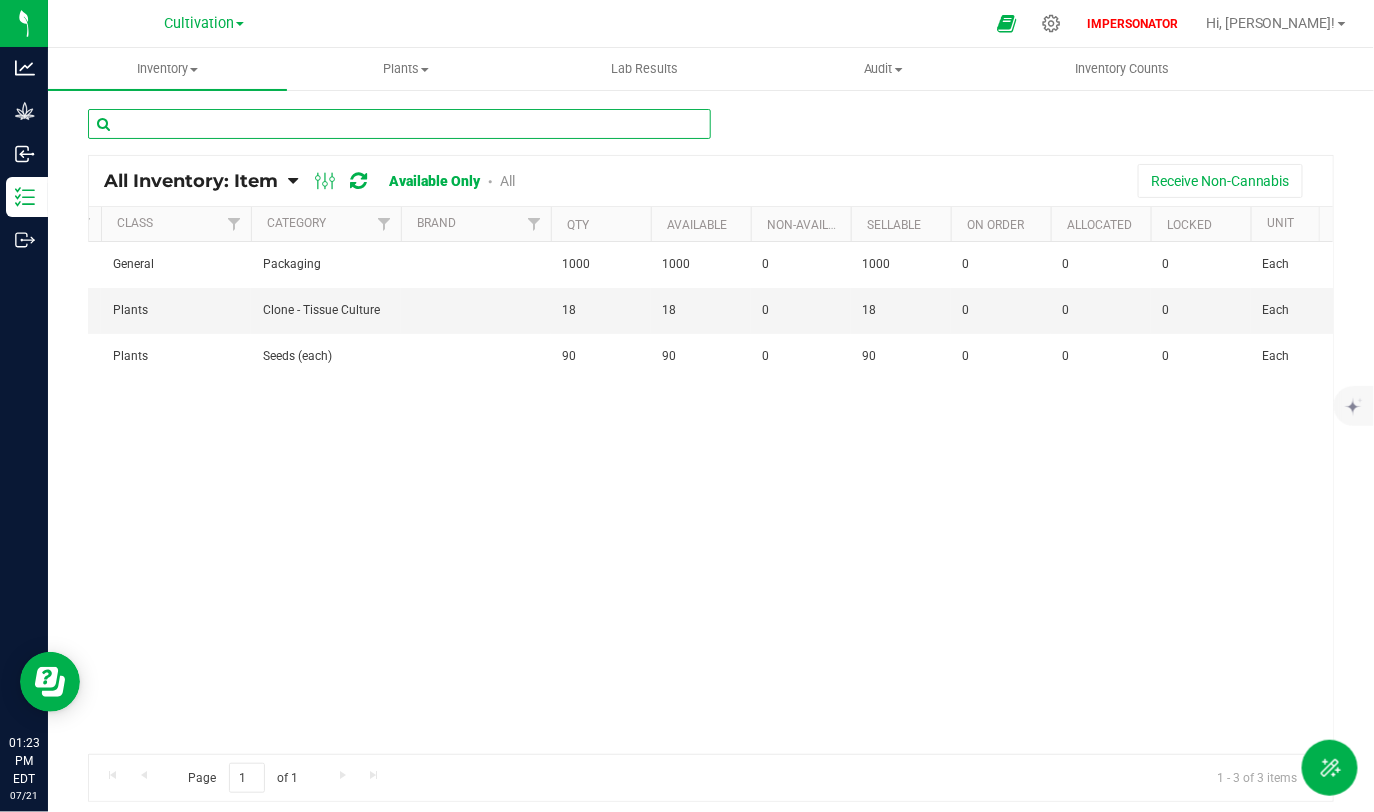 click at bounding box center [399, 124] 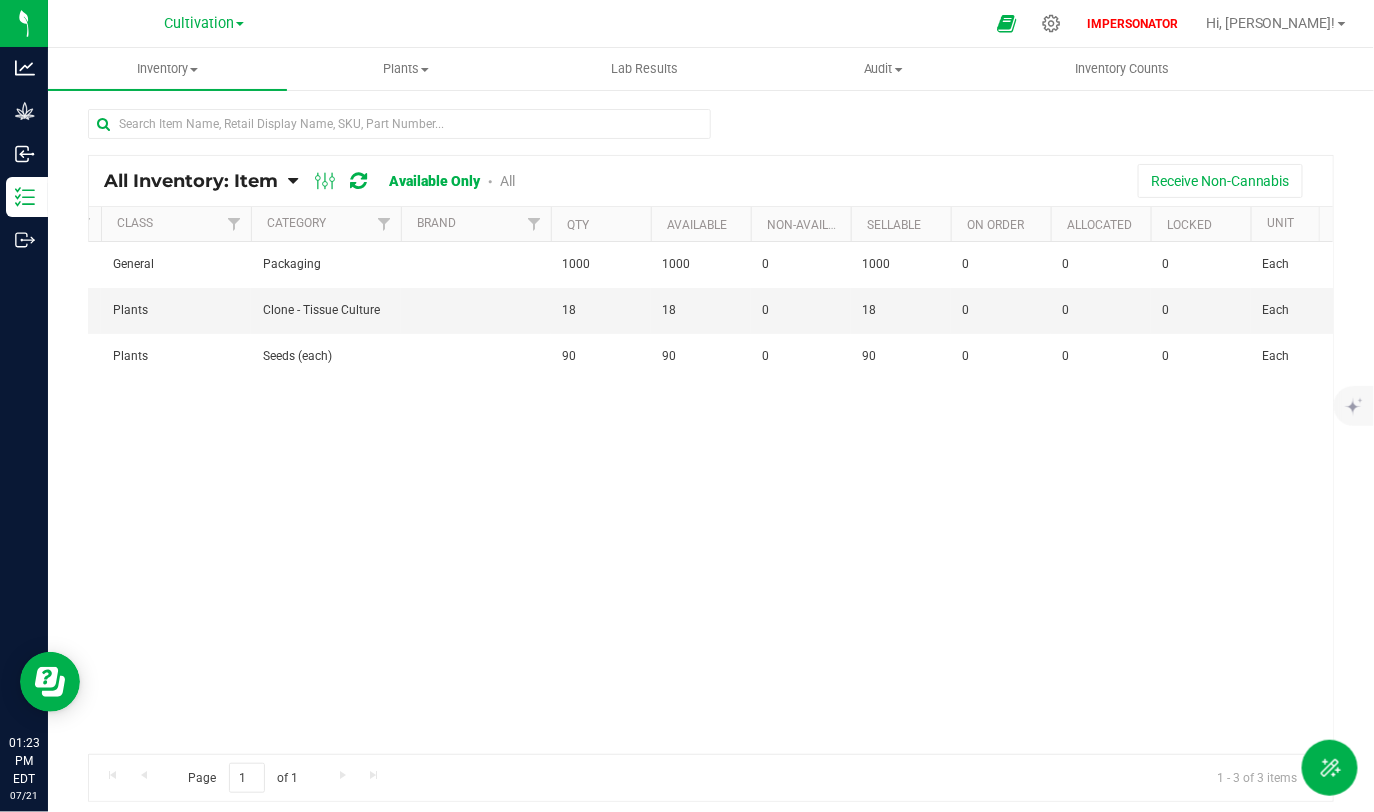 click on "All Inventory: Item
Item Summary
Item (default)
Item by Strain
Item by Location
Item by Lot
All Packages" at bounding box center [324, 181] 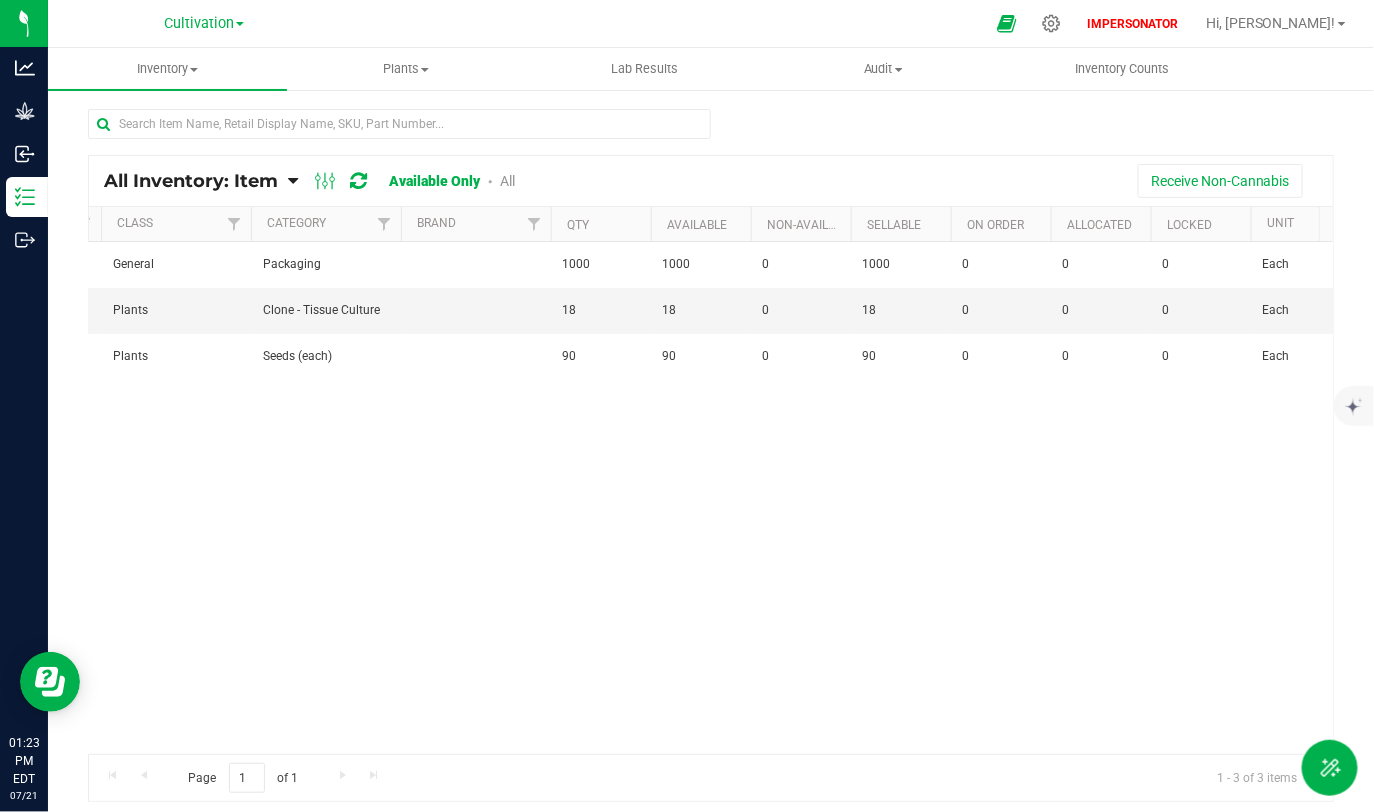 click on "All" at bounding box center [507, 181] 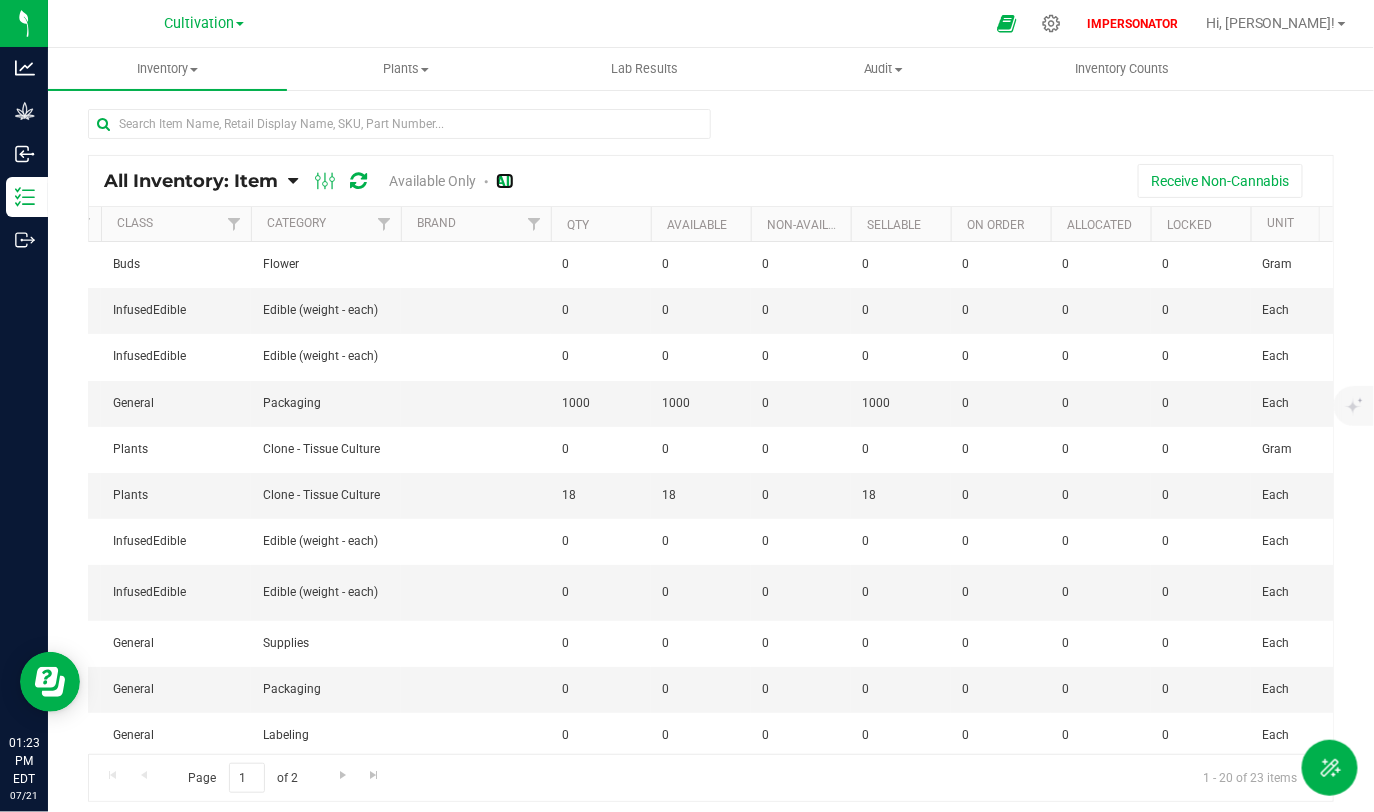 scroll, scrollTop: 0, scrollLeft: 45, axis: horizontal 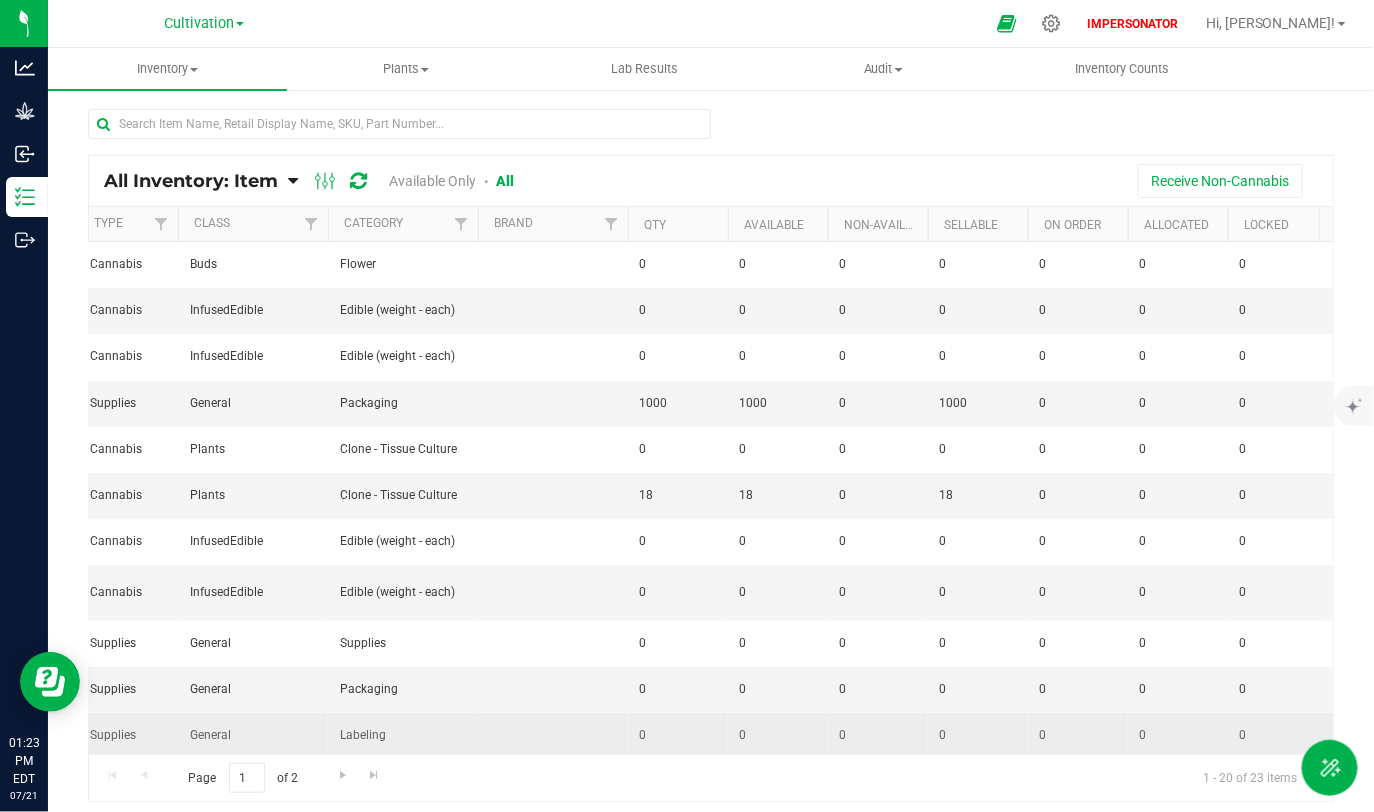 click on "0" at bounding box center [678, 736] 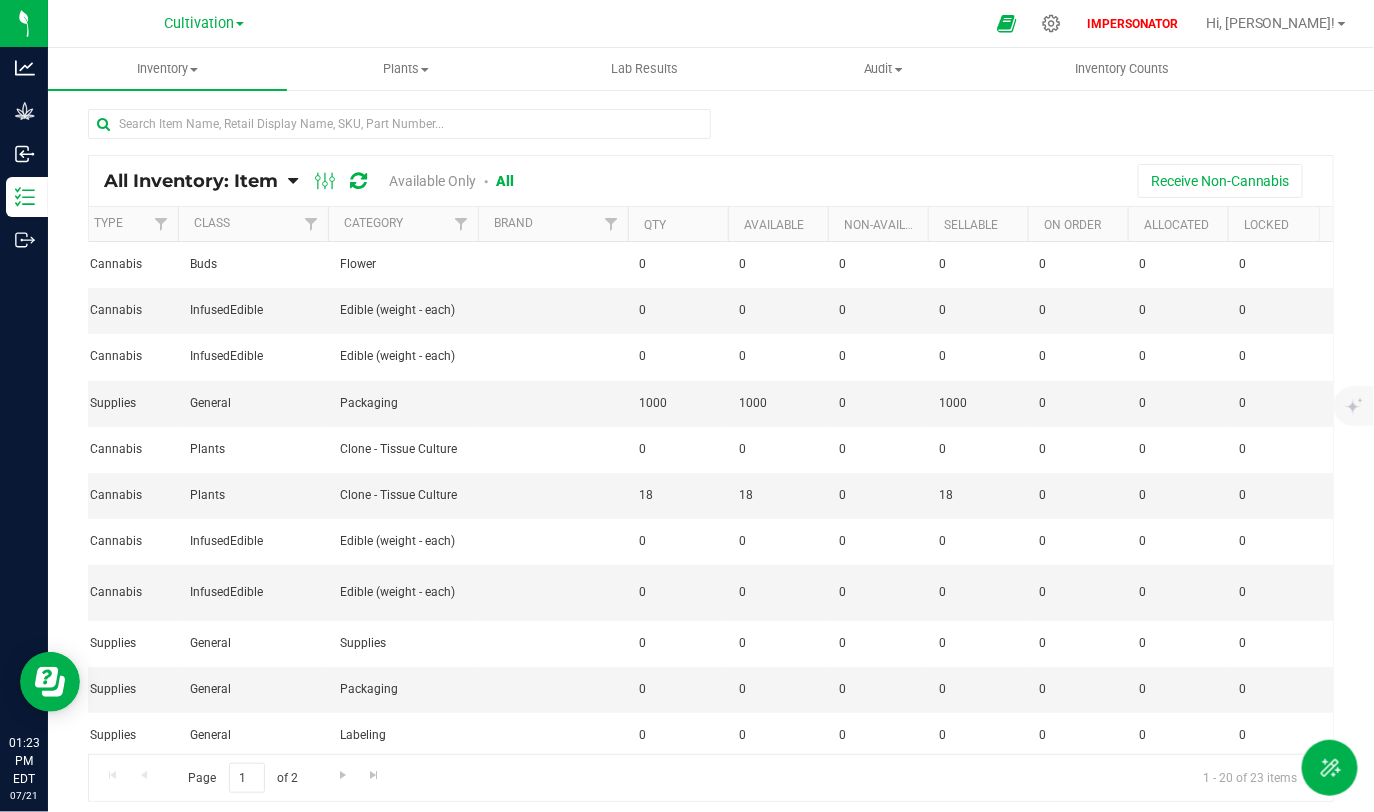 scroll, scrollTop: 0, scrollLeft: 537, axis: horizontal 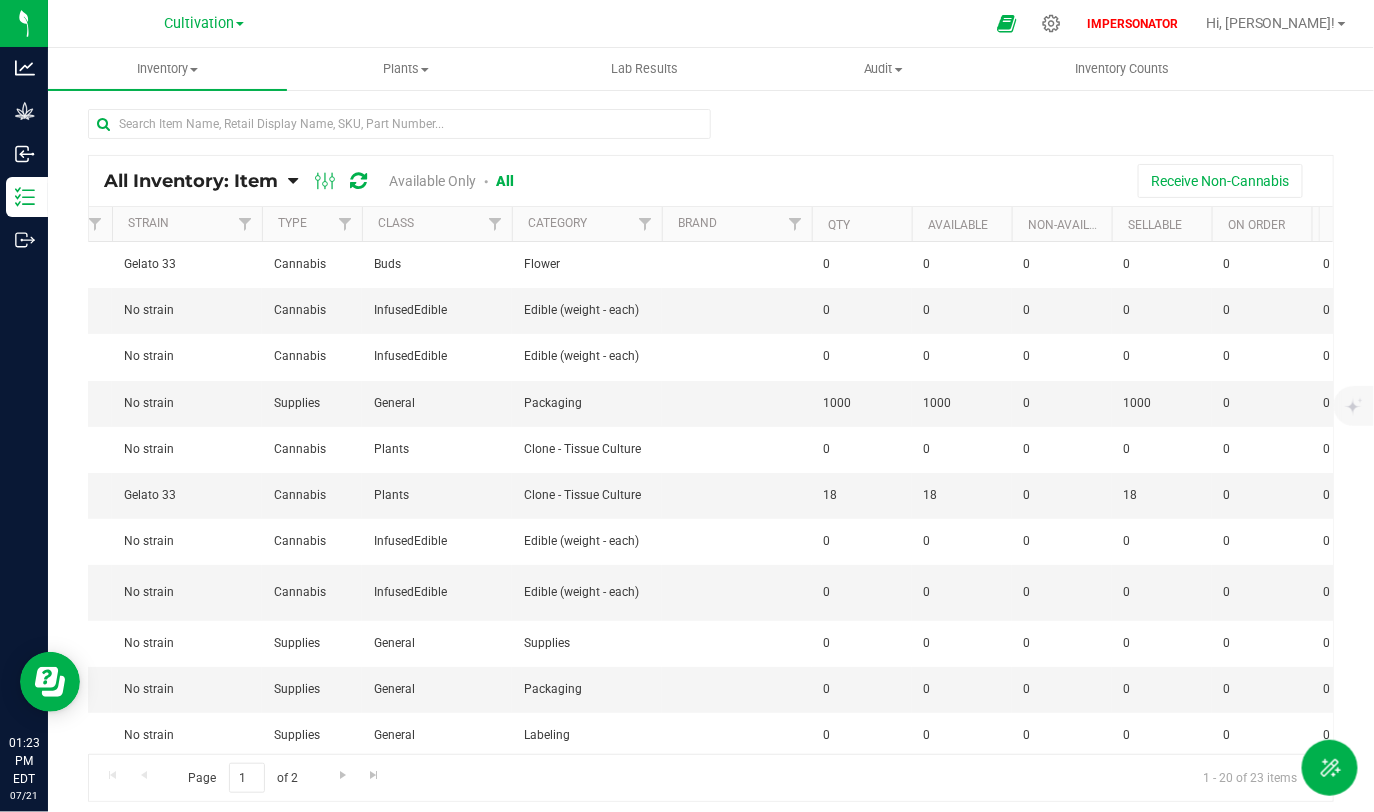 click on "Available Only" at bounding box center (433, 181) 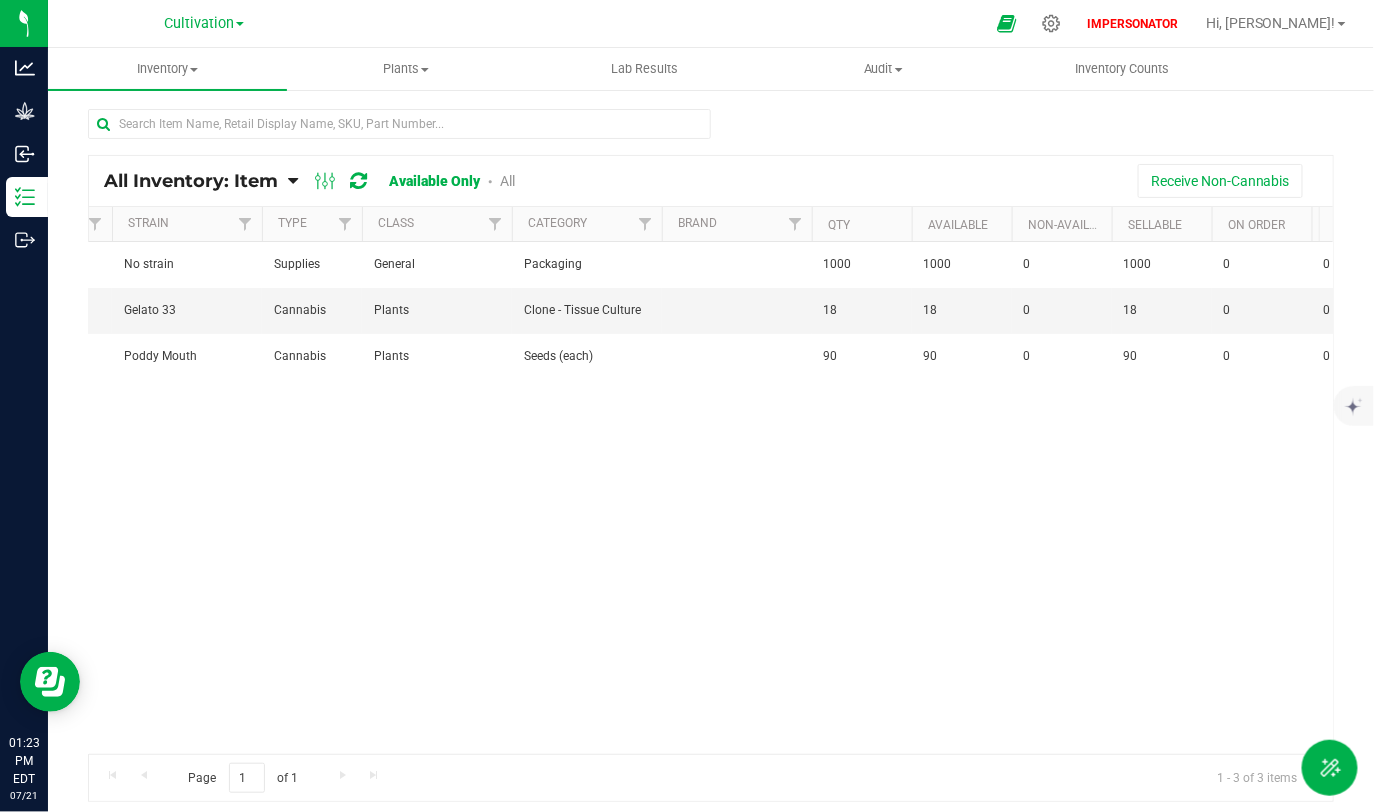 click on "All Inventory: Item
Item Summary
Item (default)
Item by Strain
Item by Location
Item by Lot
All Packages" at bounding box center [711, 181] 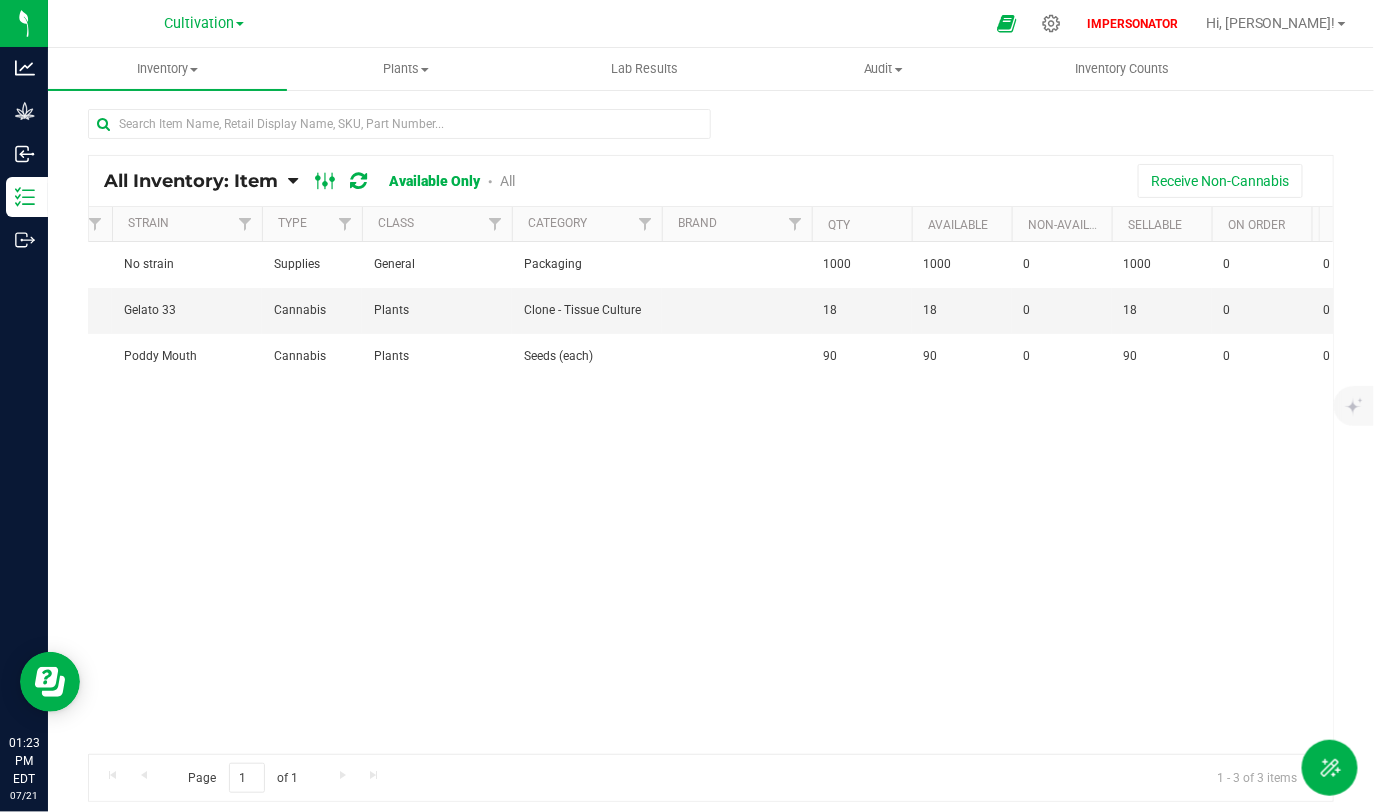 click 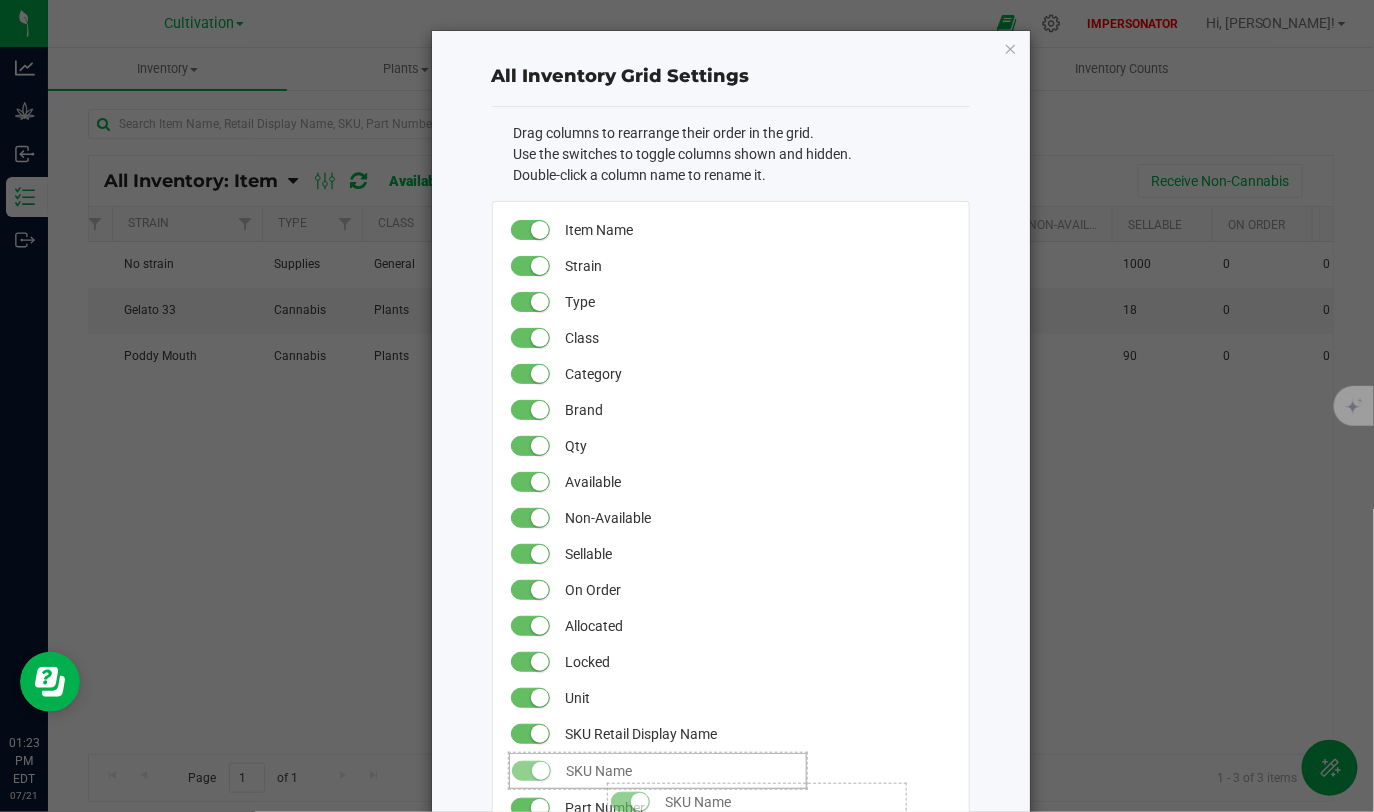 drag, startPoint x: 579, startPoint y: 270, endPoint x: 590, endPoint y: 772, distance: 502.1205 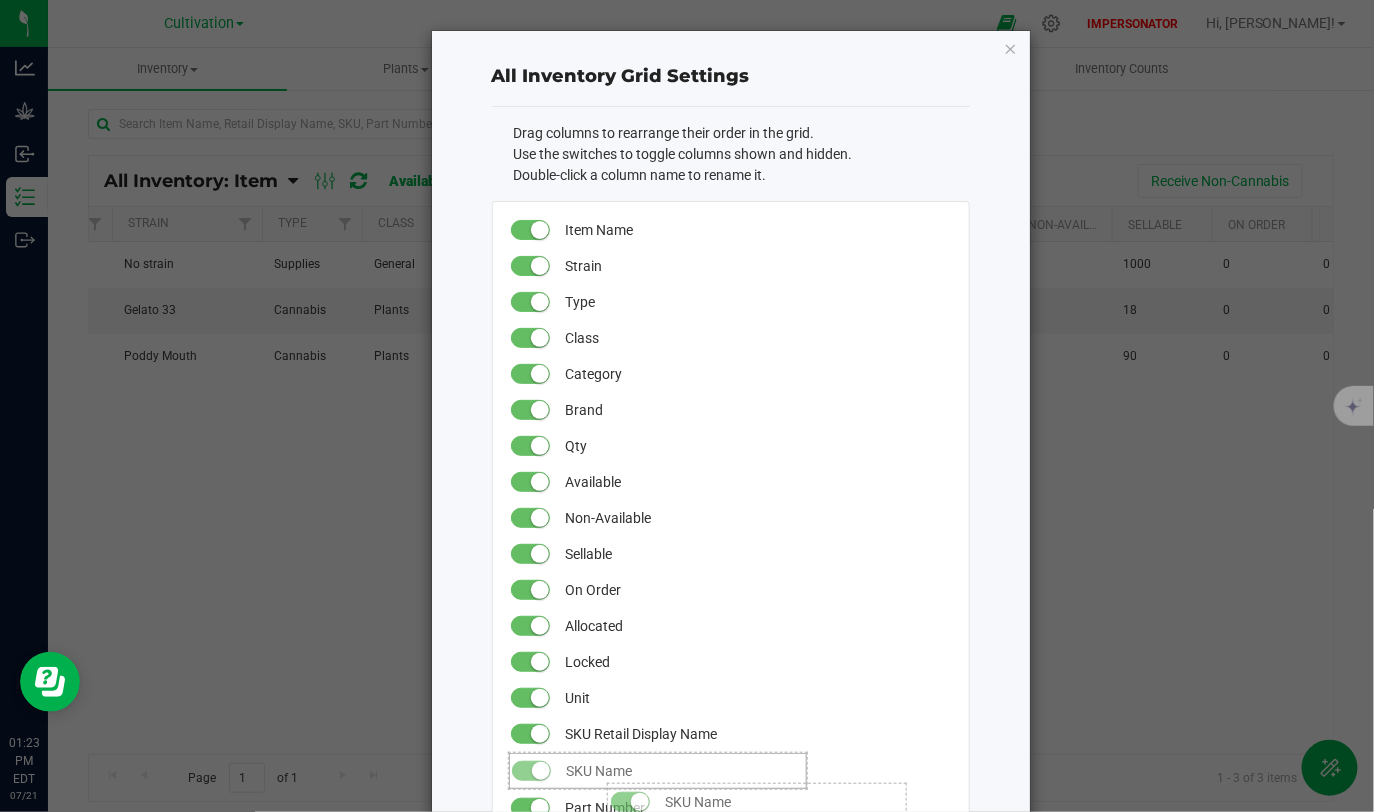 click on "SKU Name" 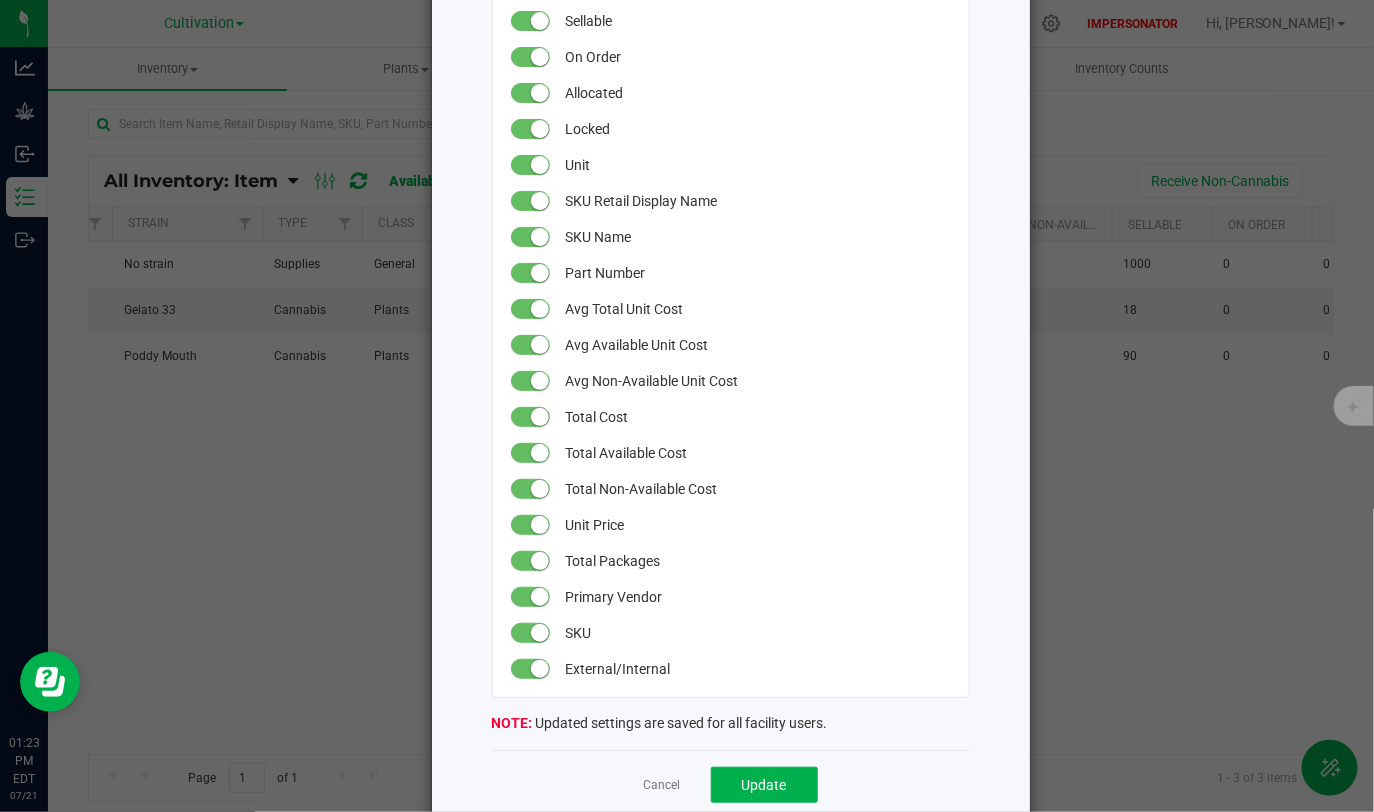 scroll, scrollTop: 569, scrollLeft: 0, axis: vertical 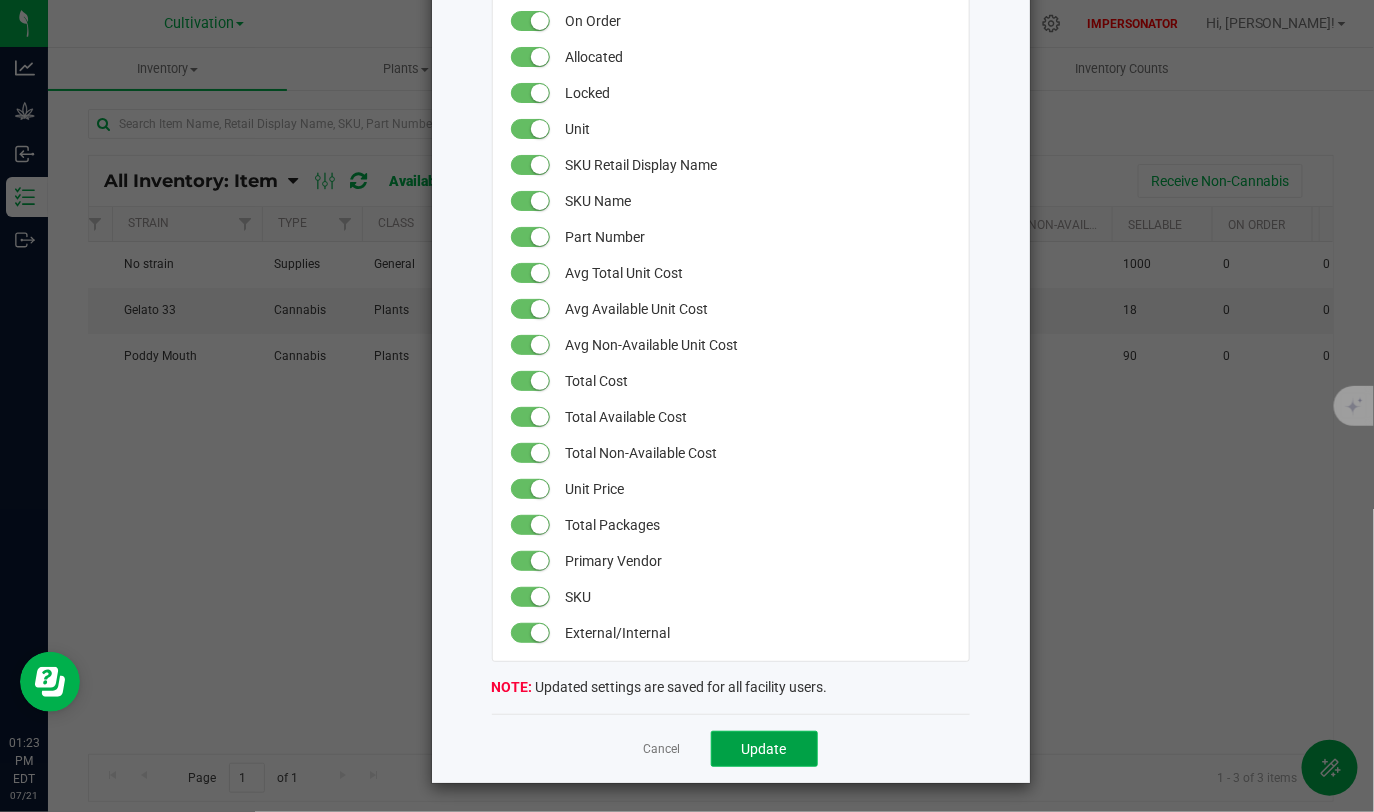 click on "Update" 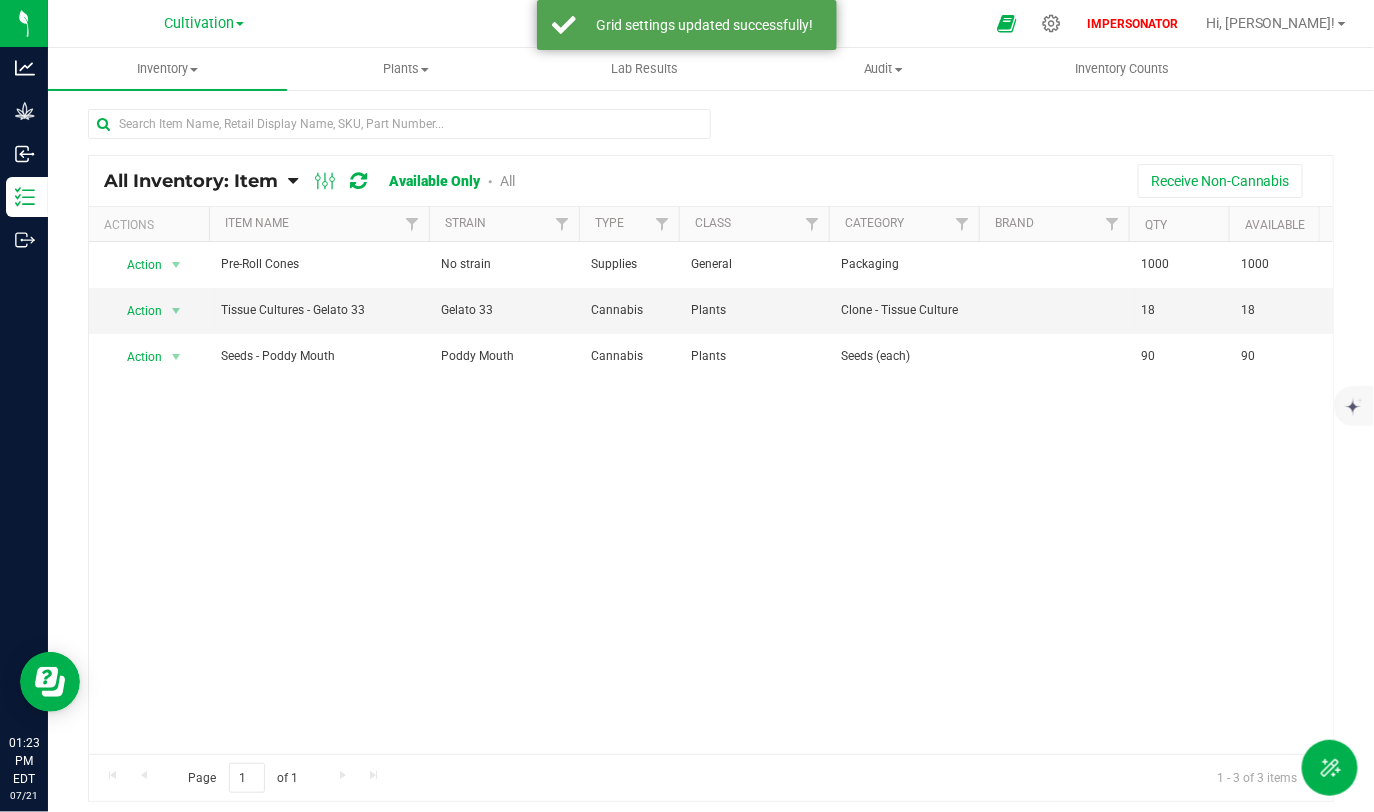 scroll, scrollTop: 0, scrollLeft: 1860, axis: horizontal 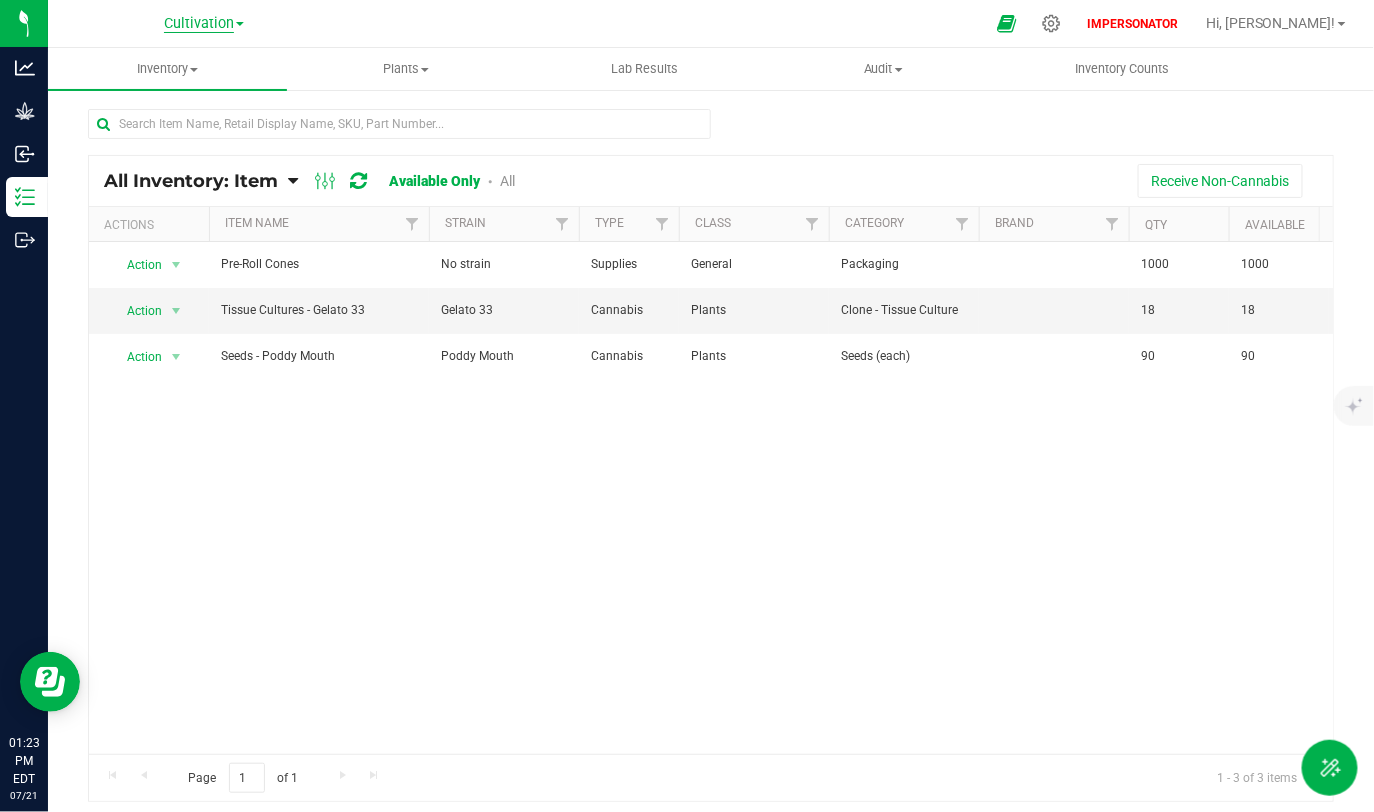 click on "Cultivation" at bounding box center (199, 24) 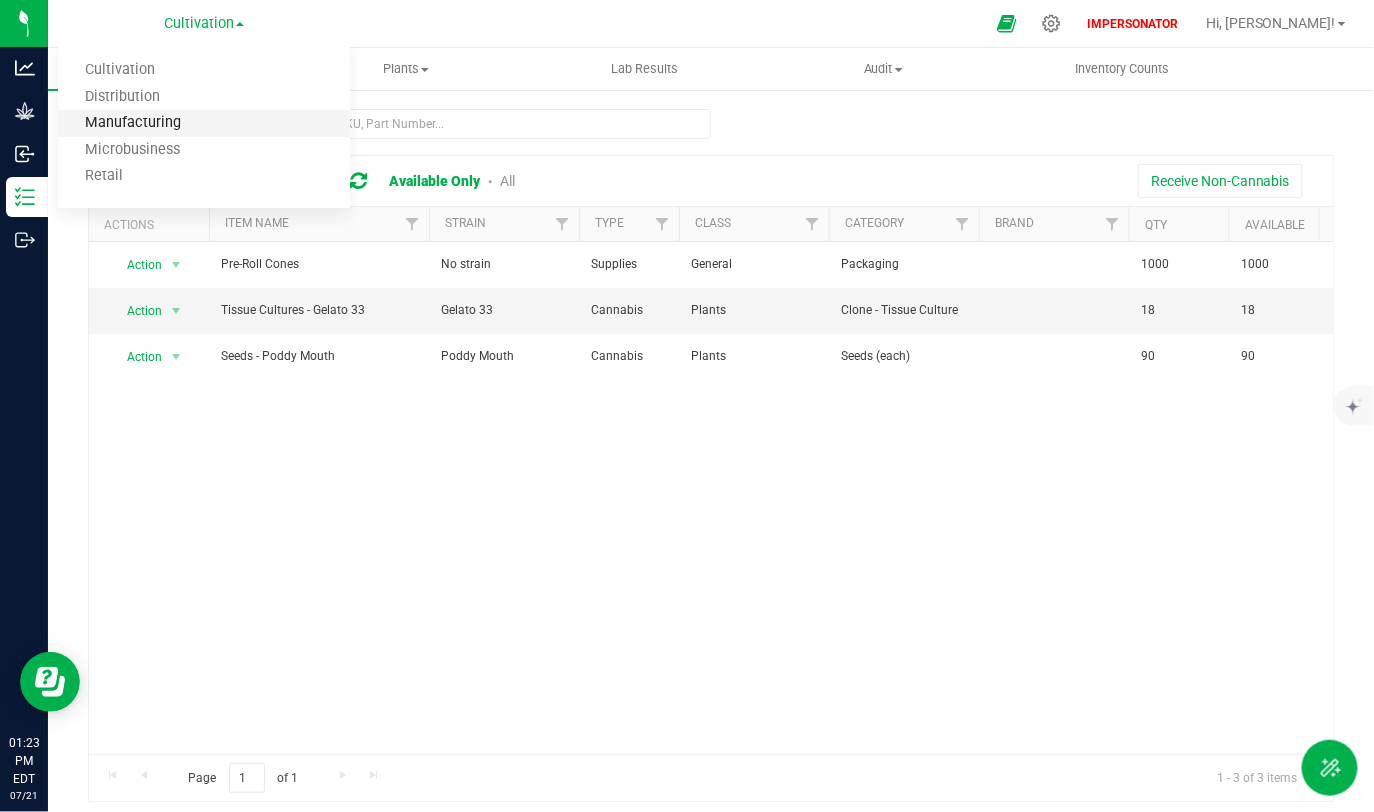 click on "Manufacturing" at bounding box center (204, 123) 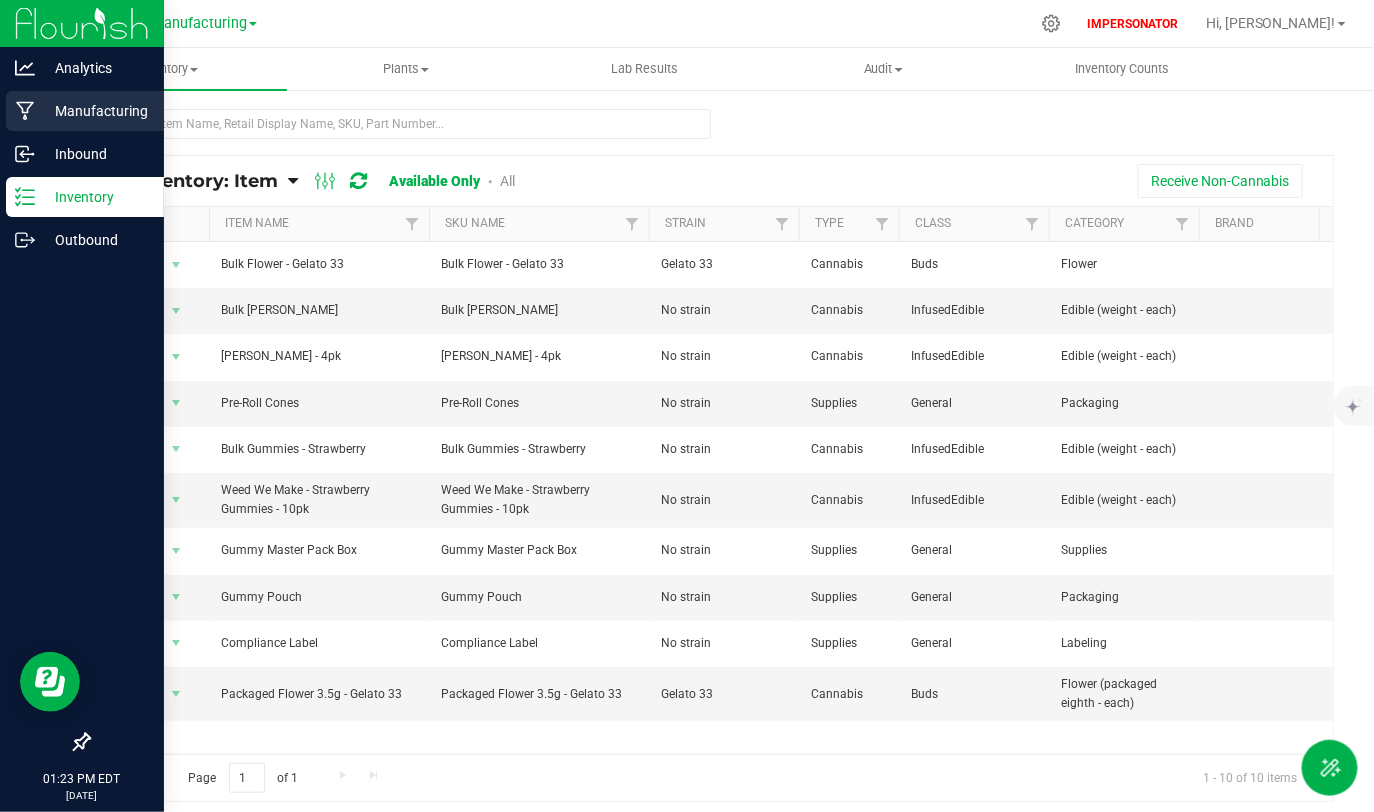 click on "Manufacturing" at bounding box center (95, 111) 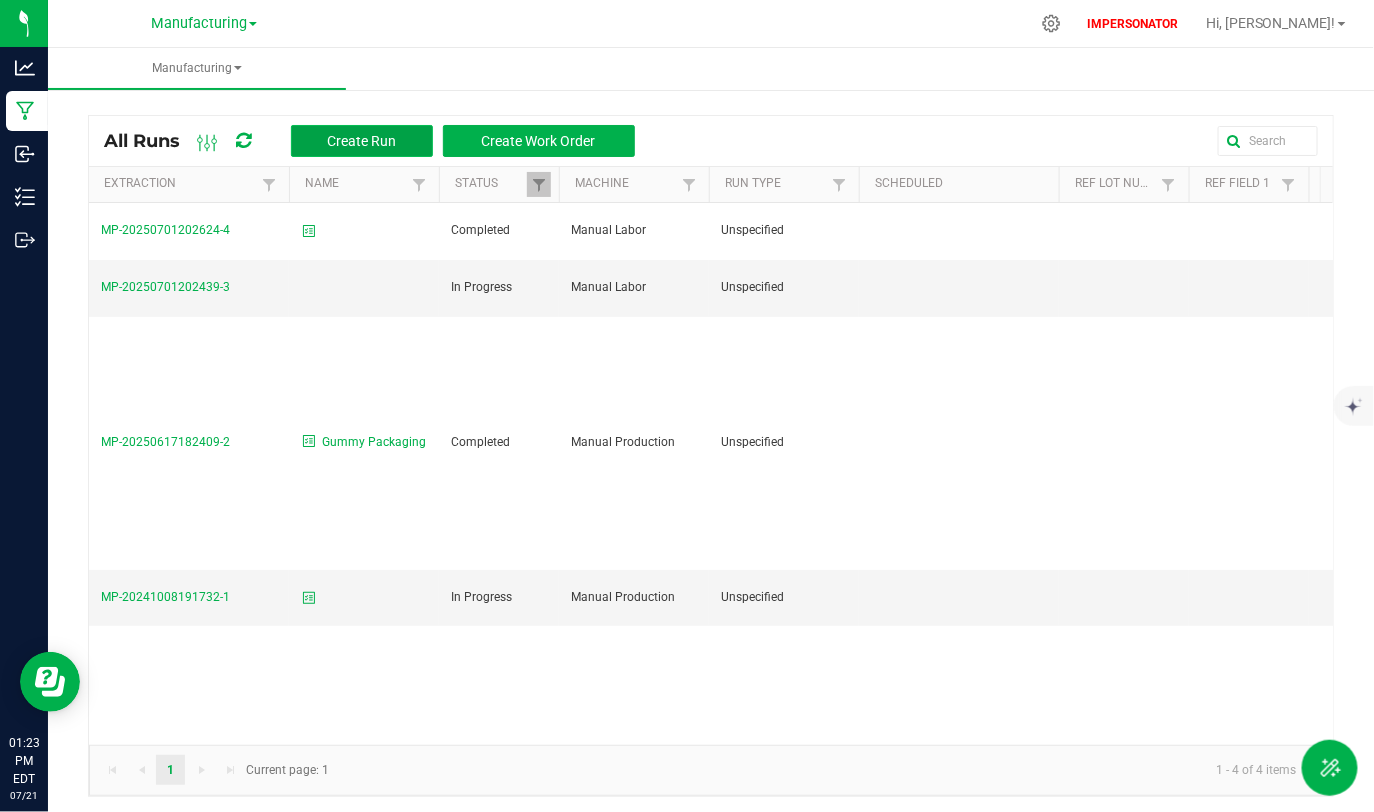 click on "Create Run" at bounding box center [361, 141] 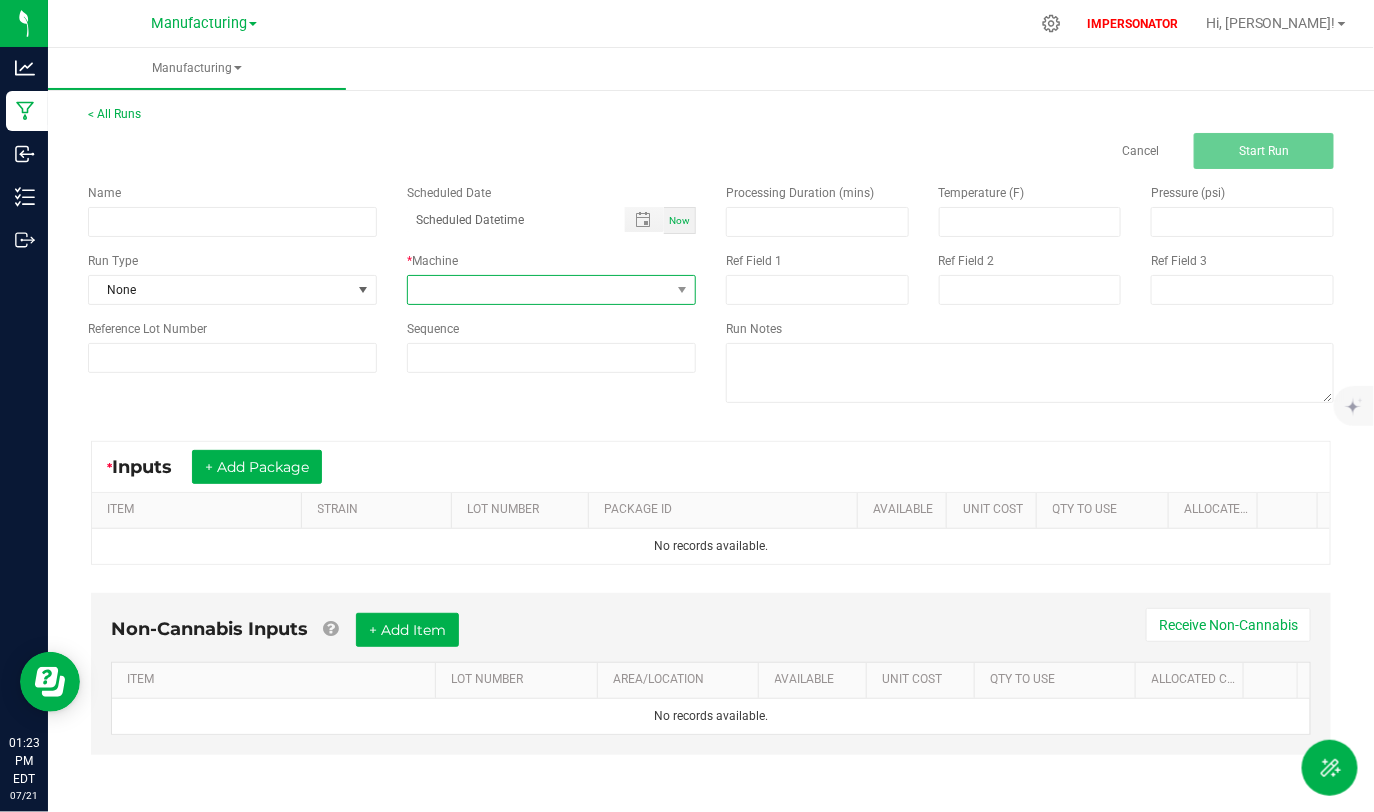 click at bounding box center (539, 290) 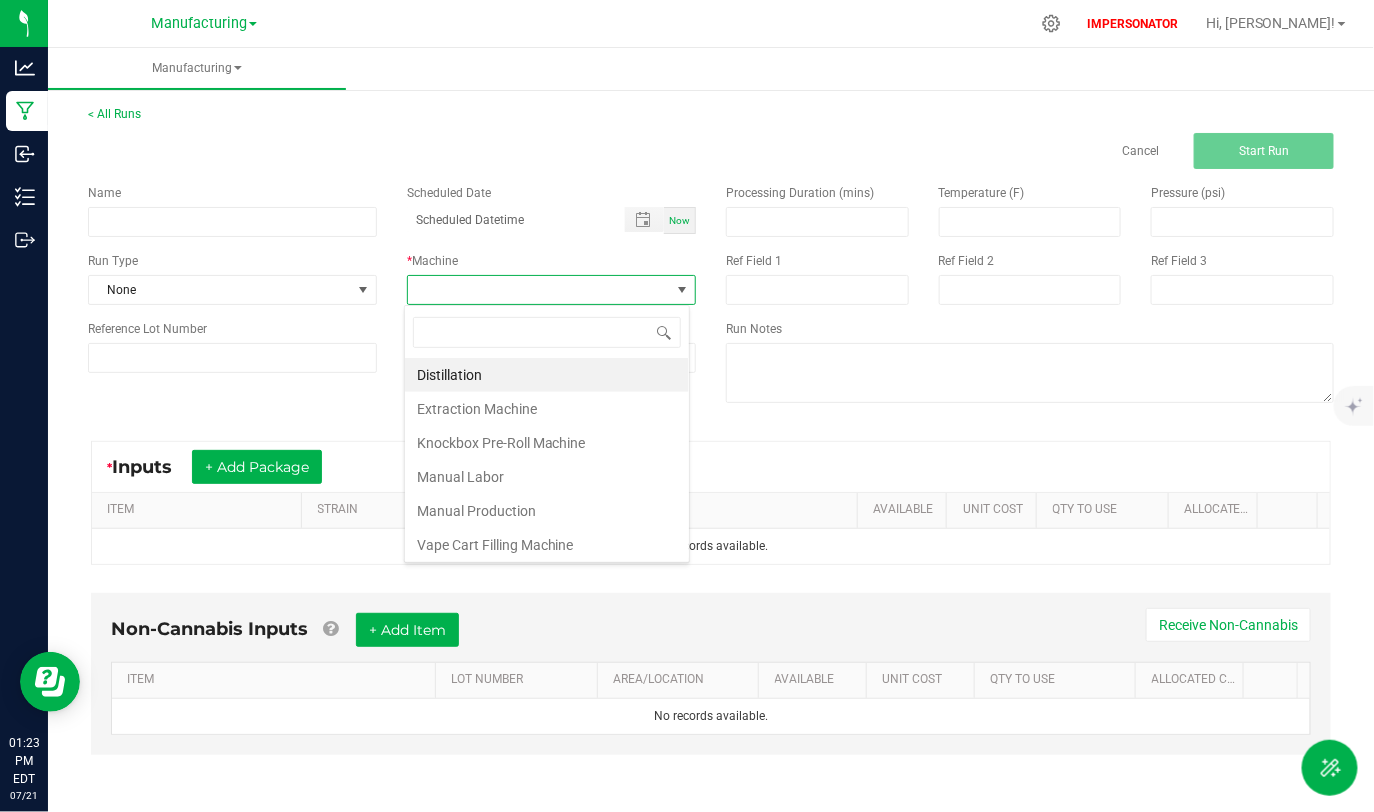 click on "Name   Scheduled Date  Now  Run Type  None  *   Machine   Reference Lot Number   Sequence   Processing Duration (mins)   Temperature (F)   Pressure (psi)   Ref Field 1   Ref Field 2   Ref Field 3   Run Notes" at bounding box center [711, 296] 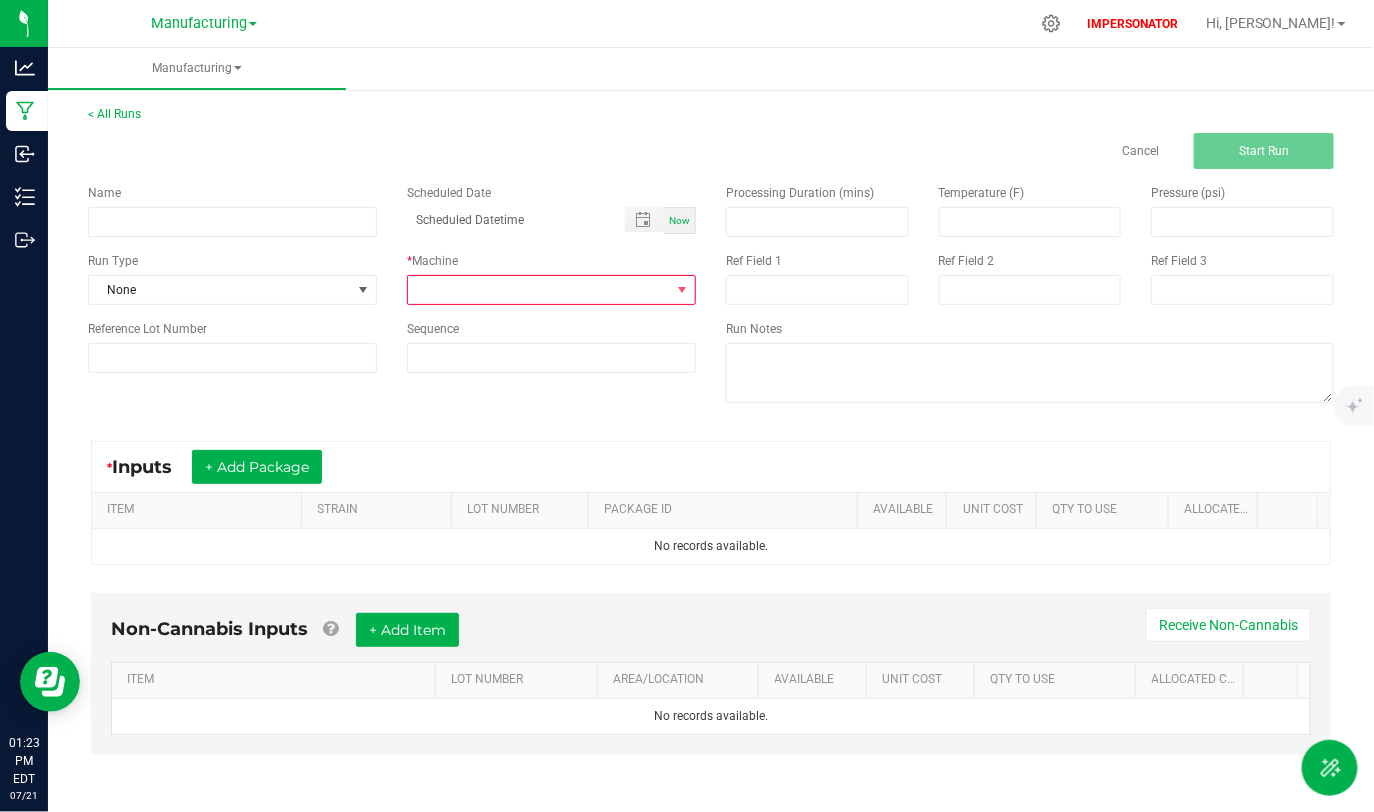 click at bounding box center [539, 290] 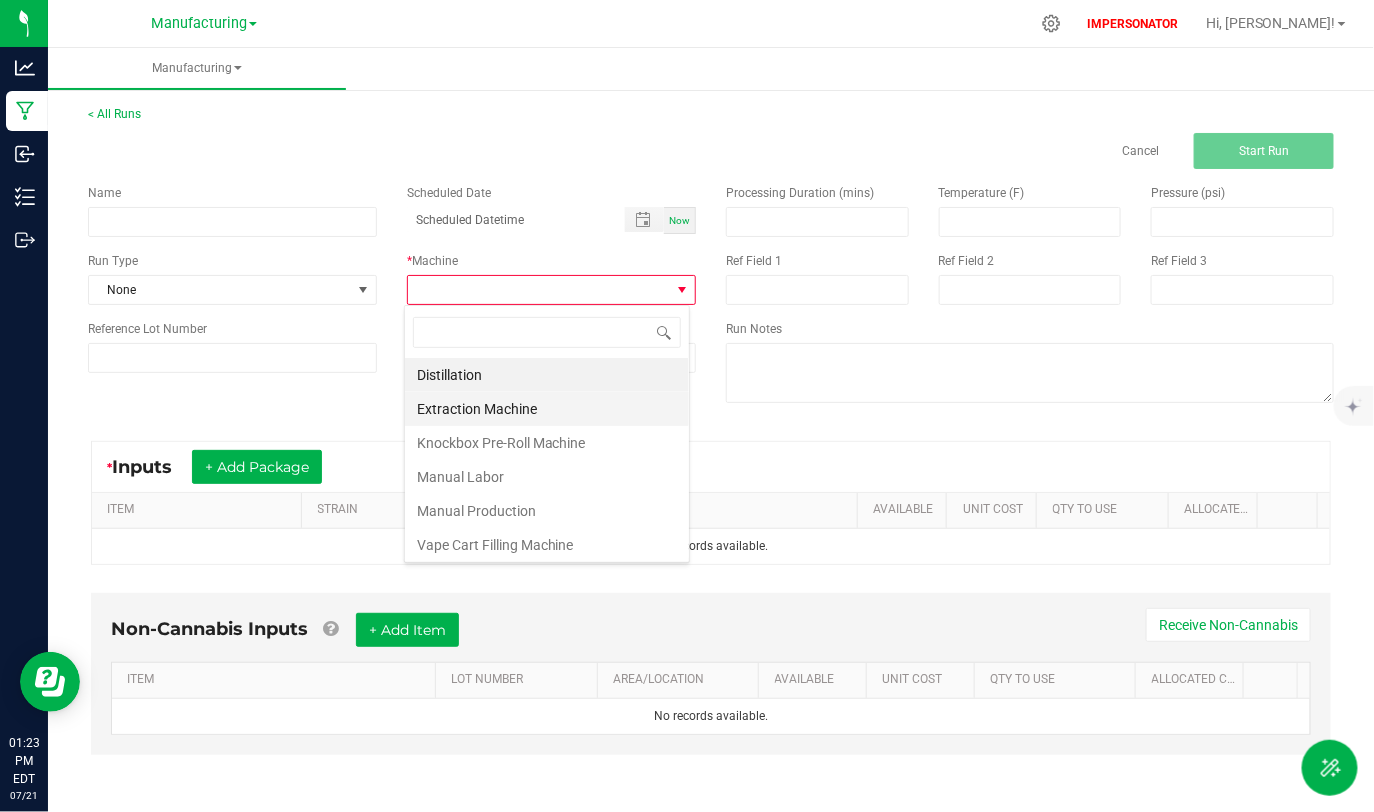 click on "Extraction Machine" at bounding box center [547, 409] 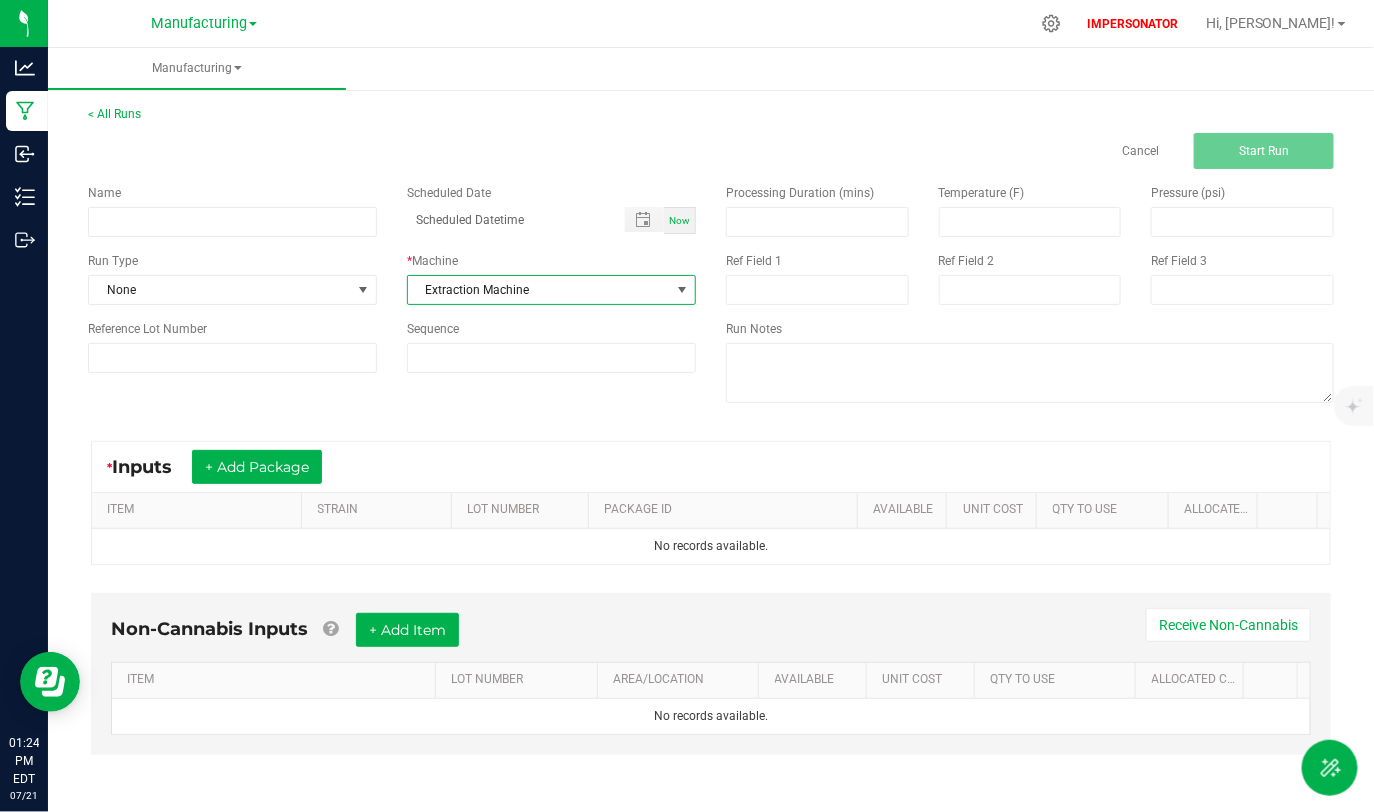 click on "Name   Scheduled Date  Now  Run Type  None  *   Machine  Extraction Machine  Reference Lot Number   Sequence" at bounding box center [392, 278] 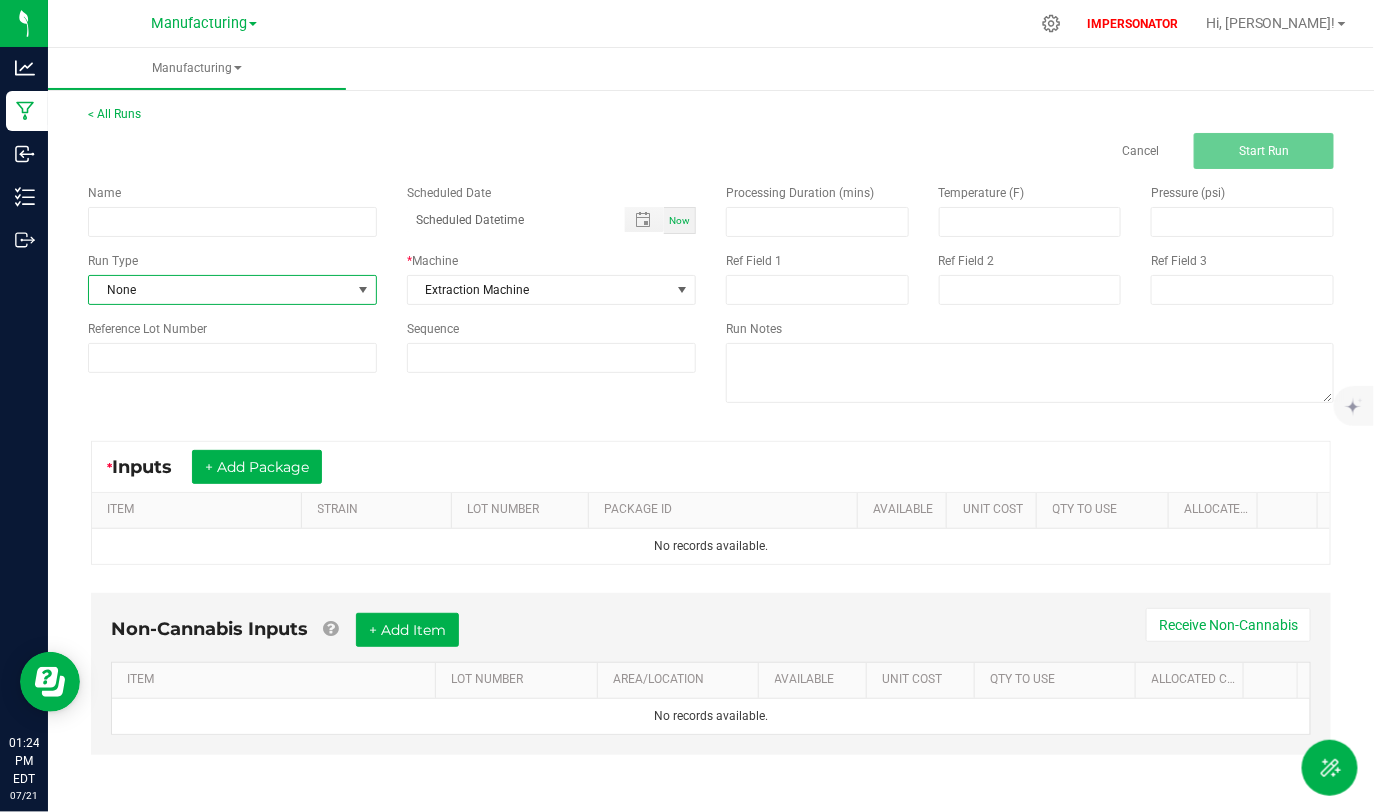 click on "None" at bounding box center [220, 290] 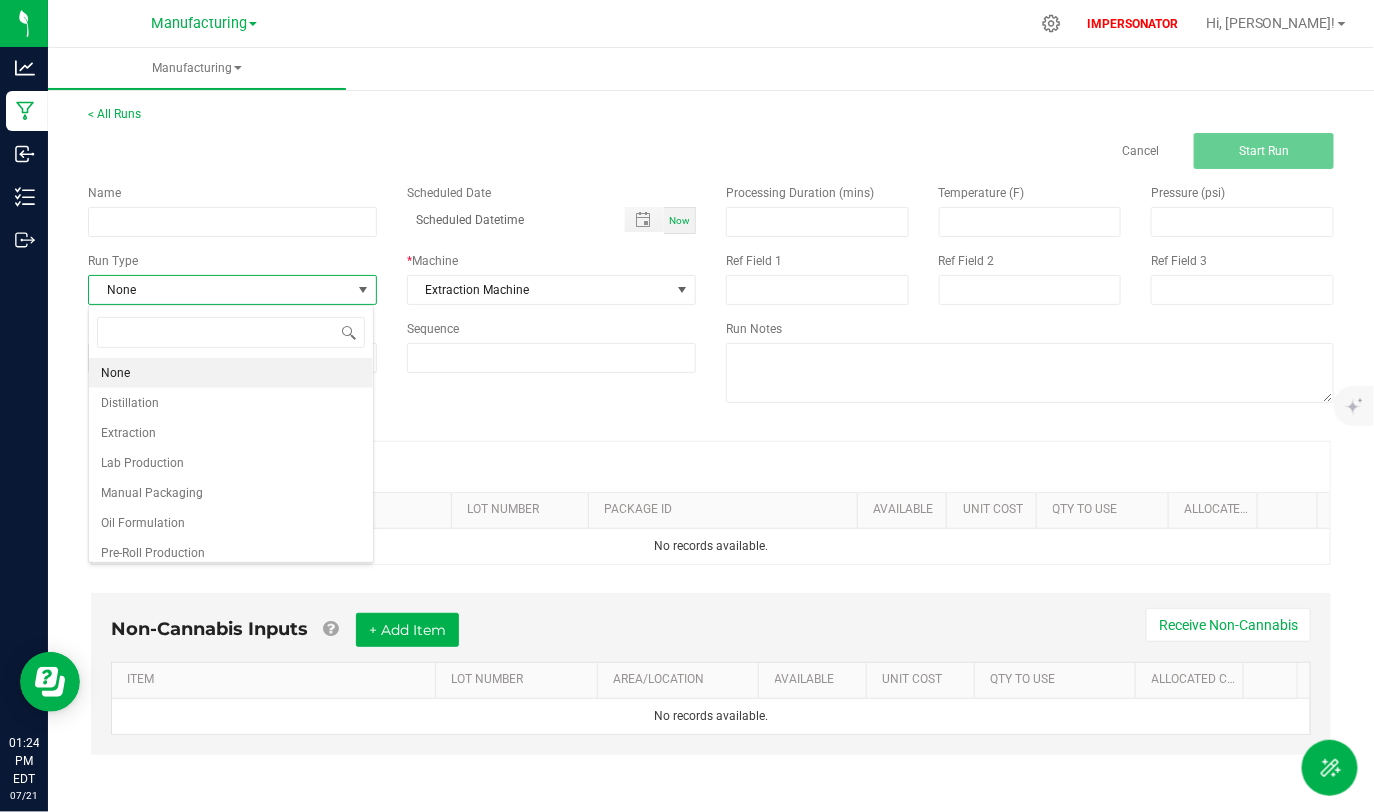 scroll, scrollTop: 99970, scrollLeft: 99714, axis: both 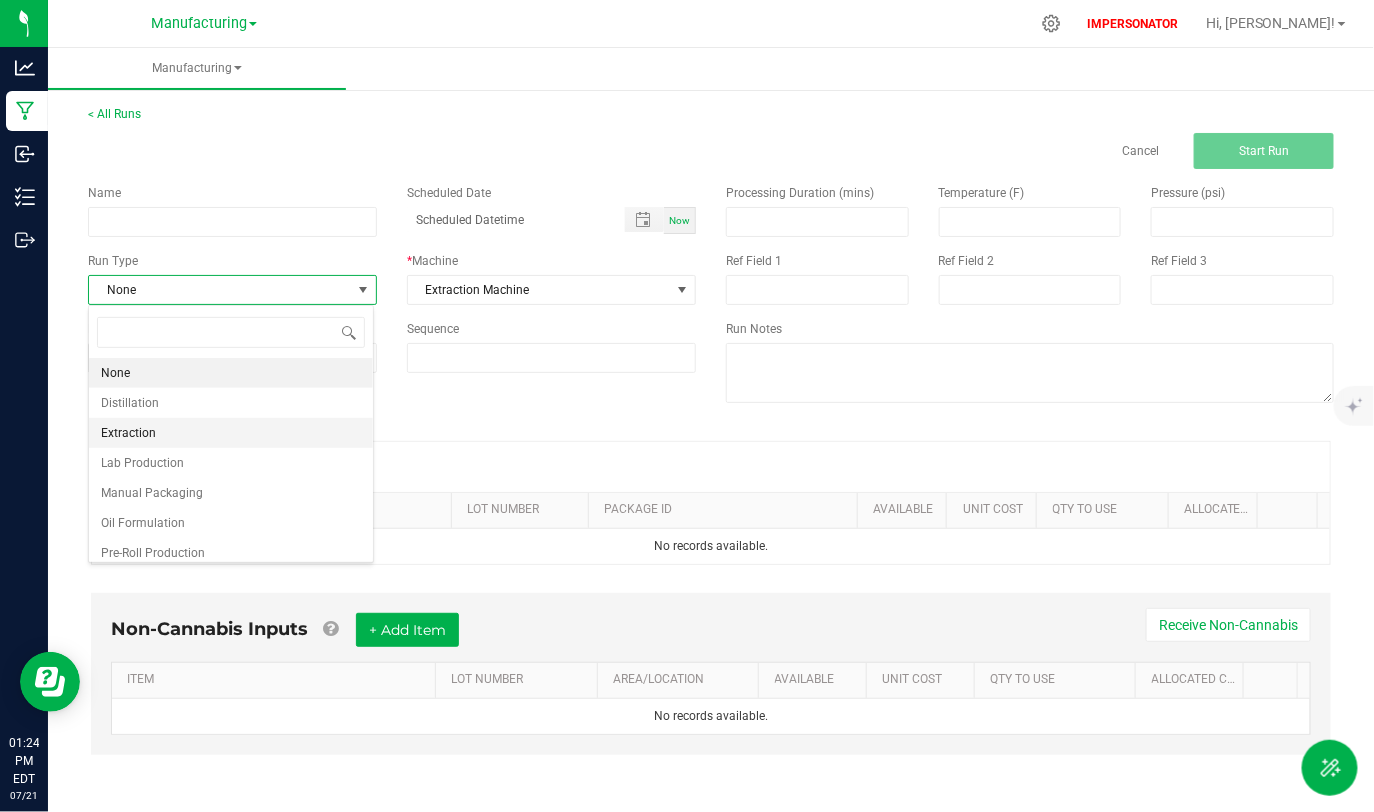 click on "Extraction" at bounding box center [231, 433] 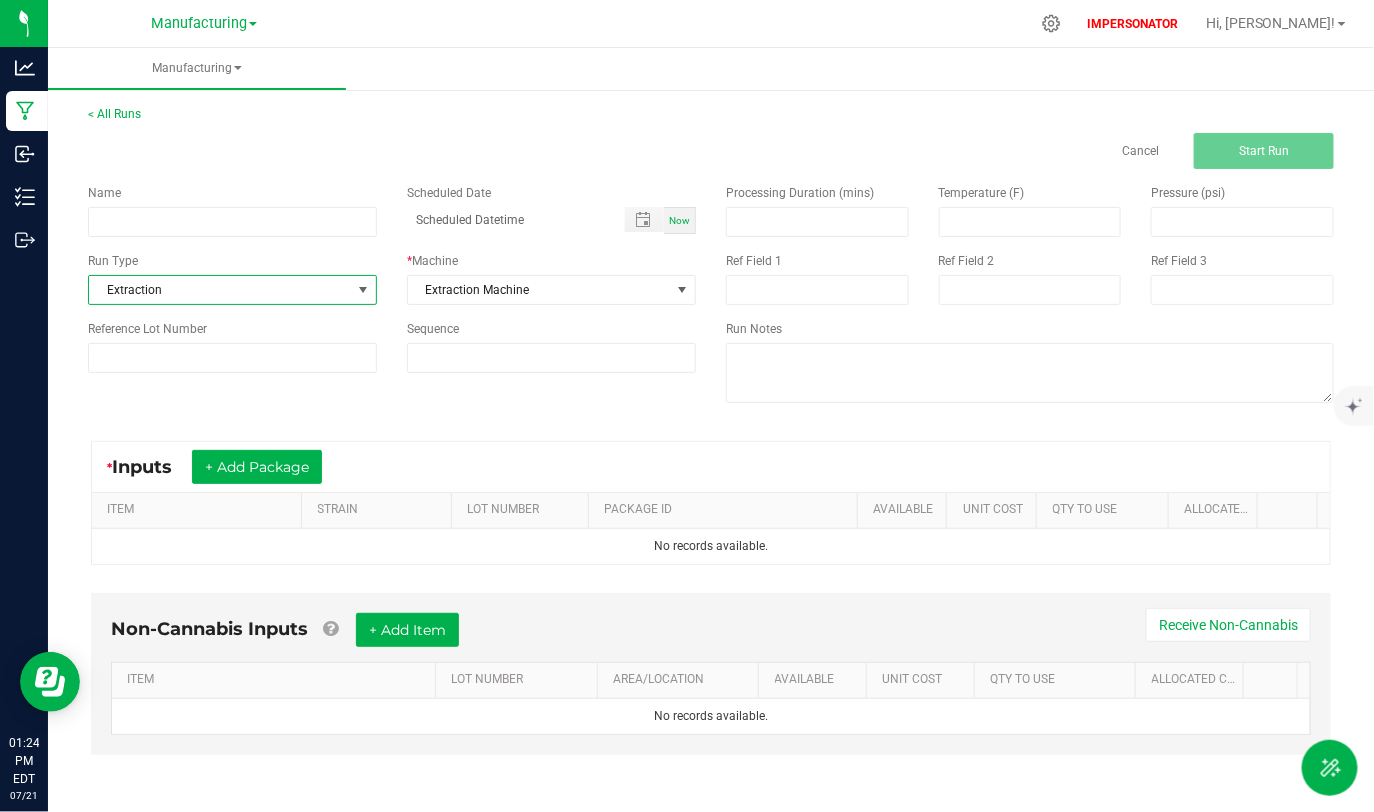 click on "*    Inputs    + Add Package" at bounding box center [711, 467] 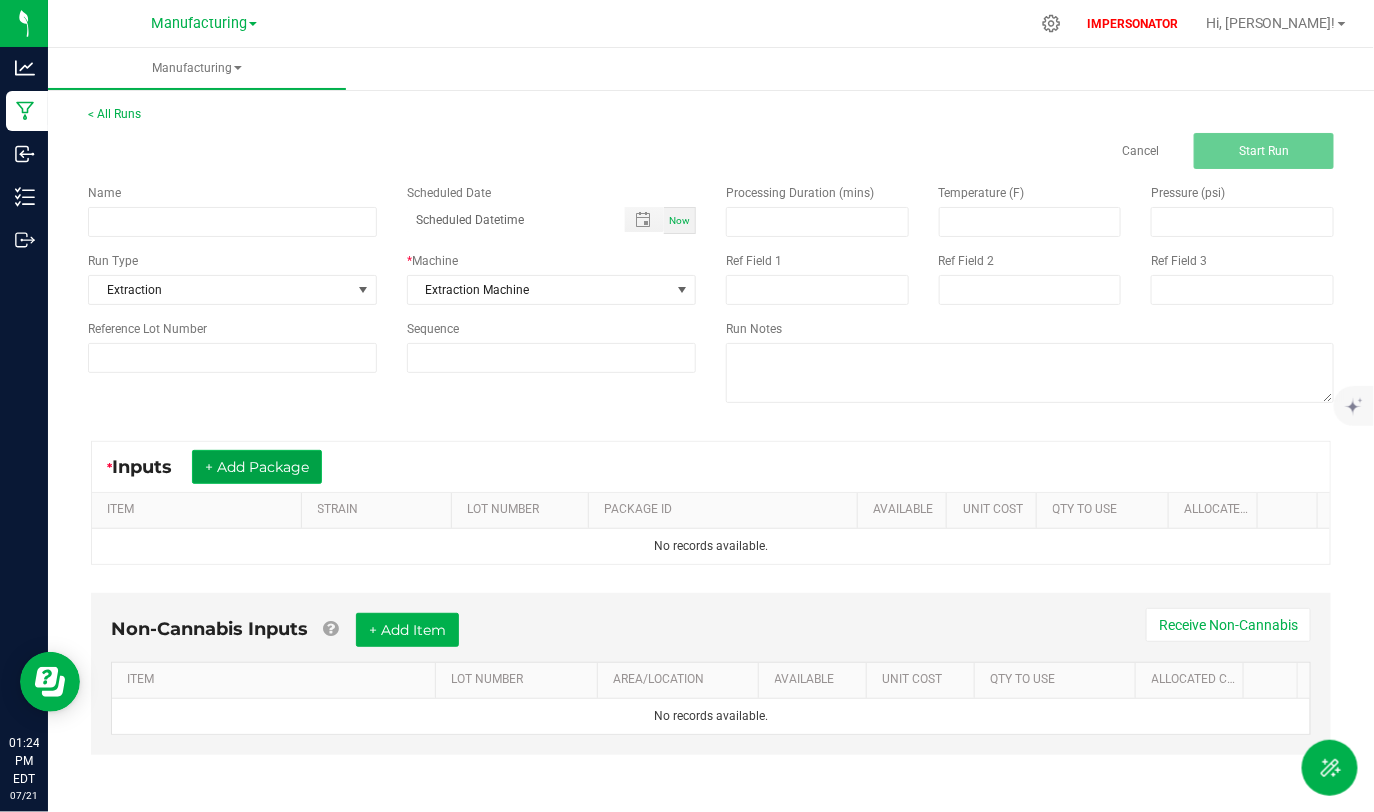 click on "+ Add Package" at bounding box center (257, 467) 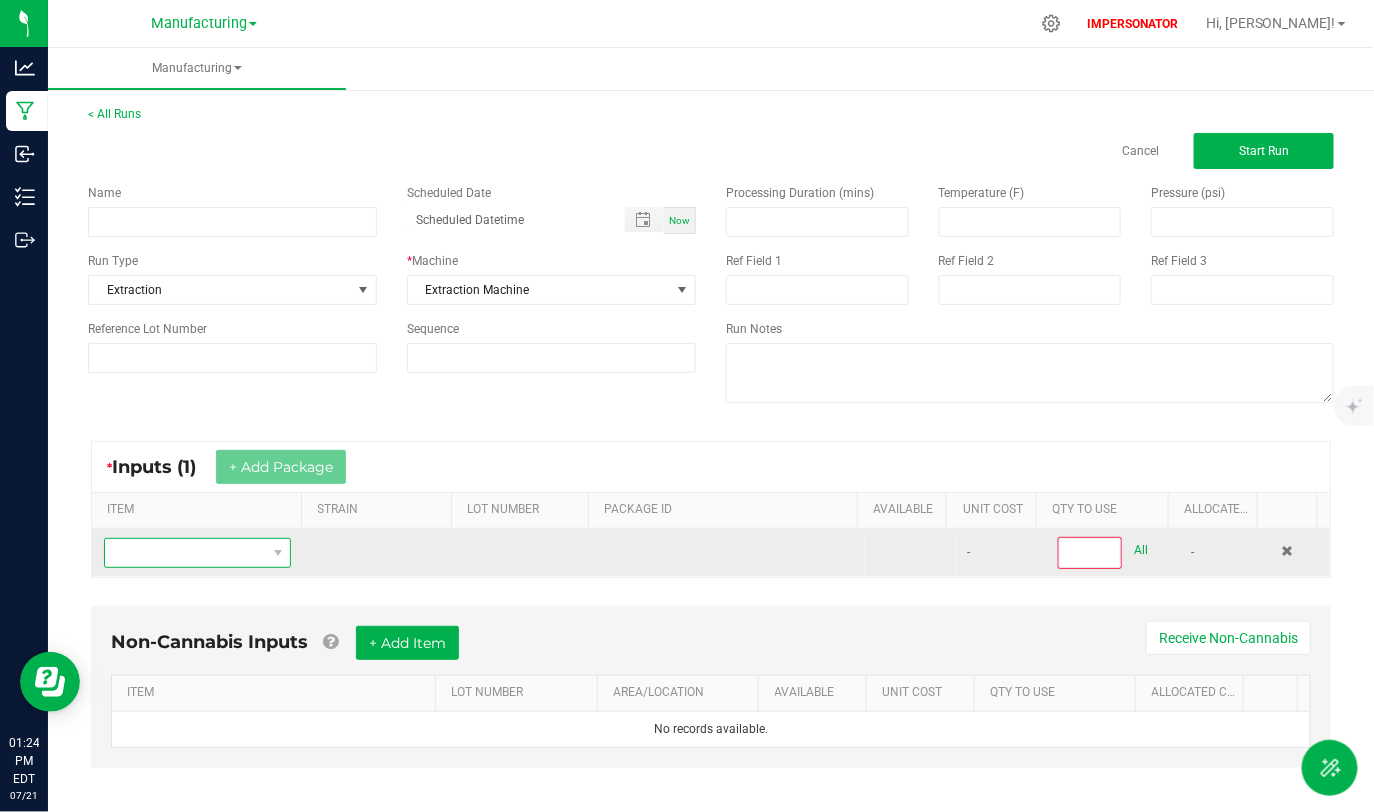 click at bounding box center [185, 553] 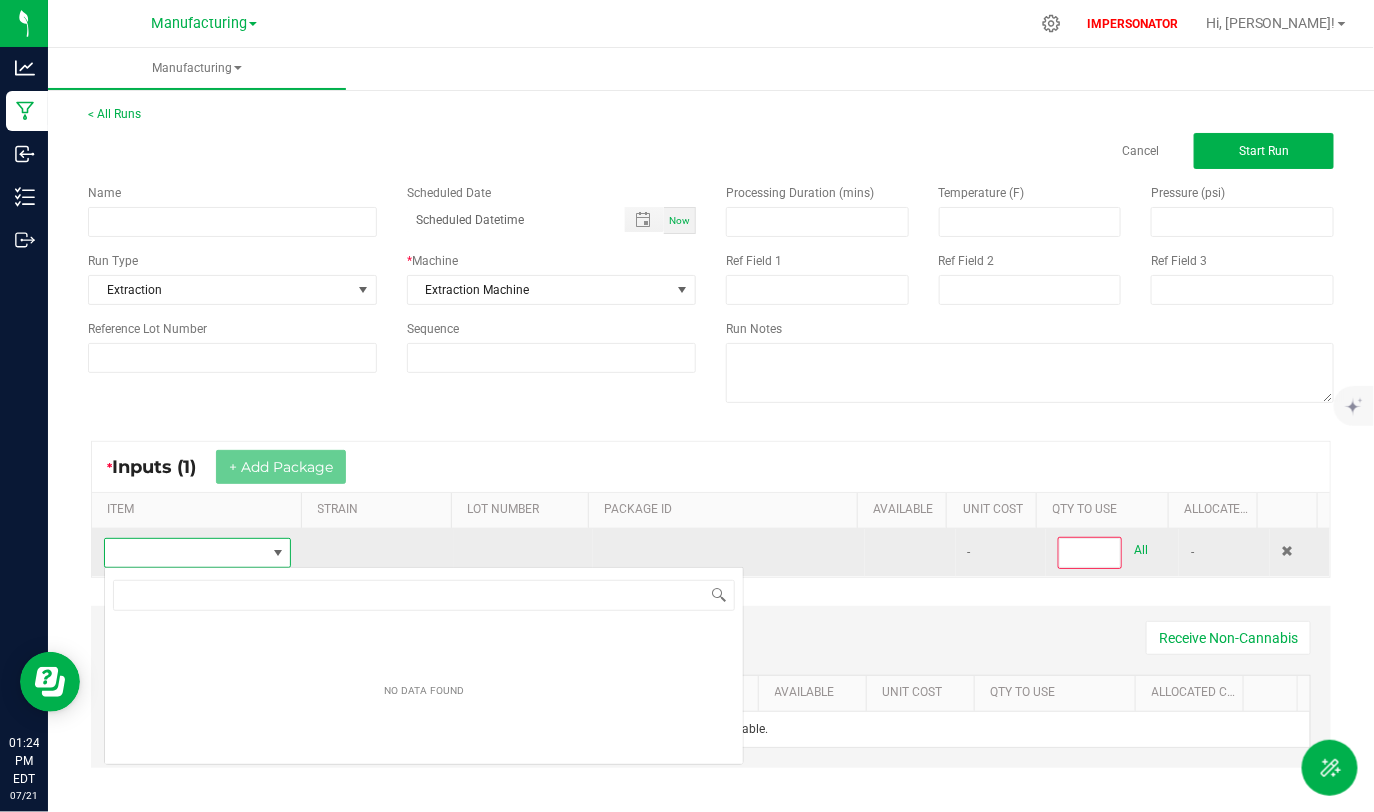 scroll, scrollTop: 99970, scrollLeft: 99817, axis: both 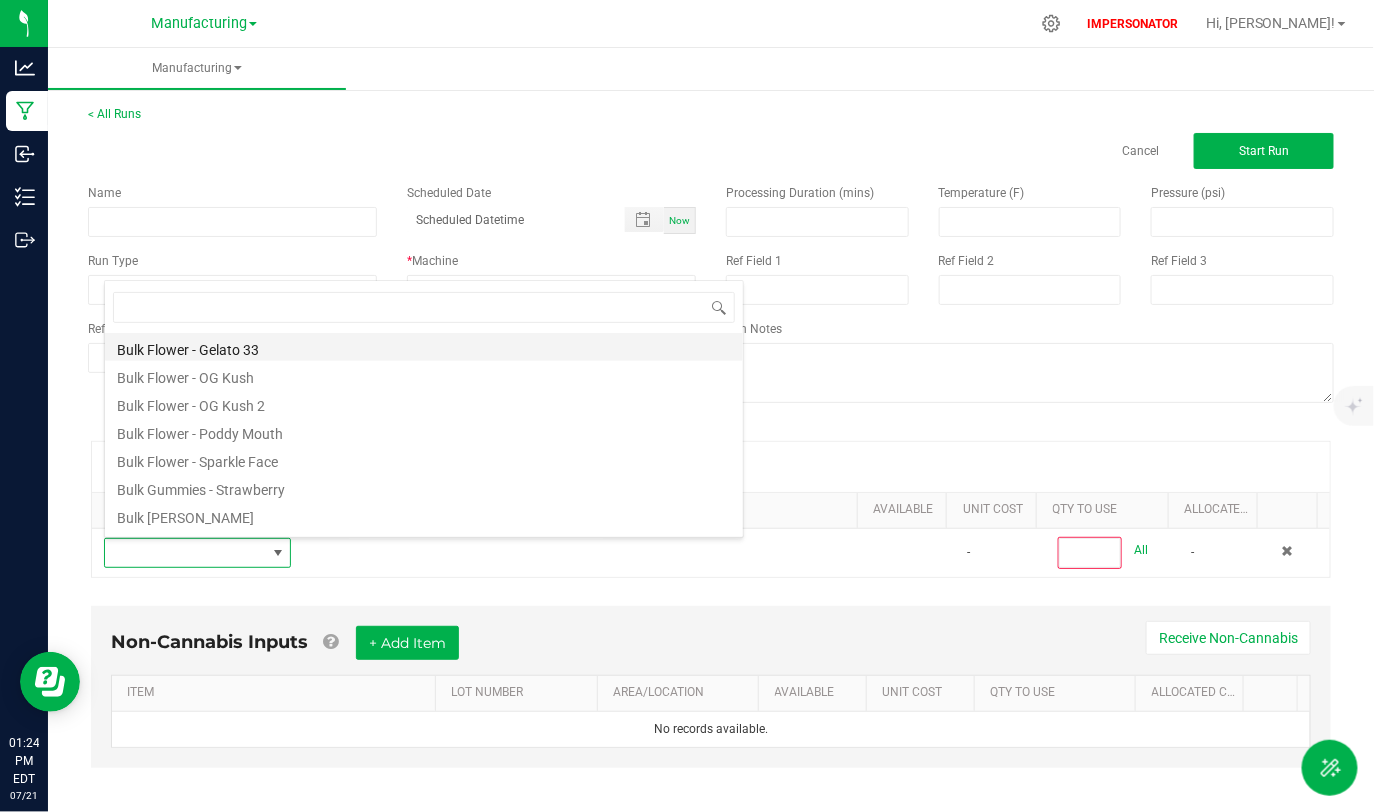 click on "Bulk Flower - Gelato 33" at bounding box center (424, 347) 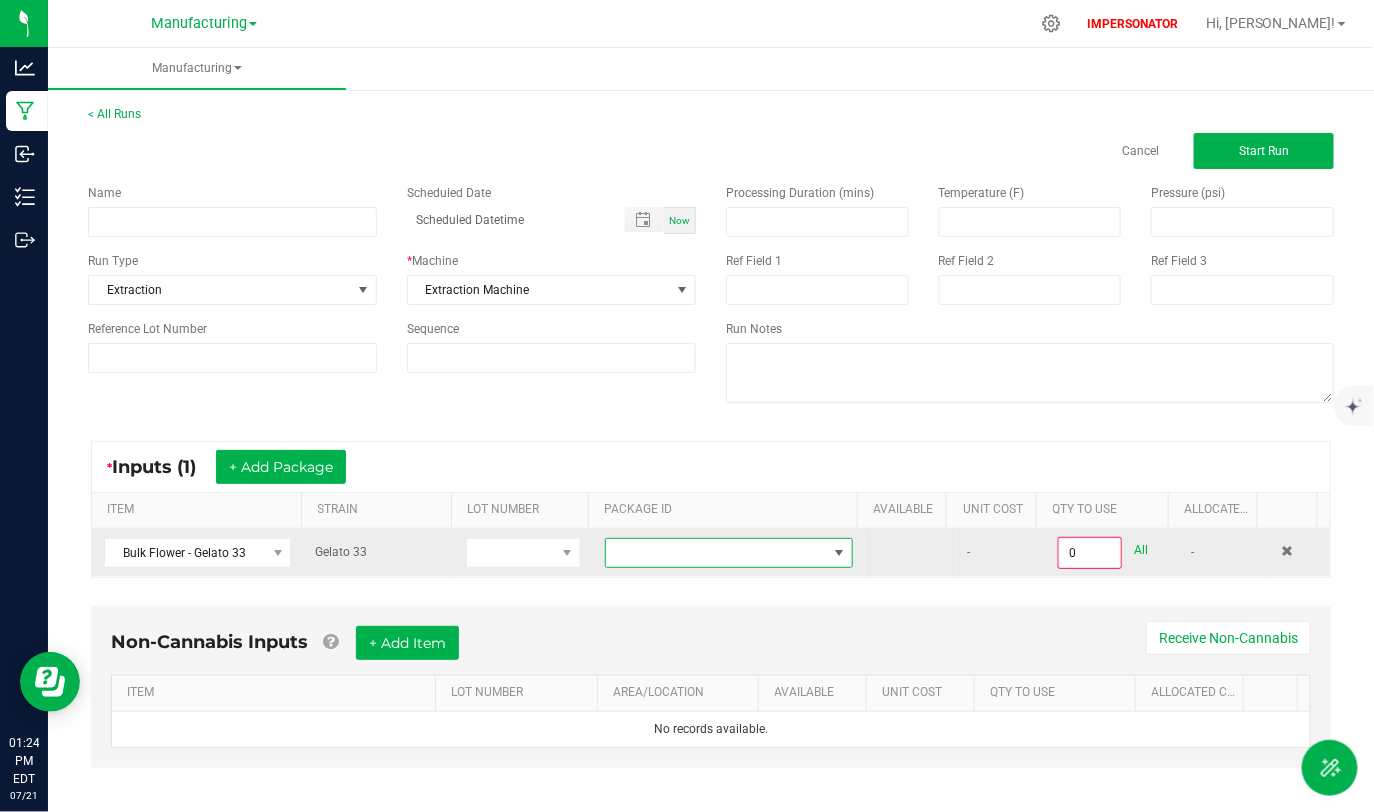 click at bounding box center [716, 553] 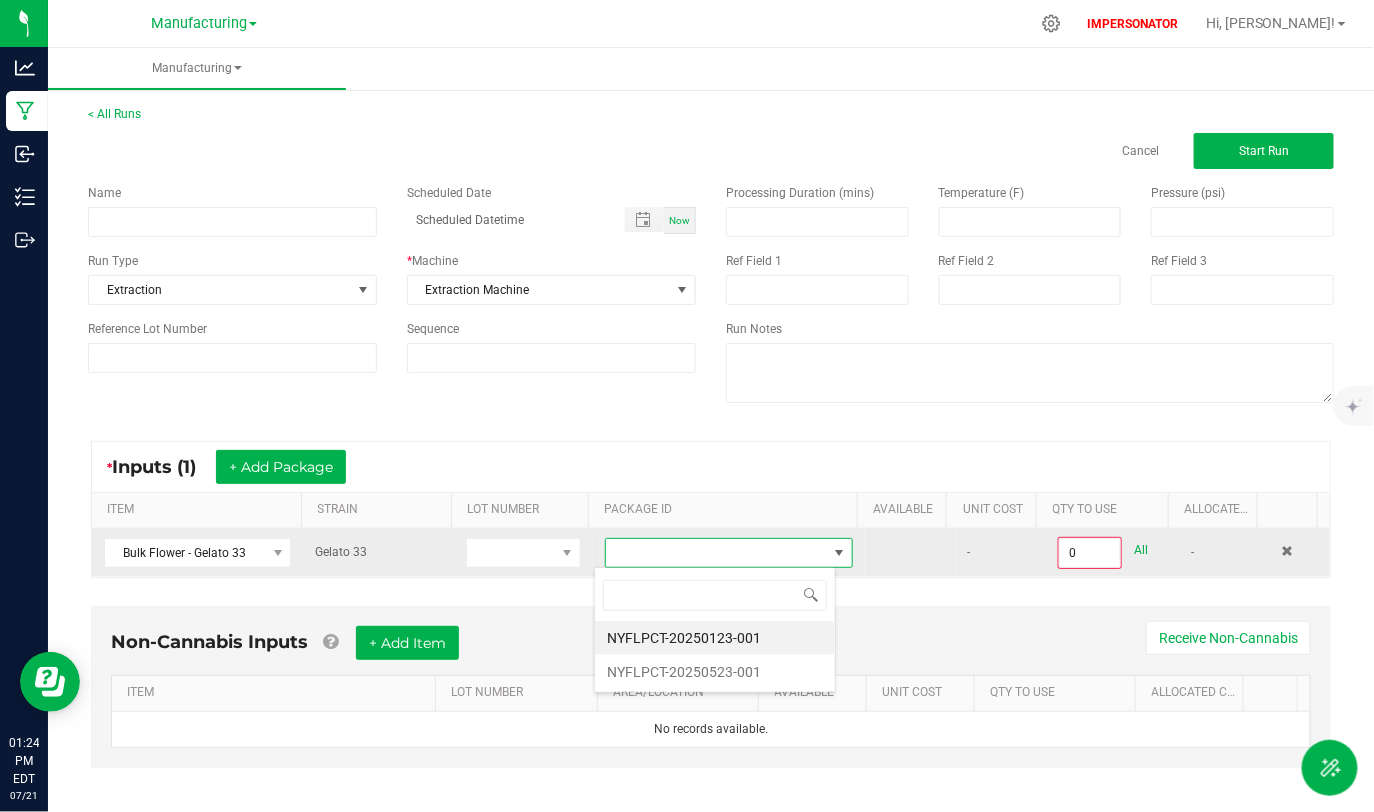 scroll, scrollTop: 99970, scrollLeft: 99758, axis: both 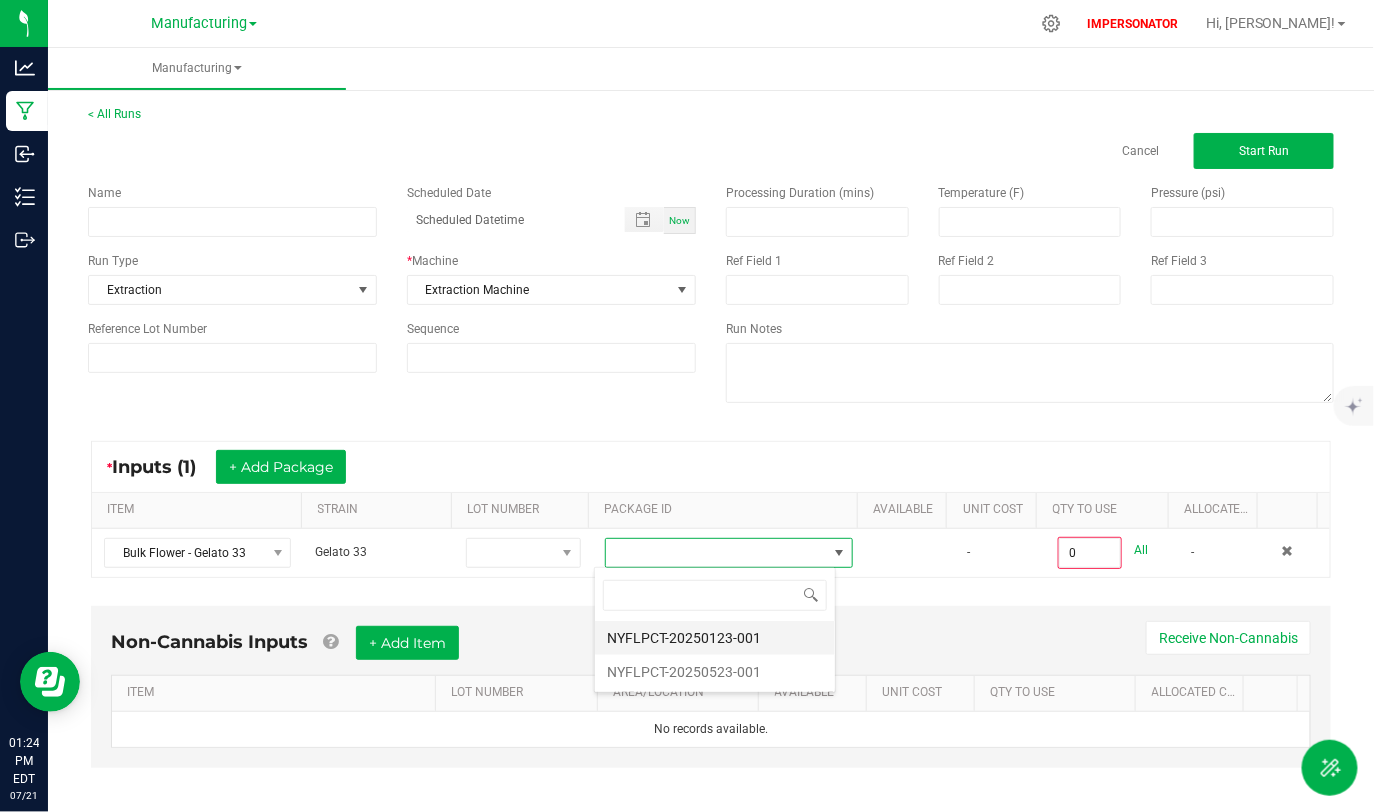click on "NYFLPCT-20250123-001" at bounding box center (715, 638) 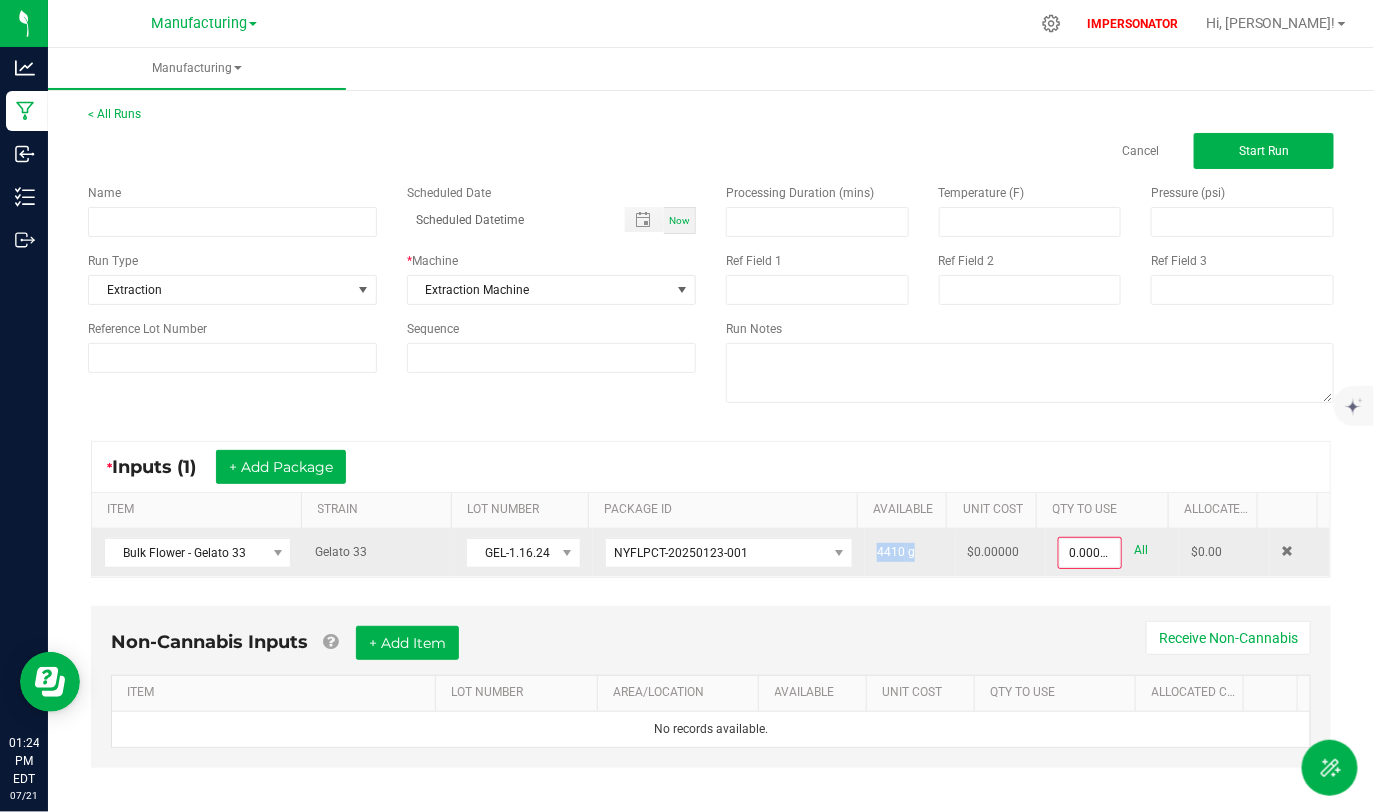 drag, startPoint x: 851, startPoint y: 549, endPoint x: 921, endPoint y: 548, distance: 70.00714 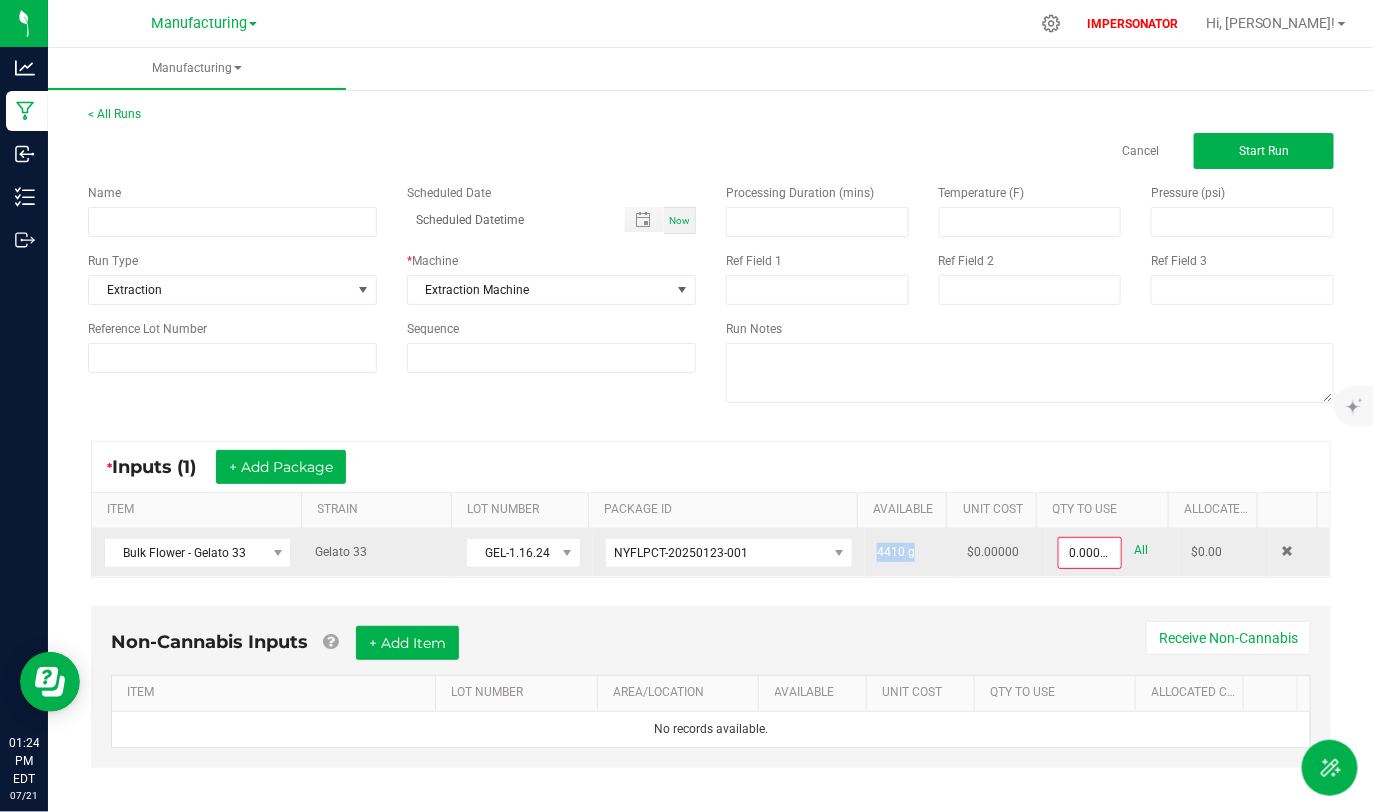 click on "4410   g" at bounding box center (910, 553) 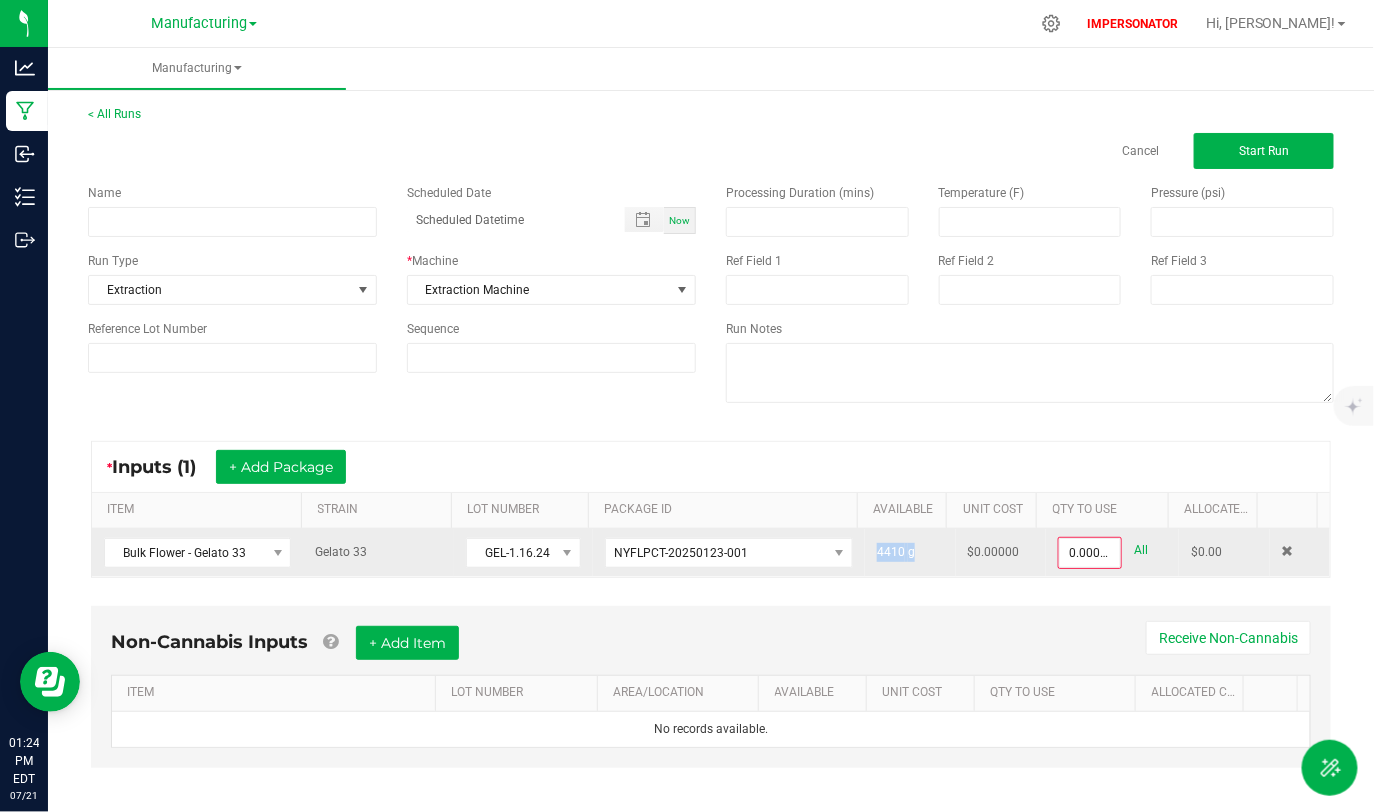 click on "4410   g" at bounding box center (910, 553) 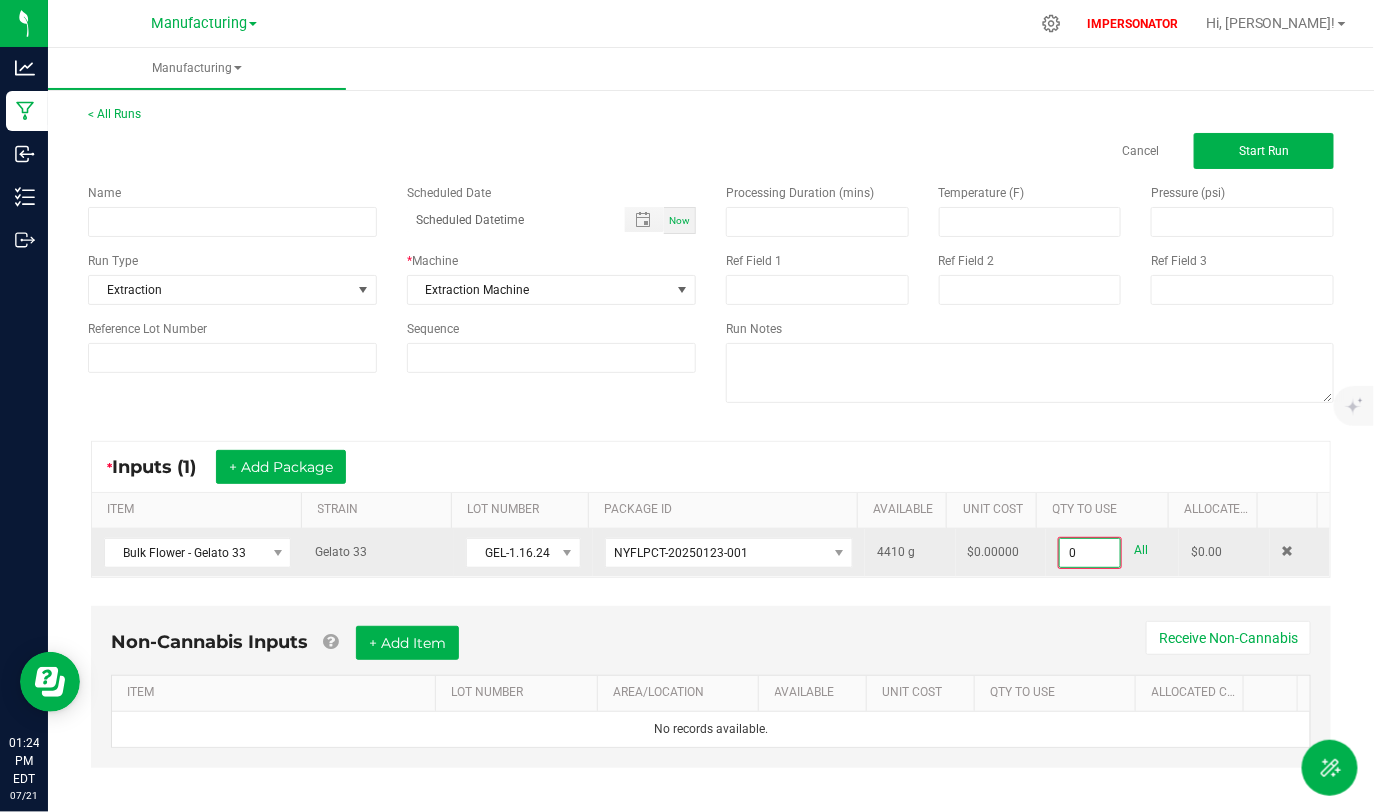click on "0" at bounding box center (1089, 553) 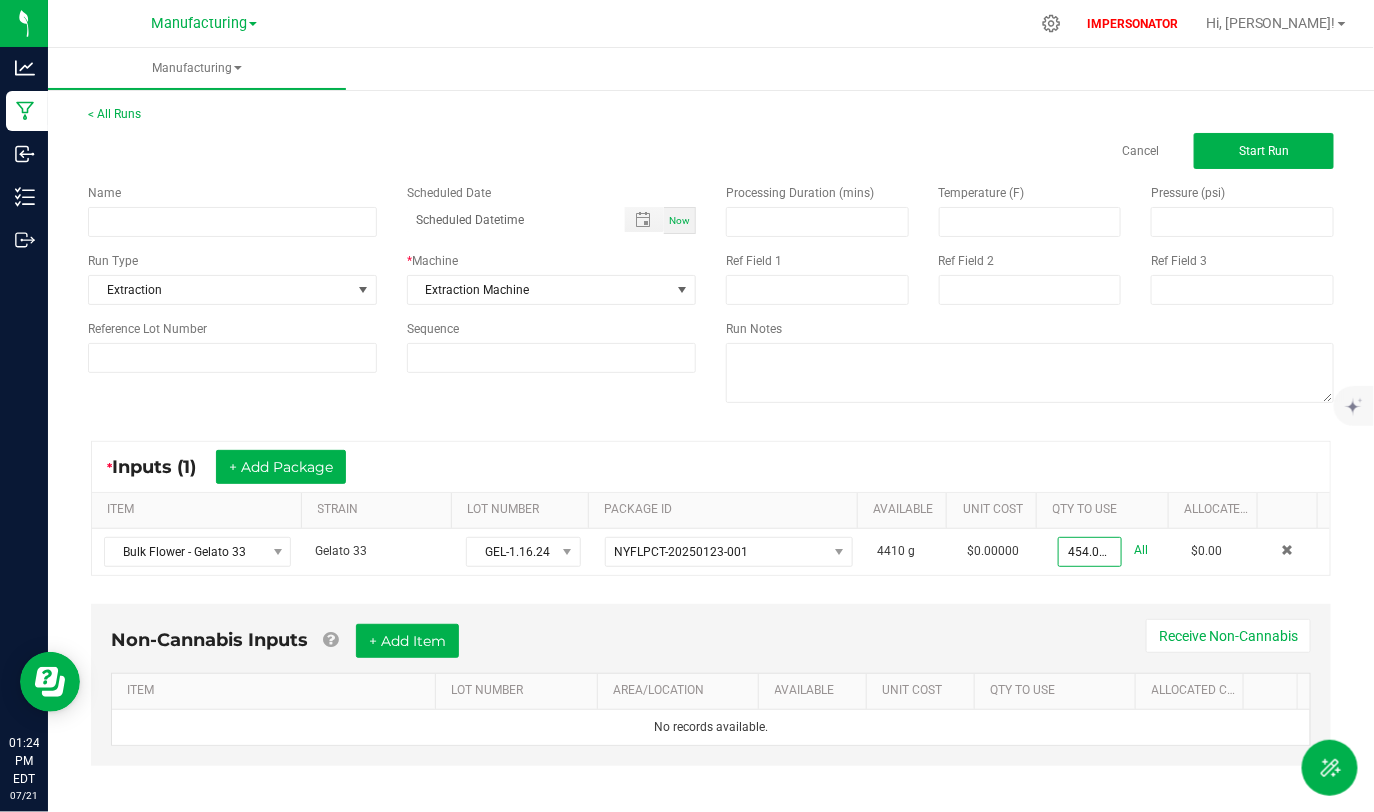 click on "Non-Cannabis Inputs   + Add Item   Receive Non-Cannabis" at bounding box center [711, 648] 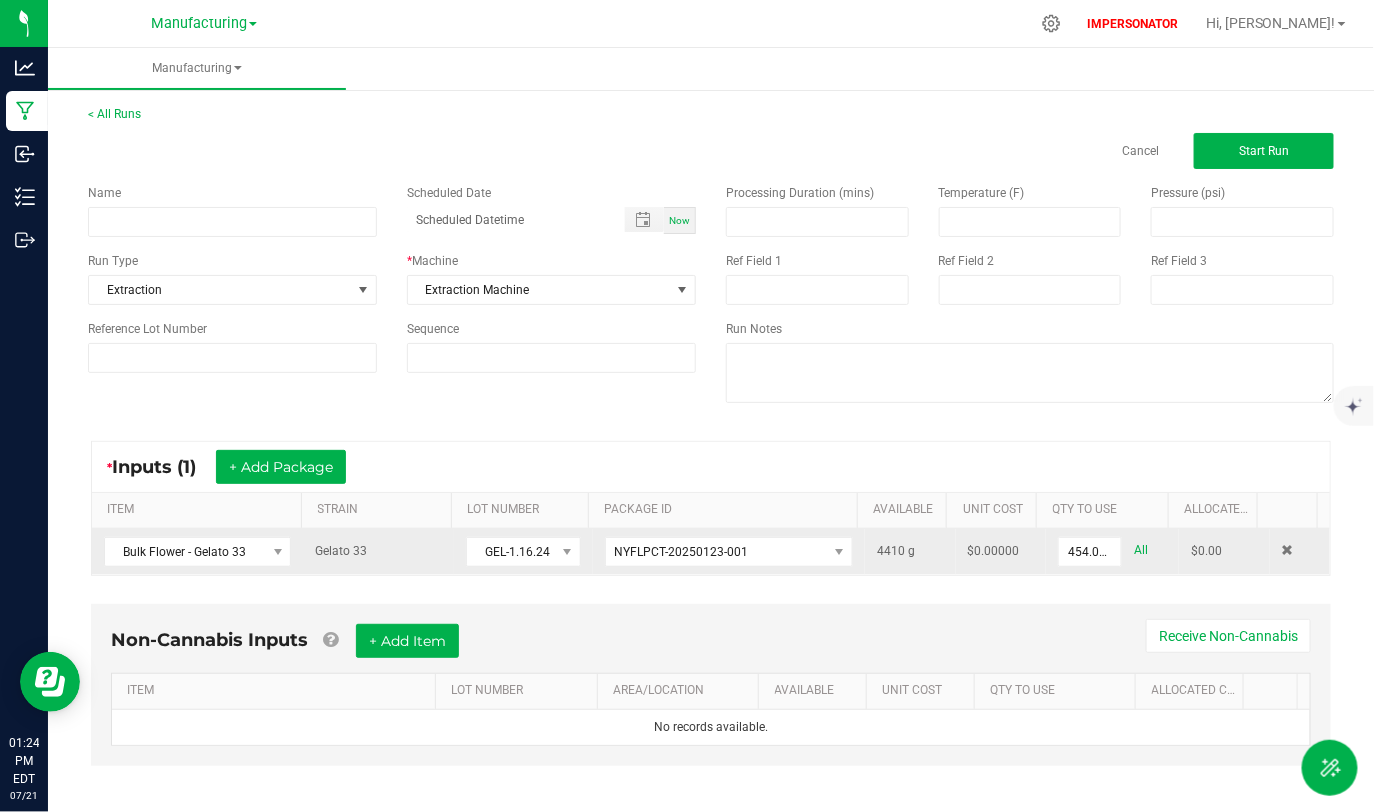 click on "All" at bounding box center [1142, 550] 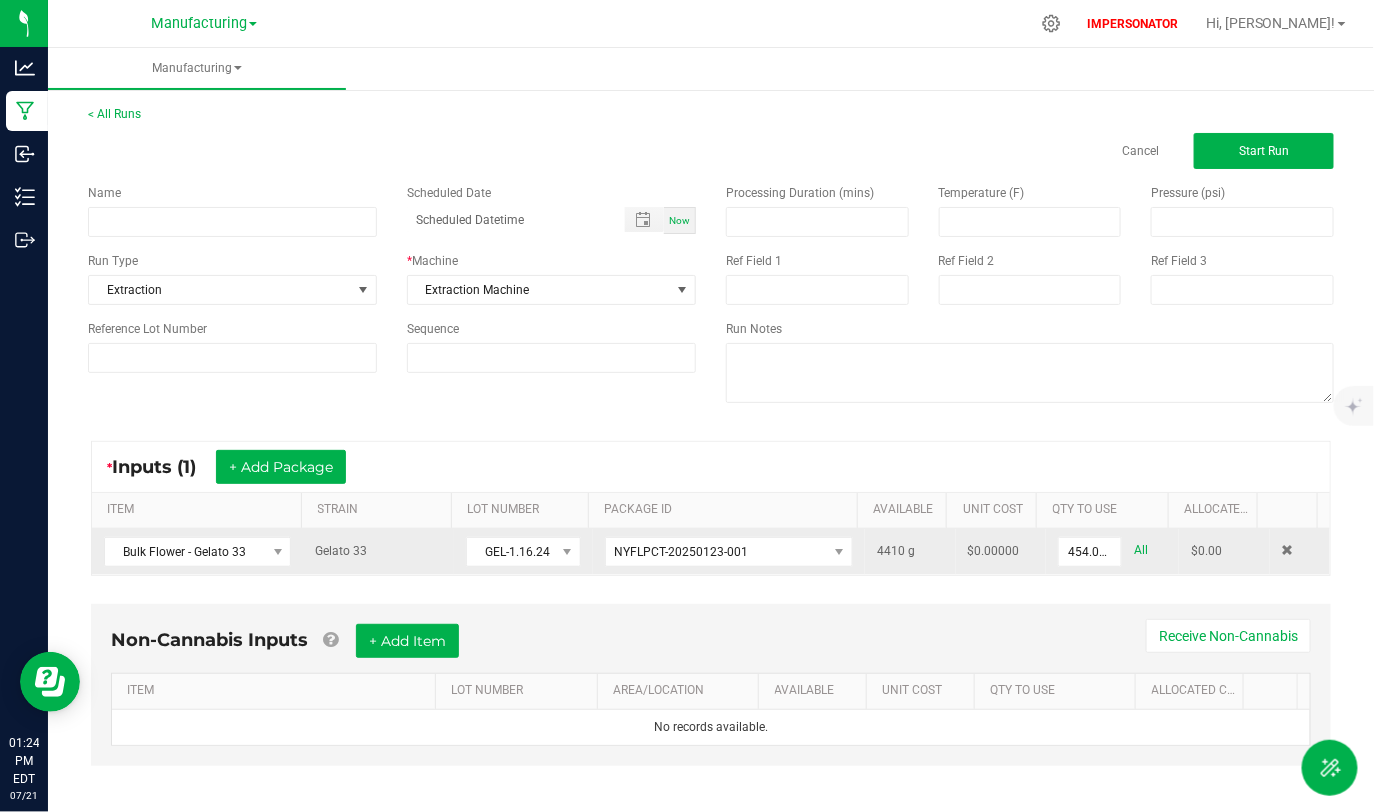 type on "4410.0000 g" 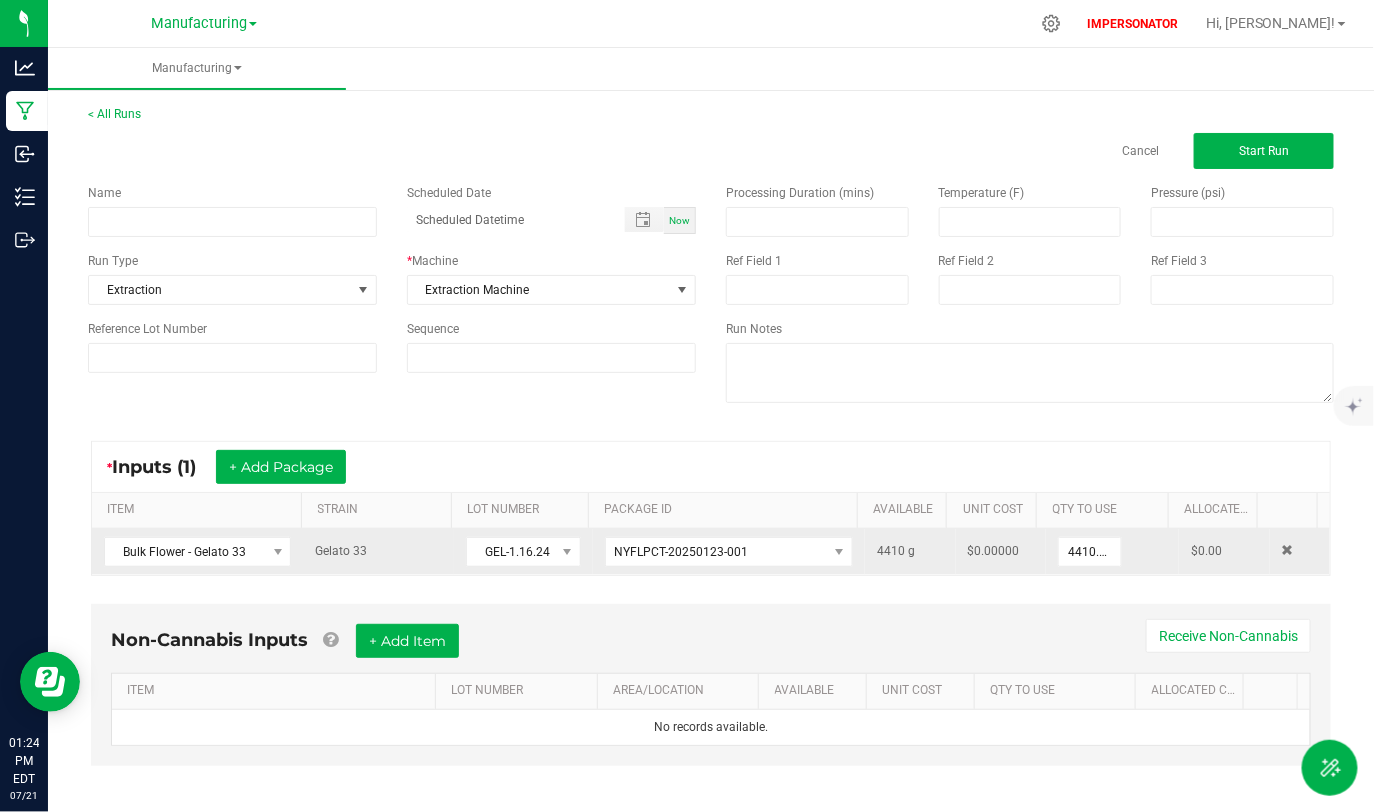 click on "Non-Cannabis Inputs   + Add Item   Receive Non-Cannabis  ITEM LOT NUMBER AREA/LOCATION AVAILABLE Unit Cost QTY TO USE Allocated Cost  No records available." at bounding box center [711, 699] 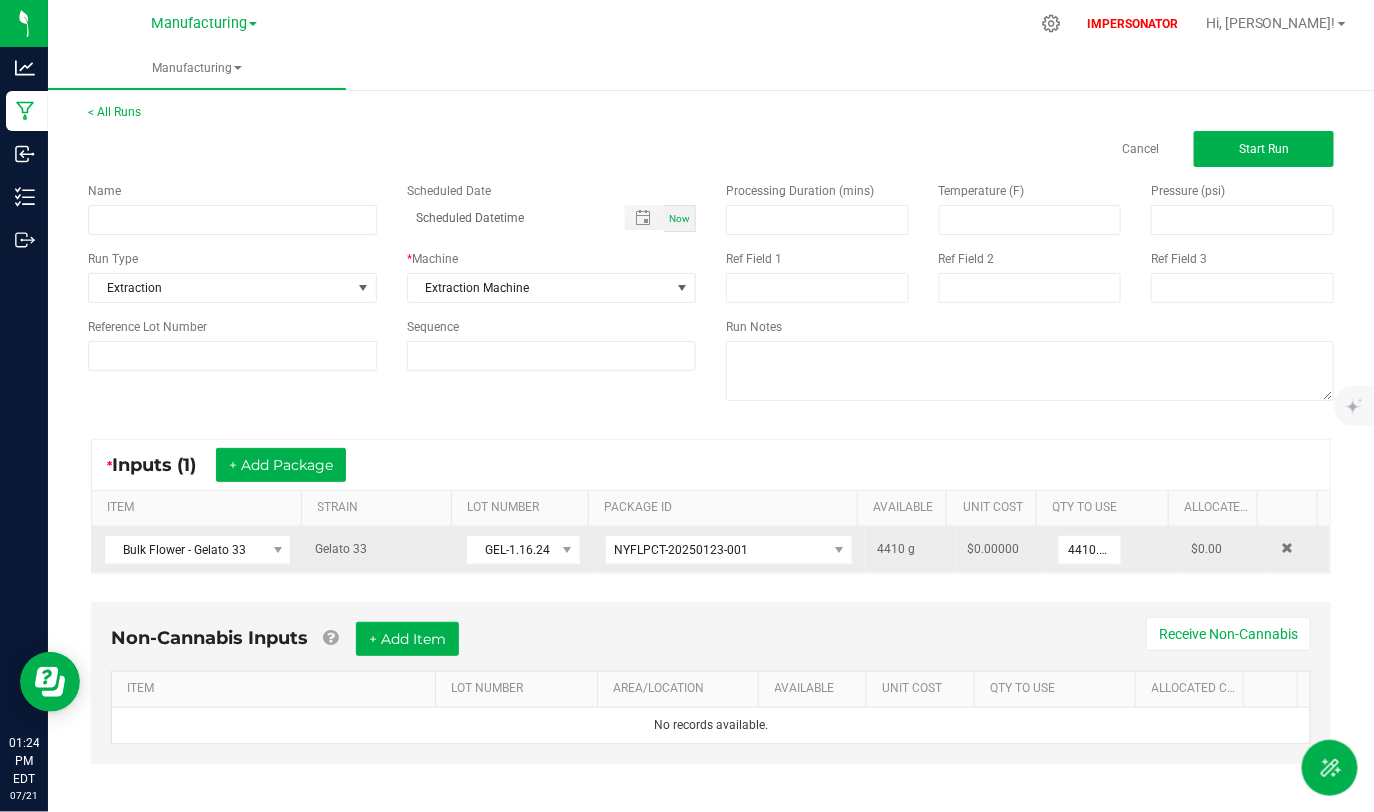 scroll, scrollTop: 10, scrollLeft: 0, axis: vertical 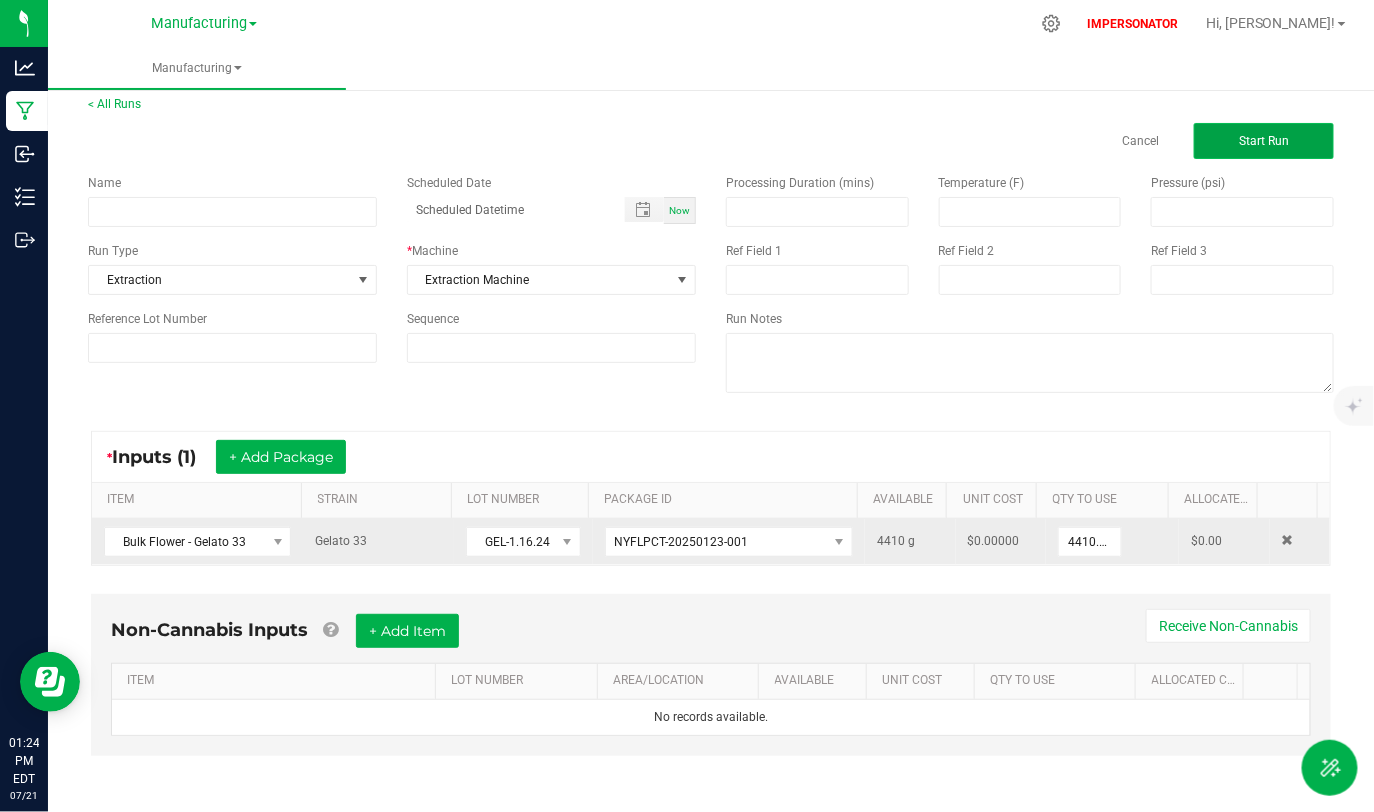 click on "Start Run" 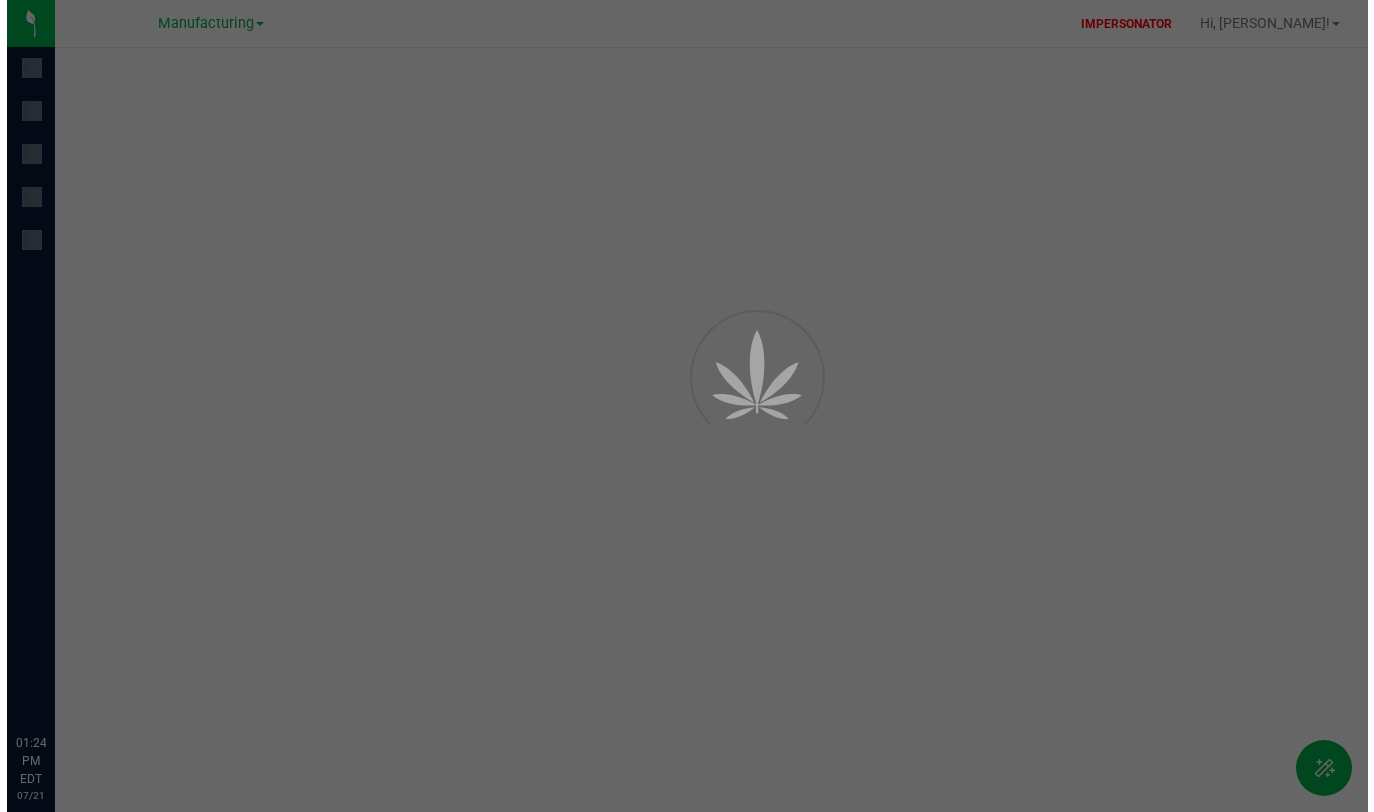 scroll, scrollTop: 0, scrollLeft: 0, axis: both 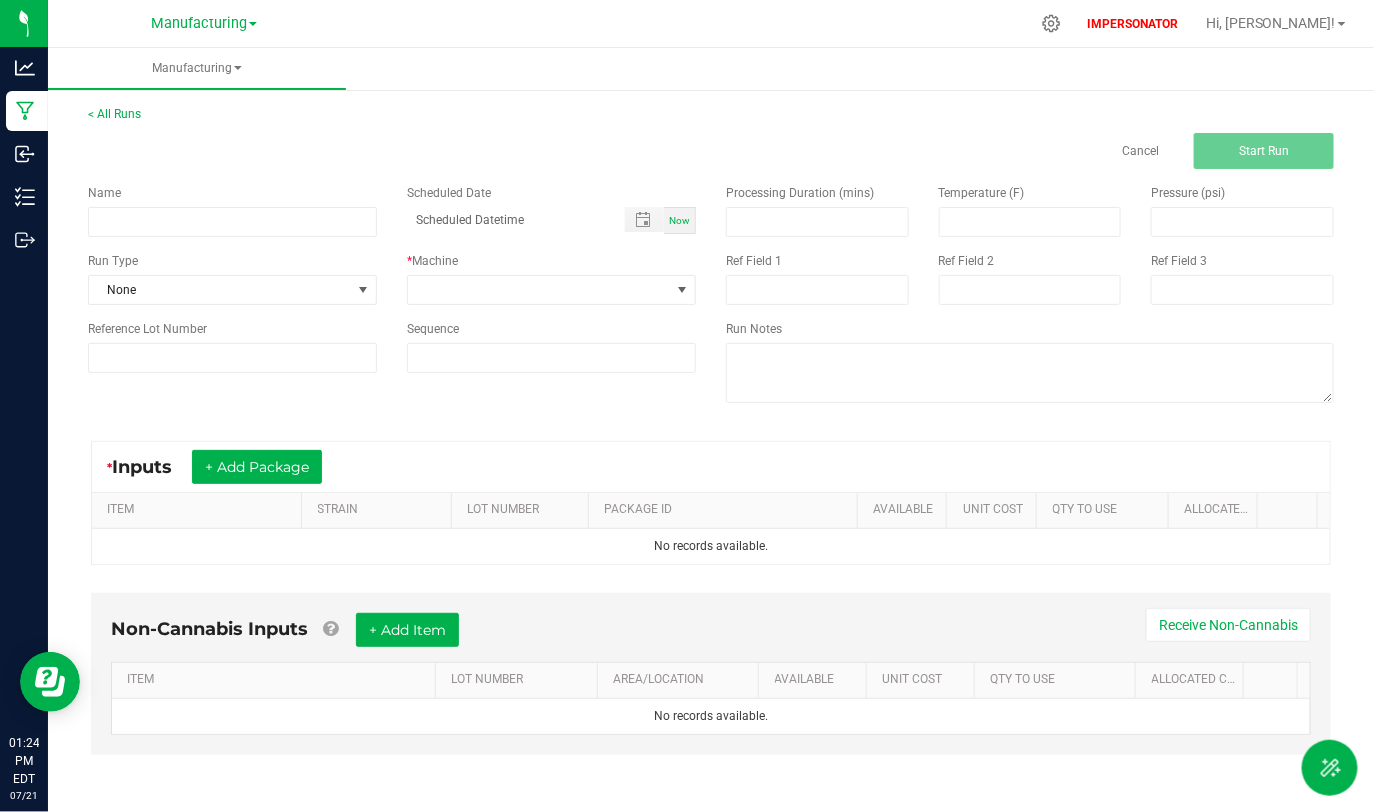 click on "< All Runs   Cancel   Start Run" at bounding box center (711, 137) 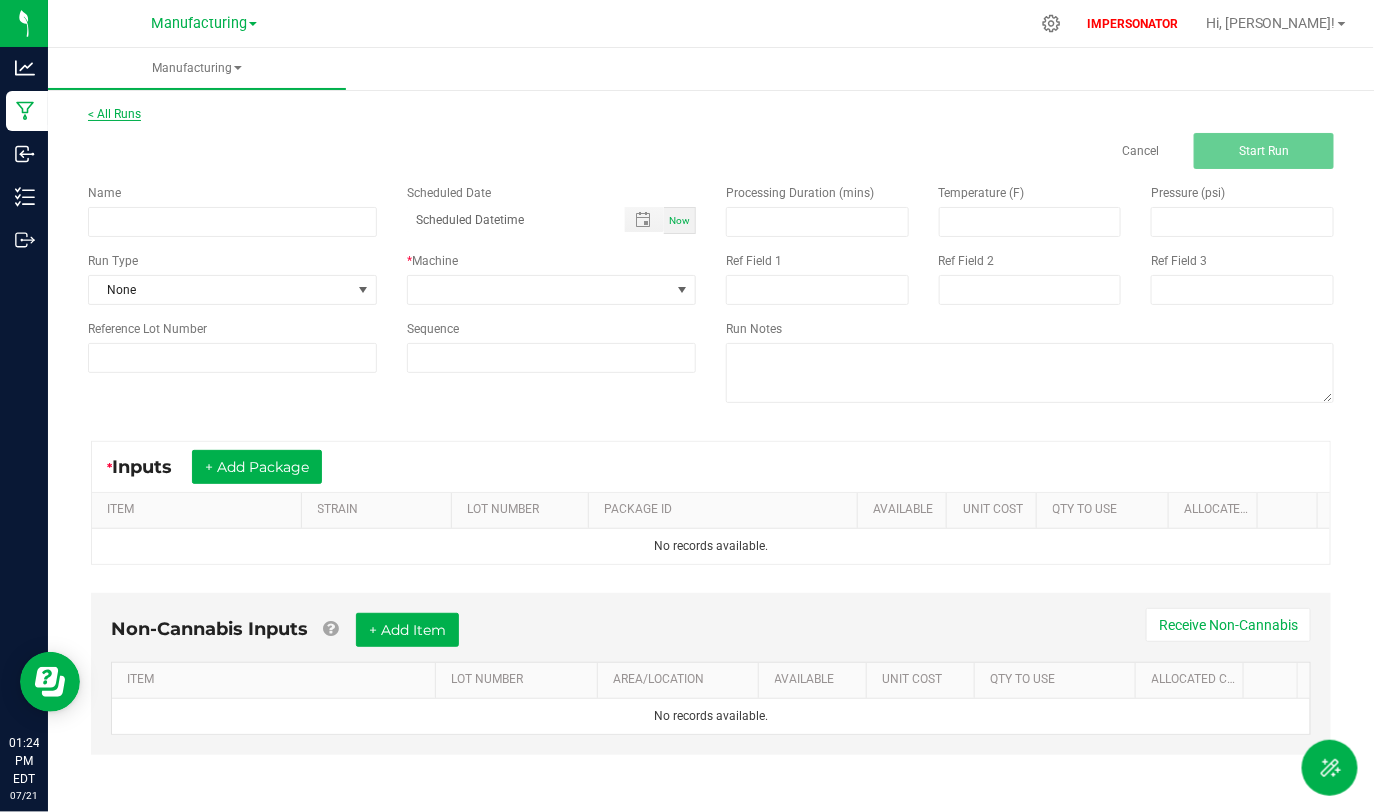 click on "< All Runs" at bounding box center (114, 114) 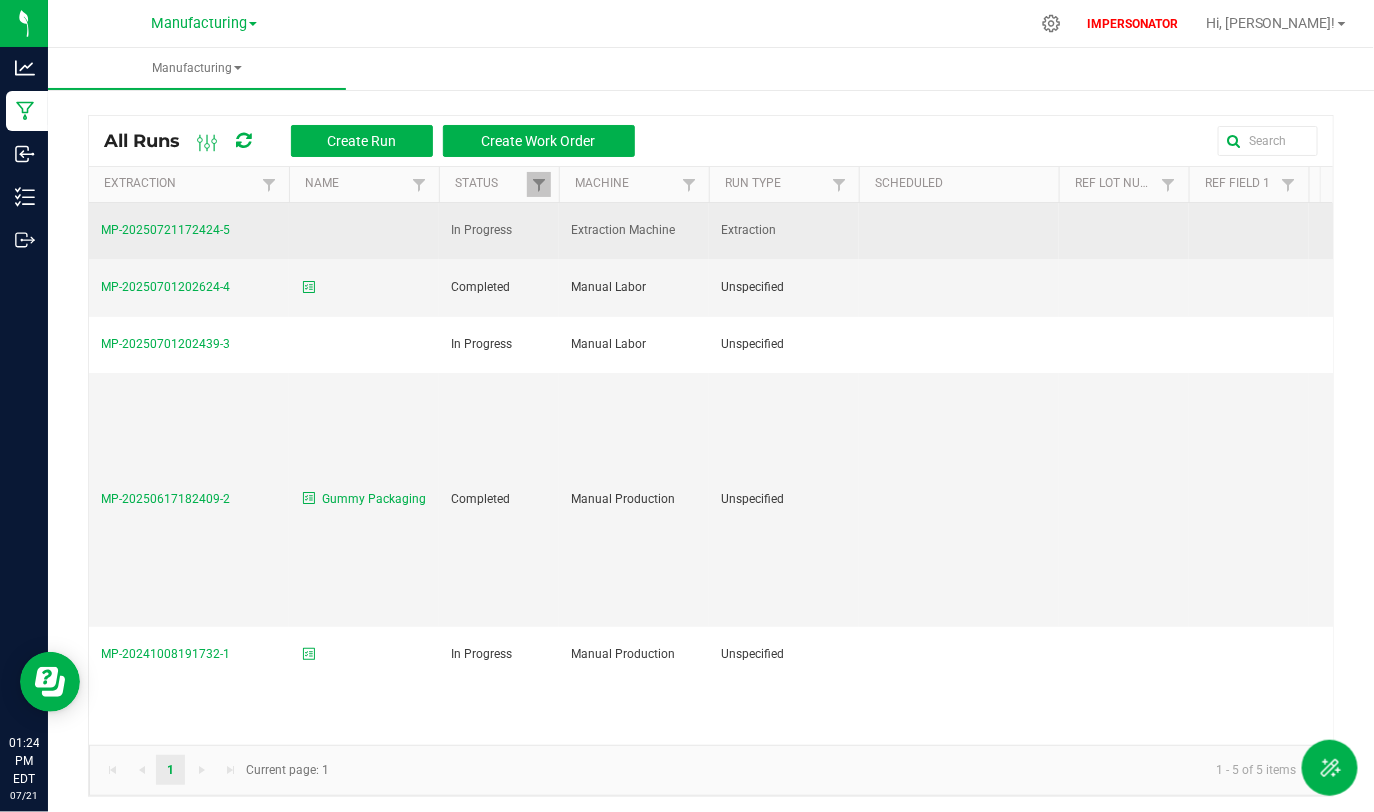 click on "MP-20250721172424-5" at bounding box center (165, 230) 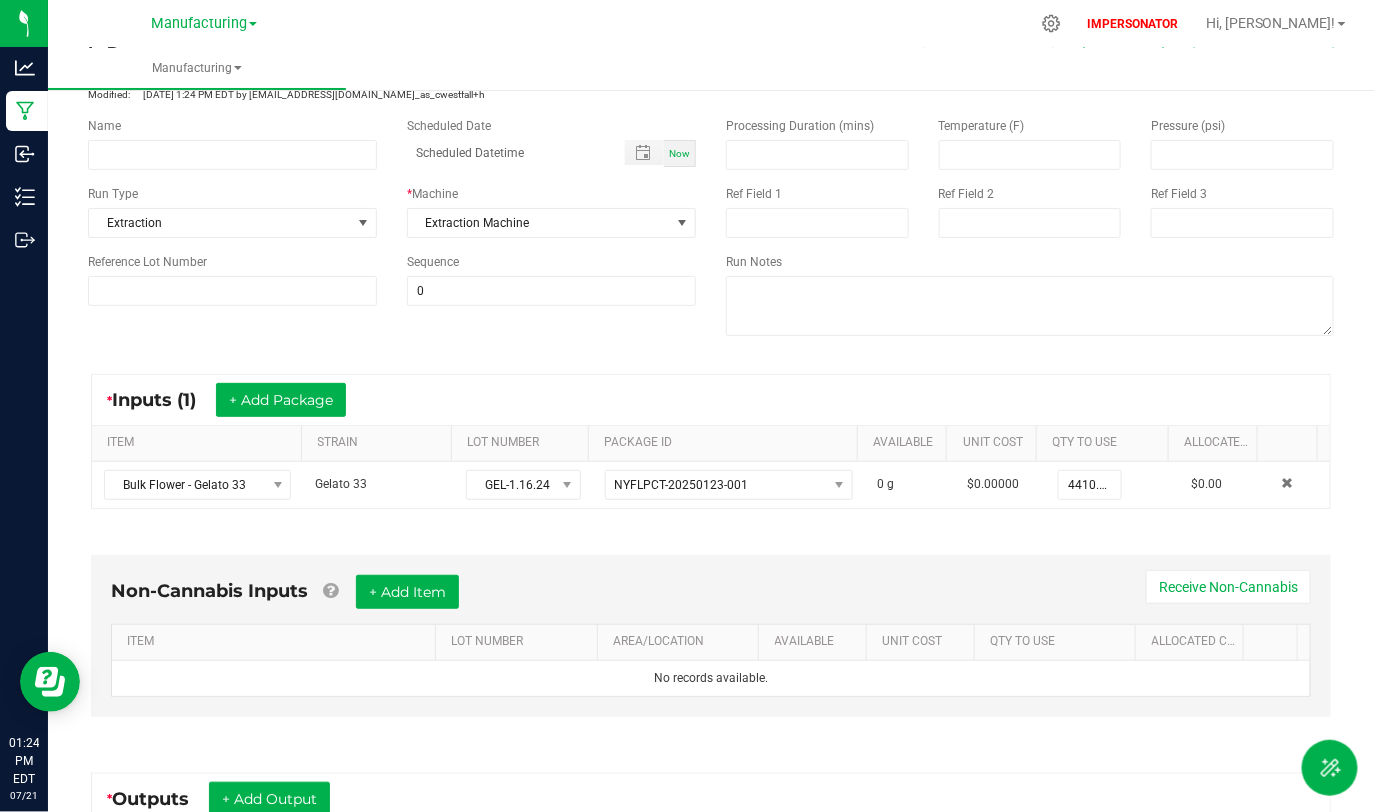 scroll, scrollTop: 103, scrollLeft: 0, axis: vertical 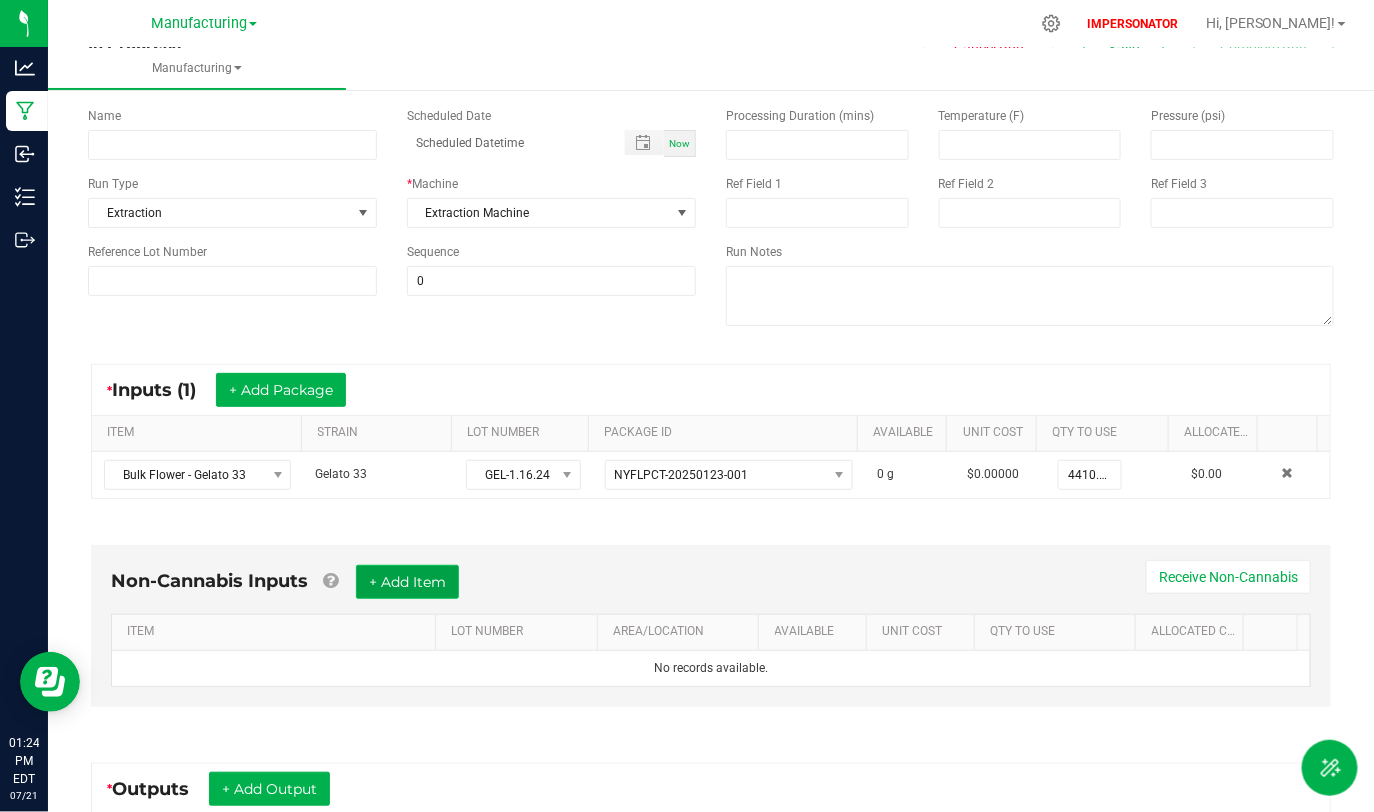 click on "+ Add Item" at bounding box center (407, 582) 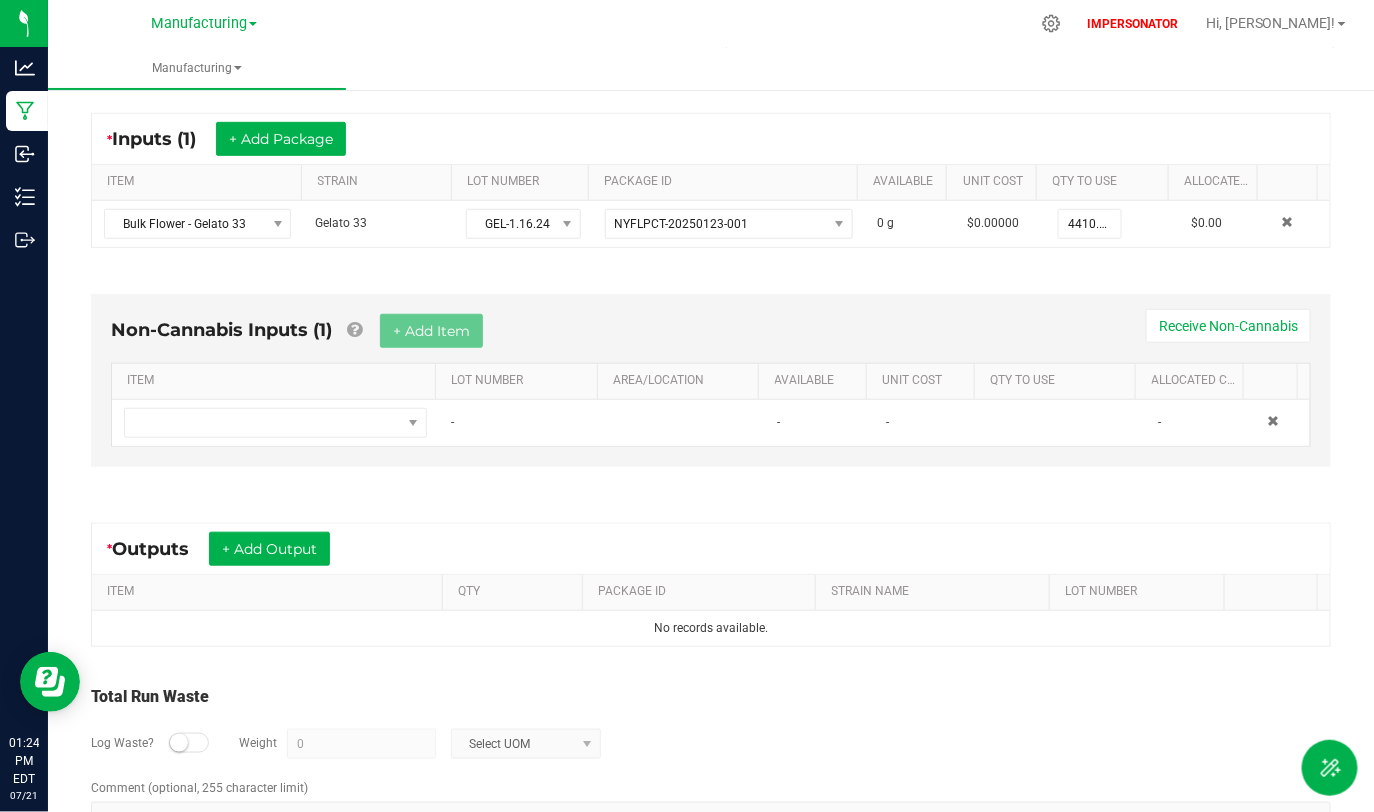 scroll, scrollTop: 376, scrollLeft: 0, axis: vertical 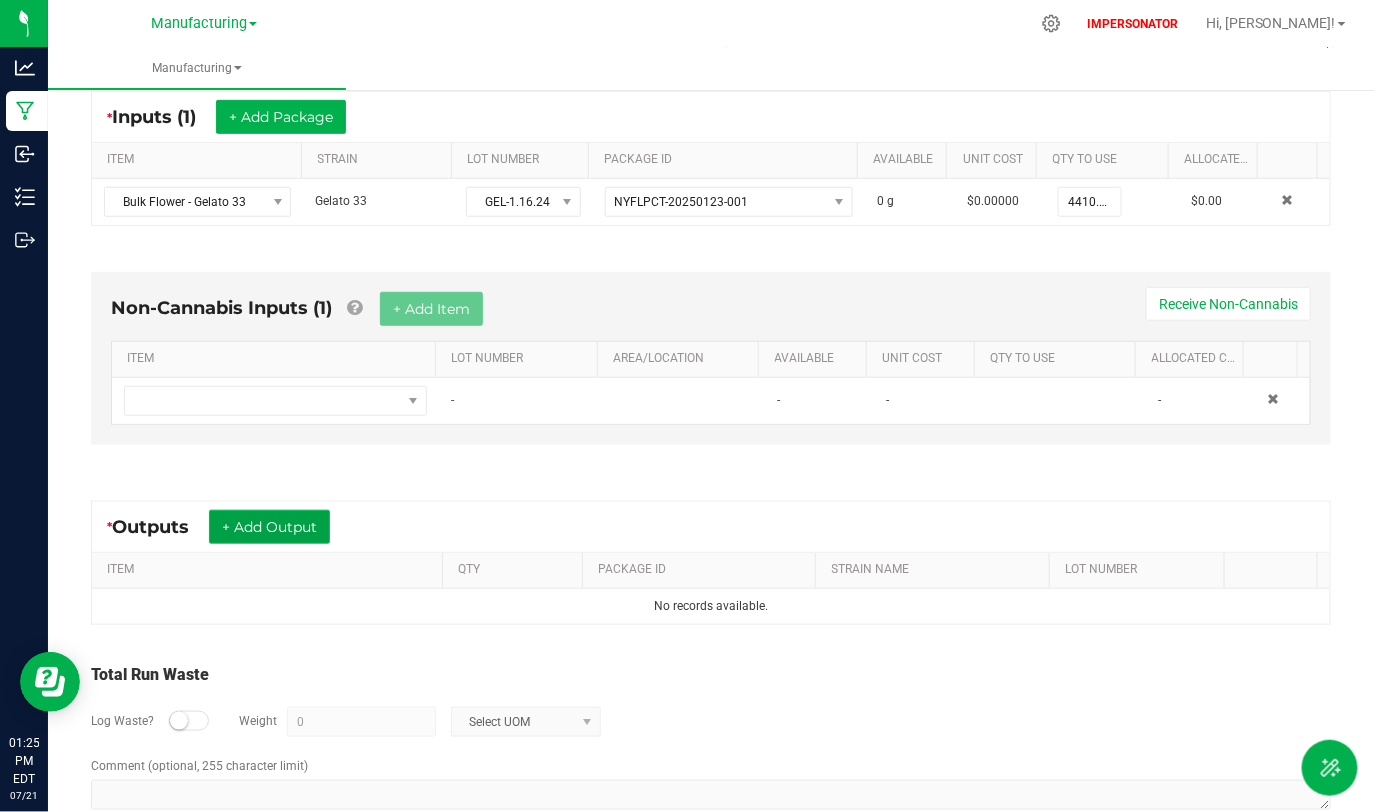 click on "+ Add Output" at bounding box center [269, 527] 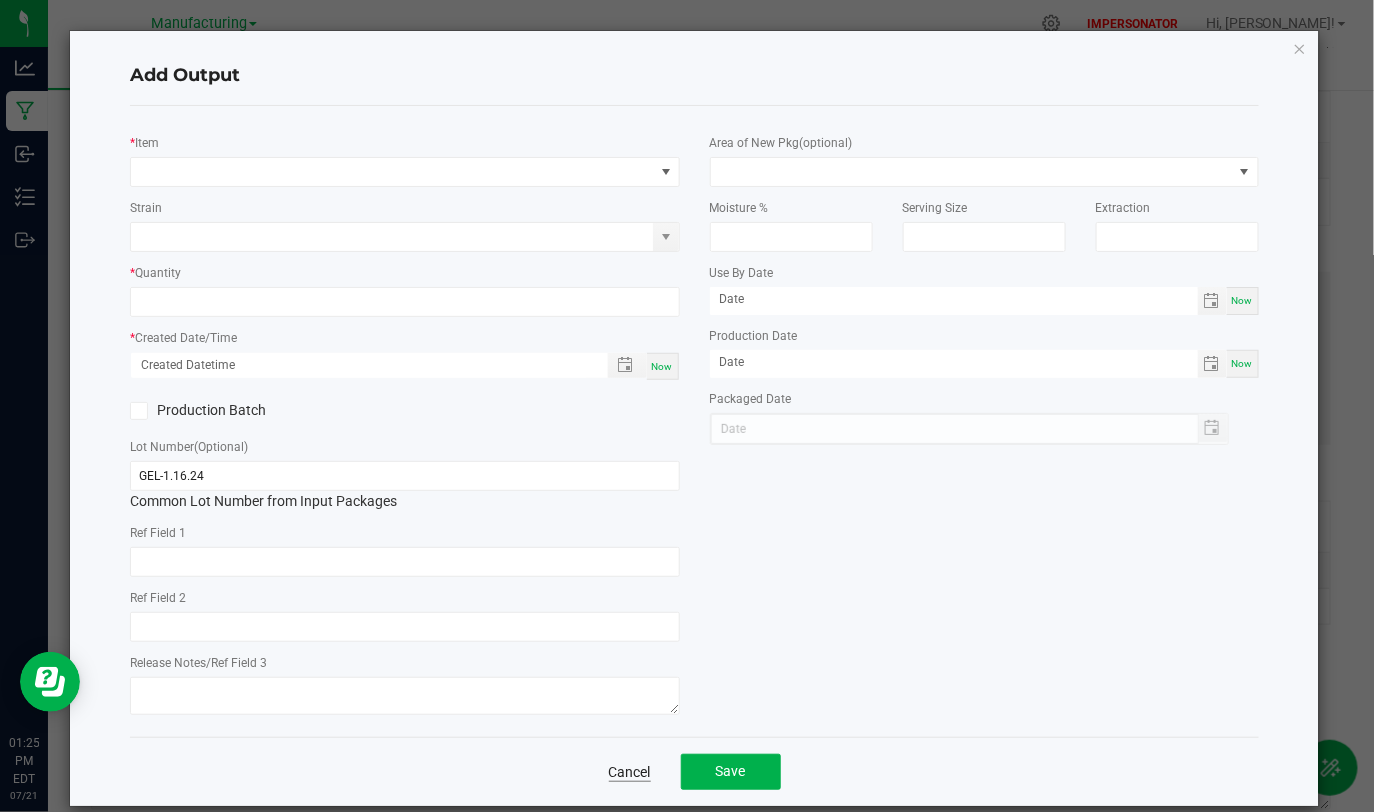 click on "Cancel" 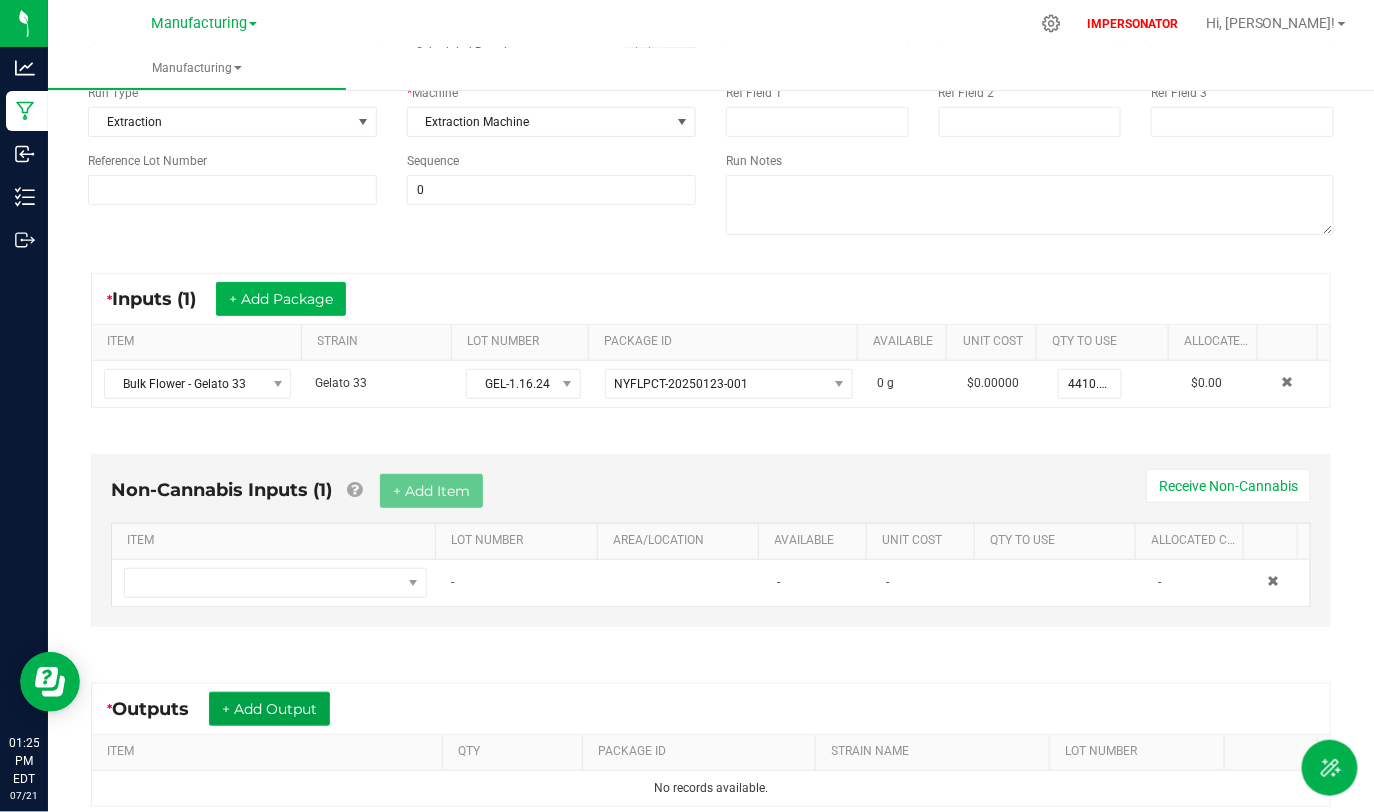 scroll, scrollTop: 101, scrollLeft: 0, axis: vertical 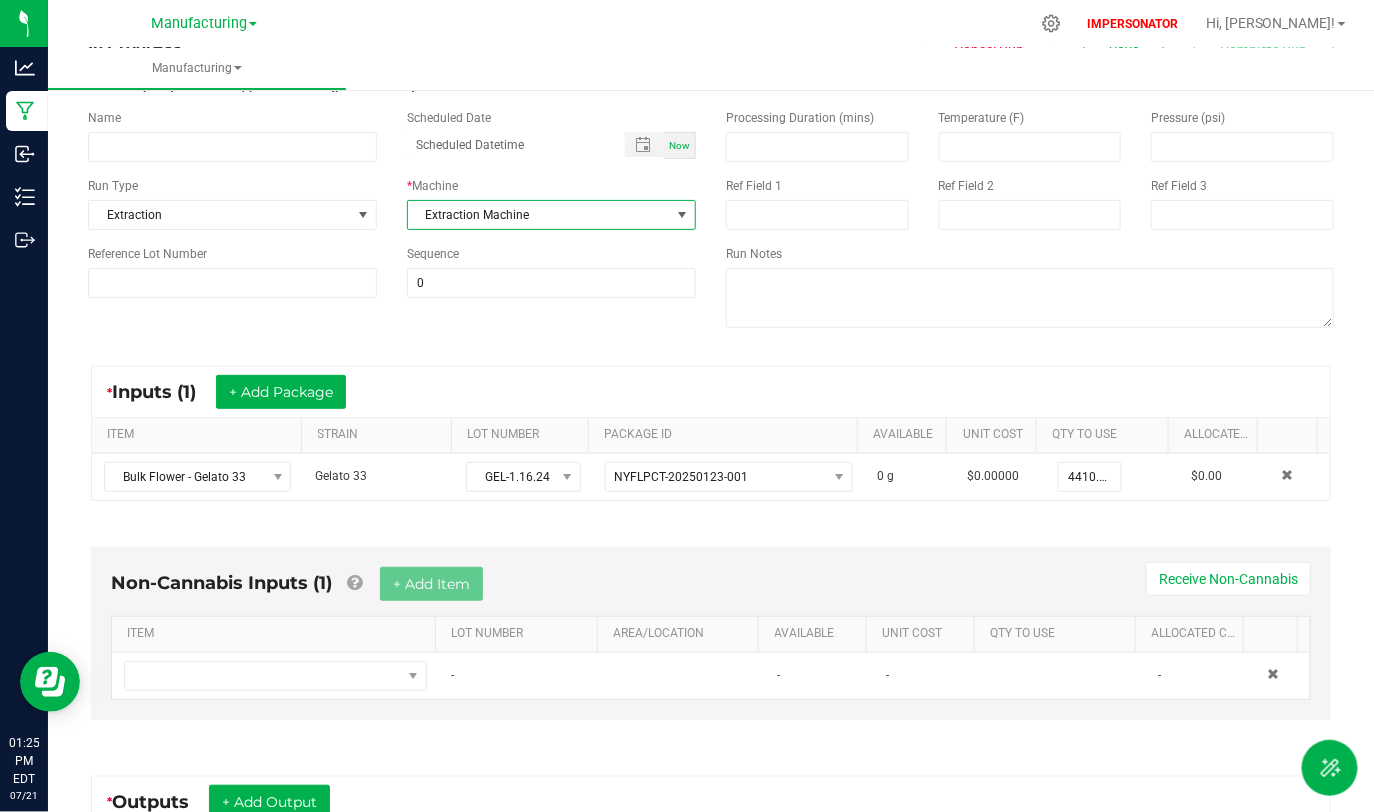 click on "Extraction Machine" at bounding box center (539, 215) 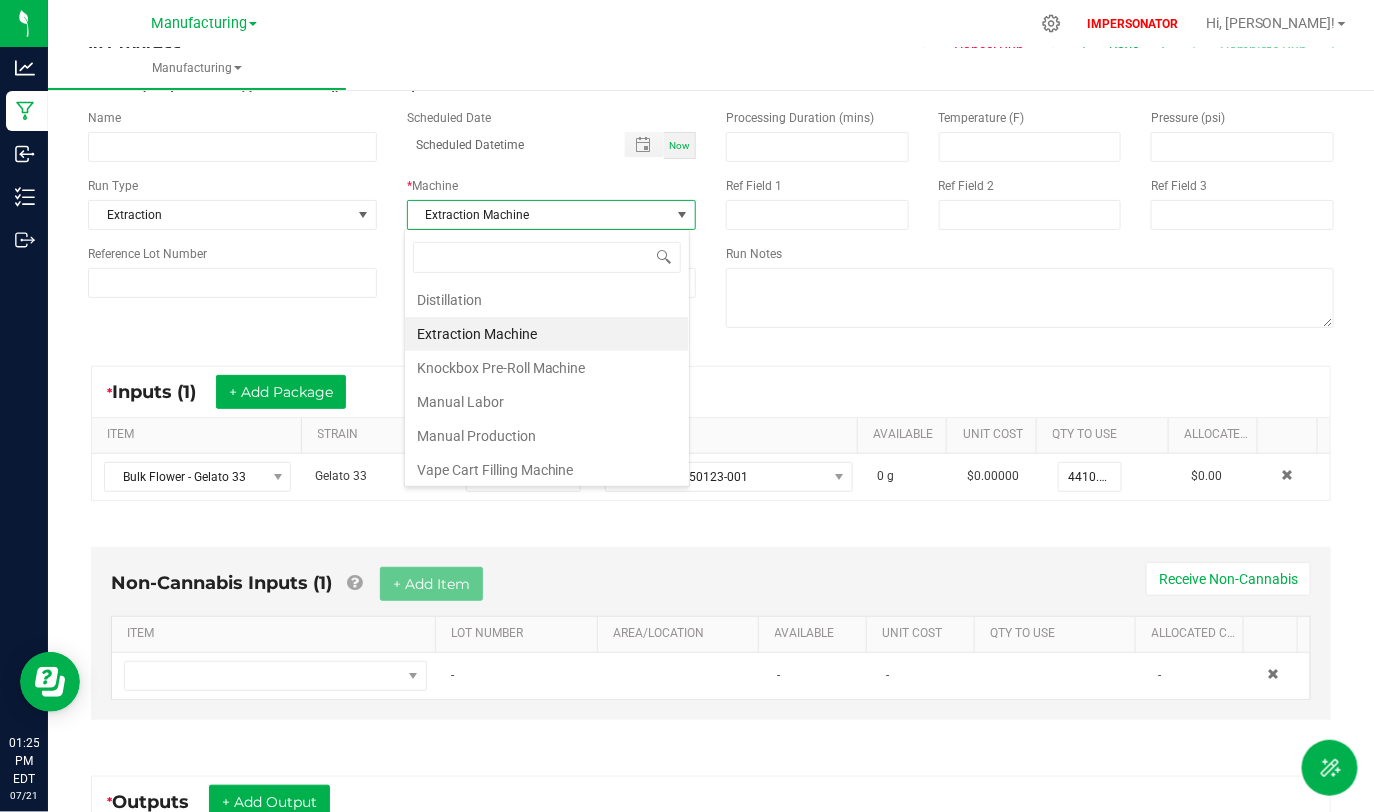 scroll, scrollTop: 99970, scrollLeft: 99714, axis: both 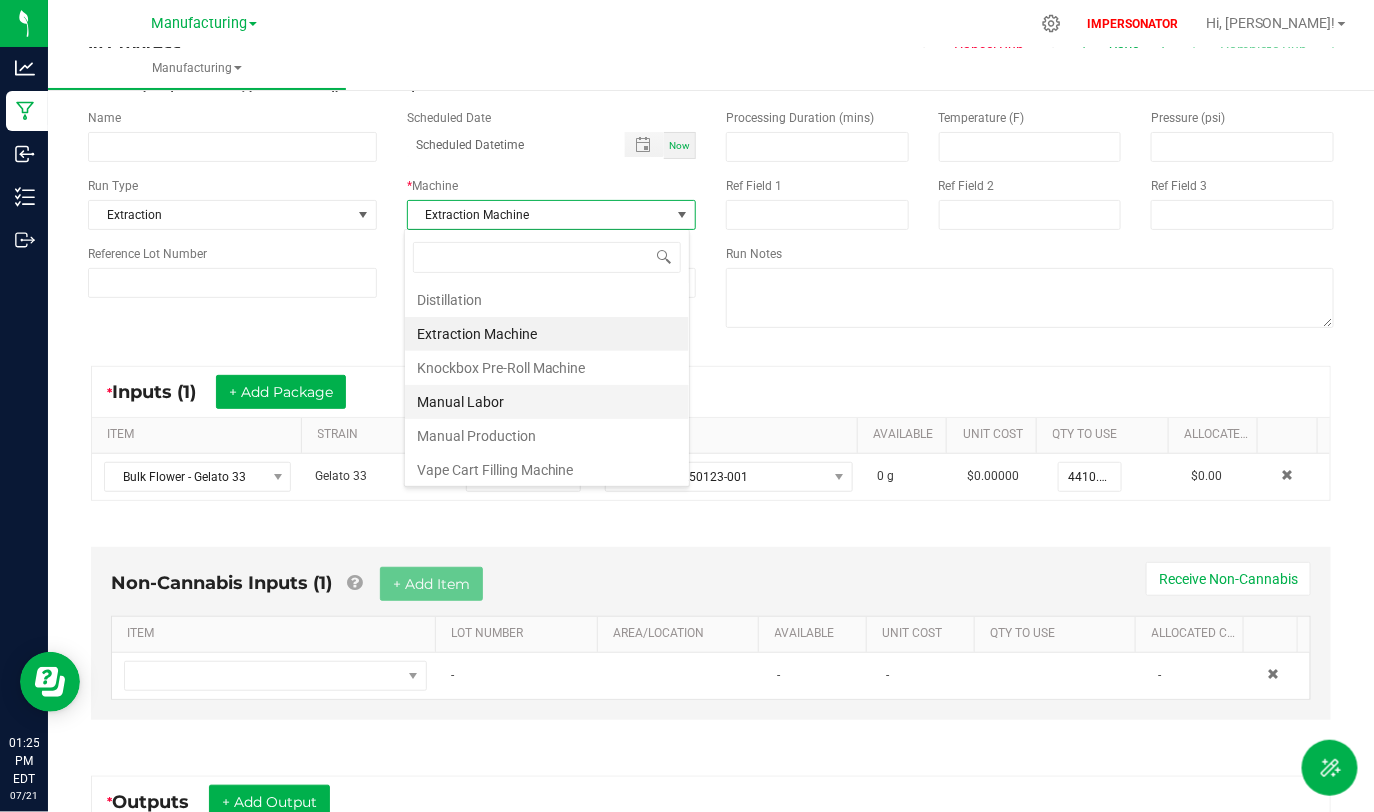 click on "Manual Labor" at bounding box center [547, 402] 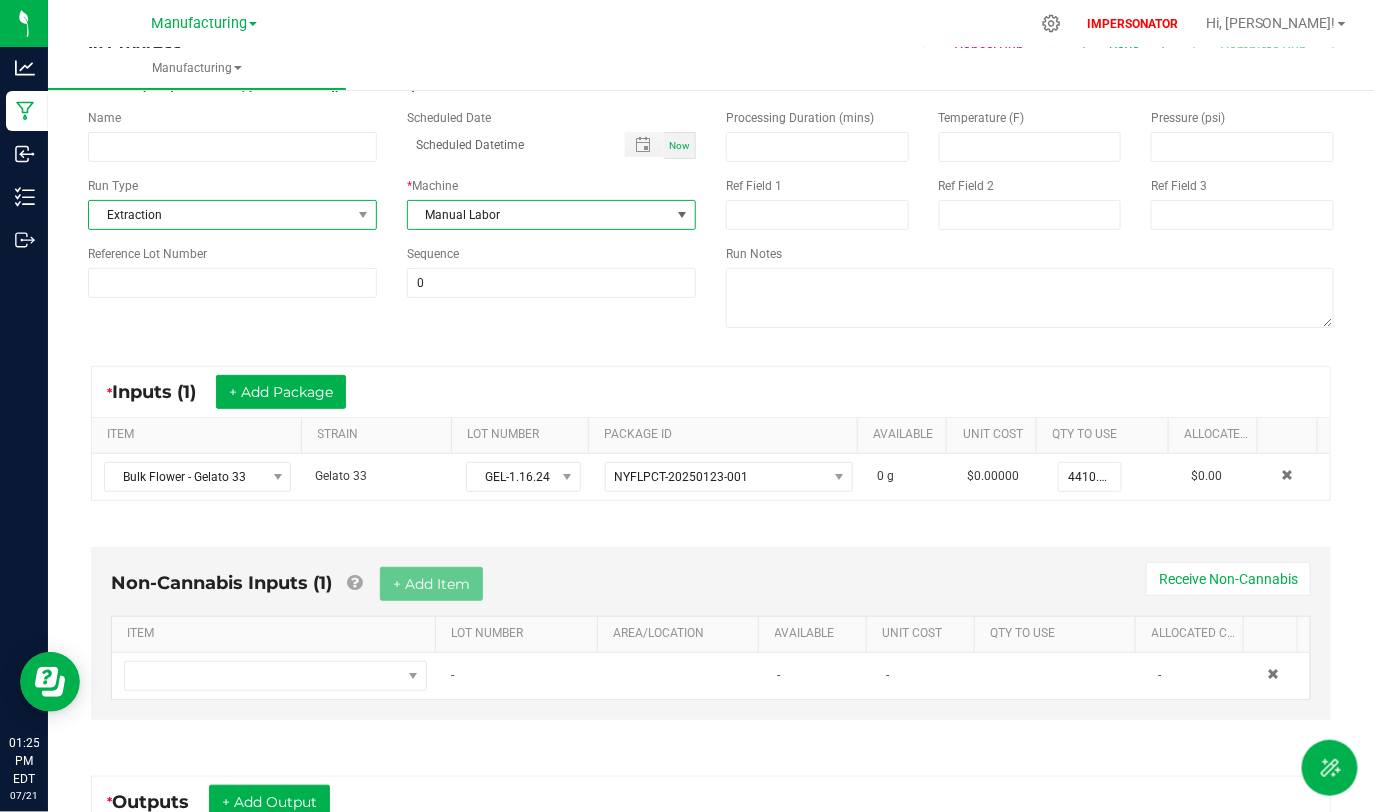 click on "Extraction" at bounding box center [220, 215] 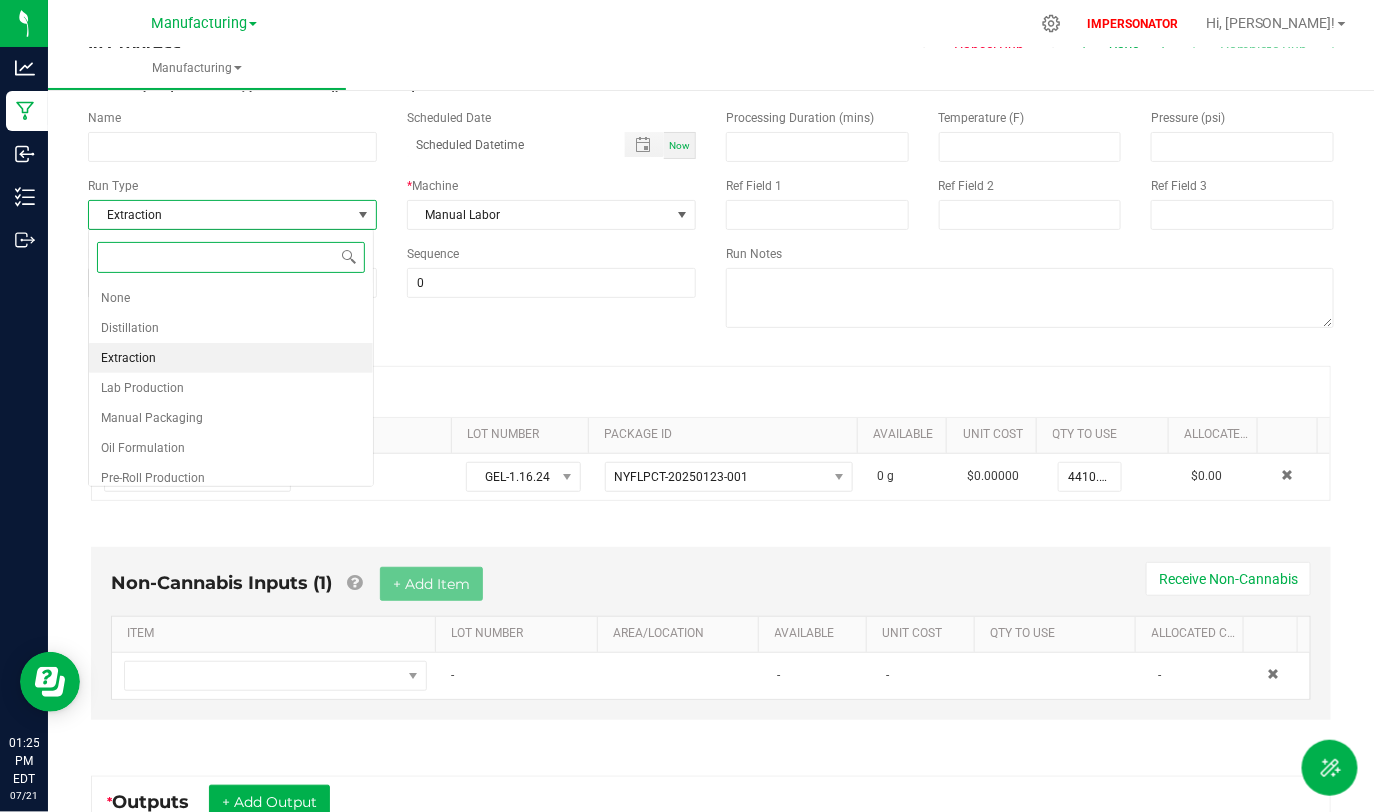 scroll, scrollTop: 99970, scrollLeft: 99714, axis: both 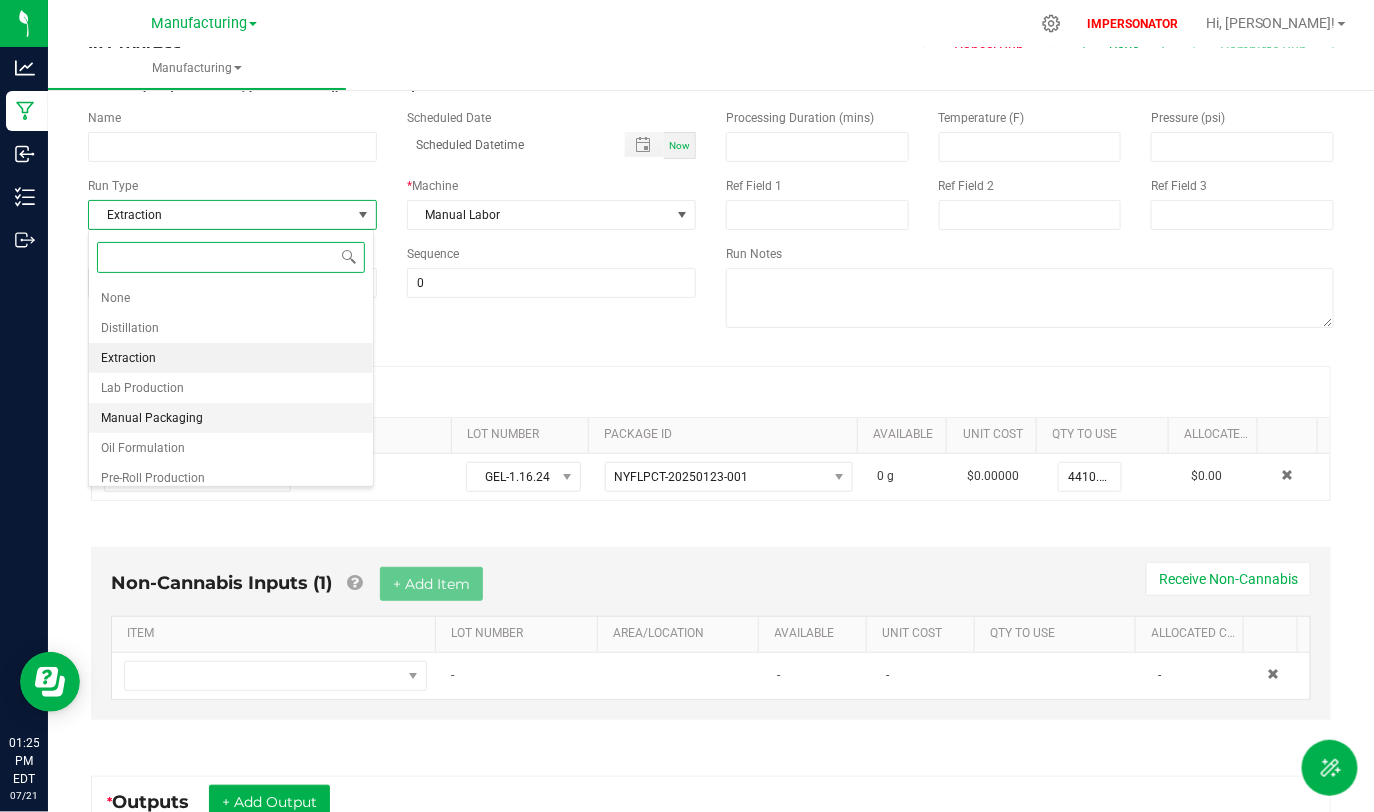 click on "Manual Packaging" at bounding box center (231, 418) 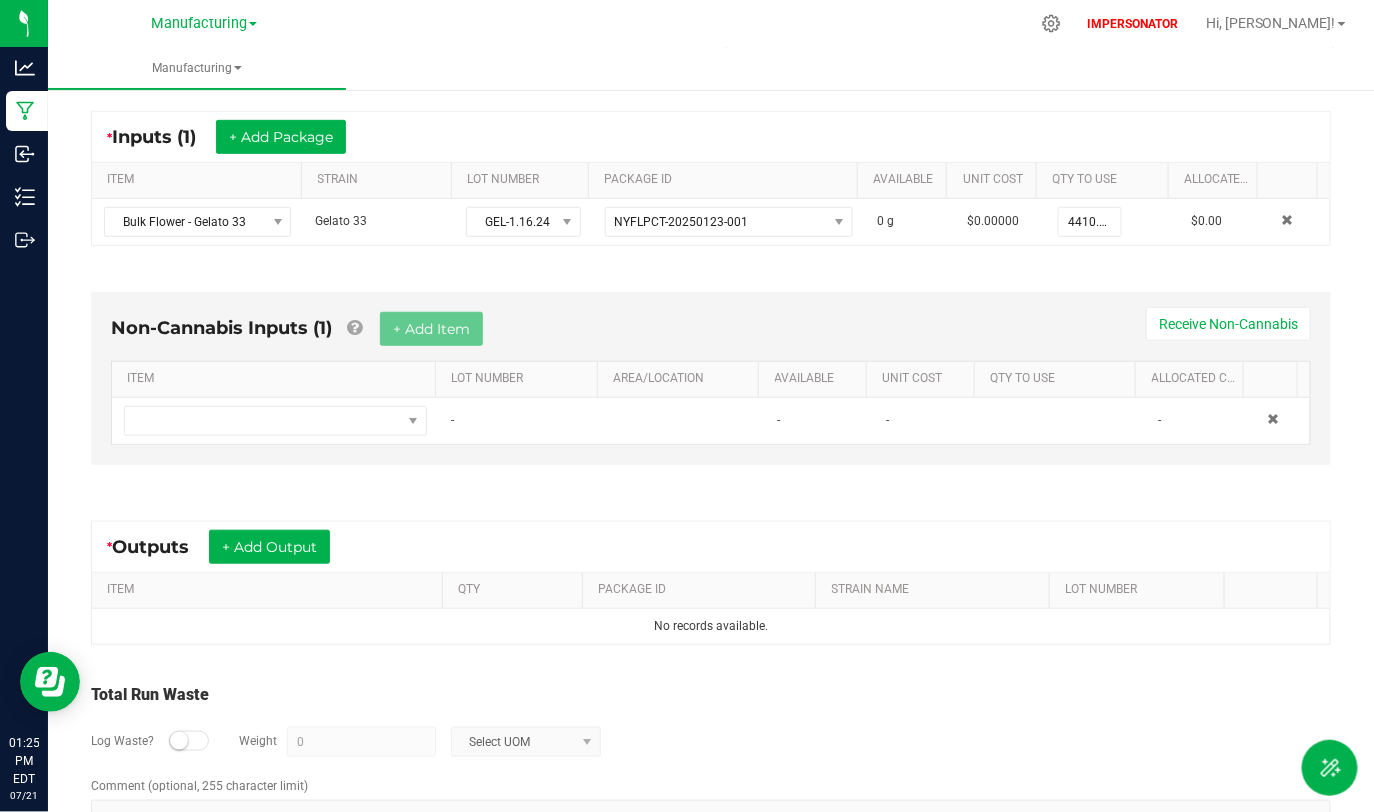 scroll, scrollTop: 415, scrollLeft: 0, axis: vertical 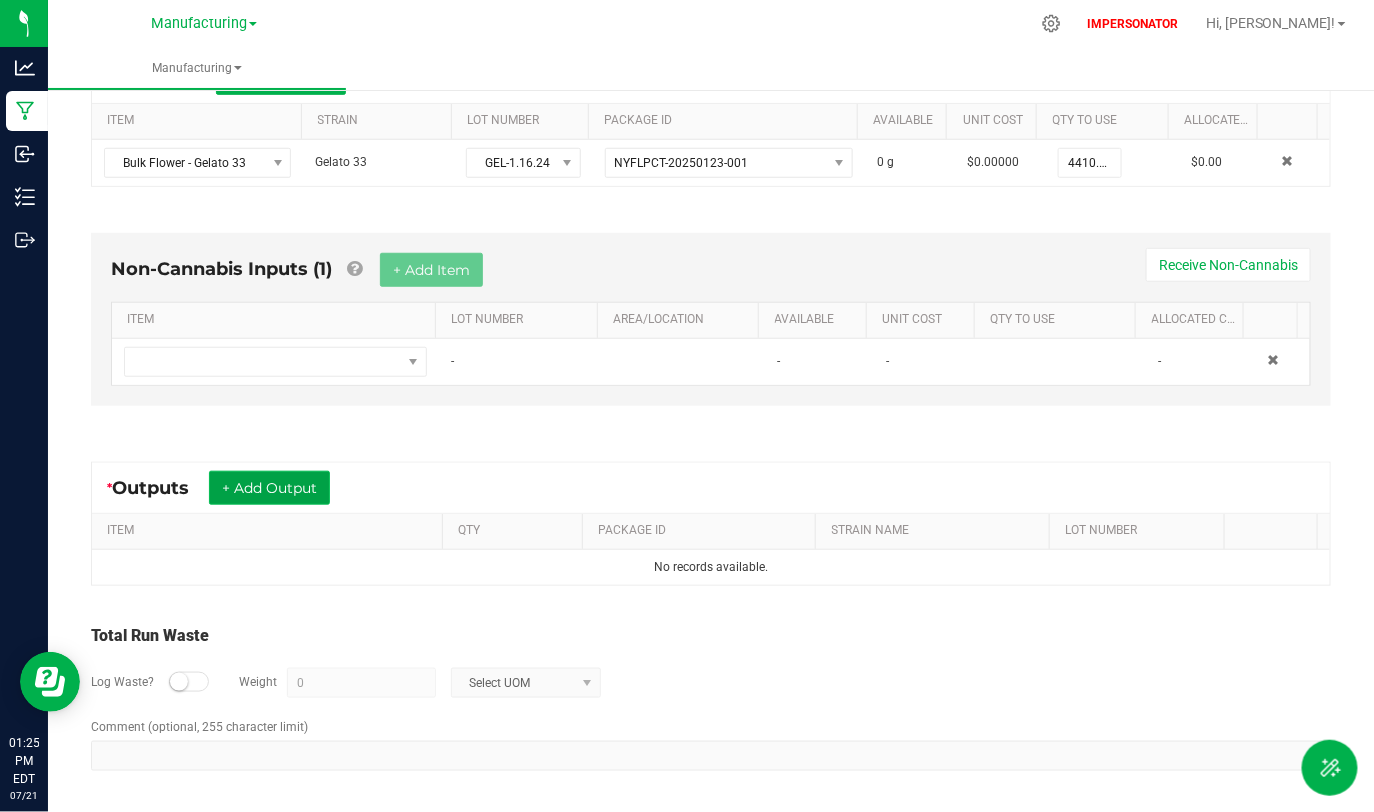 click on "+ Add Output" at bounding box center [269, 488] 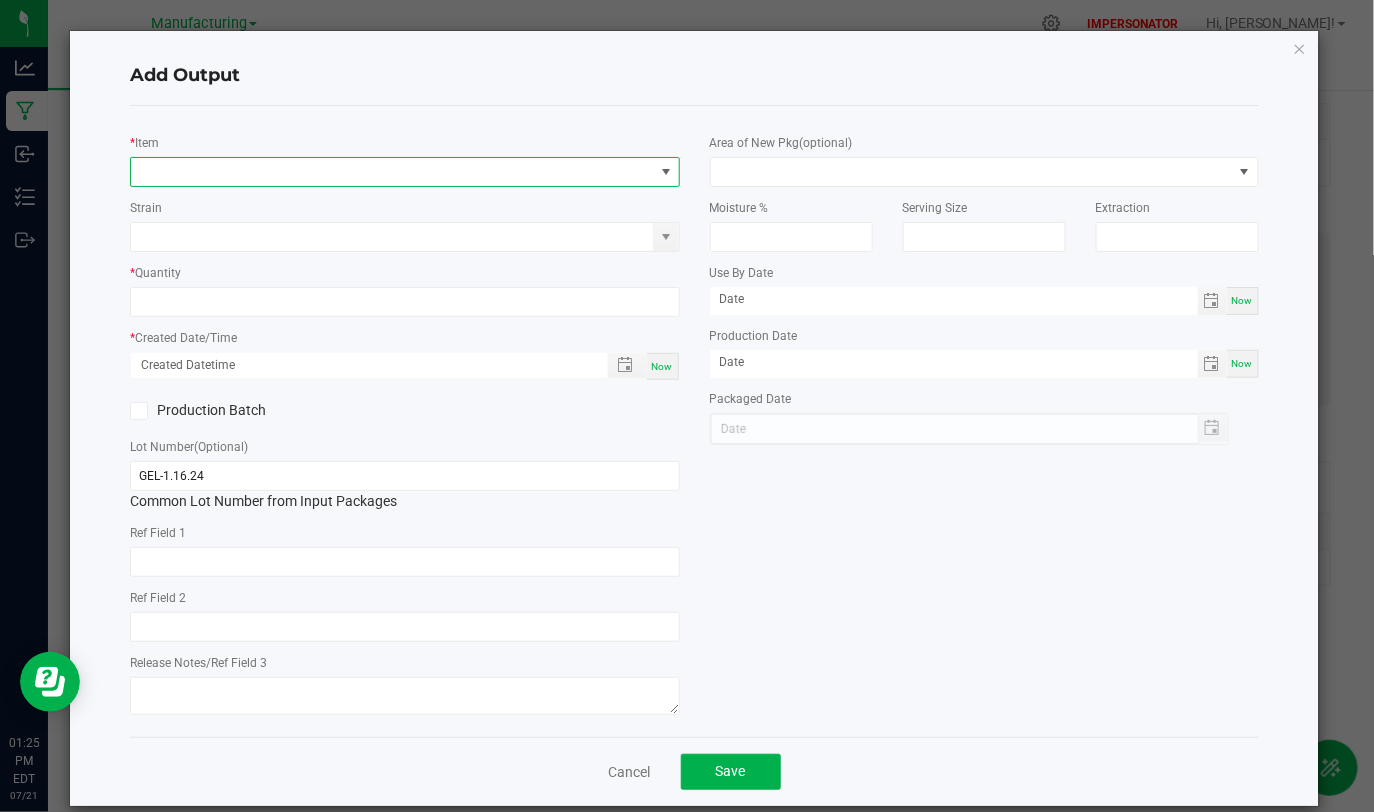 click at bounding box center [392, 172] 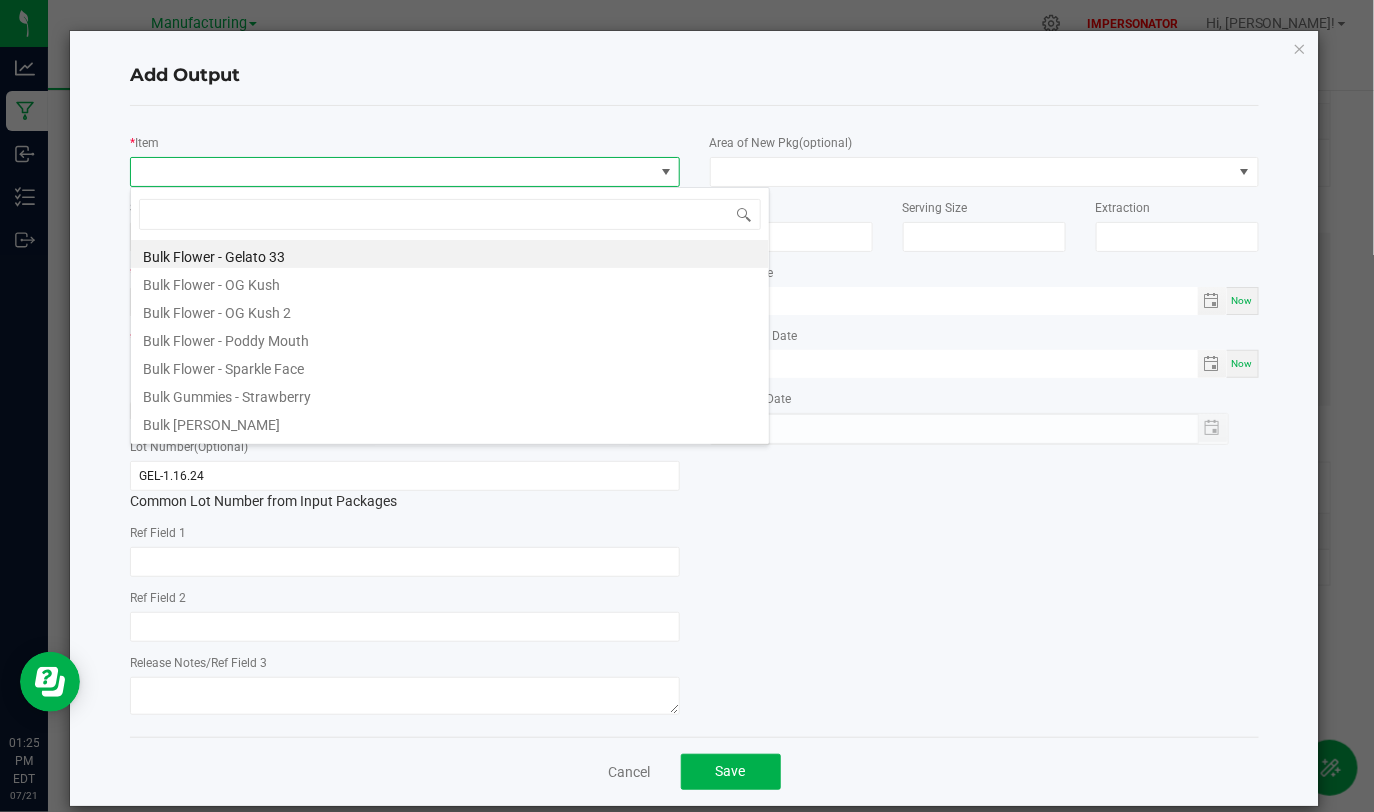 scroll, scrollTop: 99970, scrollLeft: 99456, axis: both 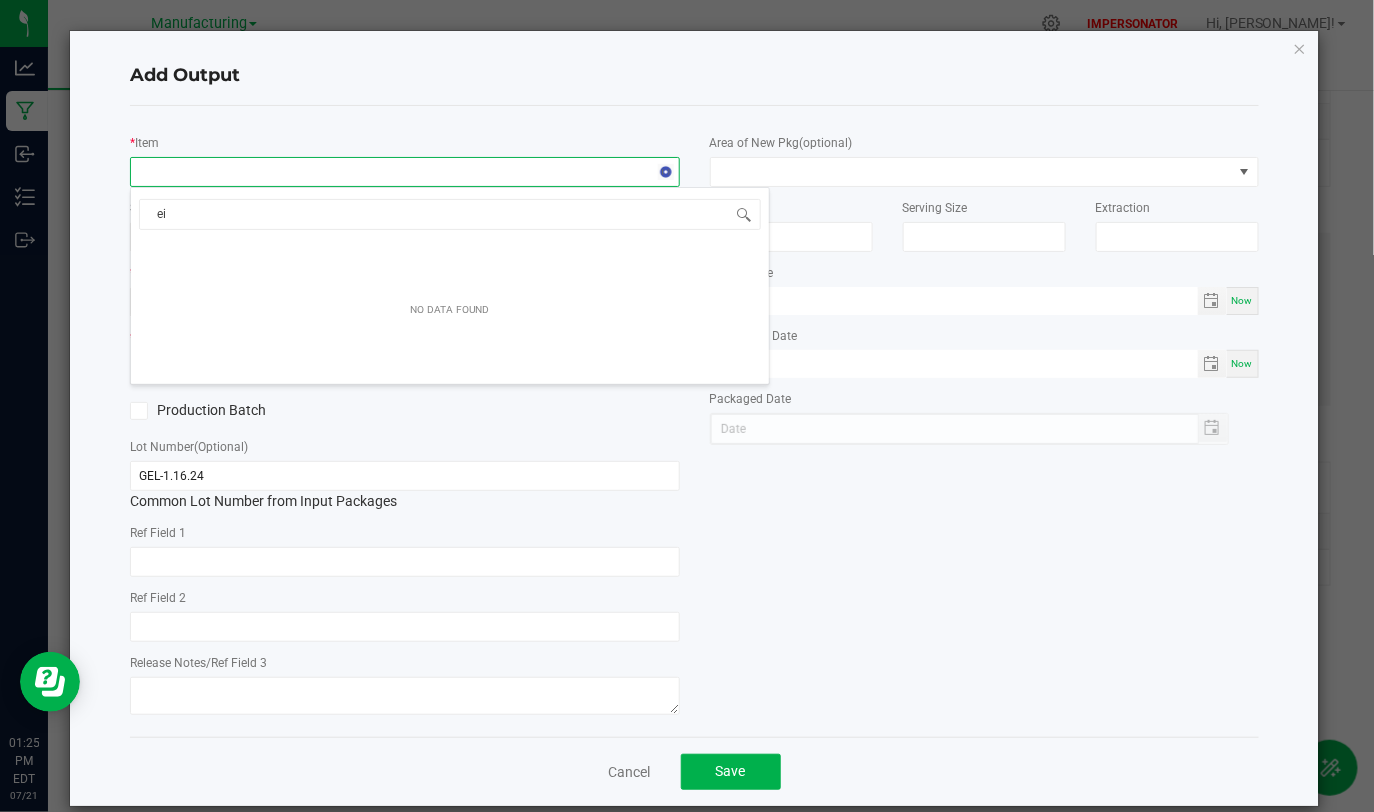 type on "e" 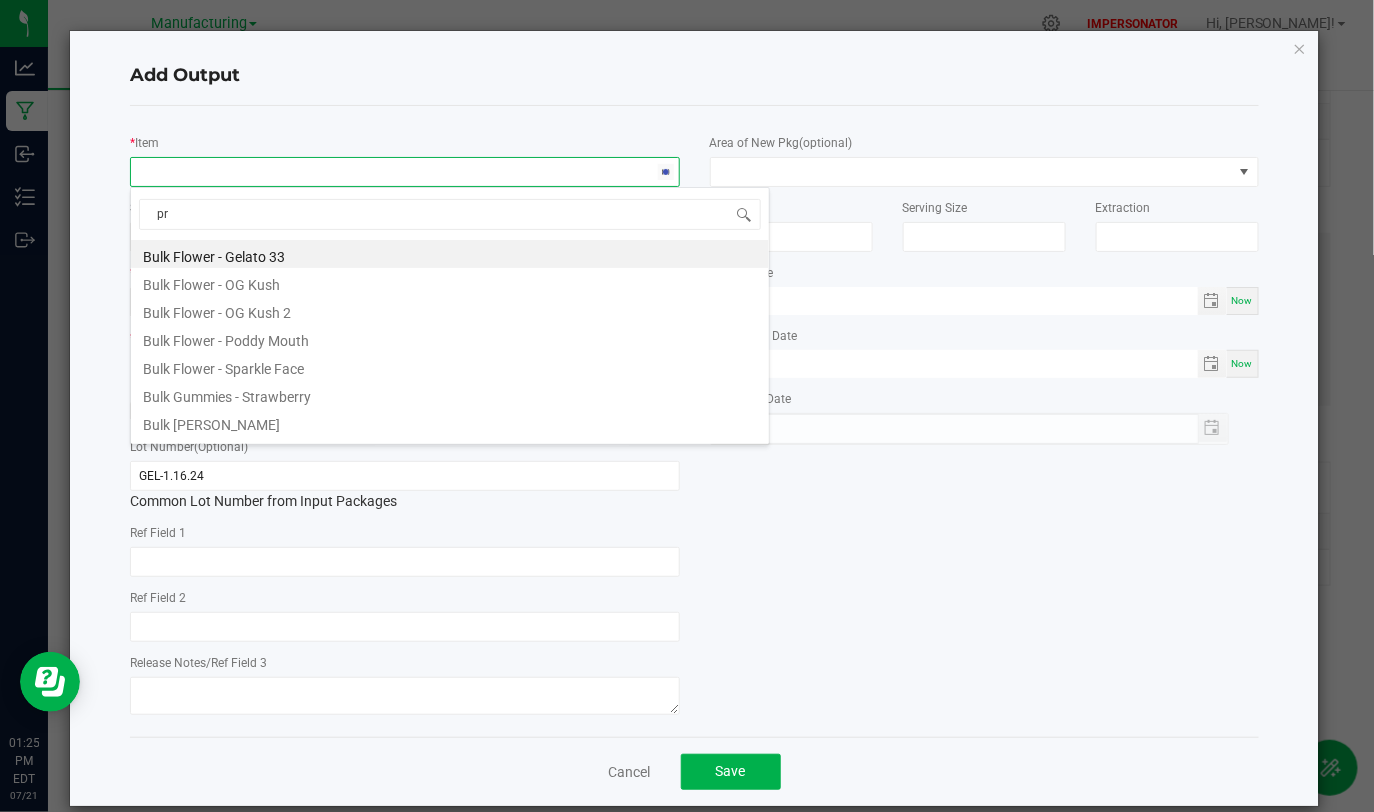 type on "pre" 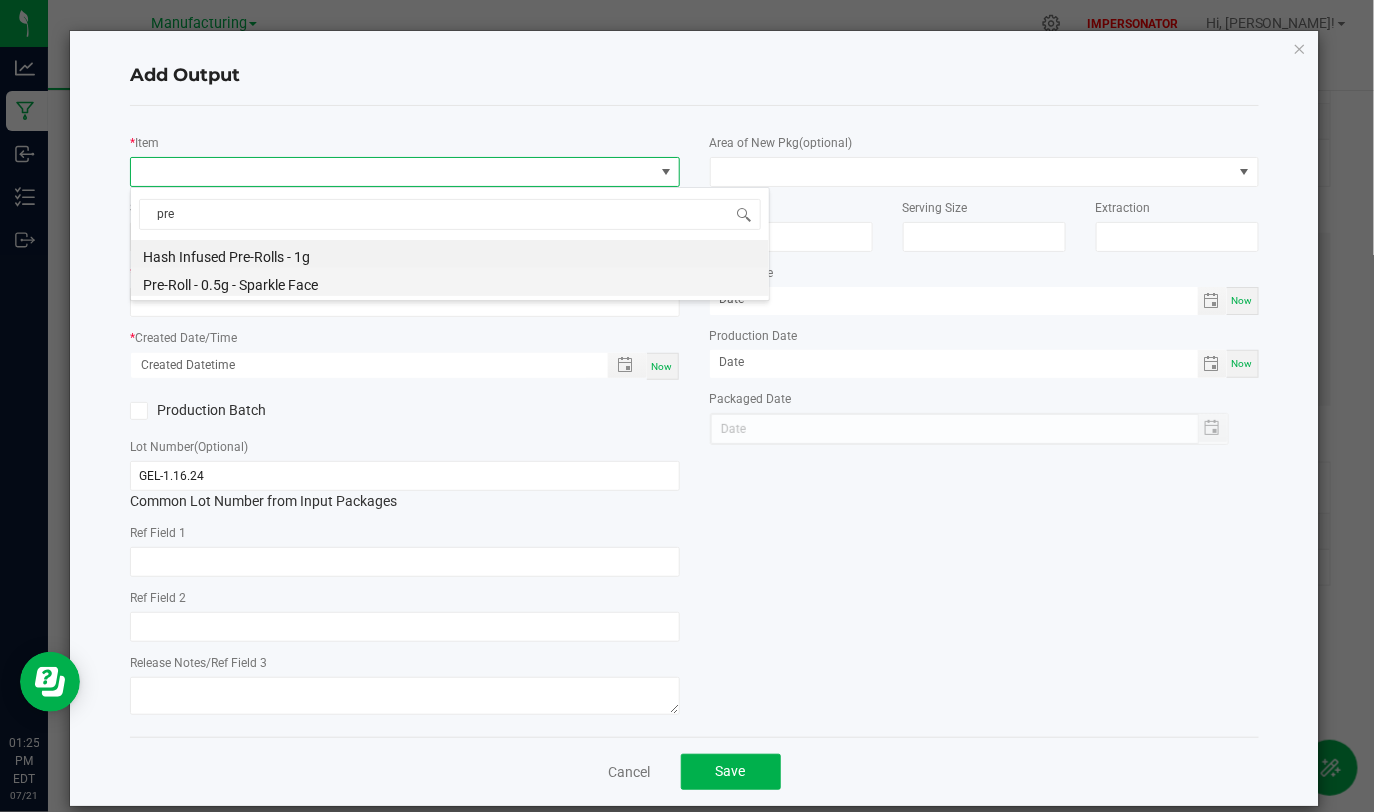 click on "Pre-Roll - 0.5g - Sparkle Face" at bounding box center (450, 282) 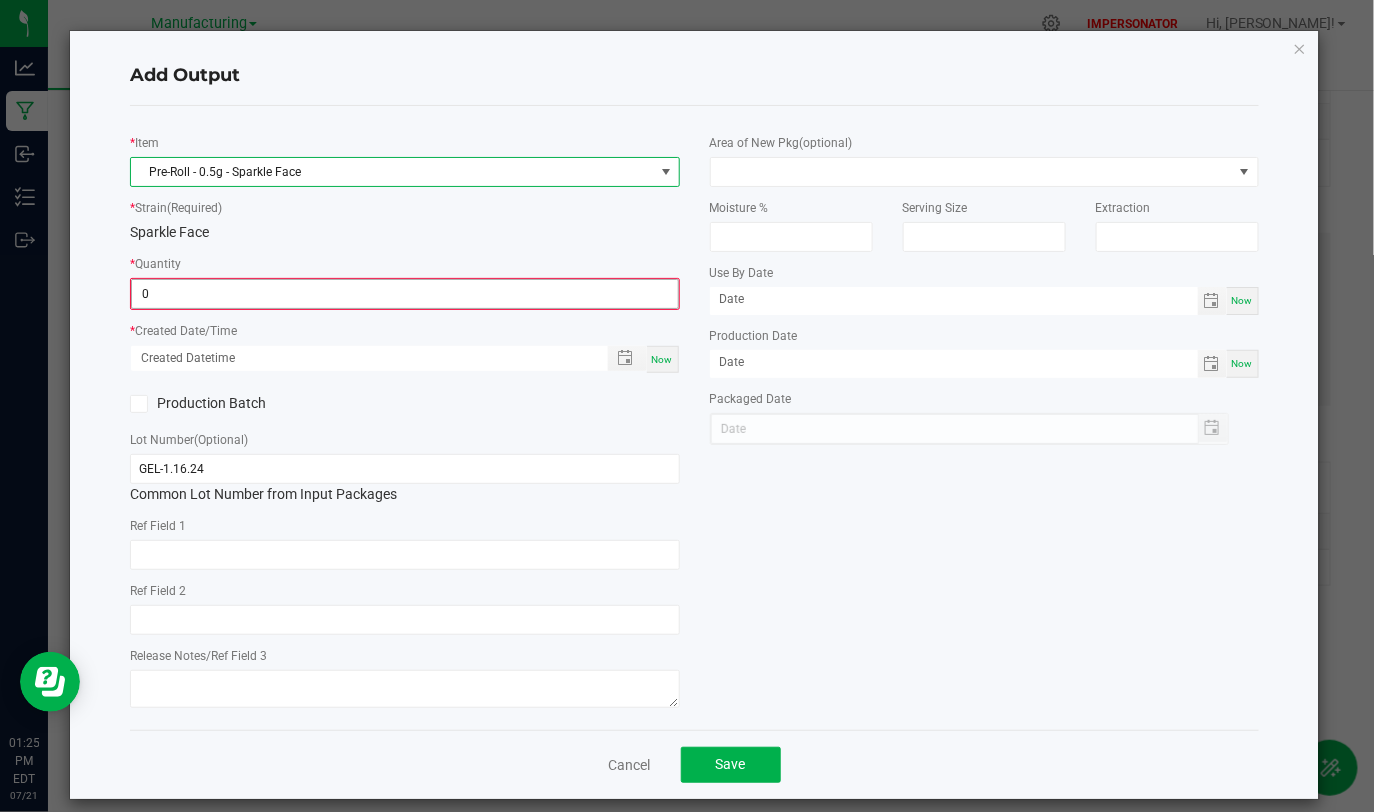 click on "0" at bounding box center [404, 294] 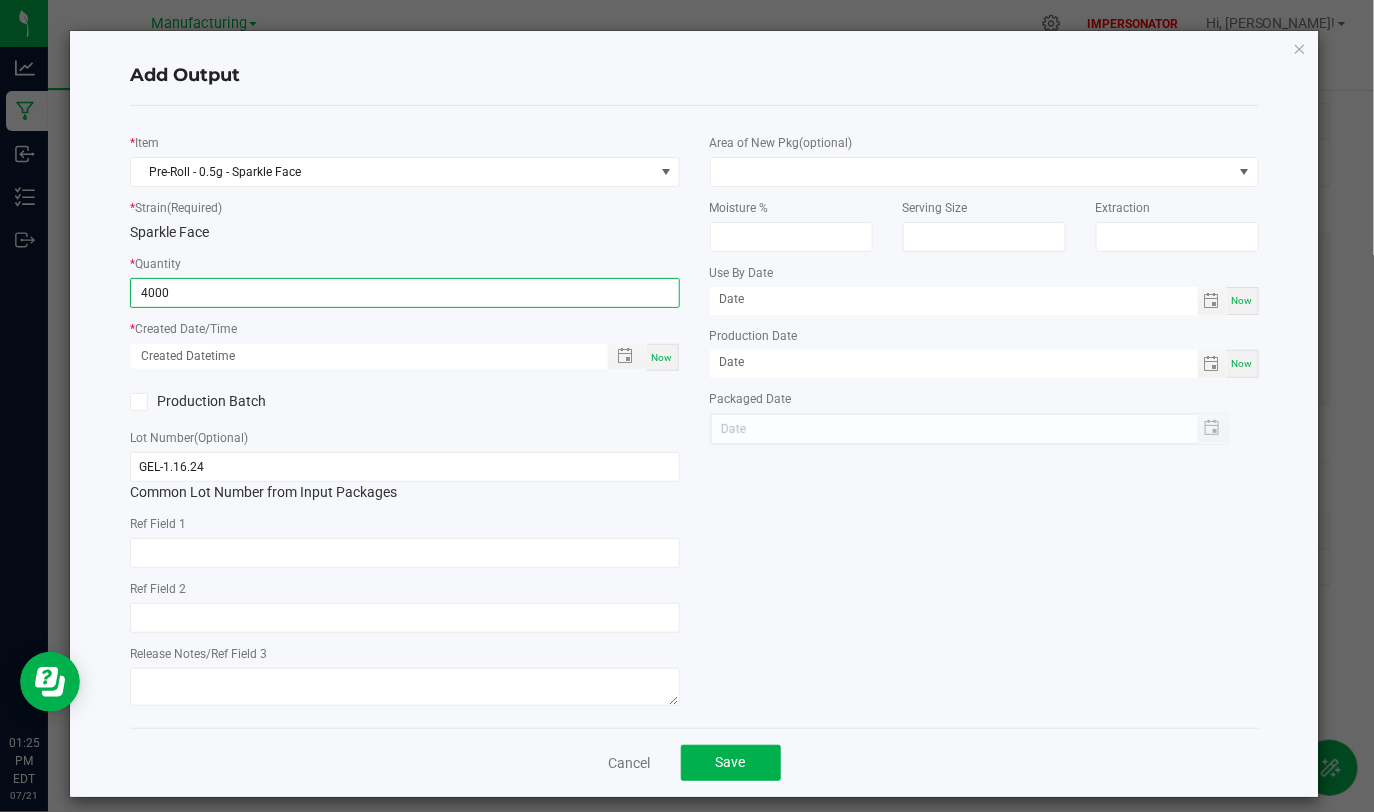 type on "4000.0000 g" 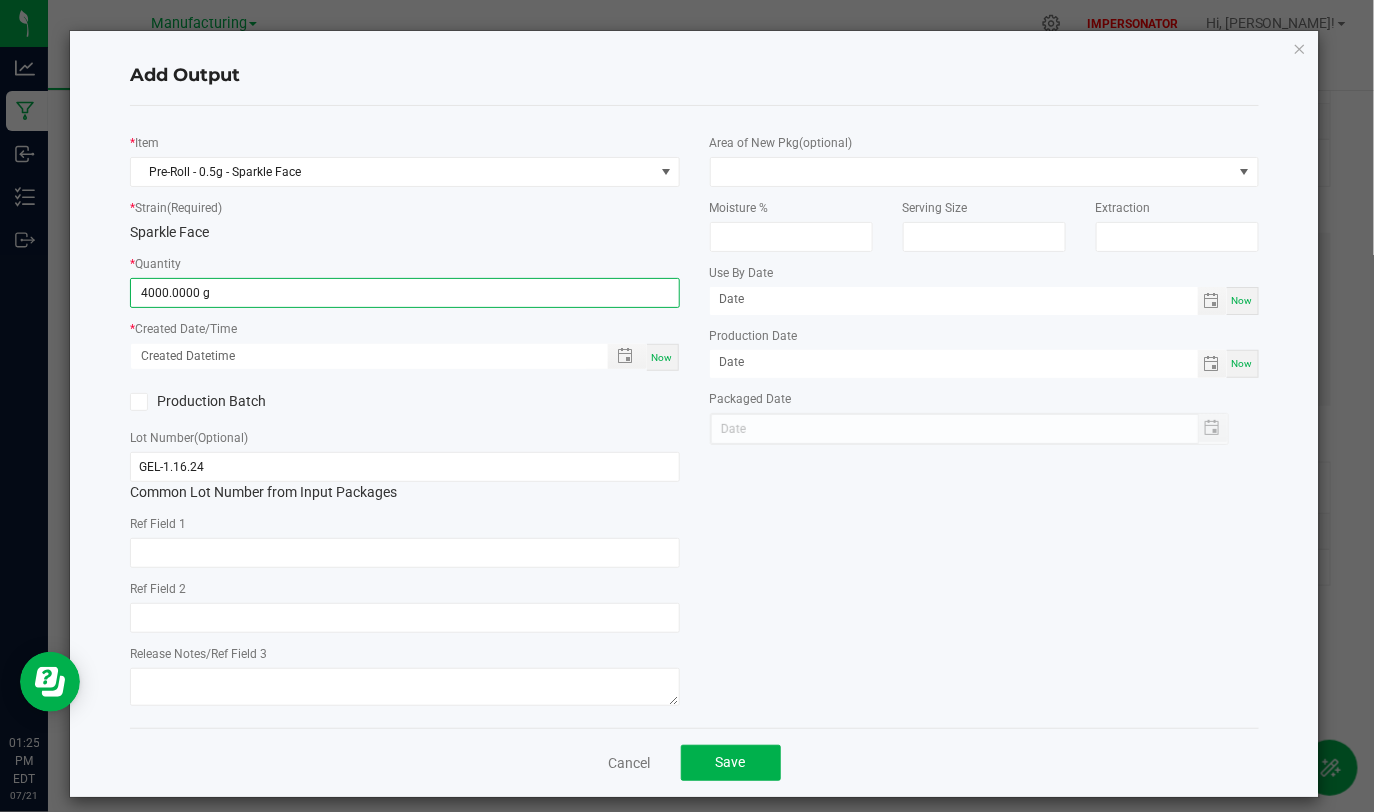click on "*   Item  Pre-Roll - 0.5g - Sparkle Face  *   Strain  (Required)  Sparkle Face   *   Quantity  4000.0000 g  *   Created Date/Time  Now  Production Batch   Lot Number  (Optional) GEL-1.16.24  Common Lot Number from Input Packages   Ref Field 1   Ref Field 2   Release Notes/Ref Field 3" 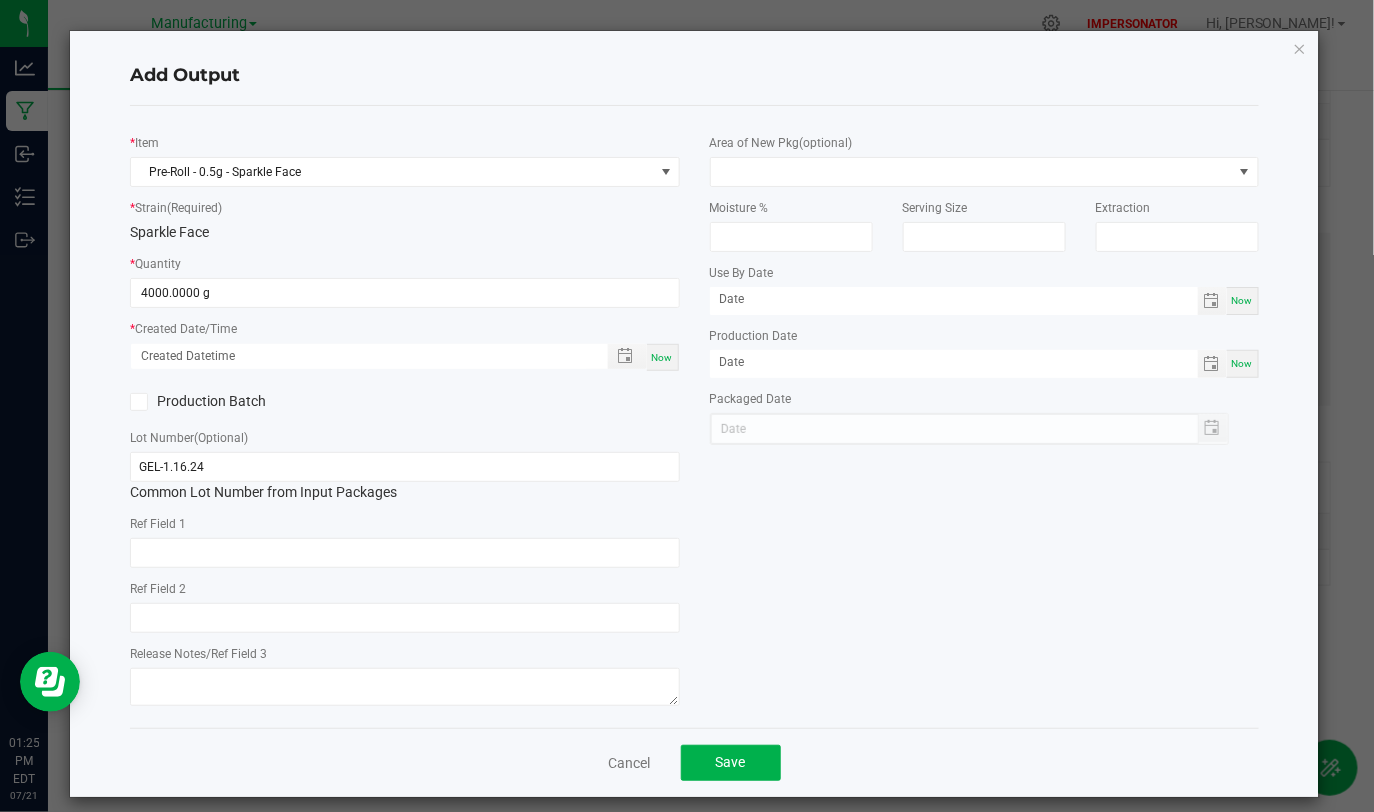click on "Now" at bounding box center [663, 357] 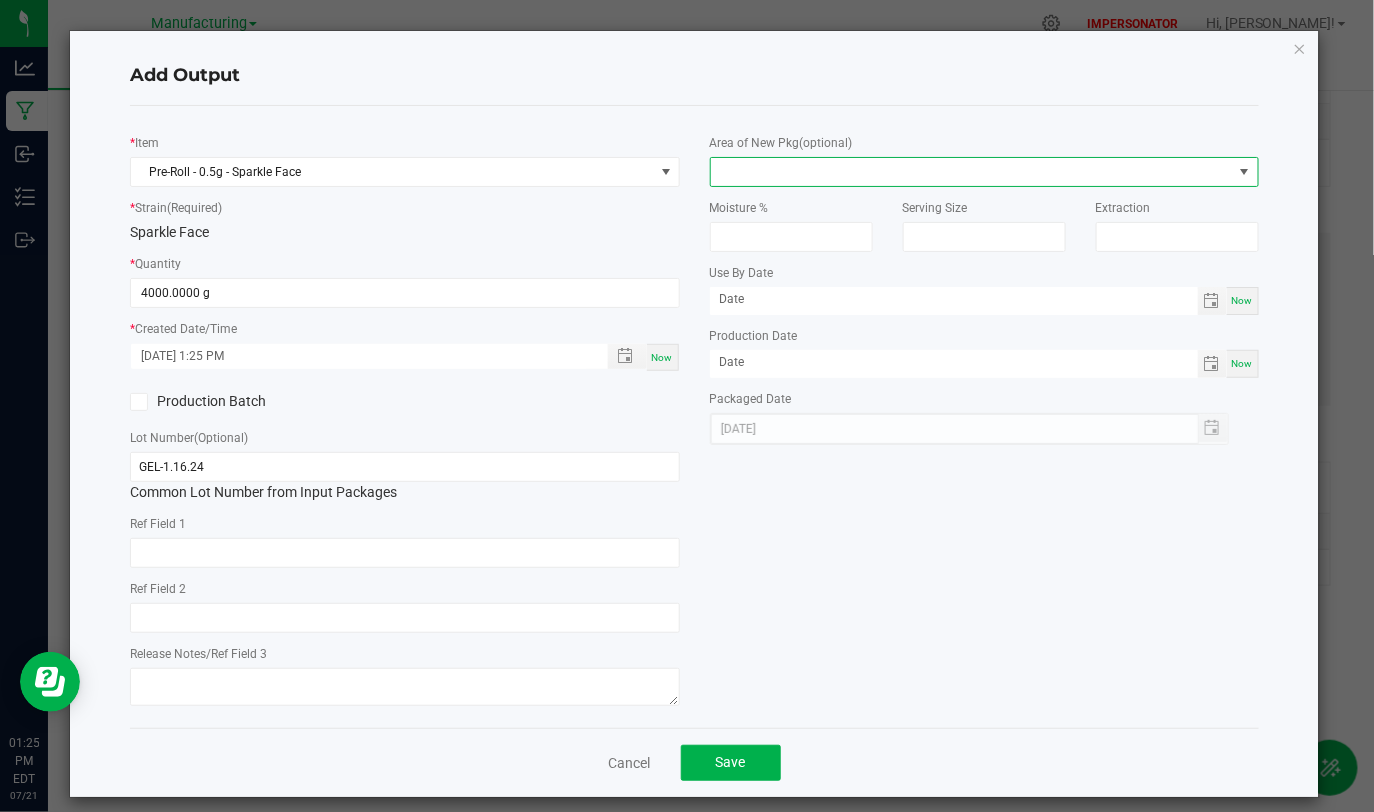 click at bounding box center [972, 172] 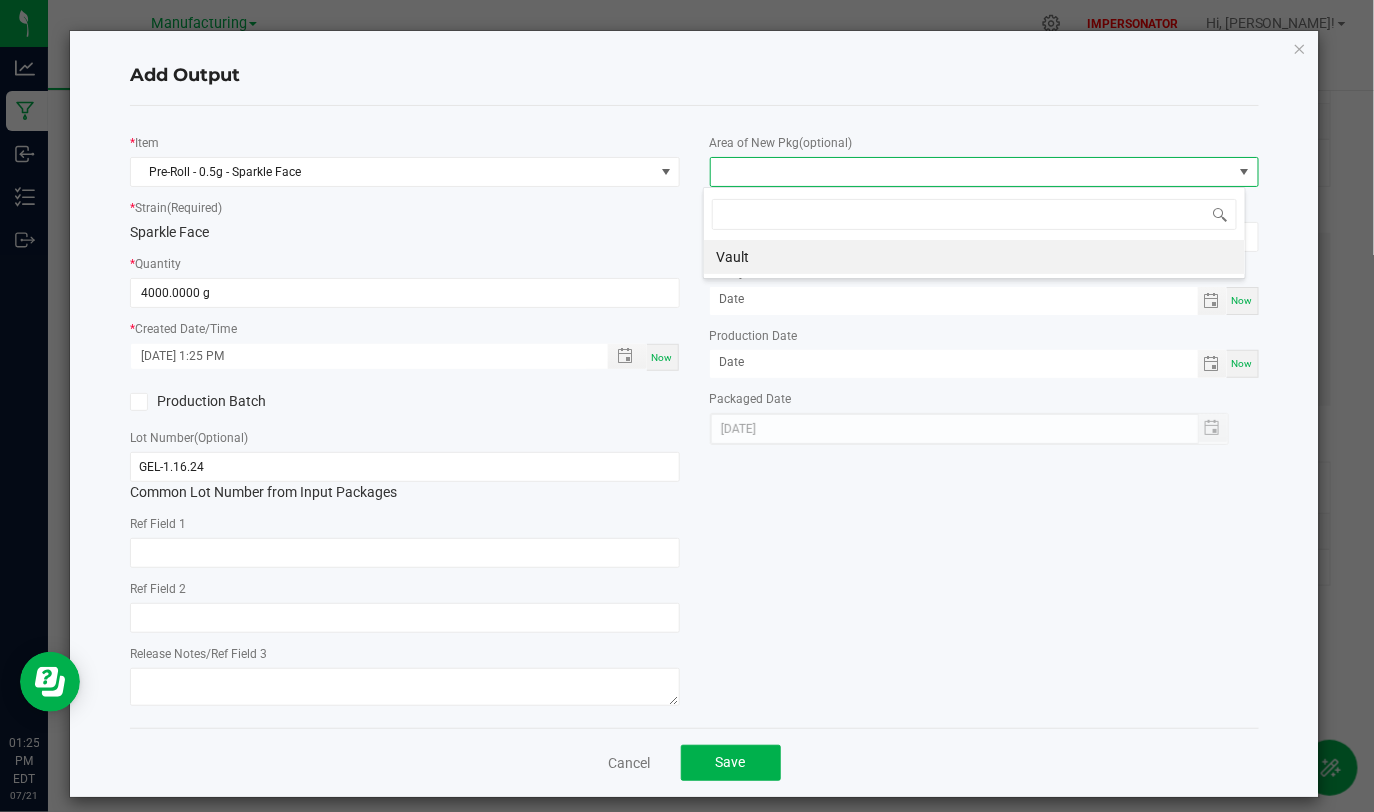 scroll, scrollTop: 99970, scrollLeft: 99456, axis: both 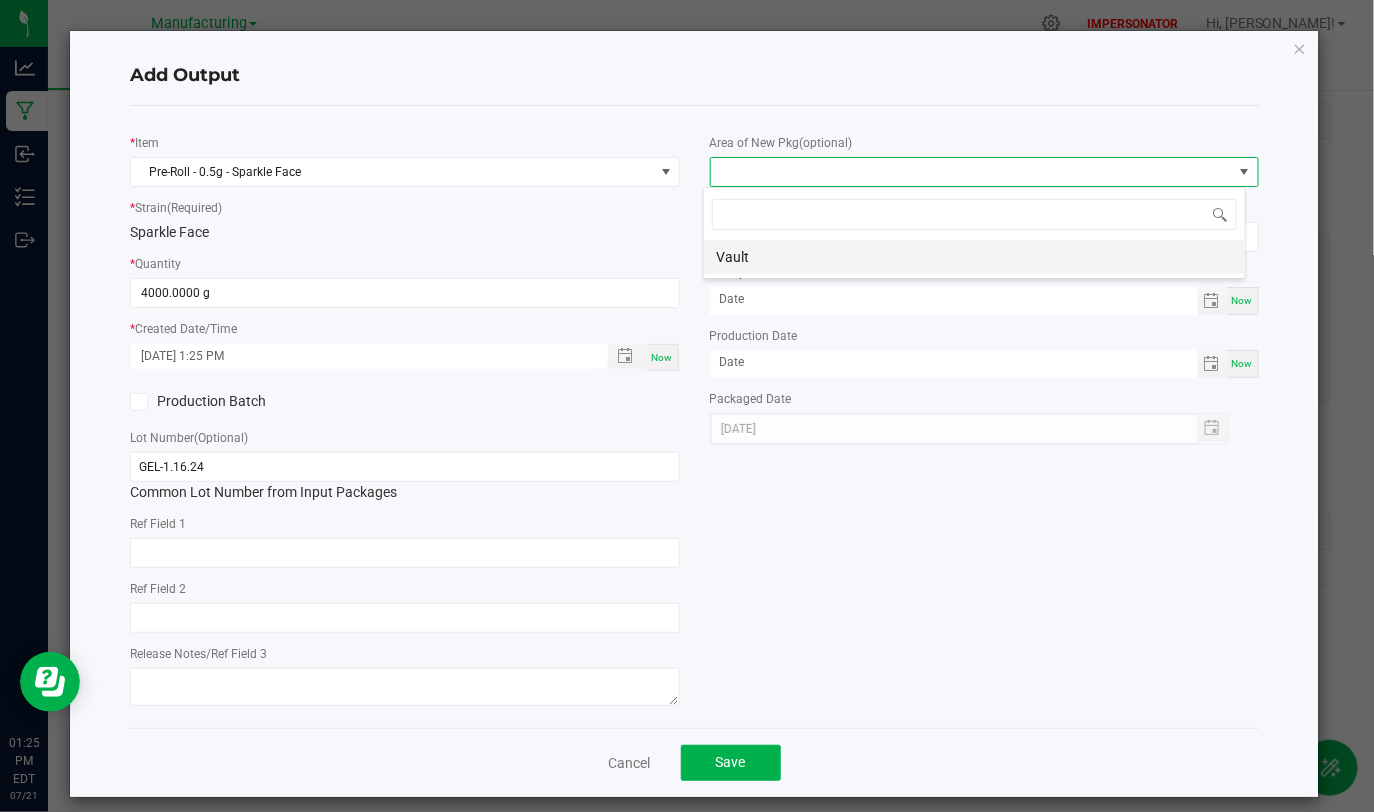 click on "Vault" at bounding box center [974, 257] 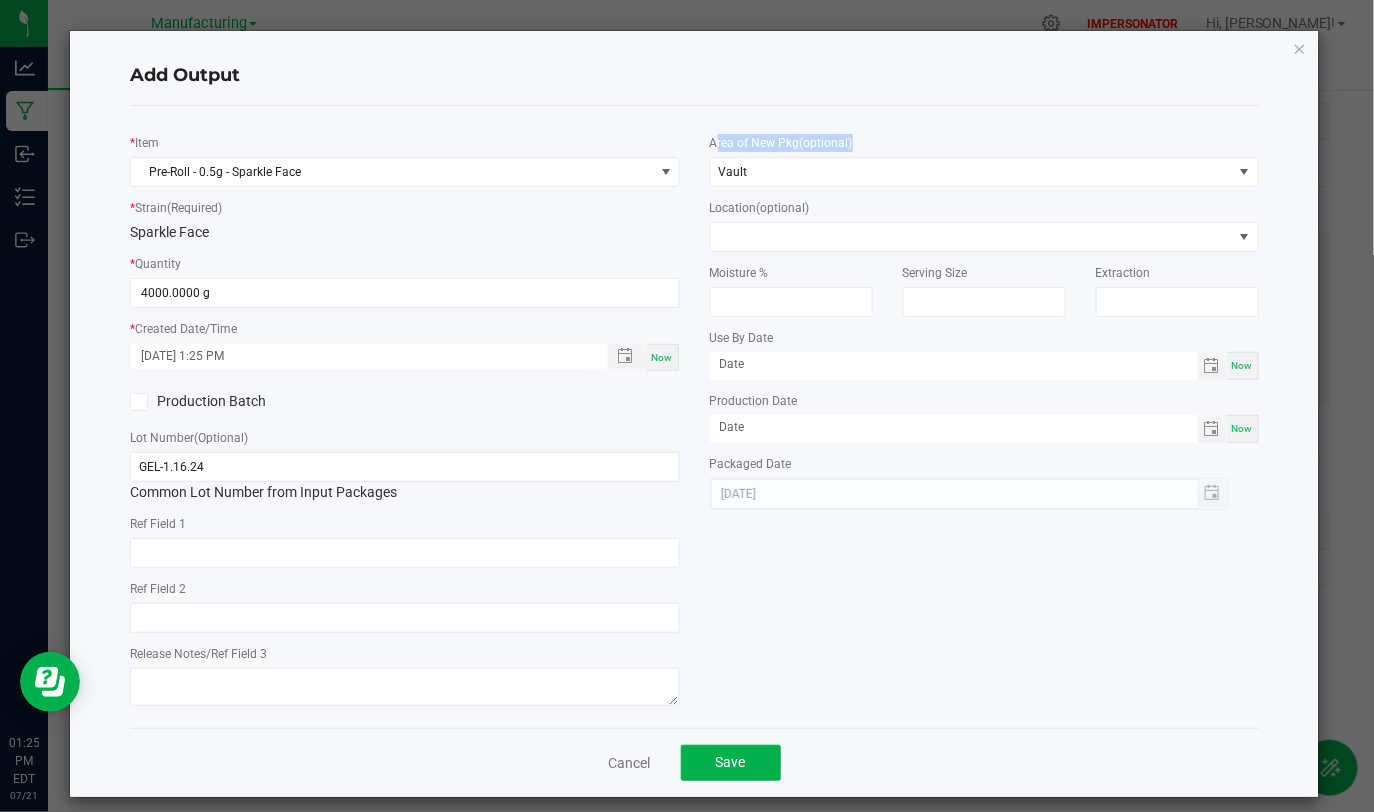 drag, startPoint x: 703, startPoint y: 142, endPoint x: 931, endPoint y: 143, distance: 228.0022 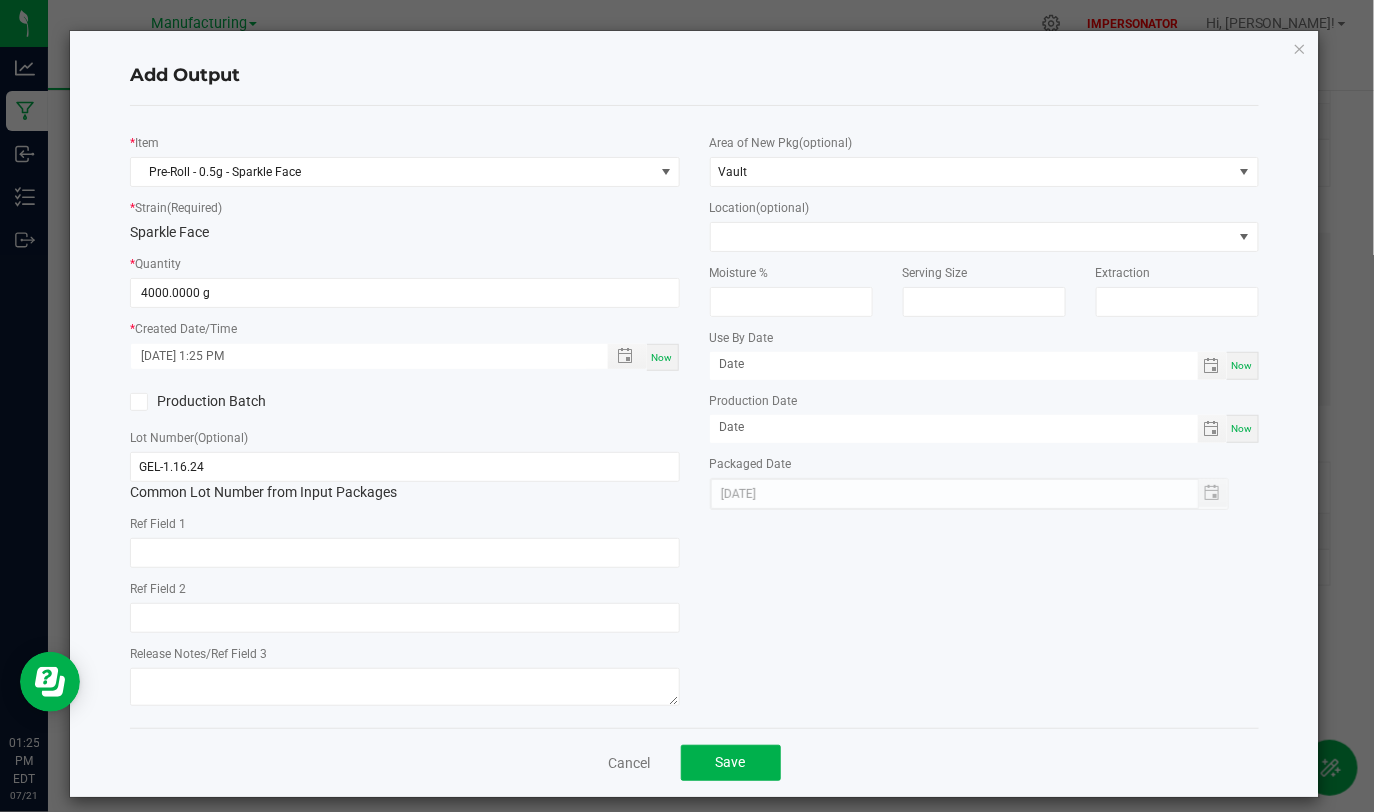 click on "Area of New Pkg  (optional) Vault" 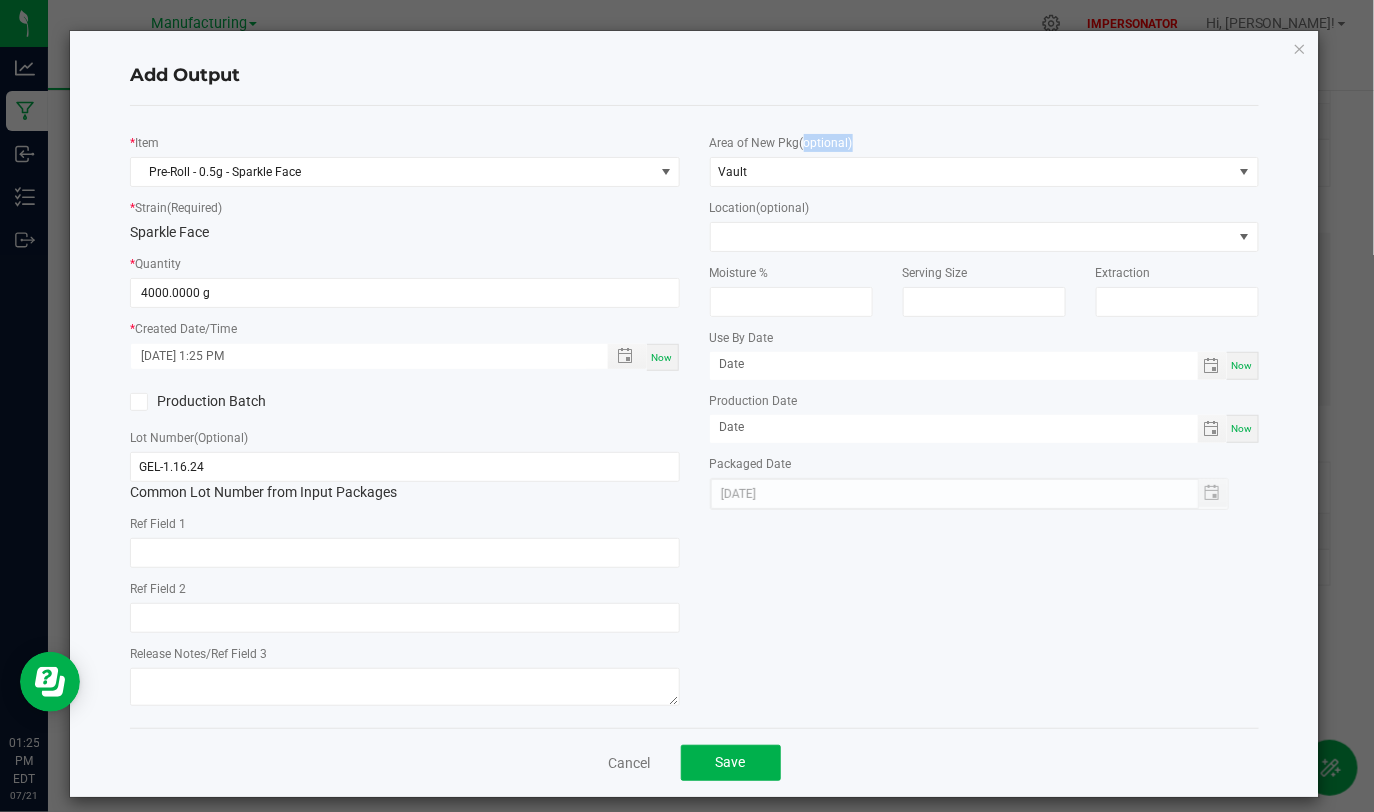 drag, startPoint x: 800, startPoint y: 141, endPoint x: 889, endPoint y: 142, distance: 89.005615 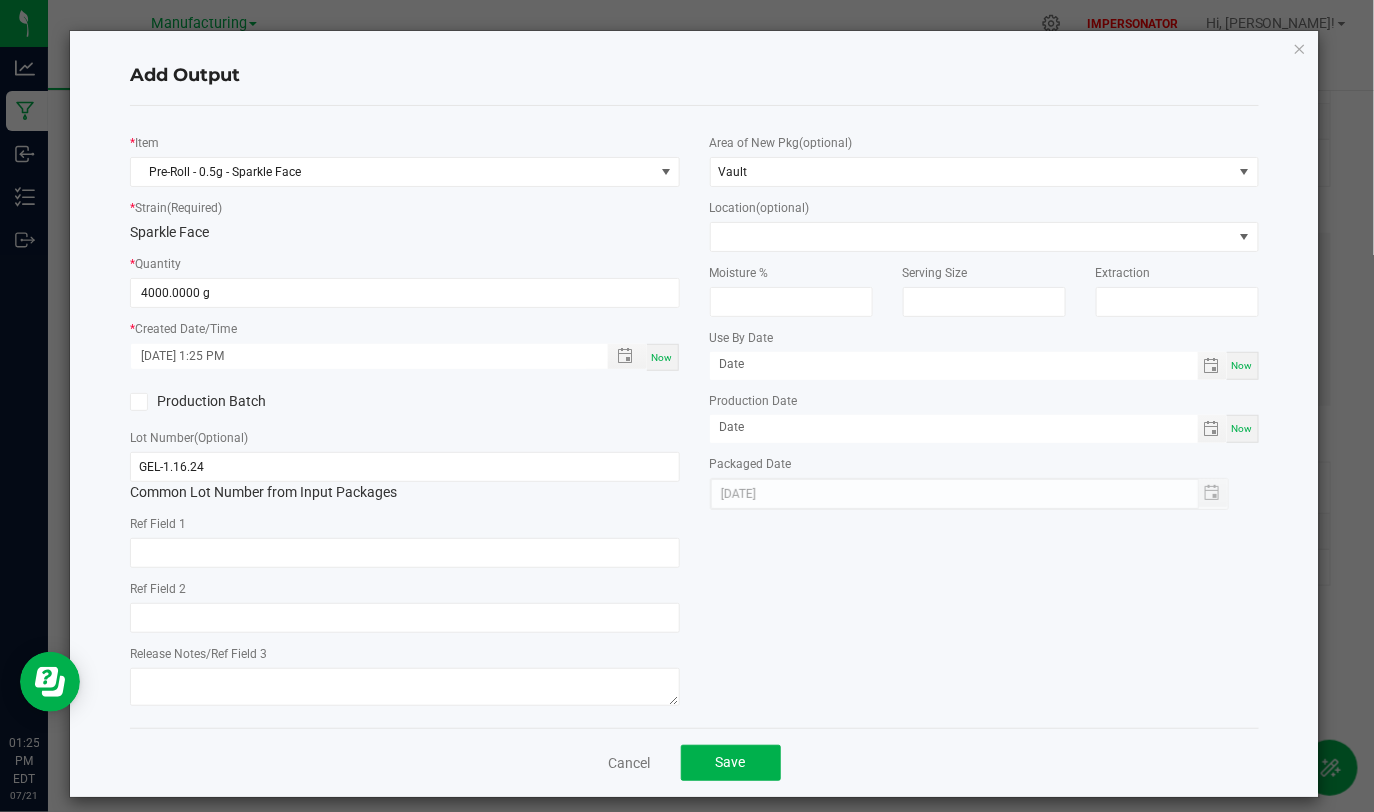 click on "Area of New Pkg  (optional) Vault" 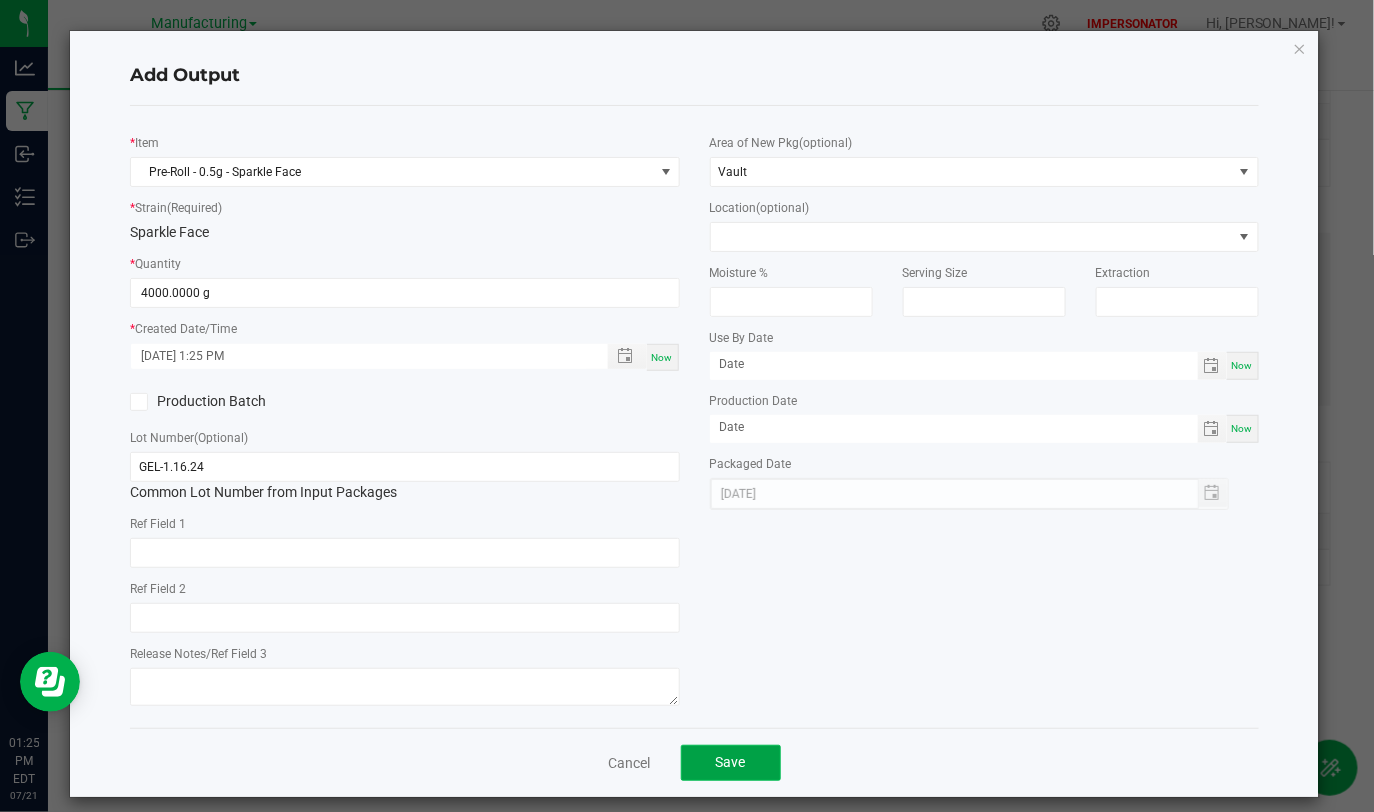 click on "Save" 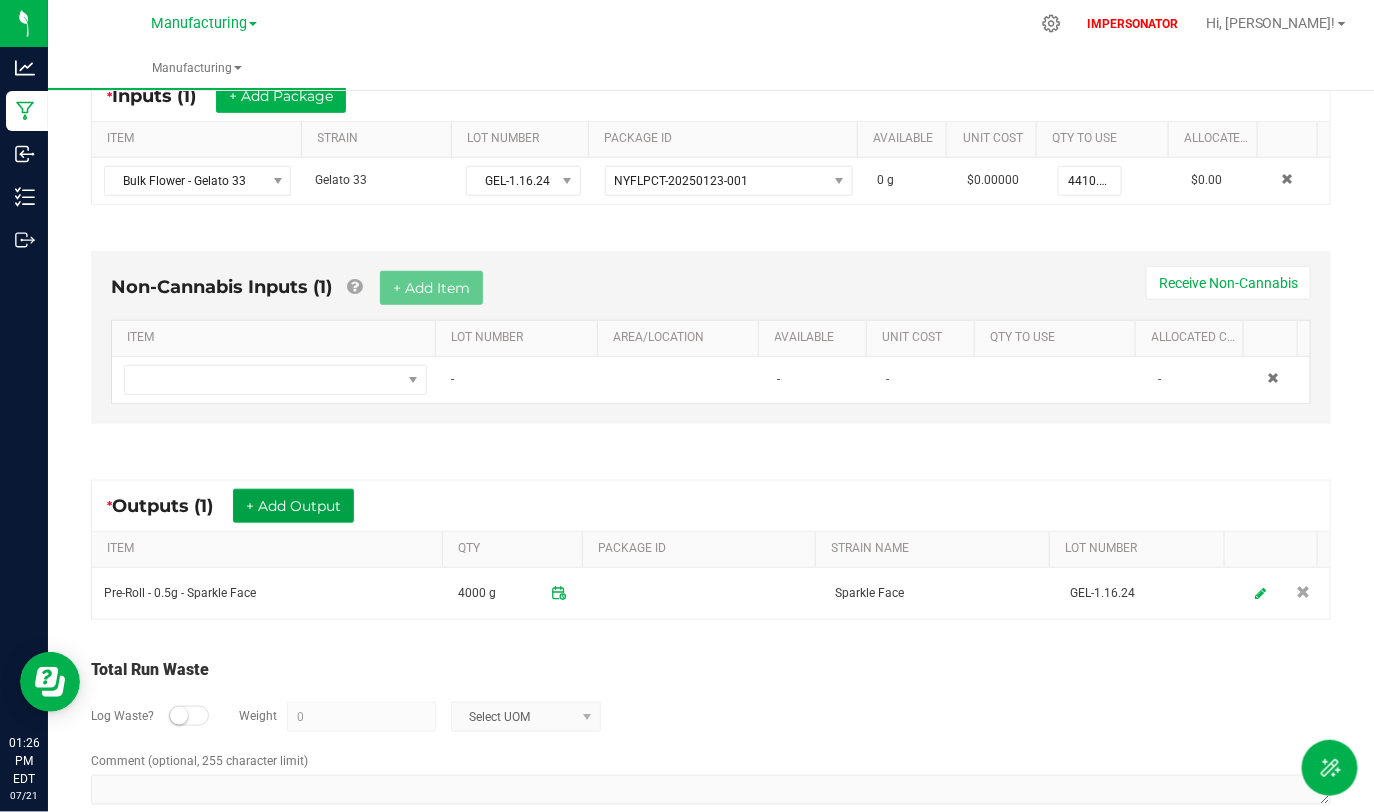 scroll, scrollTop: 431, scrollLeft: 0, axis: vertical 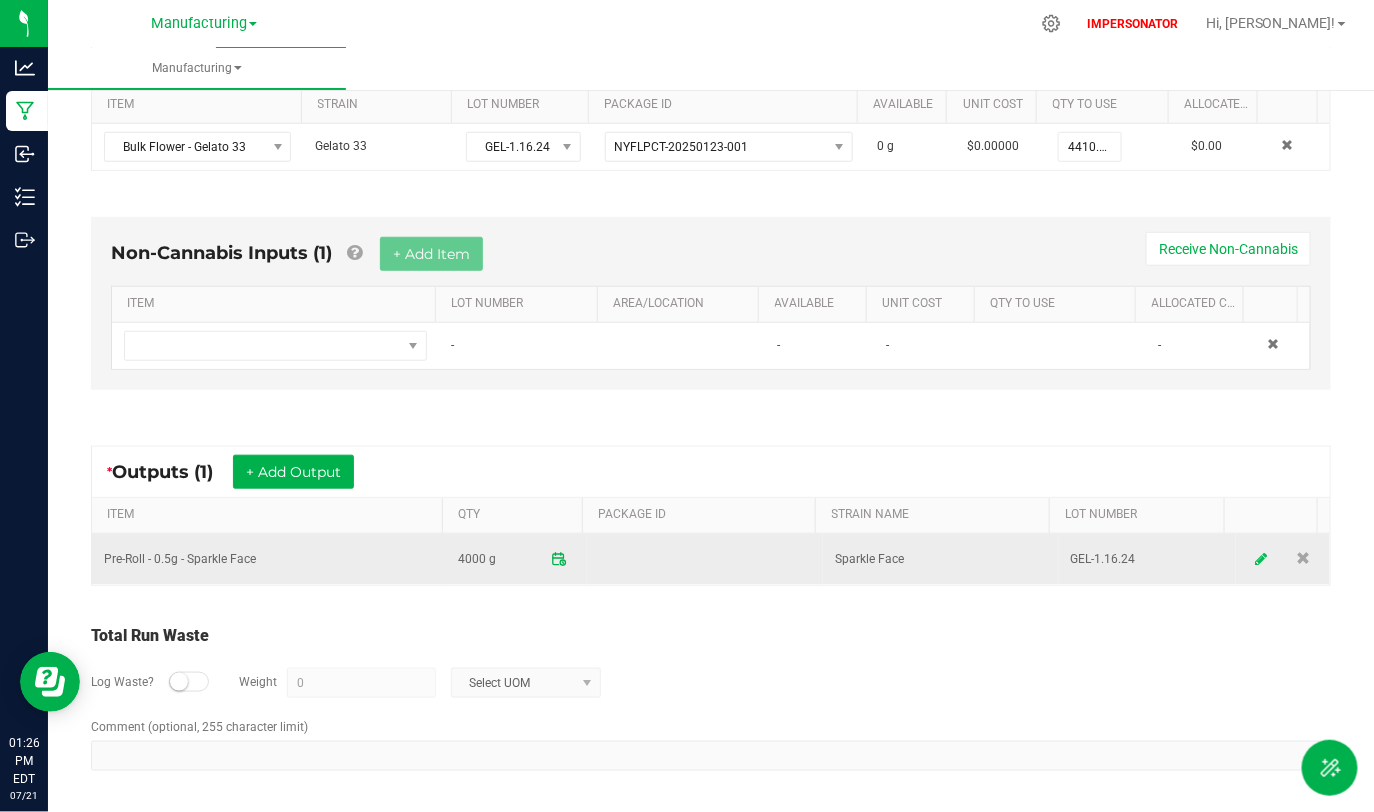 click at bounding box center (1261, 559) 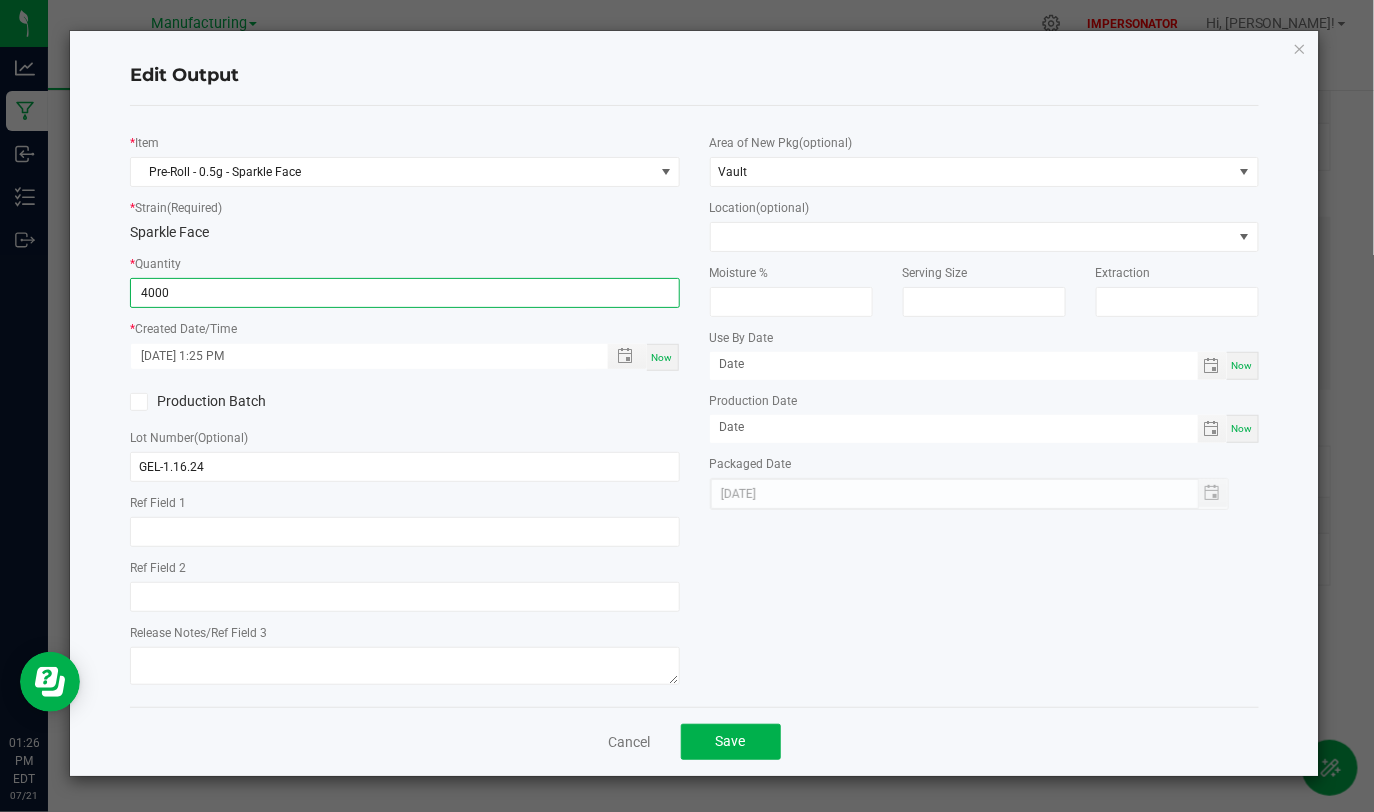 click on "4000" at bounding box center (404, 293) 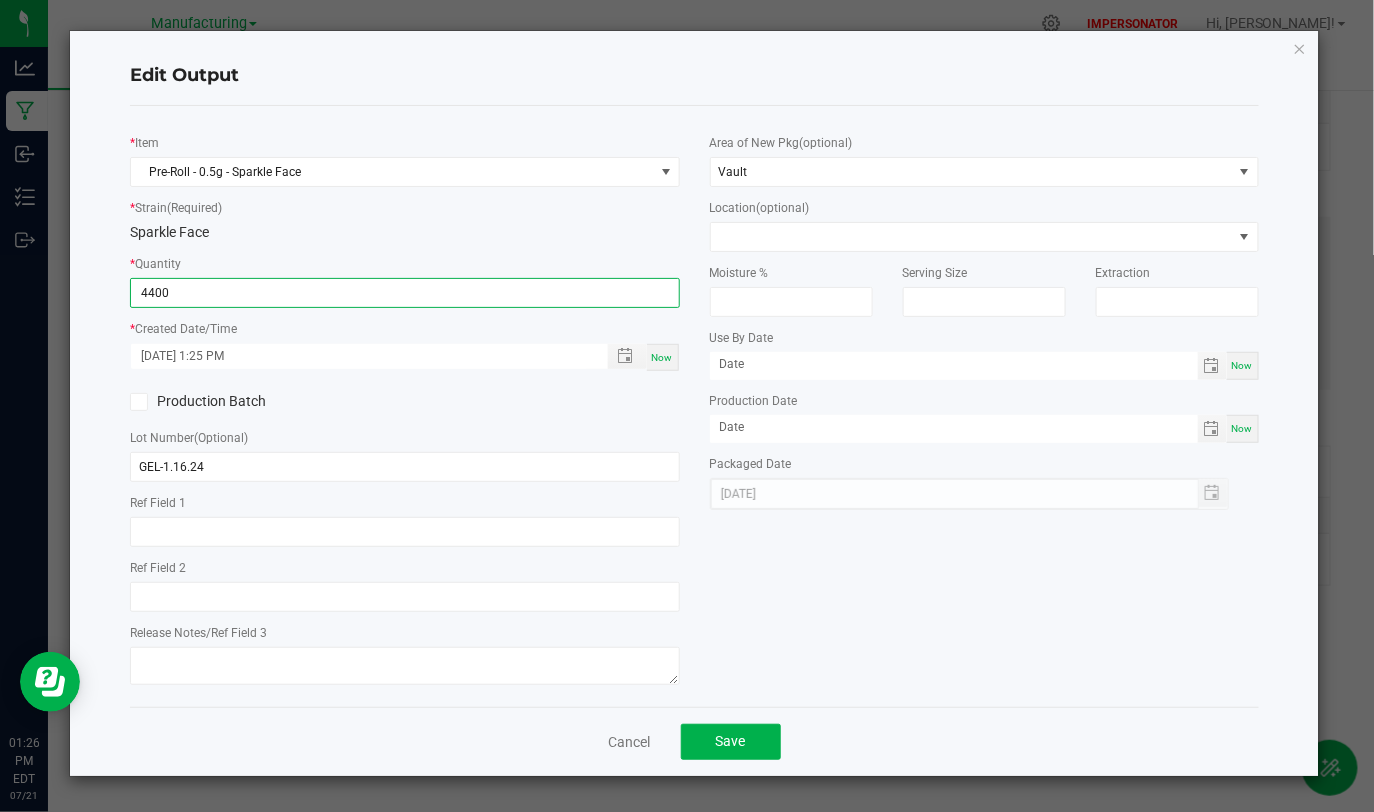 type on "4400.0000 g" 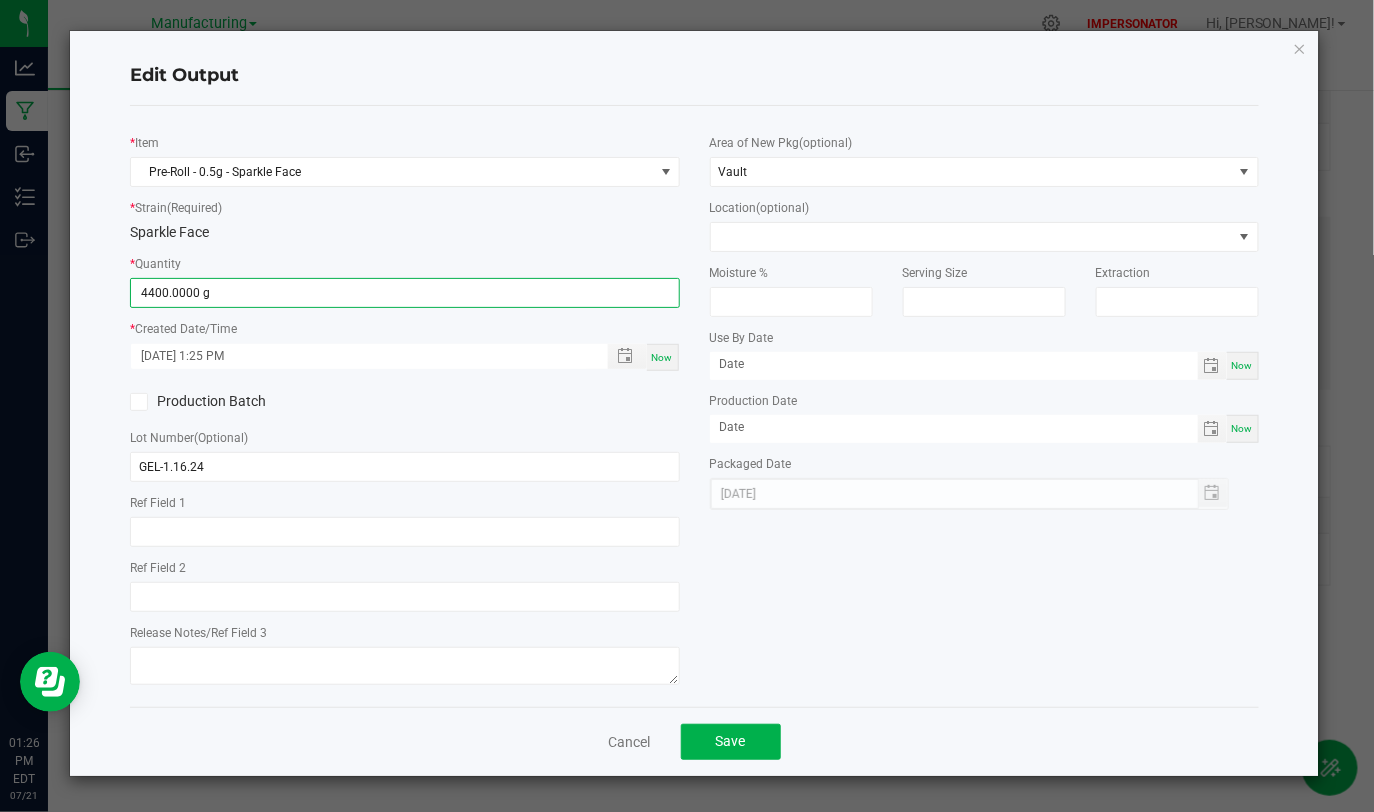 click on "*   Item  Pre-Roll - 0.5g - Sparkle Face  *   Strain  (Required)  Sparkle Face   *   Quantity  4400.0000 g  *   Created Date/Time  07/21/2025 1:25 PM Now  Production Batch   Lot Number  (Optional) GEL-1.16.24     Ref Field 1   Ref Field 2   Release Notes/Ref Field 3" 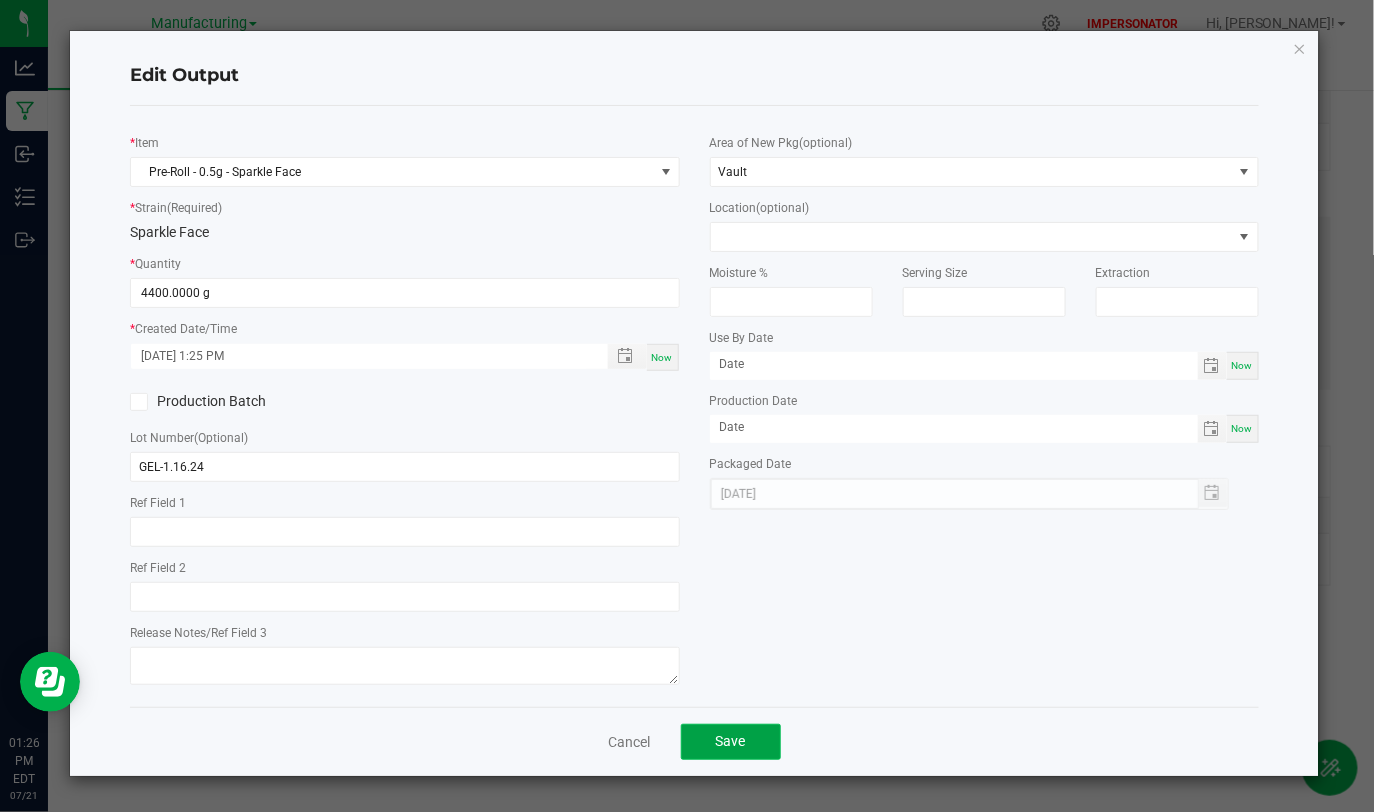 click on "Save" 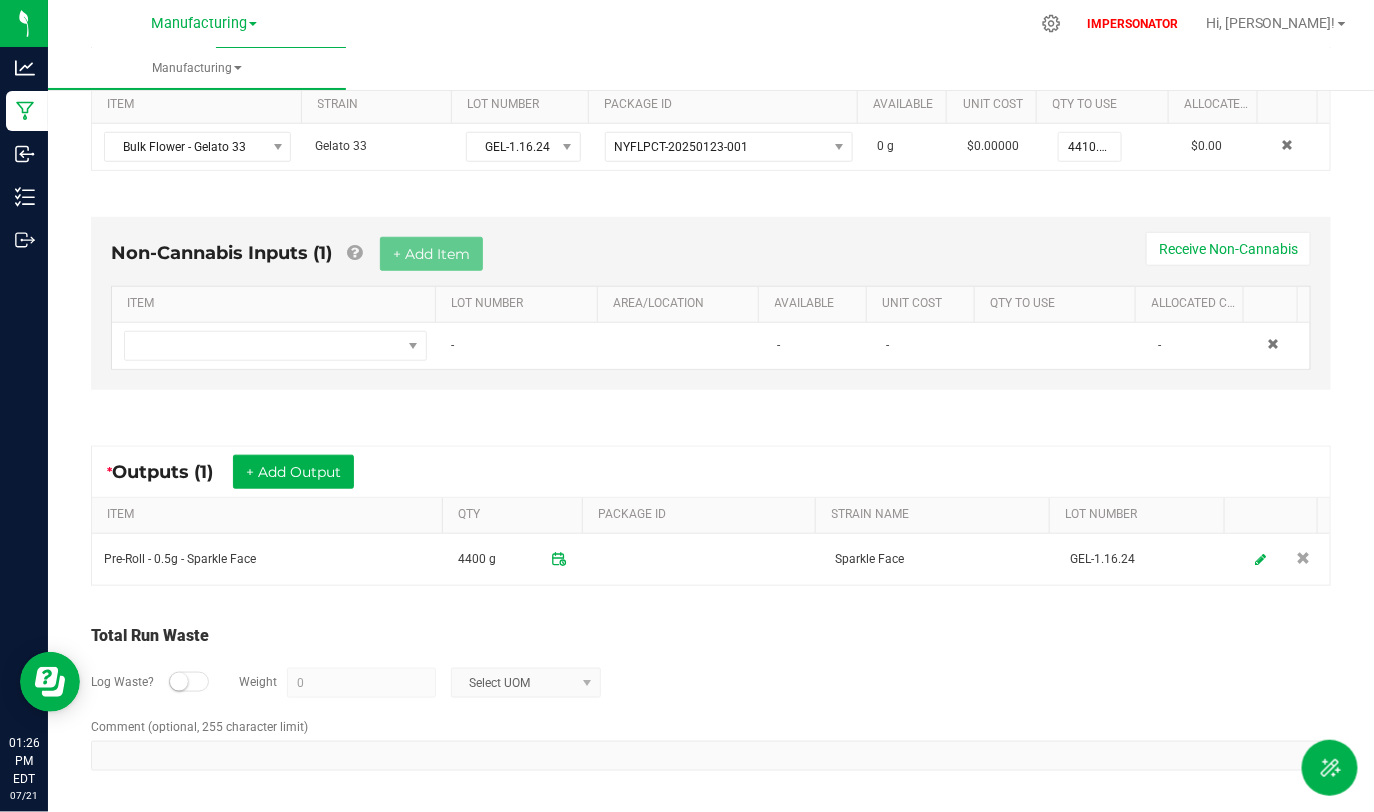 click at bounding box center (179, 682) 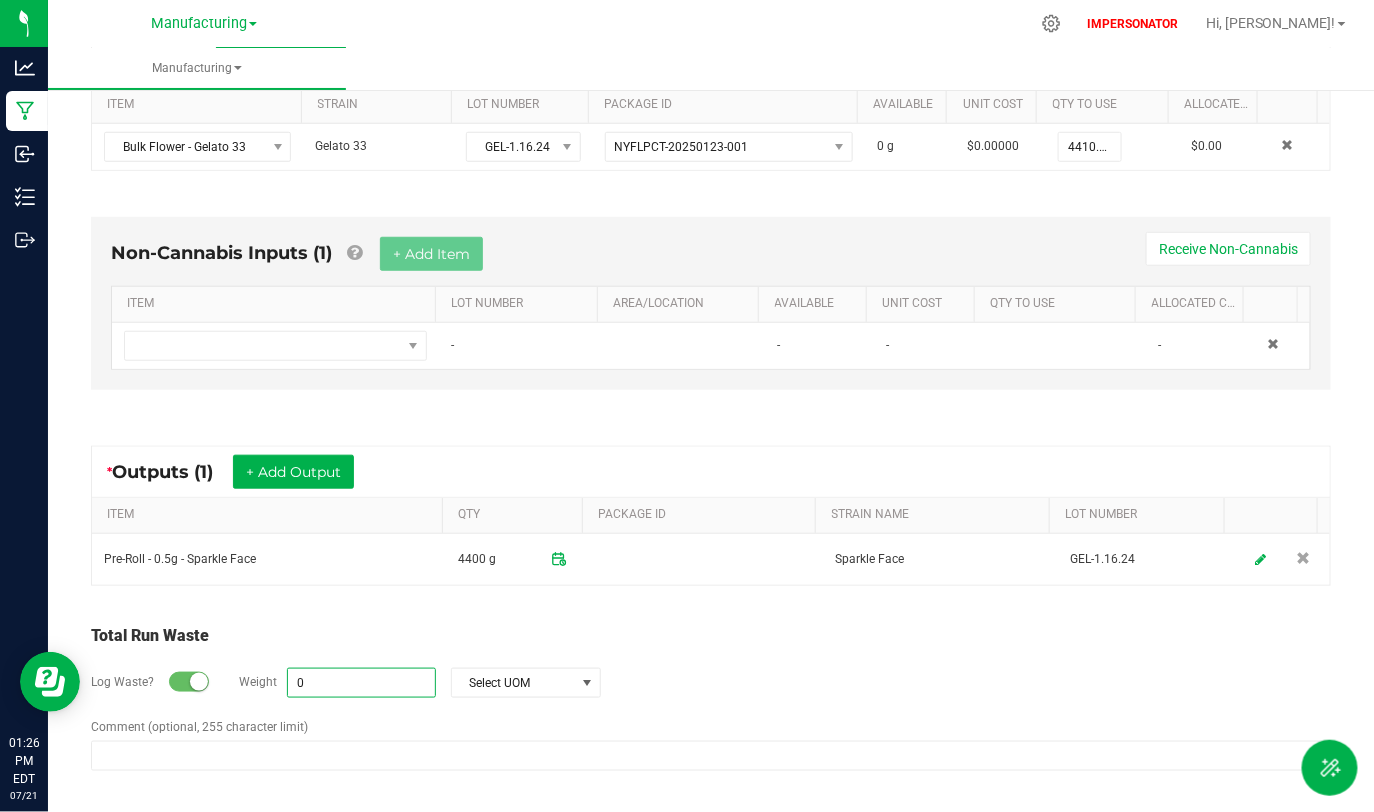 click on "0" at bounding box center [361, 683] 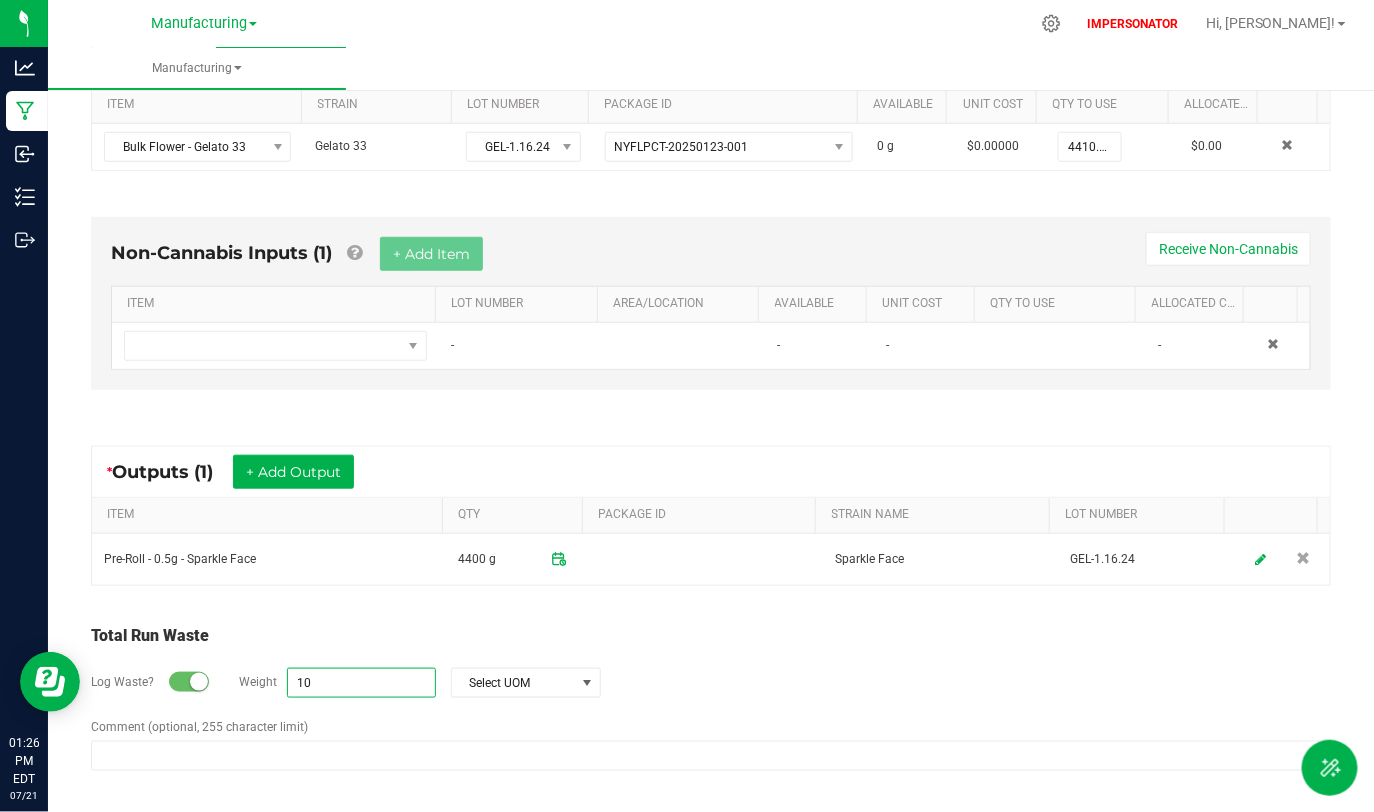 type on "10" 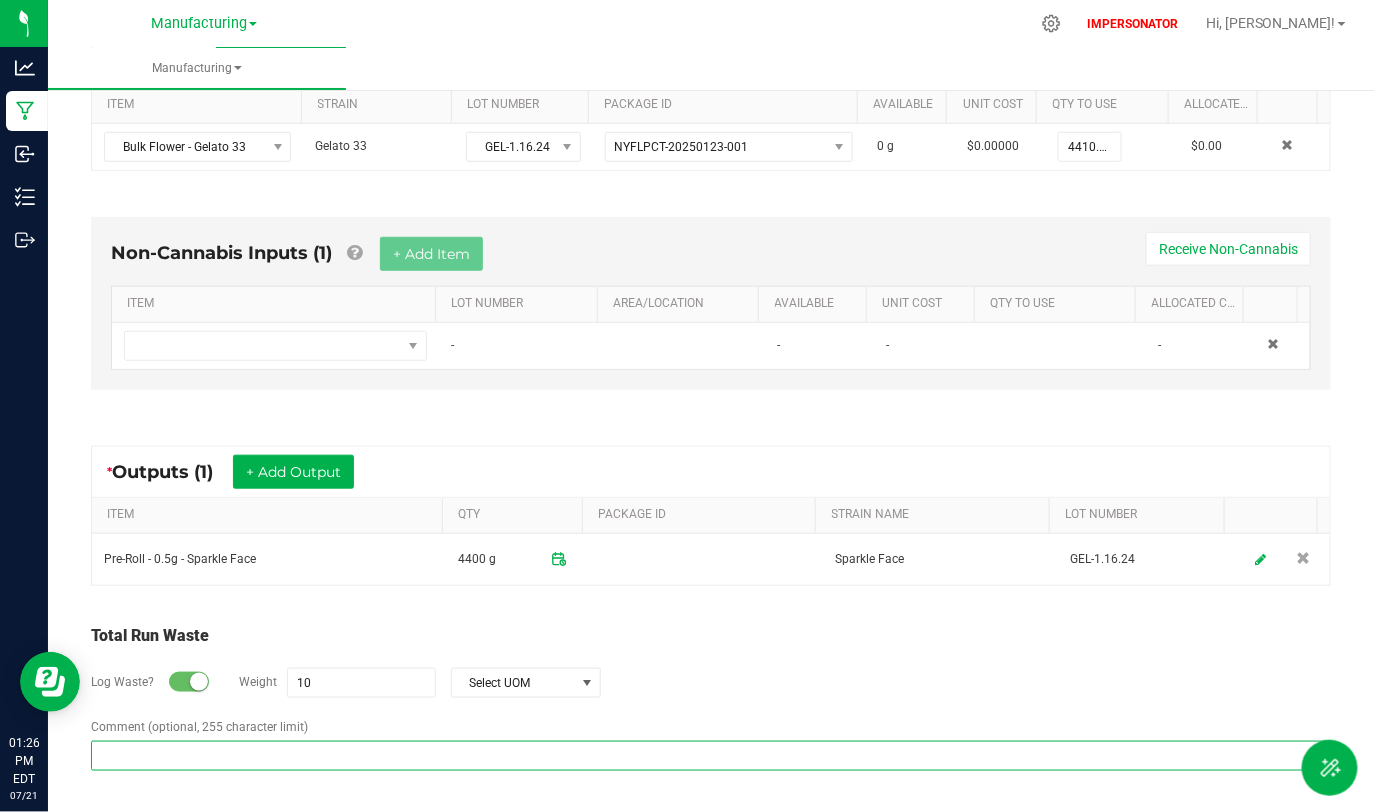 click on "Comment (optional, 255 character limit)" at bounding box center [711, 756] 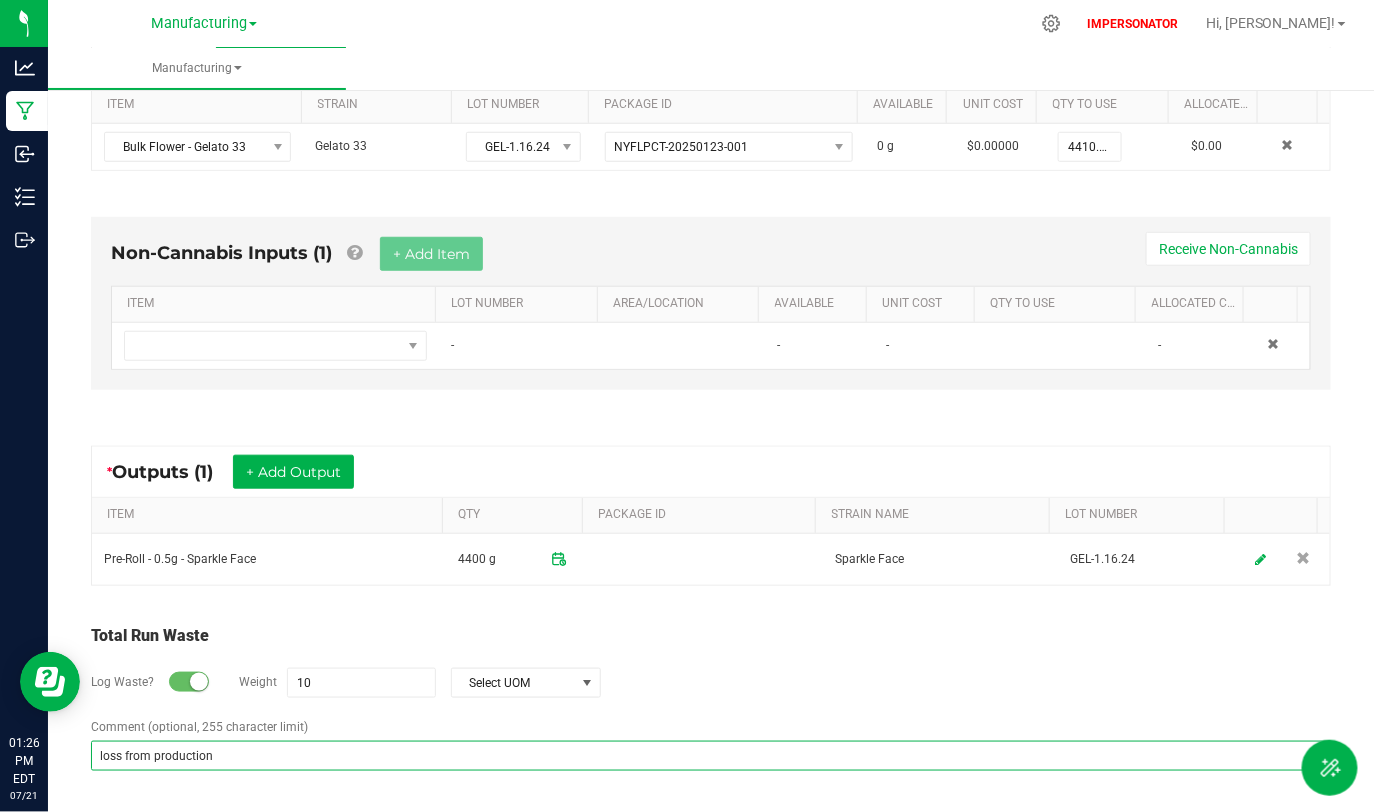 type on "loss from production" 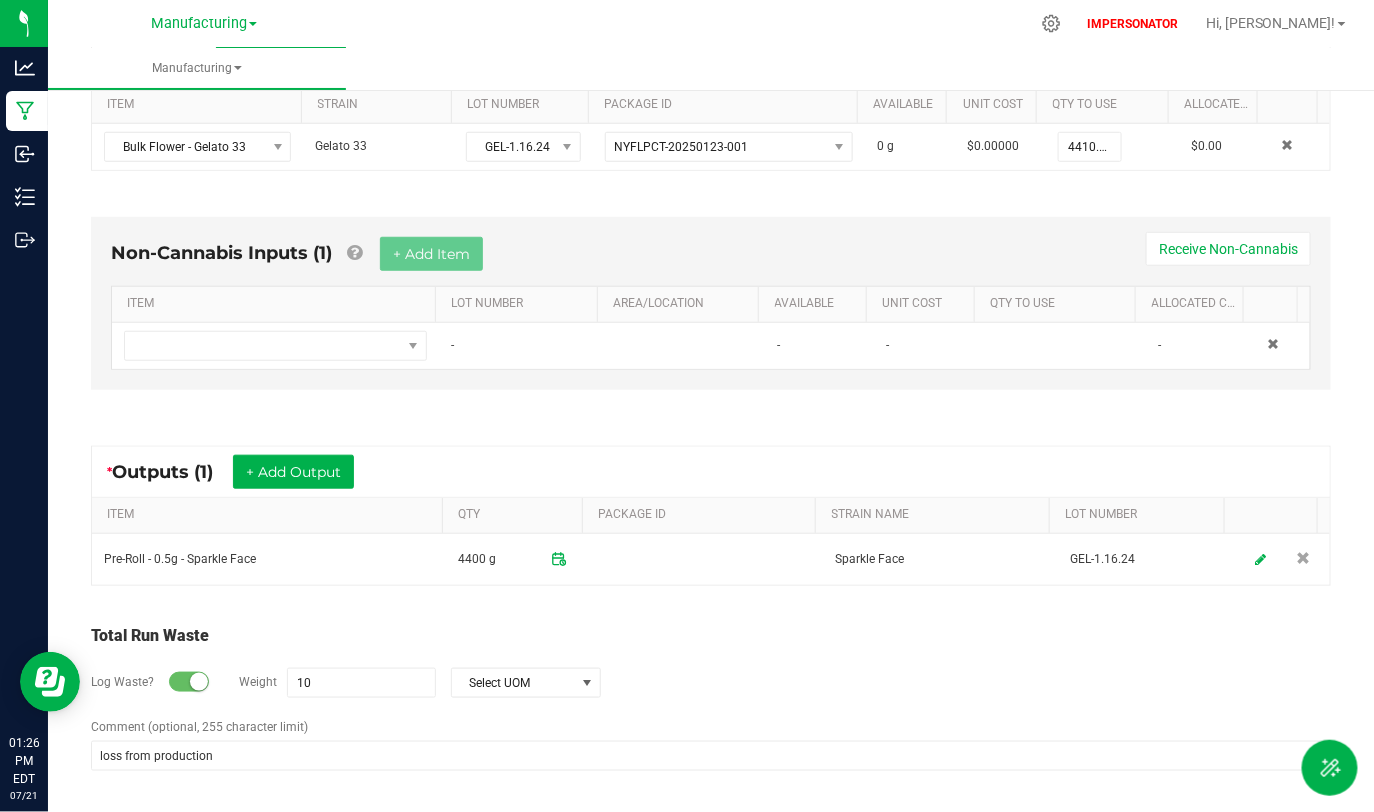 click on "Comment (optional, 255 character limit)  loss from production" at bounding box center [711, 747] 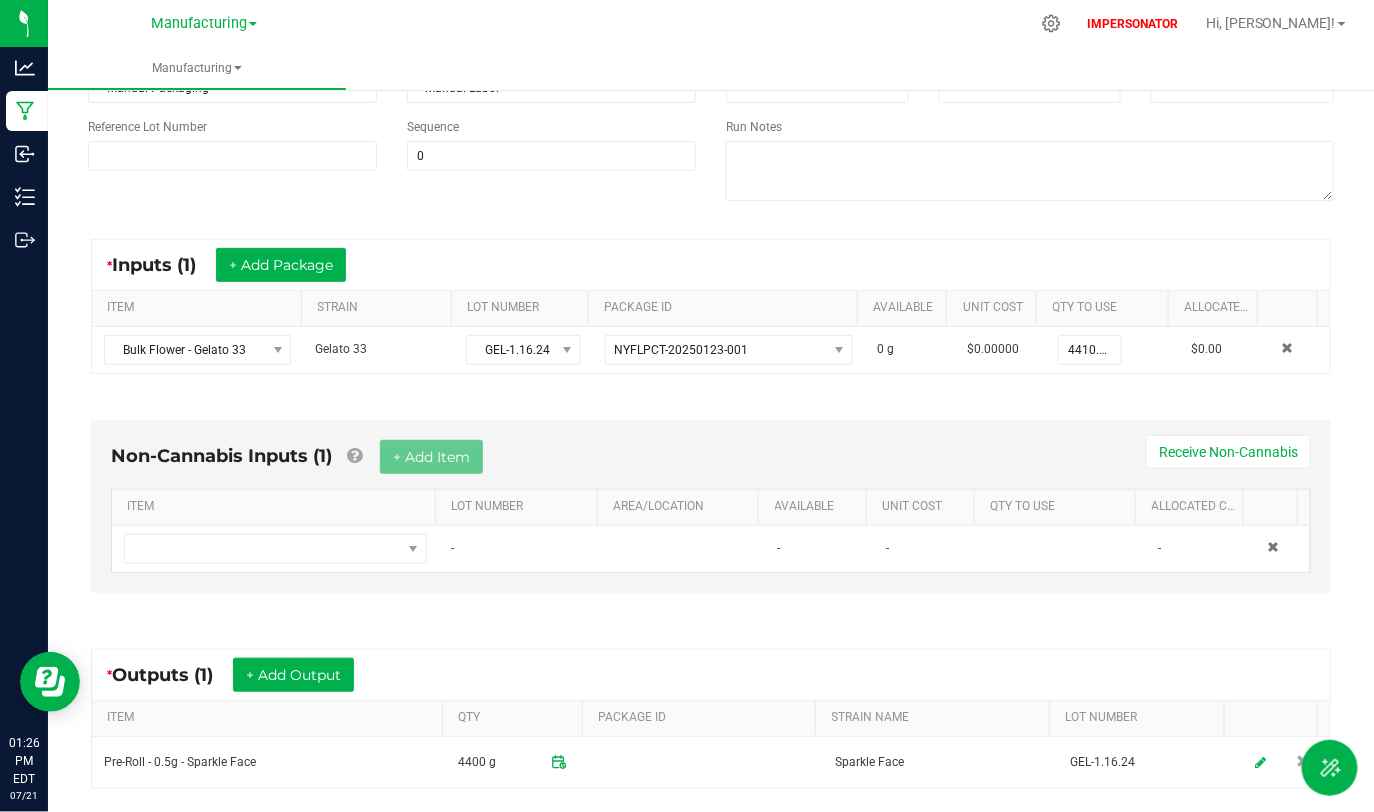 scroll, scrollTop: 0, scrollLeft: 0, axis: both 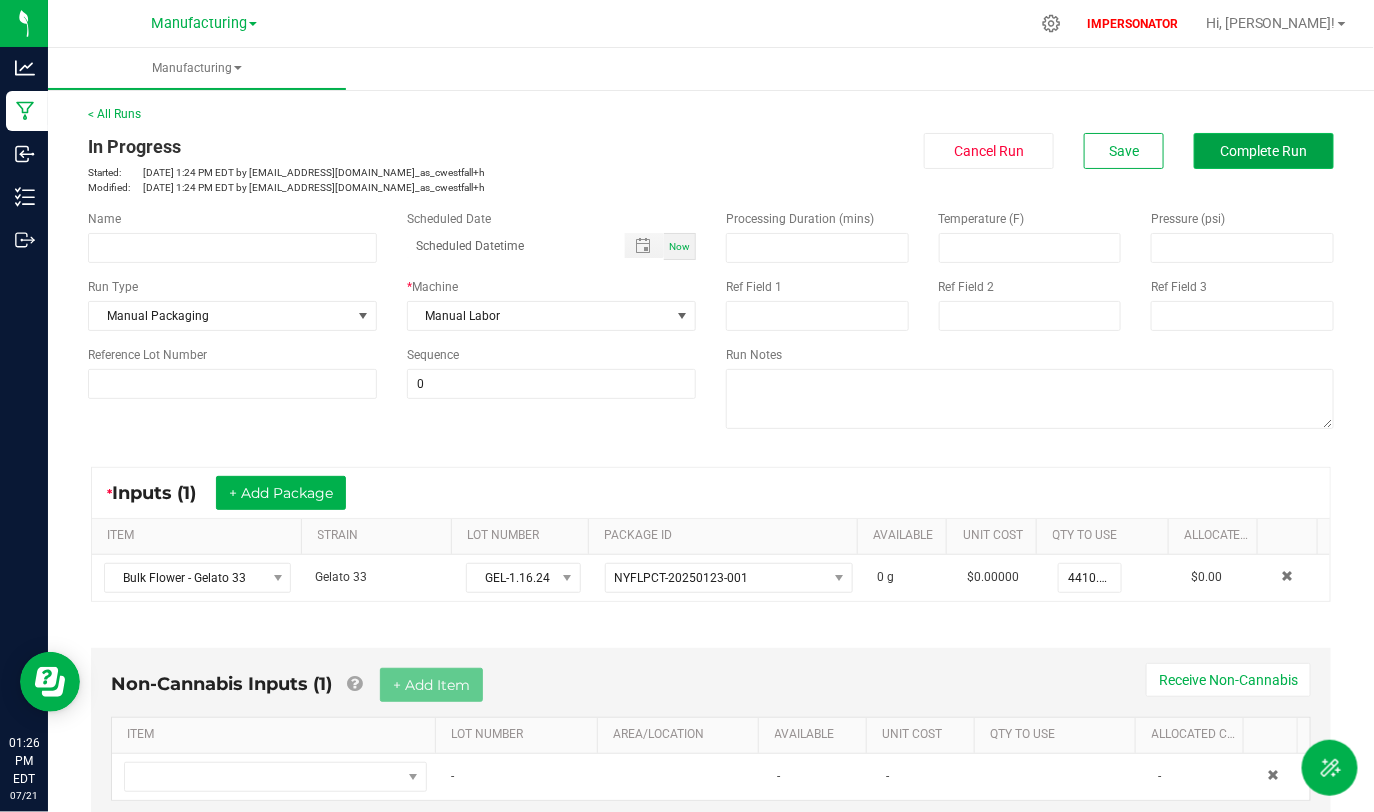 click on "Complete Run" at bounding box center (1264, 151) 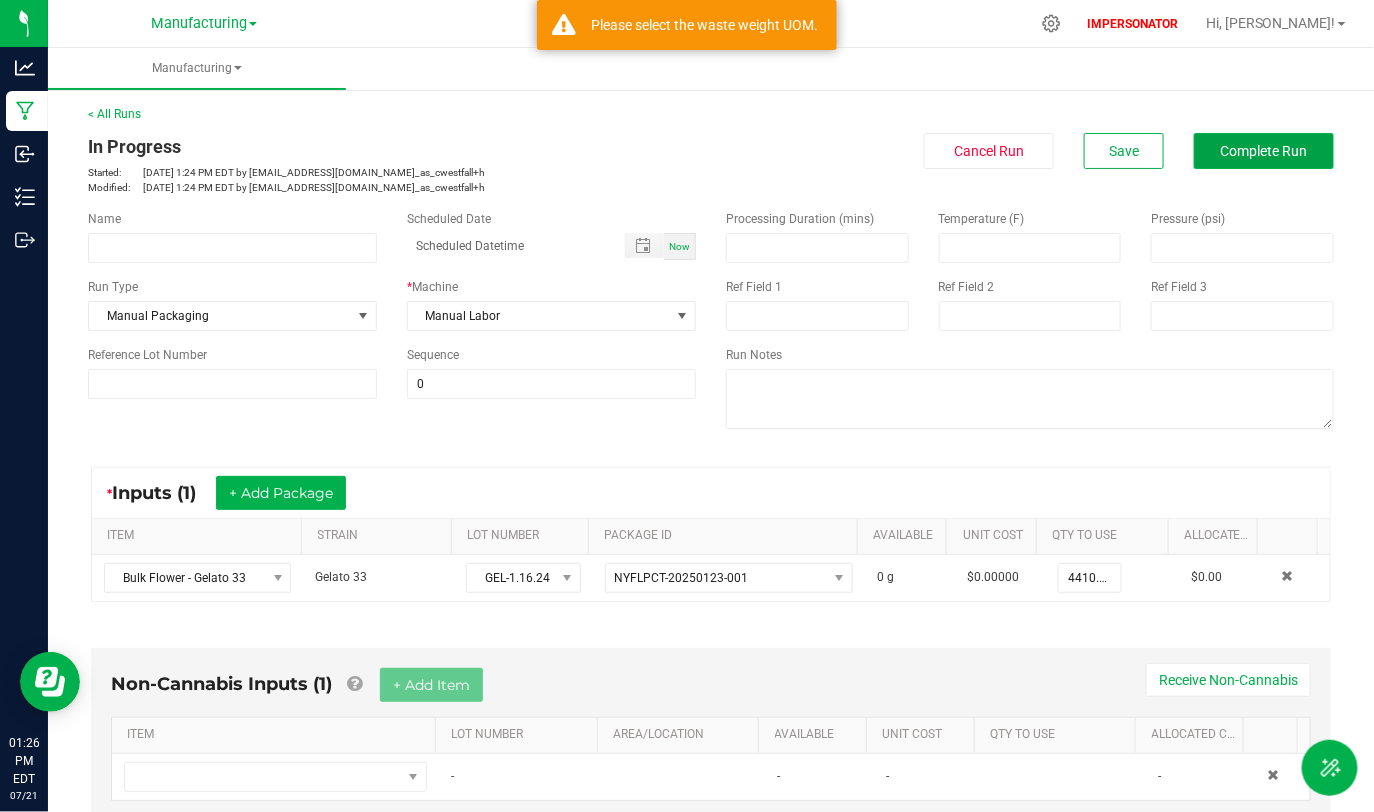 scroll, scrollTop: 431, scrollLeft: 0, axis: vertical 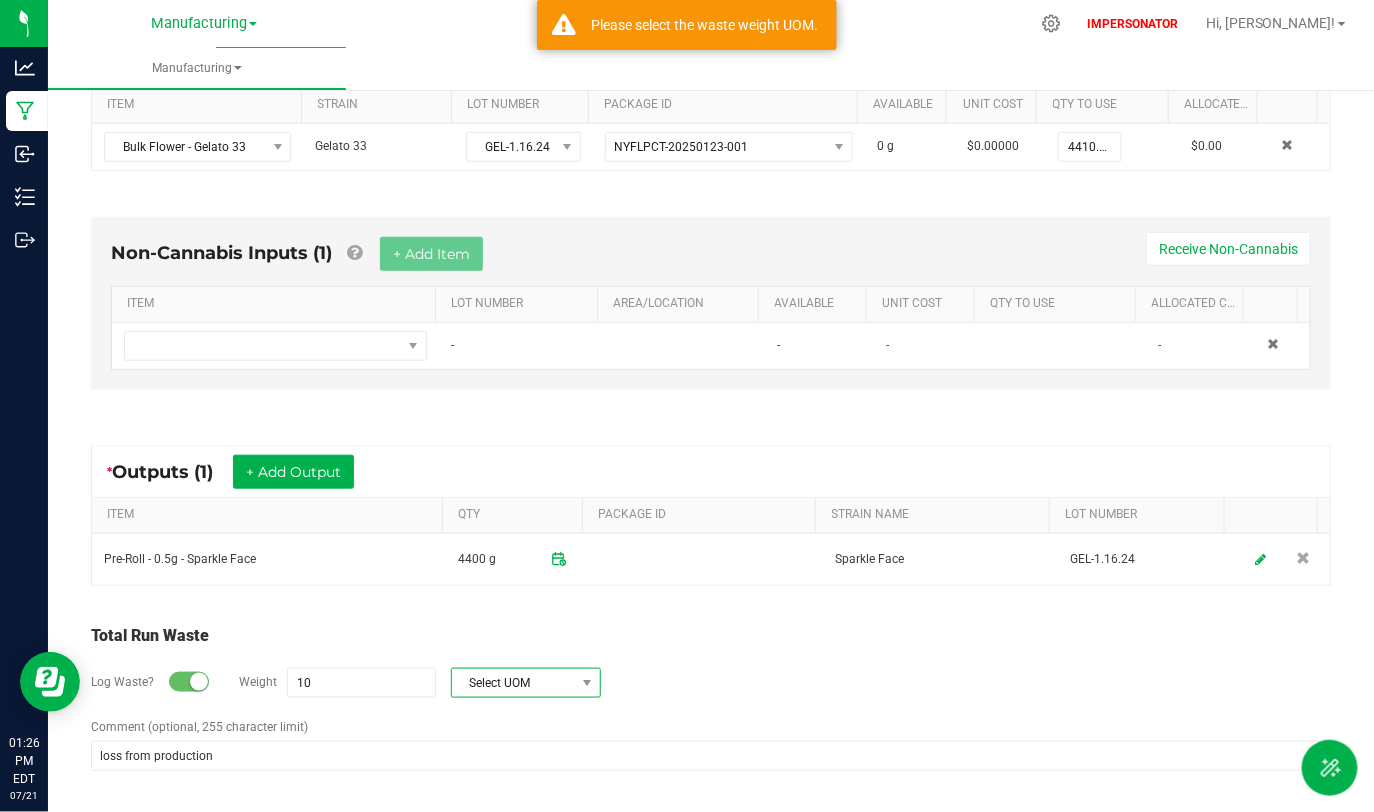 click on "Select UOM" at bounding box center [513, 683] 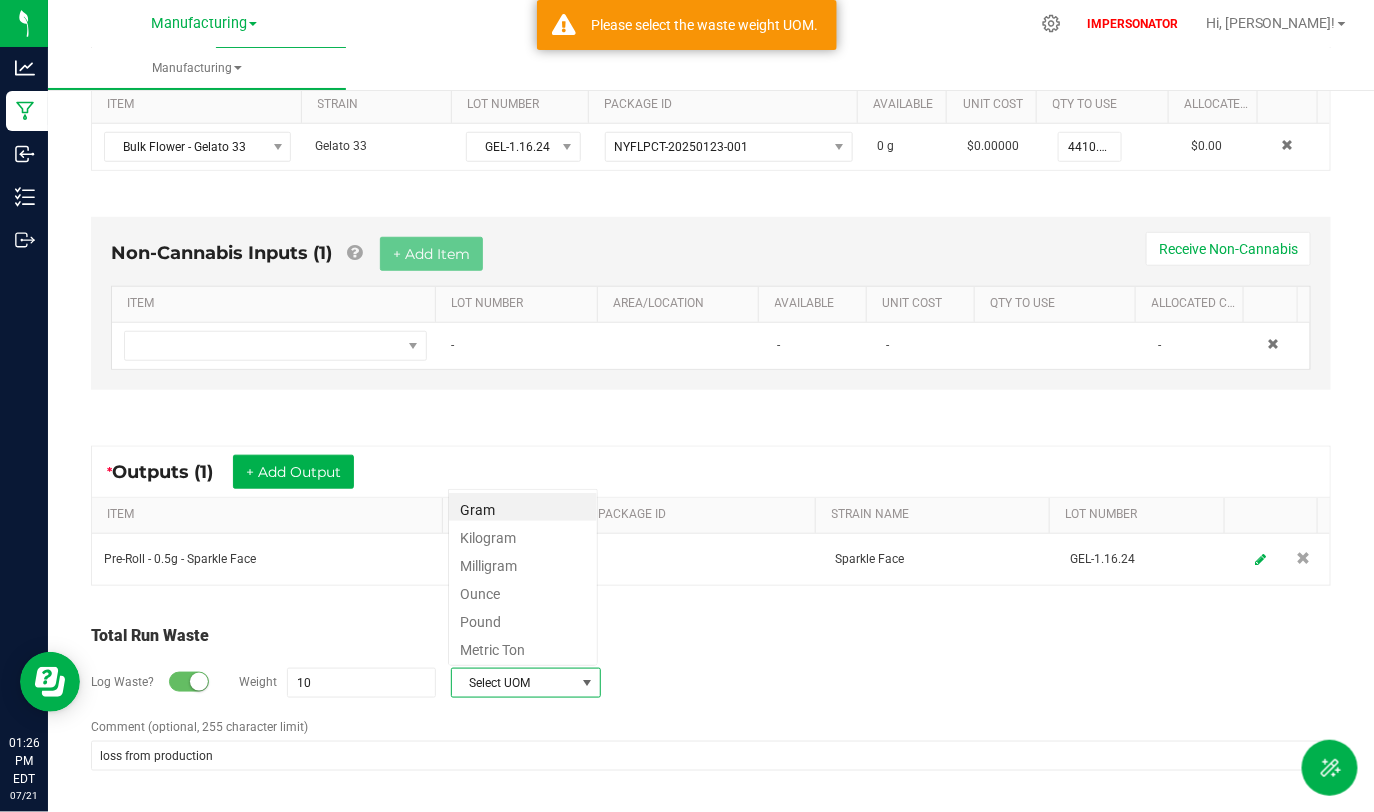 scroll, scrollTop: 99970, scrollLeft: 99850, axis: both 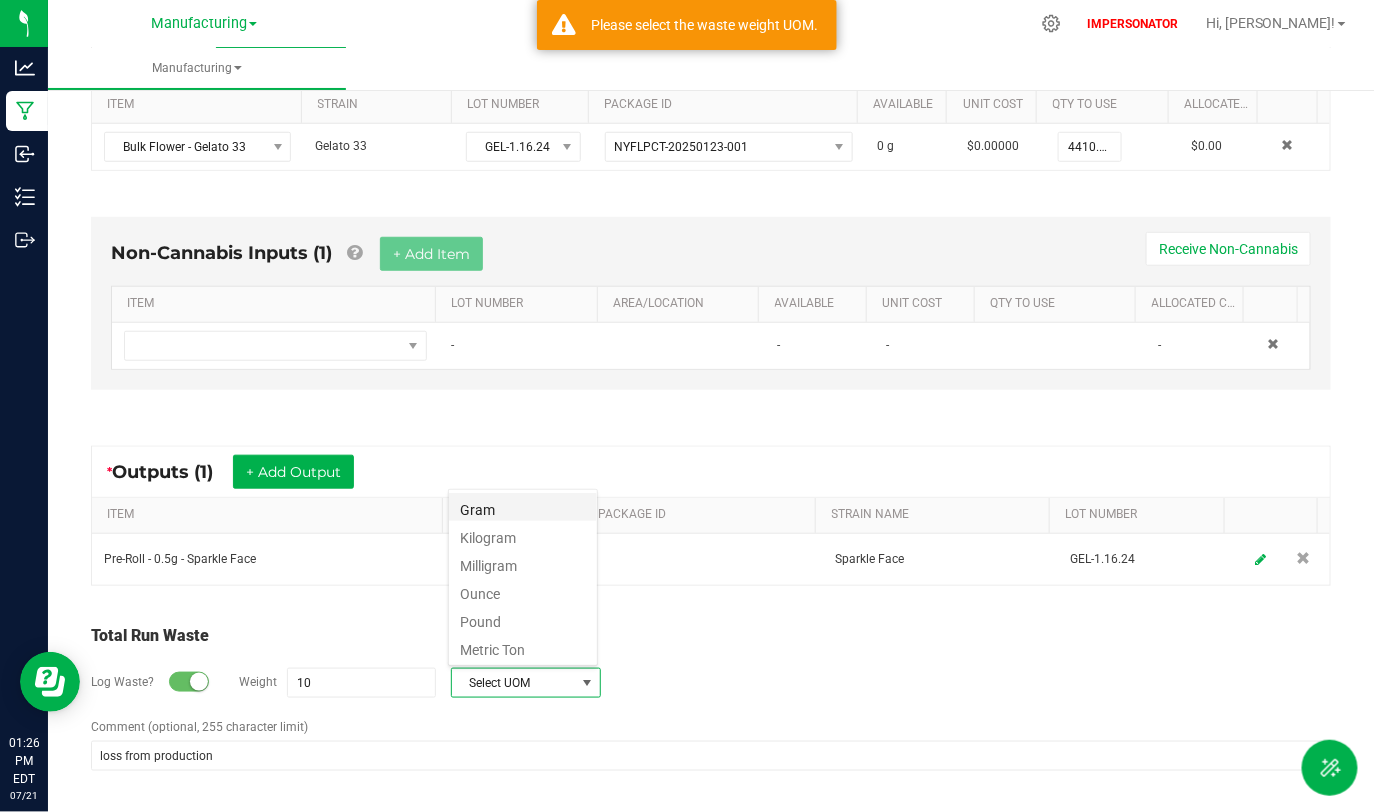 click on "Gram" at bounding box center [523, 507] 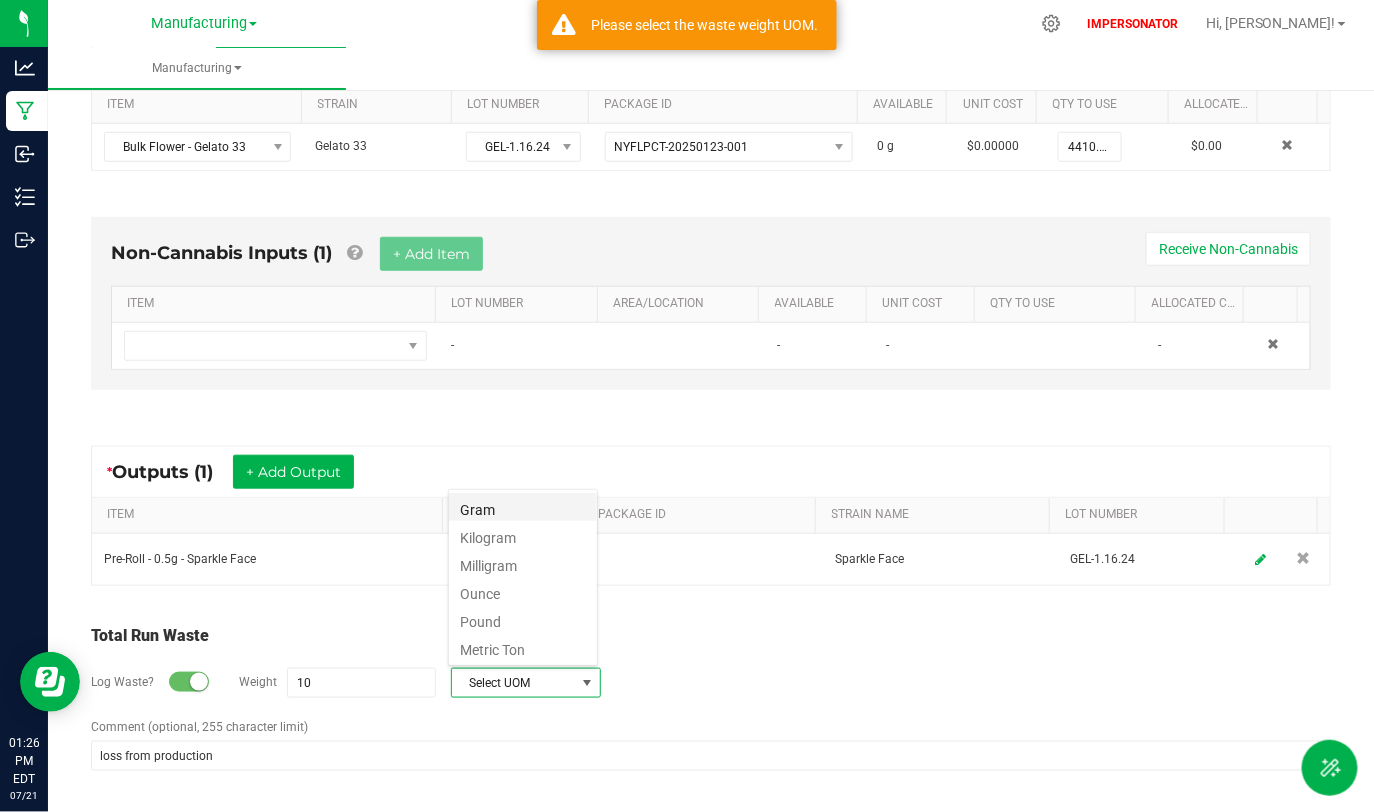 type on "10 g" 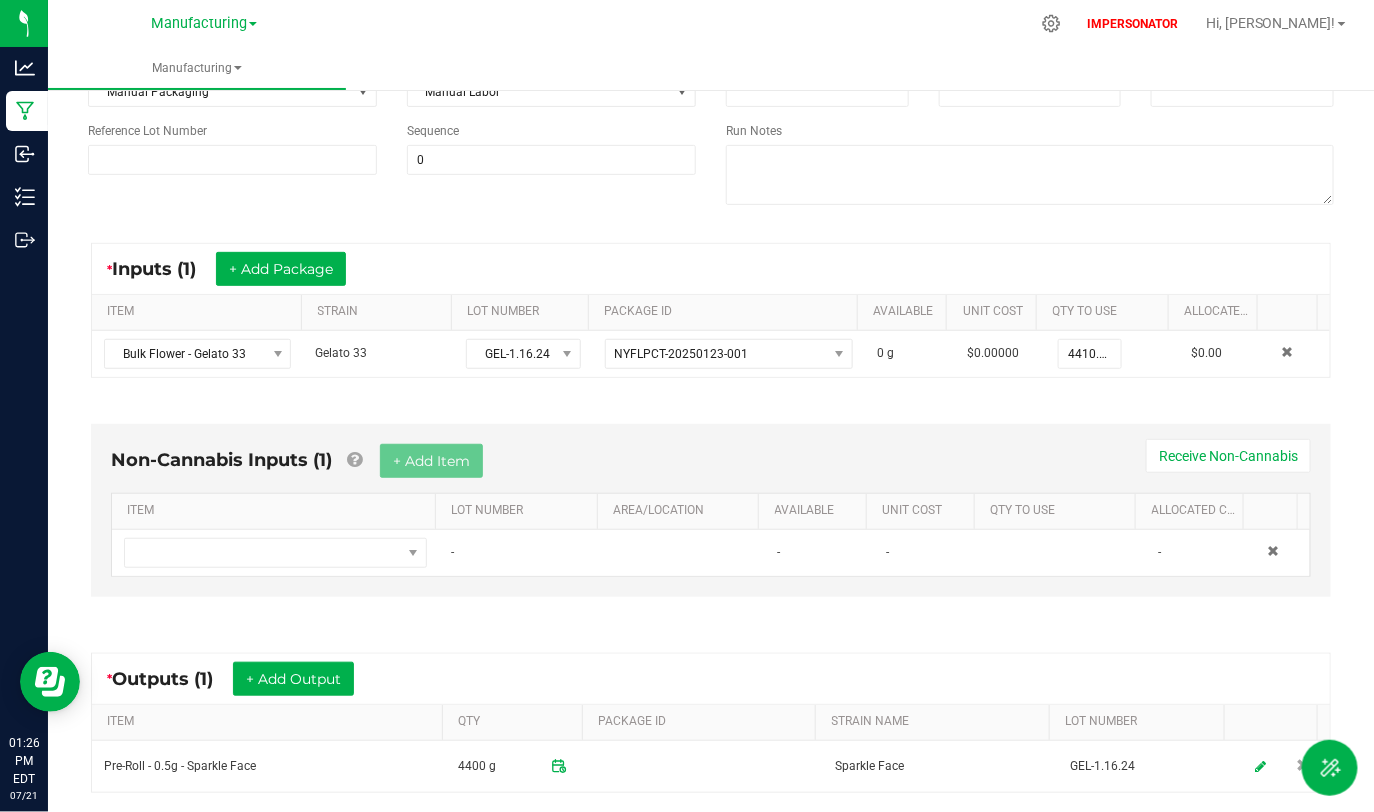 scroll, scrollTop: 0, scrollLeft: 0, axis: both 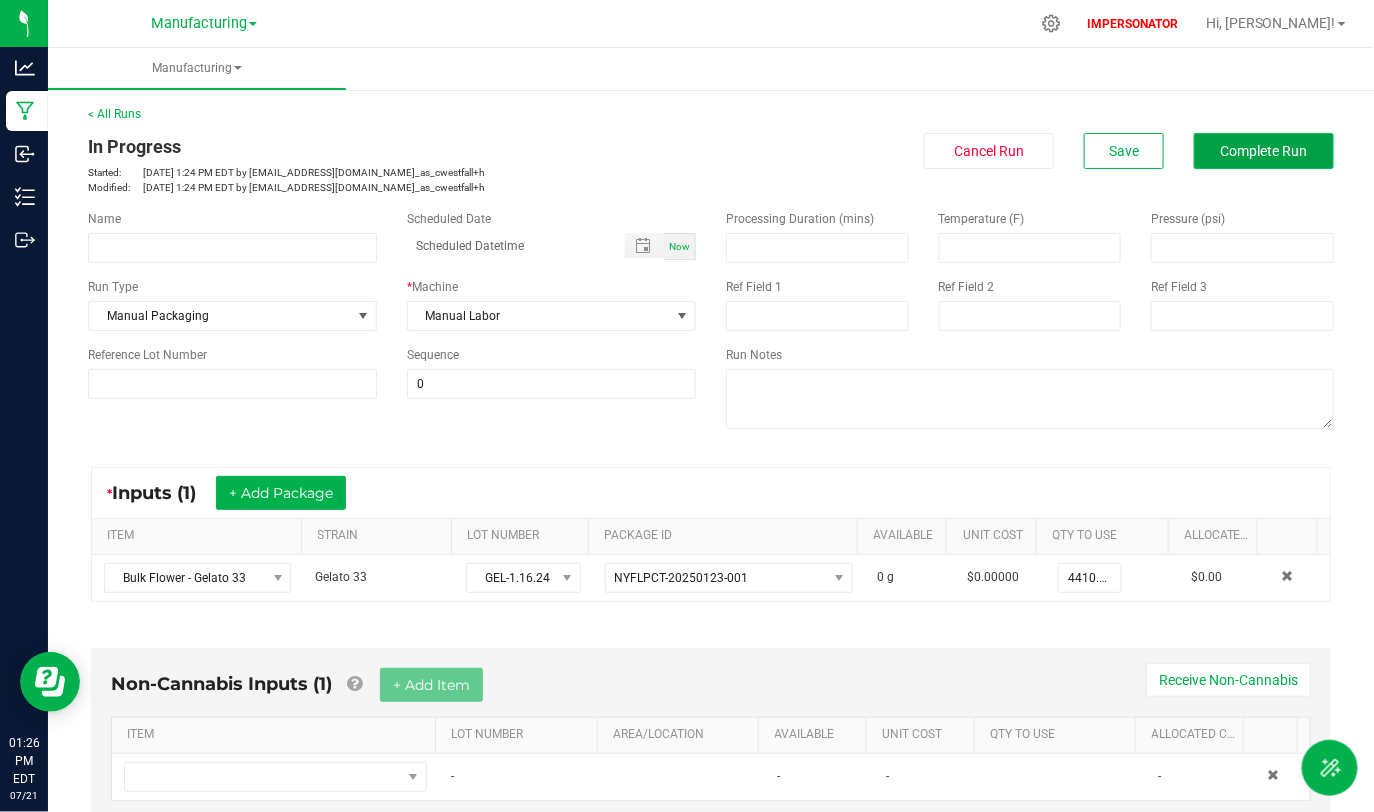 click on "Complete Run" at bounding box center [1264, 151] 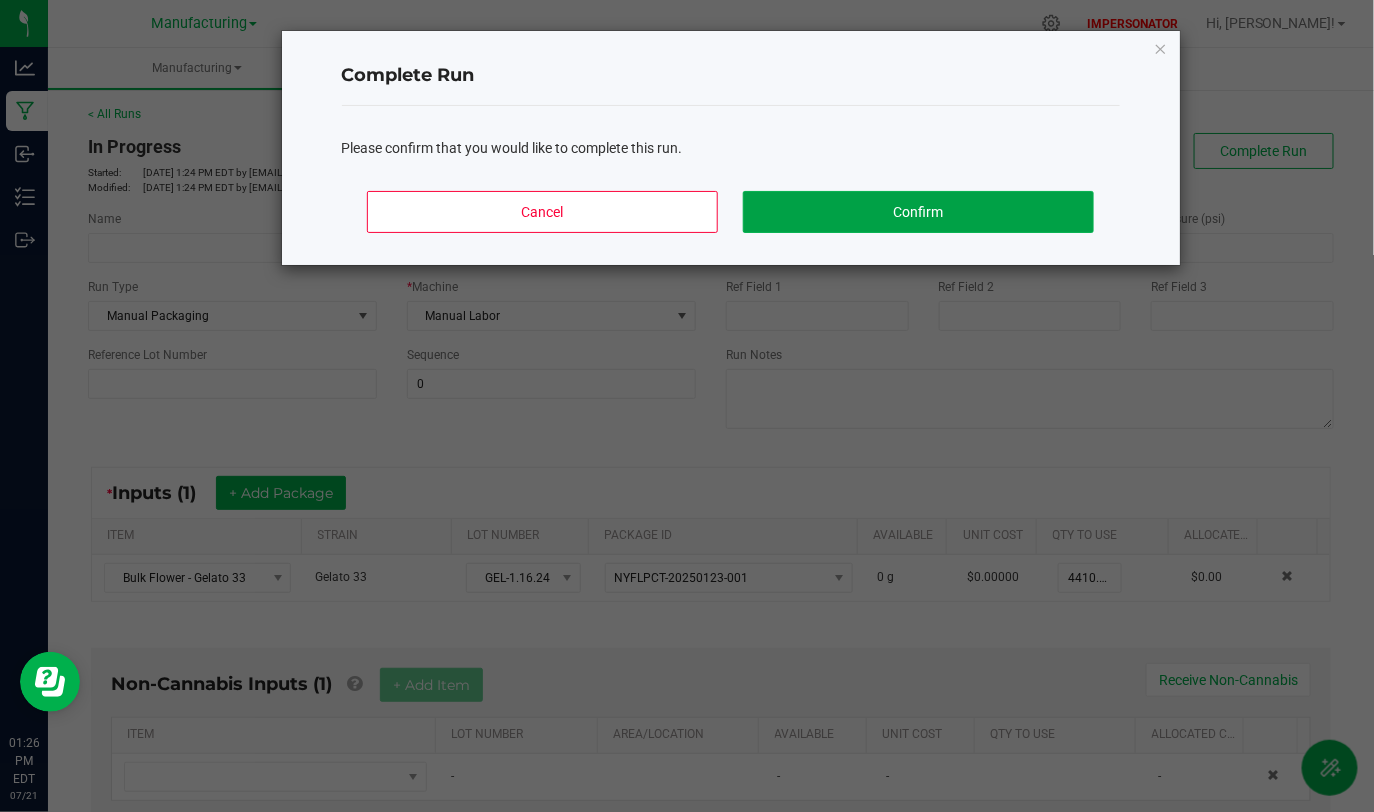 click on "Confirm" 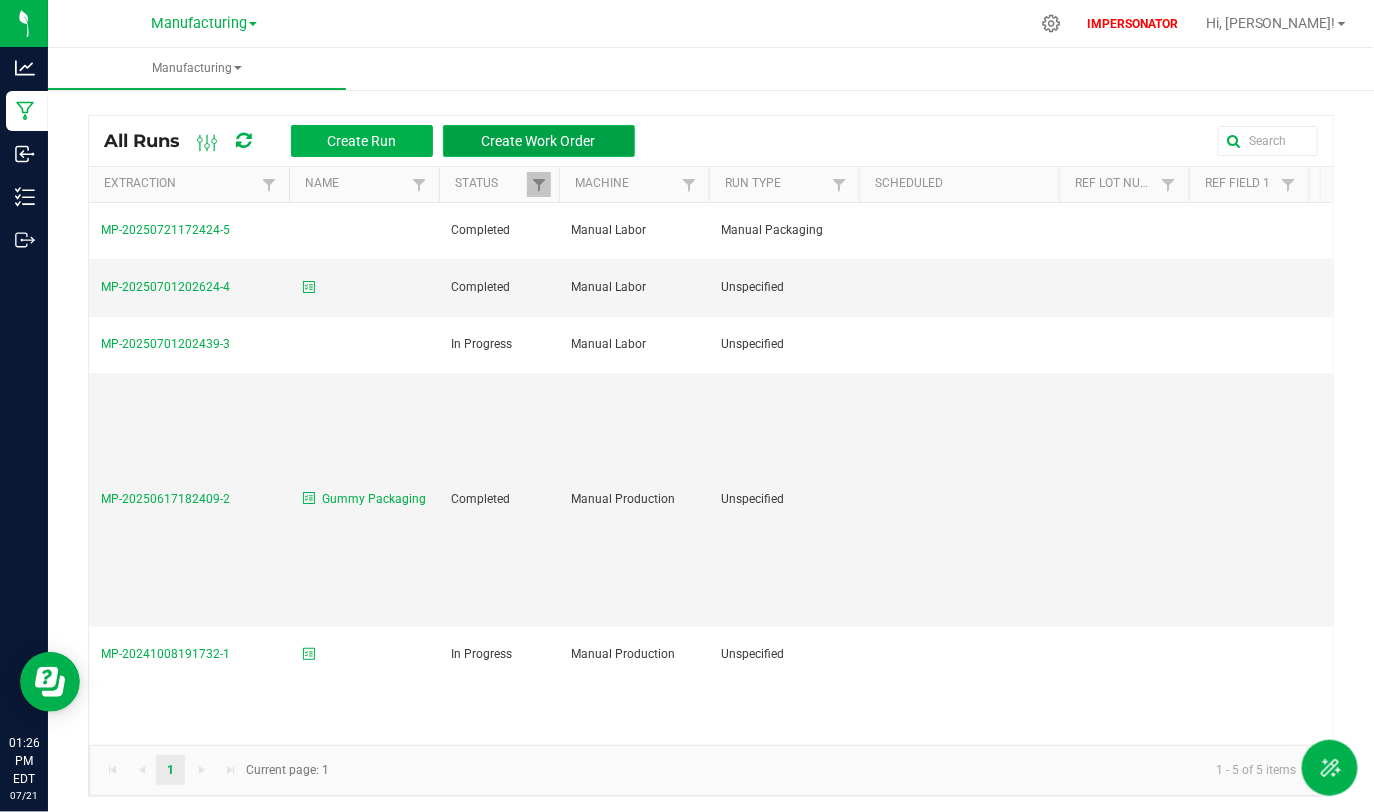 click on "Create Work Order" at bounding box center (539, 141) 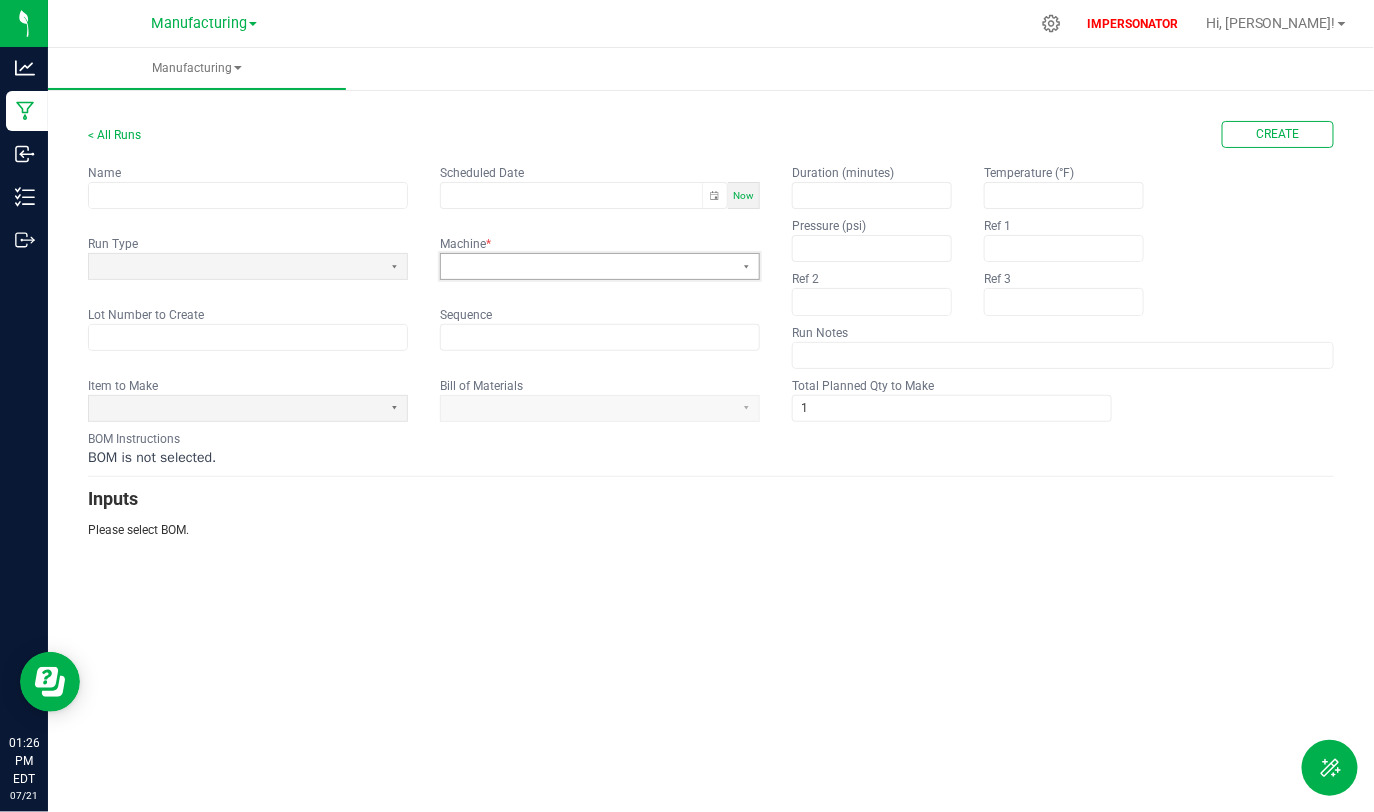 click at bounding box center [587, 266] 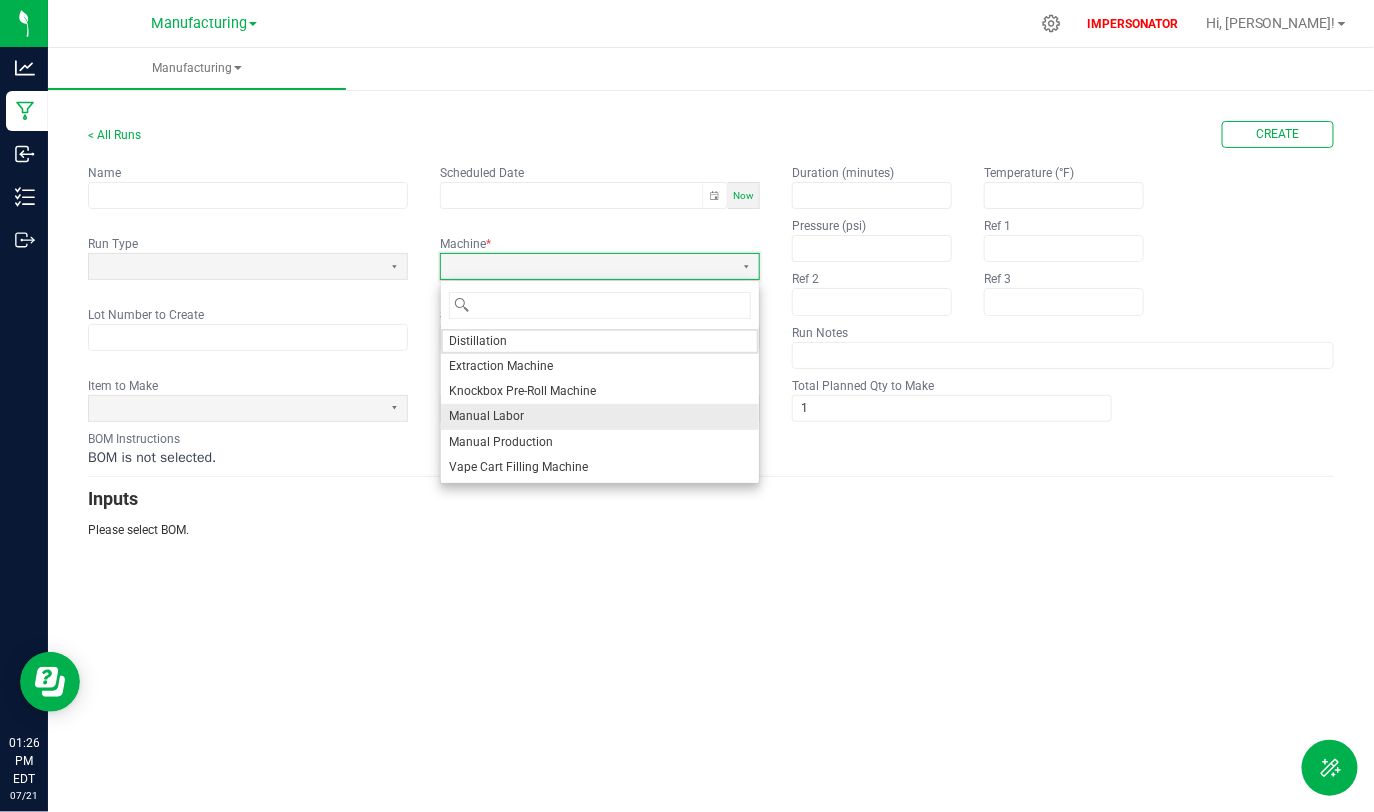 click on "Manual Labor" at bounding box center (486, 416) 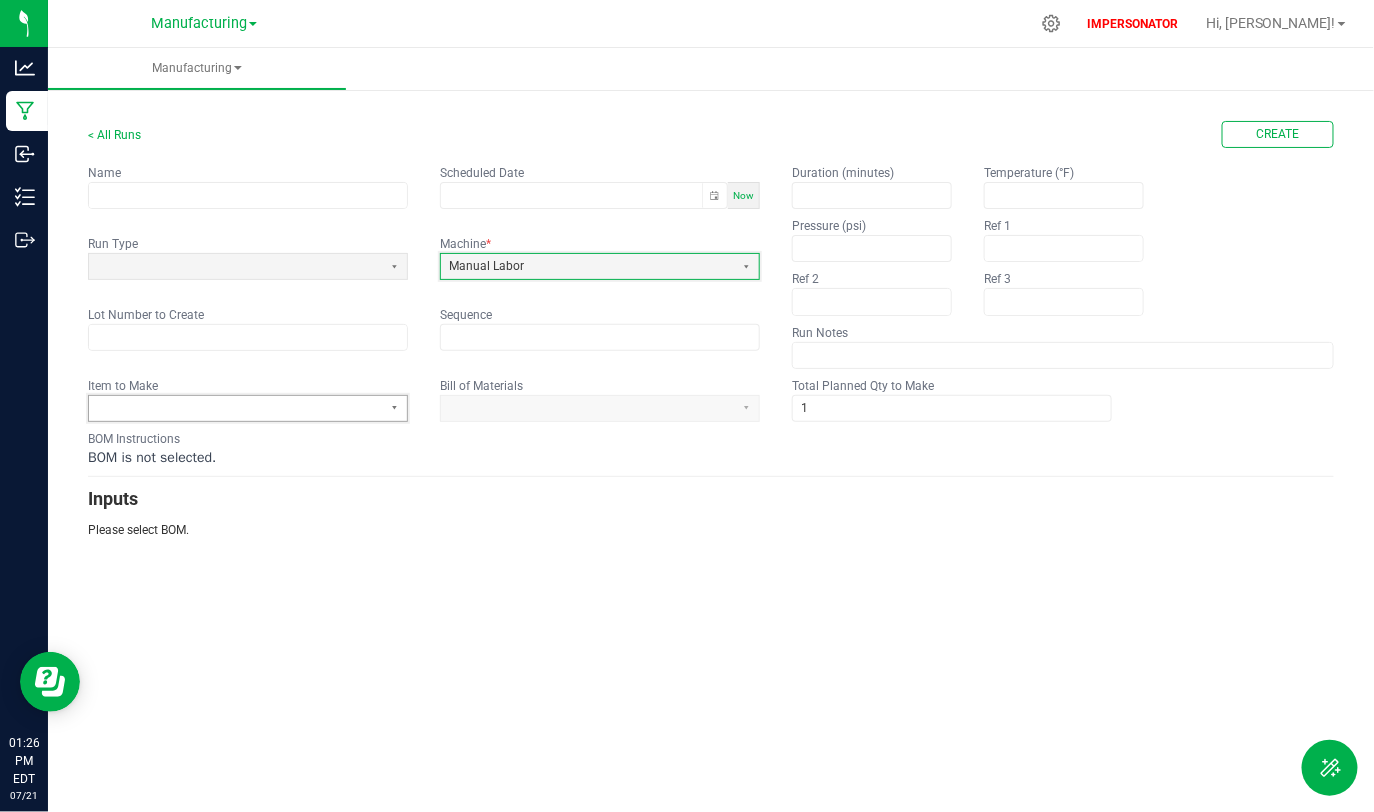 click at bounding box center [235, 408] 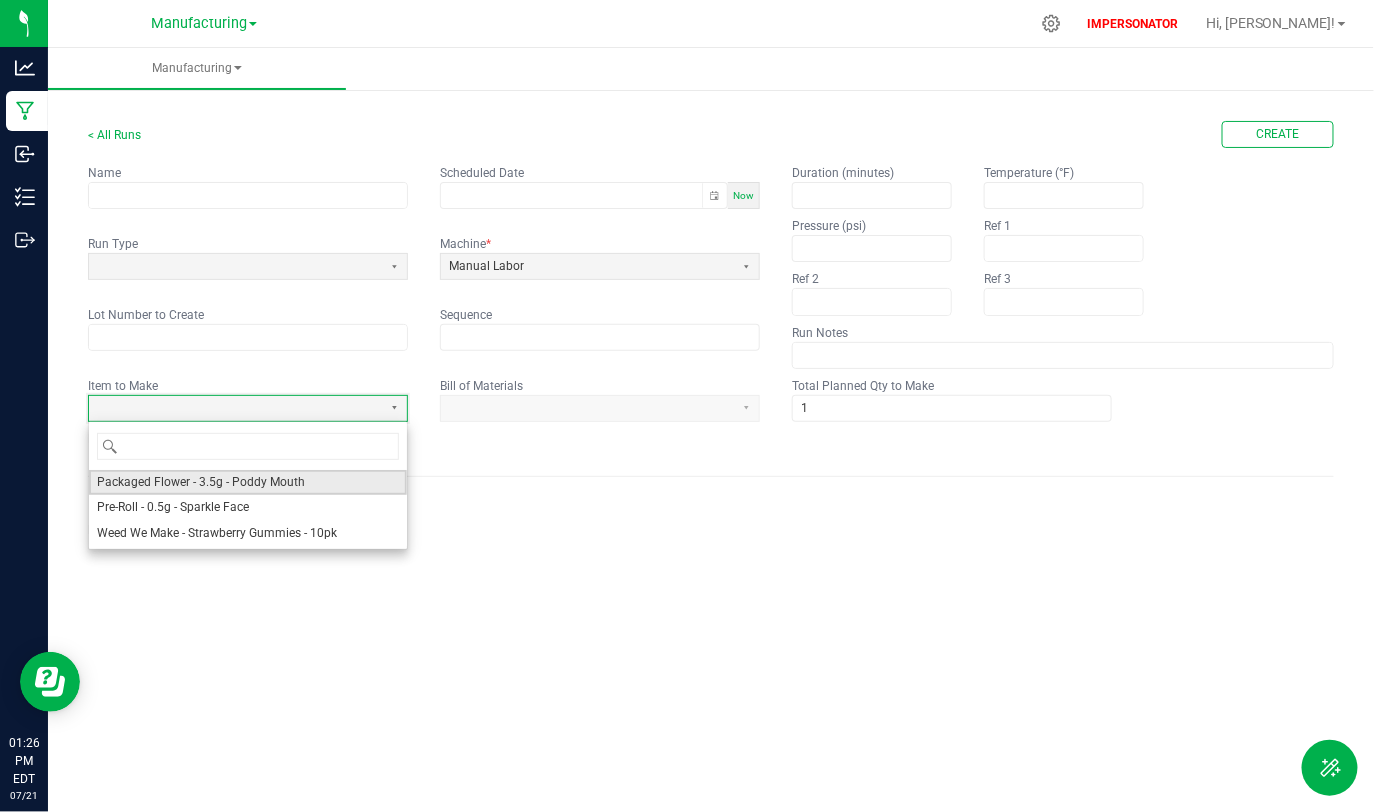 click on "Packaged Flower - 3.5g - Poddy Mouth" at bounding box center (201, 482) 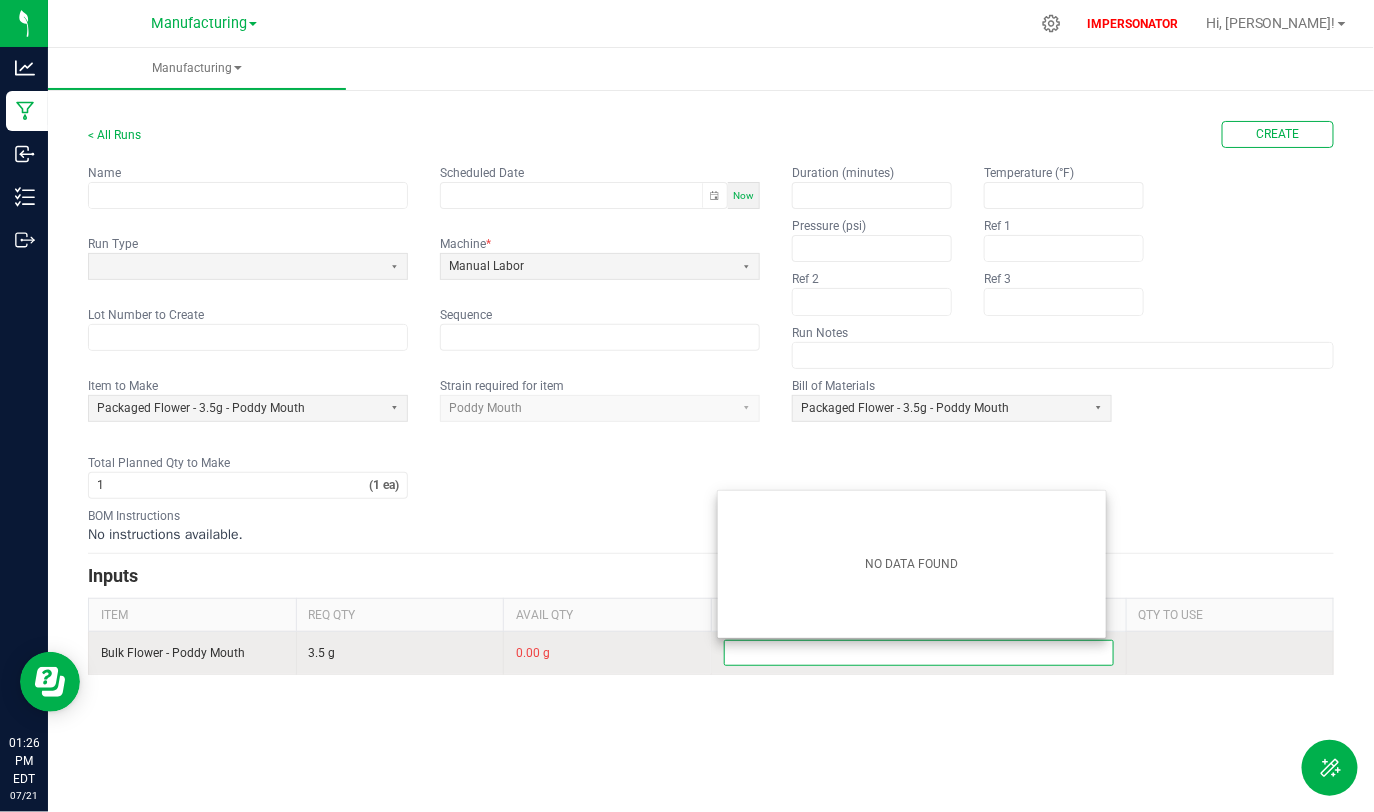 click at bounding box center [919, 653] 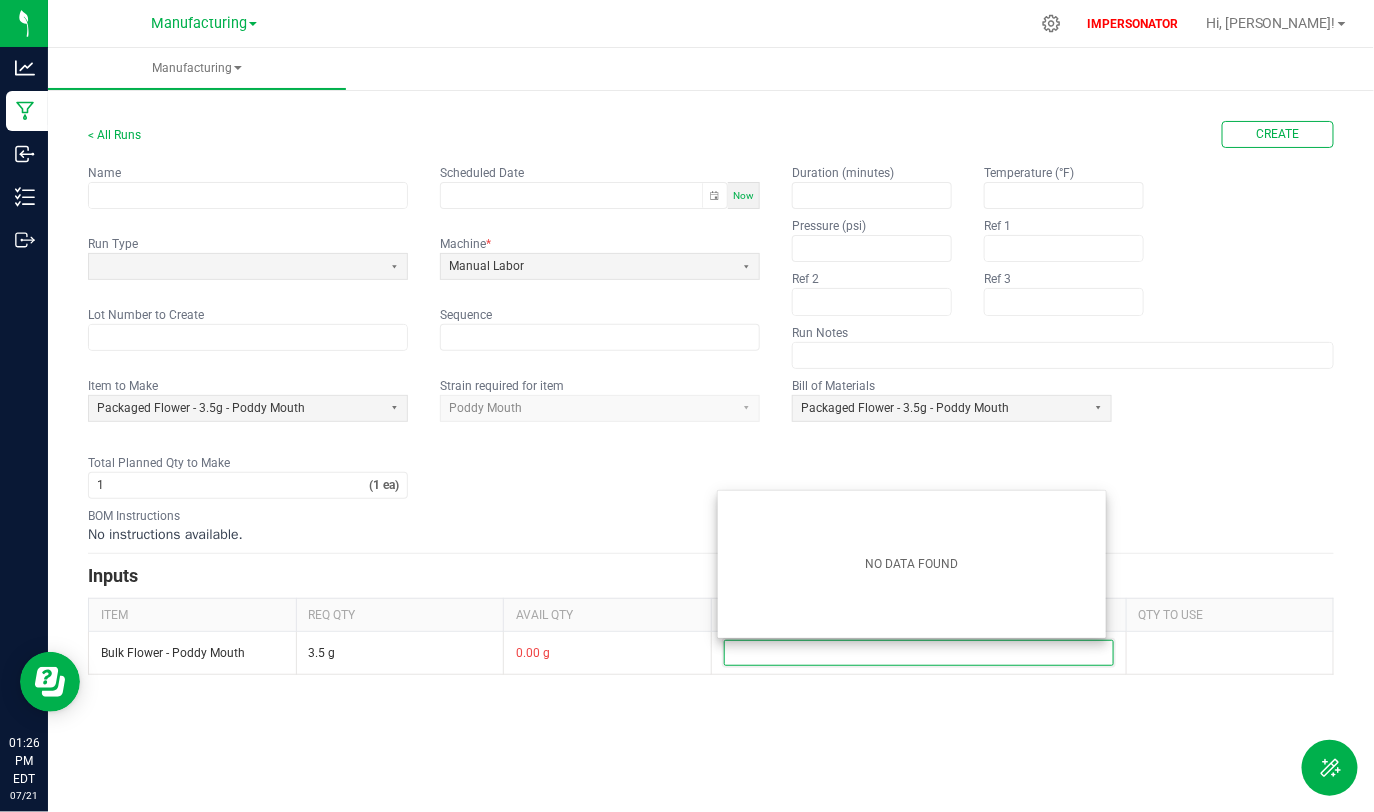 click on "Item to Make Packaged Flower - 3.5g - Poddy Mouth  Strain required for item Poddy Mouth  Bill of Materials Packaged Flower - 3.5g - Poddy Mouth  Total Planned Qty to Make 1 (1 ea)" at bounding box center [711, 438] 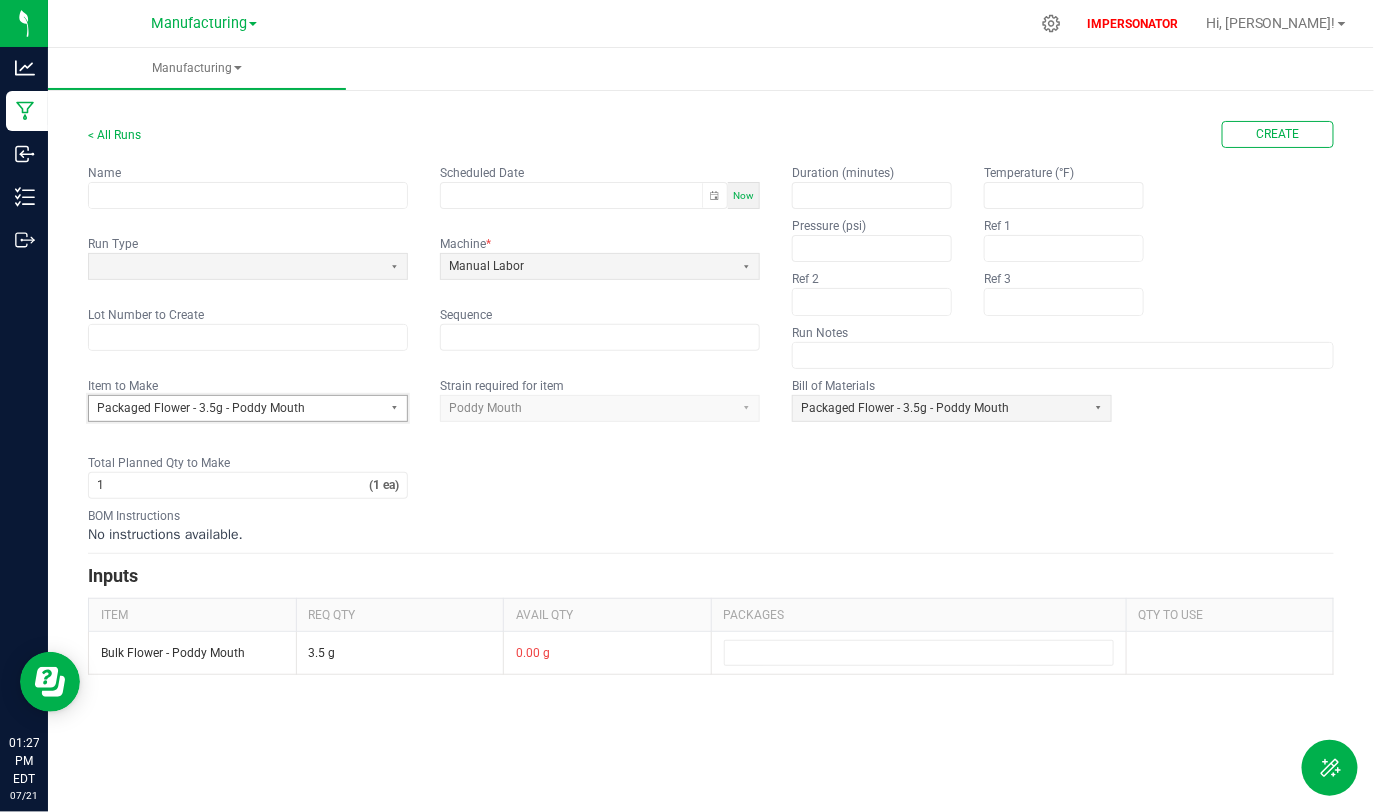 click on "Packaged Flower - 3.5g - Poddy Mouth" at bounding box center [235, 408] 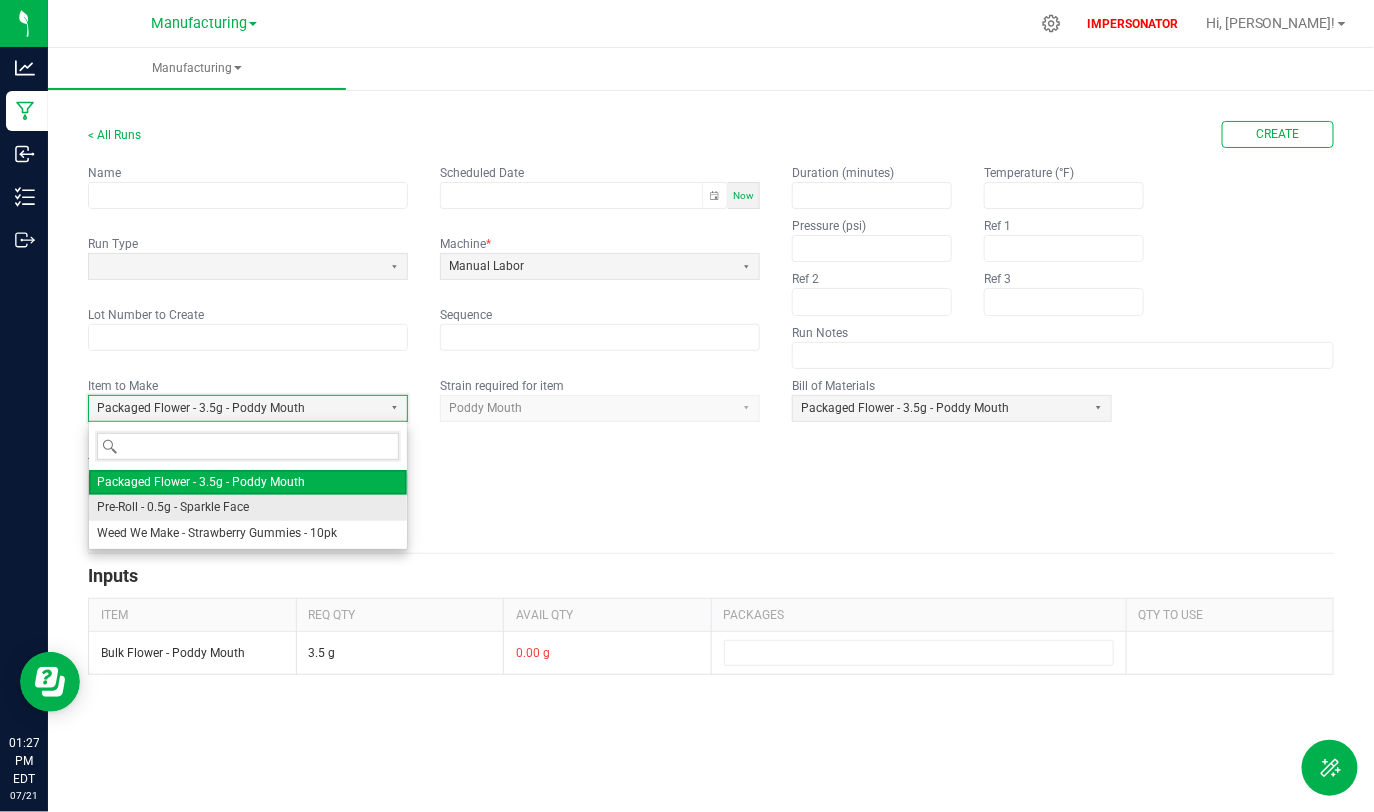 click on "Pre-Roll - 0.5g - Sparkle Face" at bounding box center [173, 507] 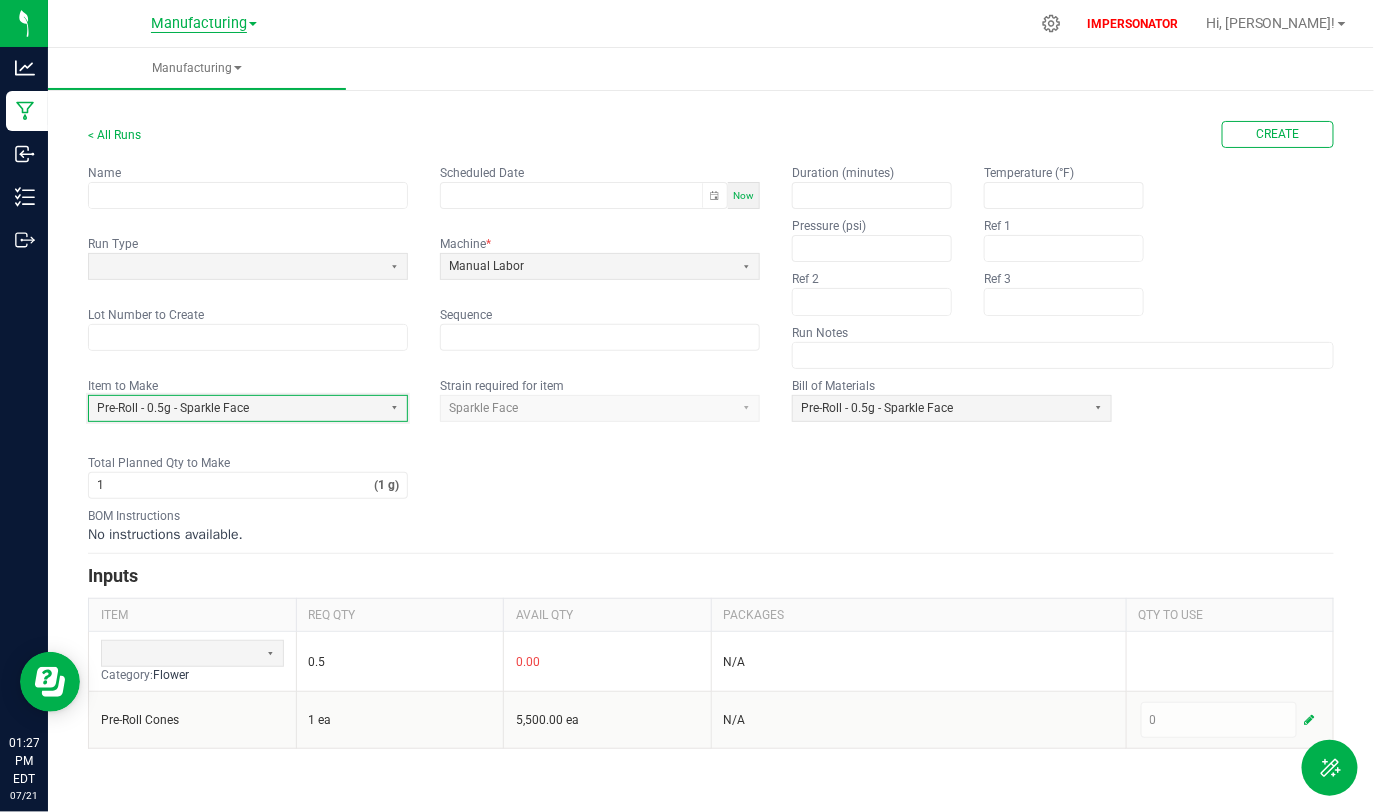 click on "Manufacturing" at bounding box center [199, 24] 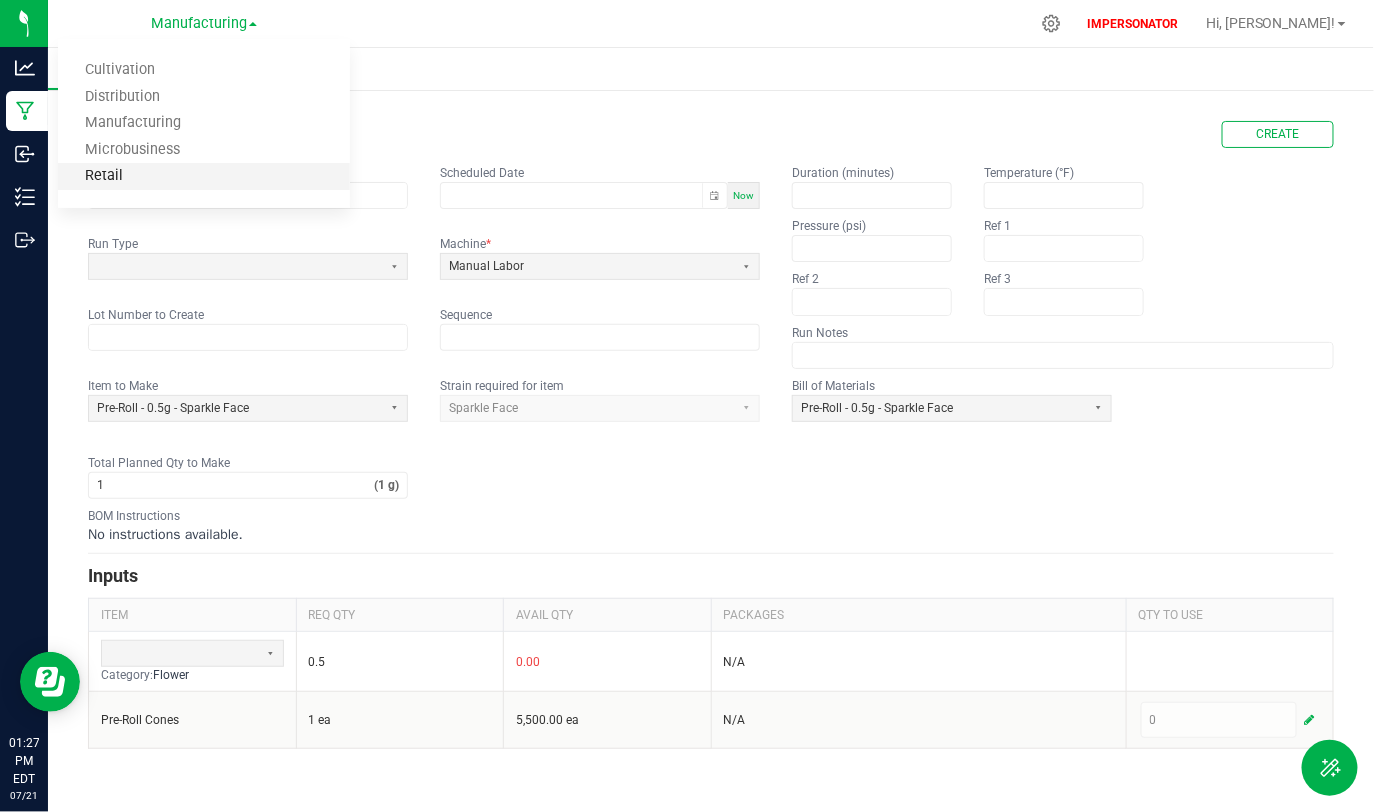 click on "Retail" at bounding box center [204, 176] 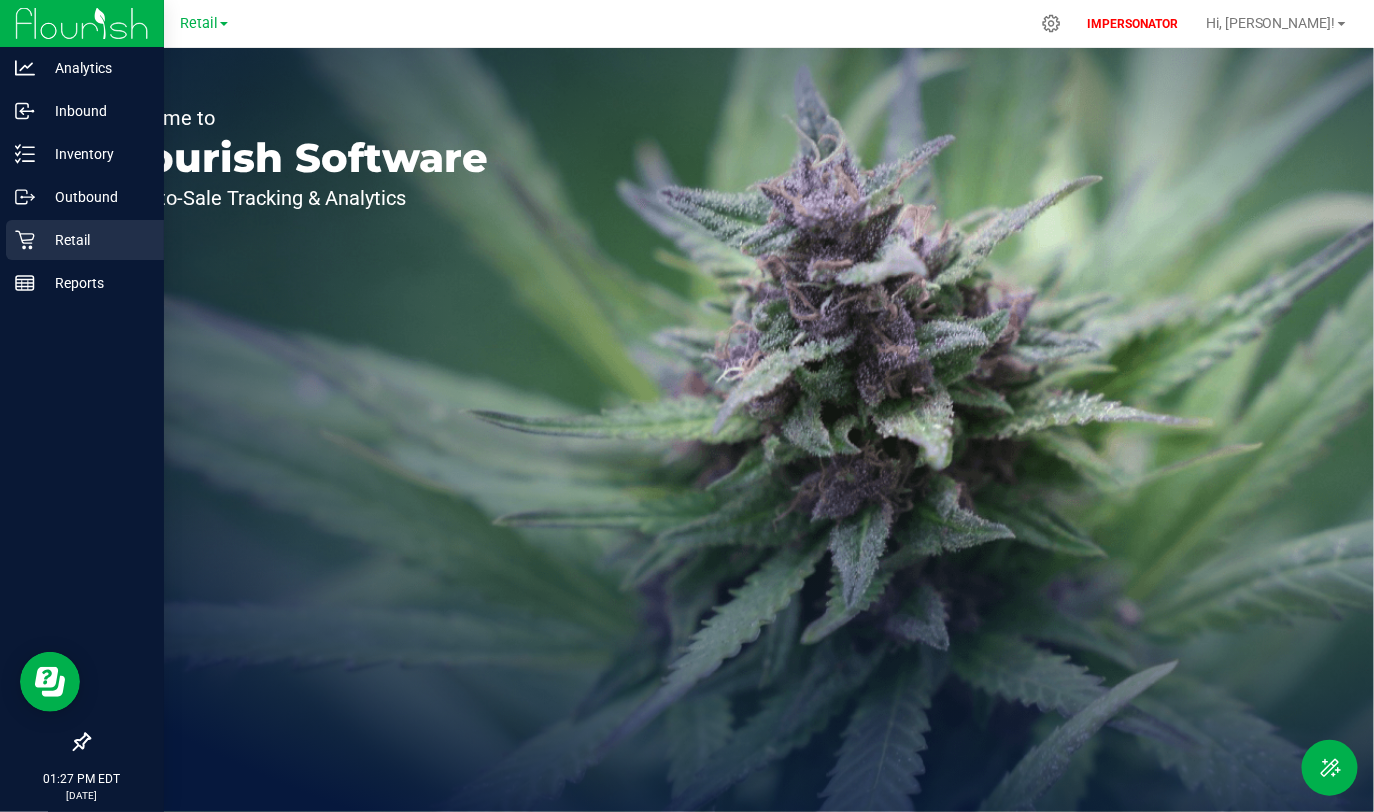 click on "Retail" at bounding box center (95, 240) 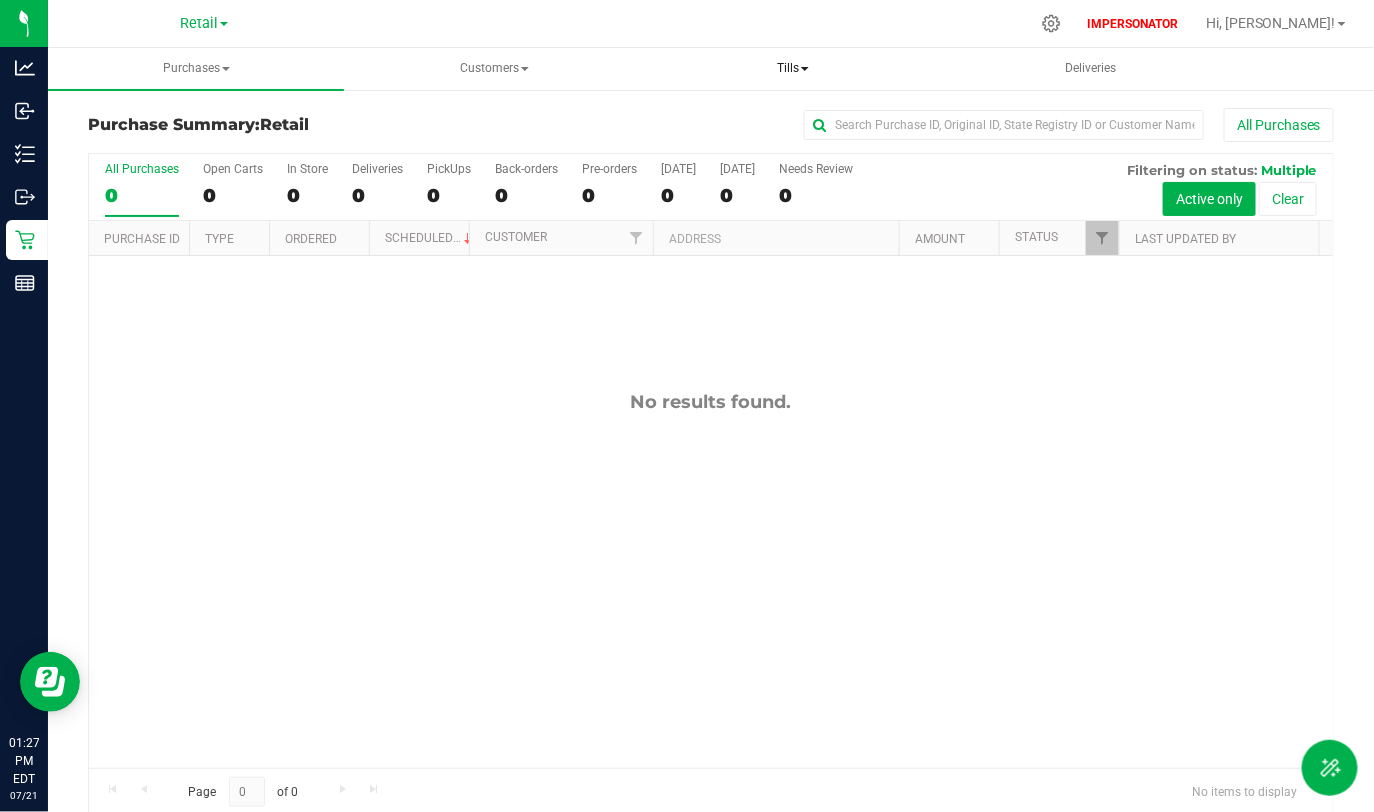 click on "Tills" at bounding box center [793, 69] 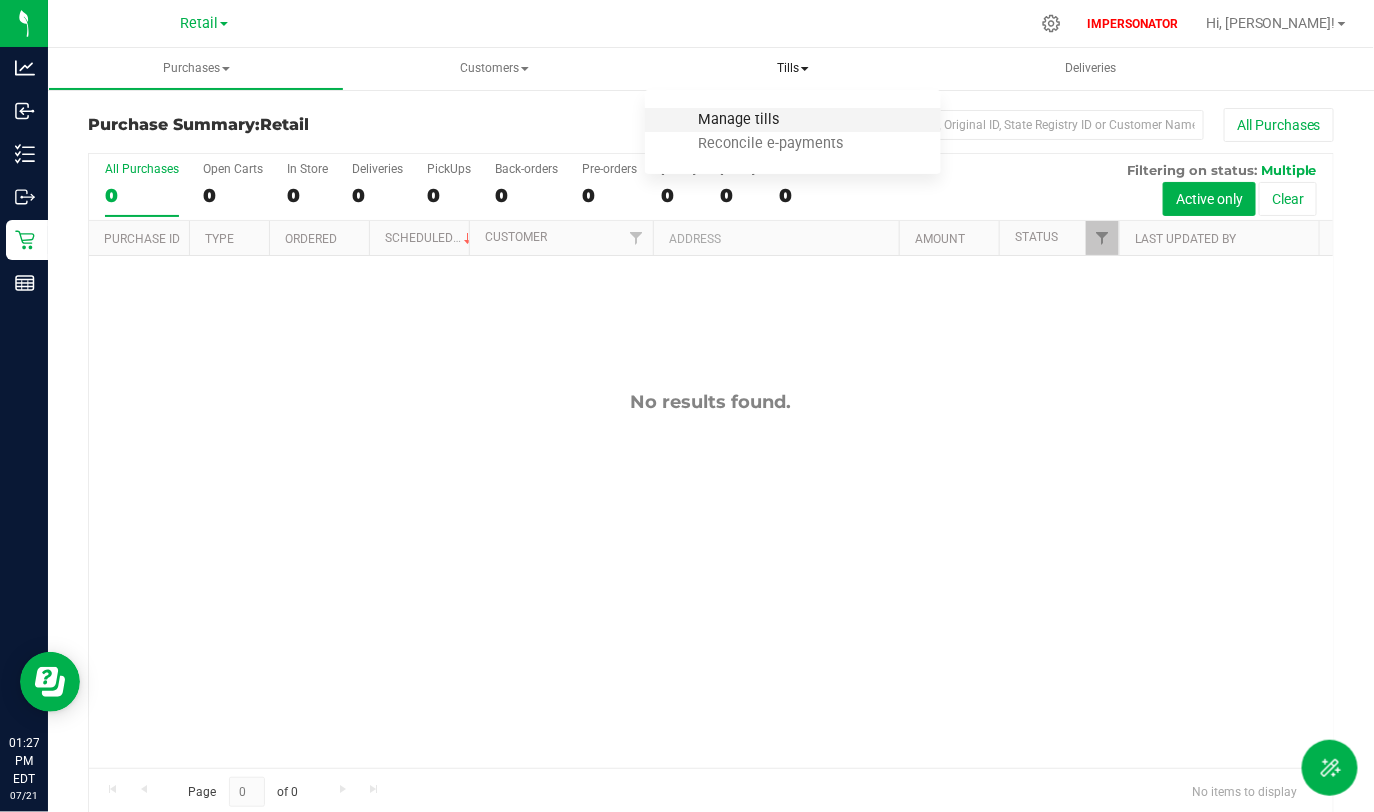 click on "Manage tills" at bounding box center (739, 119) 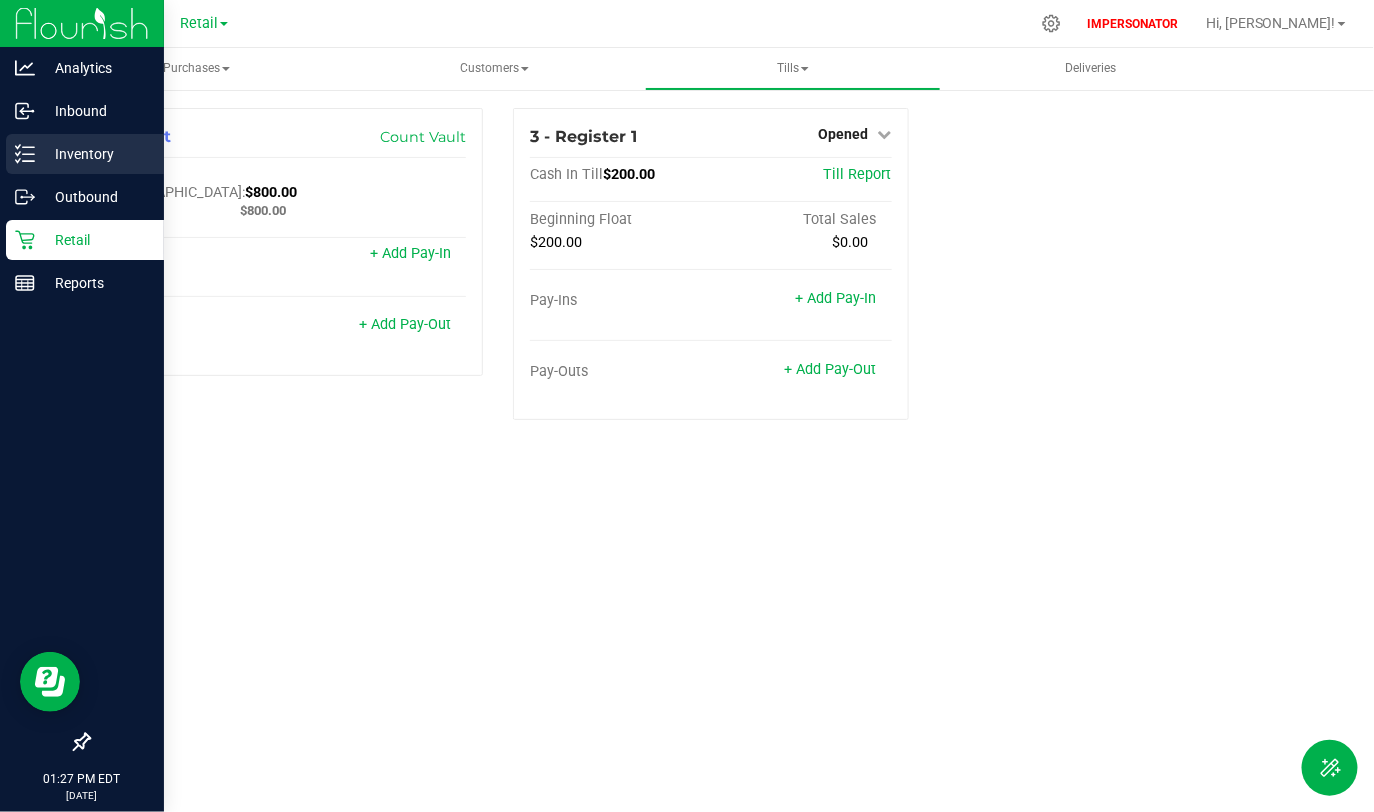 click on "Inventory" at bounding box center [95, 154] 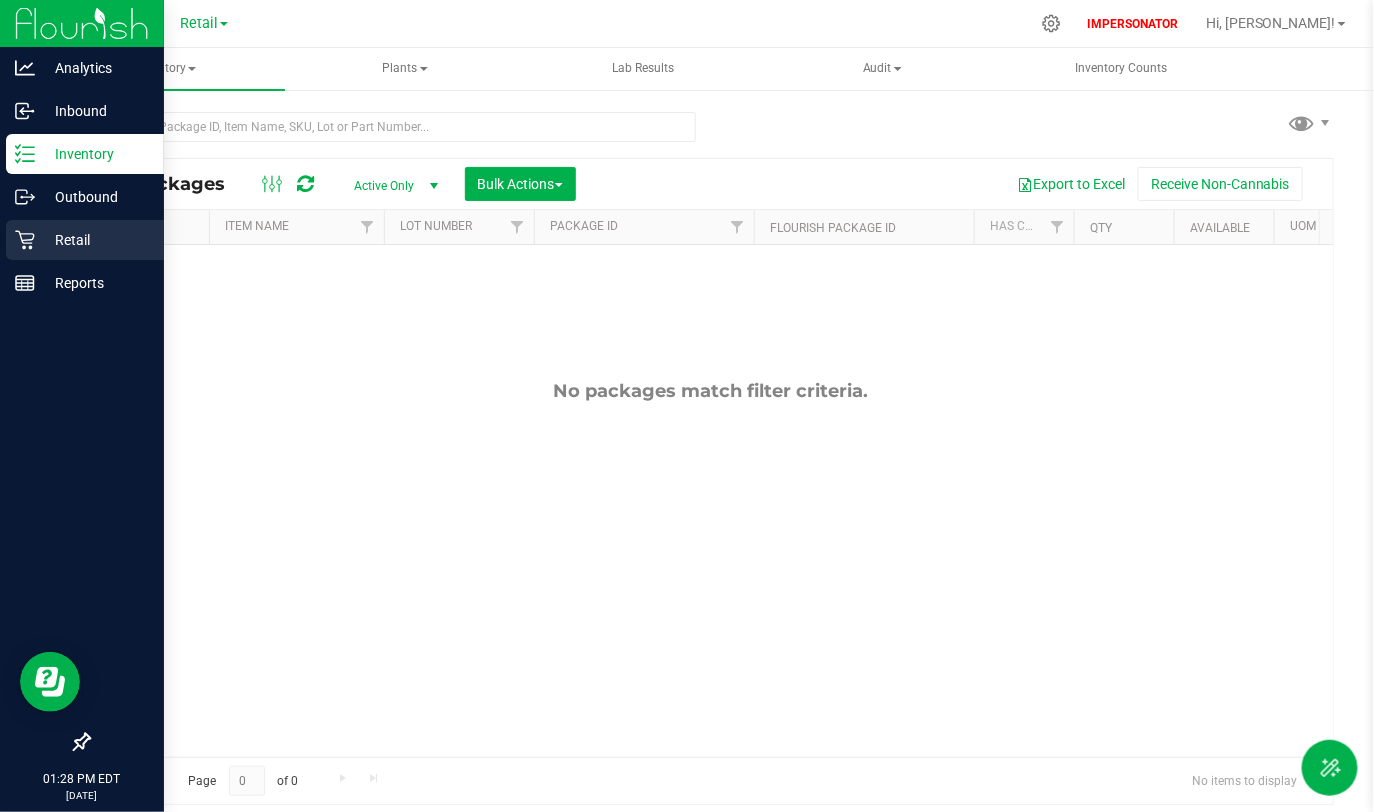 click on "Retail" at bounding box center (95, 240) 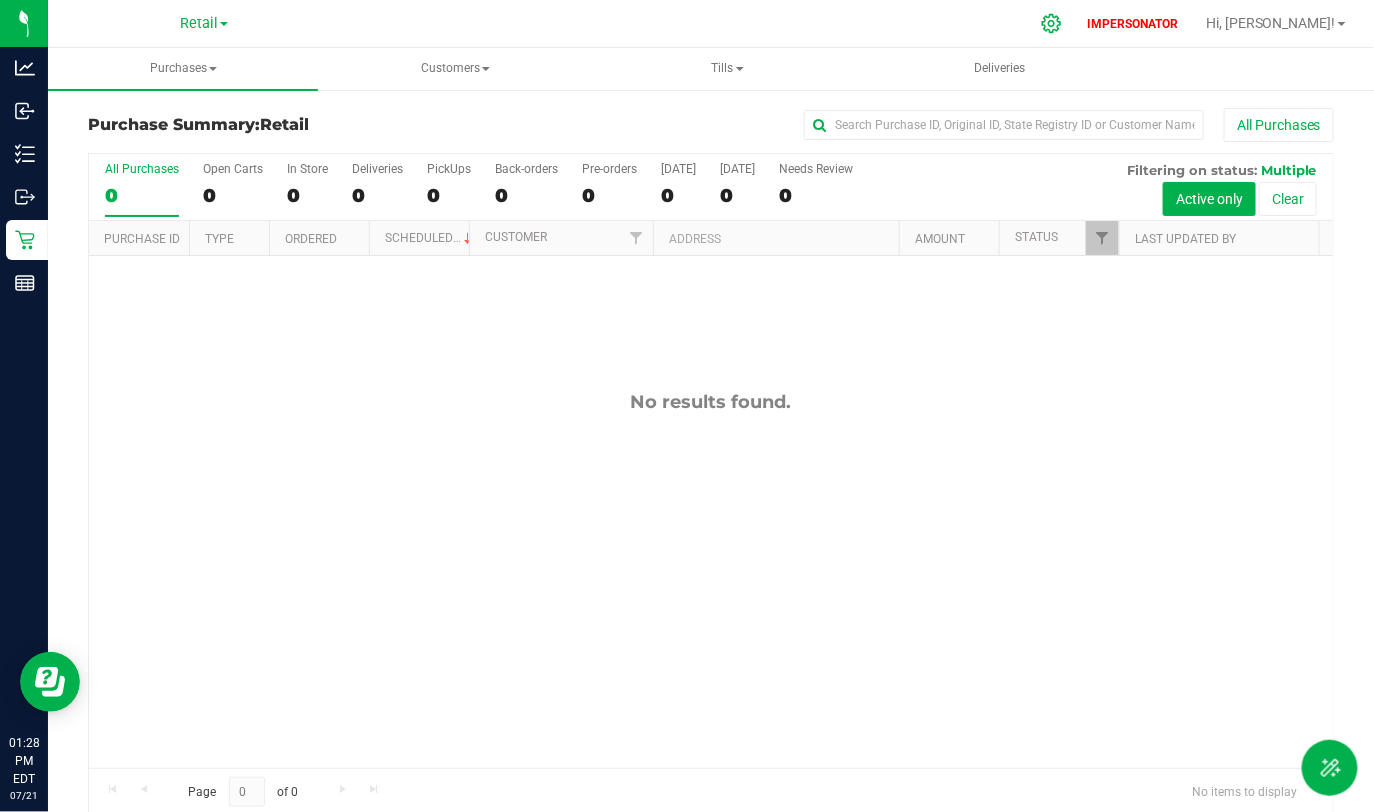 click 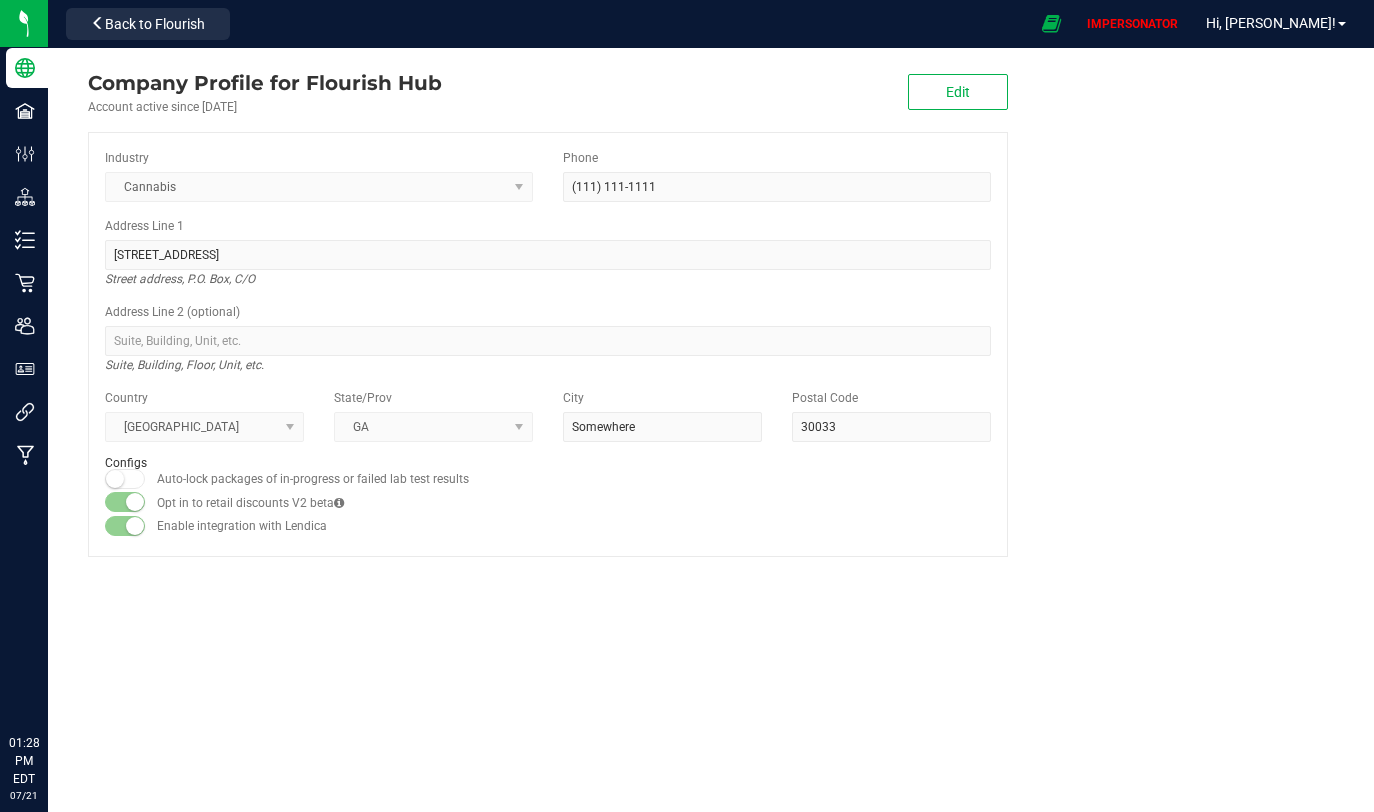 scroll, scrollTop: 0, scrollLeft: 0, axis: both 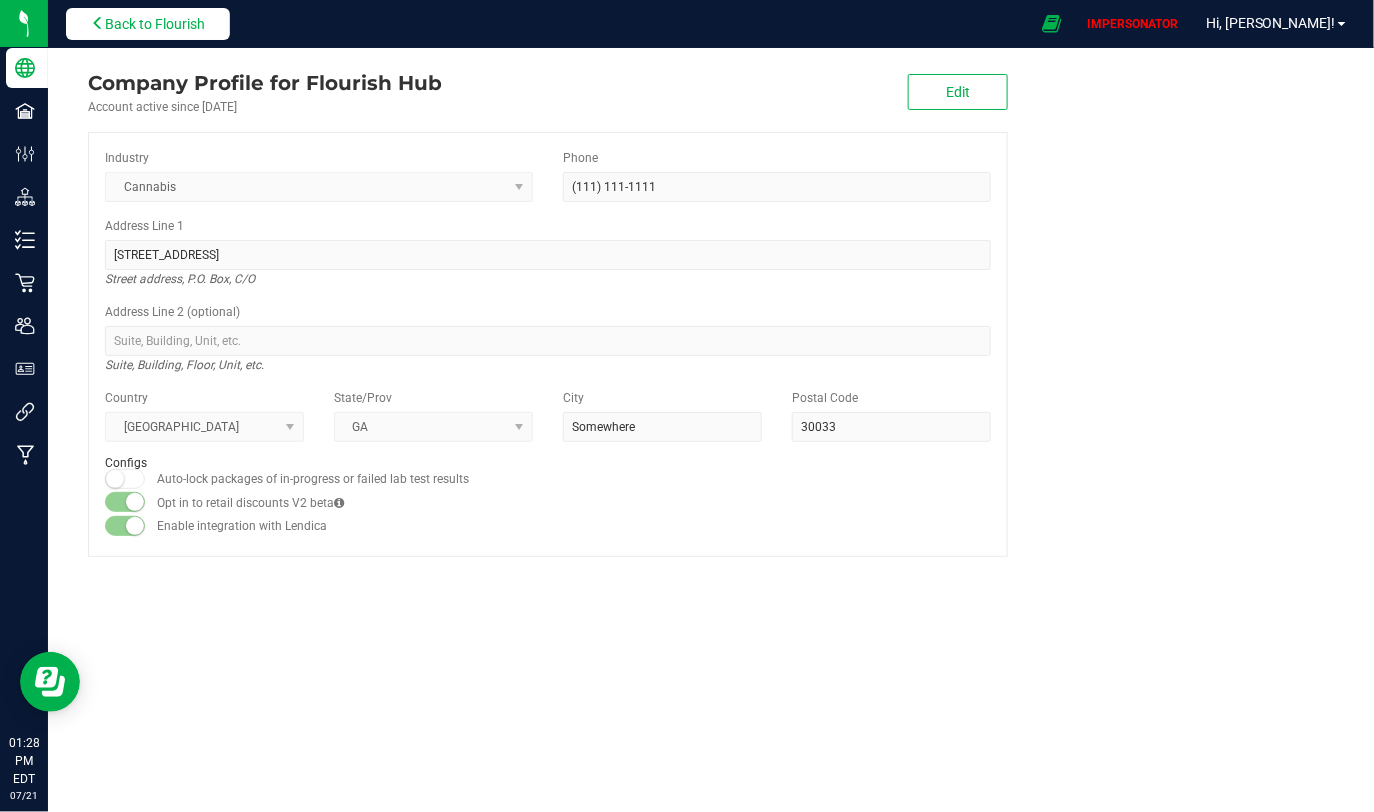 click on "Back to Flourish" at bounding box center (148, 24) 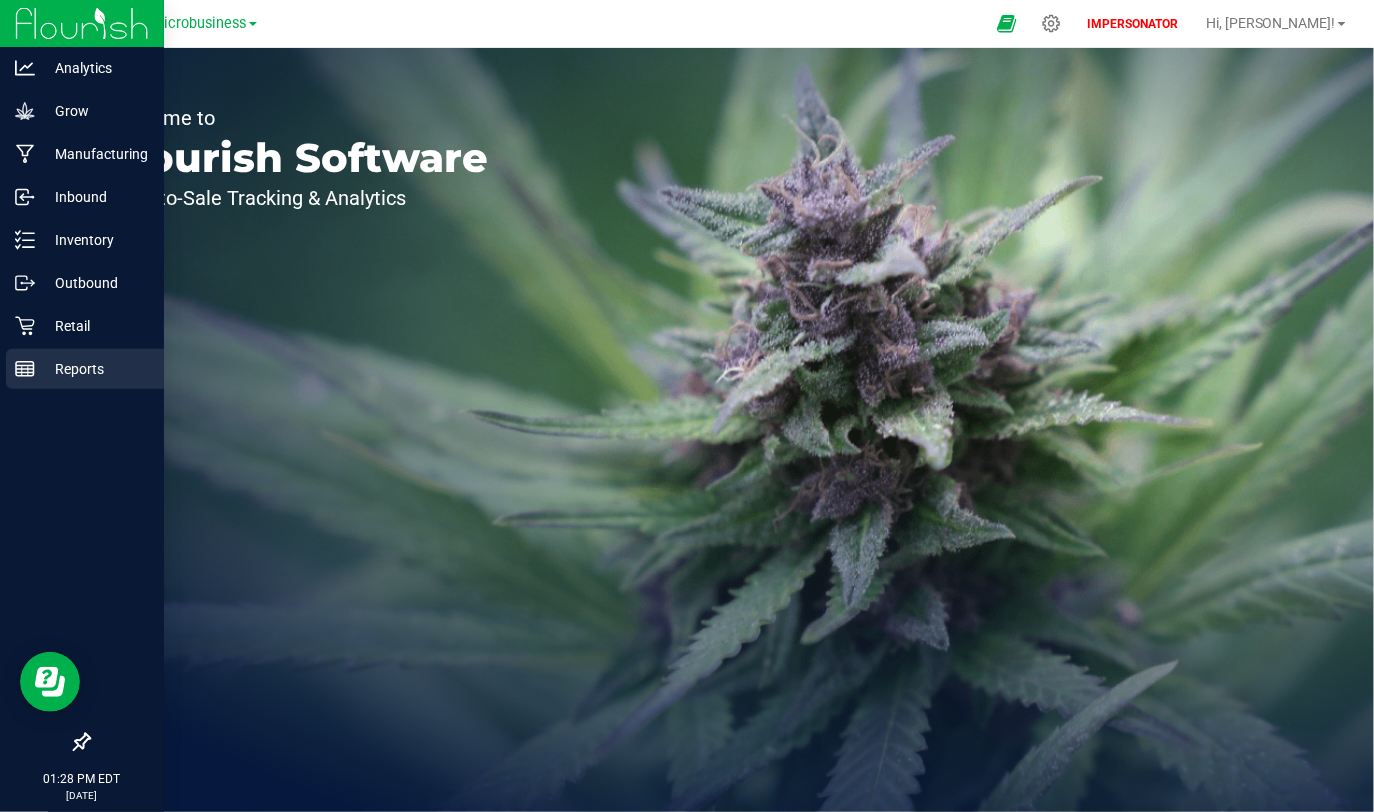 click on "Reports" at bounding box center [95, 369] 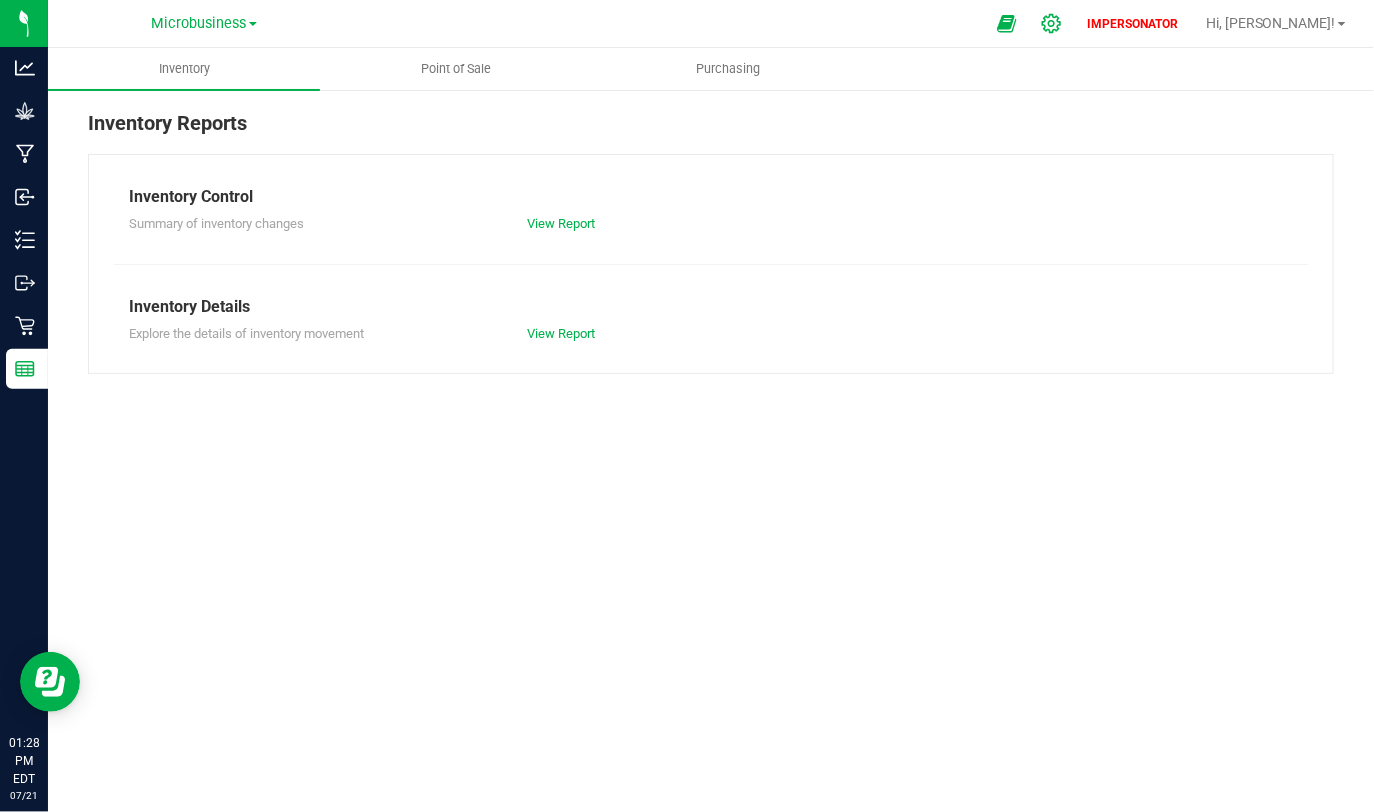 click at bounding box center (1052, 23) 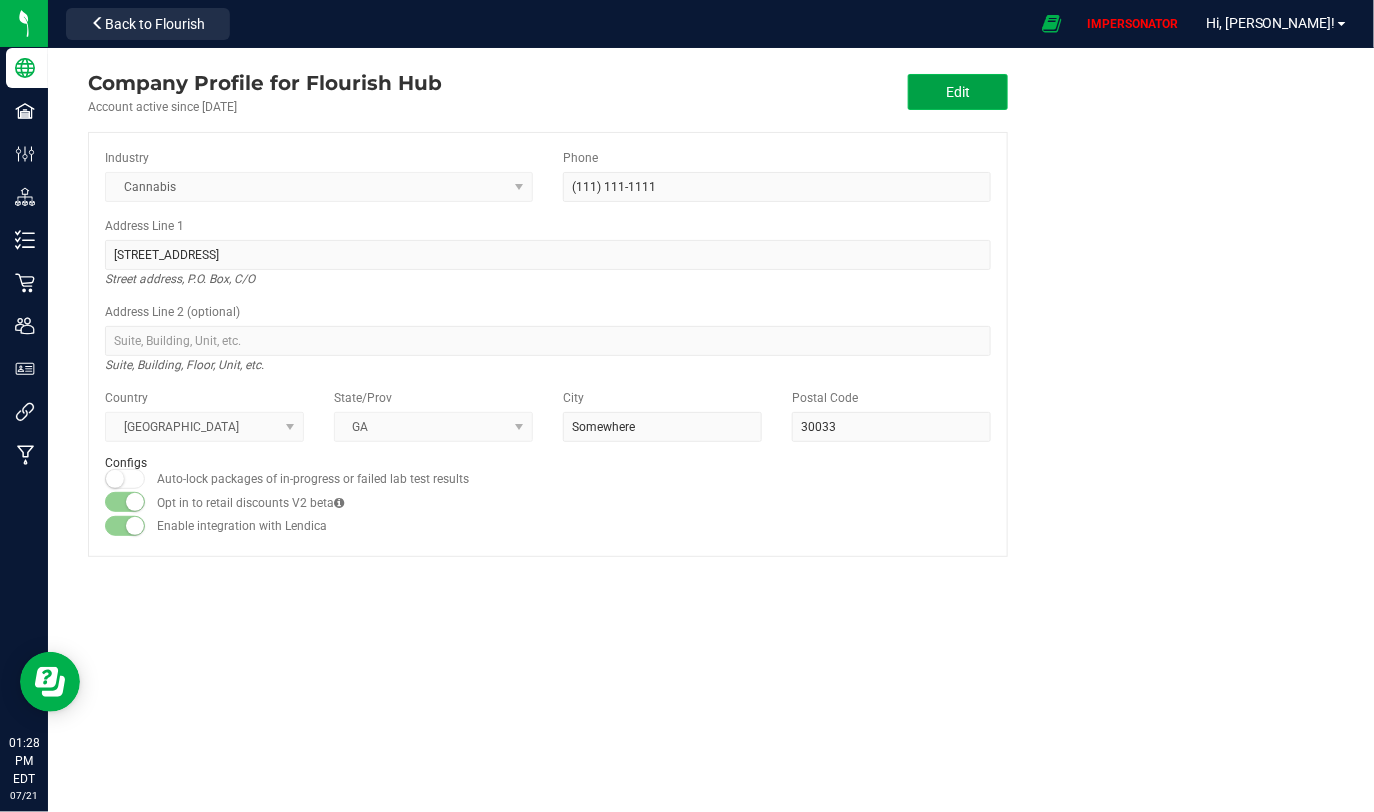 click on "Edit" at bounding box center [958, 92] 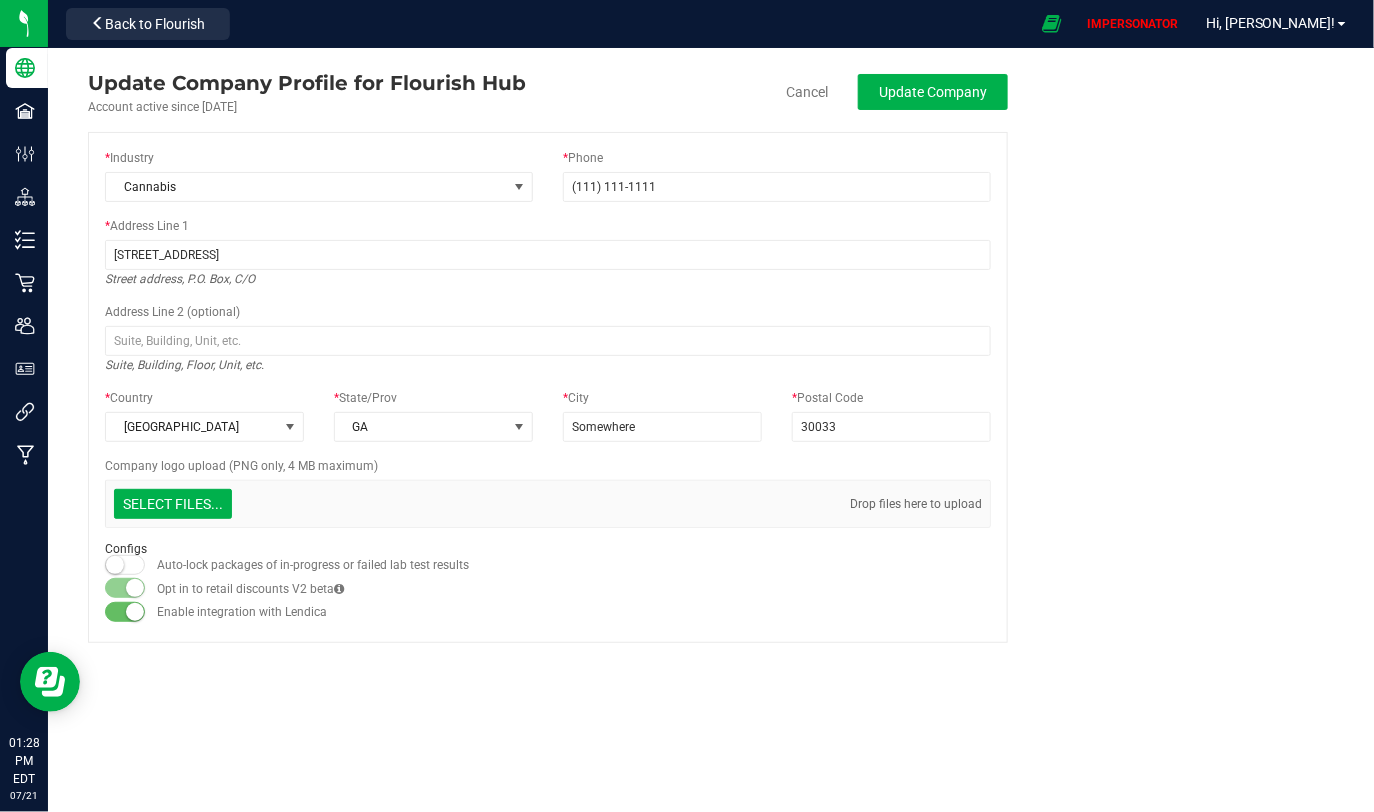 drag, startPoint x: 223, startPoint y: 461, endPoint x: 372, endPoint y: 469, distance: 149.21461 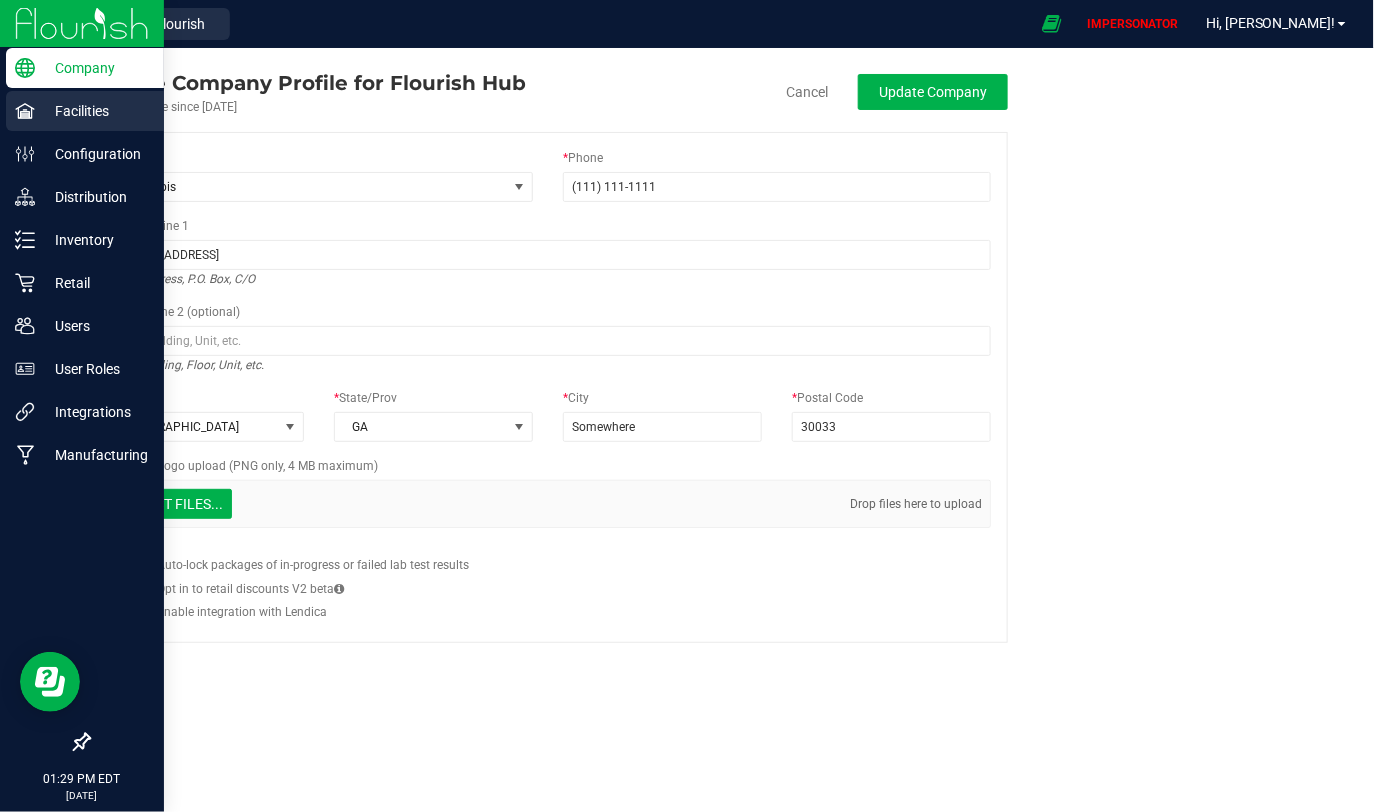 click on "Facilities" at bounding box center (95, 111) 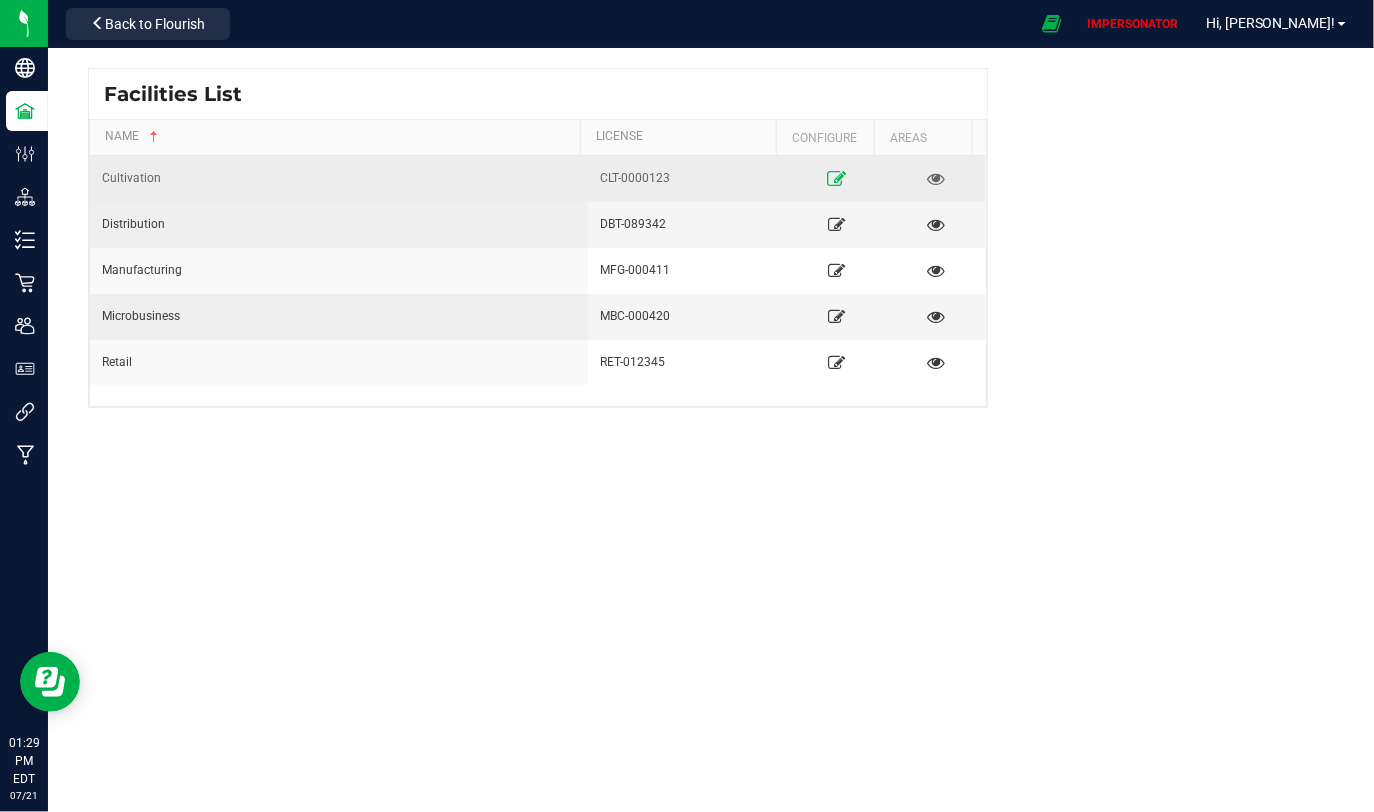 click at bounding box center [836, 178] 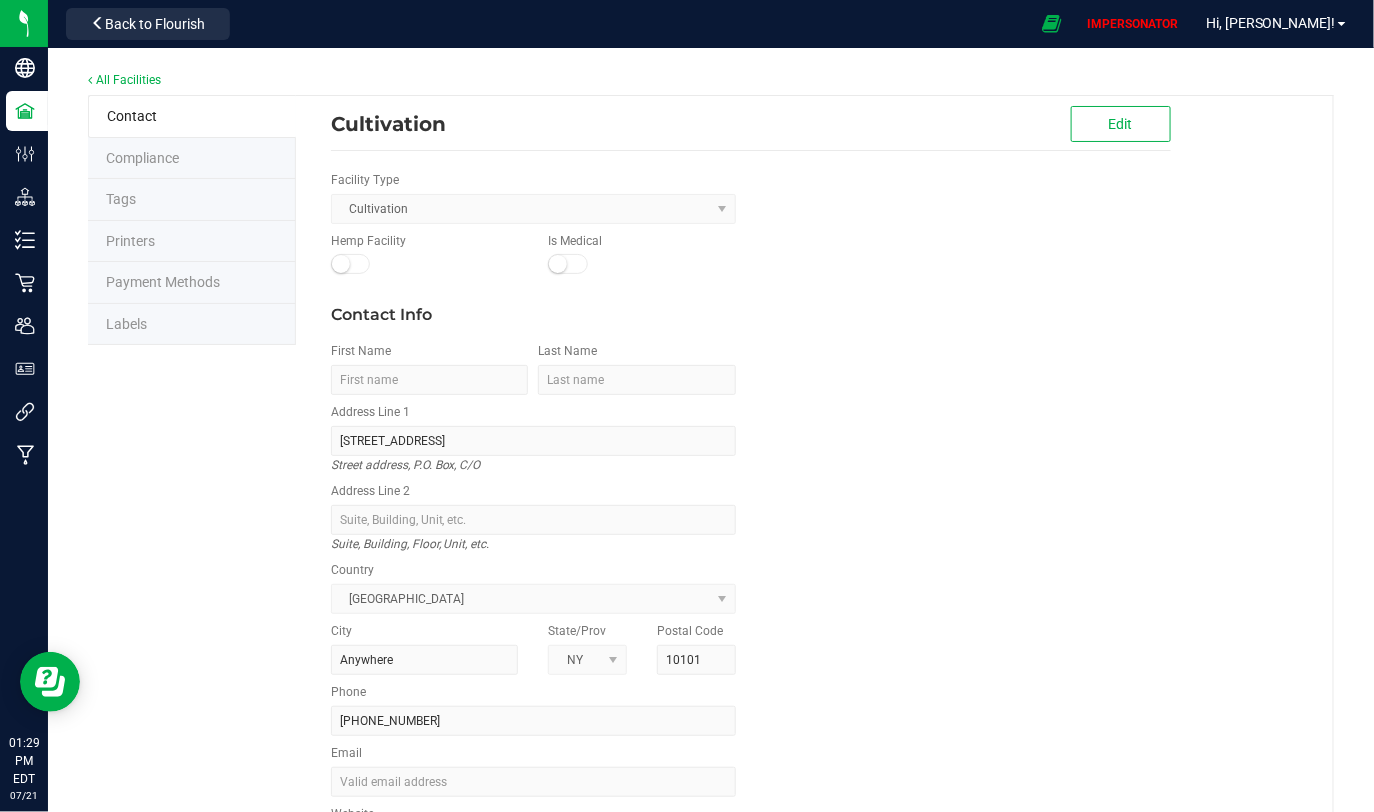 click on "Compliance" at bounding box center [142, 158] 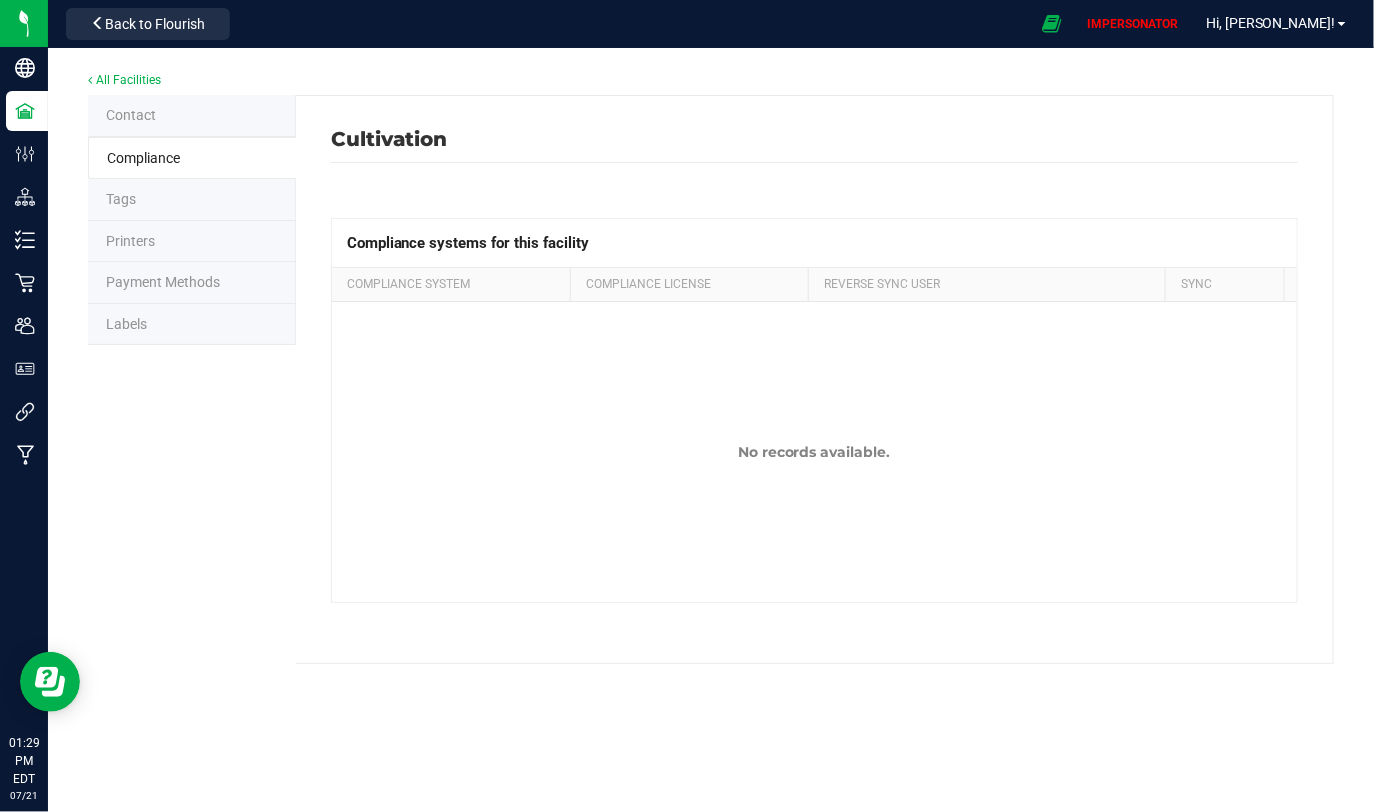 click on "Tags" at bounding box center [192, 200] 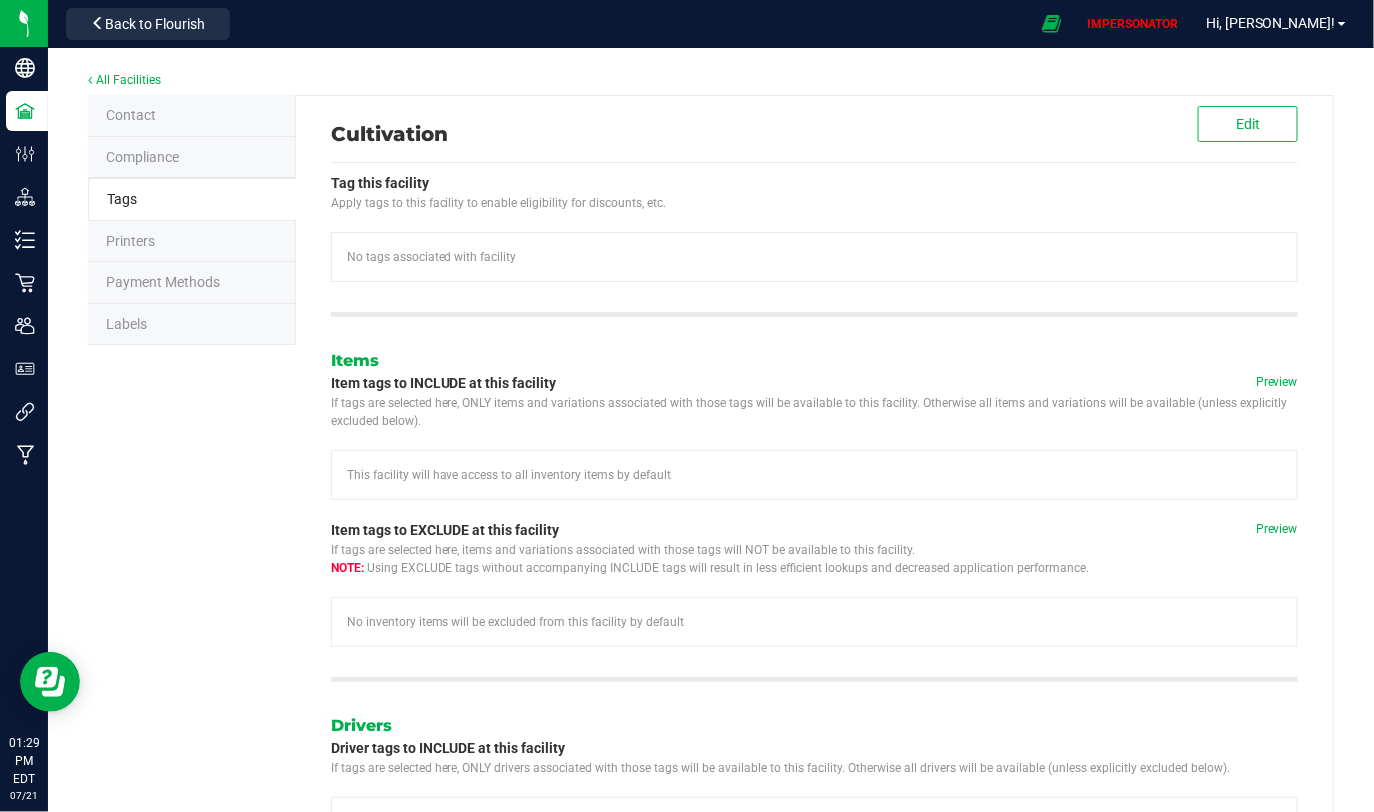click on "Printers" at bounding box center (192, 242) 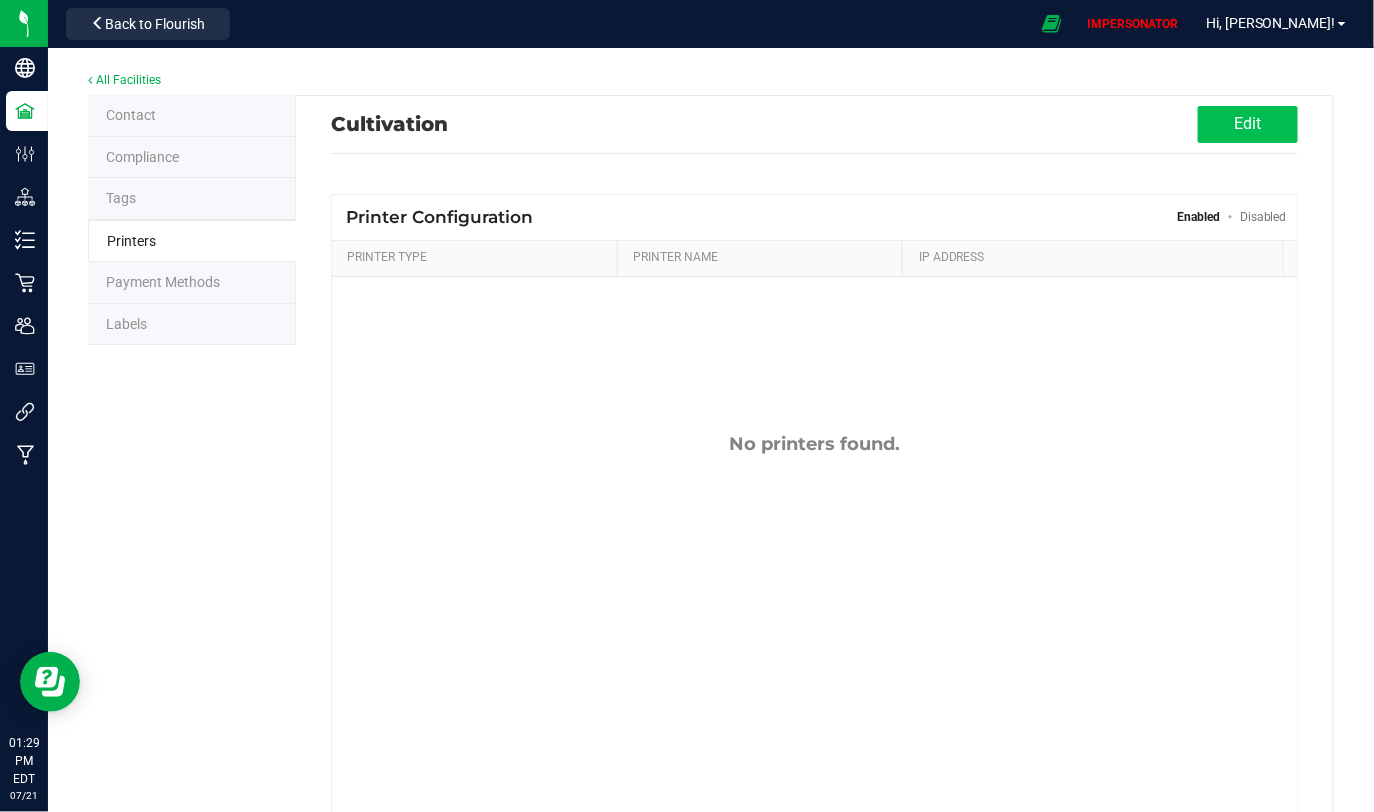 click on "Edit" at bounding box center [1248, 124] 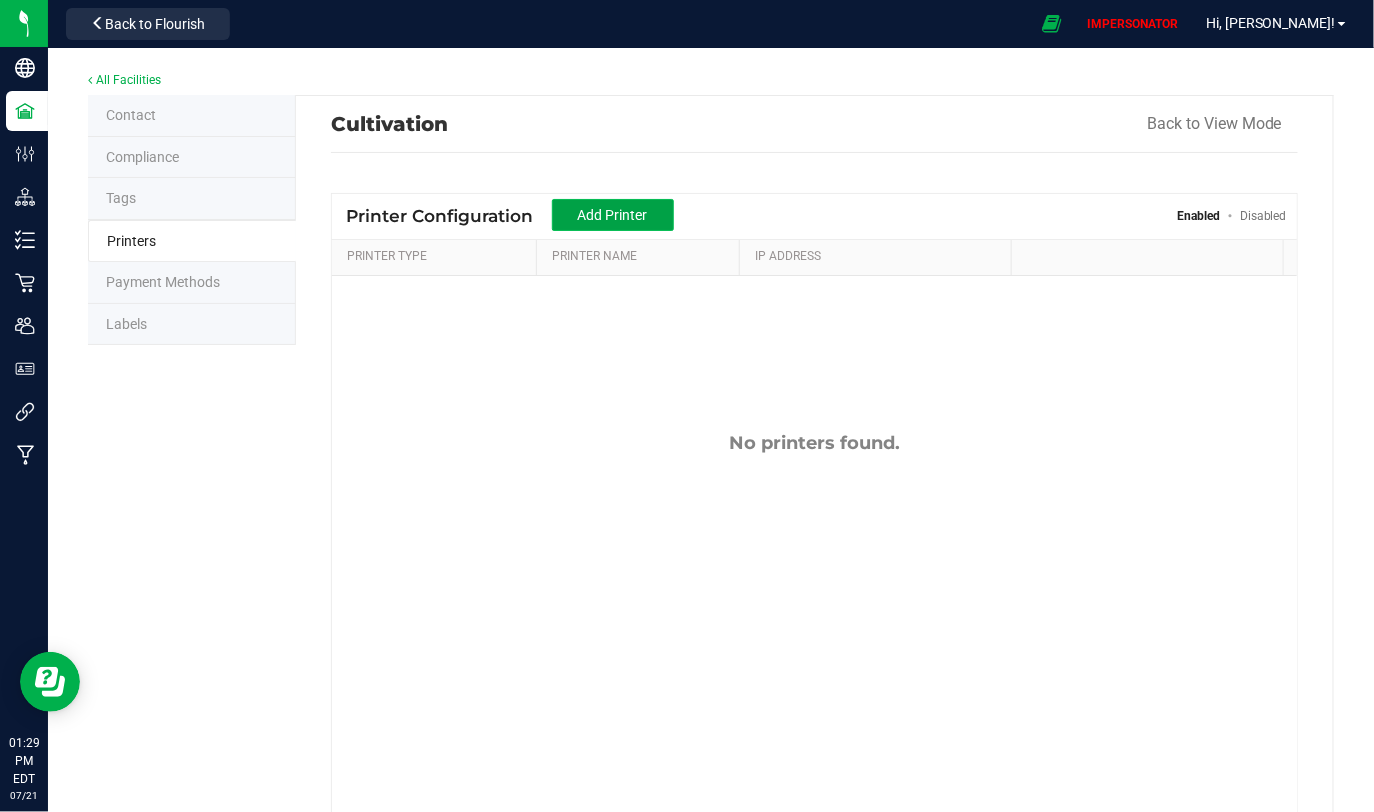 click on "Add Printer" at bounding box center [613, 215] 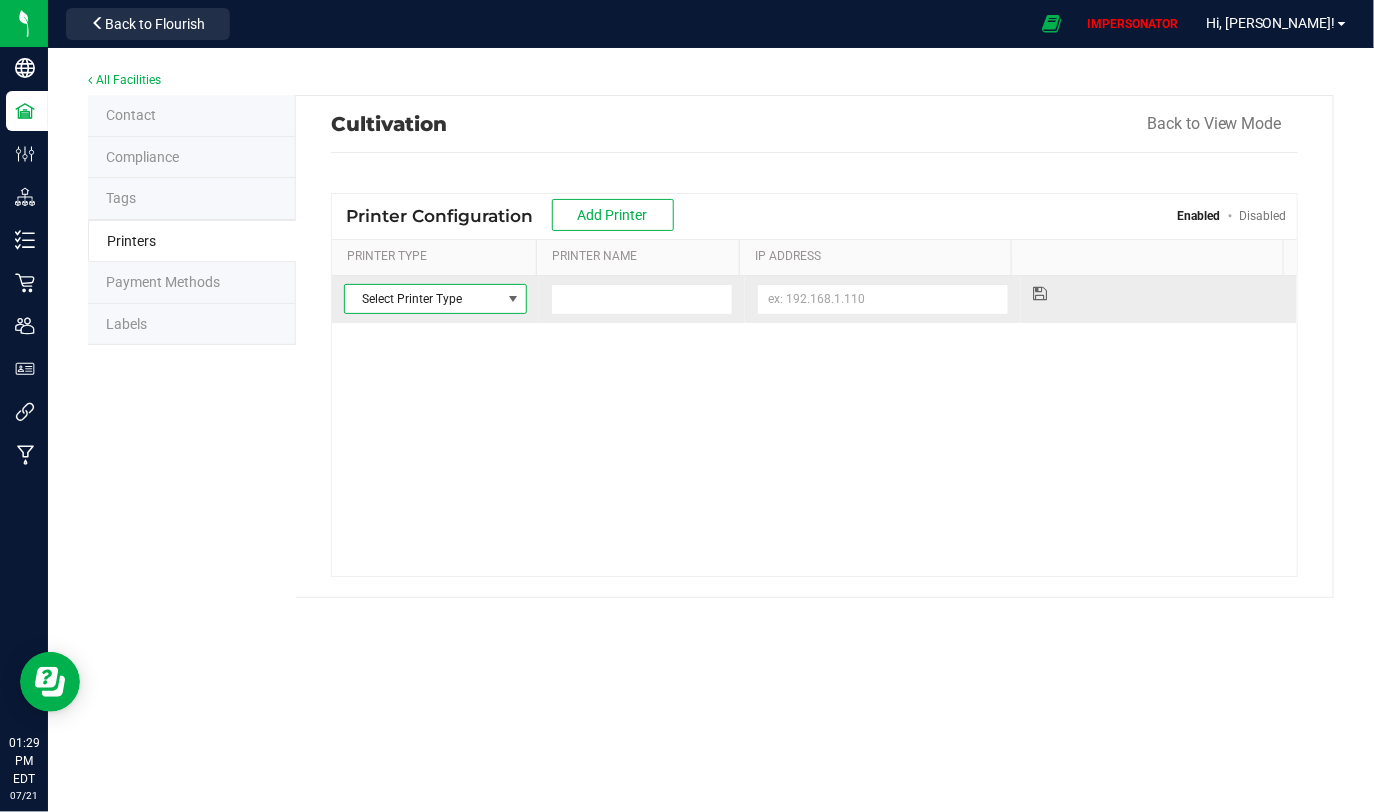 click on "Select Printer Type" at bounding box center [423, 299] 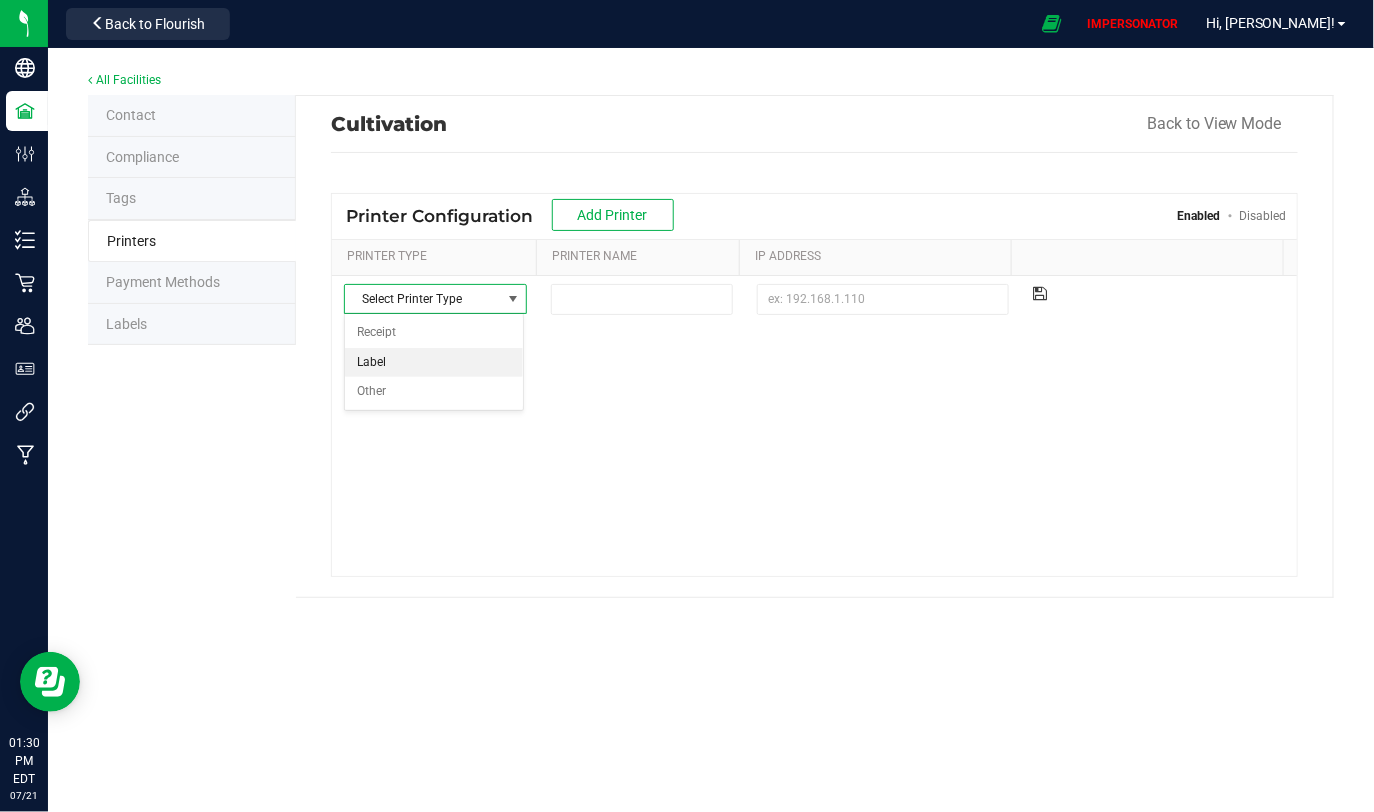 click on "Label" at bounding box center [434, 363] 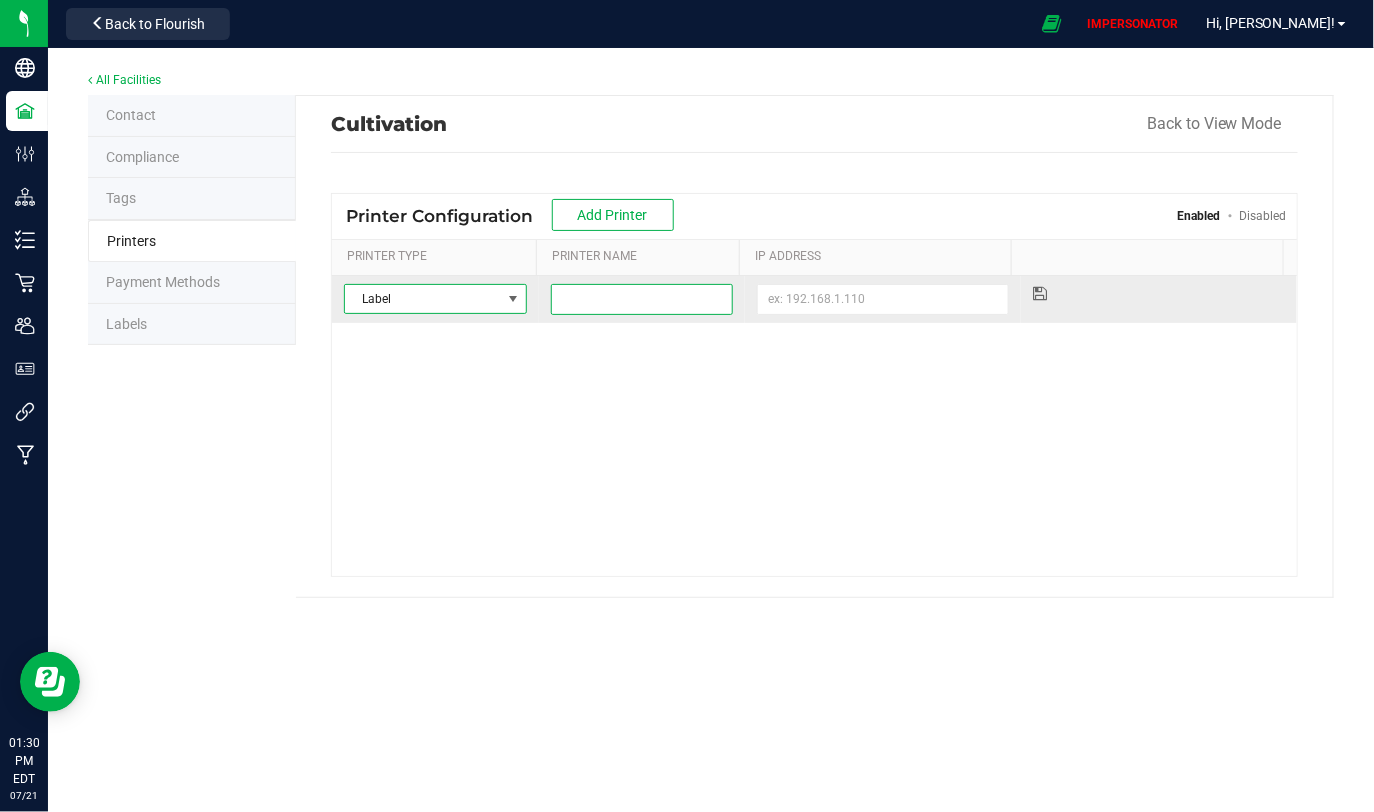 click at bounding box center (642, 299) 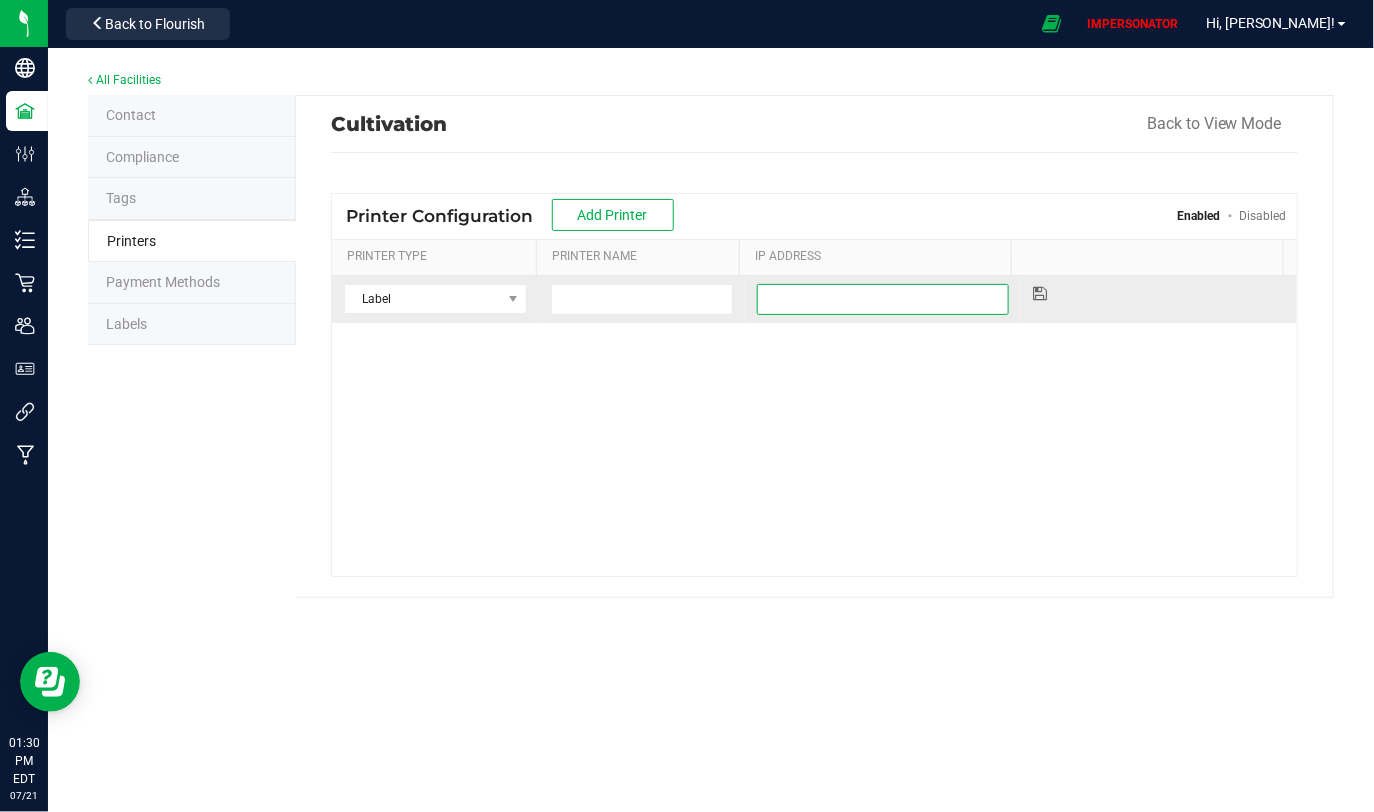 click at bounding box center [883, 299] 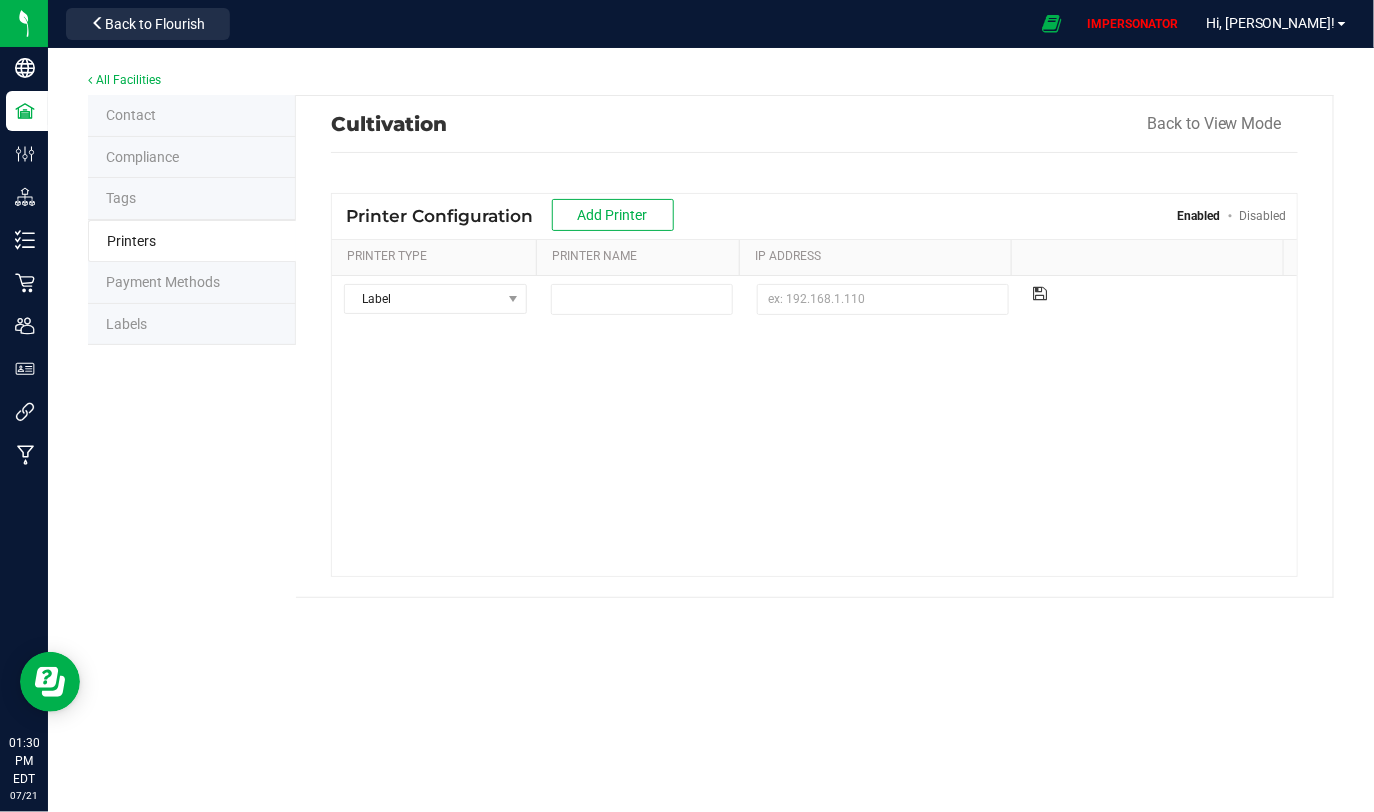 click on "Payment Methods" at bounding box center [163, 282] 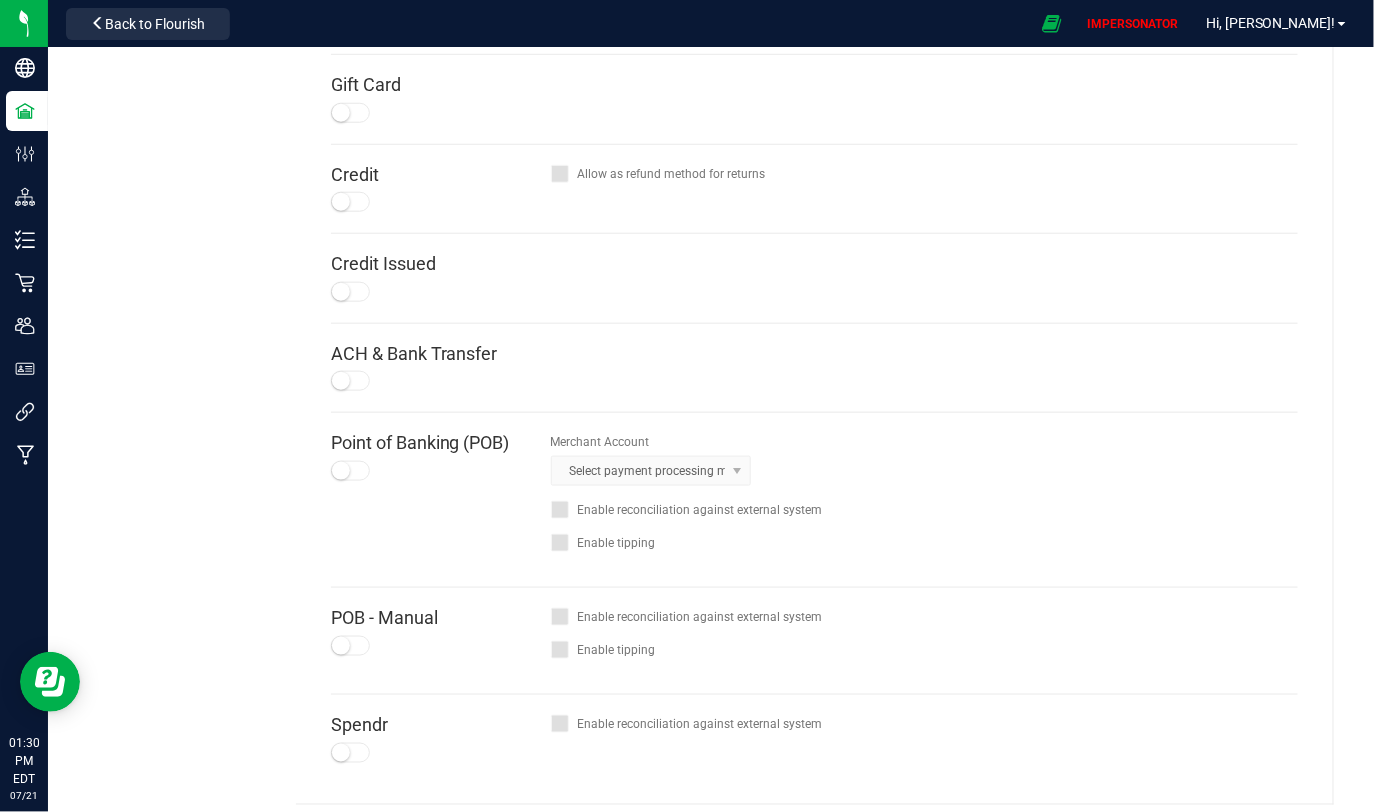 scroll, scrollTop: 0, scrollLeft: 0, axis: both 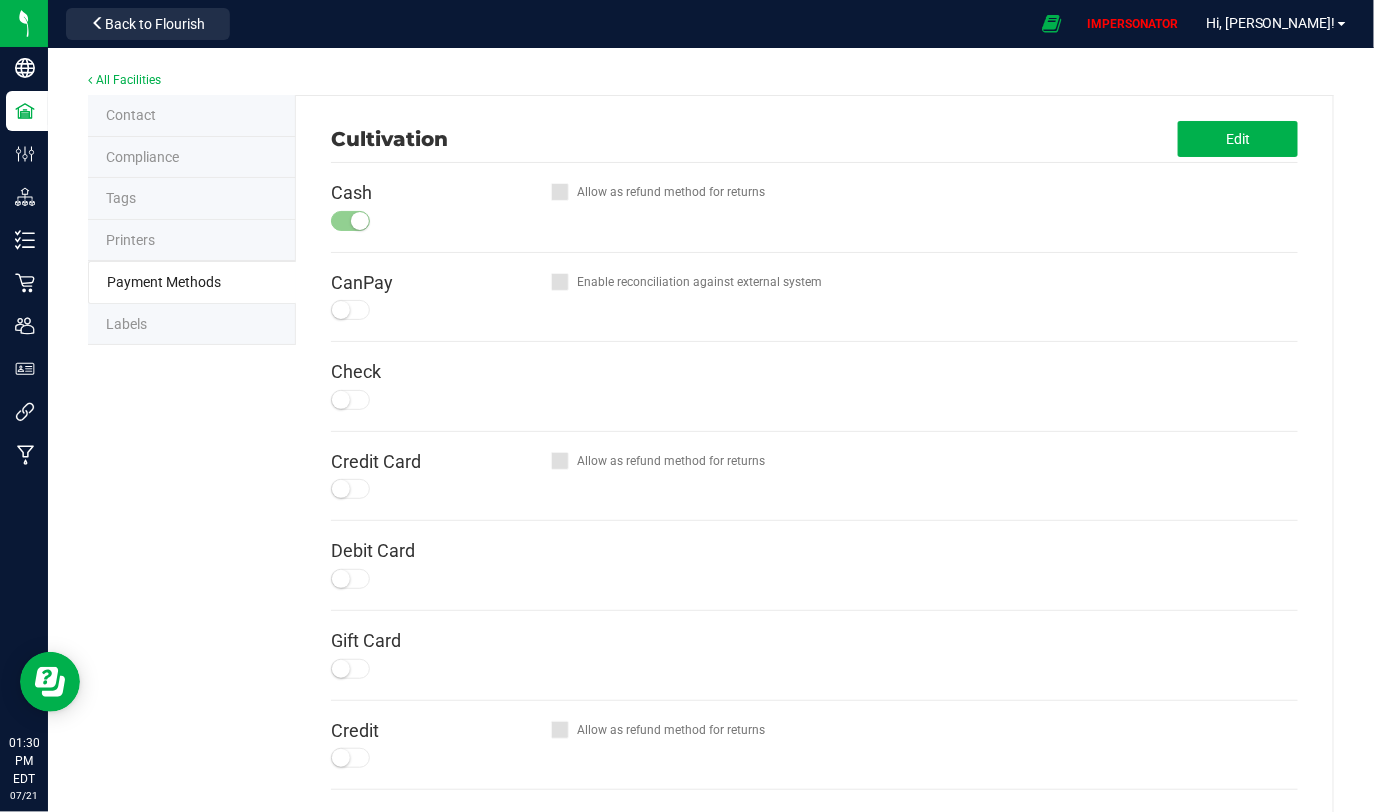 click on "Labels" at bounding box center [192, 325] 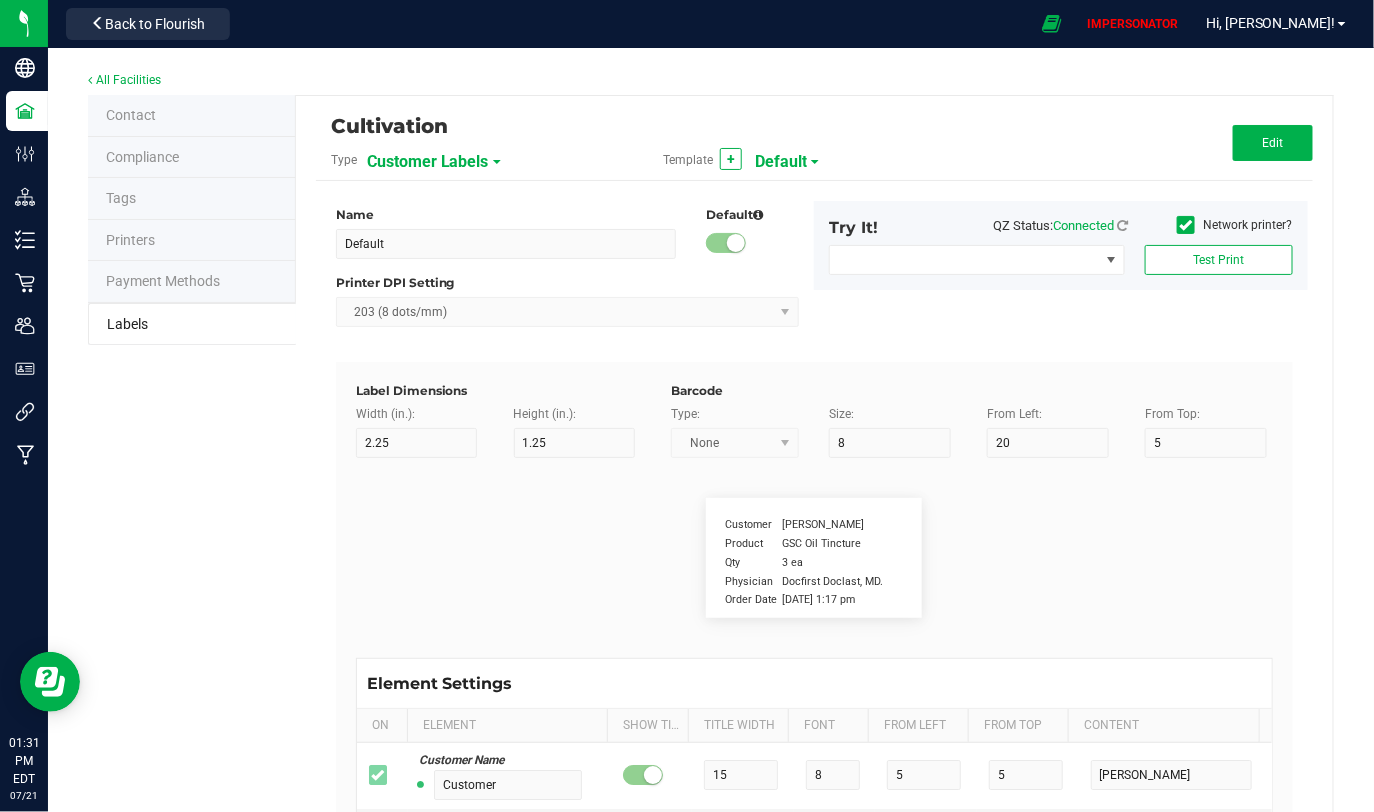 click on "Customer Labels" at bounding box center (428, 162) 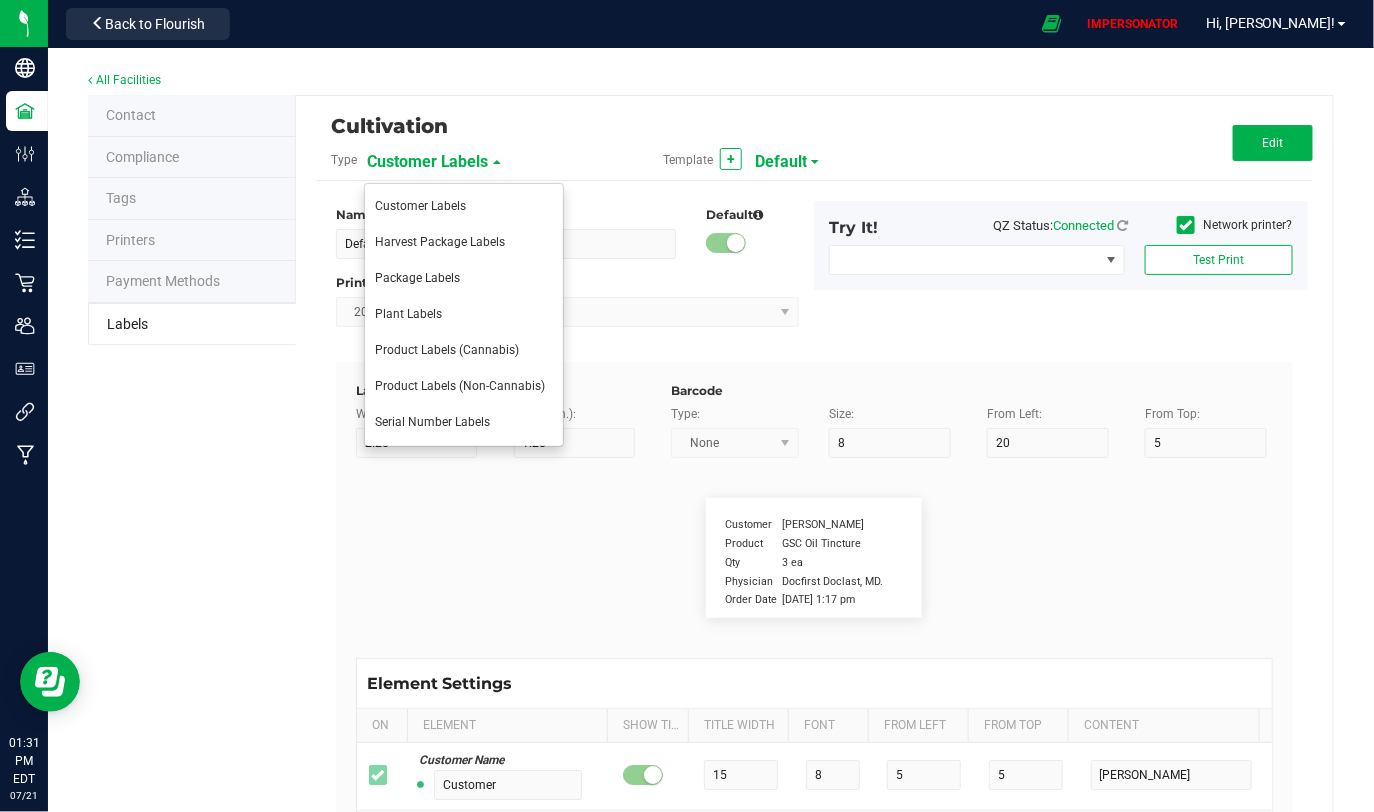 click on "Name  Default  Default   Printer DPI Setting  203 (8 dots/mm)  Try It!   QZ Status:   Connected   Network printer?   Test Print" at bounding box center (814, 281) 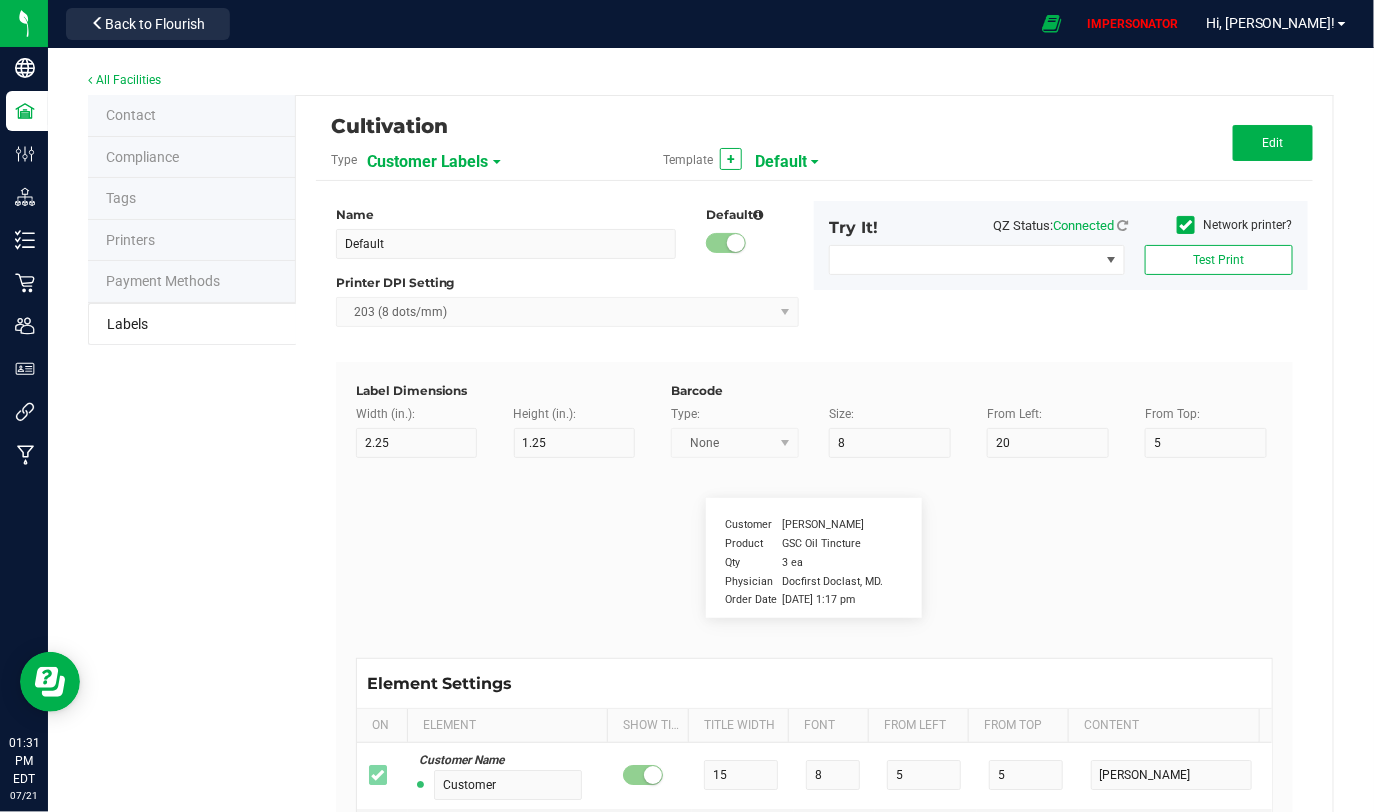 click at bounding box center (1186, 225) 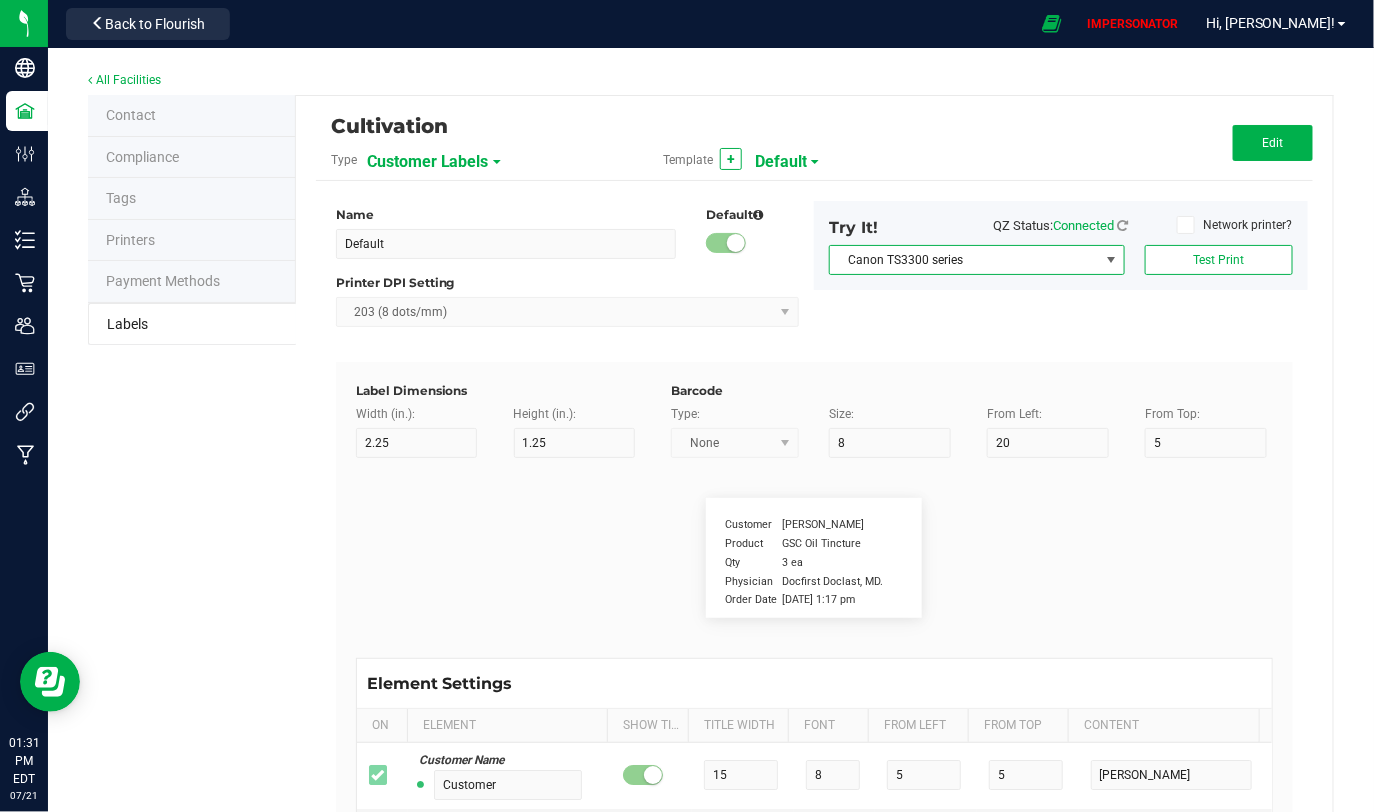 click on "Canon TS3300 series" at bounding box center (964, 260) 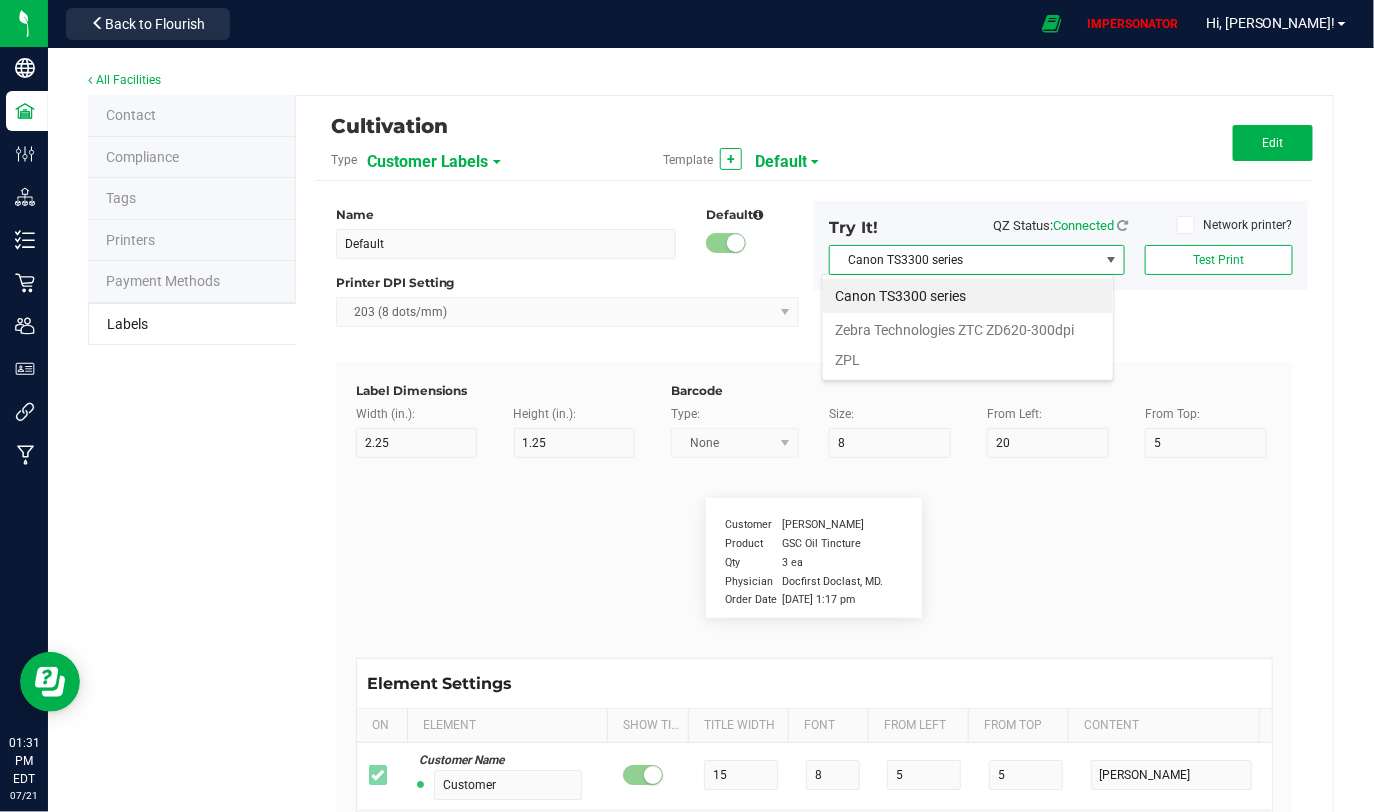 scroll, scrollTop: 99970, scrollLeft: 99707, axis: both 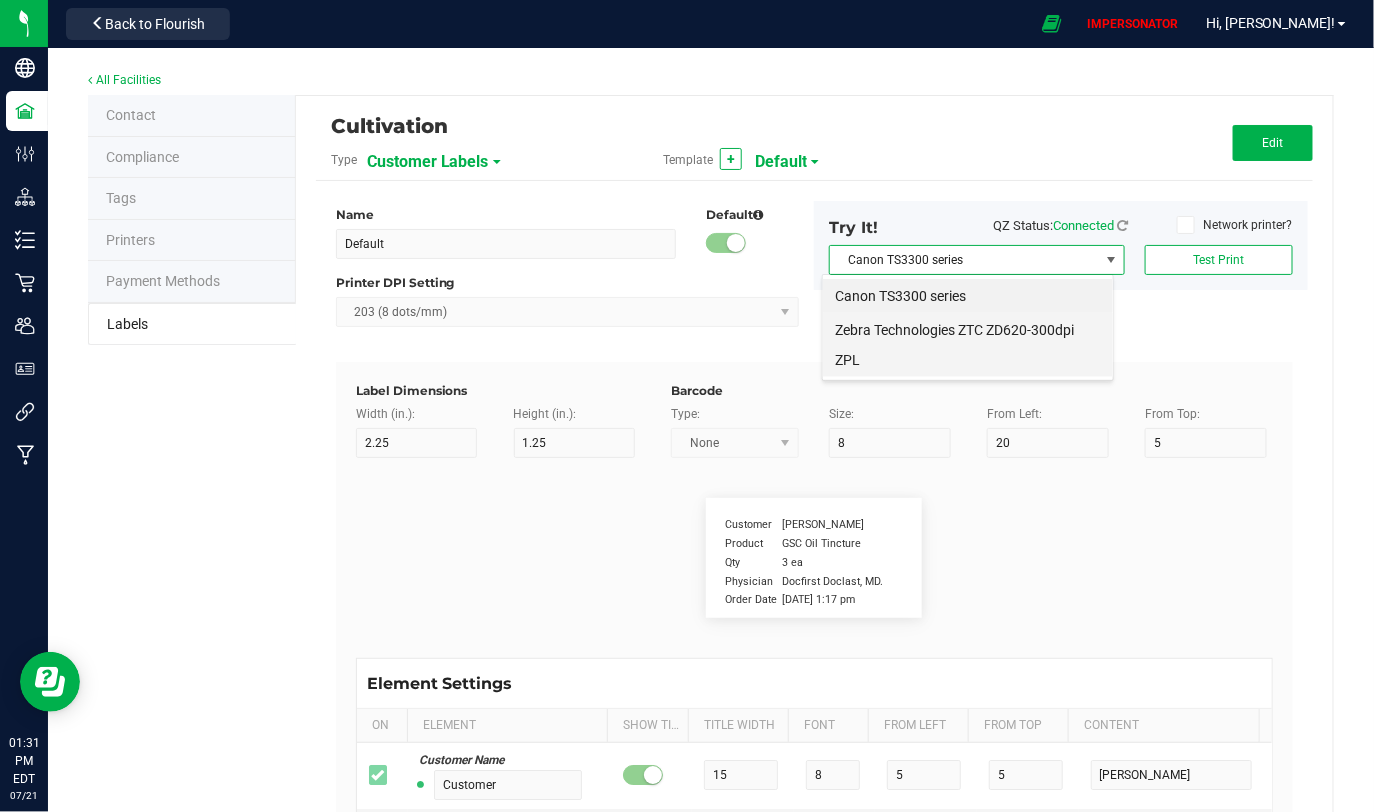 click on "Zebra Technologies ZTC ZD620-300dpi ZPL" at bounding box center [968, 345] 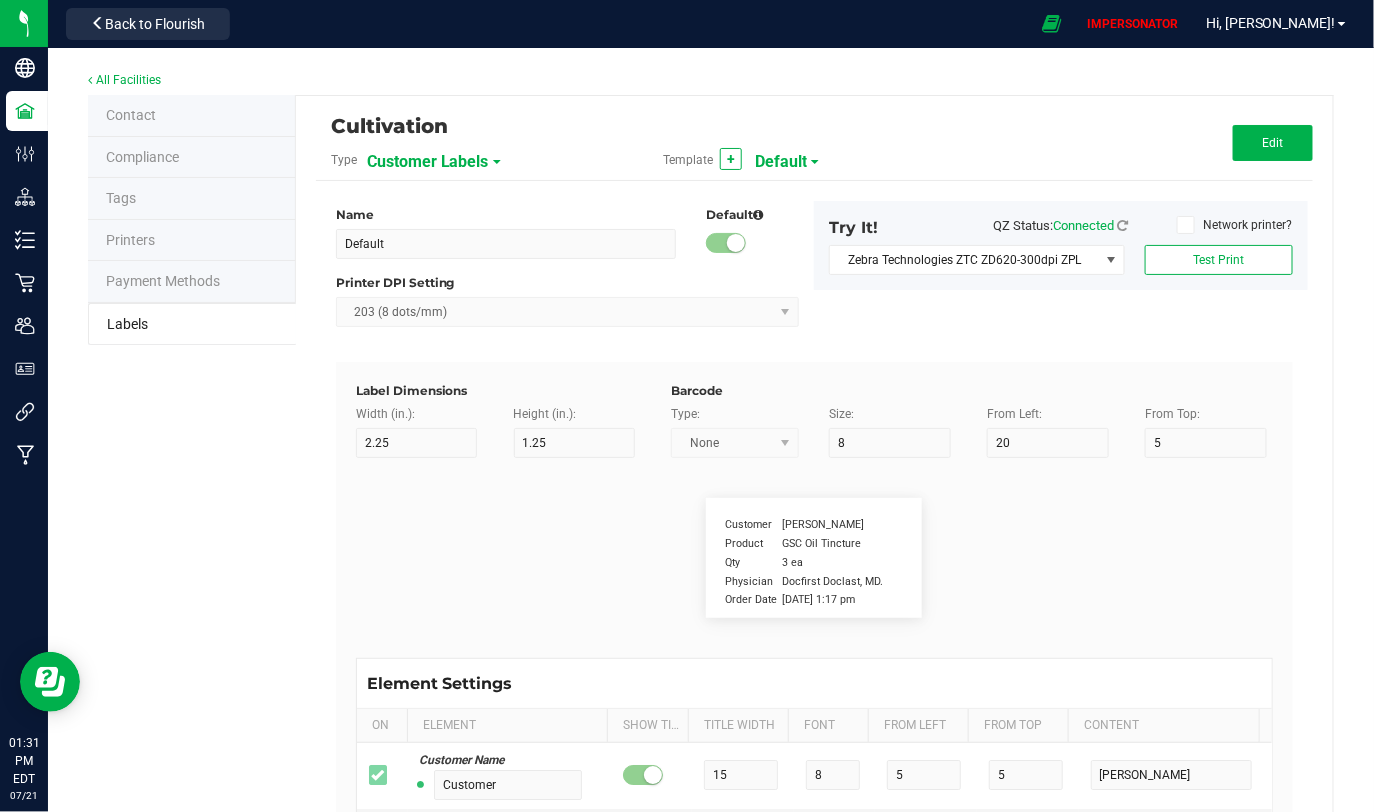 click on "Customer Labels" at bounding box center (428, 162) 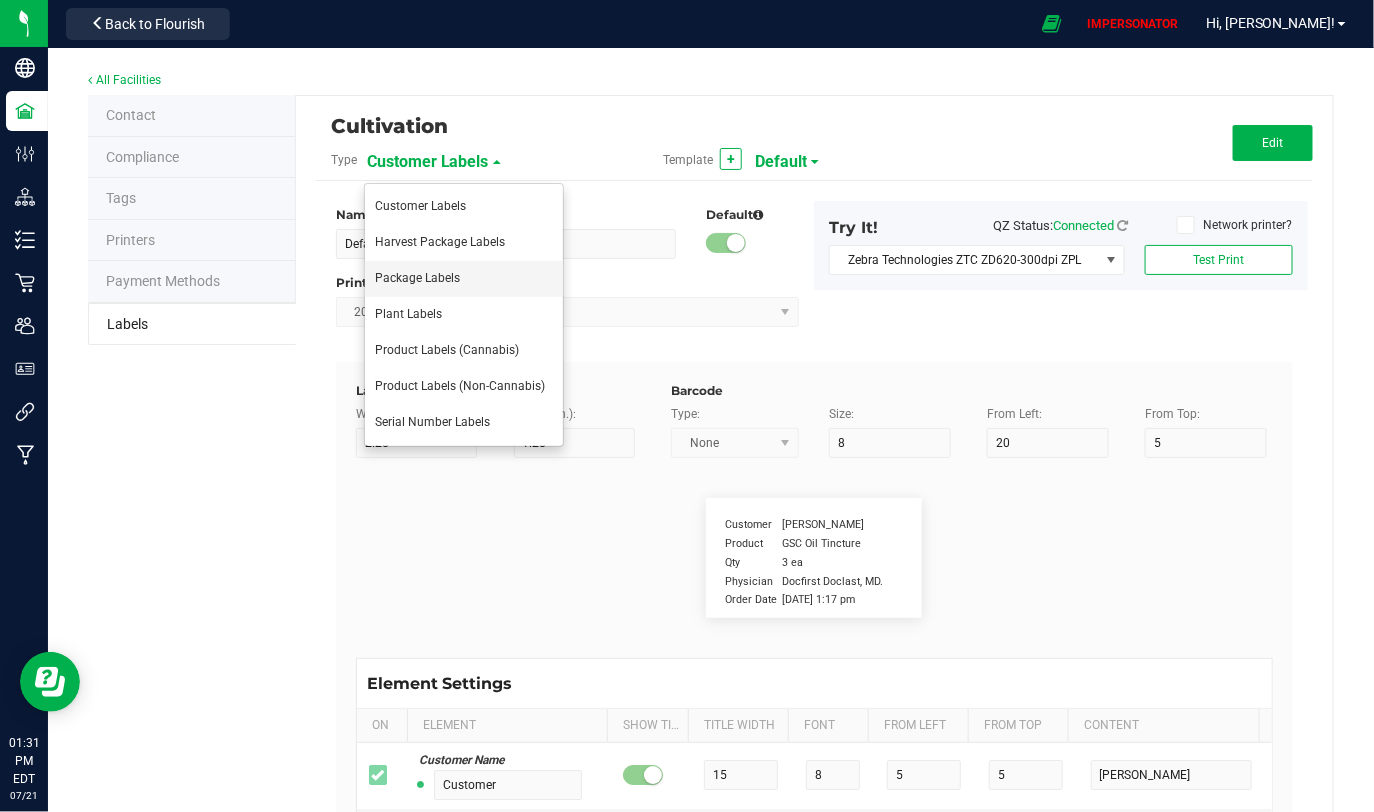 click on "Package Labels" at bounding box center [417, 278] 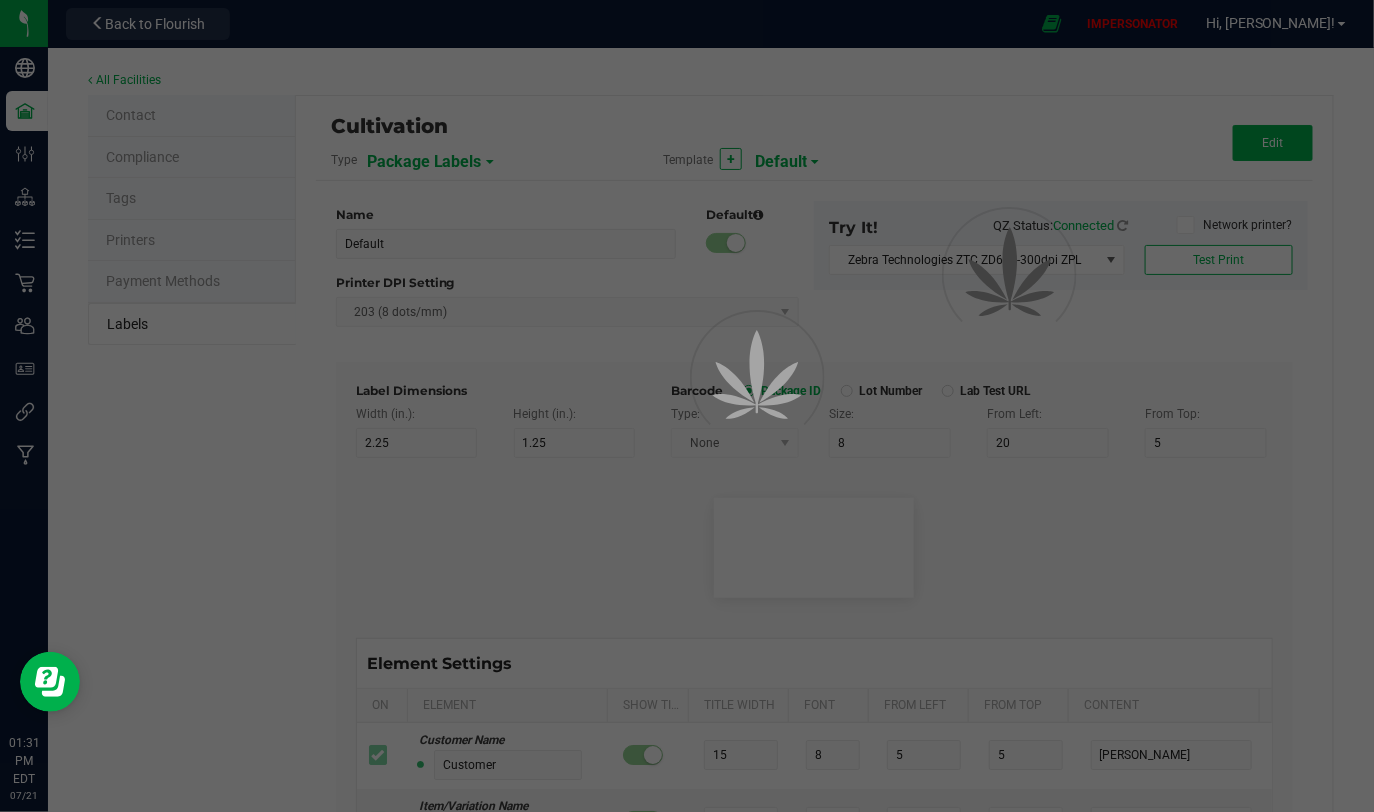 type on "2" 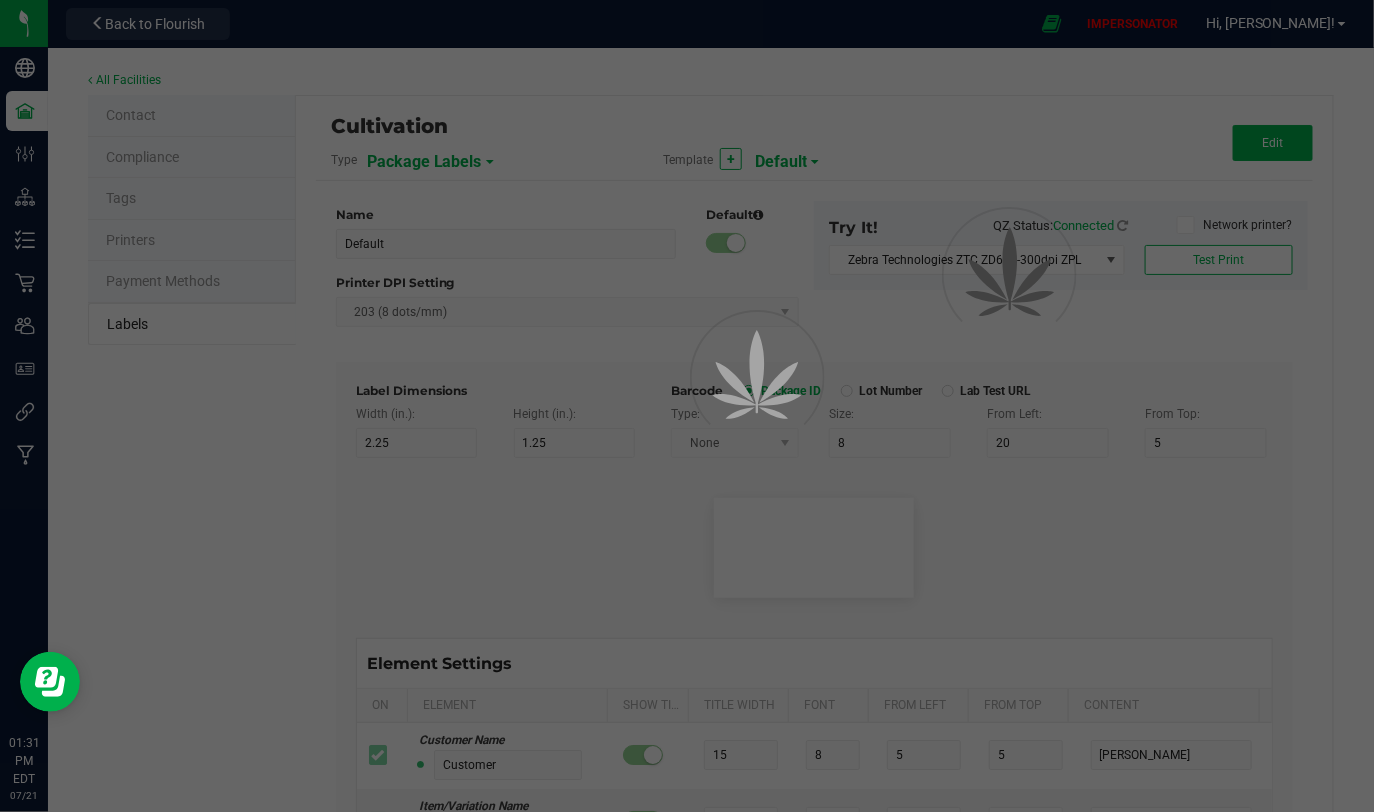 type on "25" 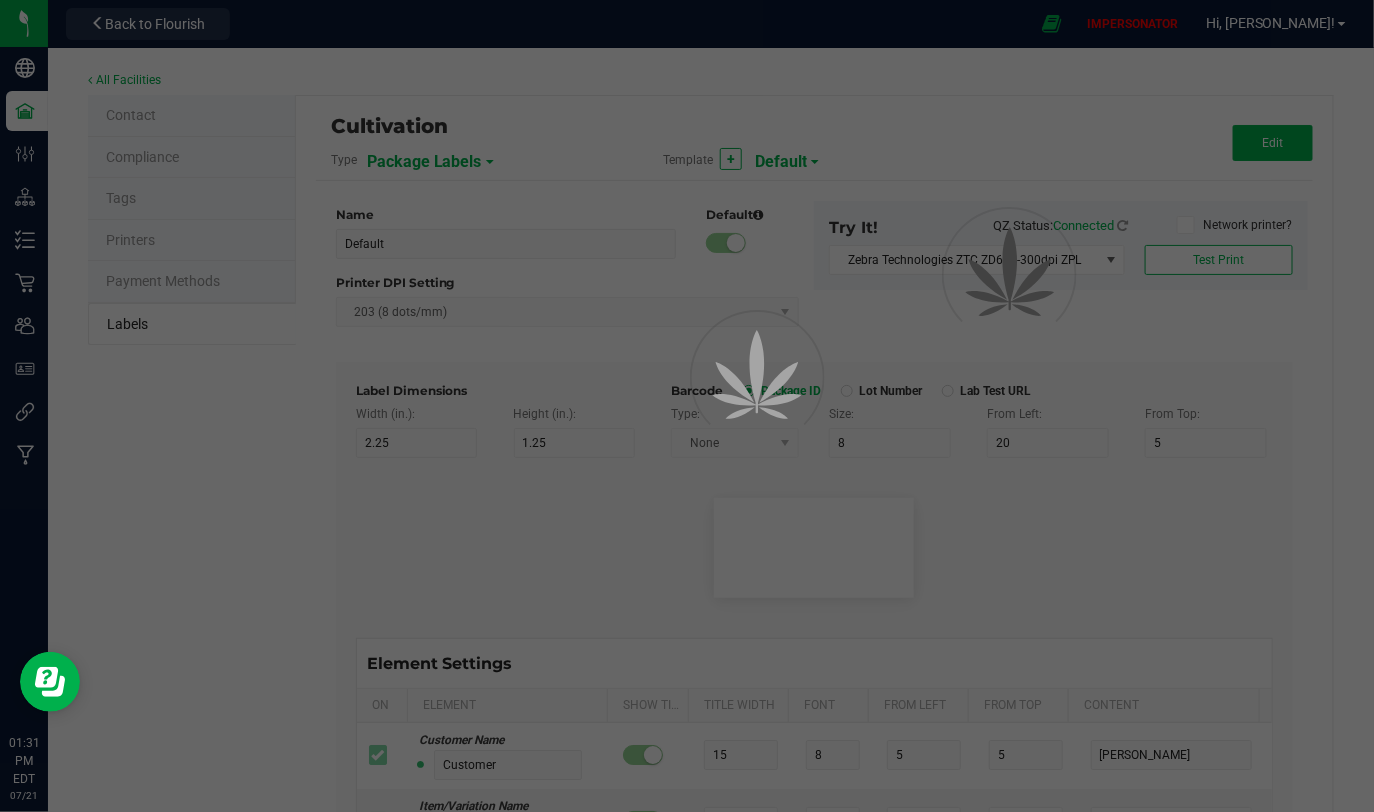 type on "1" 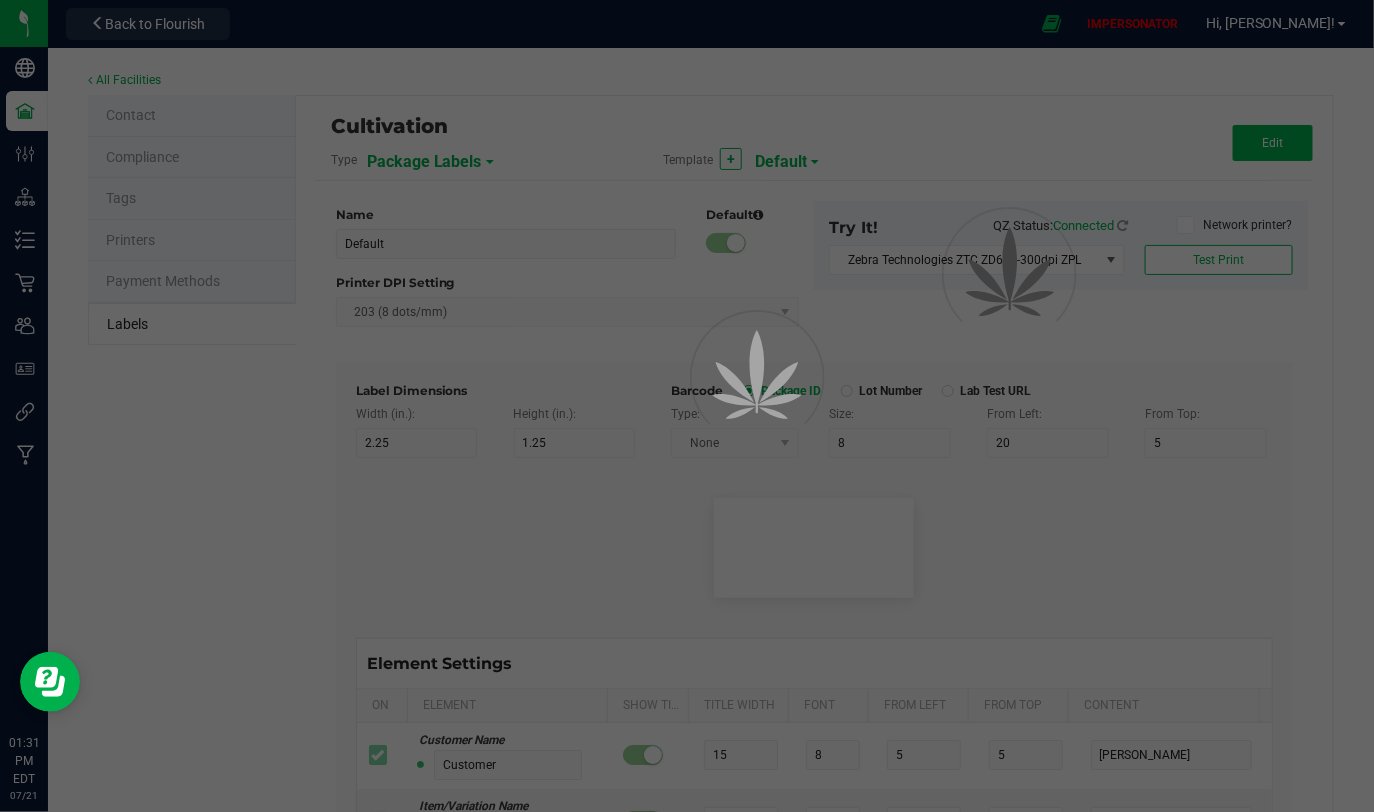 type on "Gelato Pen" 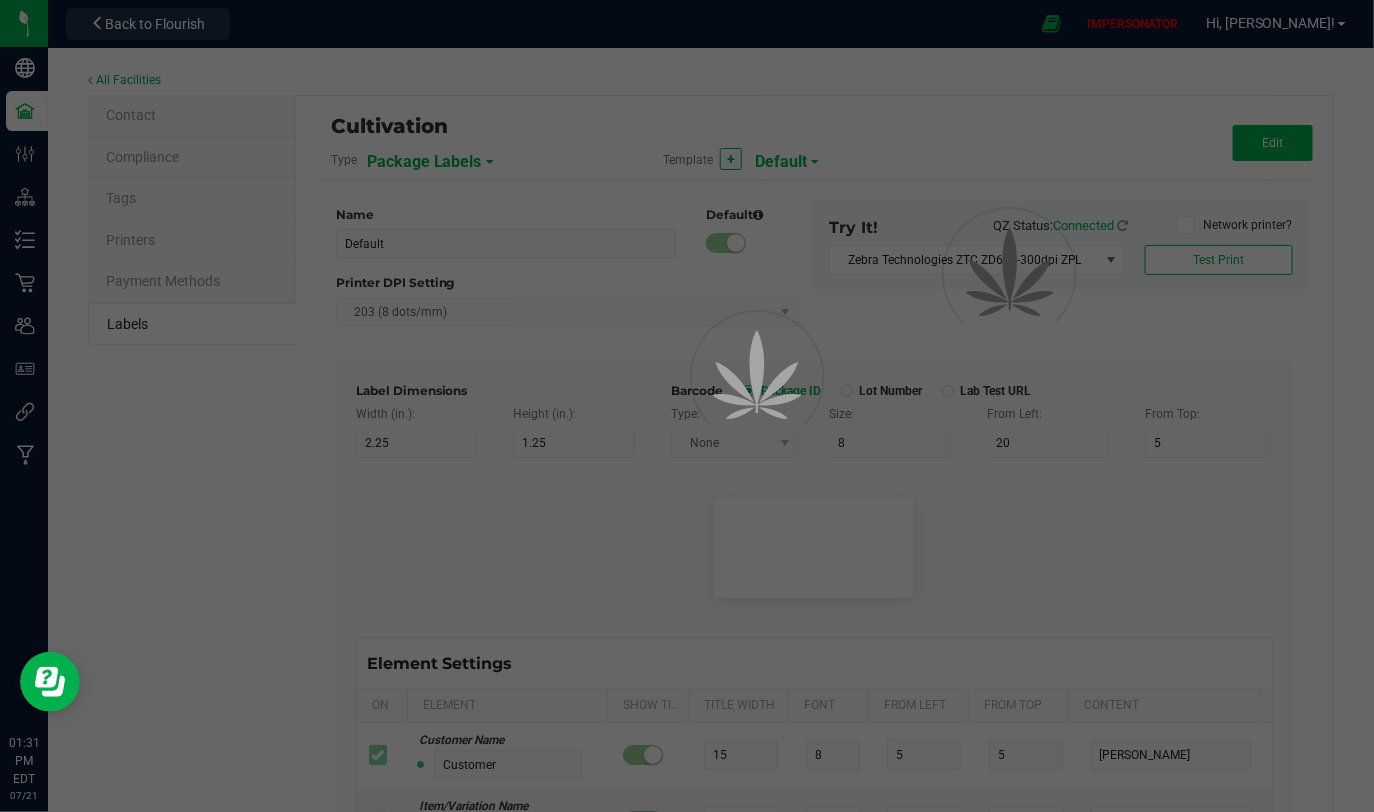 type on "Strain" 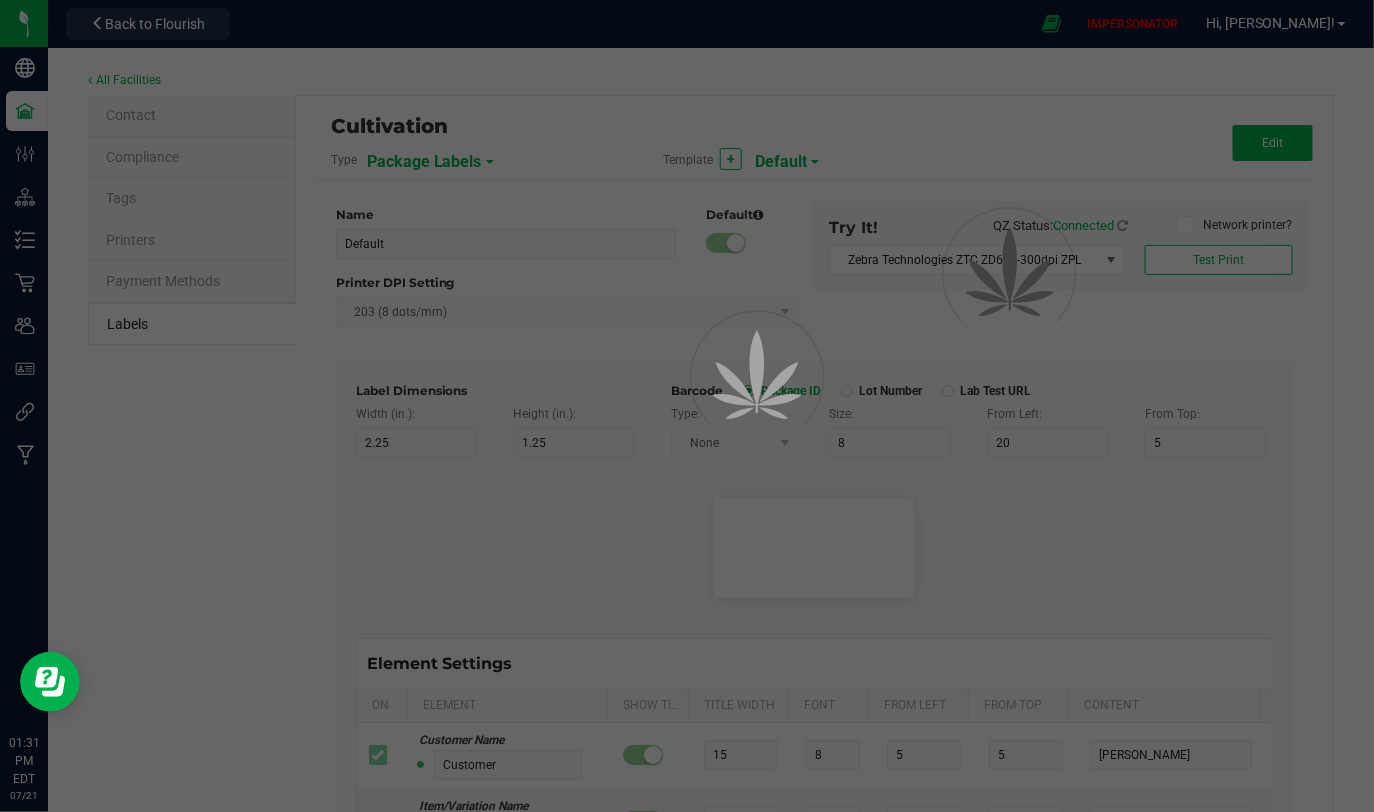 type on "1" 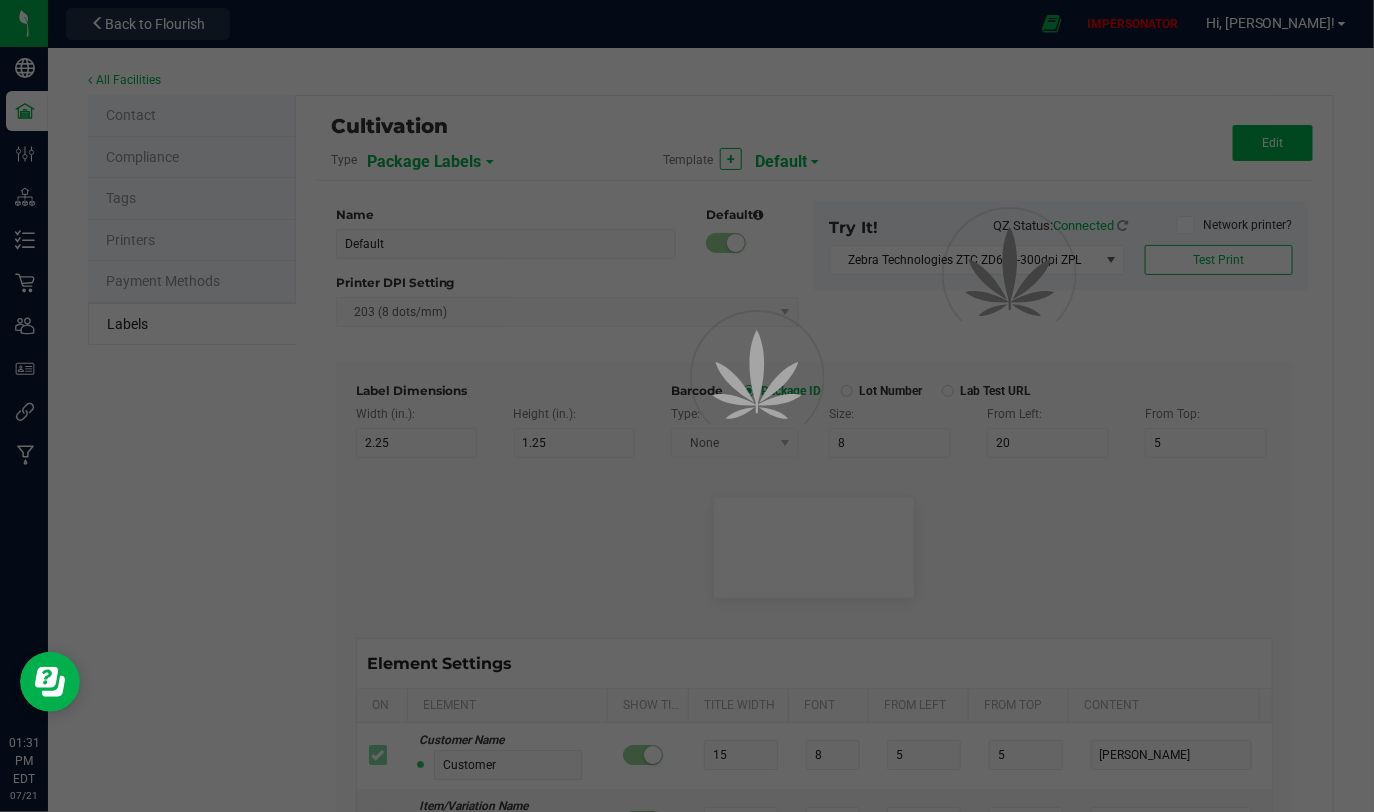type on "Gelato" 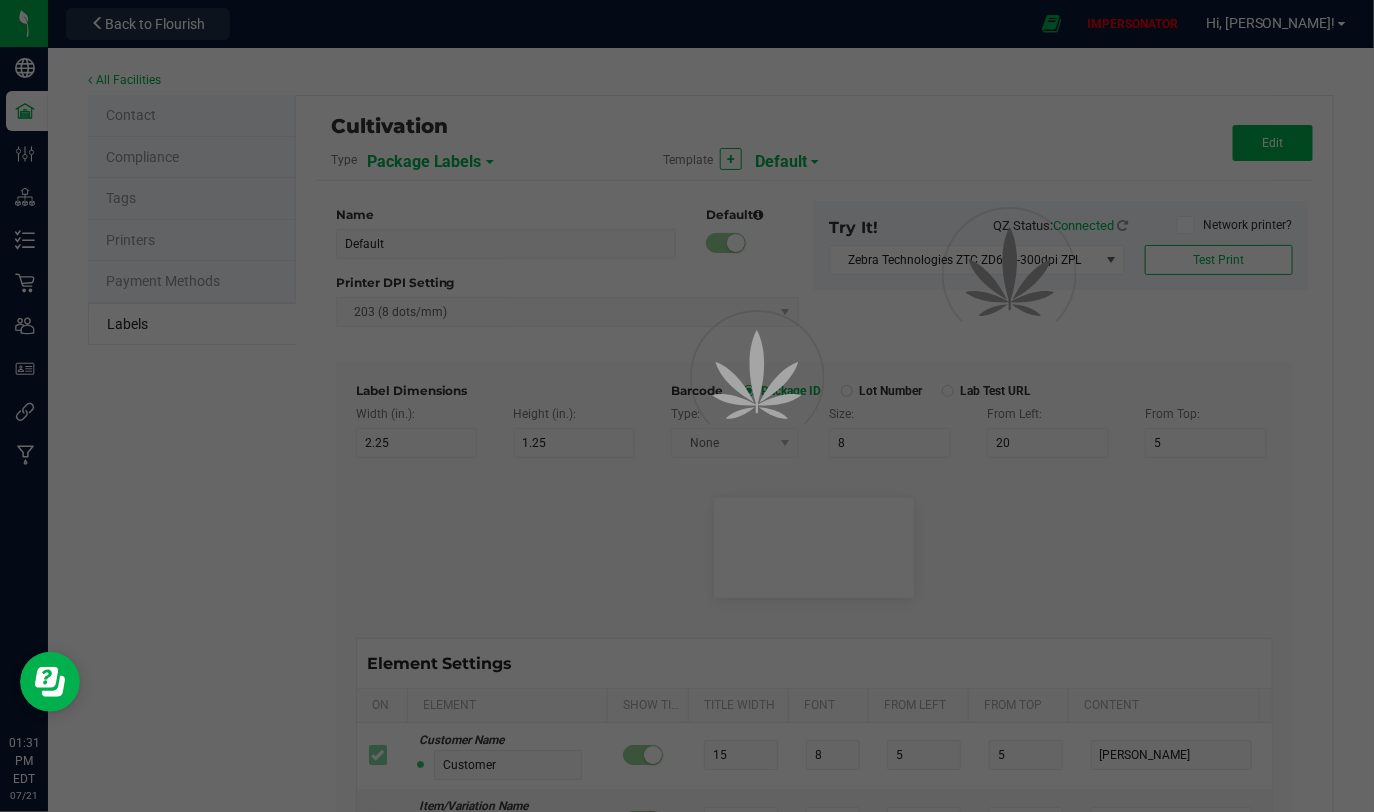 type on "1" 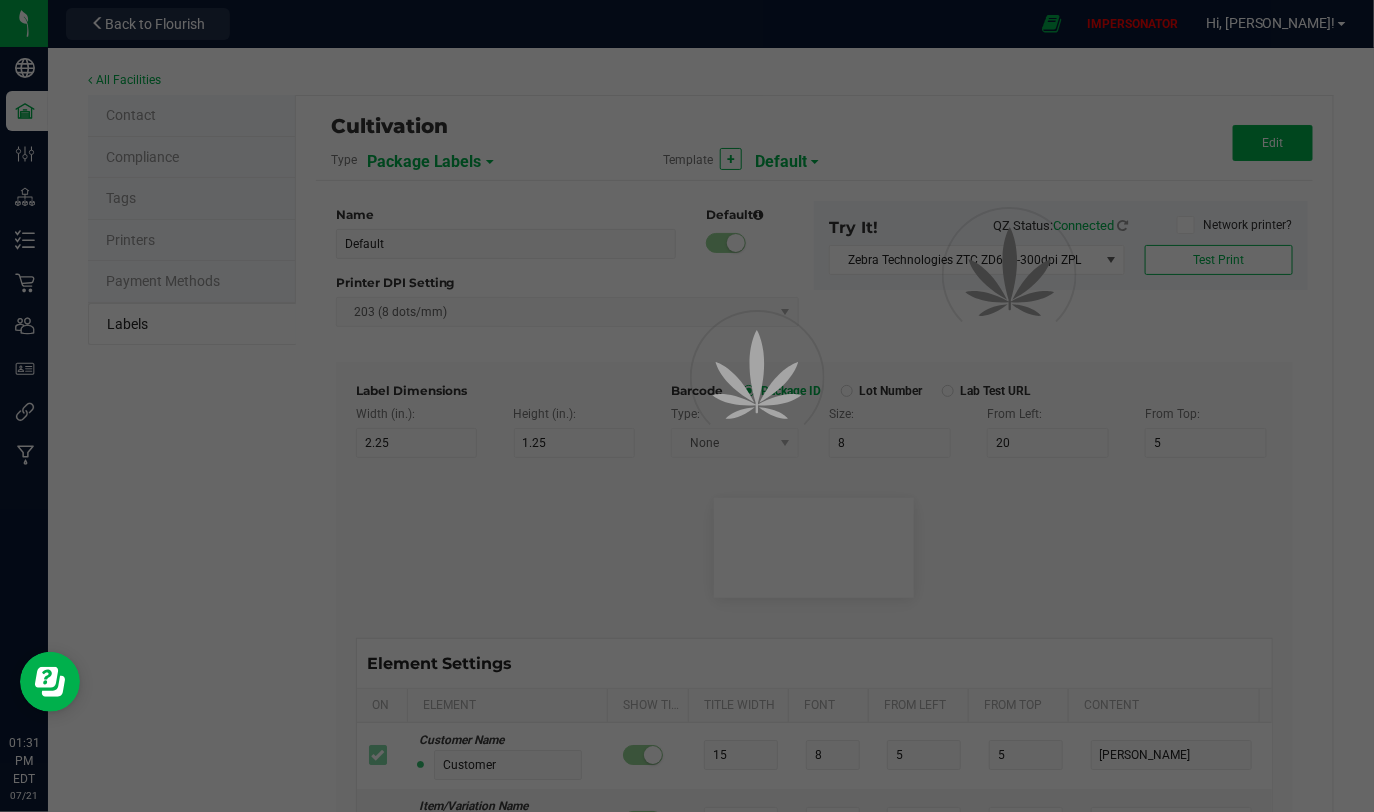 type on "25" 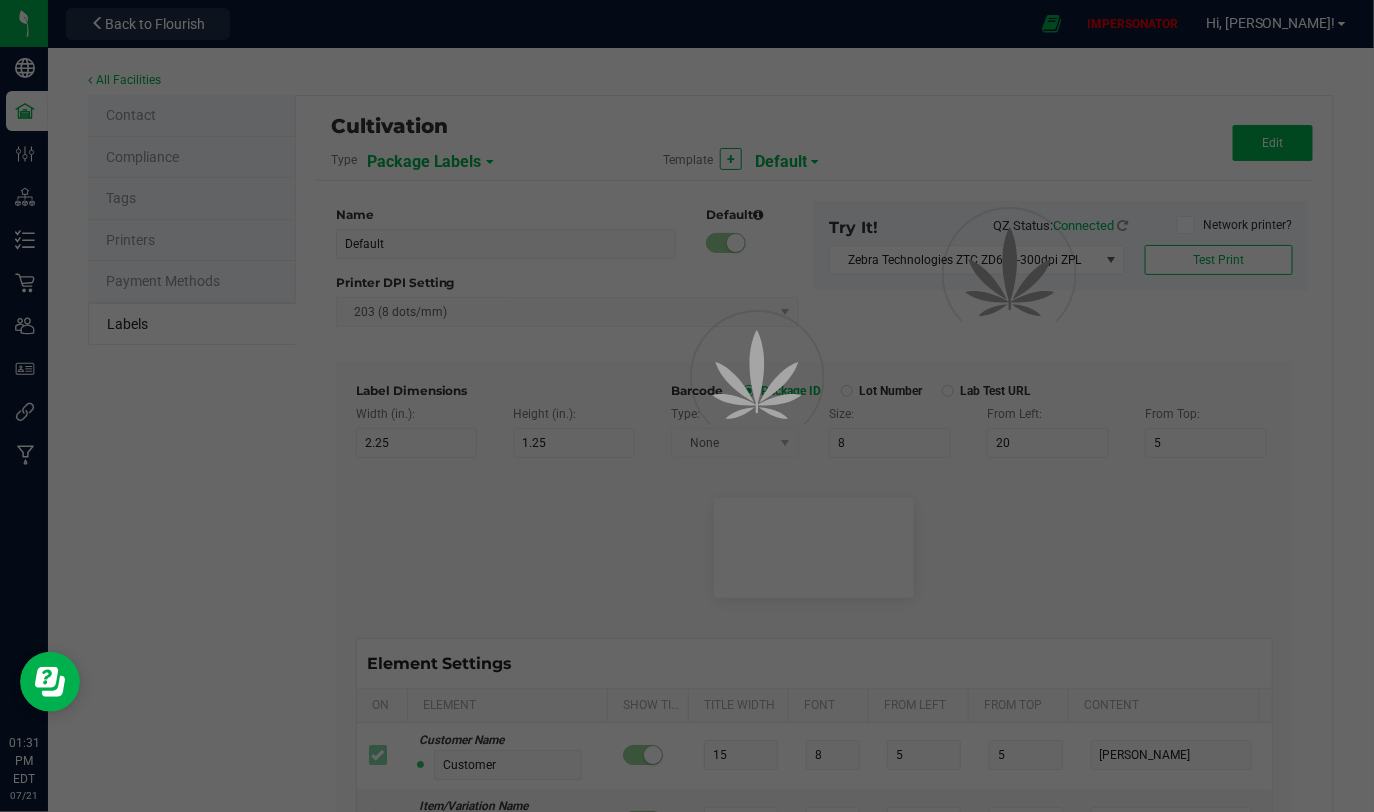type on "[DATE] 10:14pm" 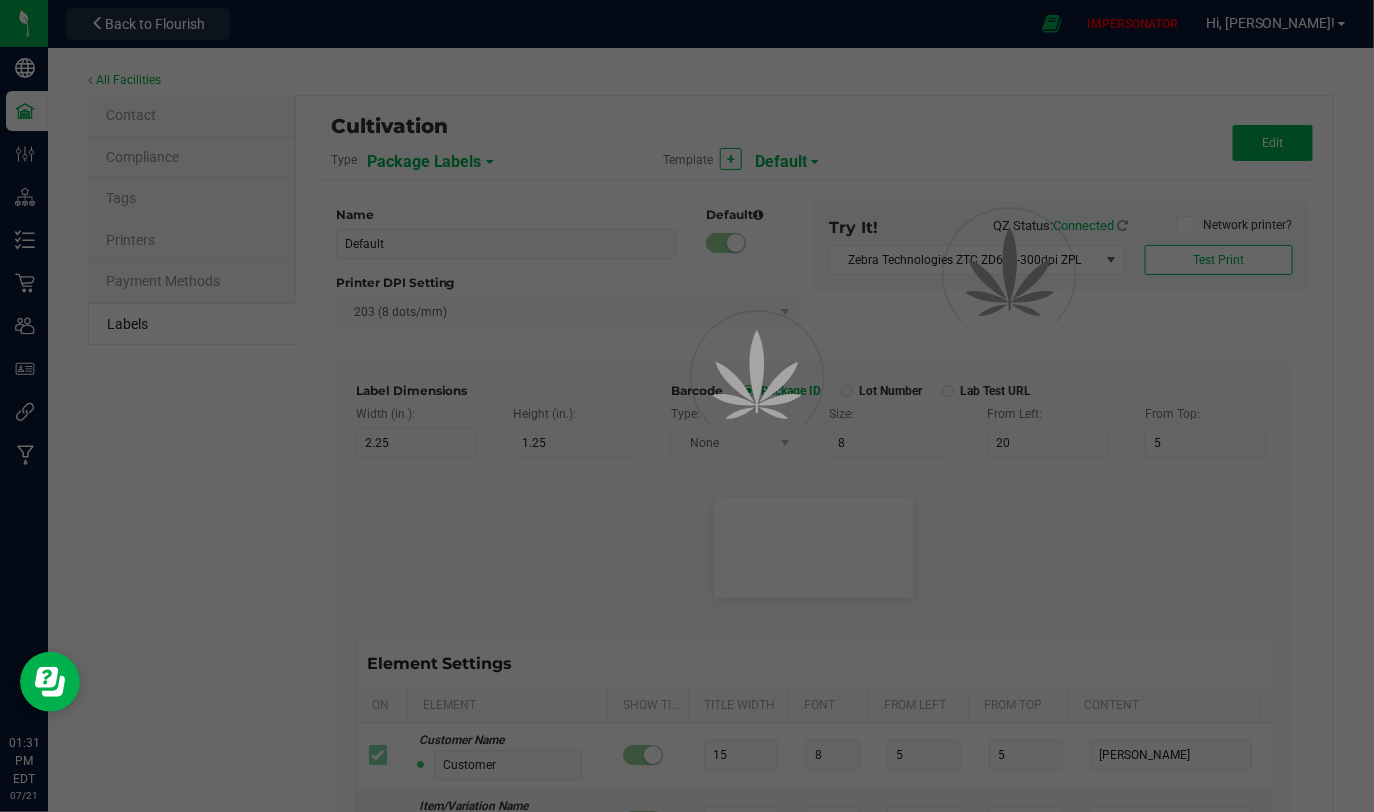type on "Lot Number" 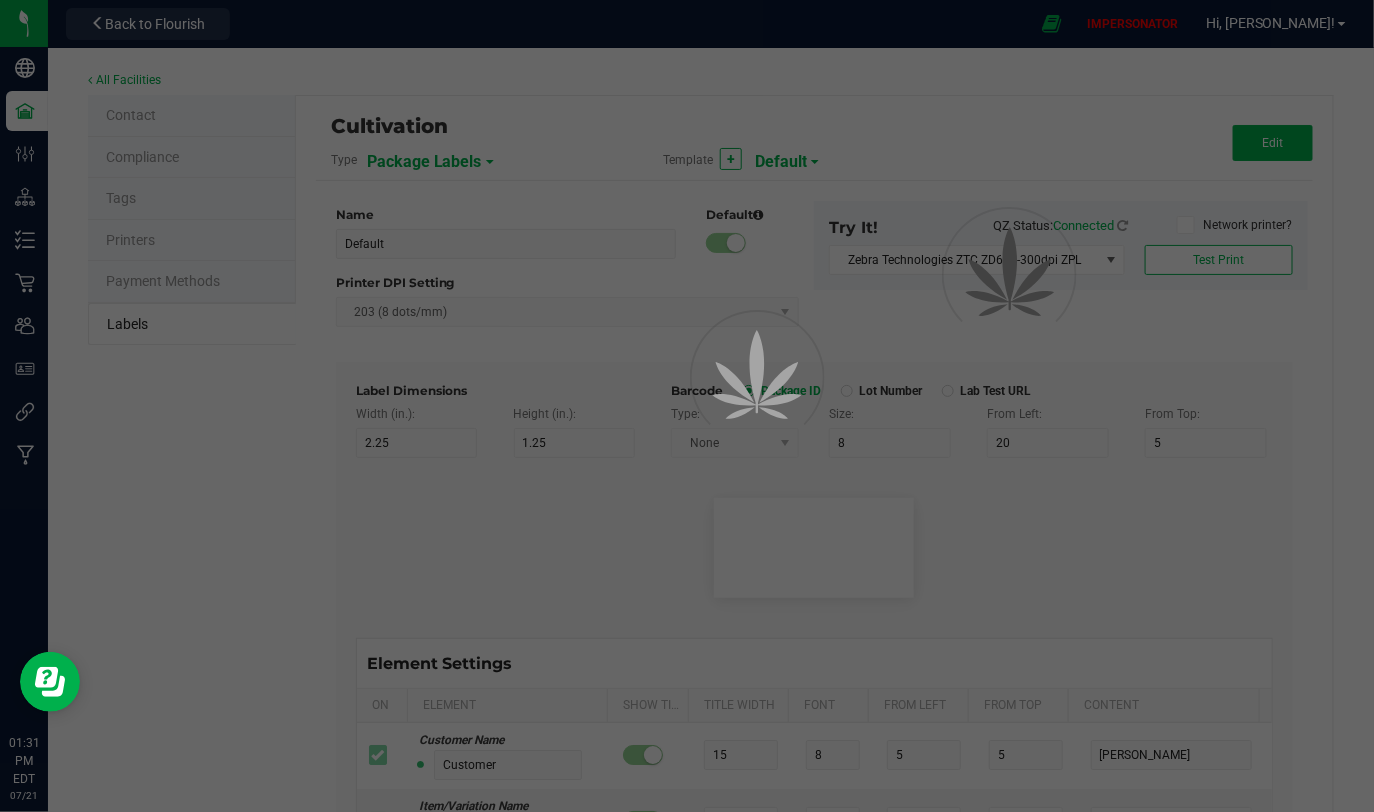 type on "25" 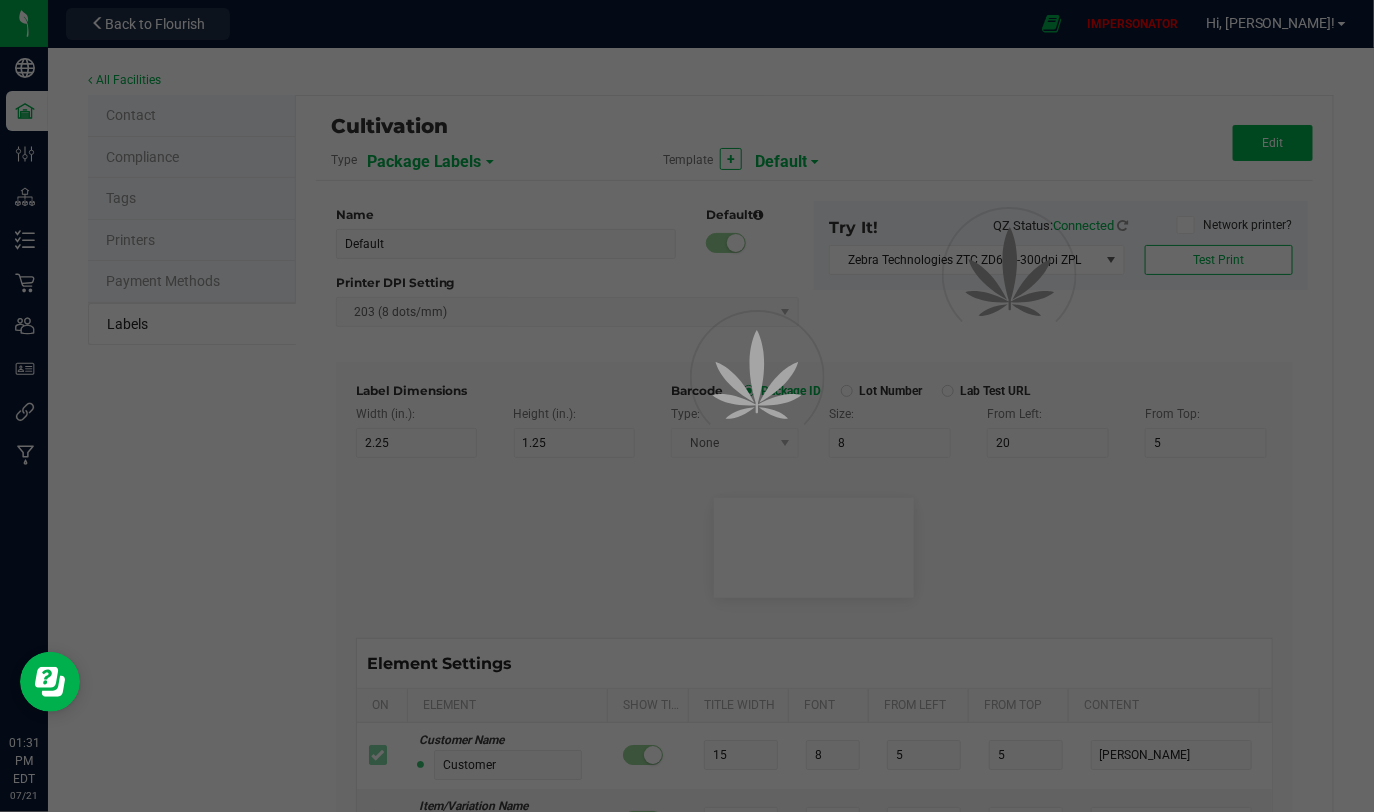 type on "10" 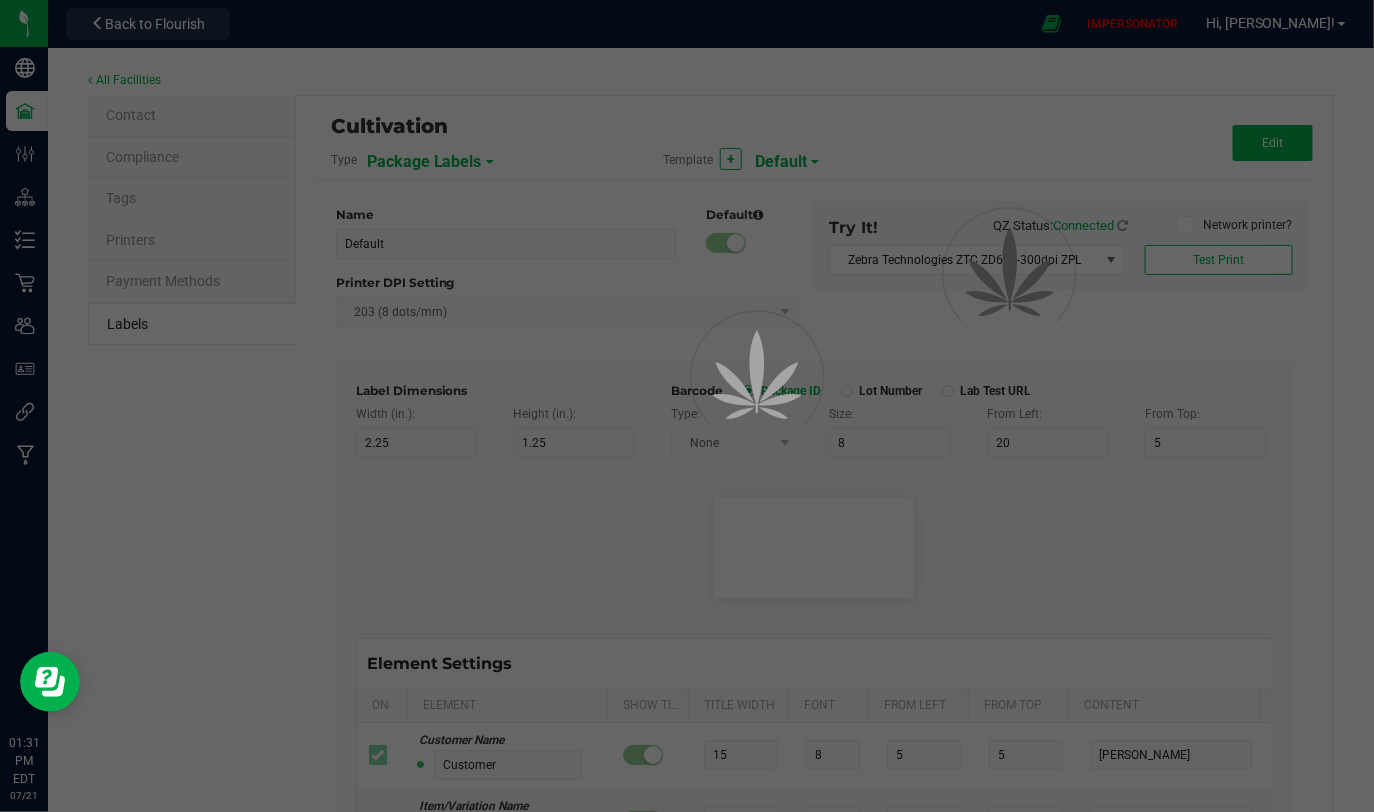 type on "10" 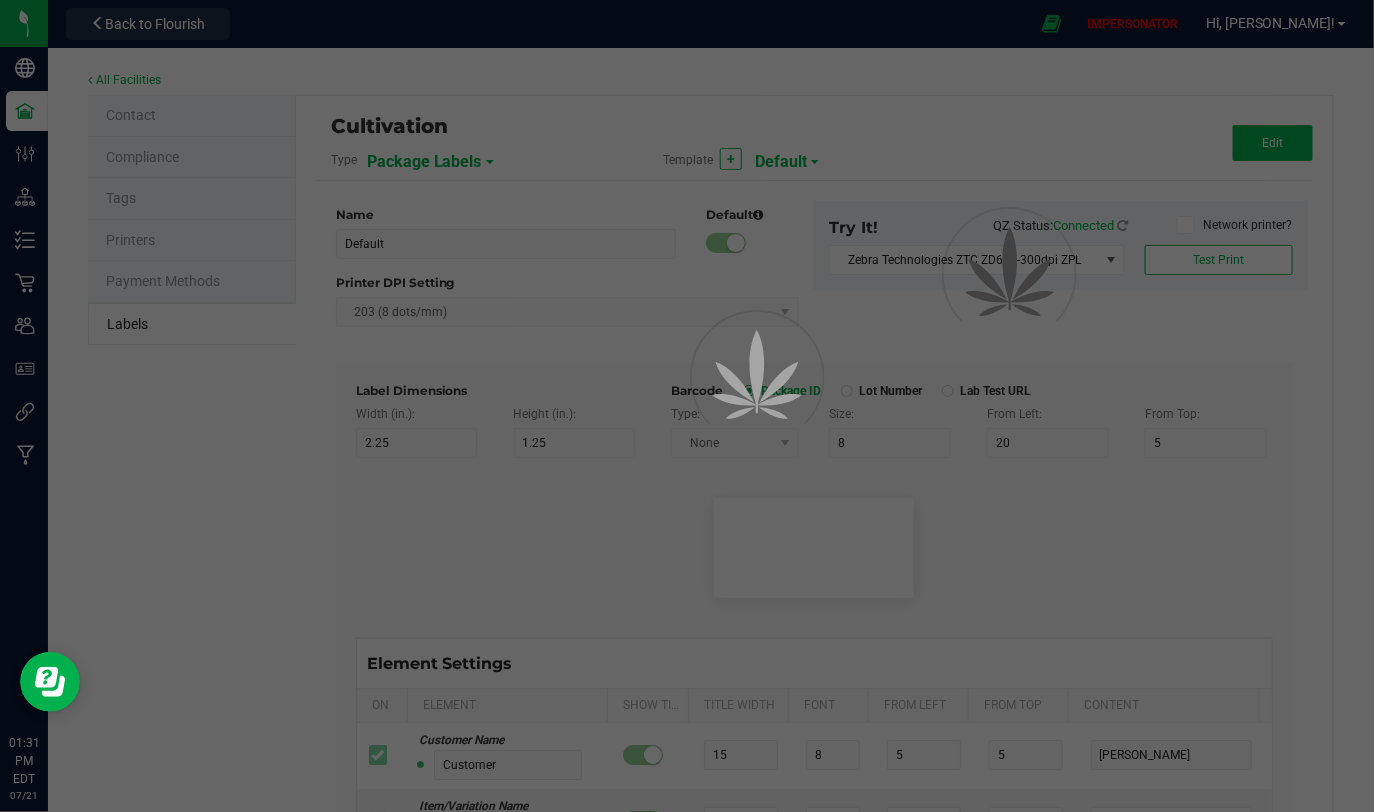 type on "35" 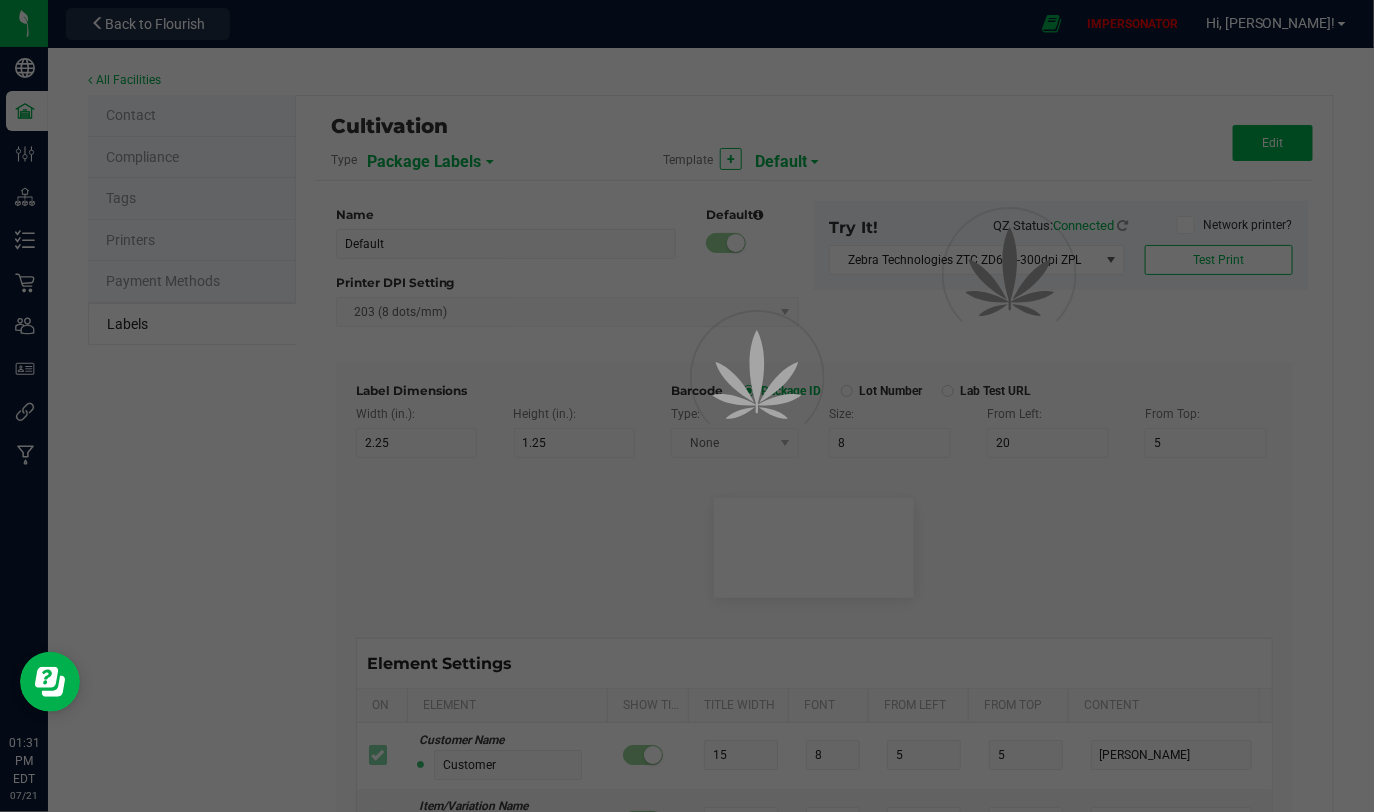 type on "10" 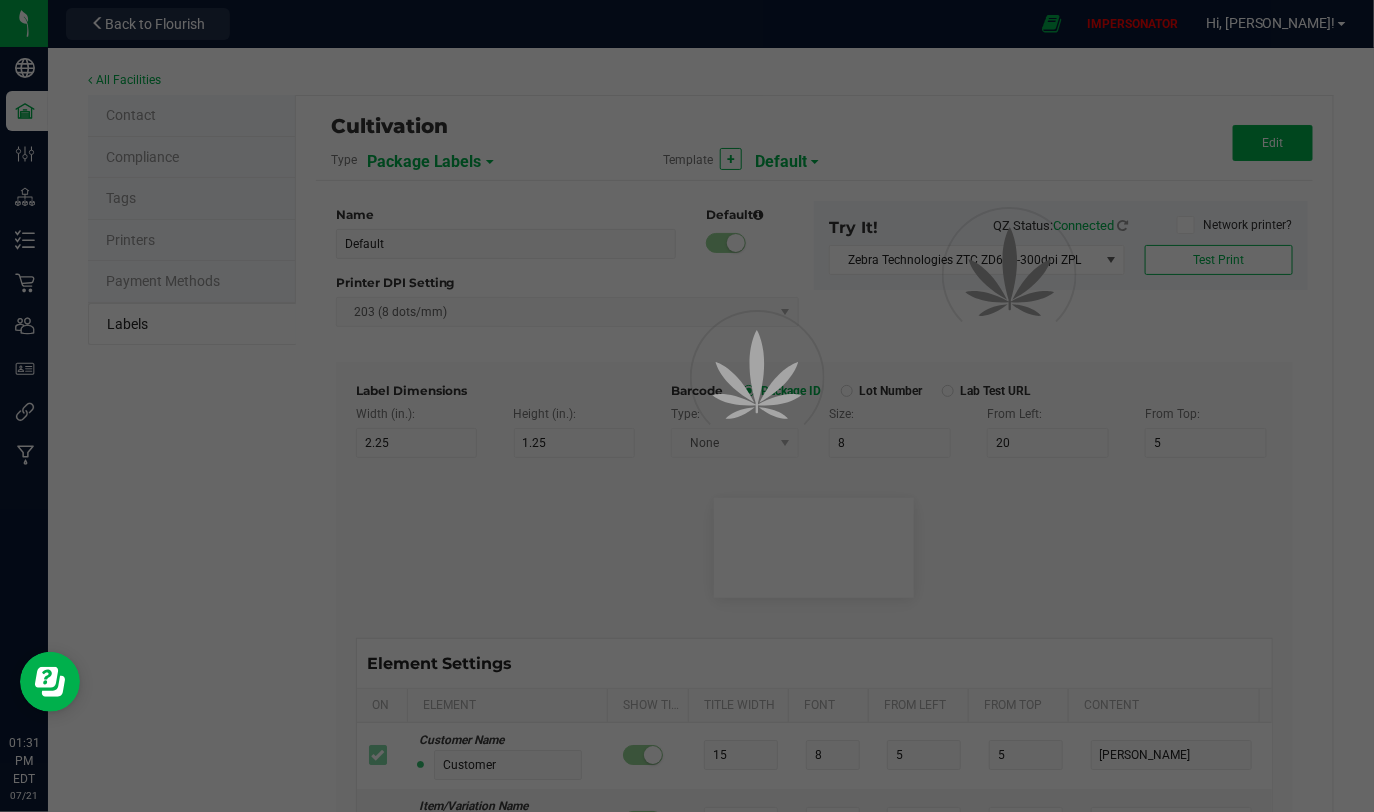 type on "Ref Field 2 Value" 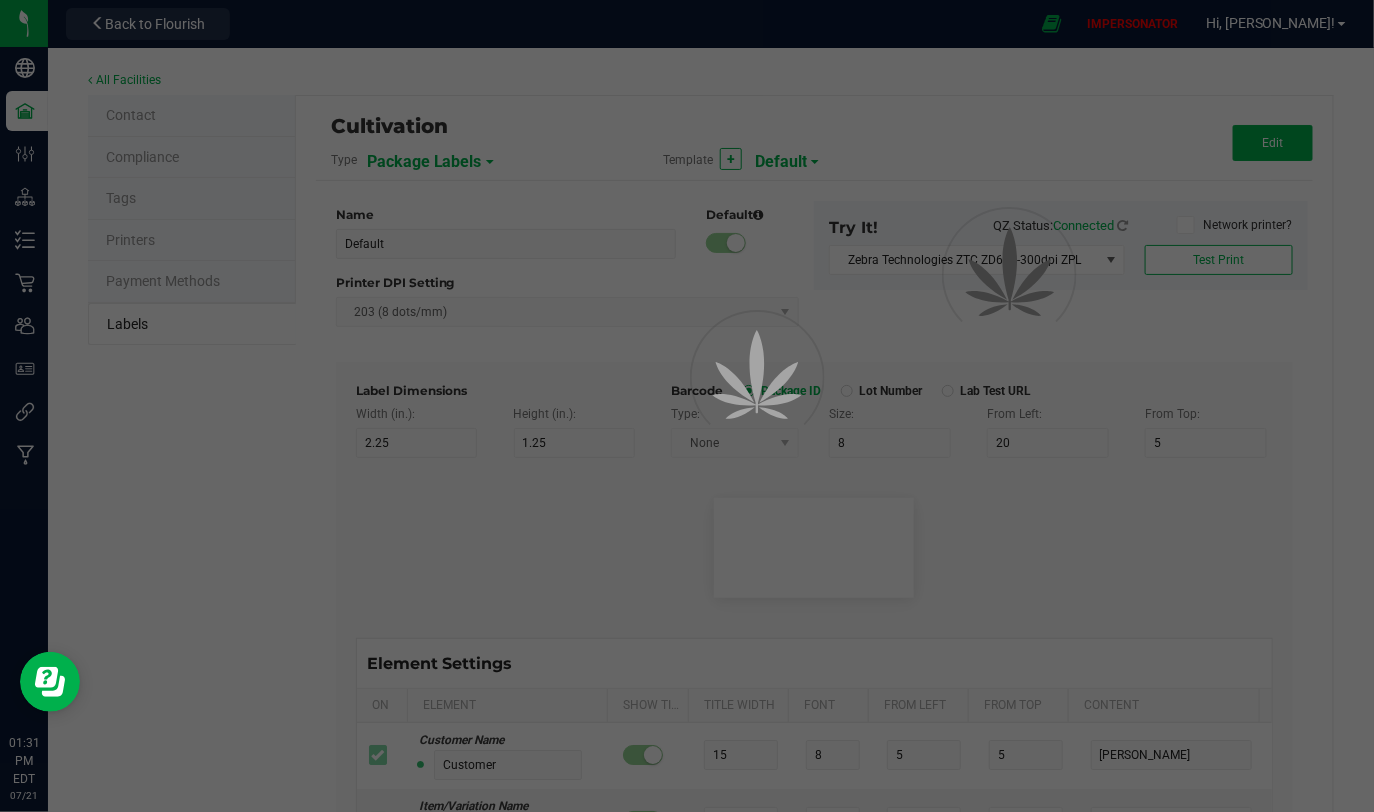 type on "Ref Field 3" 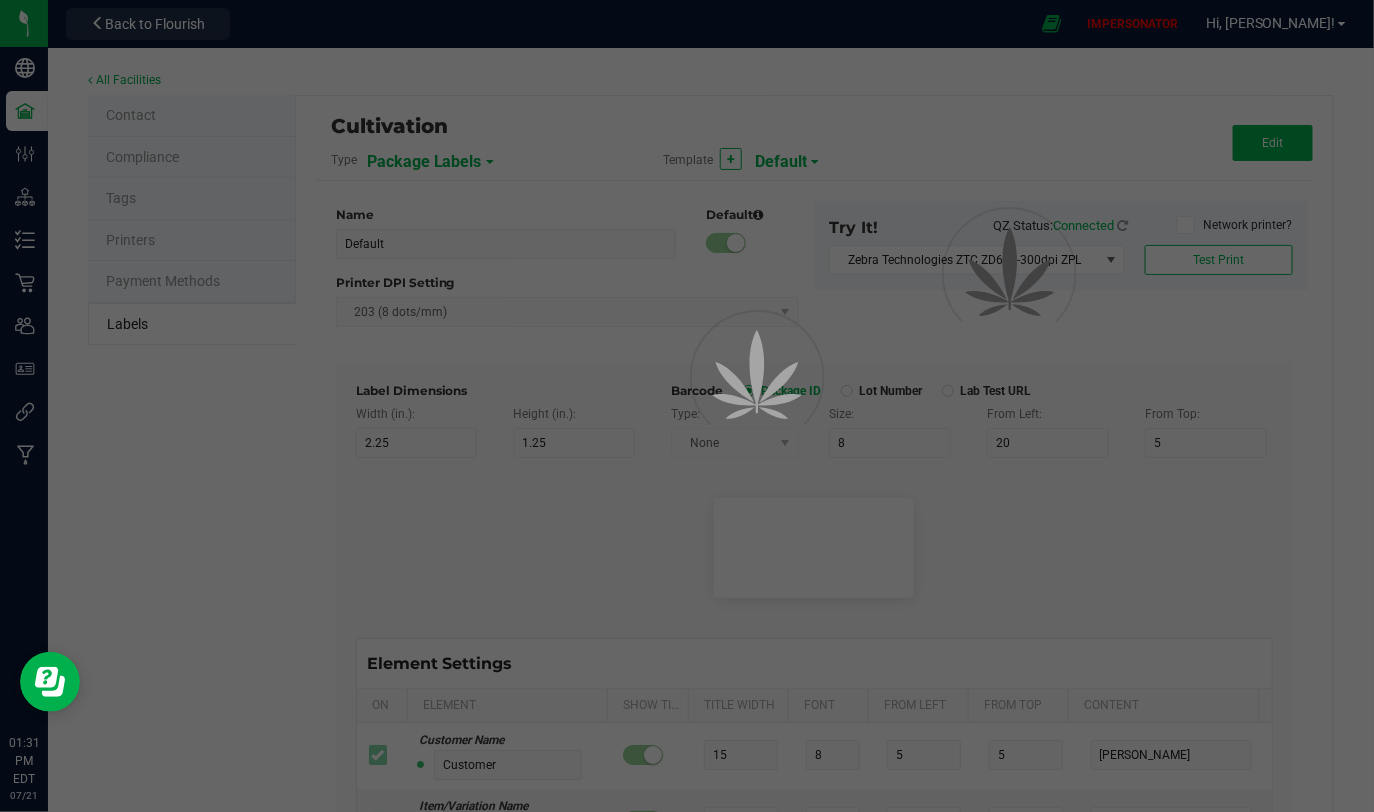 type on "25" 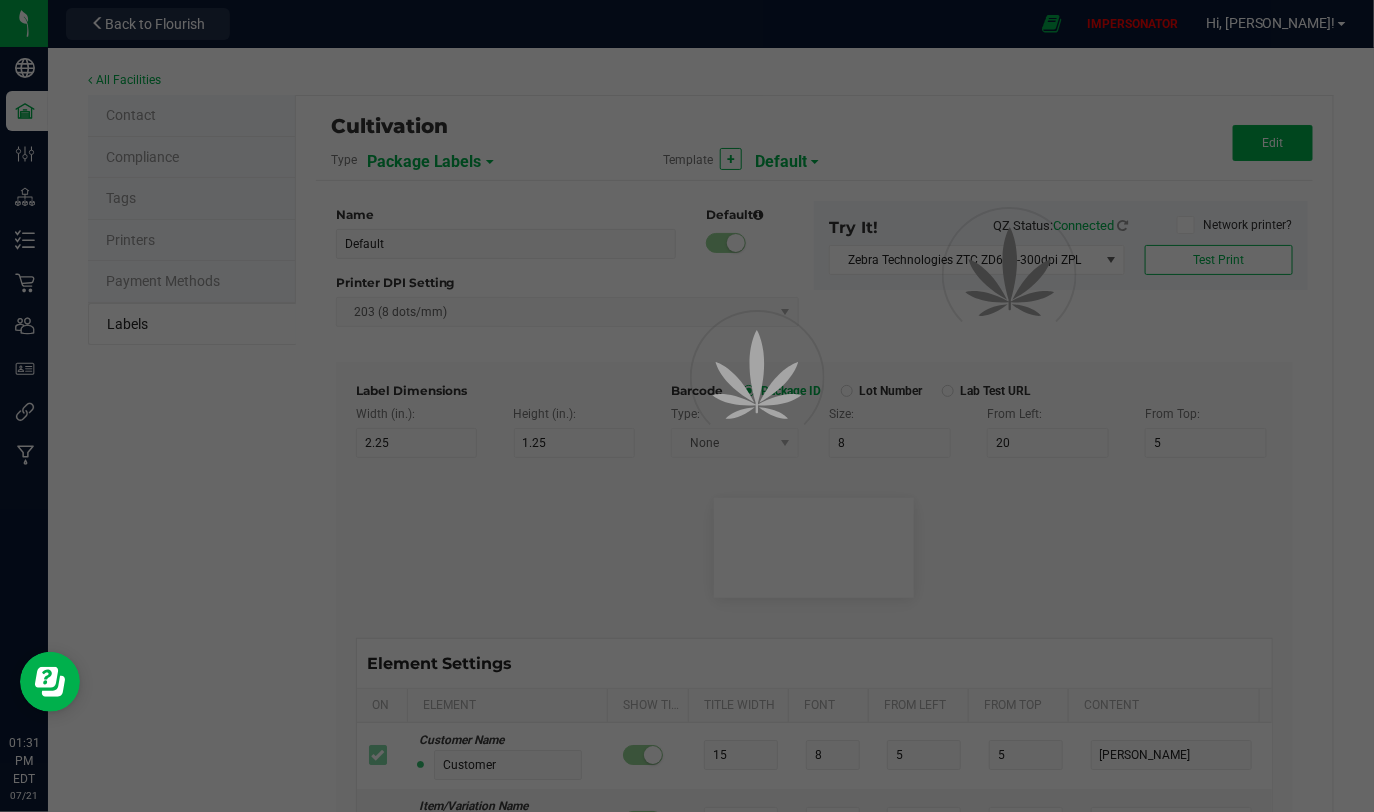 type on "10" 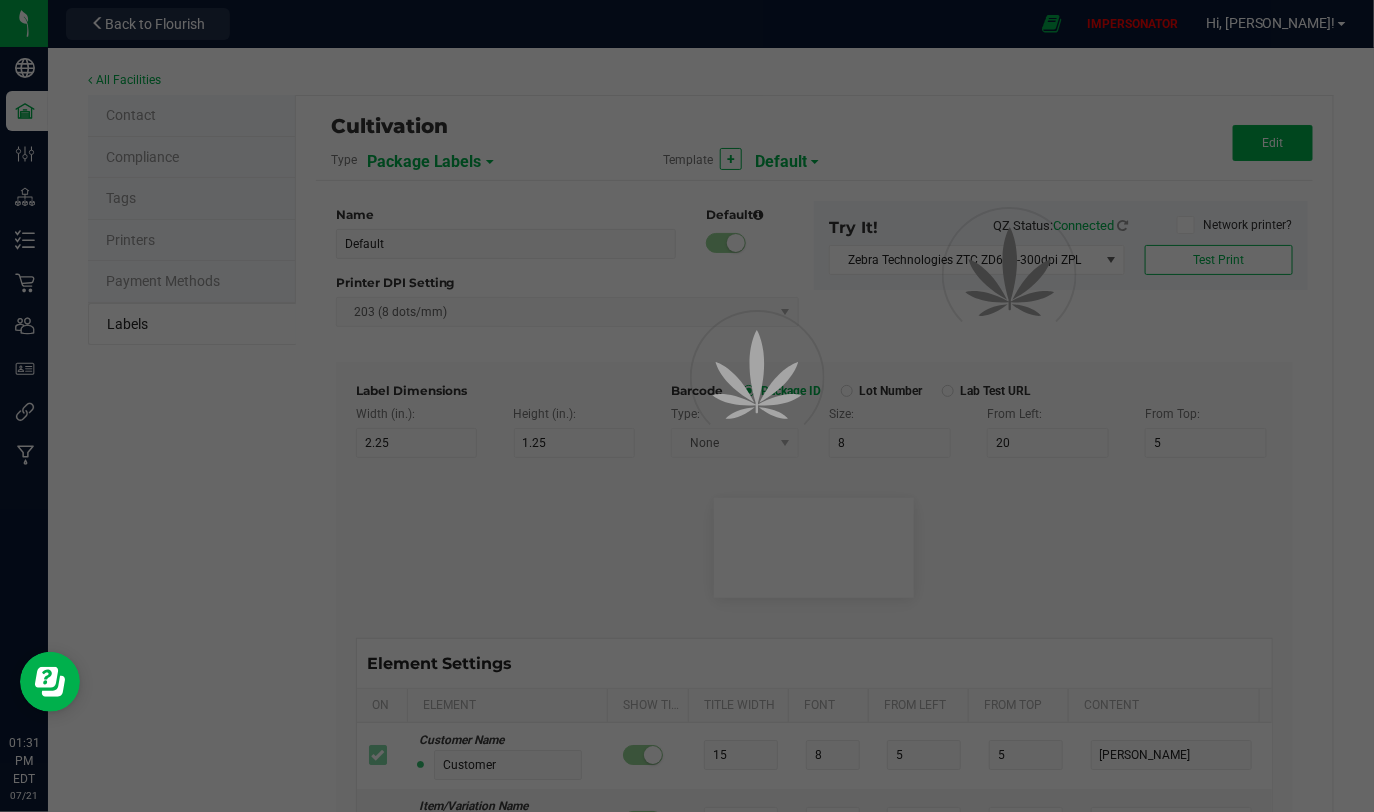 type on "Item Ref Field 1 Value" 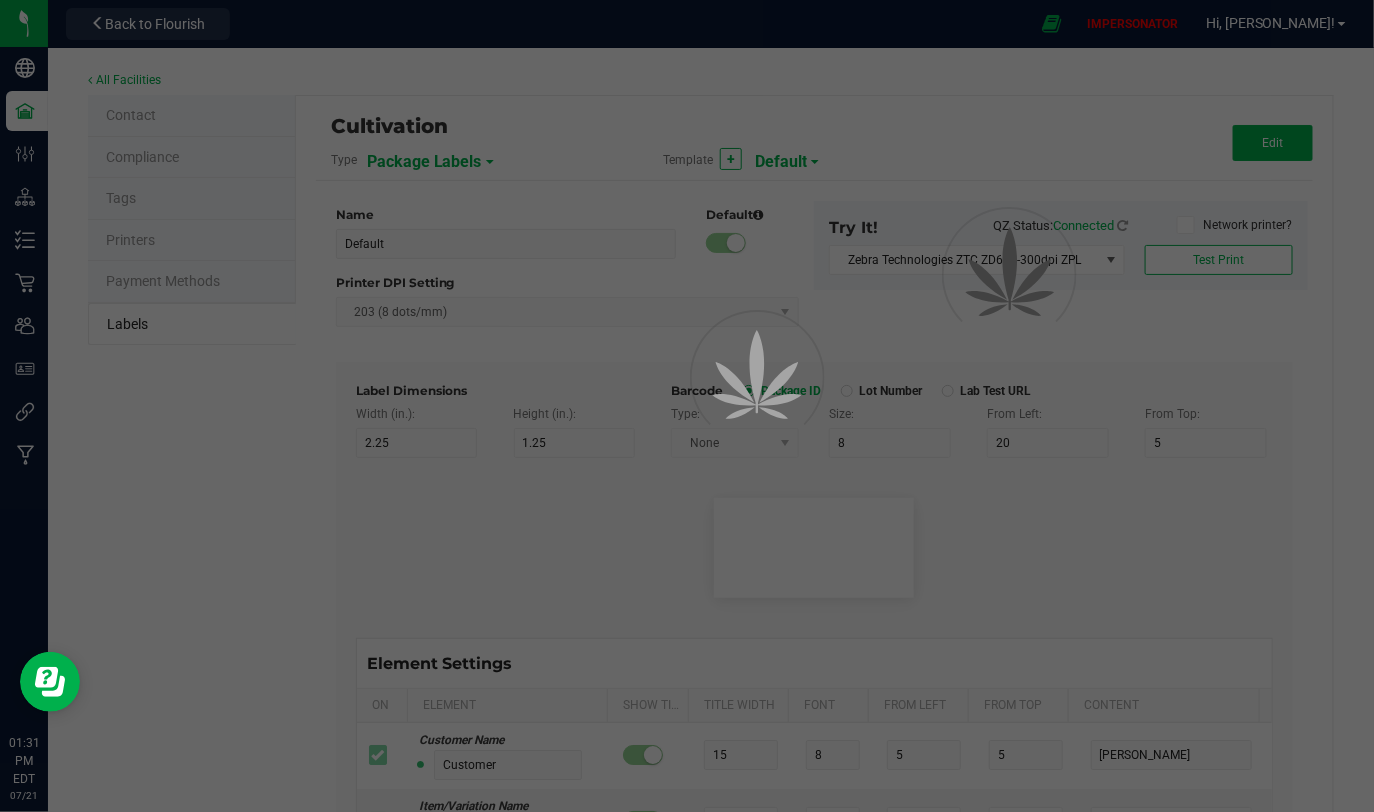 type on "10" 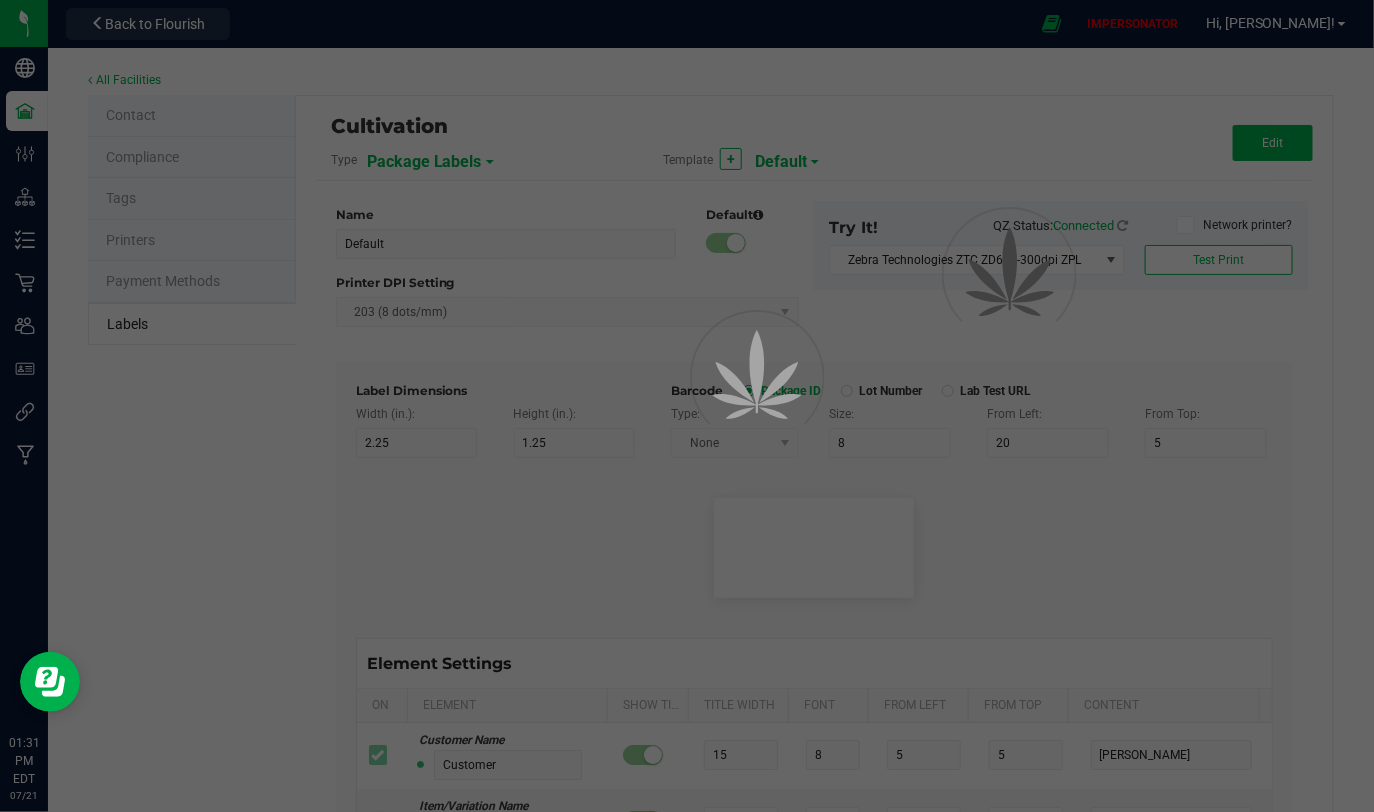 type on "35" 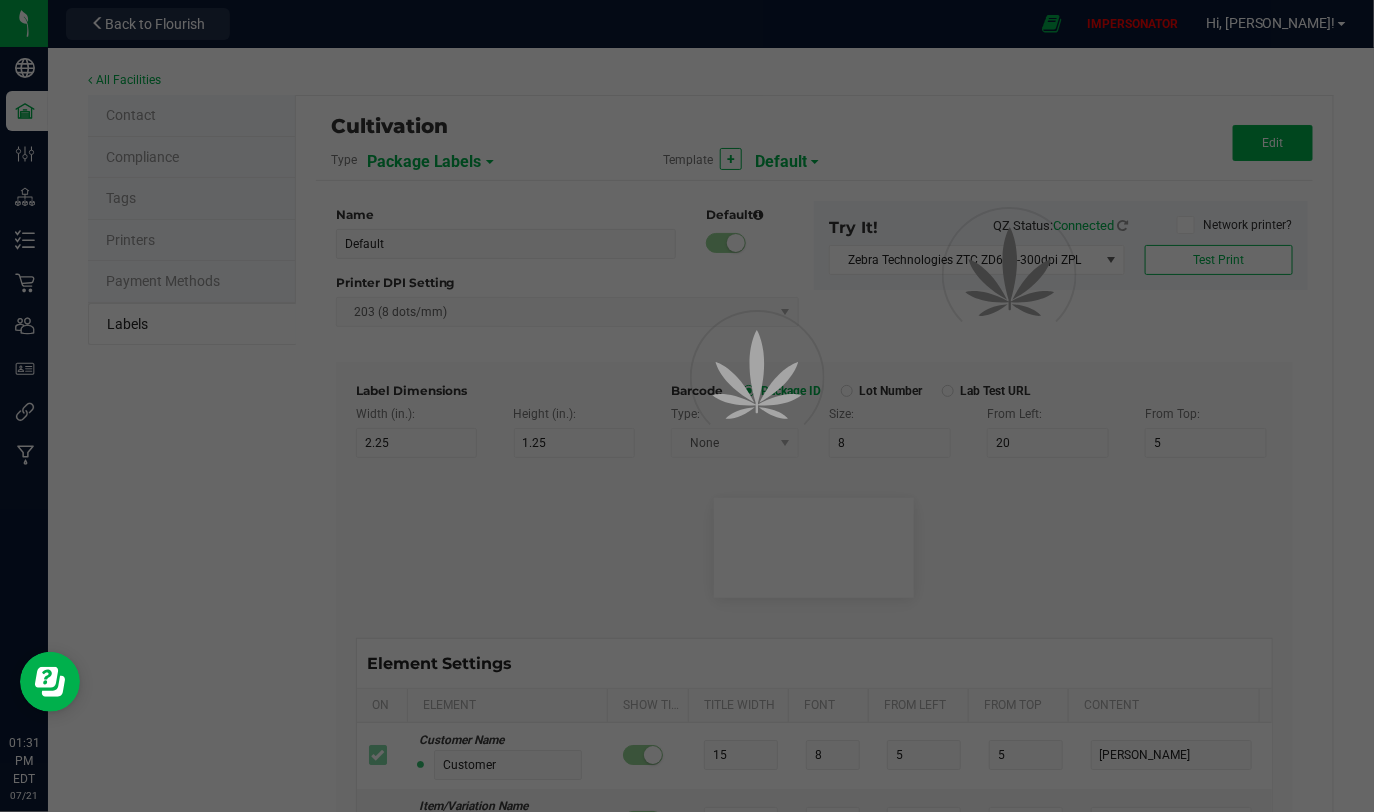 type on "Item Ref Field 3 Value" 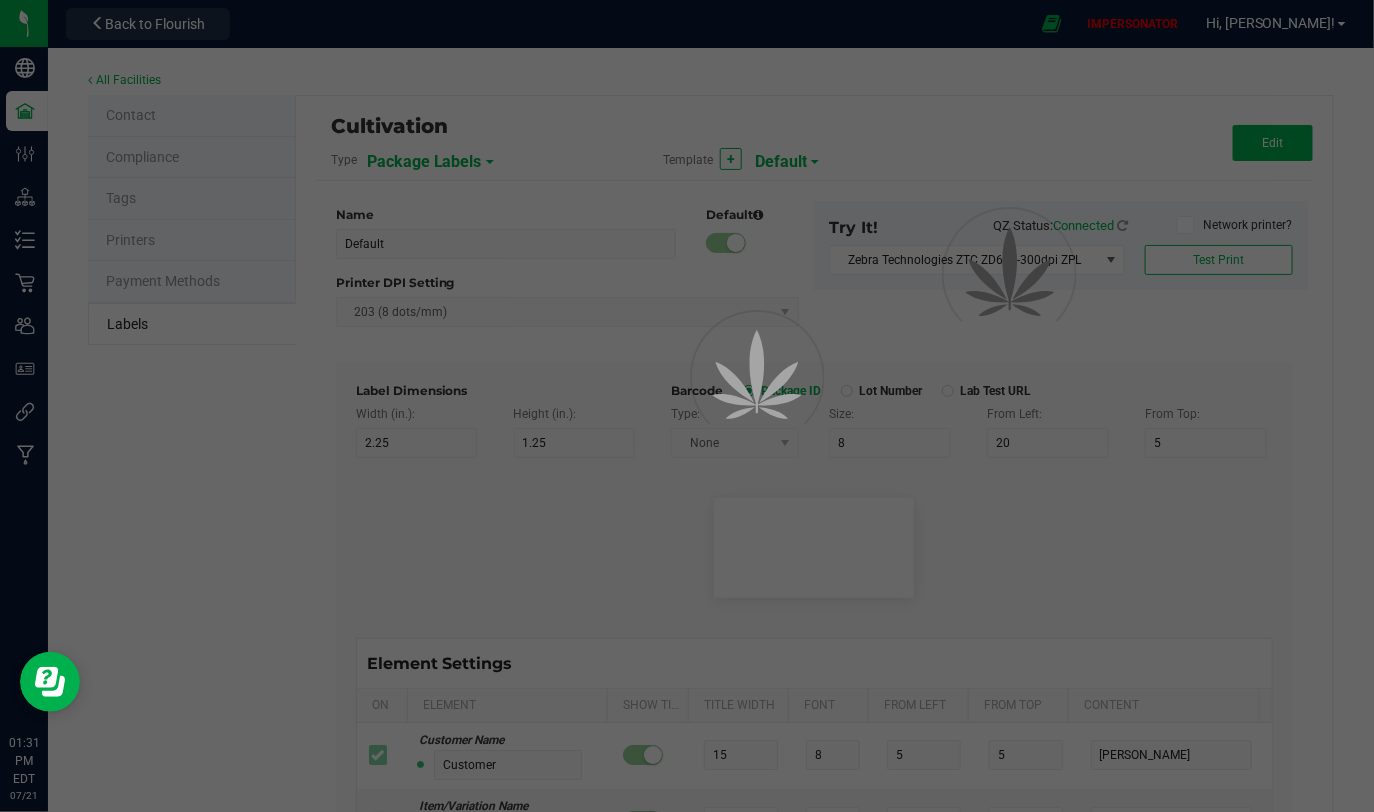 type on "Item Ref Field 4" 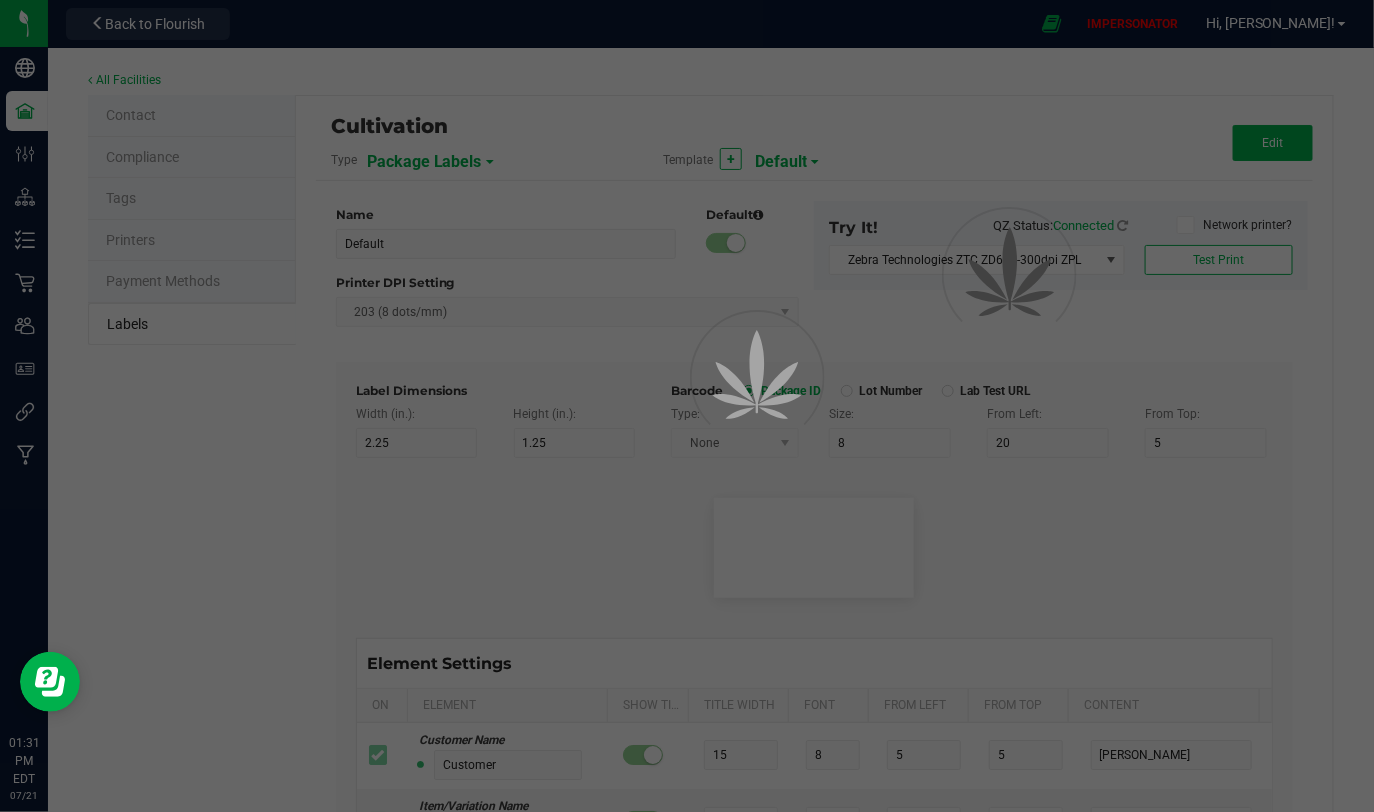 type on "10" 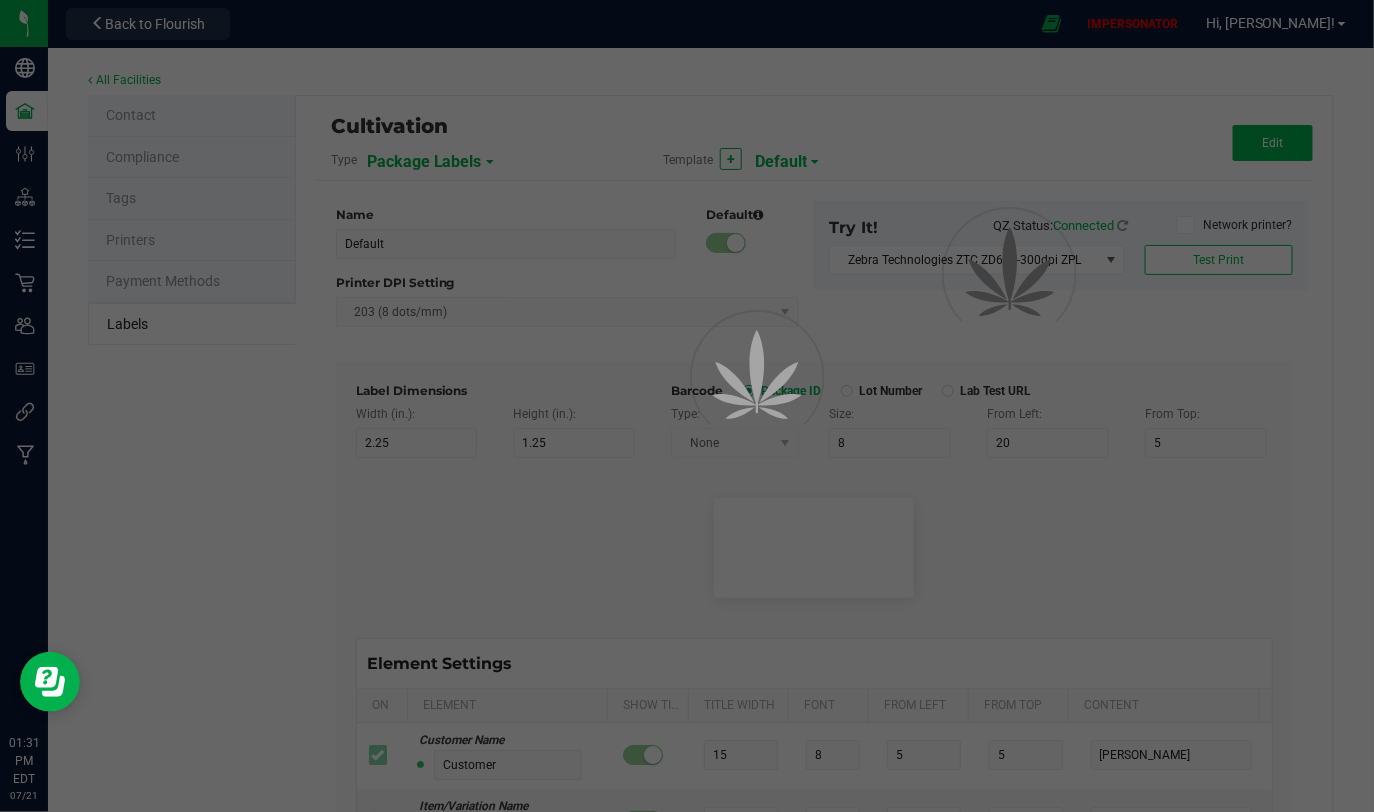 type on "35" 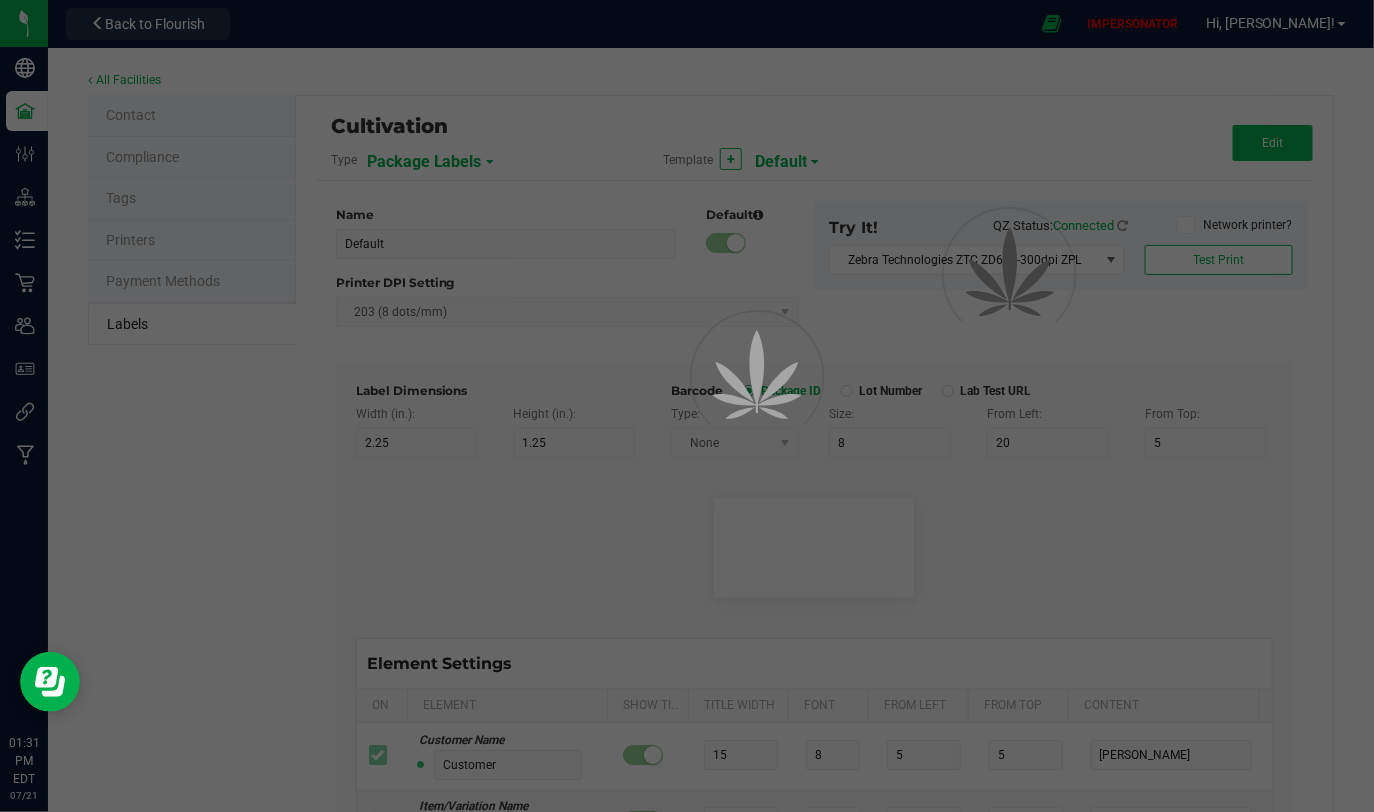 type on "10" 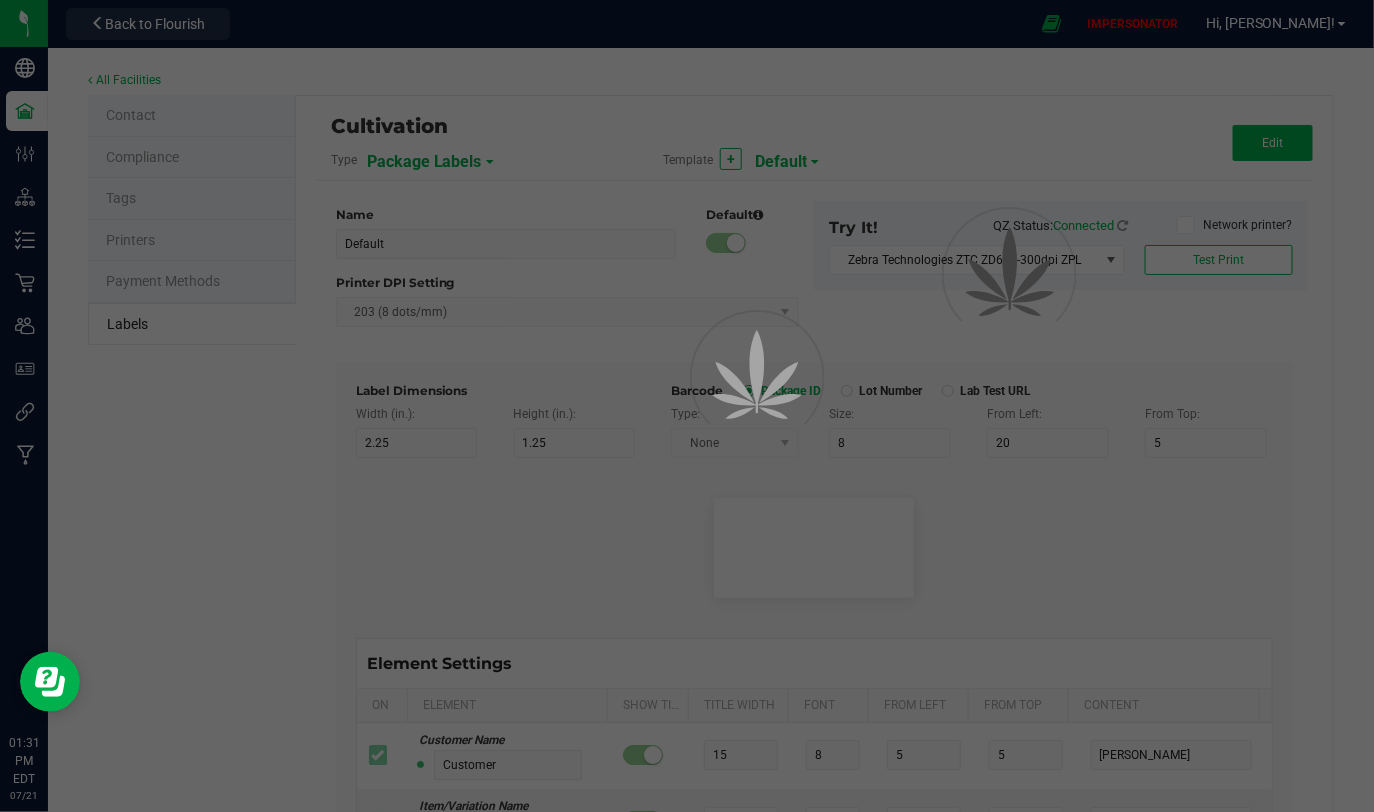 type on "35" 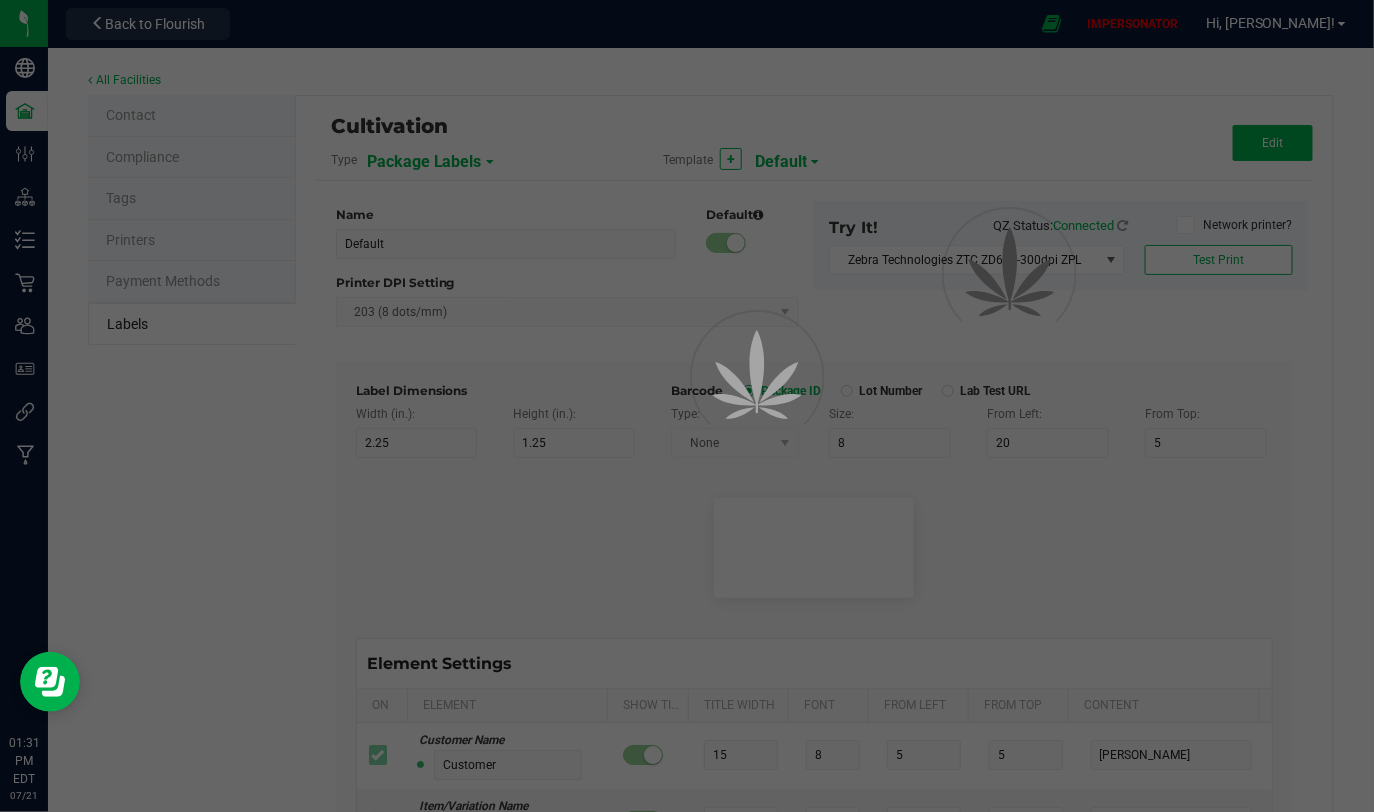 type on "NDC Number" 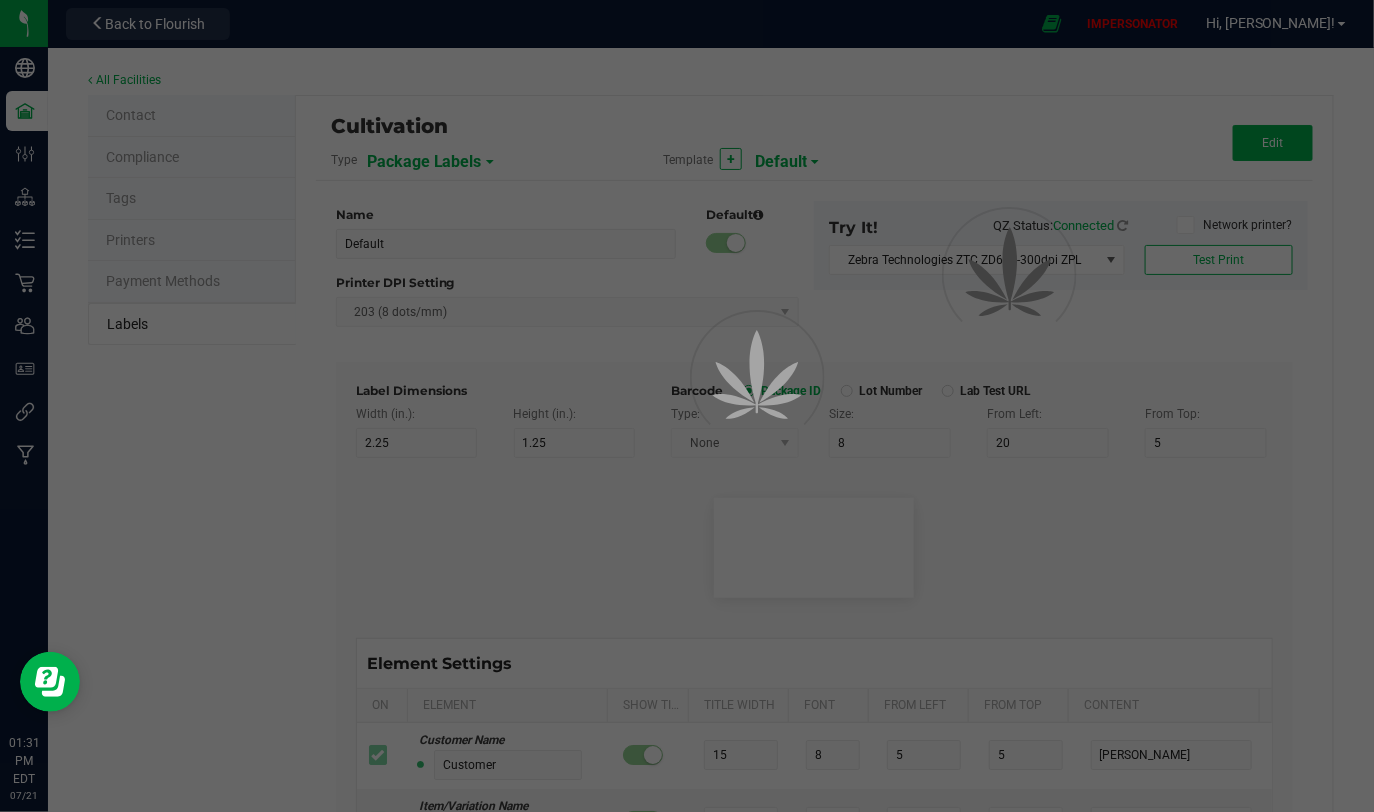 type on "25" 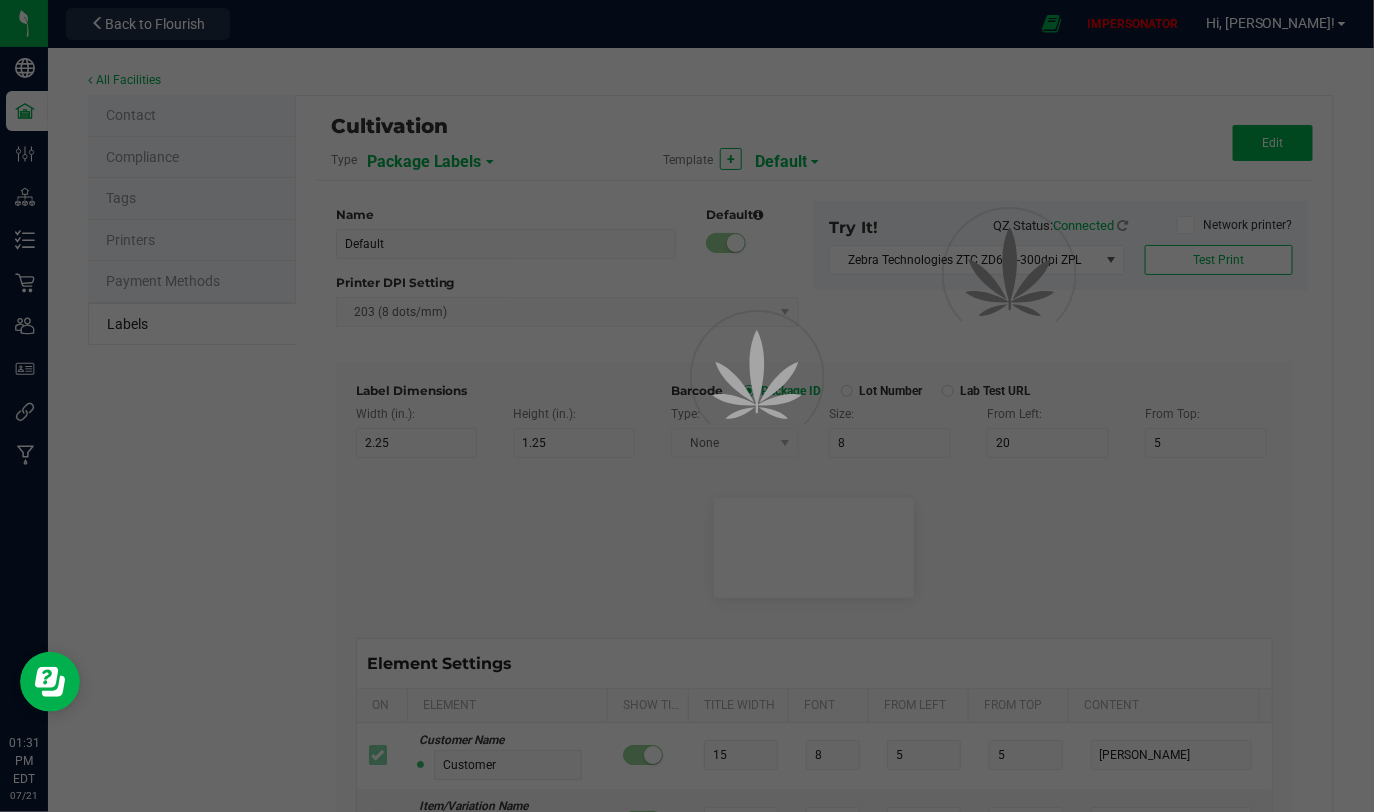 type on "10" 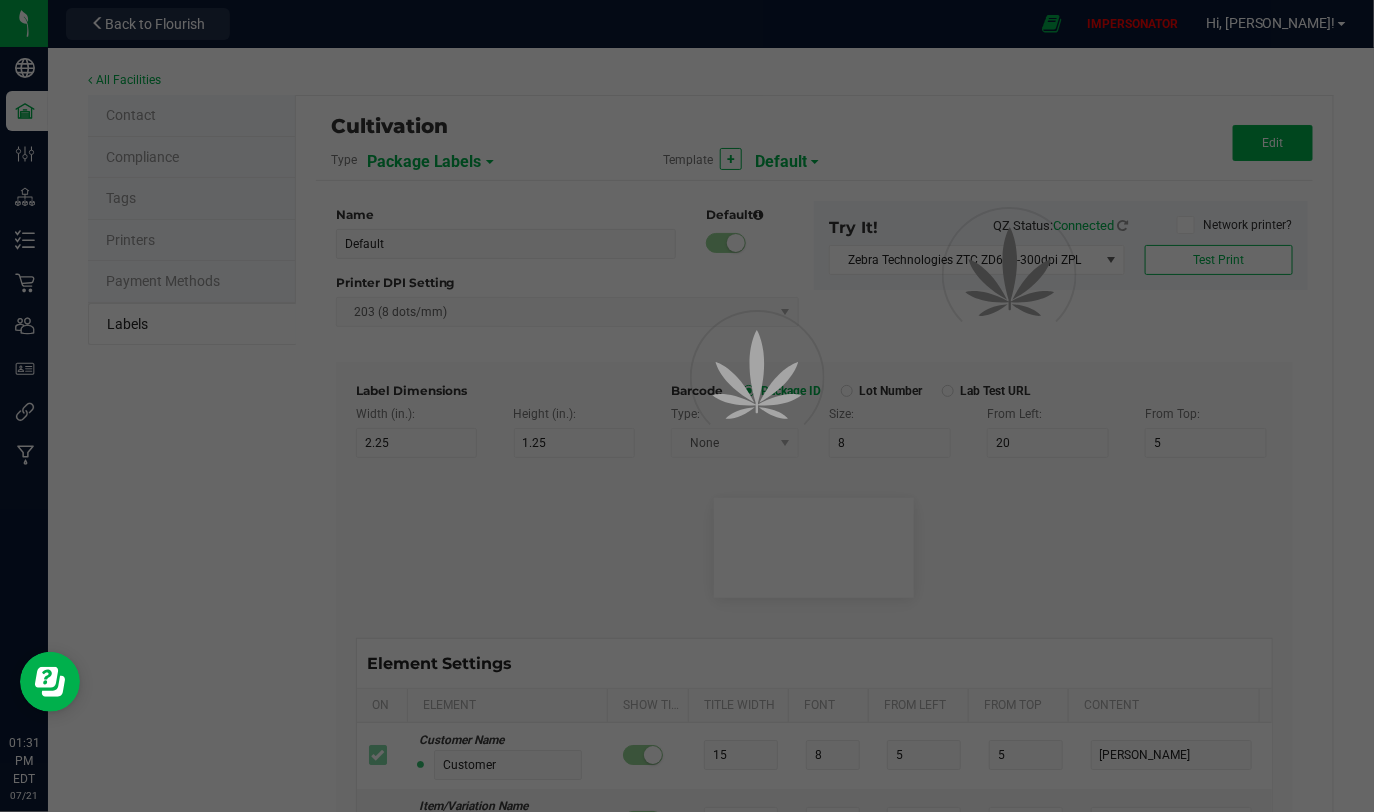 type on "35" 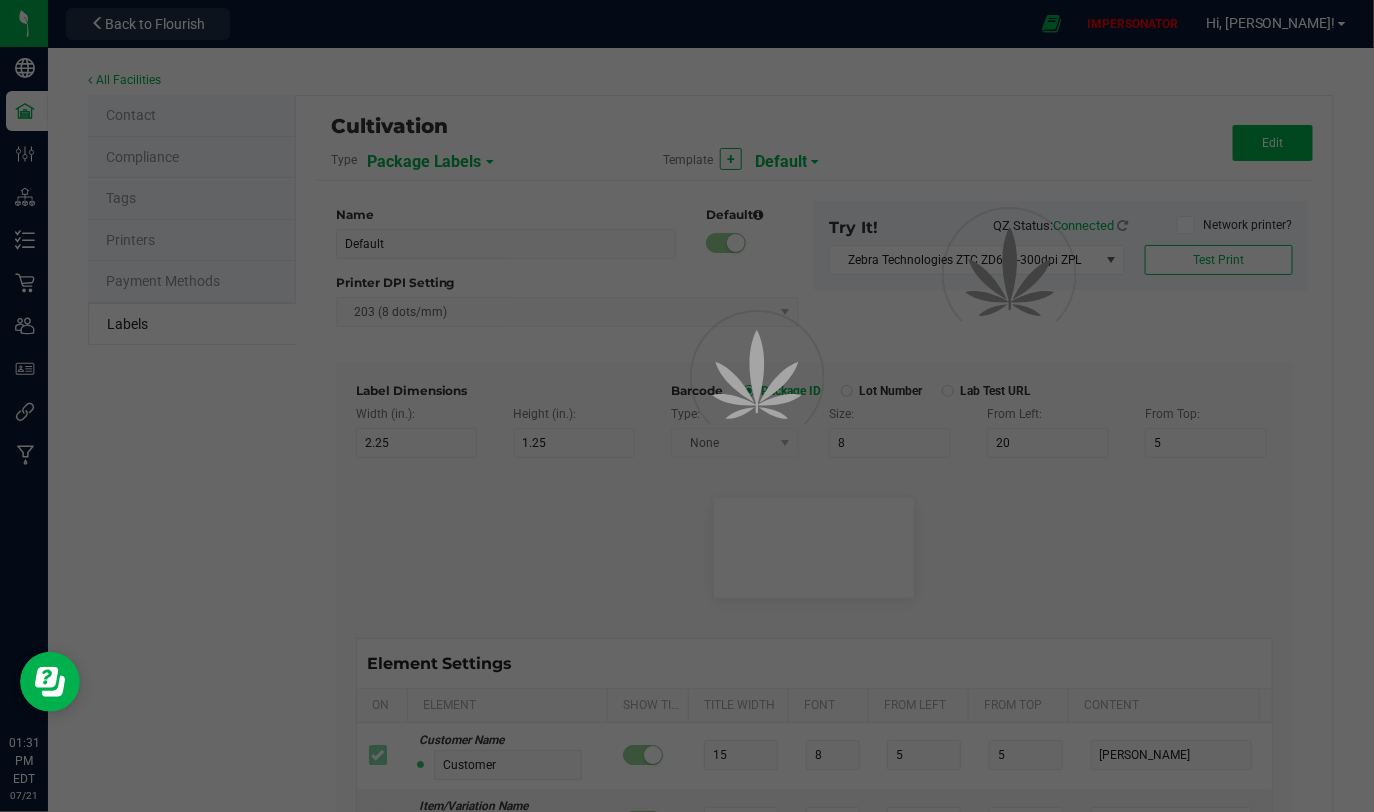 type on "Serving Size" 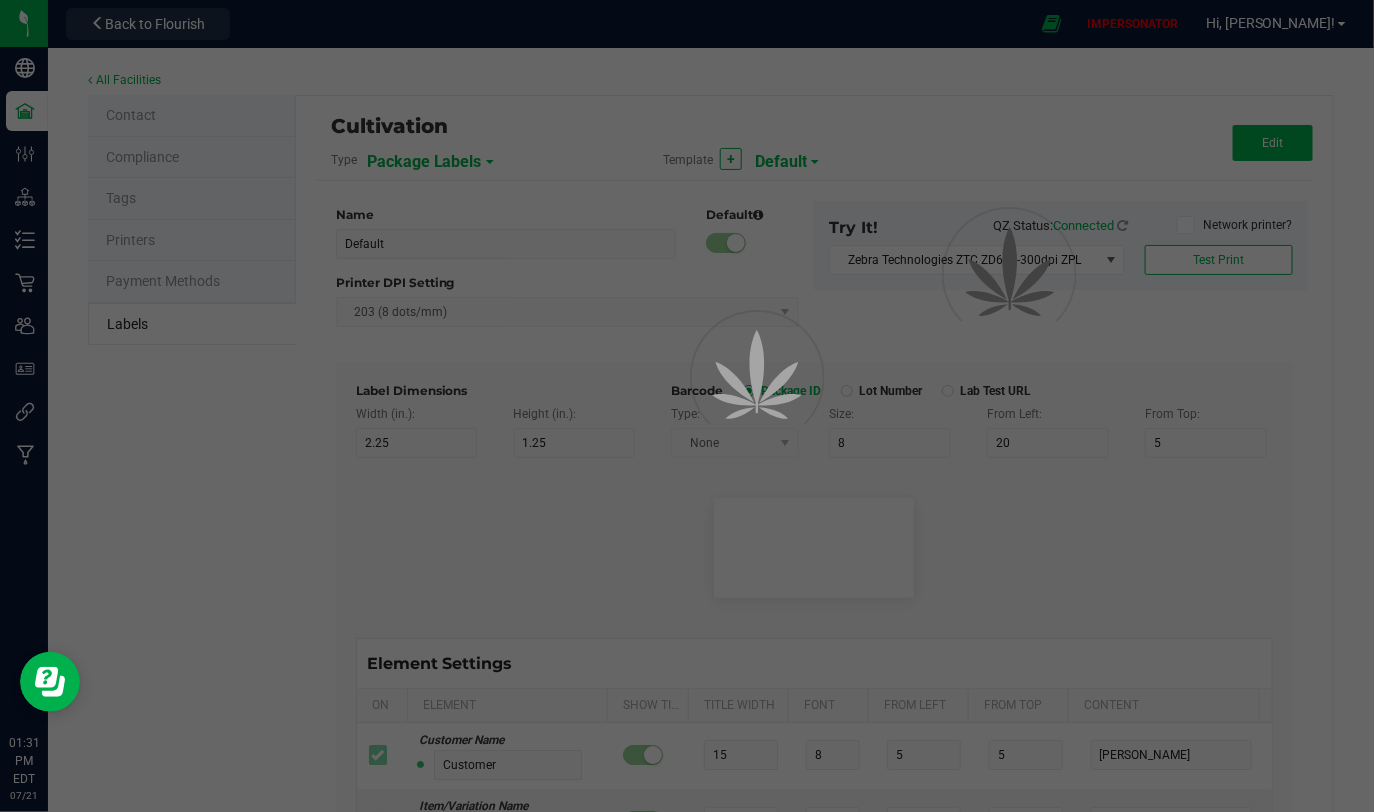 type on "25" 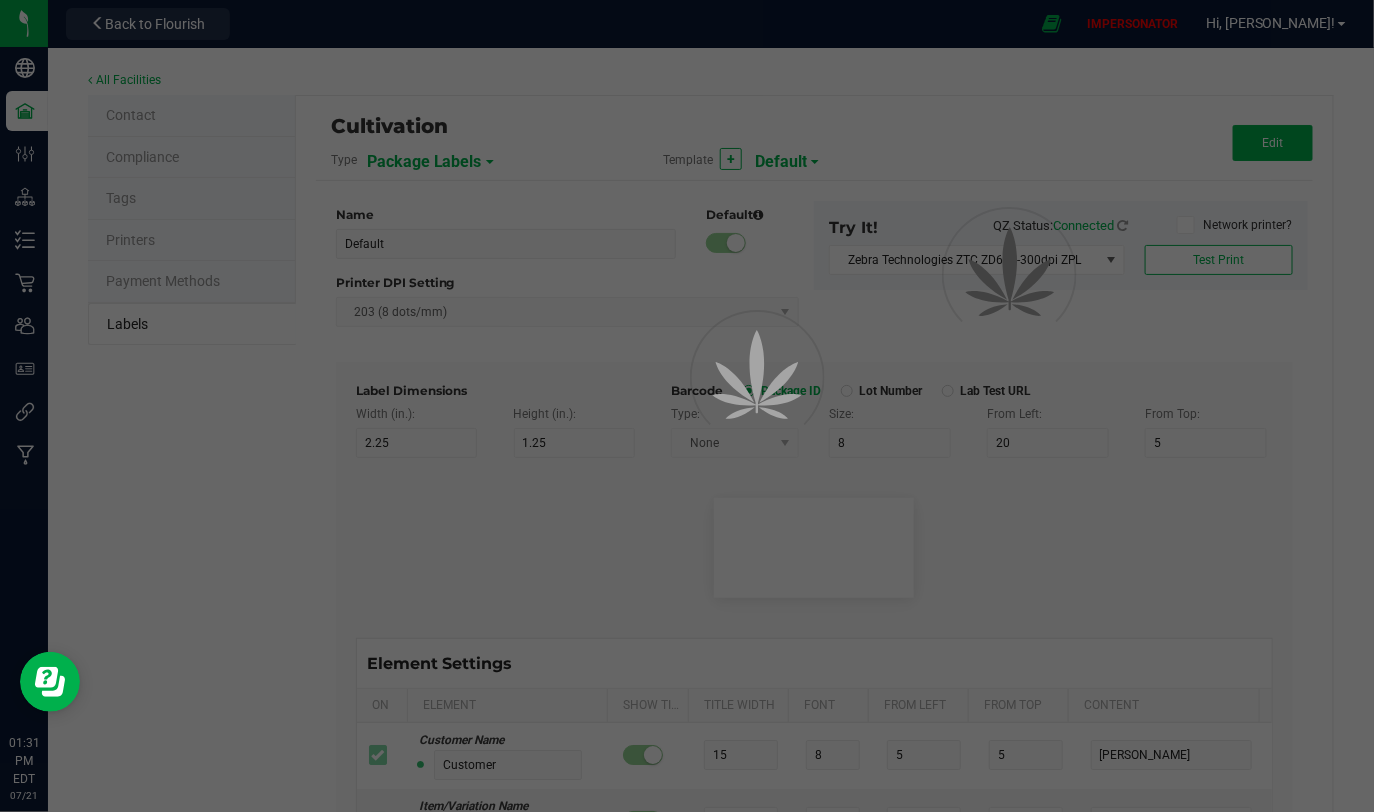 type on "10" 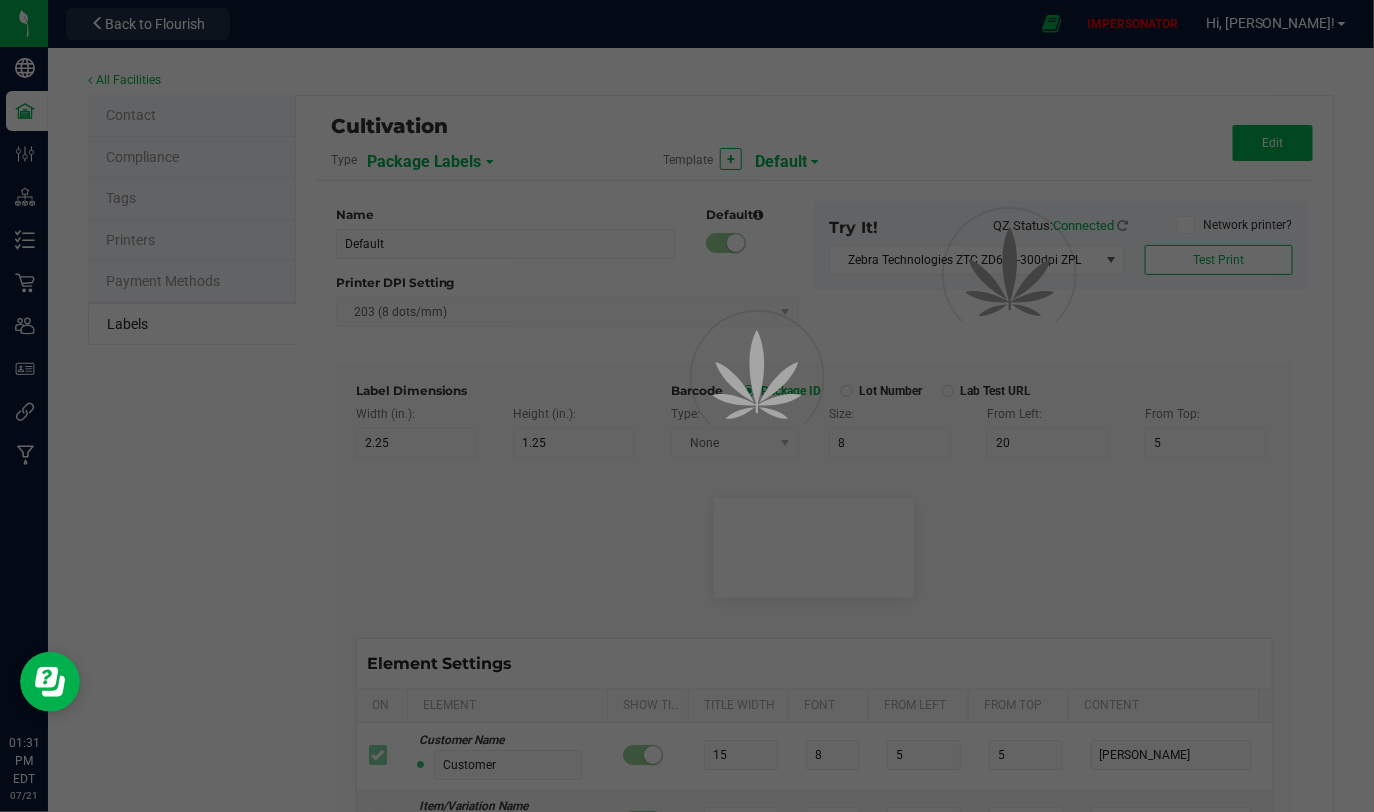 type on "35" 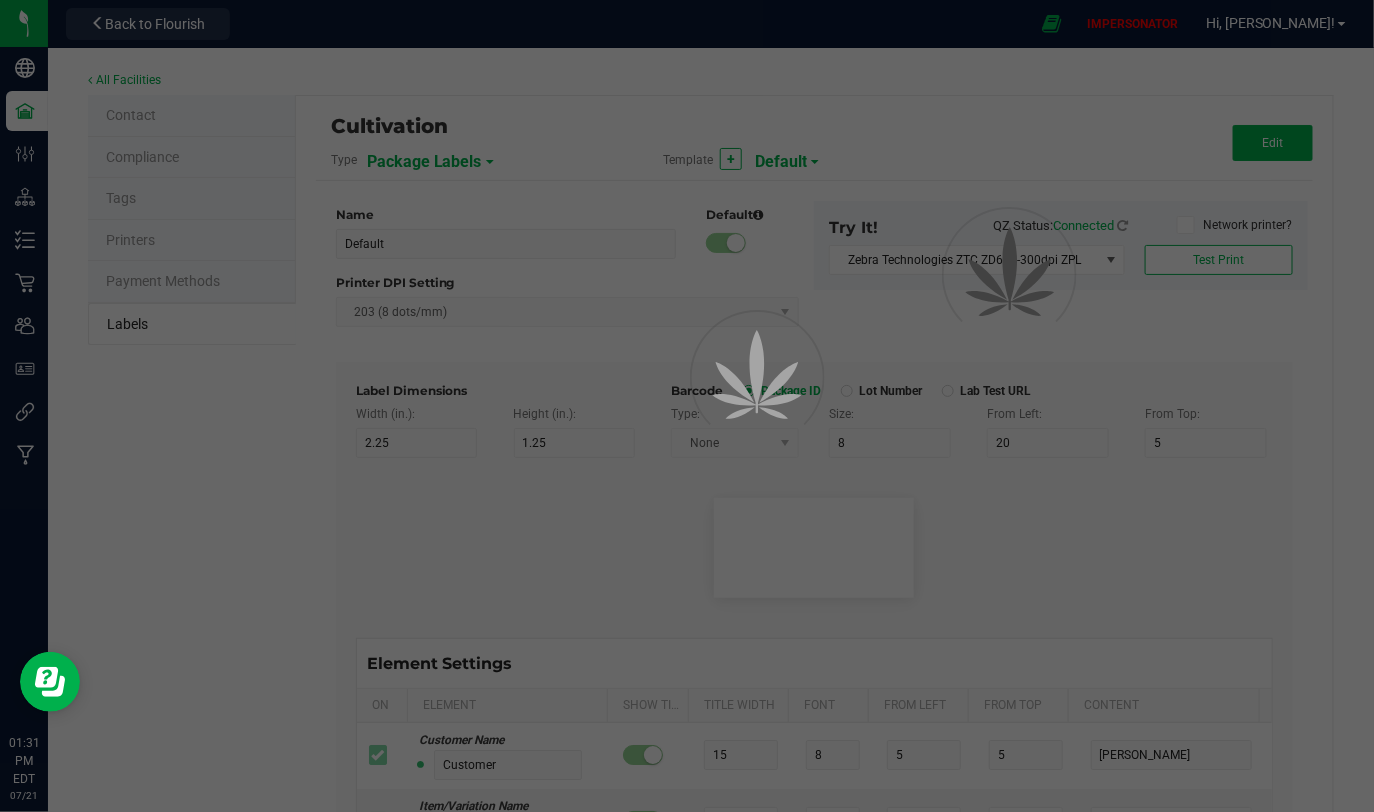 type on "10" 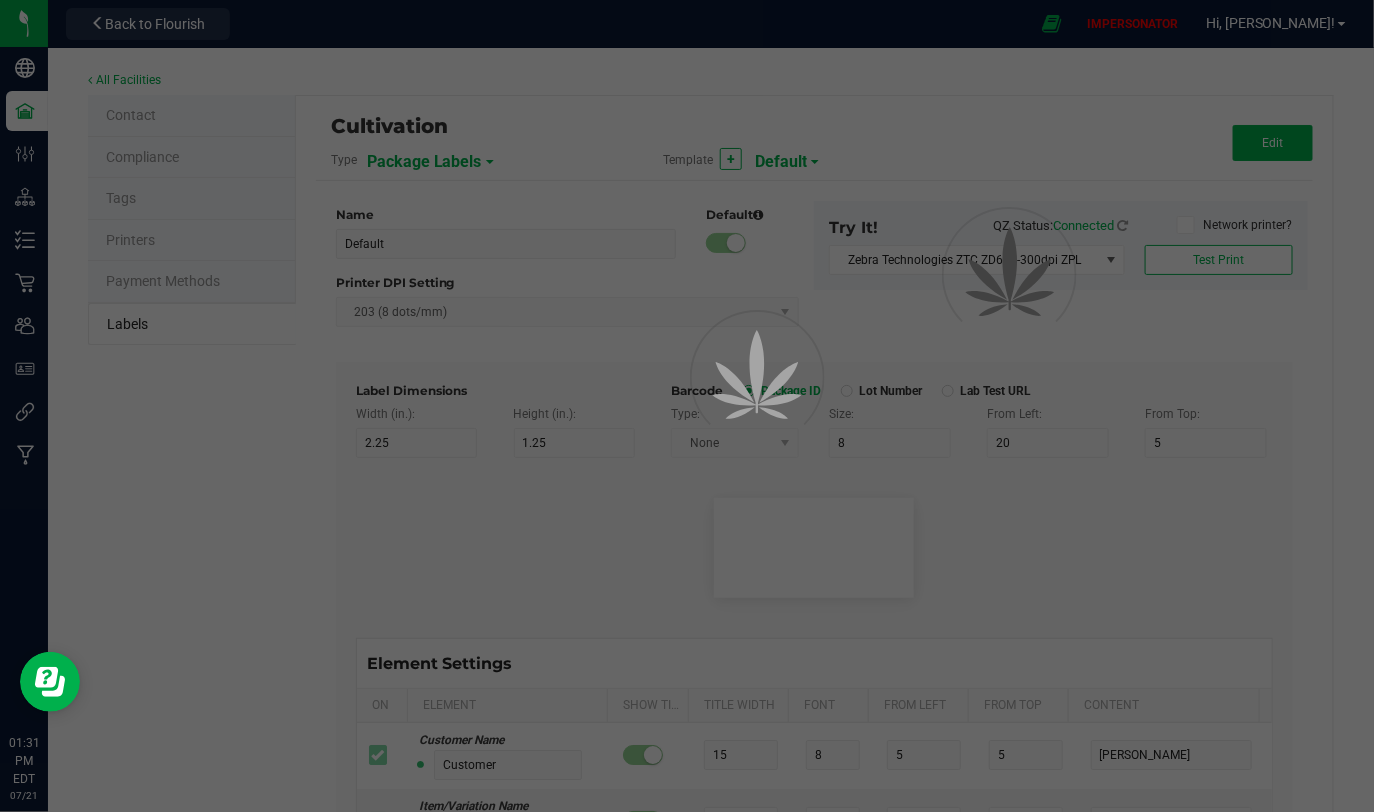 type on "35" 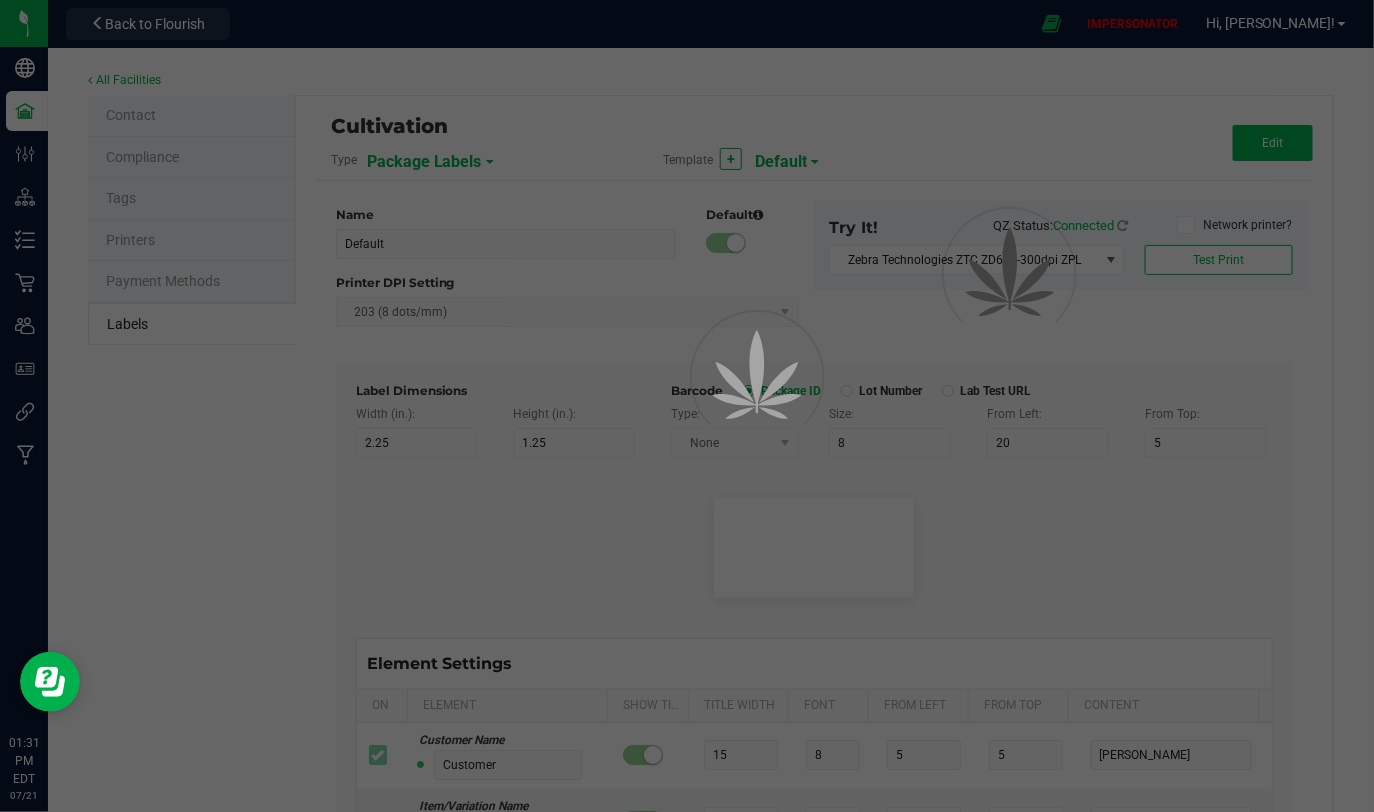 type on "4 g" 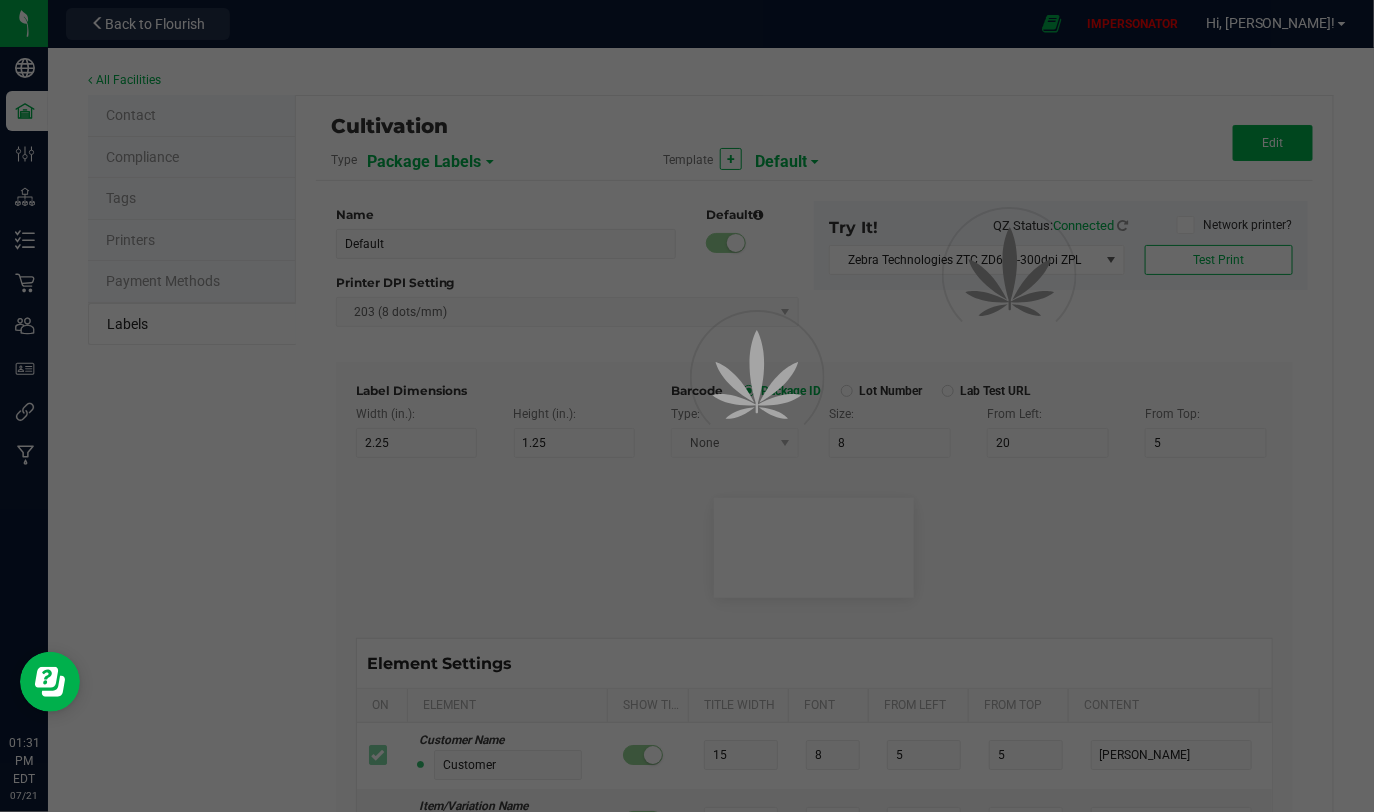 type on "Item Ingredients" 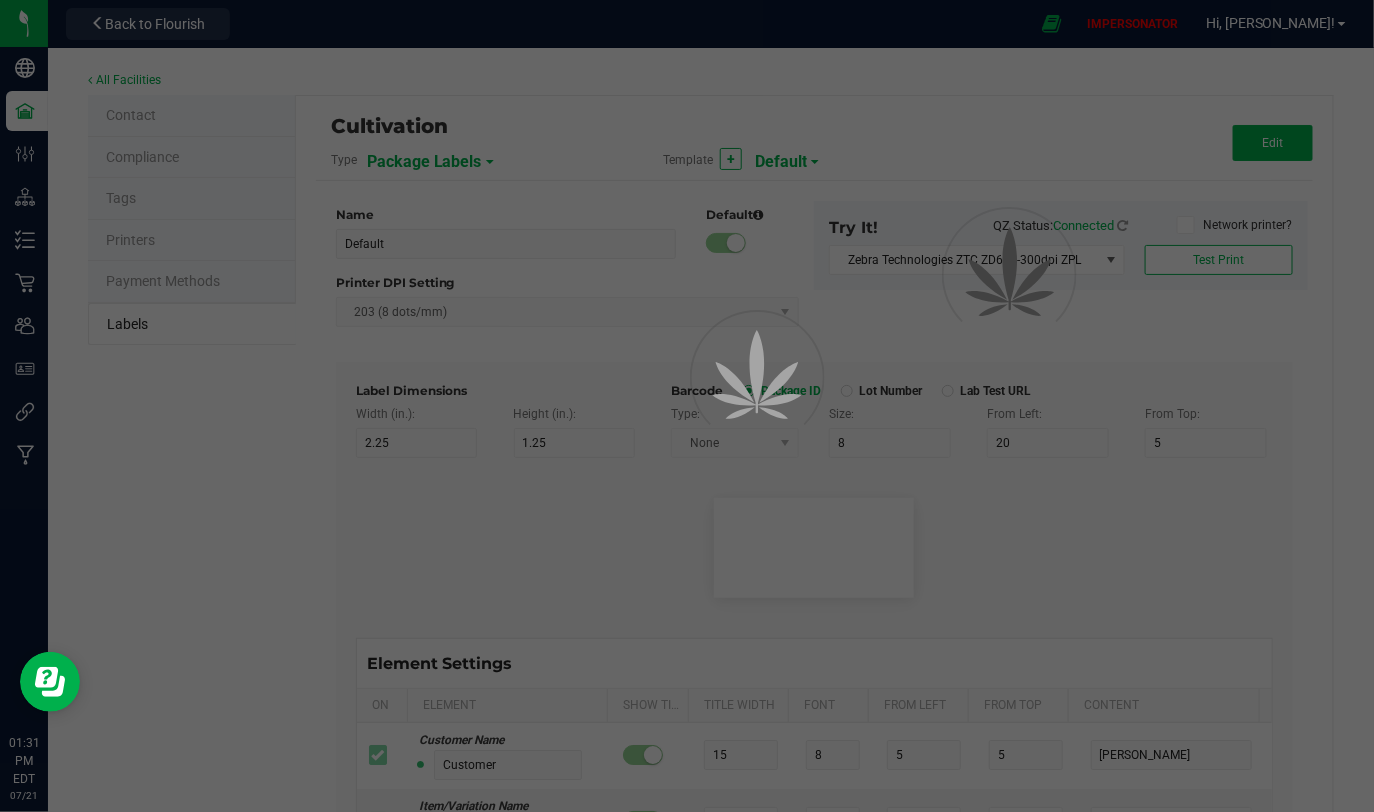 type on "25" 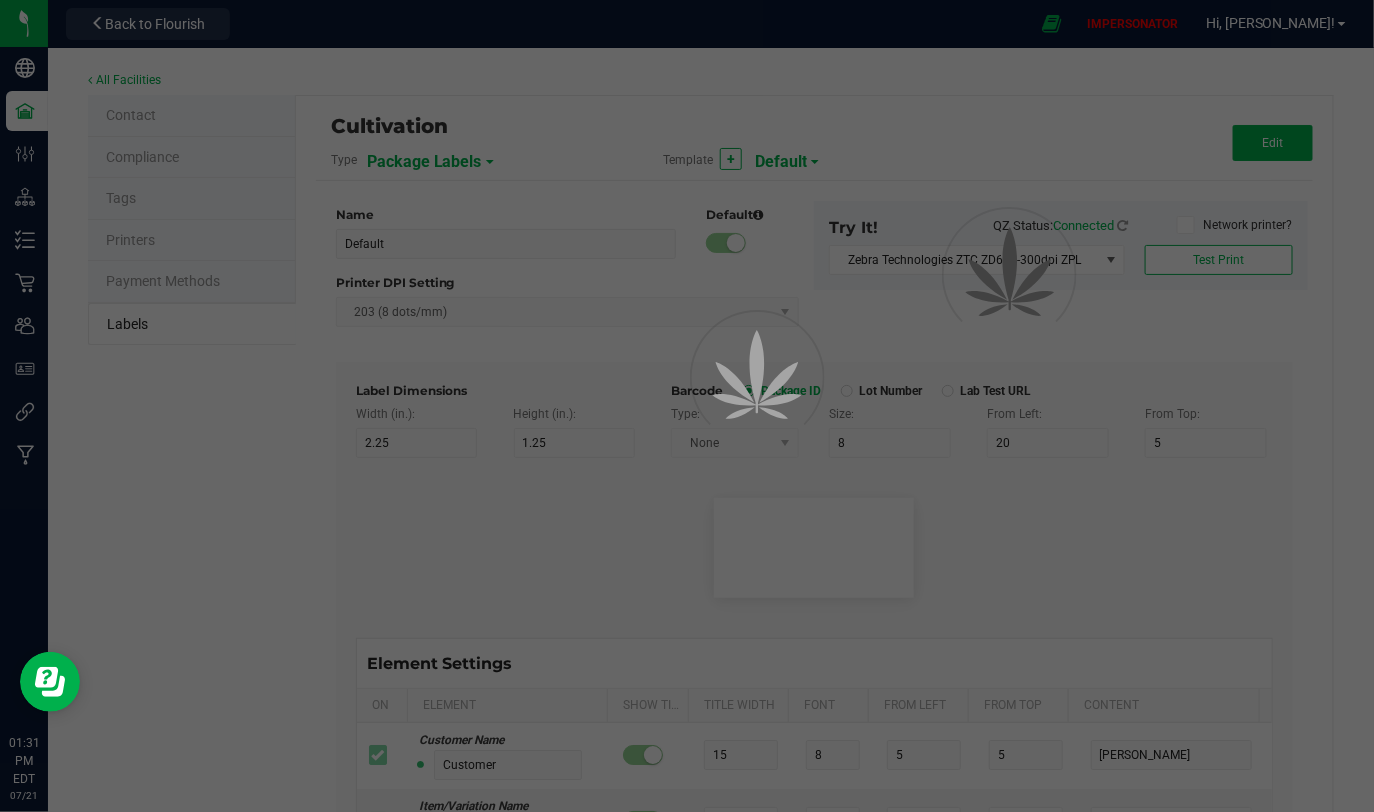 type on "10" 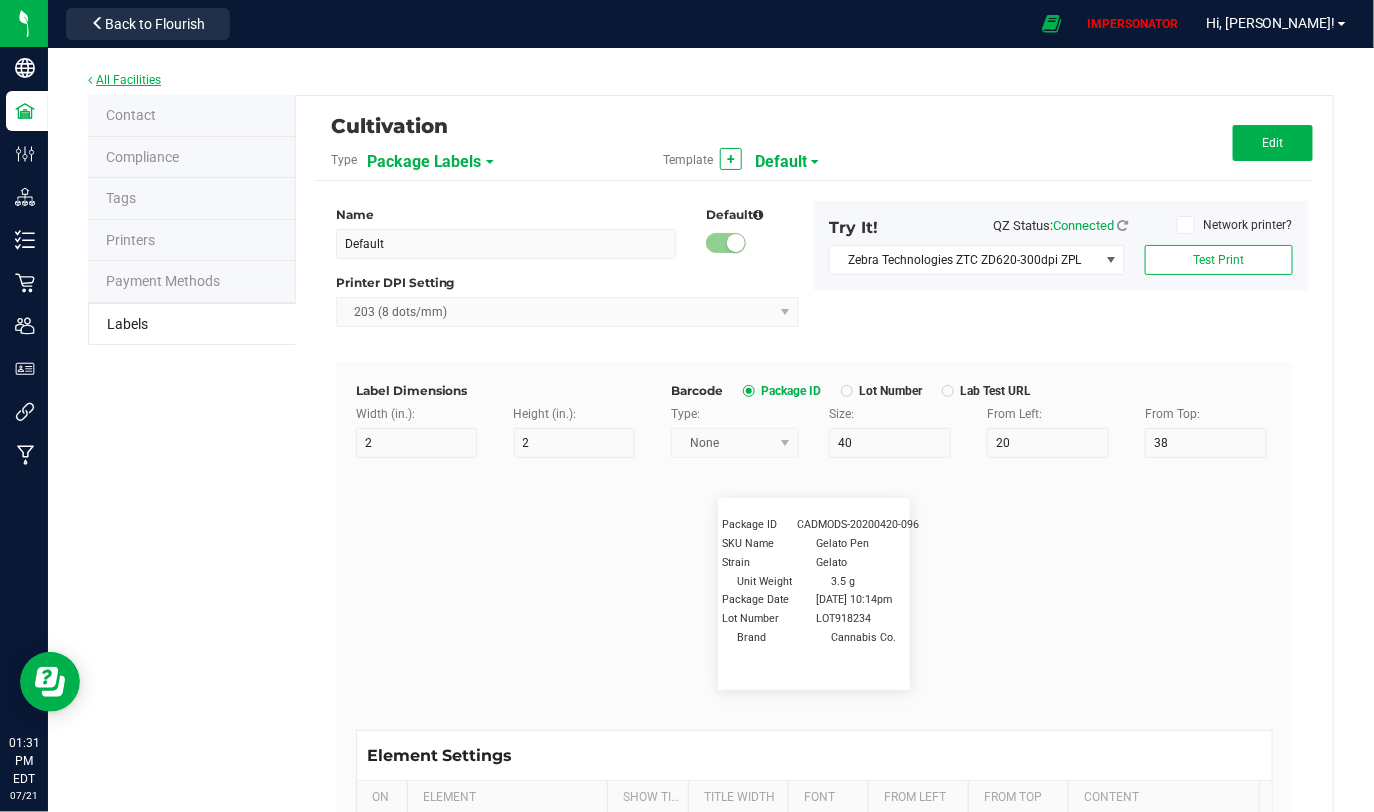 click on "All Facilities" at bounding box center [124, 80] 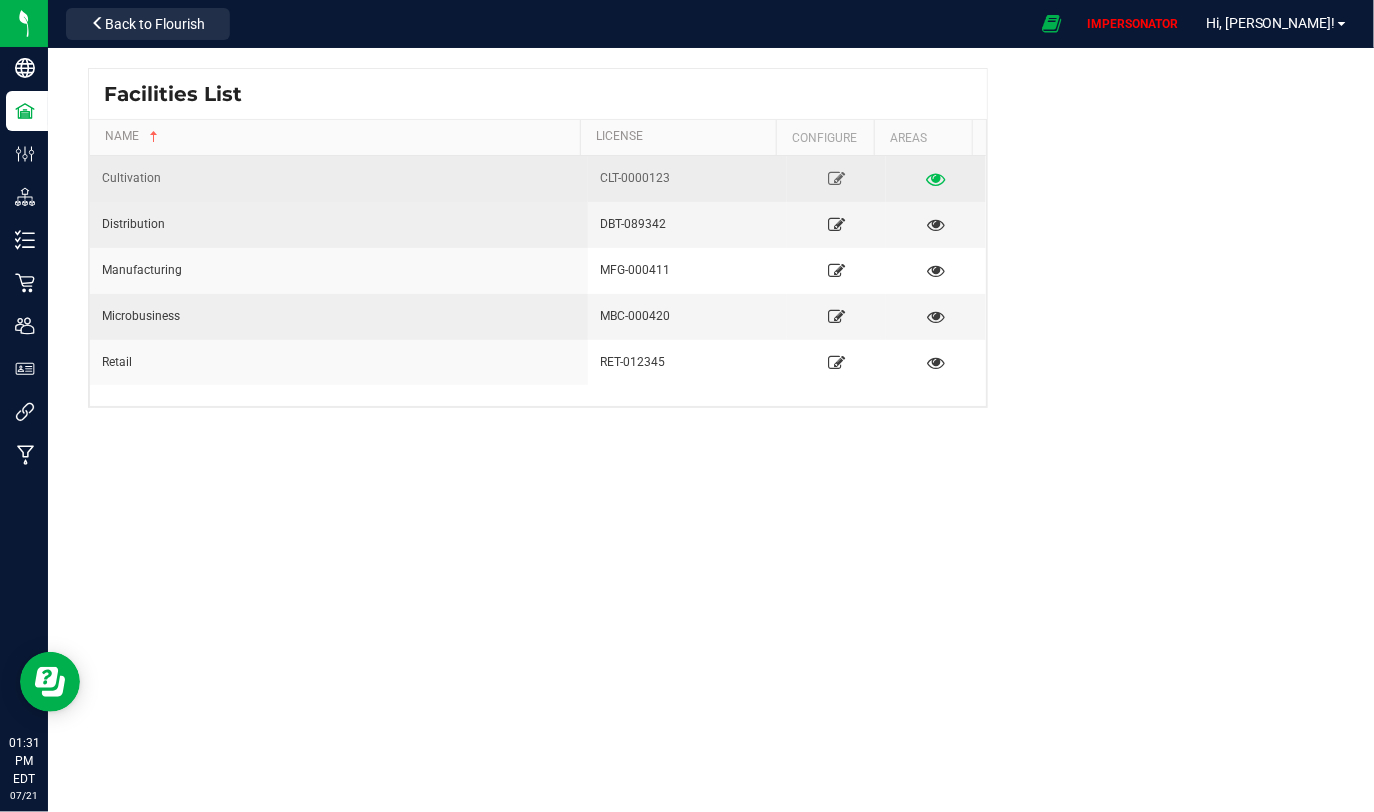 click at bounding box center [936, 178] 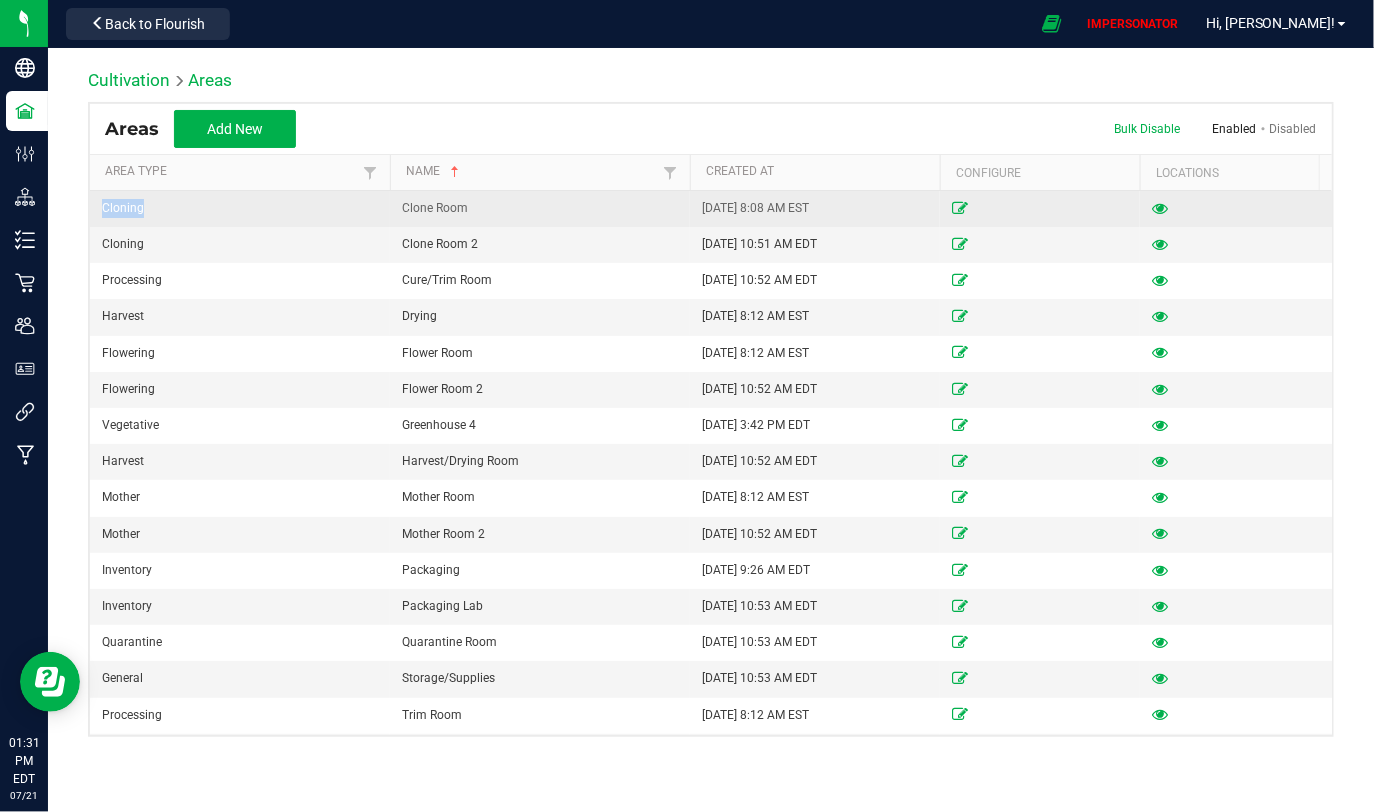 drag, startPoint x: 92, startPoint y: 208, endPoint x: 182, endPoint y: 206, distance: 90.02222 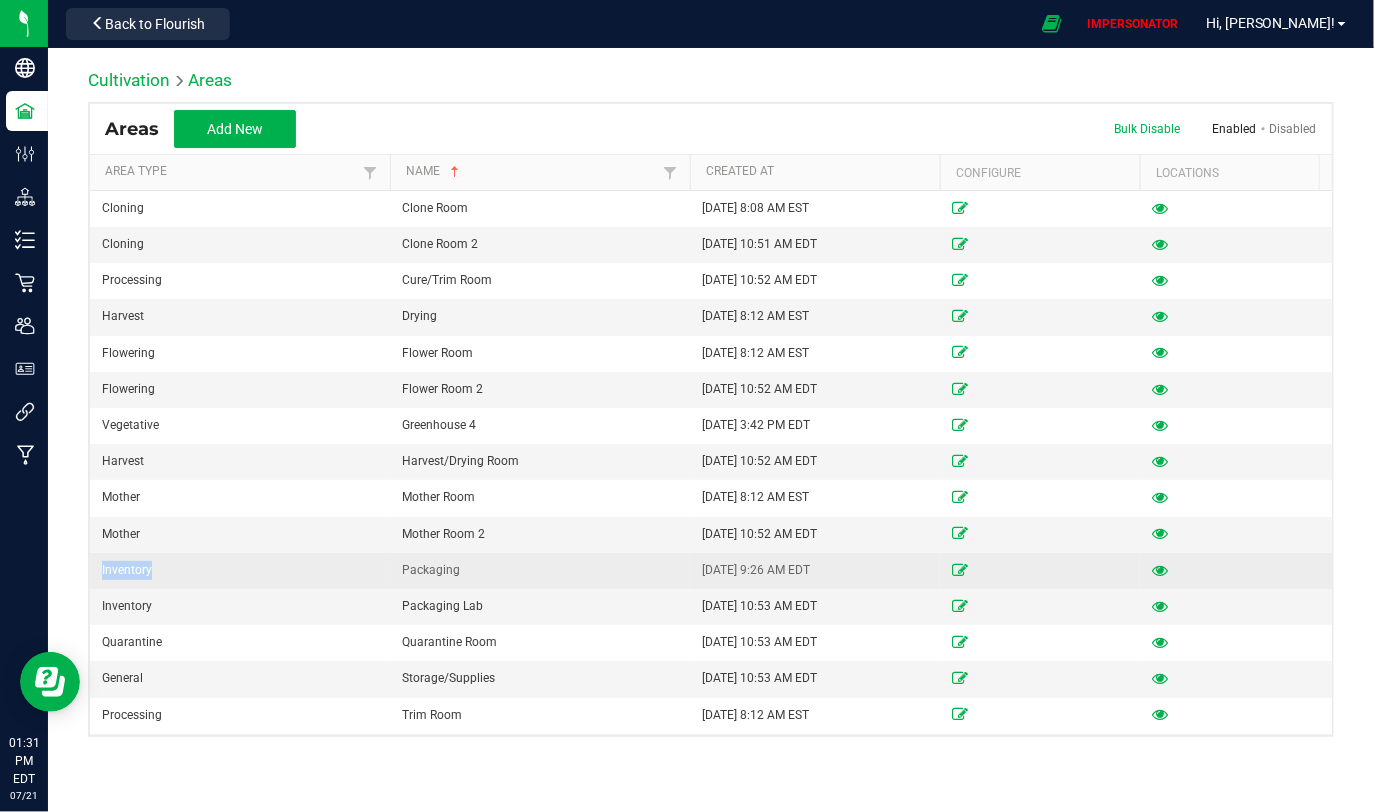 drag, startPoint x: 97, startPoint y: 570, endPoint x: 186, endPoint y: 569, distance: 89.005615 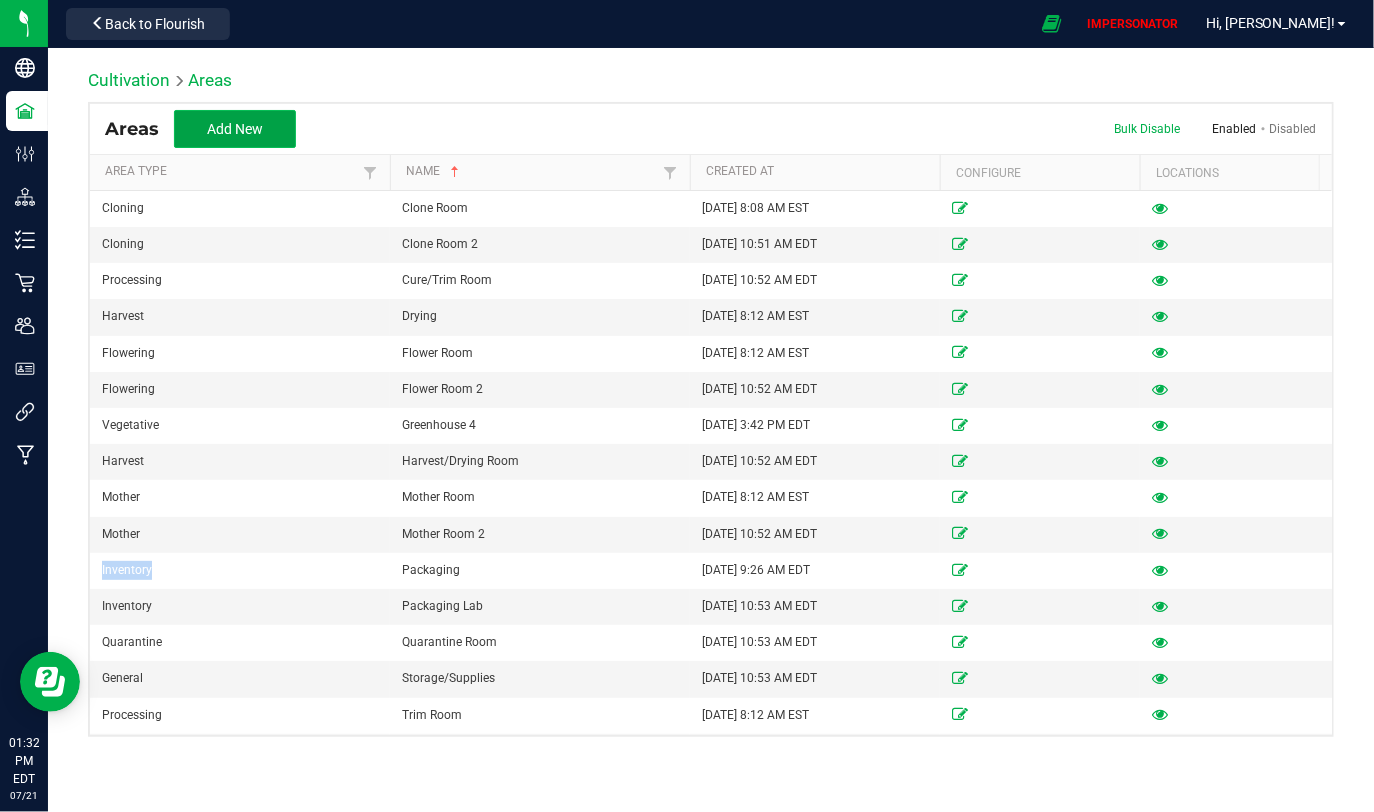 click on "Add New" at bounding box center [235, 129] 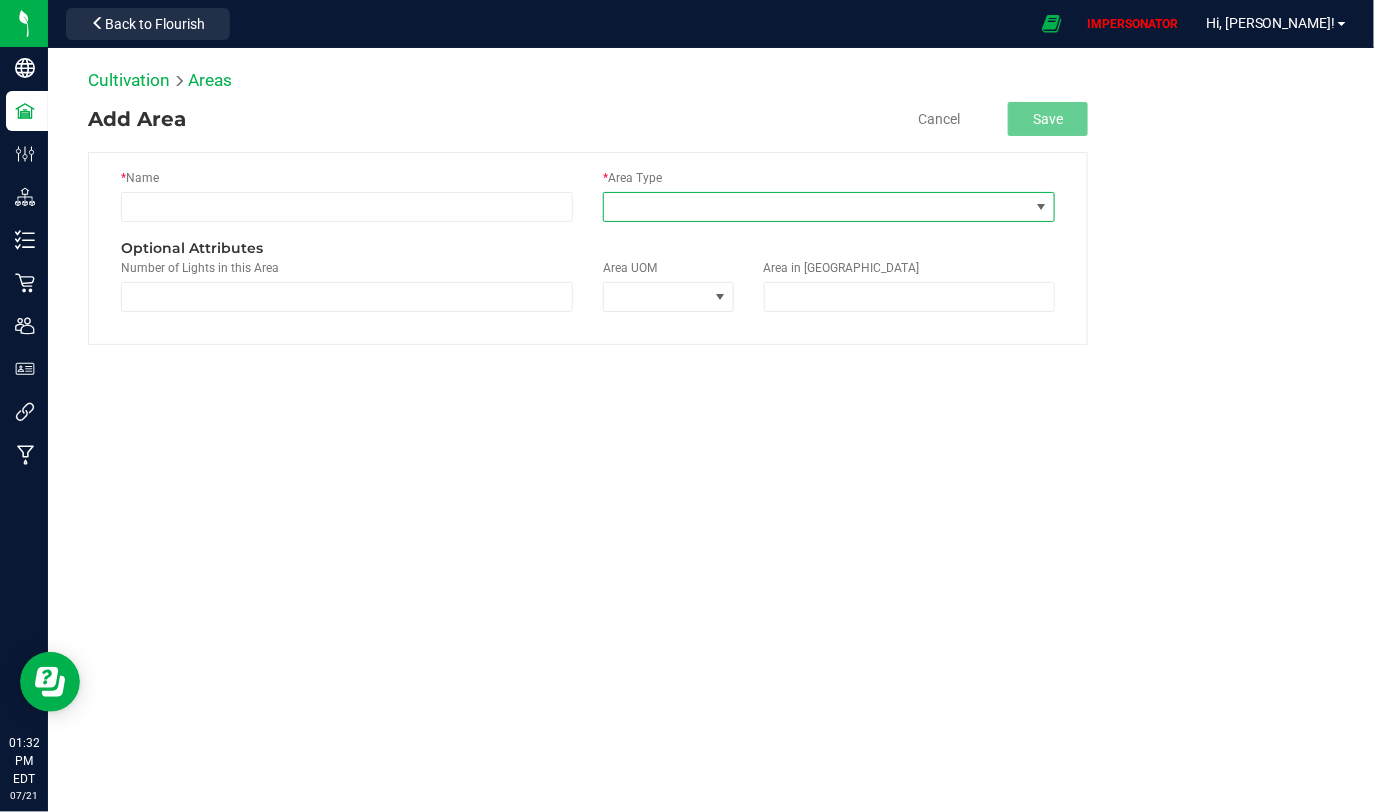 click at bounding box center (816, 207) 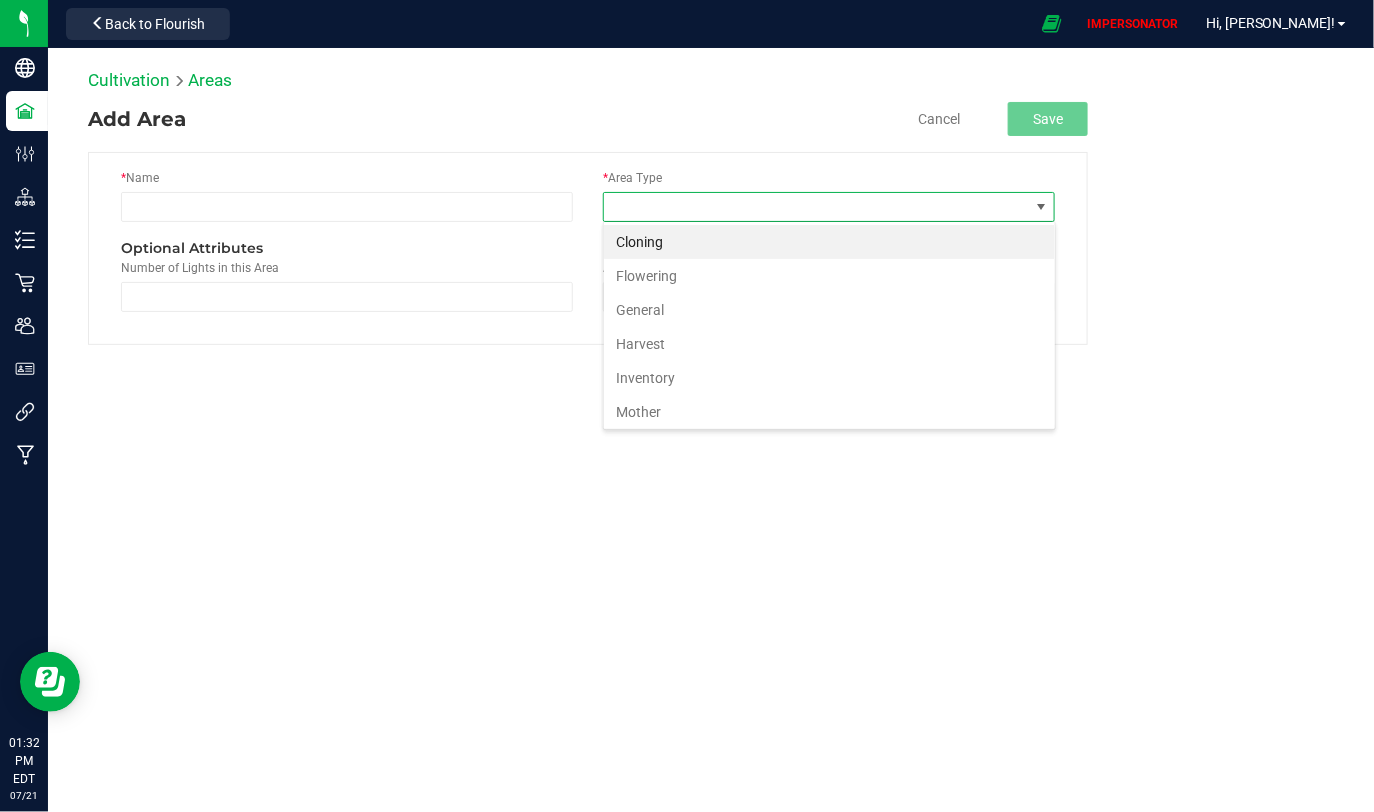 scroll, scrollTop: 99970, scrollLeft: 99547, axis: both 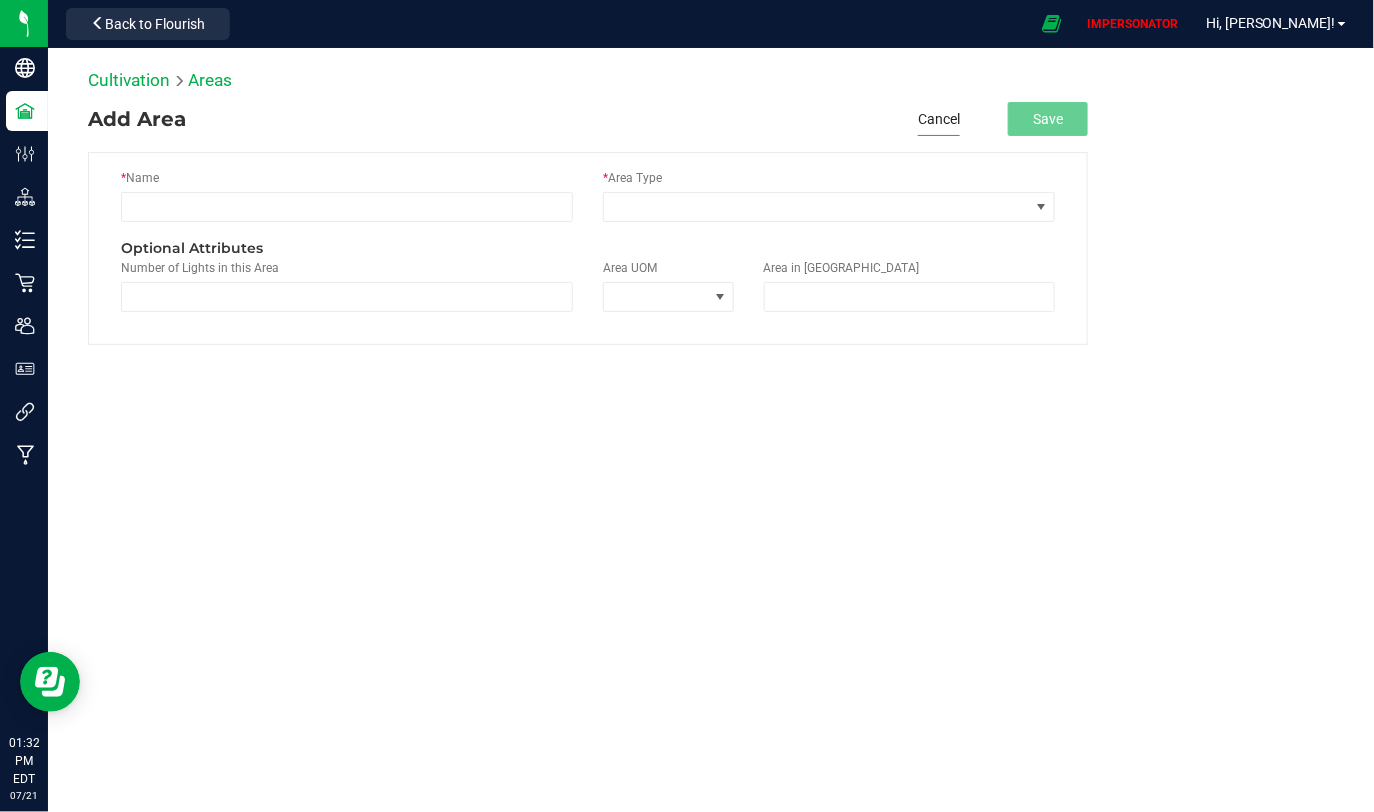 click on "Cancel" at bounding box center [939, 119] 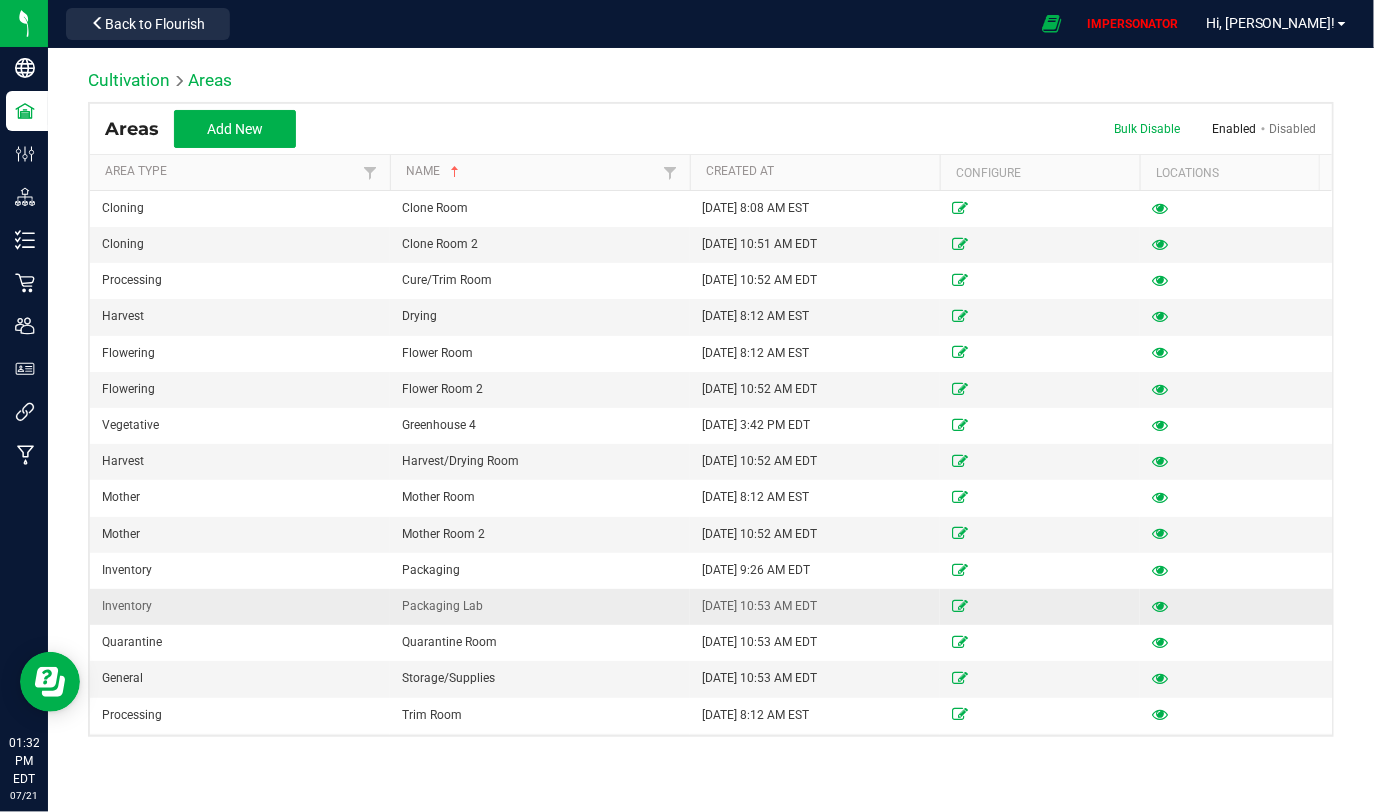 click at bounding box center (1160, 606) 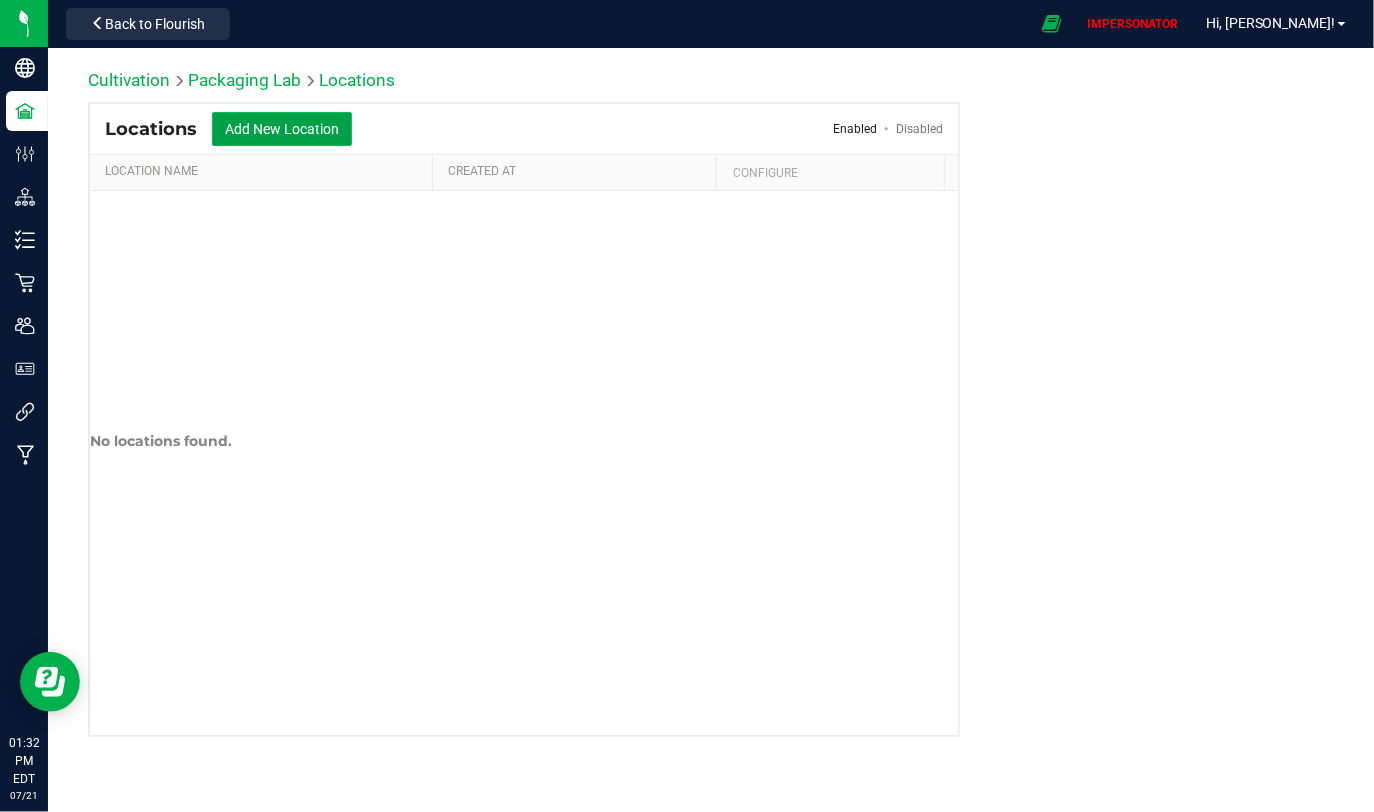 click on "Add New Location" at bounding box center (282, 129) 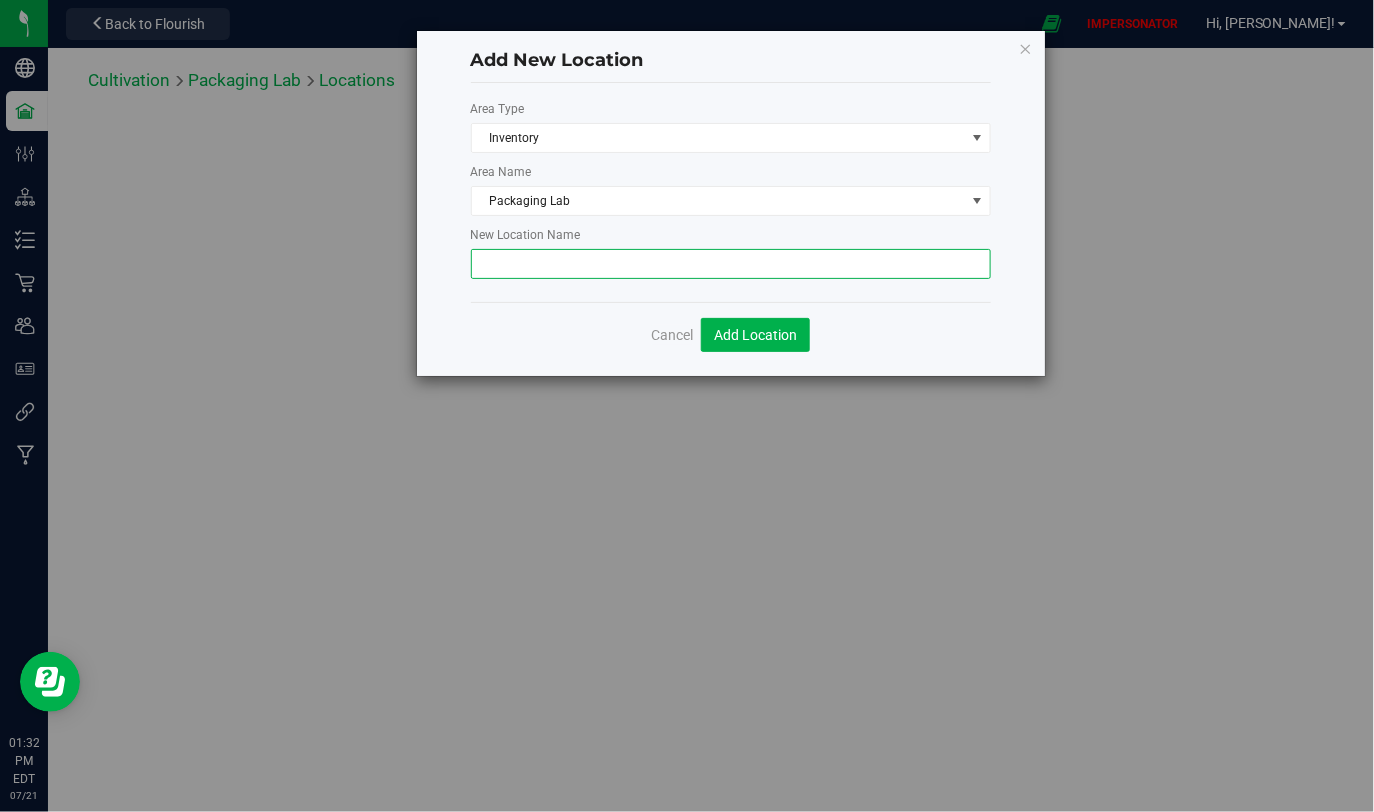 click at bounding box center (731, 264) 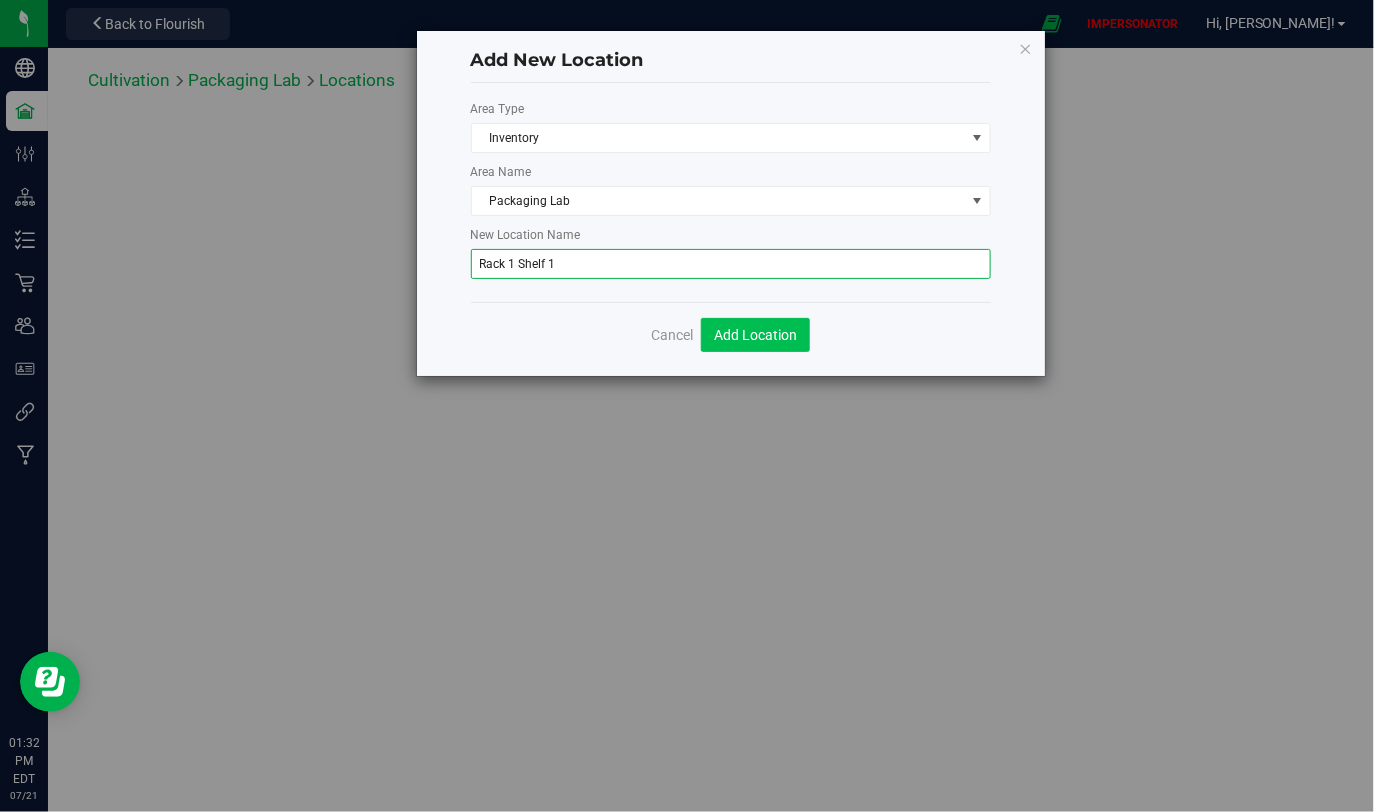 type on "Rack 1 Shelf 1" 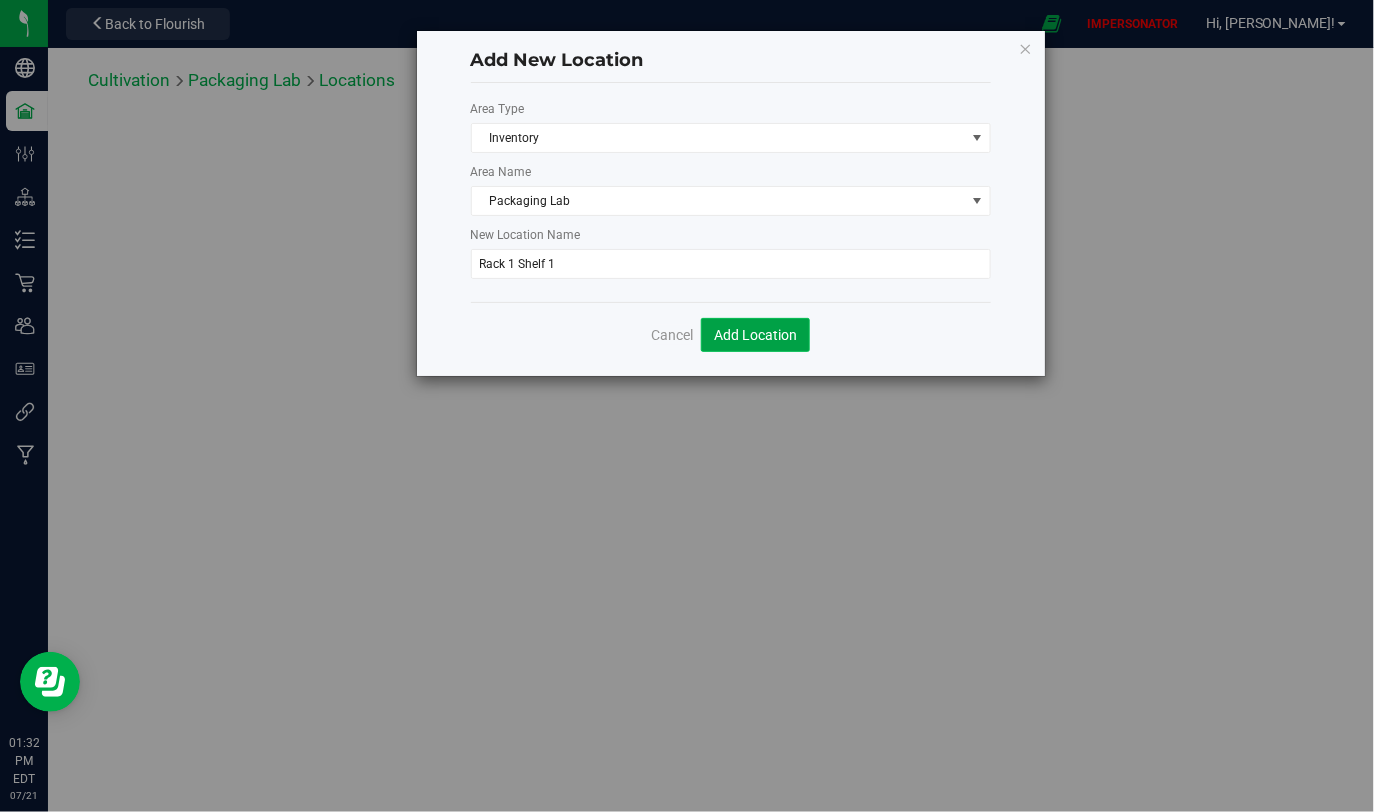 click on "Add Location" at bounding box center [755, 335] 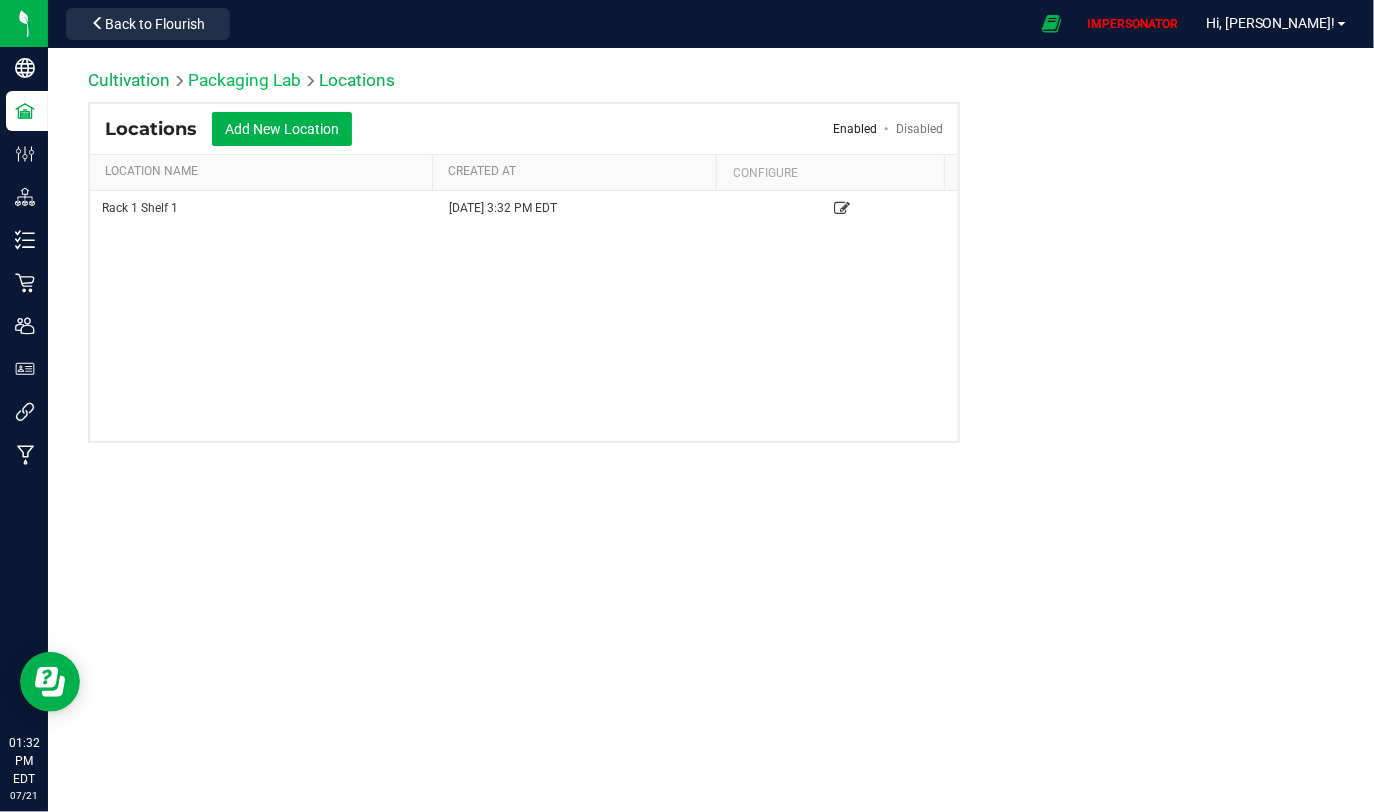 click on "Packaging Lab" at bounding box center (244, 80) 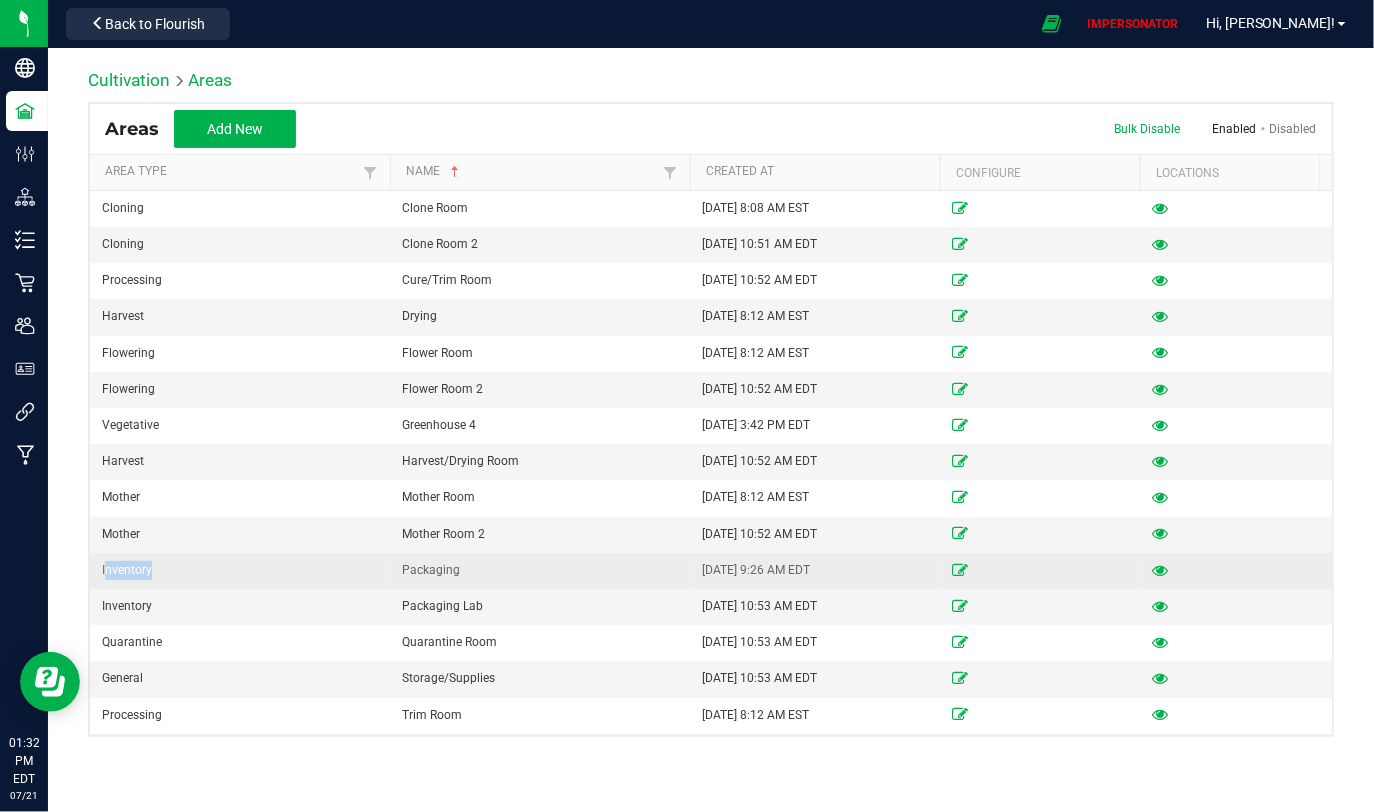 drag, startPoint x: 103, startPoint y: 573, endPoint x: 202, endPoint y: 572, distance: 99.00505 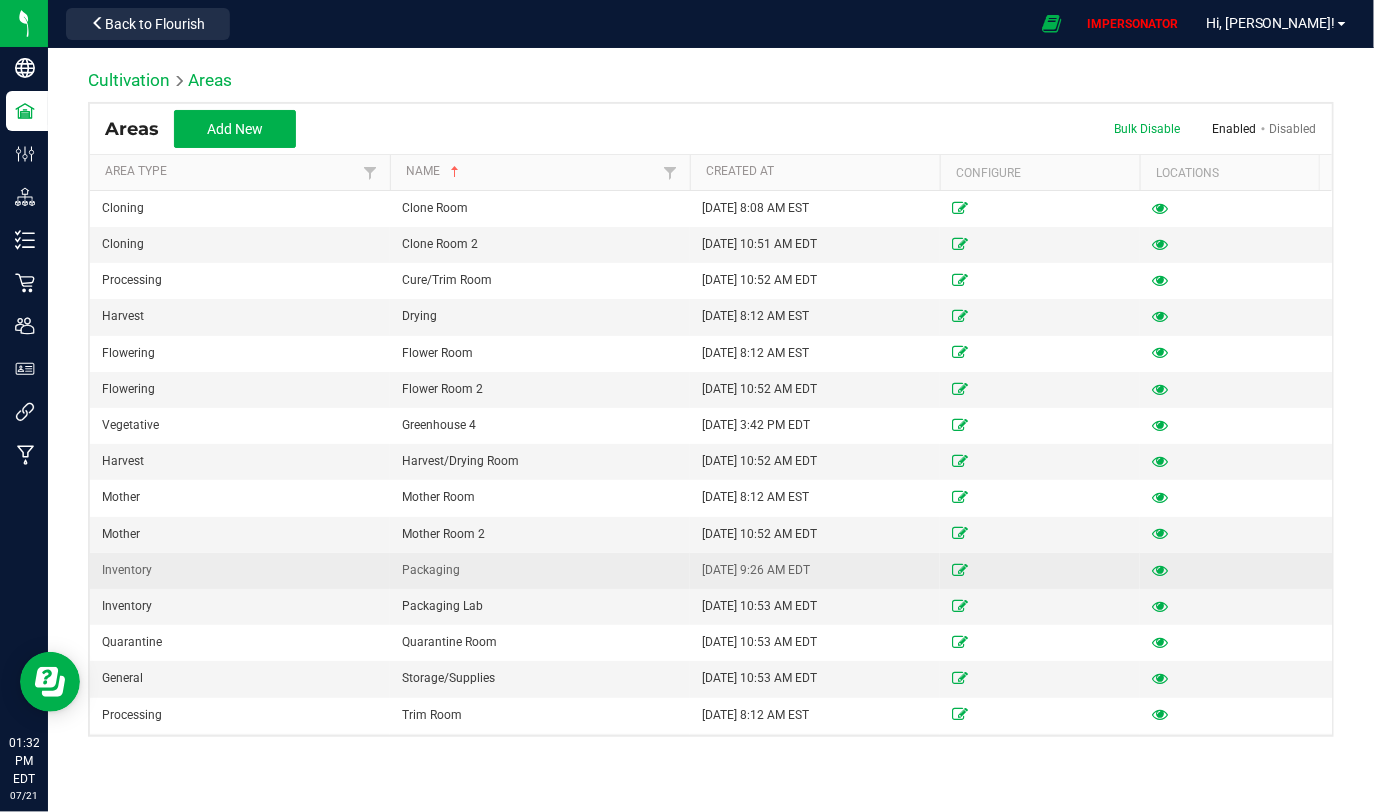 click at bounding box center (1160, 570) 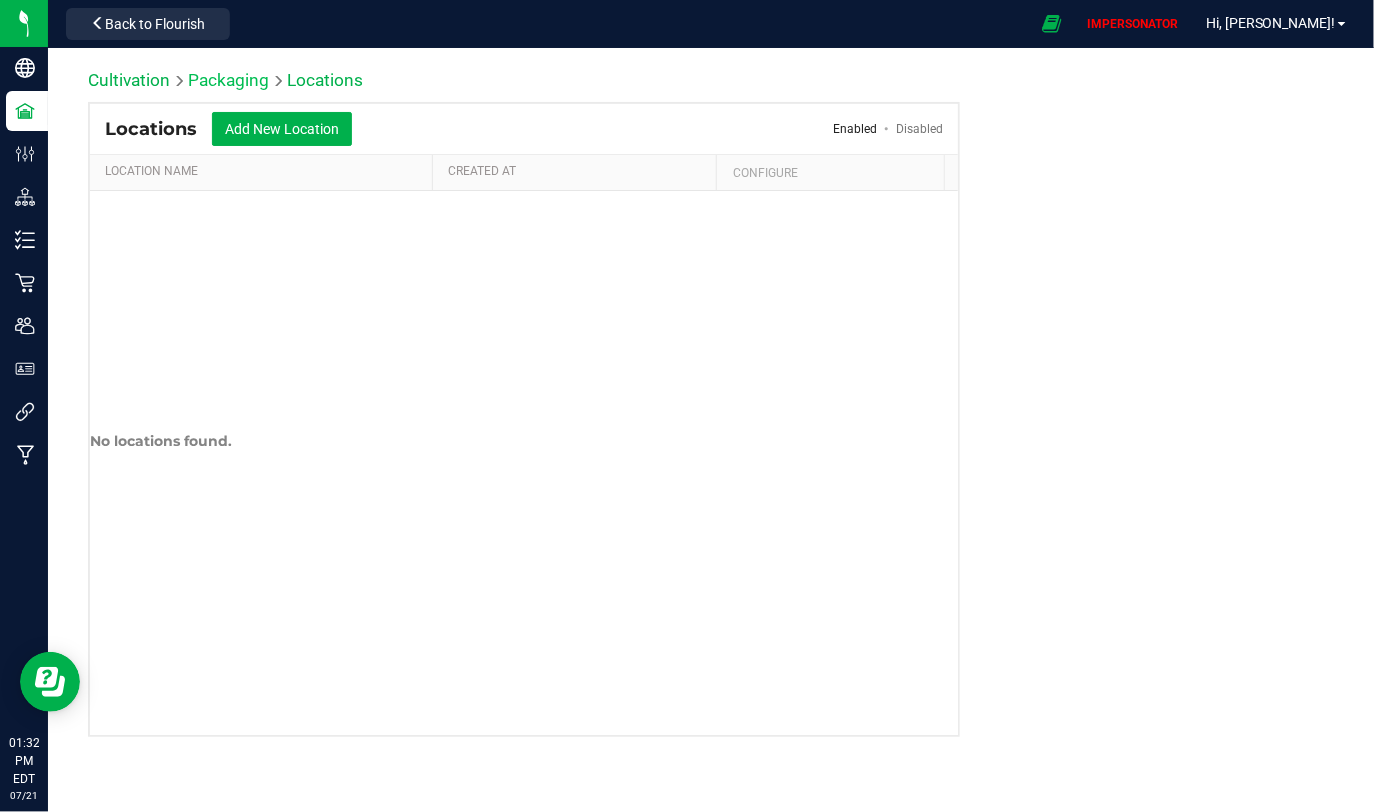 click on "Packaging" at bounding box center (228, 80) 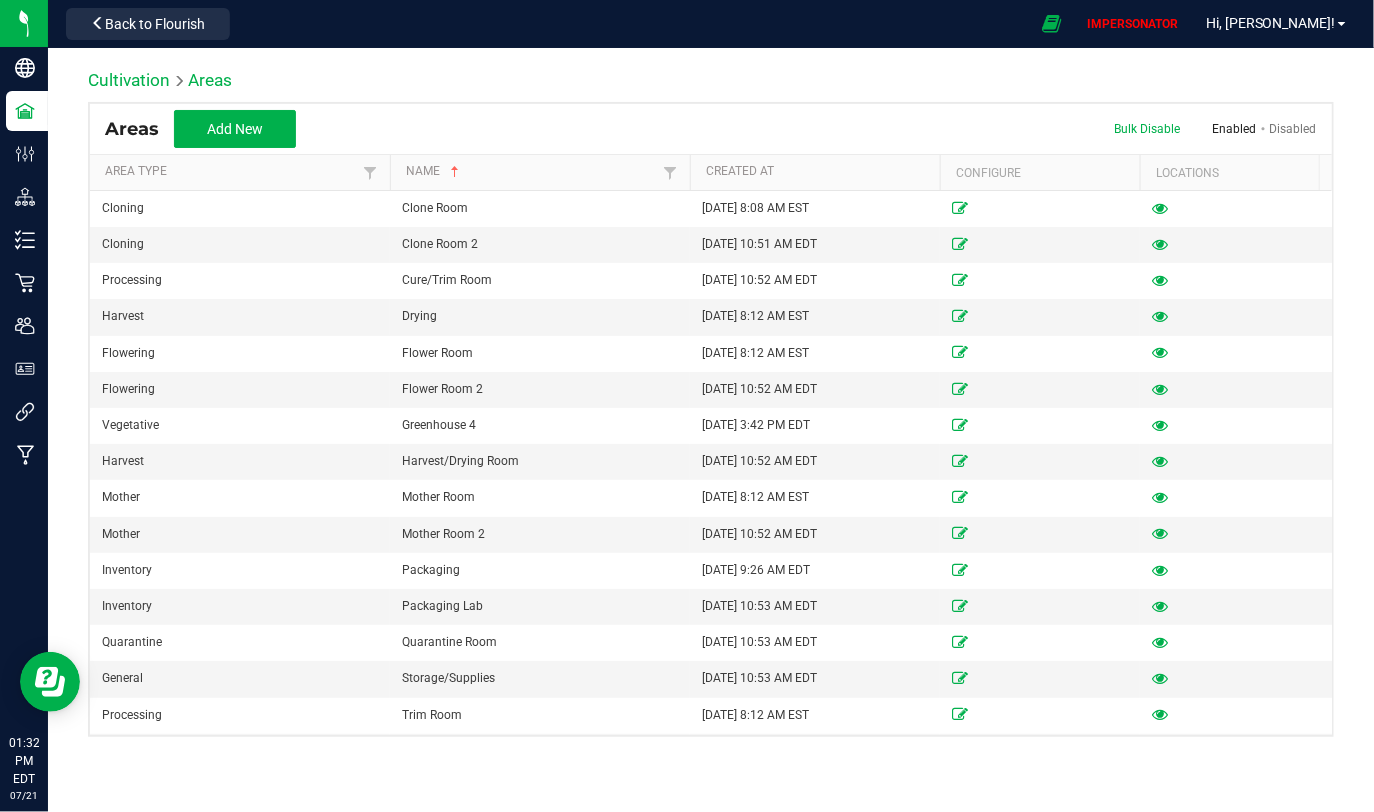 drag, startPoint x: 188, startPoint y: 78, endPoint x: 279, endPoint y: 86, distance: 91.350975 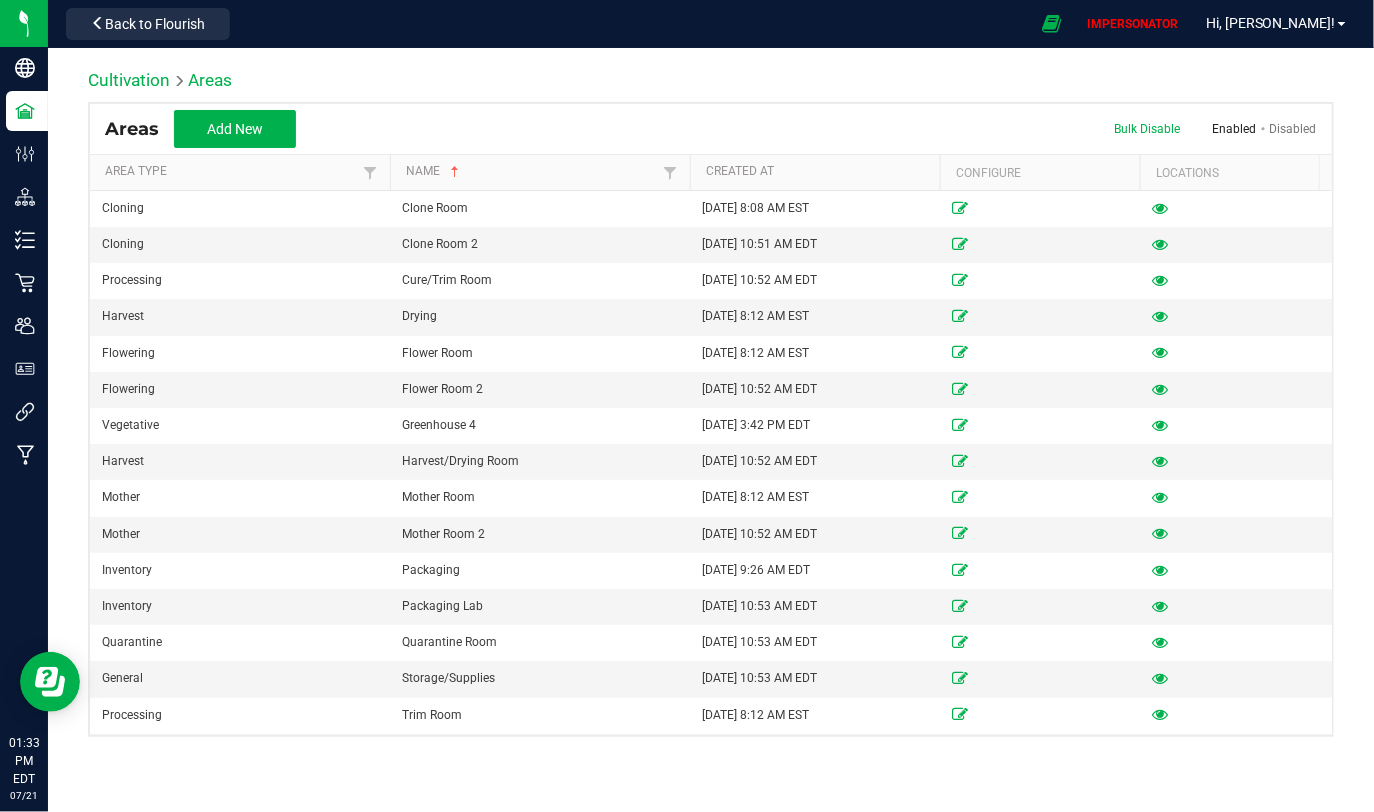 click on "Add New   Bulk Disable   Enabled   Disabled" at bounding box center [745, 129] 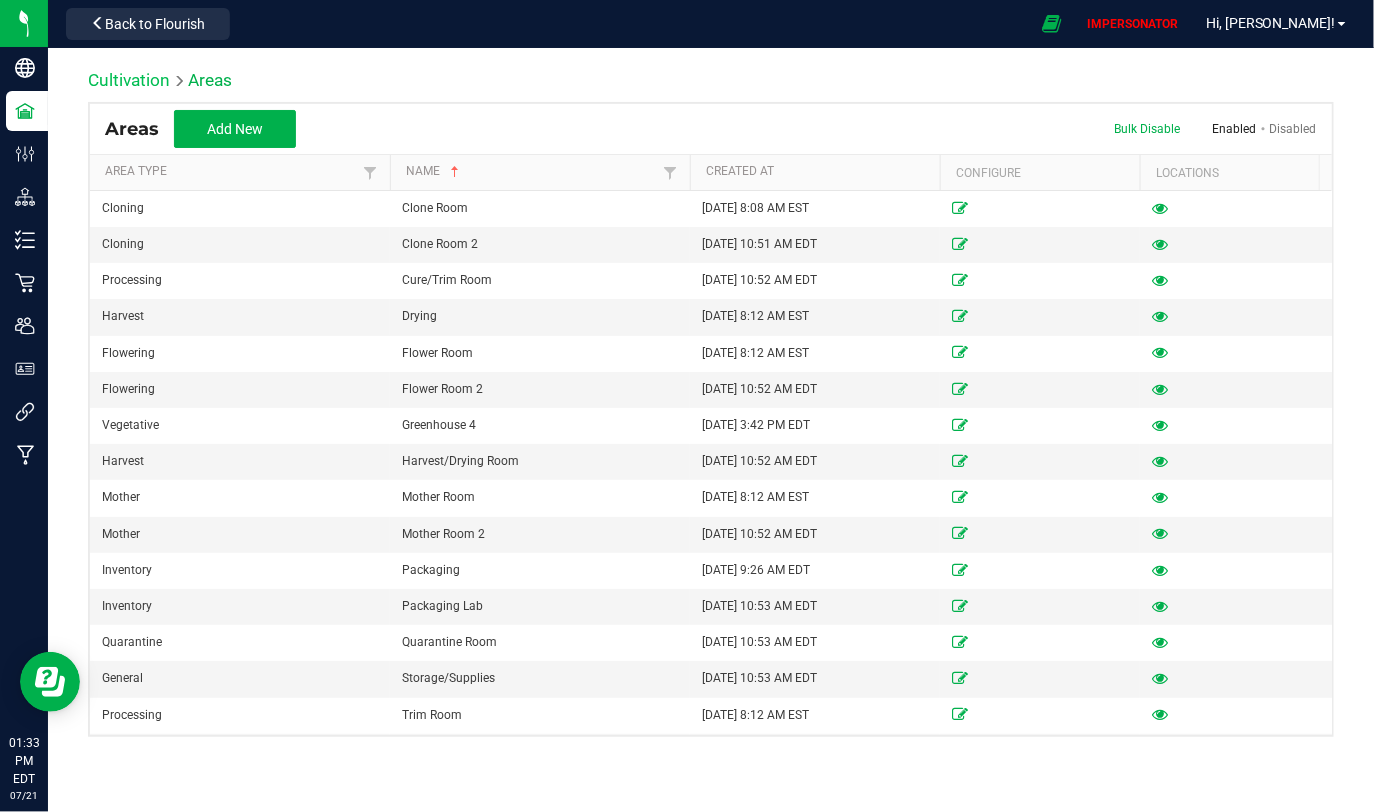 click on "Cultivation" at bounding box center (129, 80) 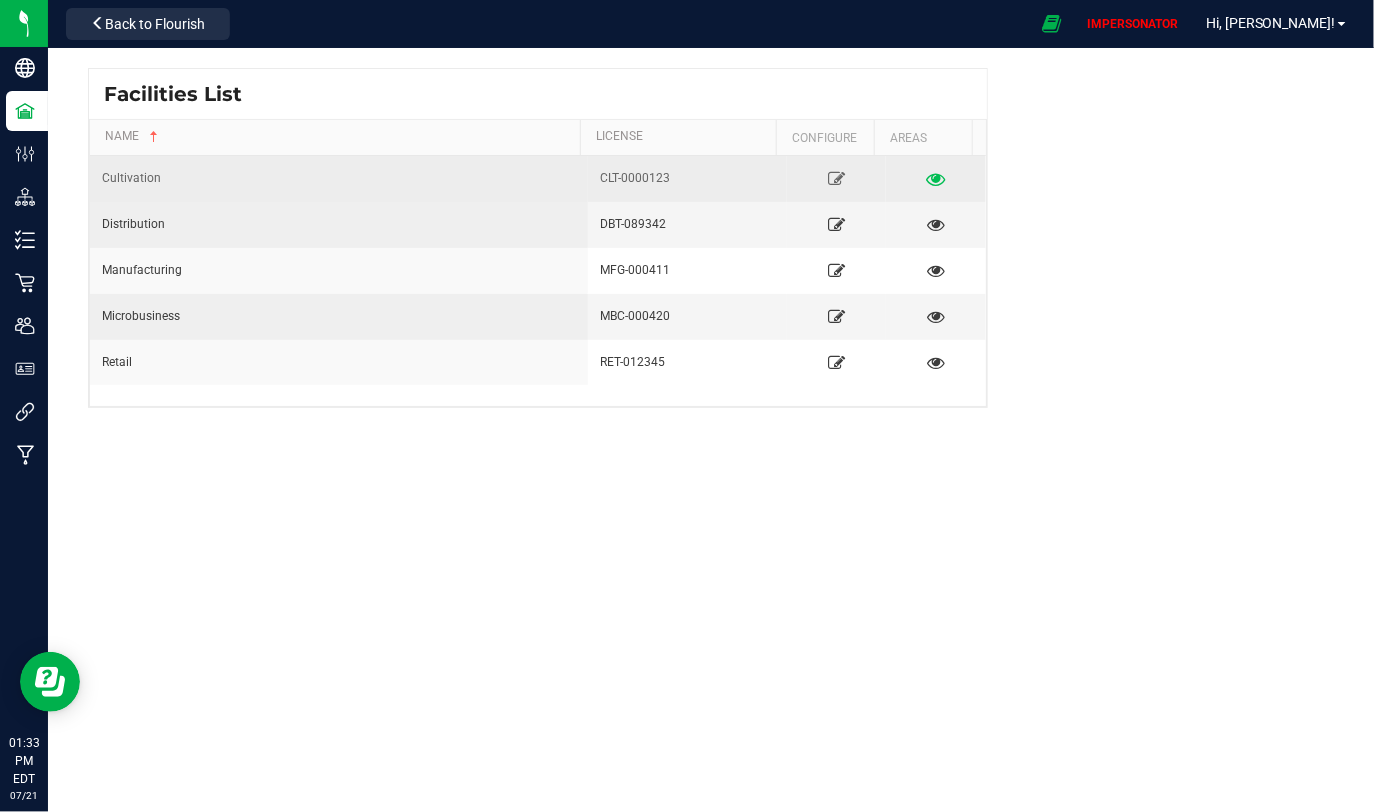 click at bounding box center [936, 178] 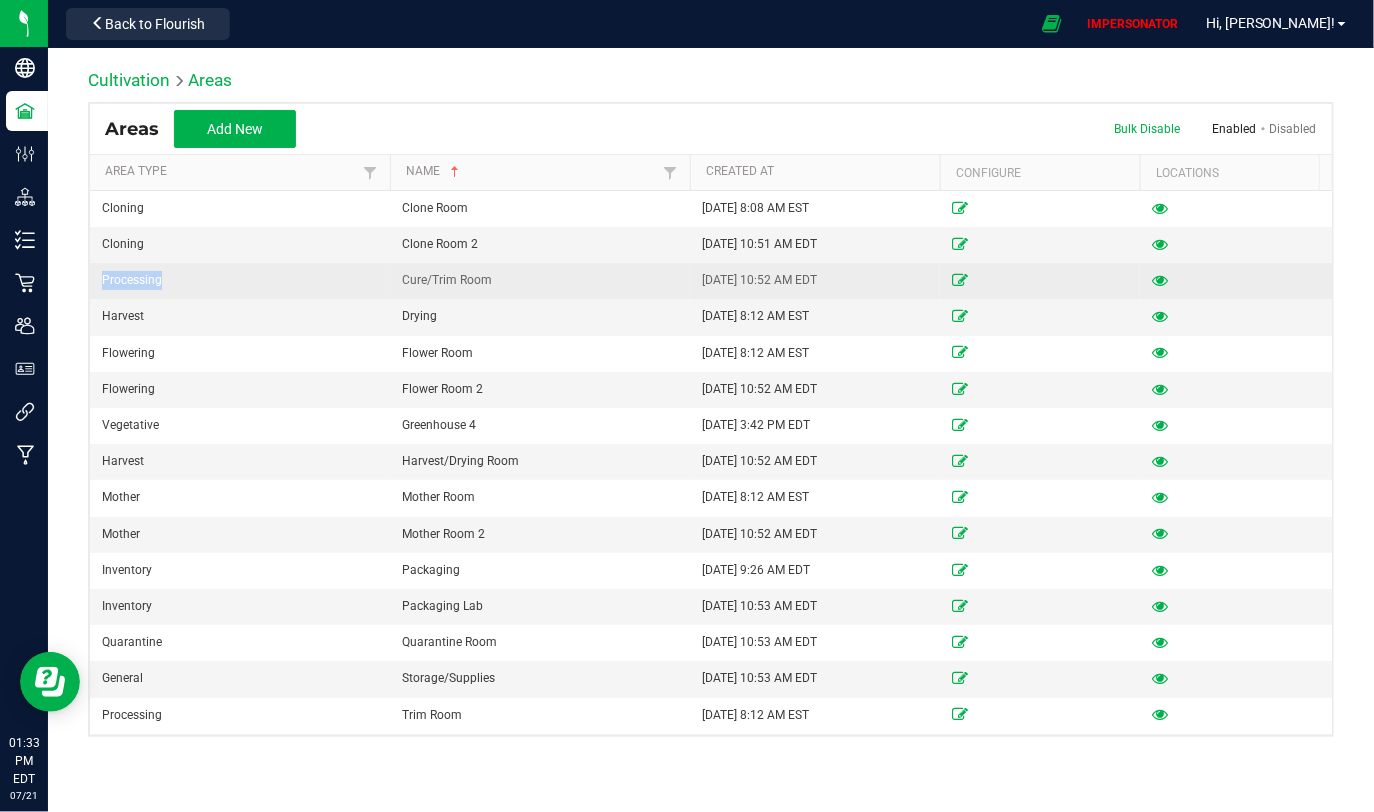 drag, startPoint x: 98, startPoint y: 283, endPoint x: 199, endPoint y: 283, distance: 101 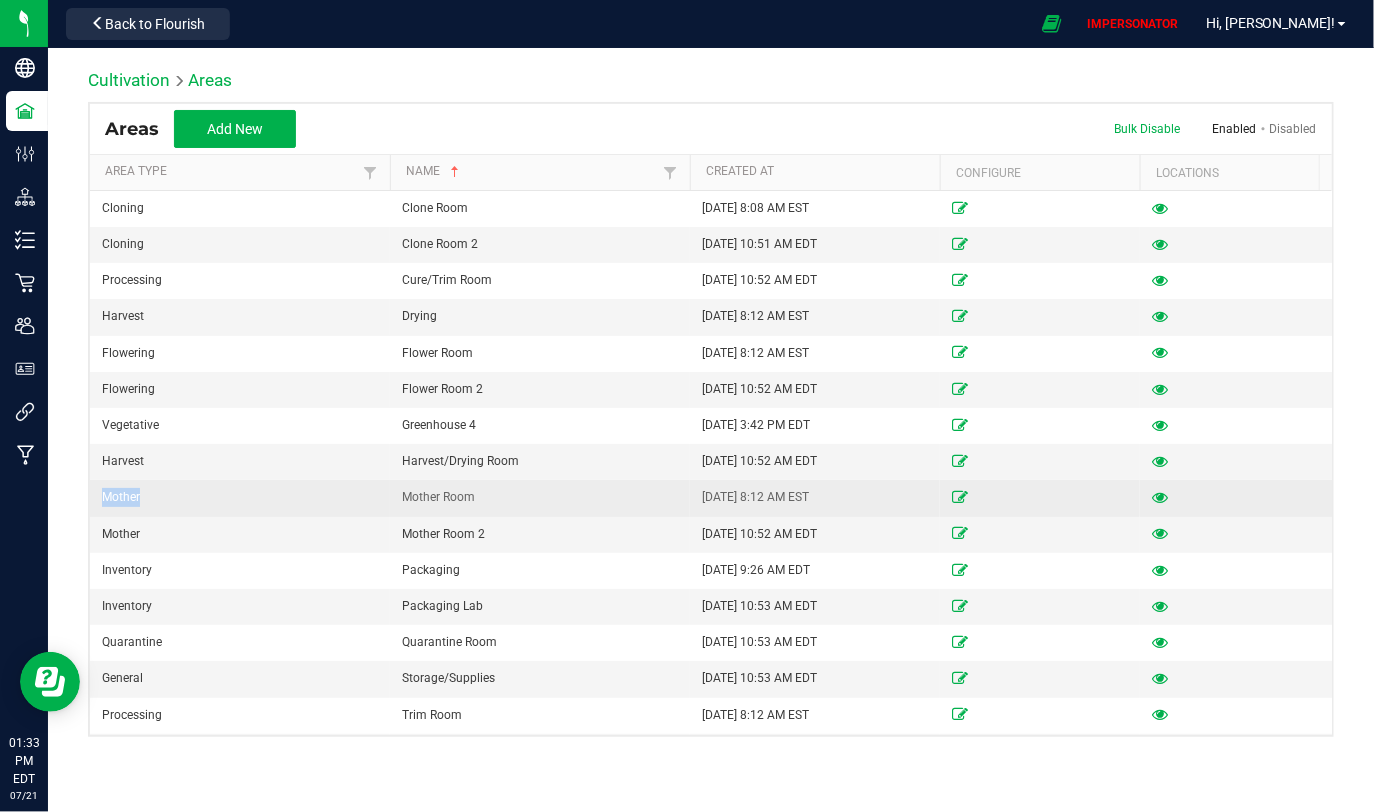 drag, startPoint x: 104, startPoint y: 501, endPoint x: 148, endPoint y: 502, distance: 44.011364 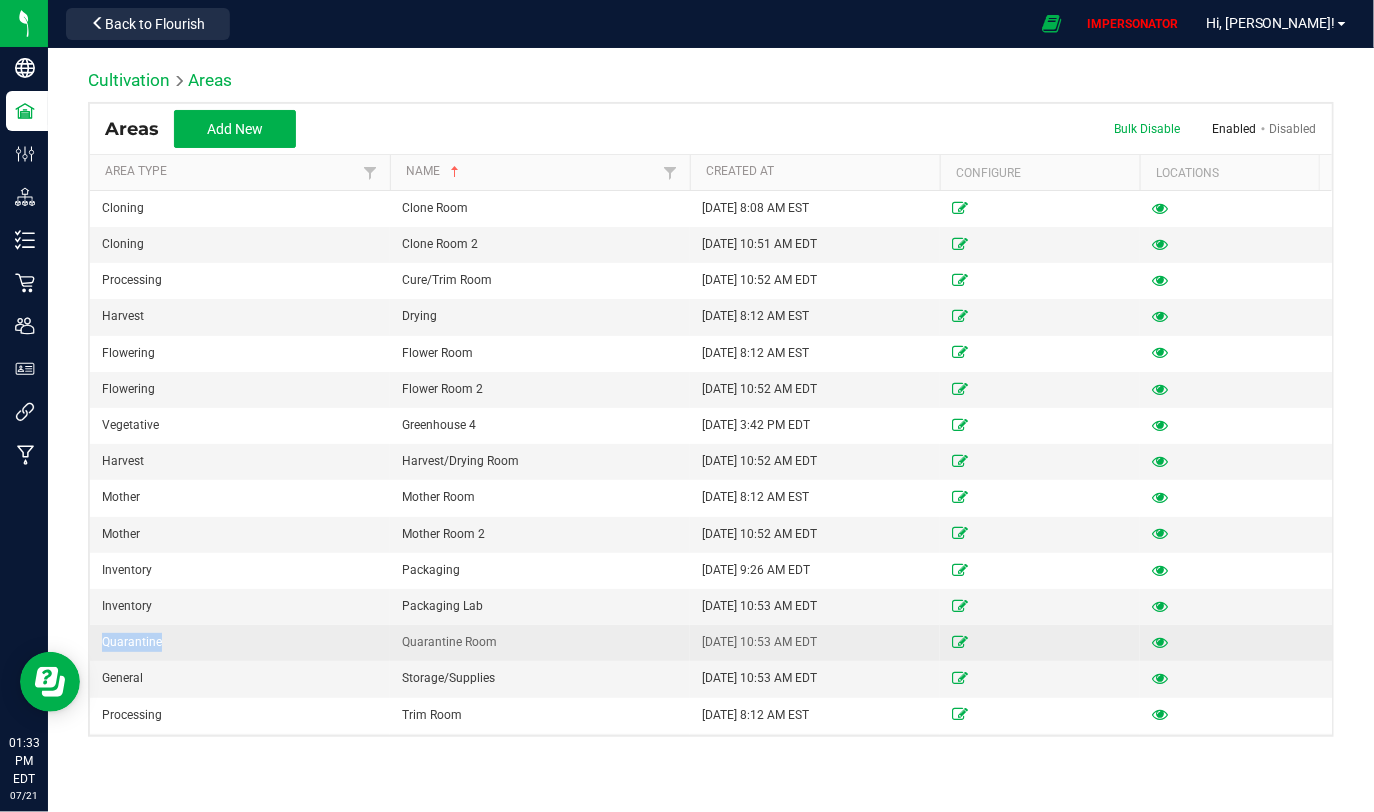 drag, startPoint x: 93, startPoint y: 642, endPoint x: 185, endPoint y: 640, distance: 92.021736 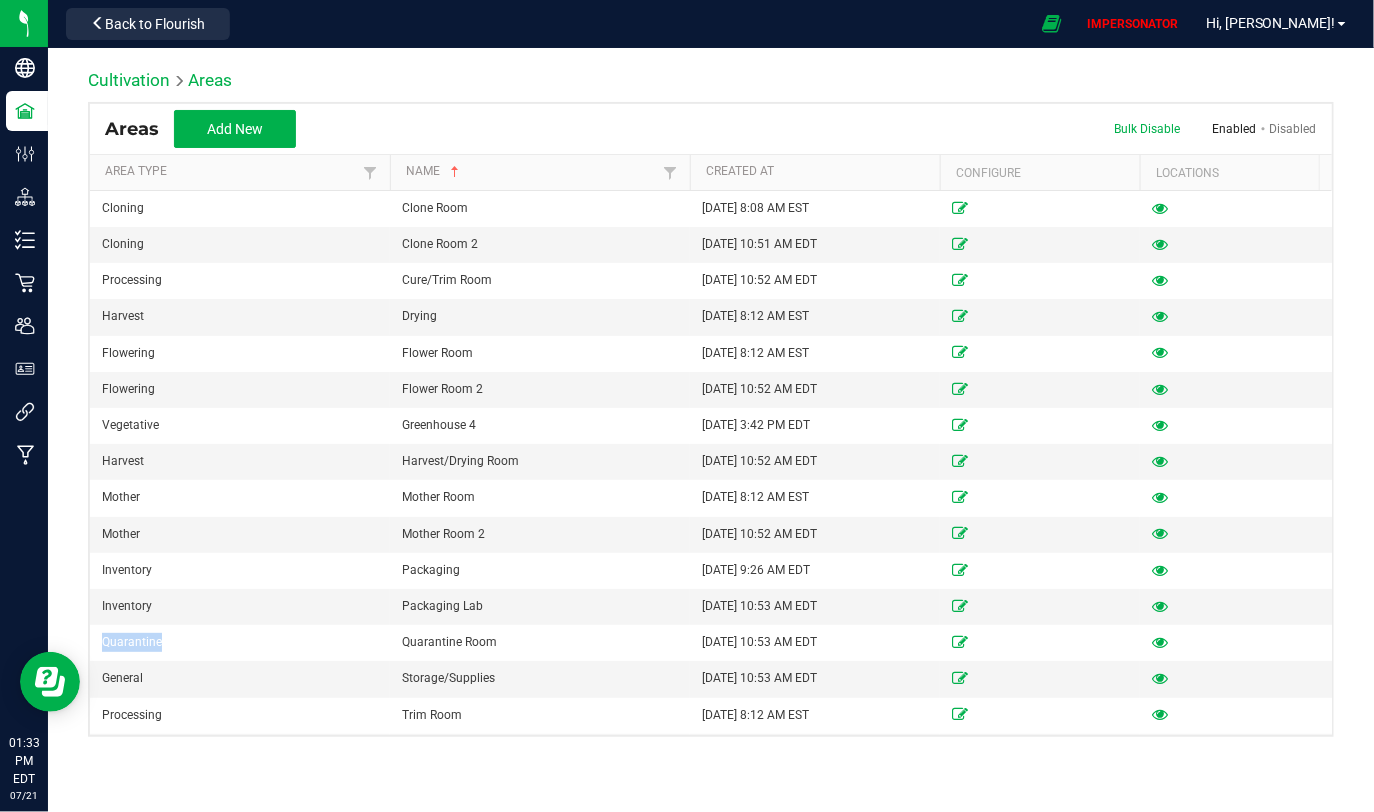 scroll, scrollTop: 154, scrollLeft: 0, axis: vertical 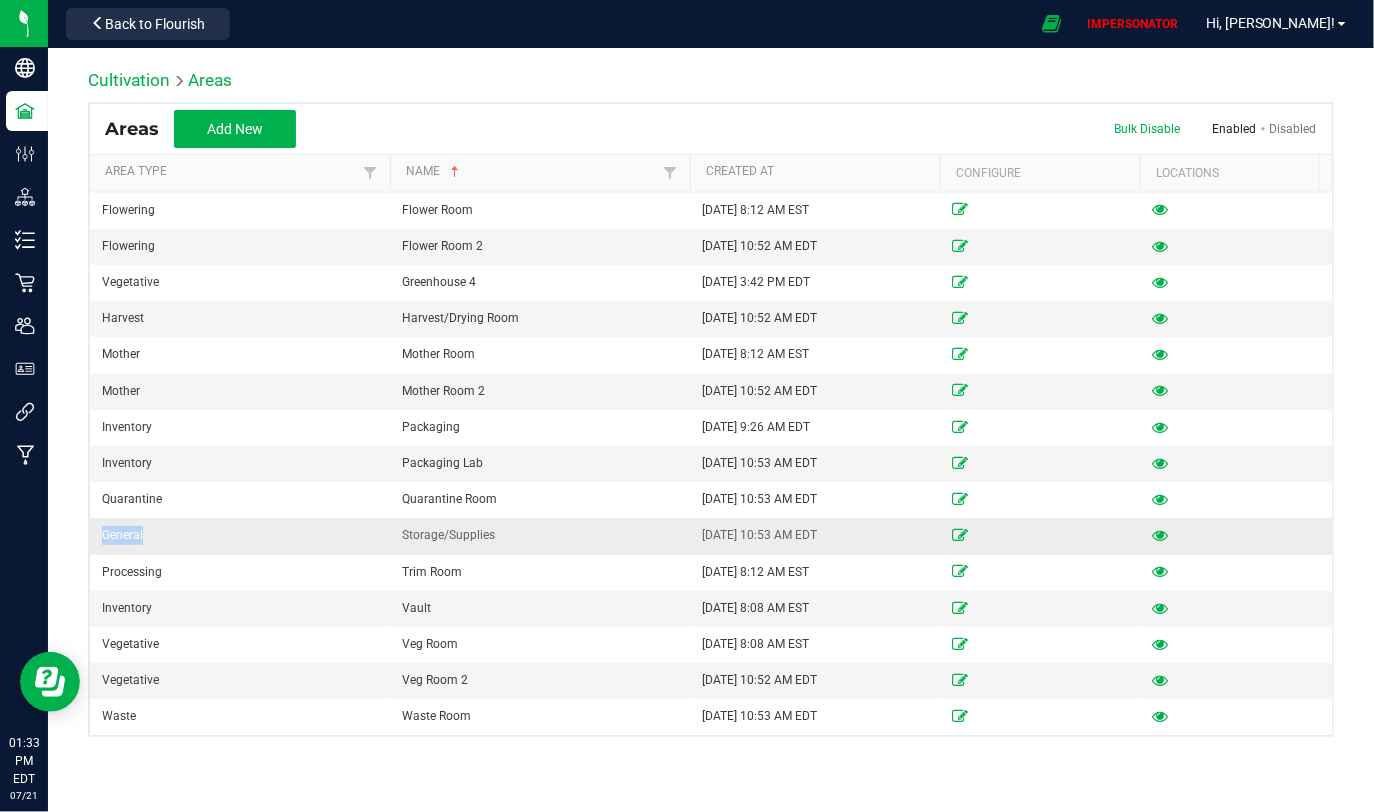 drag, startPoint x: 103, startPoint y: 521, endPoint x: 189, endPoint y: 523, distance: 86.023254 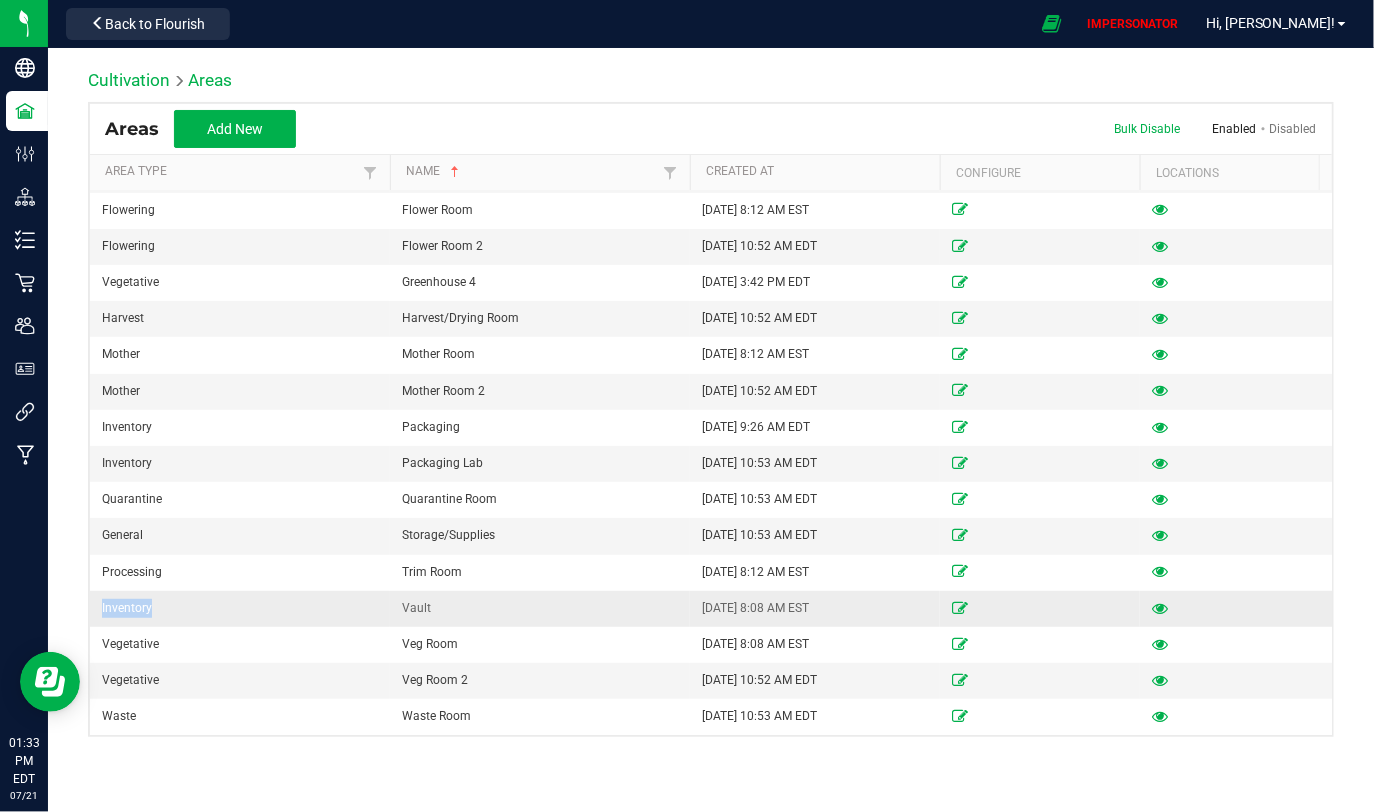 drag, startPoint x: 103, startPoint y: 599, endPoint x: 163, endPoint y: 599, distance: 60 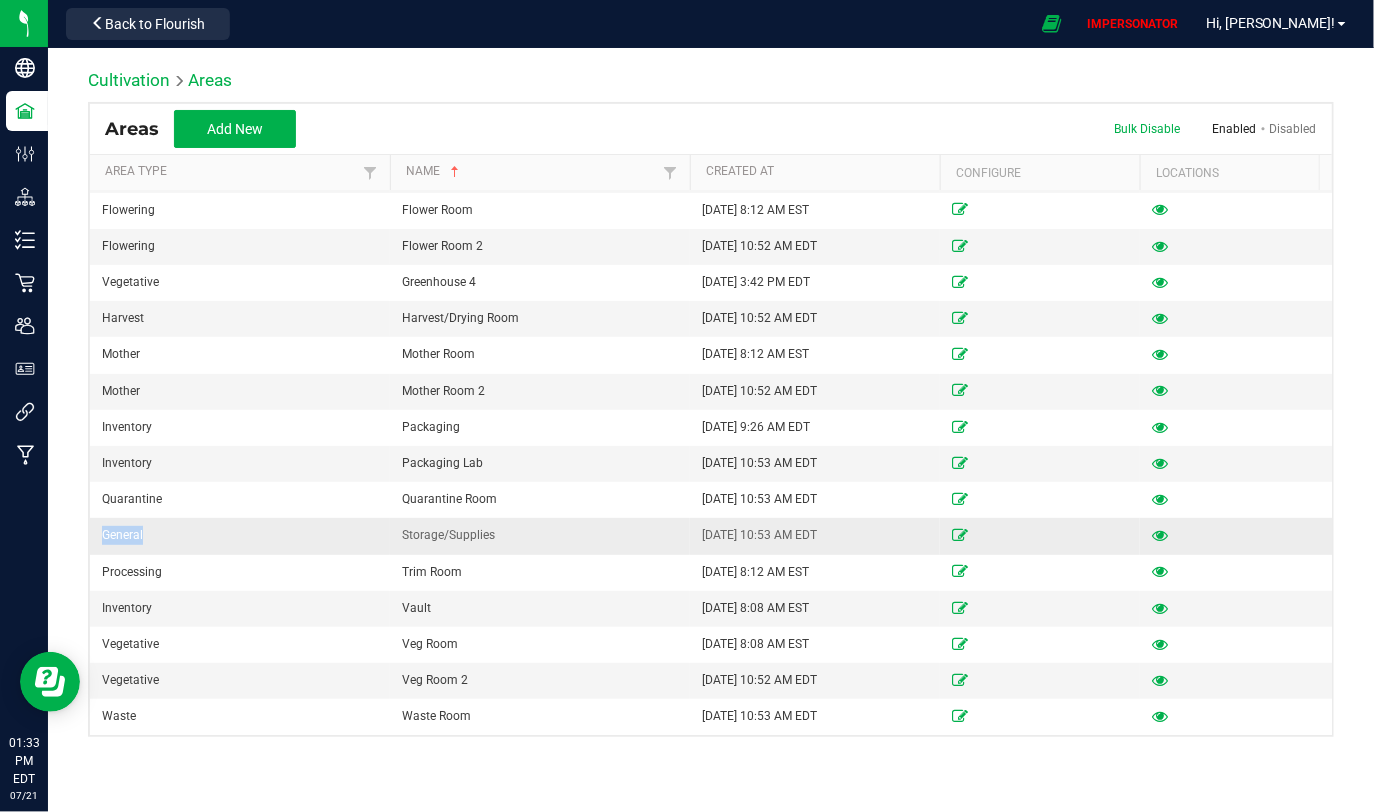 drag, startPoint x: 92, startPoint y: 523, endPoint x: 153, endPoint y: 523, distance: 61 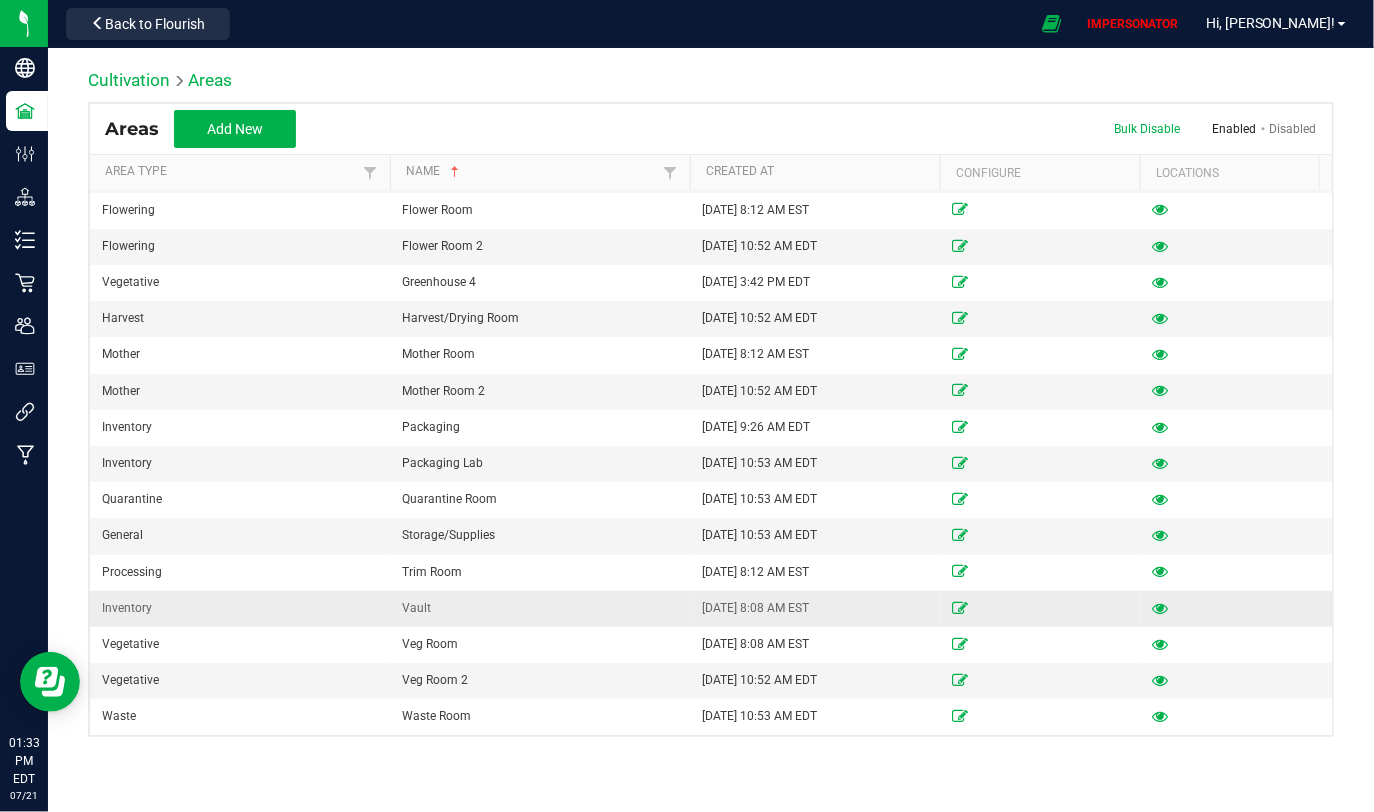 click on "Inventory" at bounding box center [240, 608] 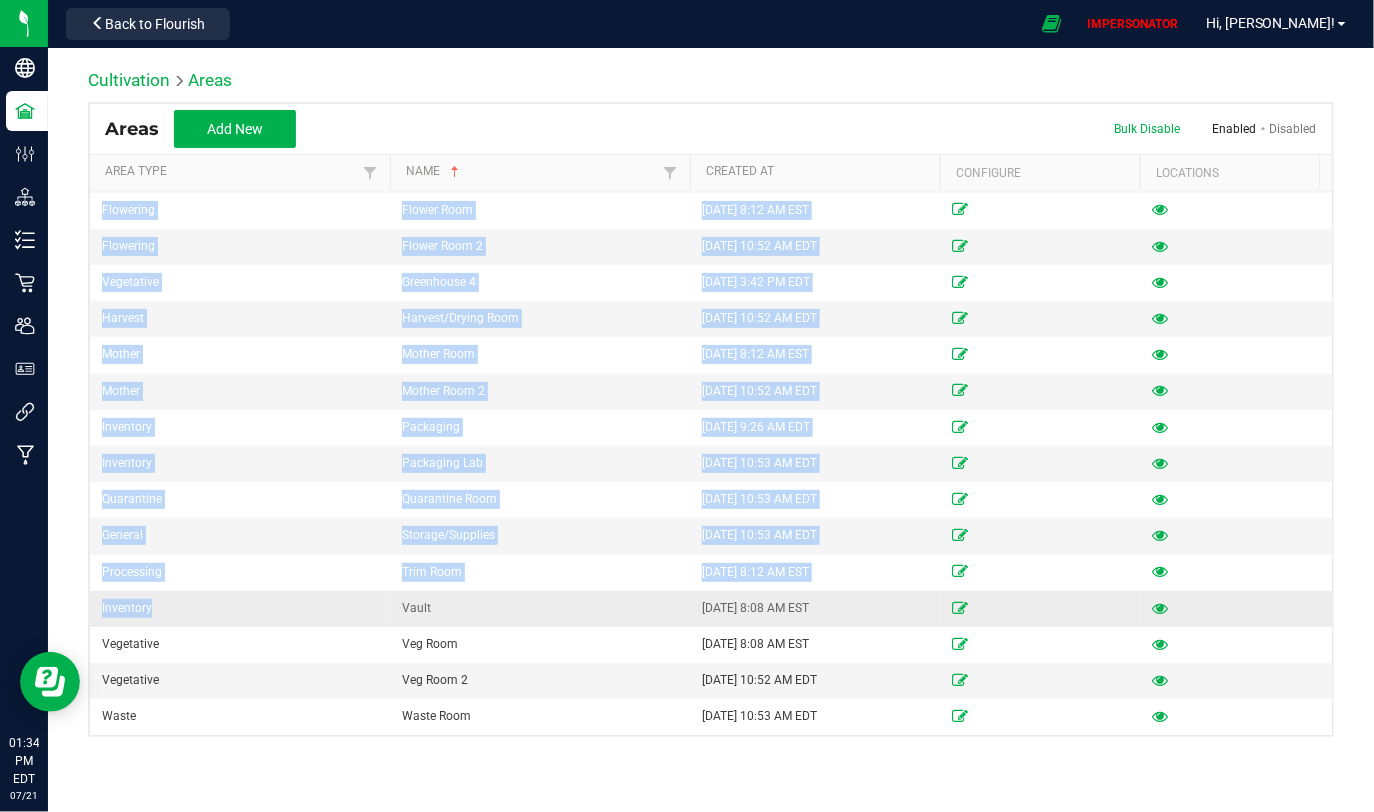 drag, startPoint x: 88, startPoint y: 594, endPoint x: 175, endPoint y: 594, distance: 87 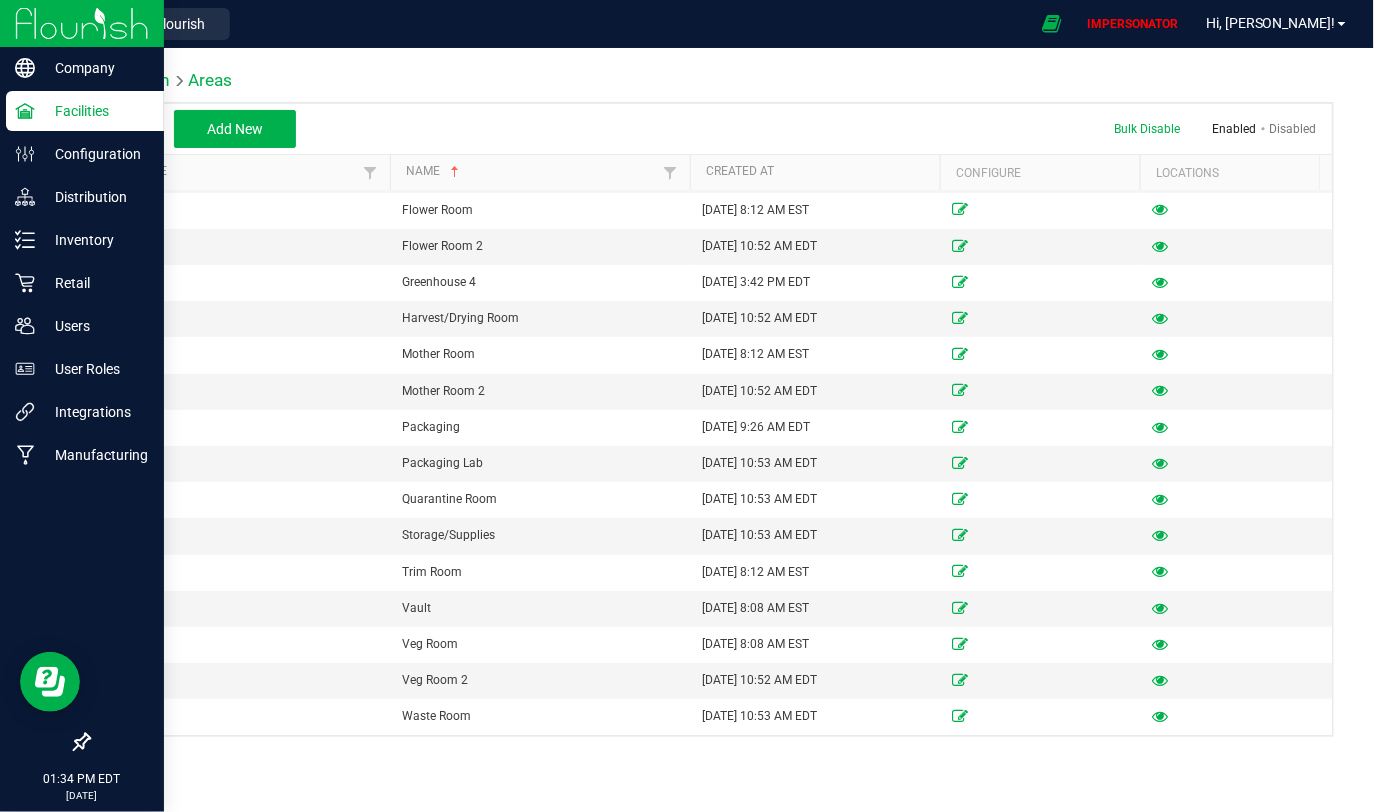 click on "Facilities" at bounding box center [95, 111] 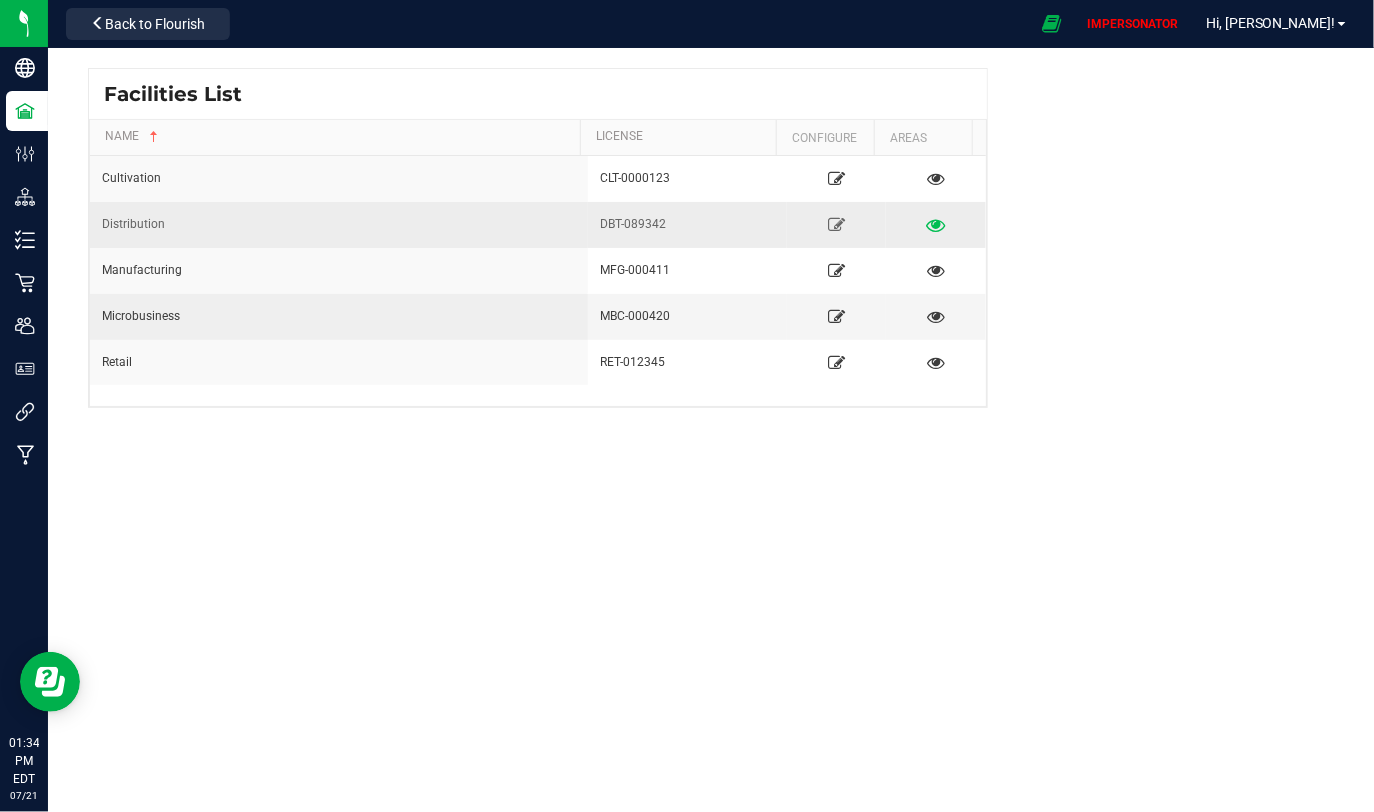 click at bounding box center [936, 224] 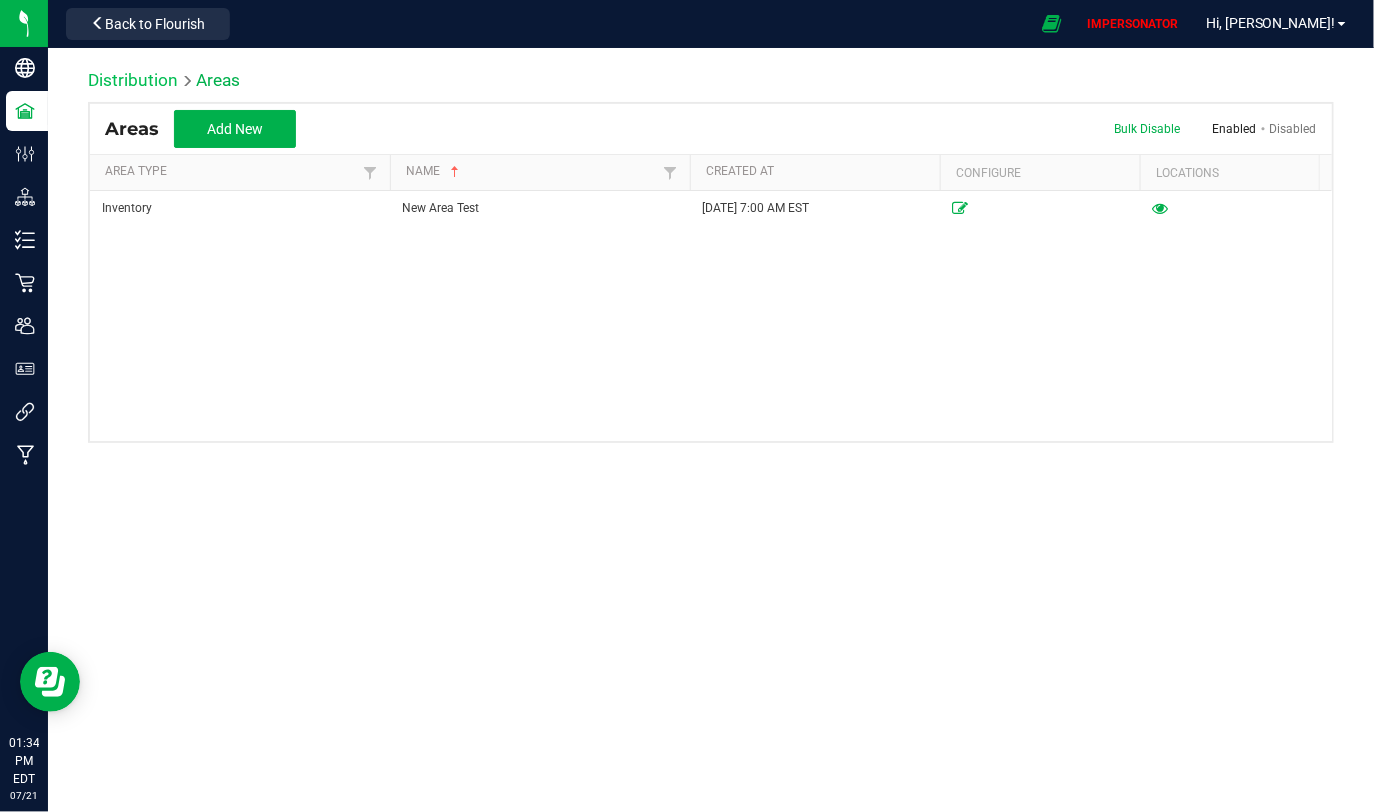 click on "Distribution" at bounding box center [133, 80] 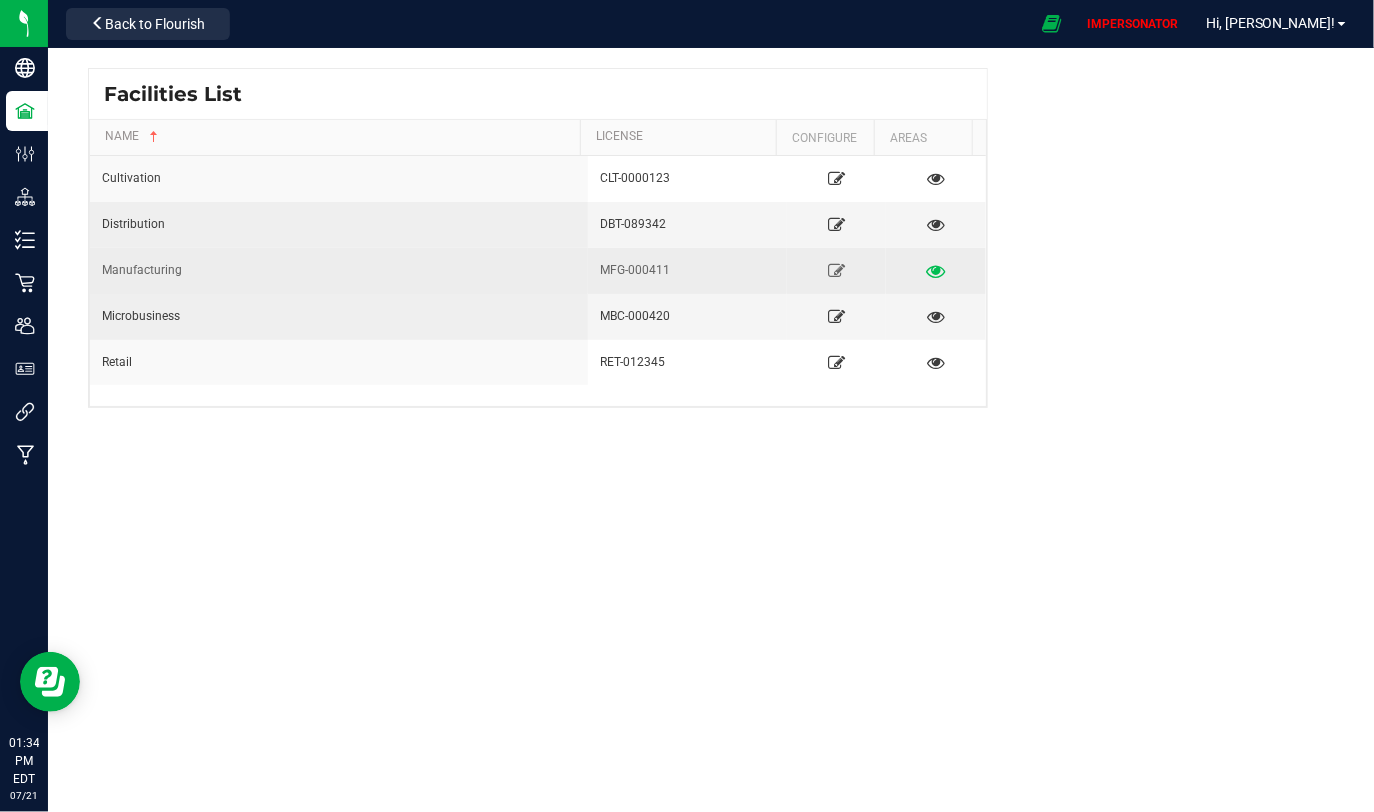 click at bounding box center [936, 270] 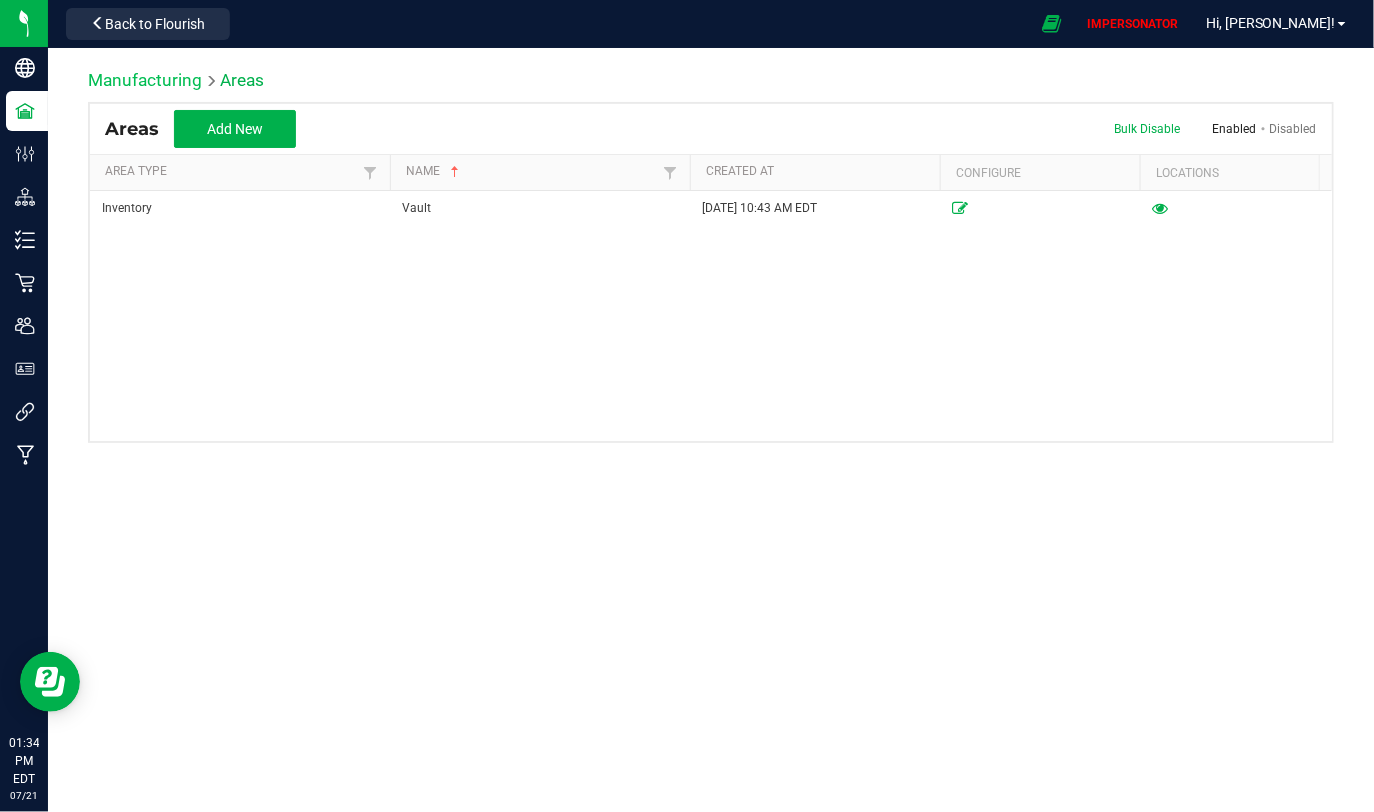 click on "Manufacturing" at bounding box center [145, 80] 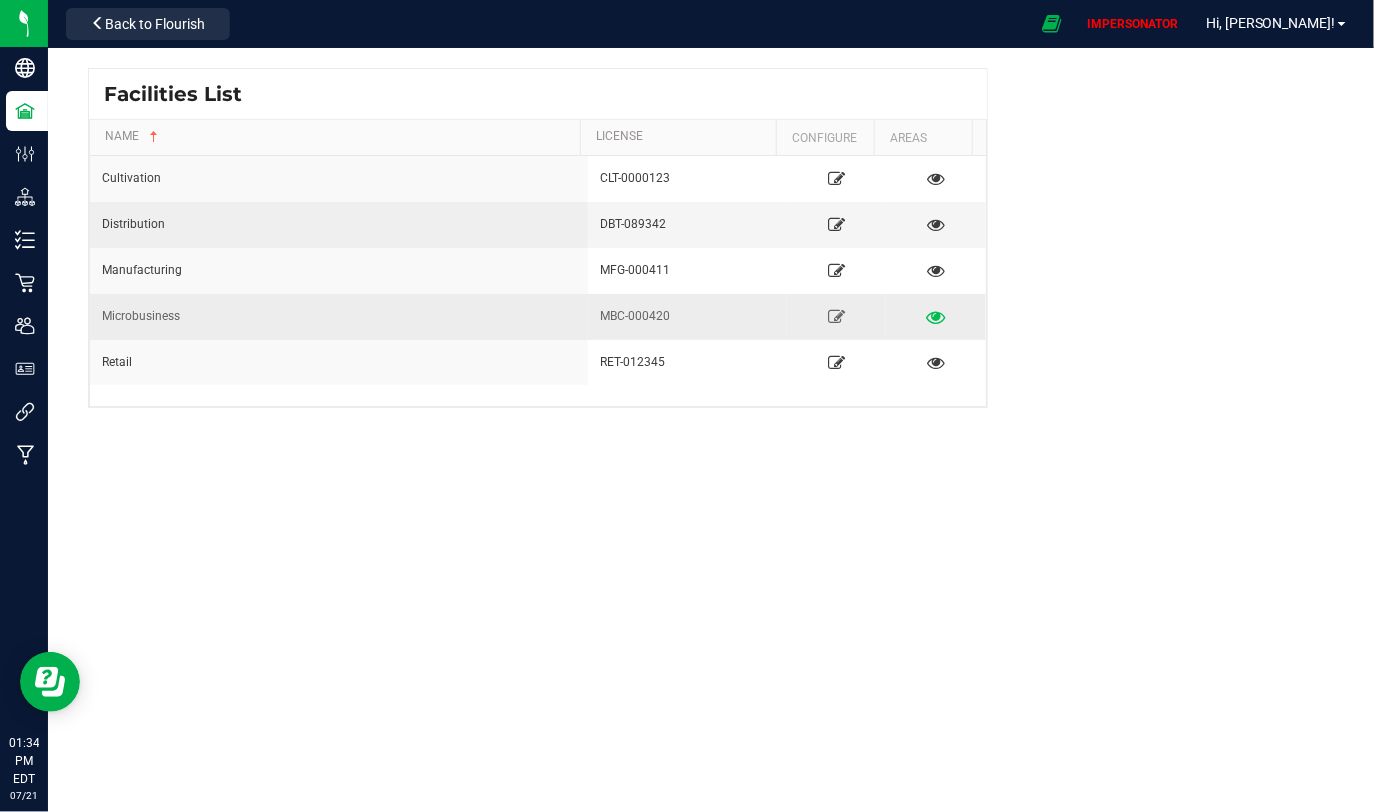 click at bounding box center (936, 316) 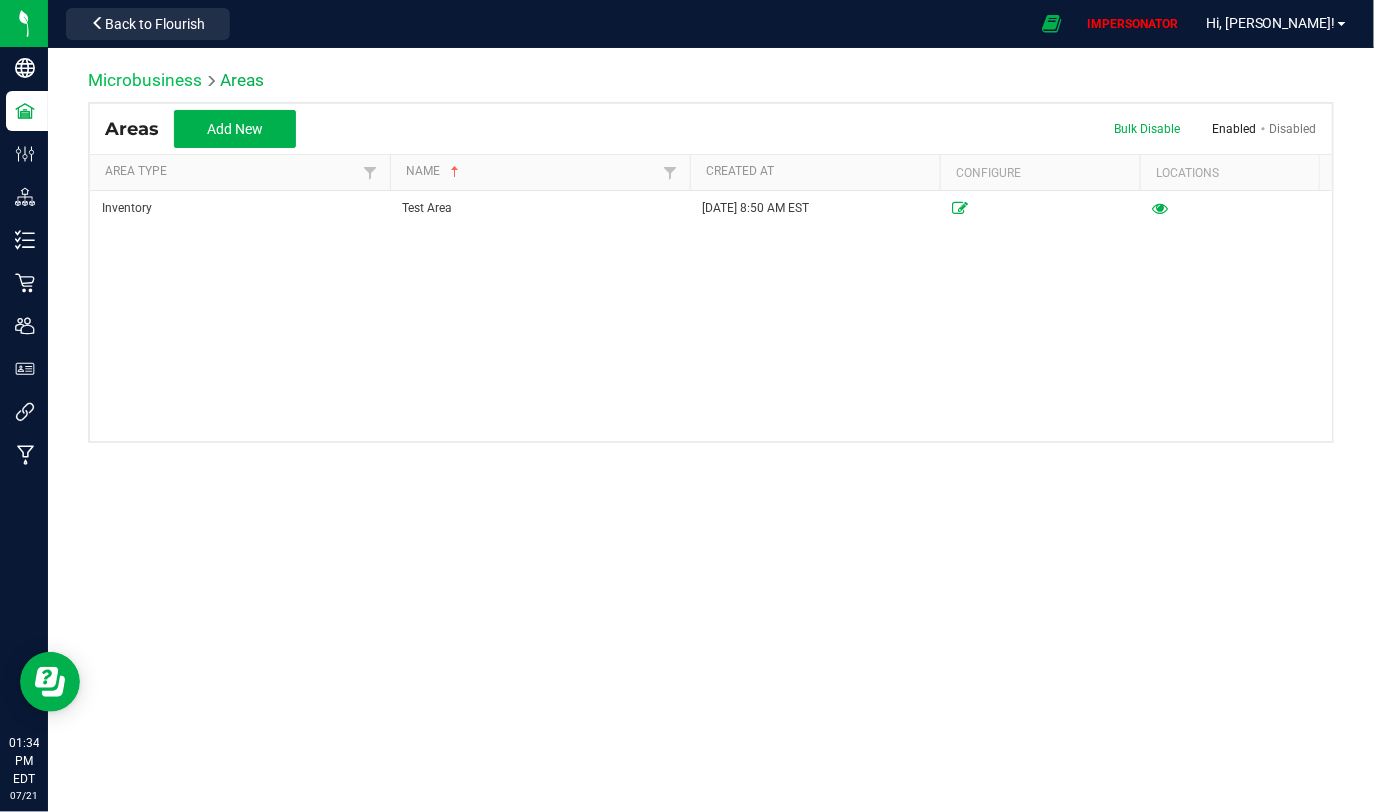 click on "Microbusiness" at bounding box center (145, 80) 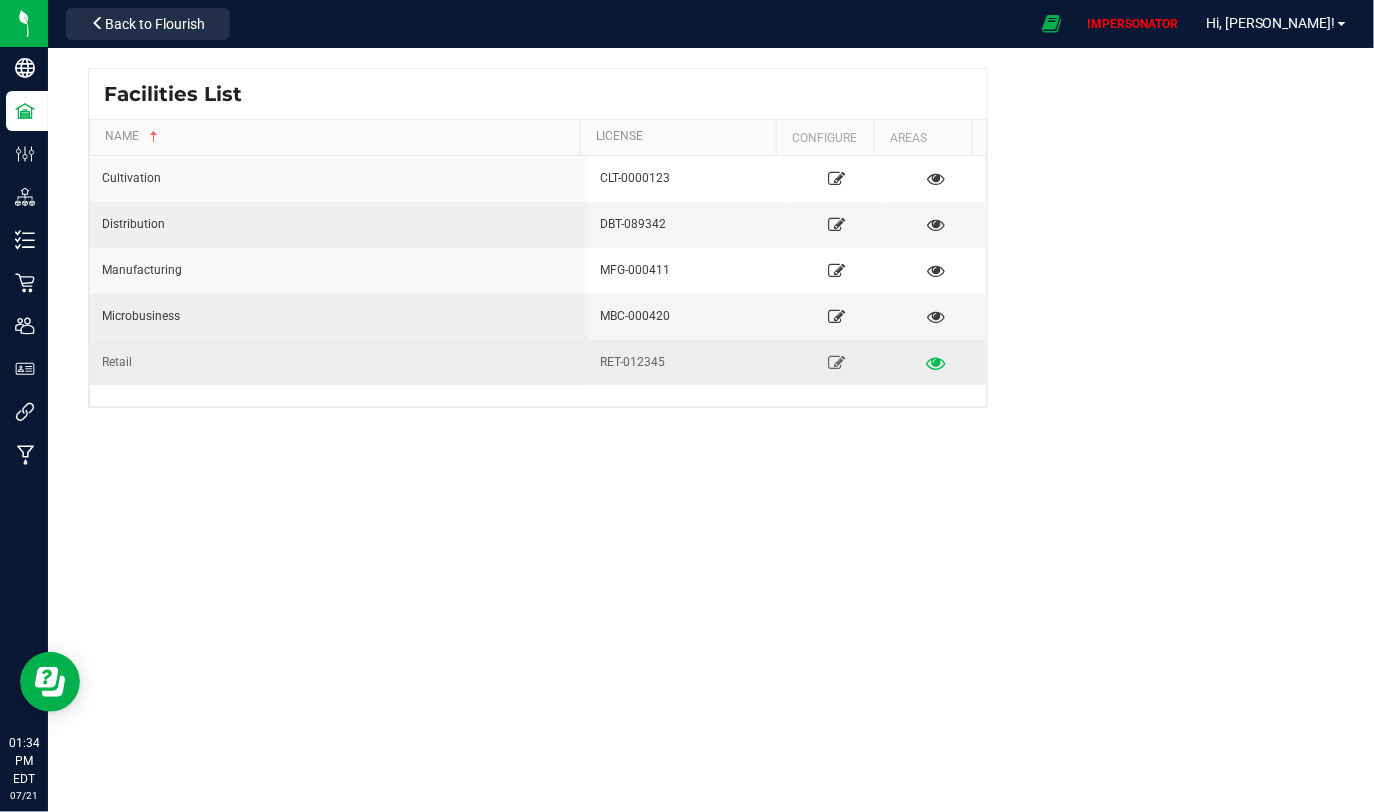 click at bounding box center [936, 362] 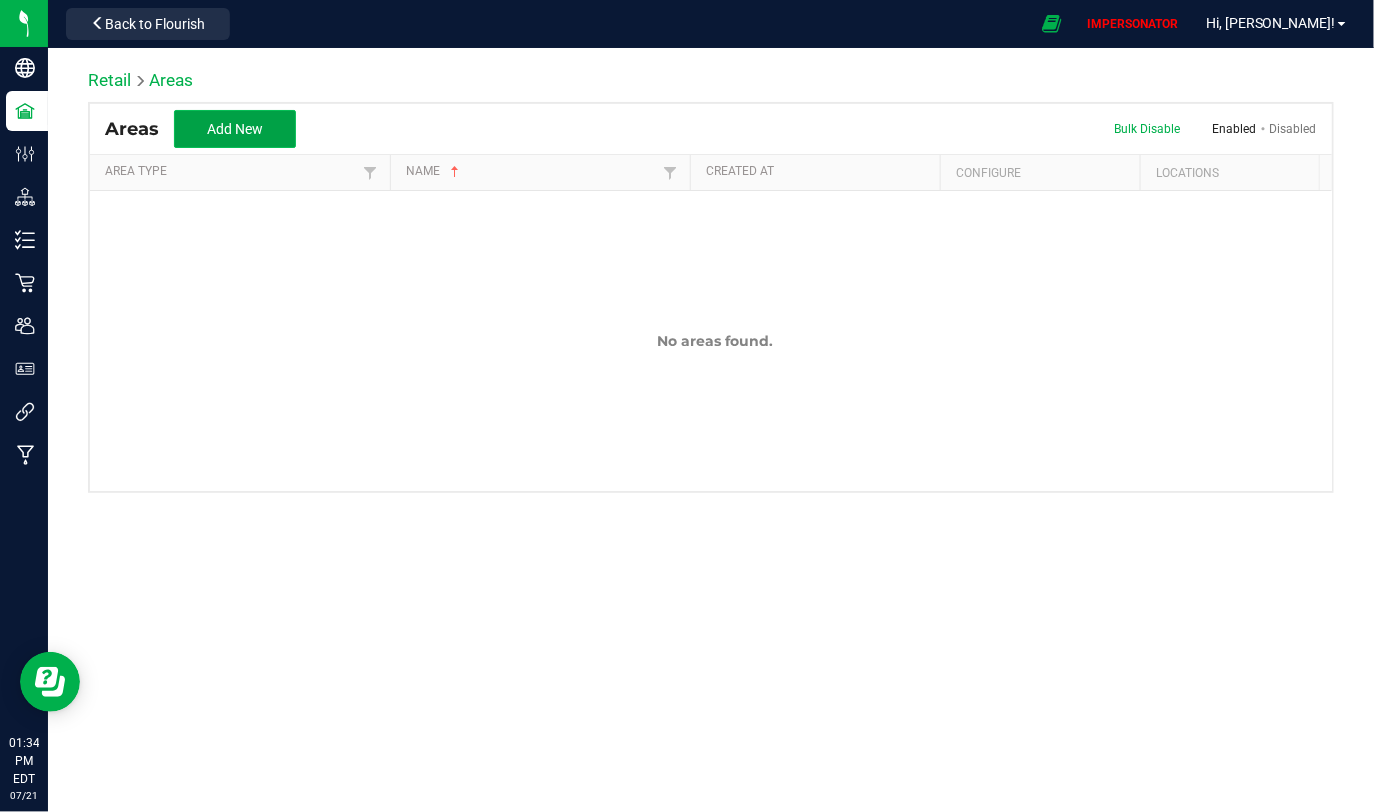click on "Add New" at bounding box center (235, 129) 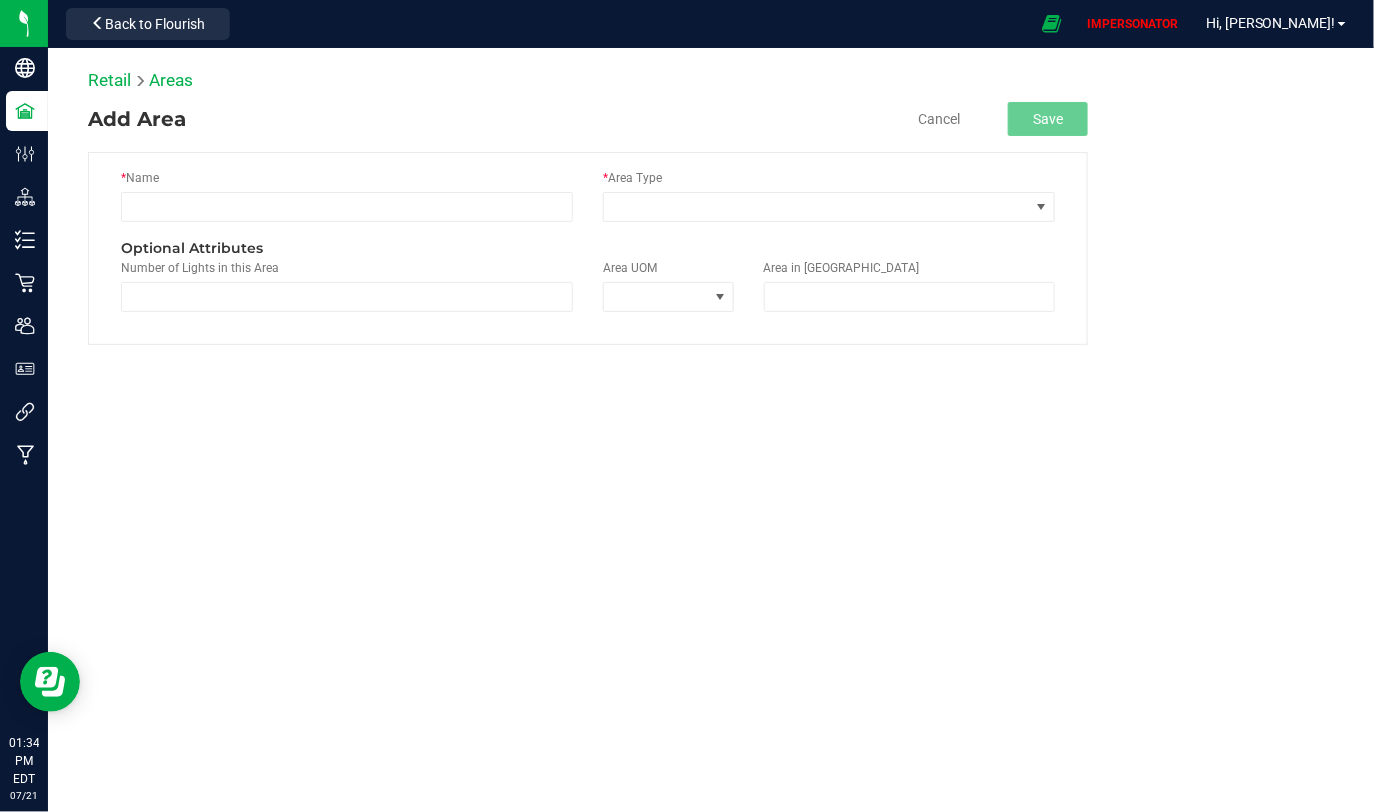 click on "*
Name" at bounding box center [347, 203] 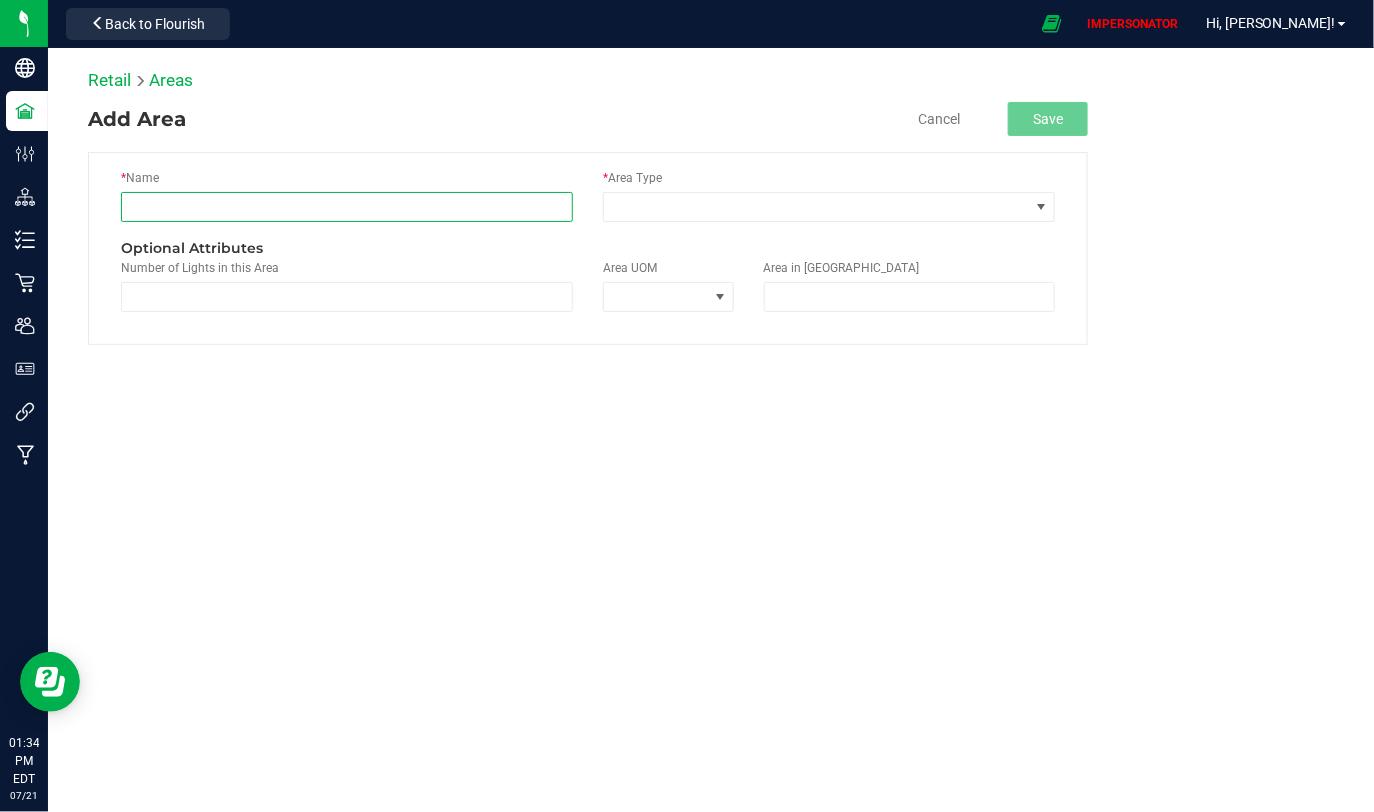 click at bounding box center (347, 207) 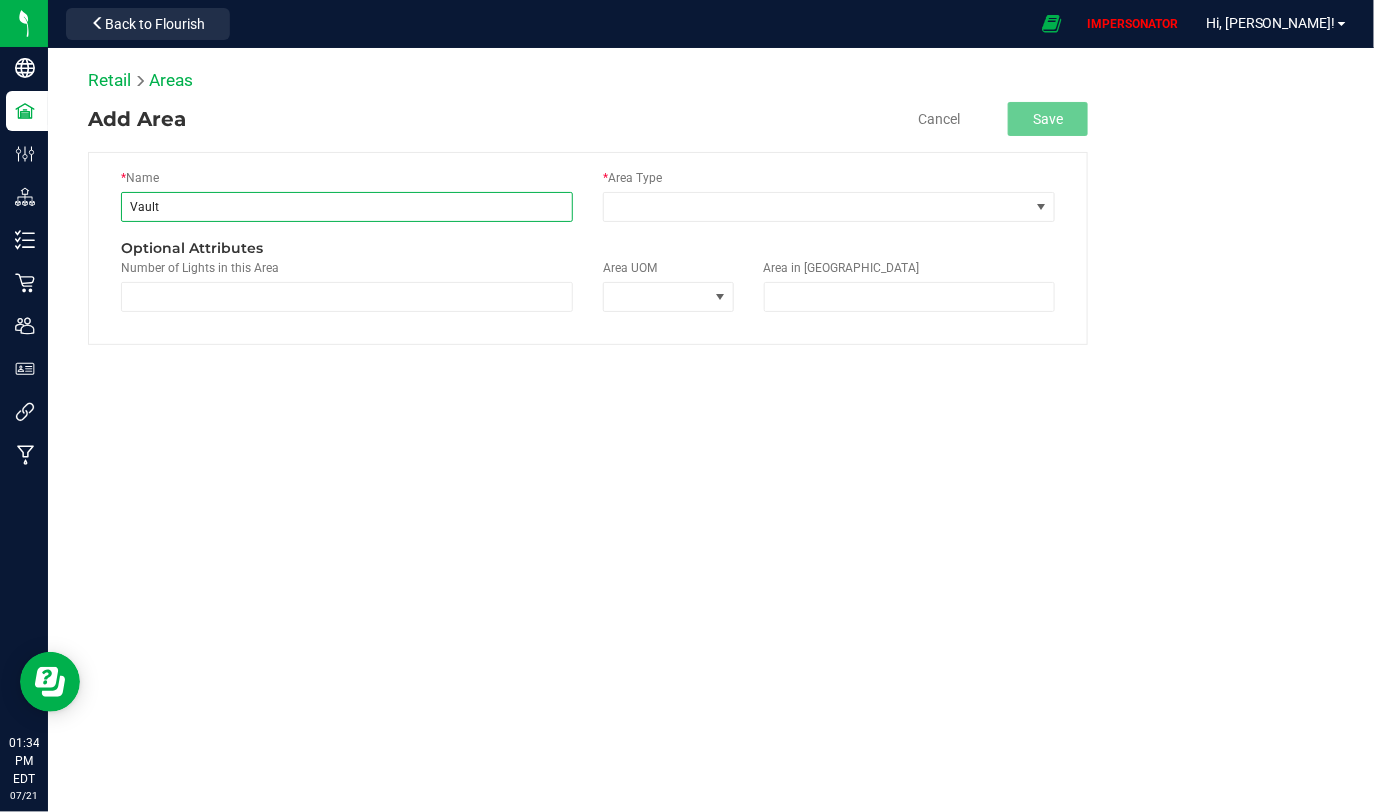 type on "Vault" 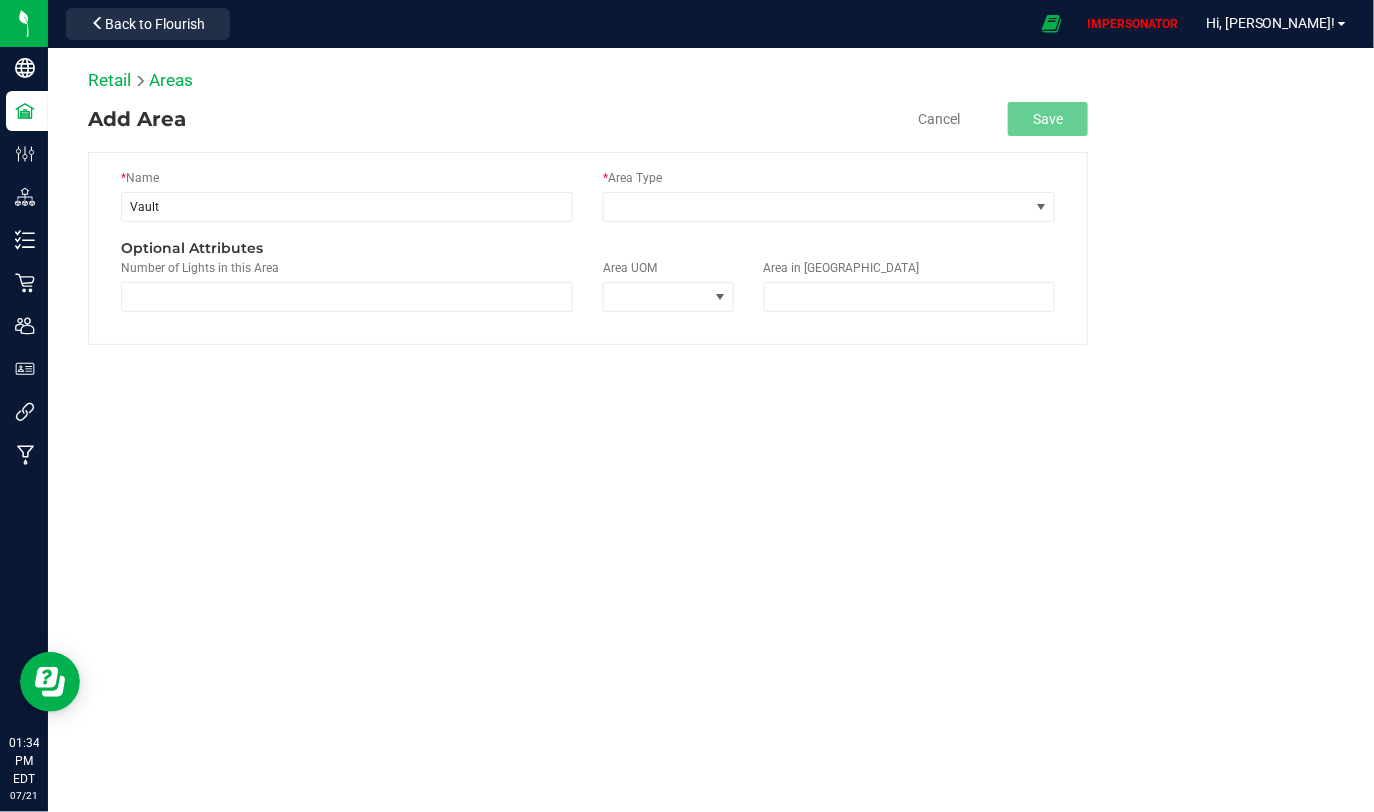 click on "*
Name
Vault
*
Area Type
Optional Attributes
Number of Lights in this Area
Area UOM
Area in [GEOGRAPHIC_DATA]" at bounding box center (588, 248) 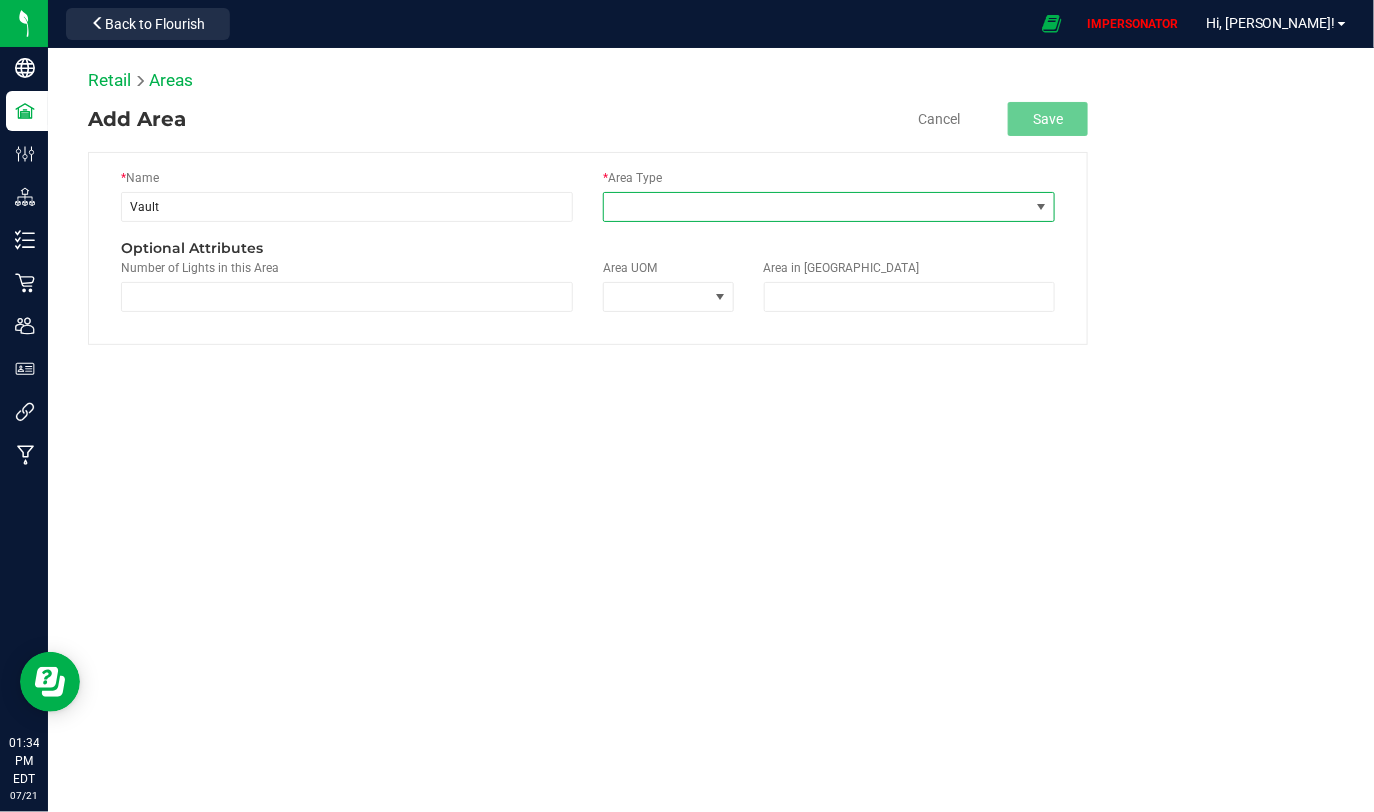 click at bounding box center [816, 207] 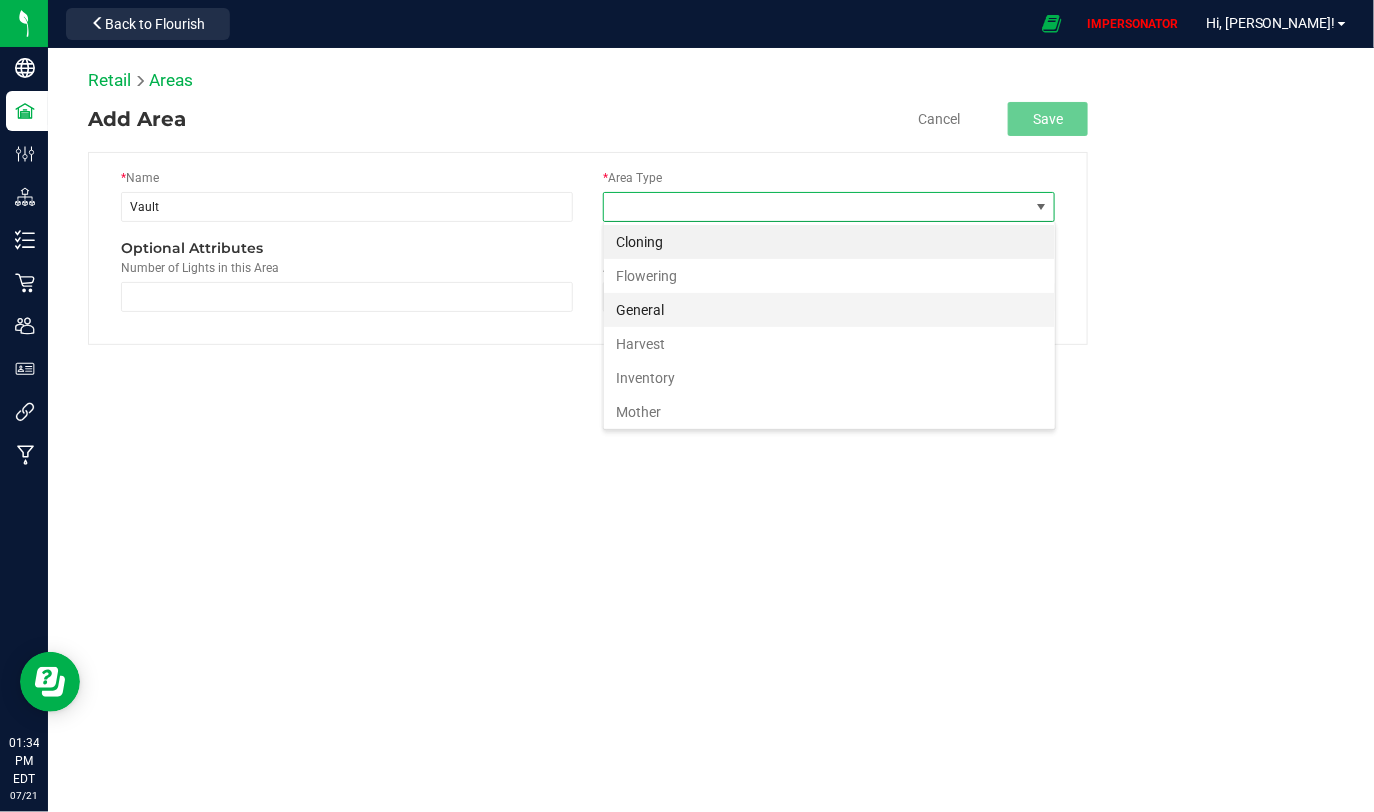 scroll, scrollTop: 99970, scrollLeft: 99547, axis: both 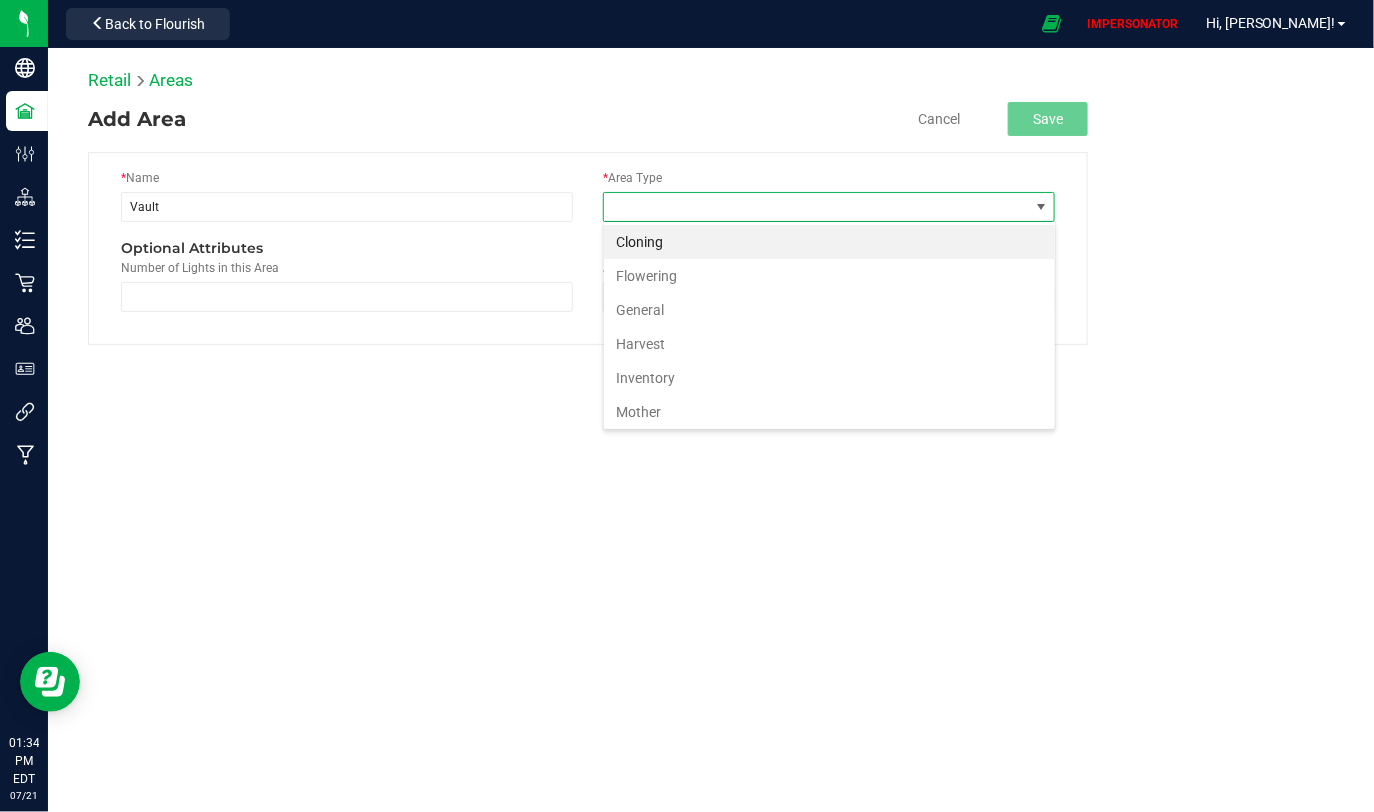 click on "Inventory" at bounding box center (829, 378) 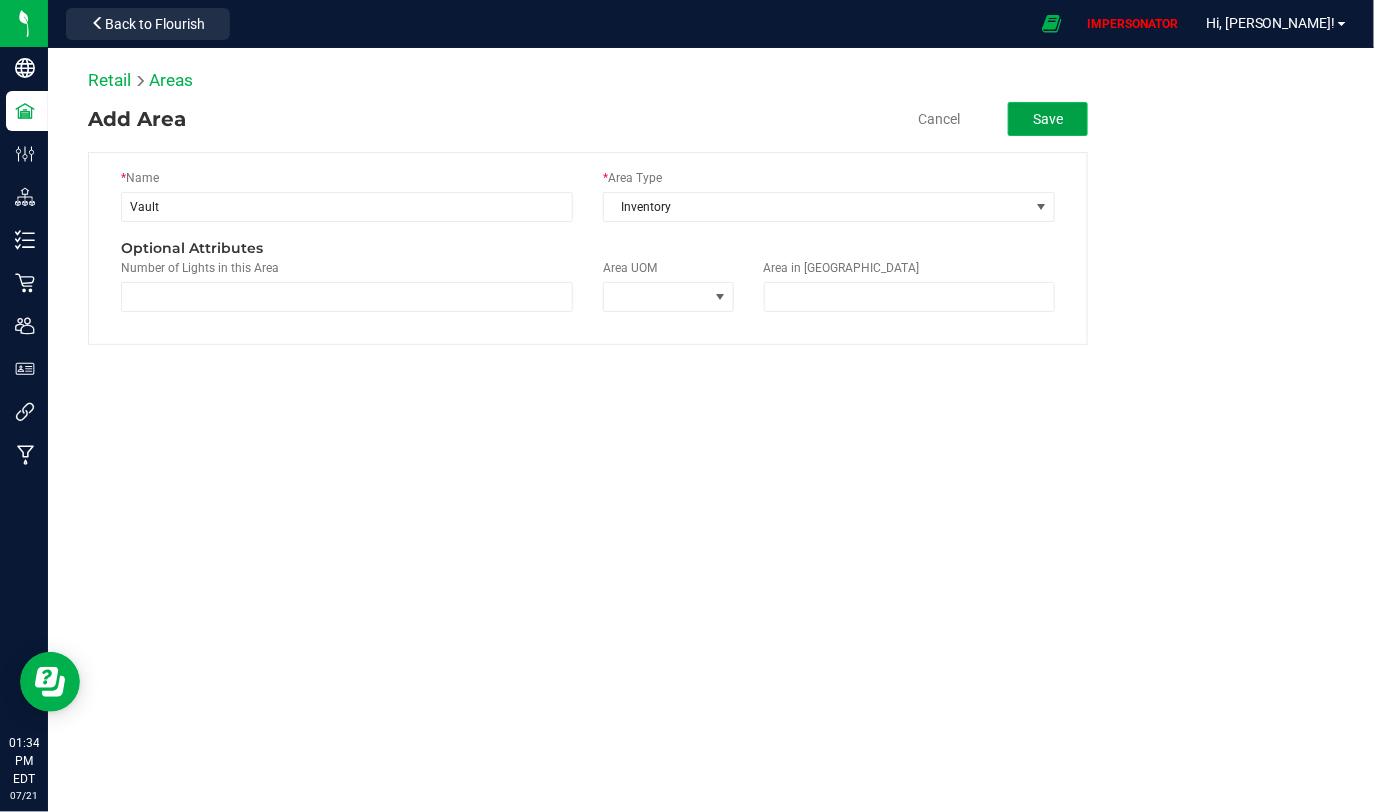 click on "Save" at bounding box center [1048, 119] 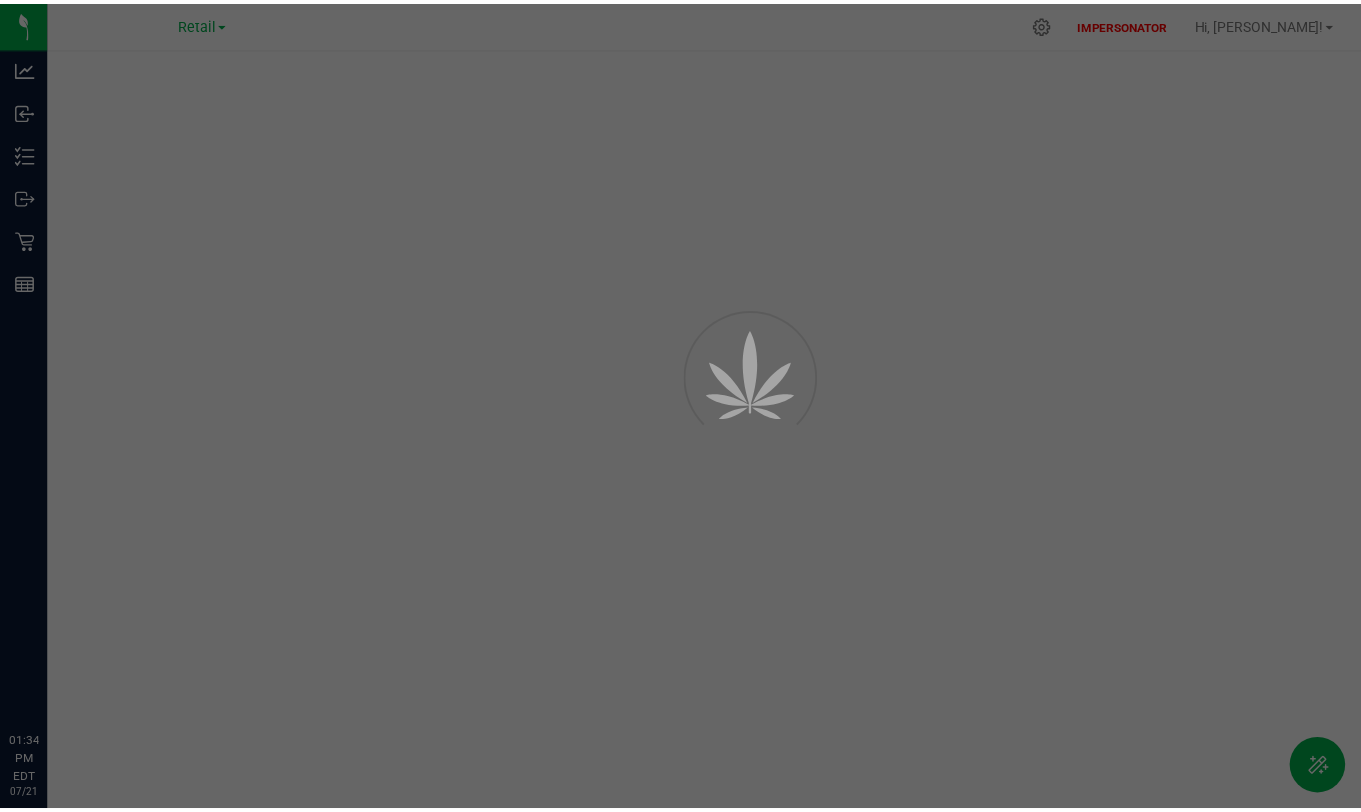 scroll, scrollTop: 0, scrollLeft: 0, axis: both 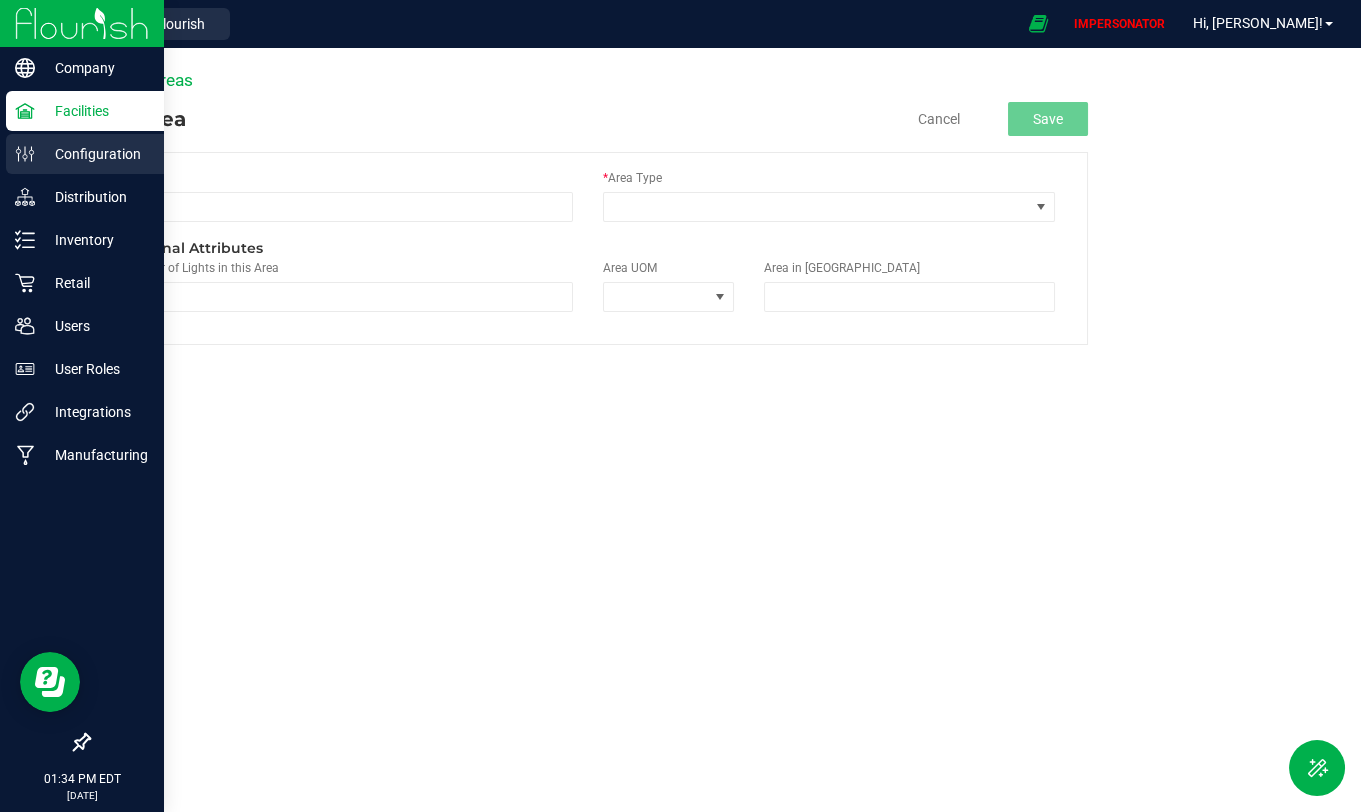 click on "Configuration" at bounding box center (85, 154) 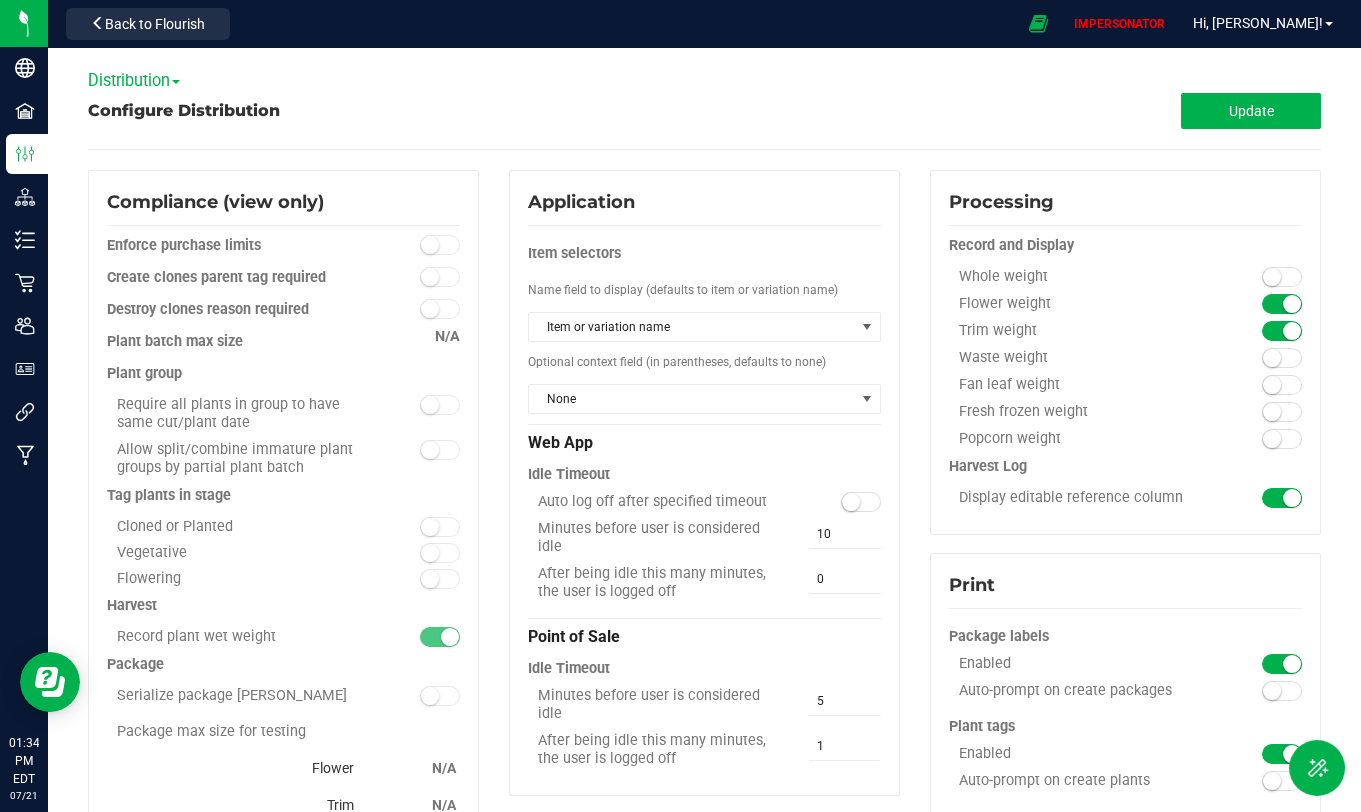 click on "Distribution" at bounding box center [134, 80] 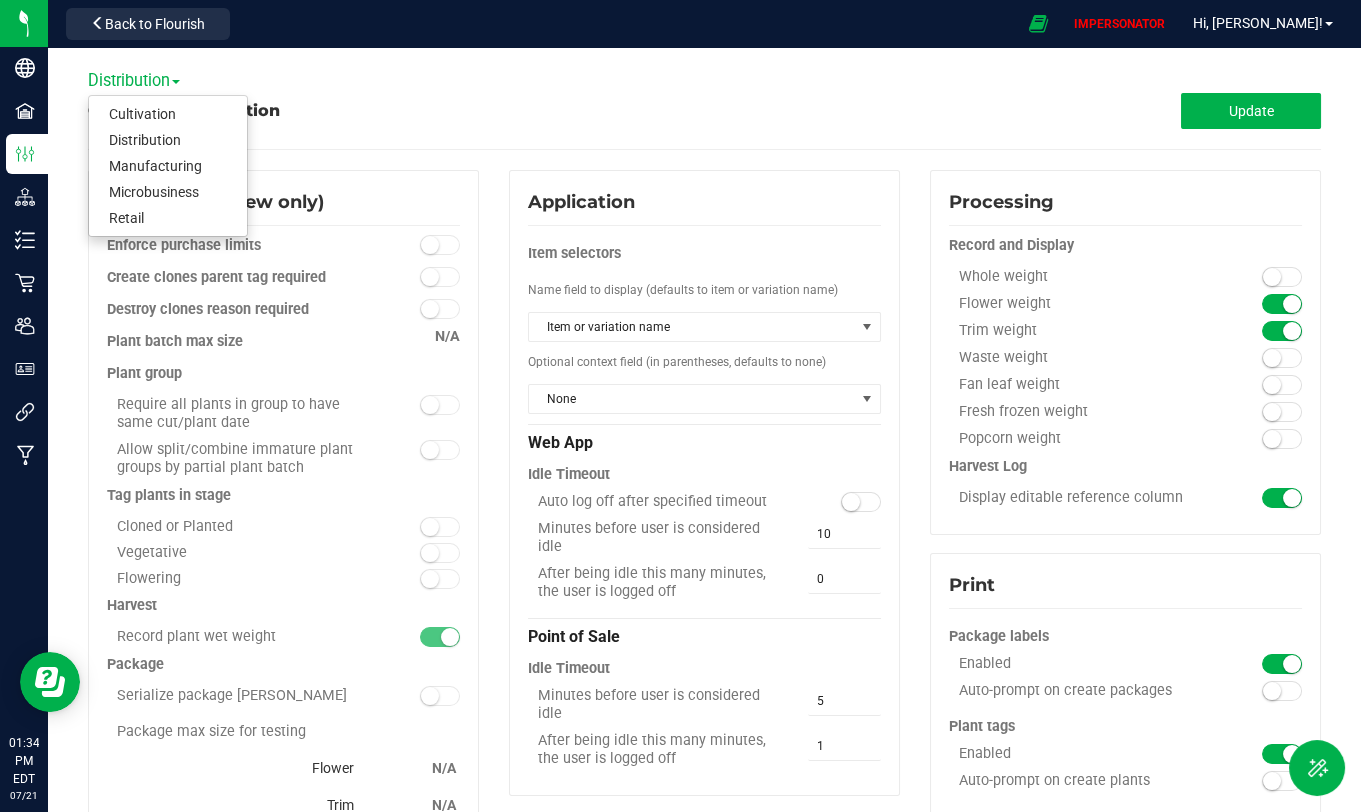 click on "Configure Distribution" at bounding box center (396, 111) 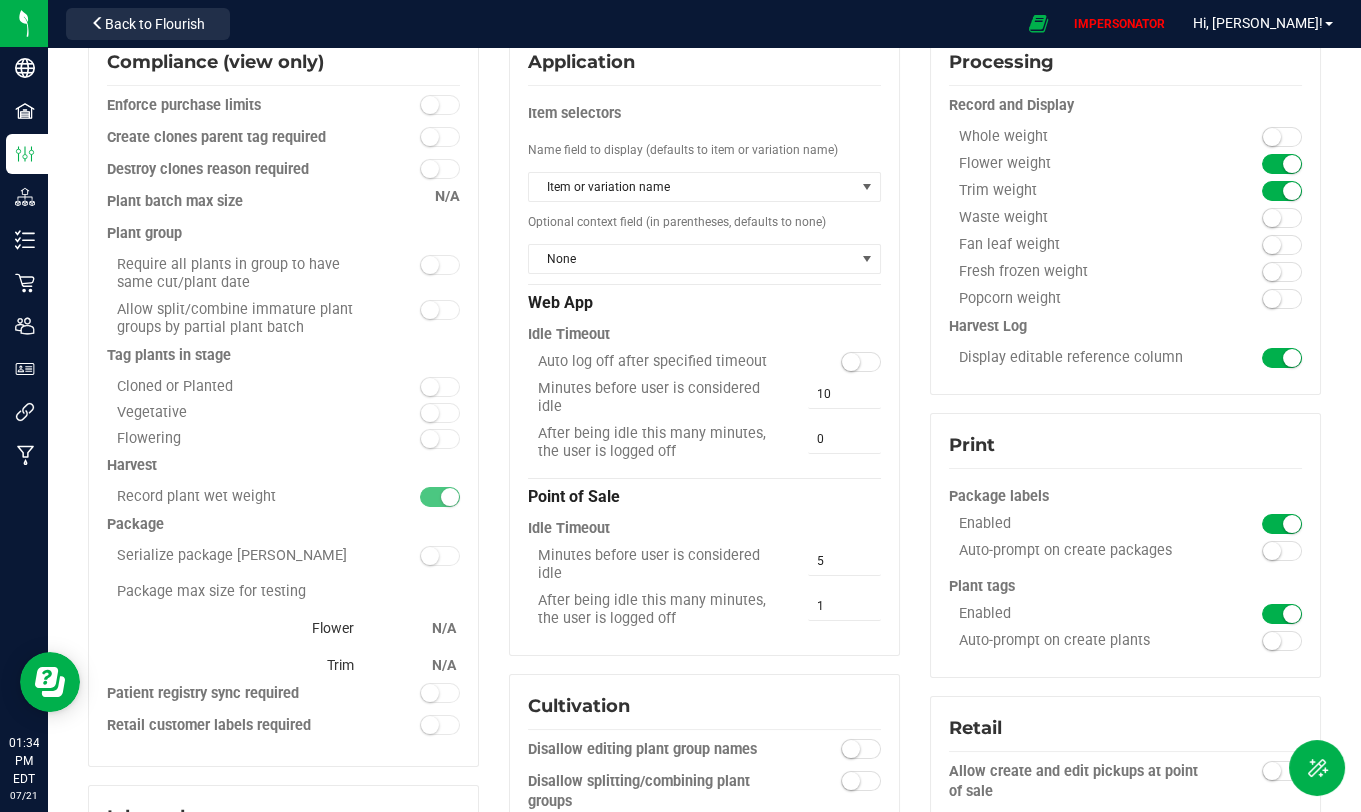 scroll, scrollTop: 0, scrollLeft: 0, axis: both 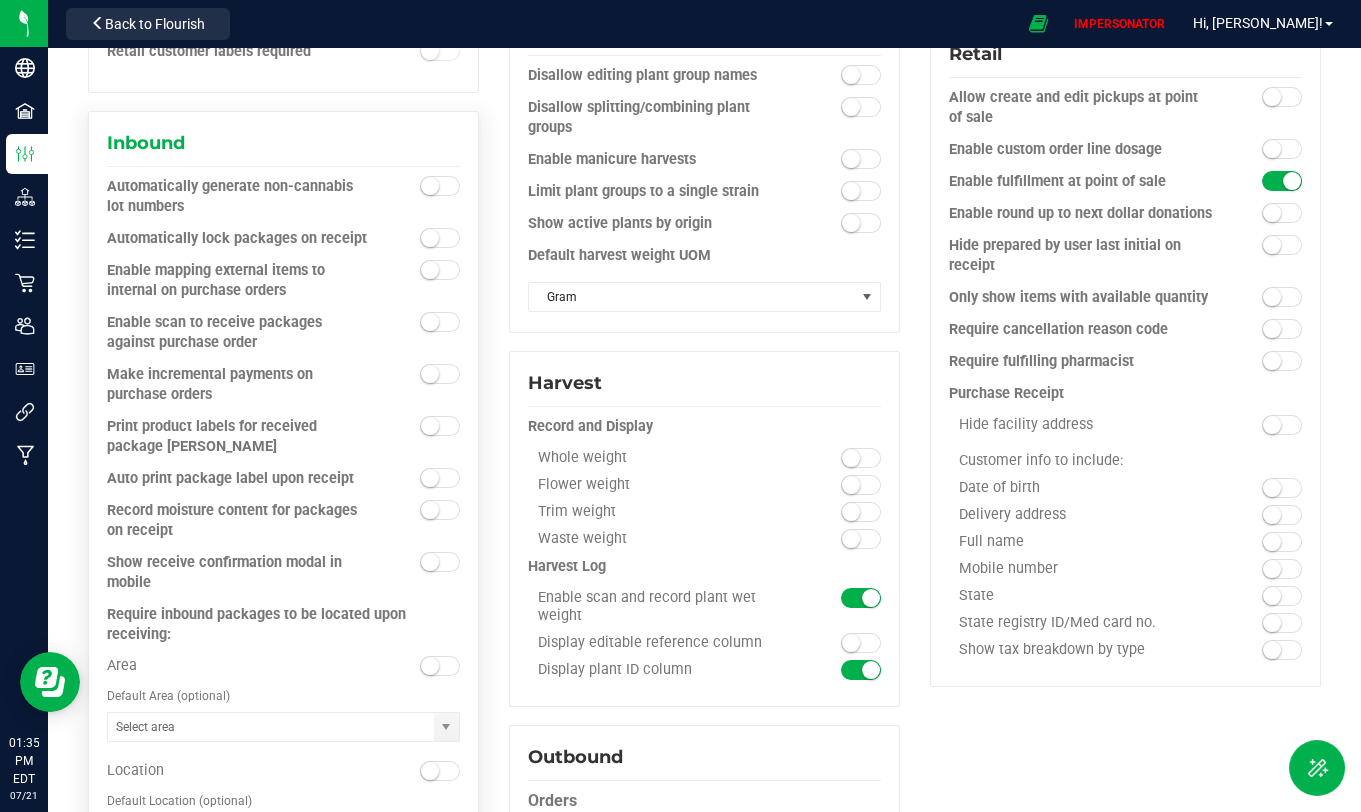 drag, startPoint x: 105, startPoint y: 179, endPoint x: 179, endPoint y: 210, distance: 80.23092 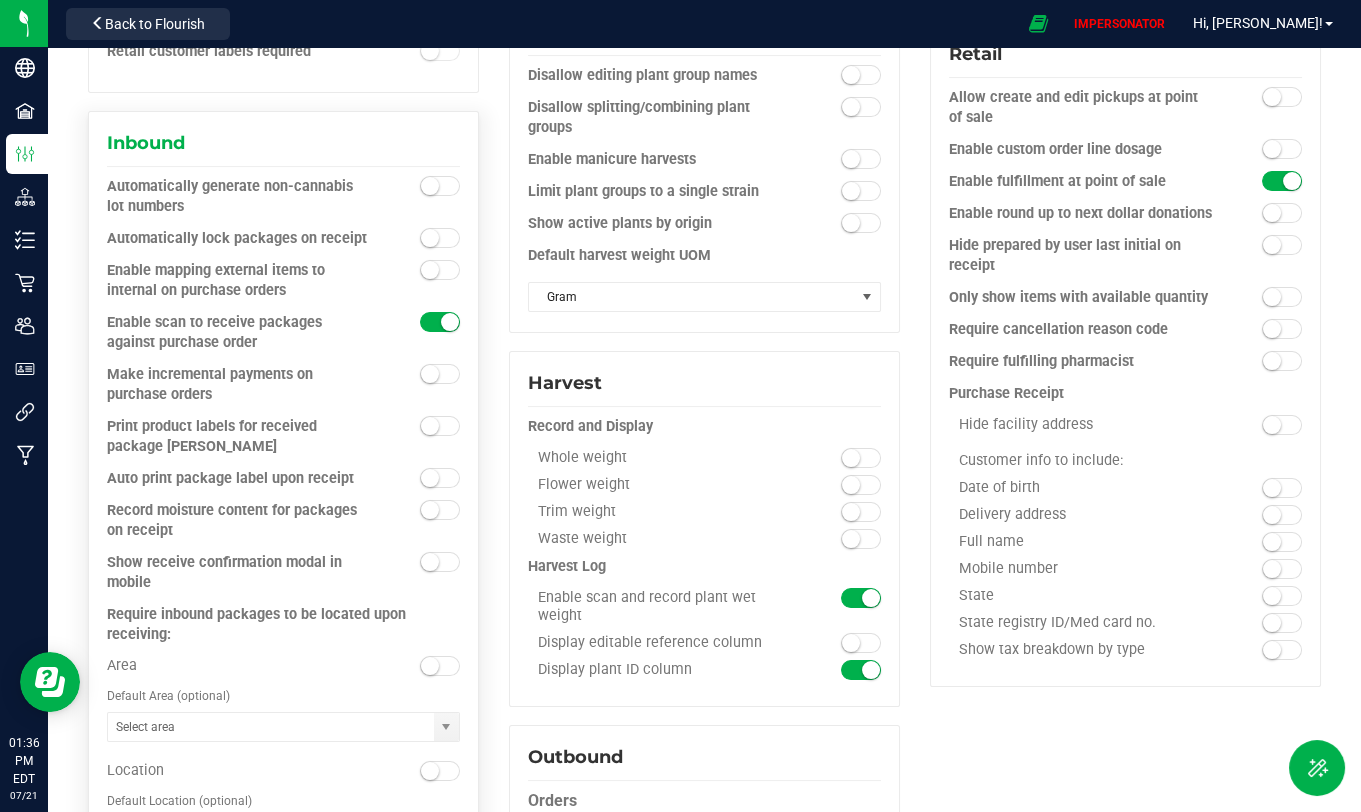 drag, startPoint x: 121, startPoint y: 369, endPoint x: 230, endPoint y: 395, distance: 112.05802 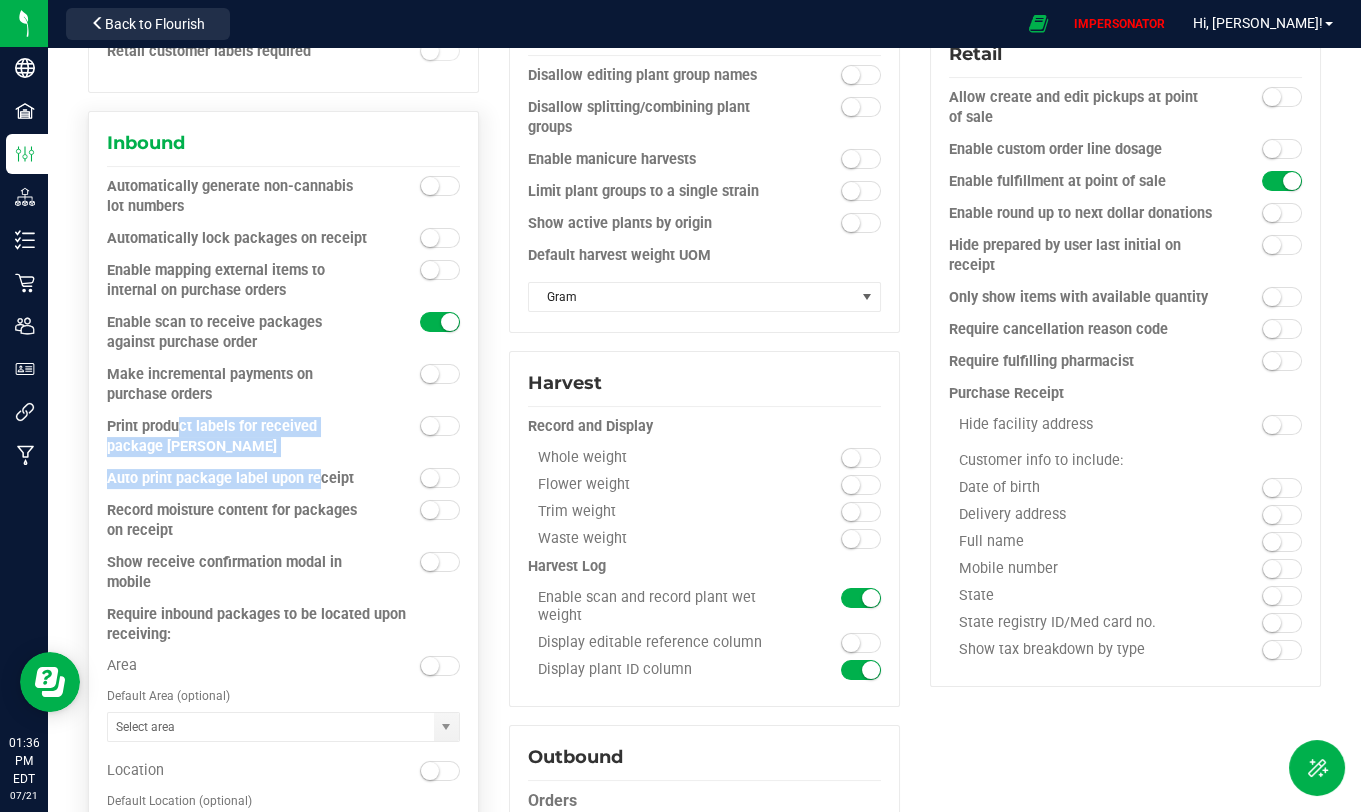 drag, startPoint x: 108, startPoint y: 422, endPoint x: 243, endPoint y: 467, distance: 142.30249 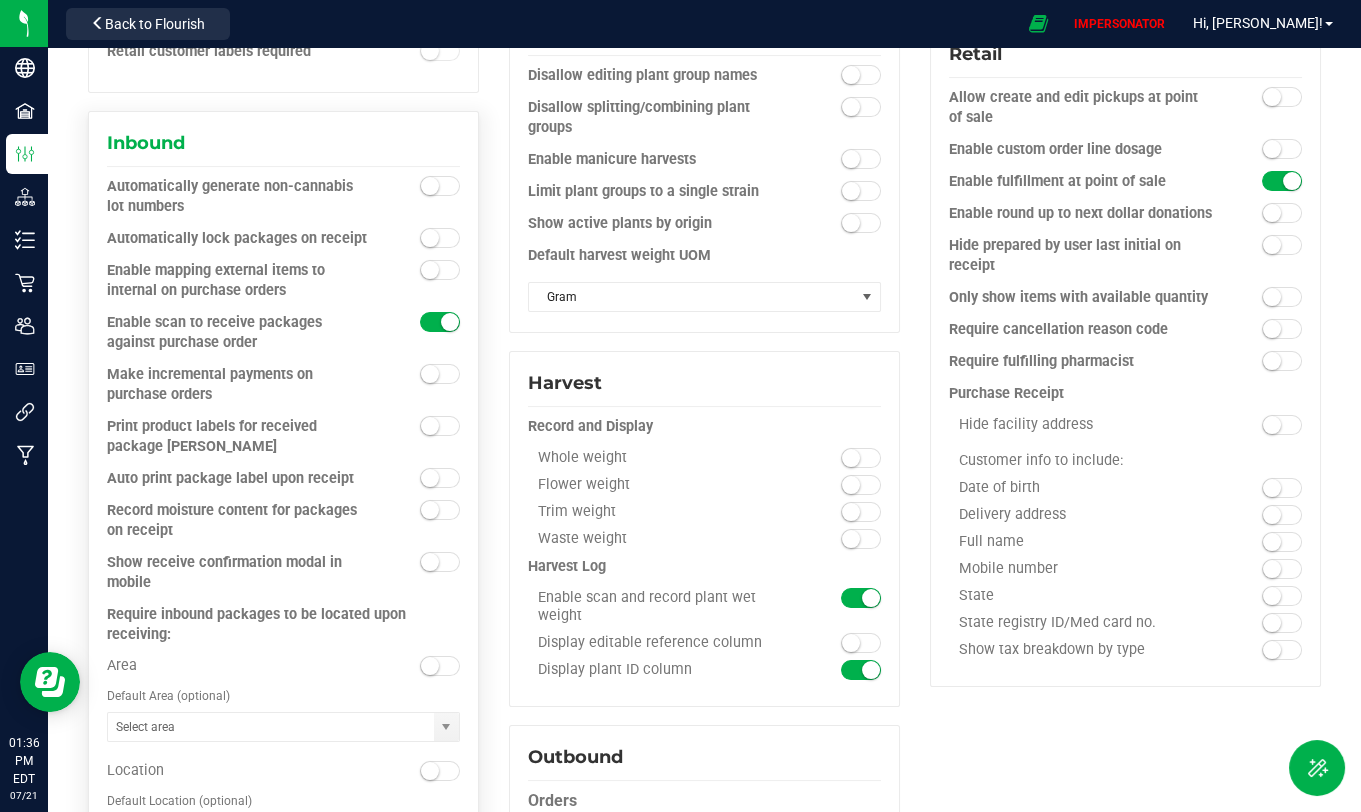 click on "Print product labels for received package eaches" at bounding box center [239, 437] 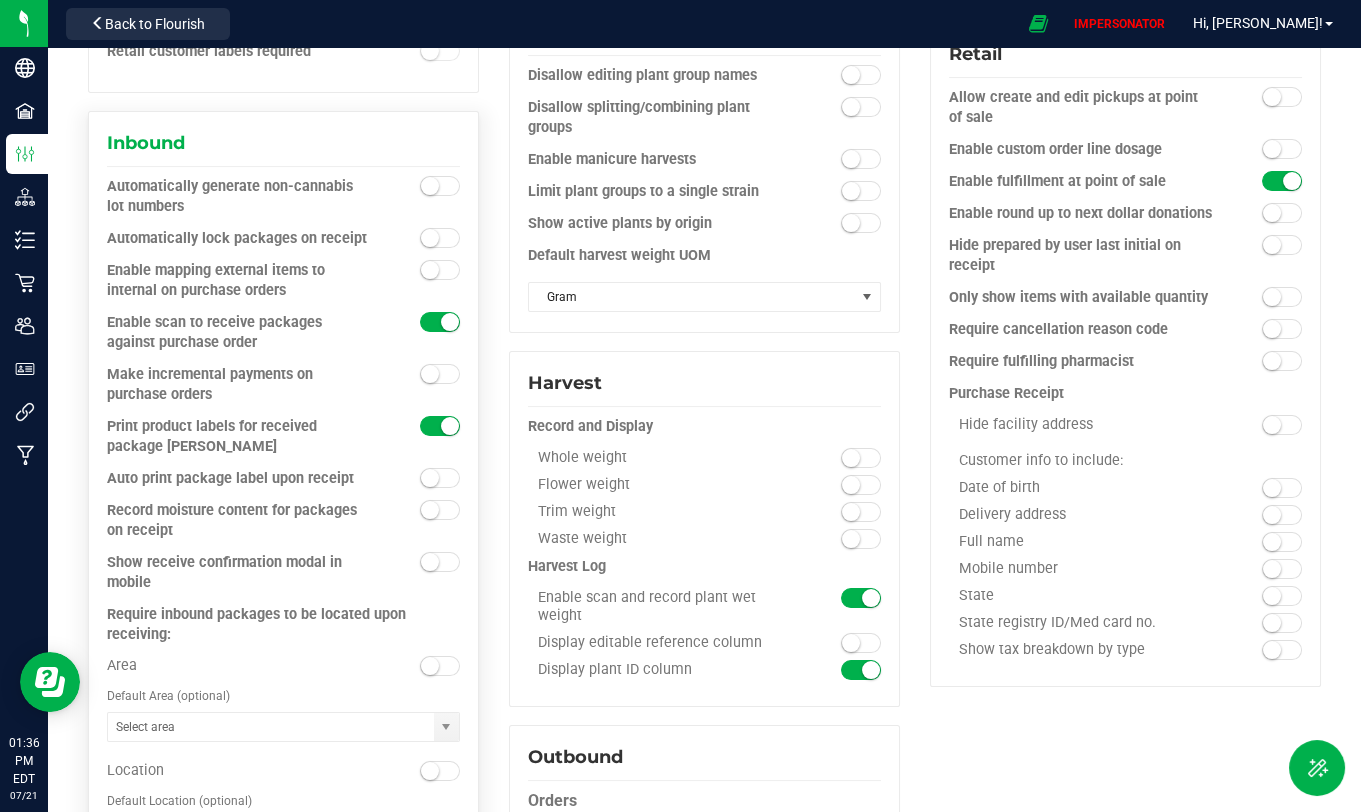click at bounding box center [440, 510] 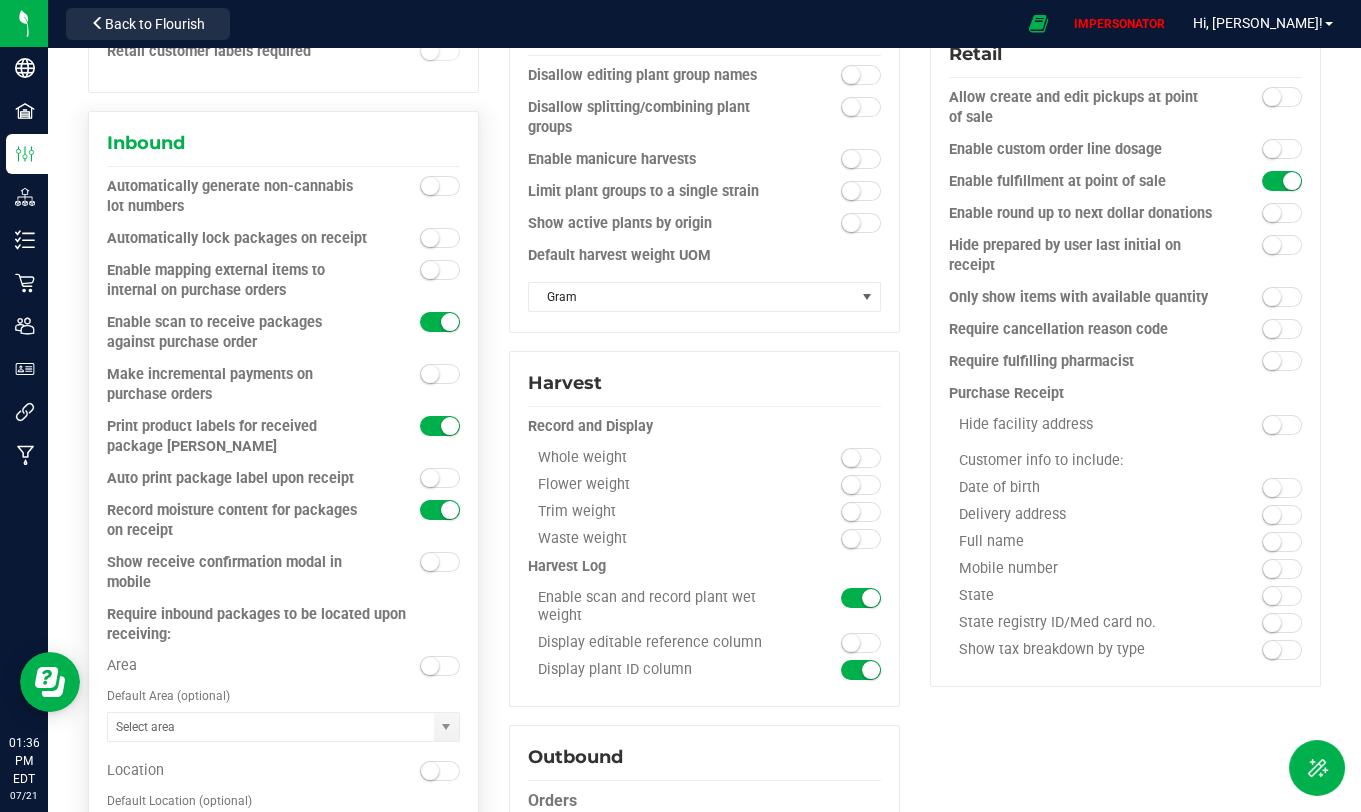 drag, startPoint x: 112, startPoint y: 562, endPoint x: 174, endPoint y: 582, distance: 65.14599 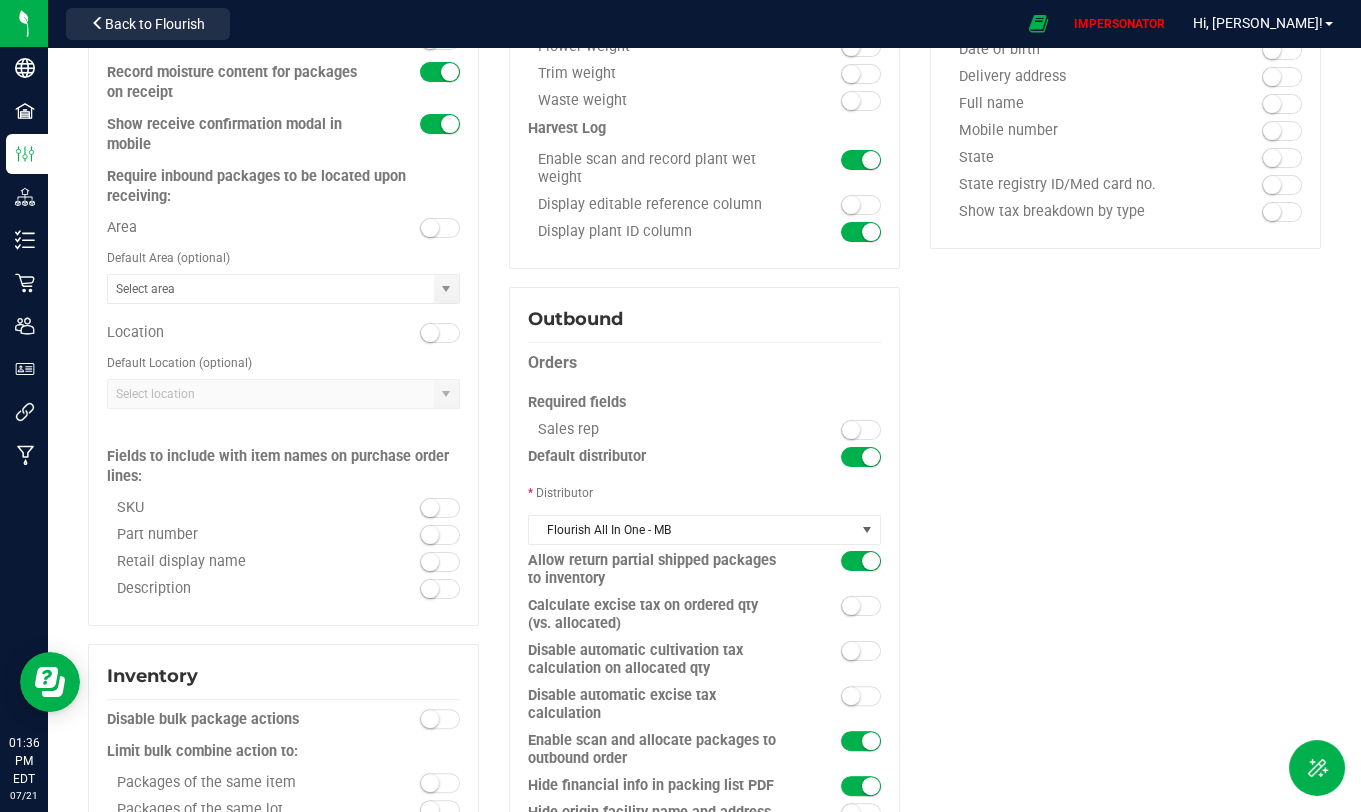 scroll, scrollTop: 1246, scrollLeft: 0, axis: vertical 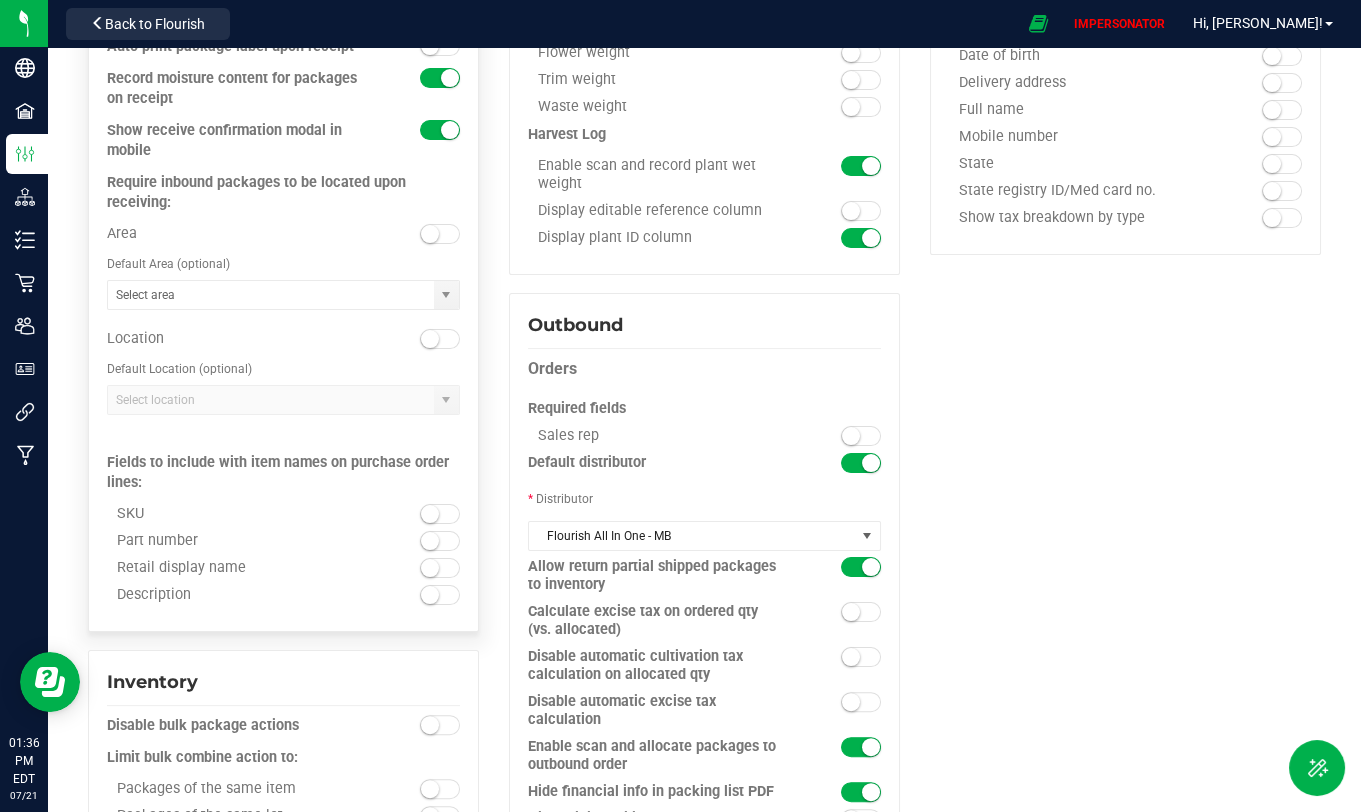 drag, startPoint x: 108, startPoint y: 180, endPoint x: 187, endPoint y: 208, distance: 83.81527 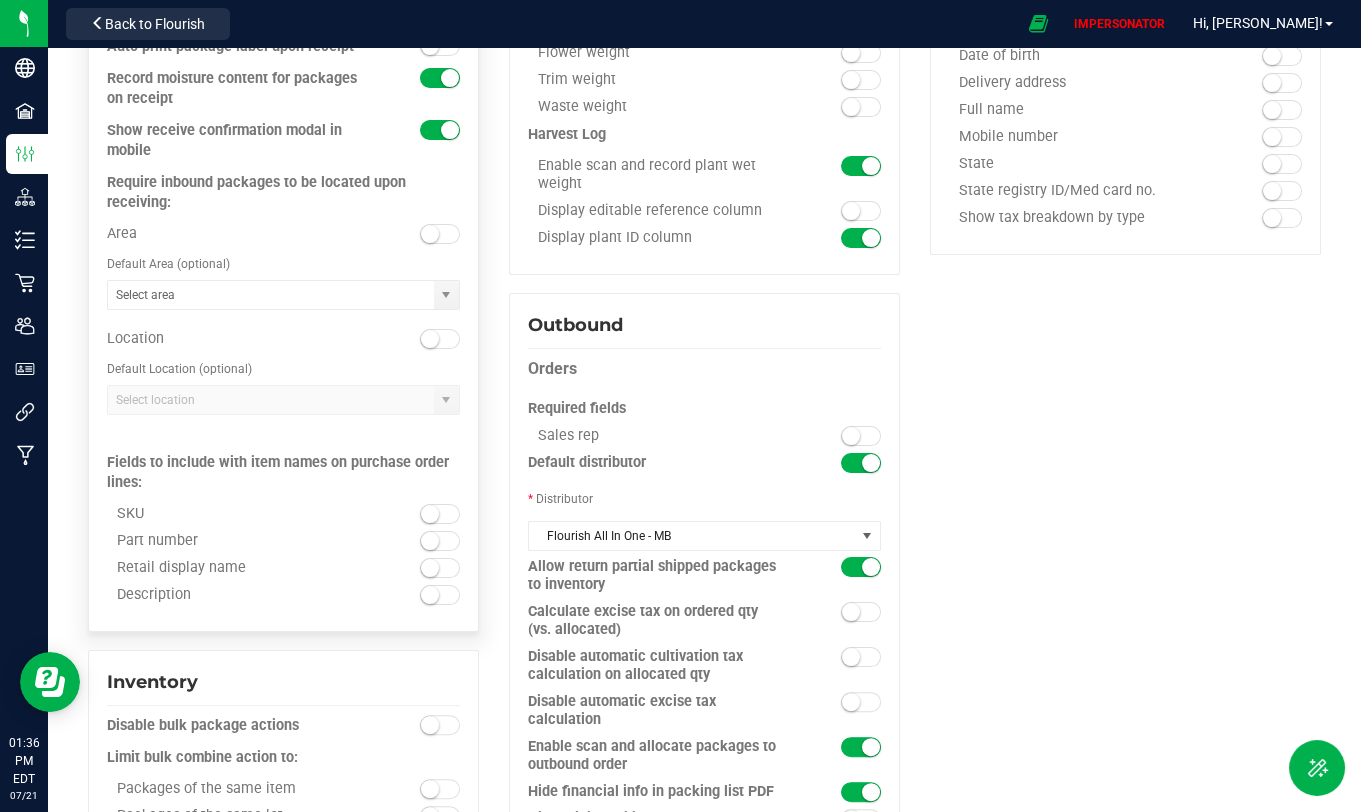 click on "Require inbound packages to be located upon receiving:" at bounding box center (283, 193) 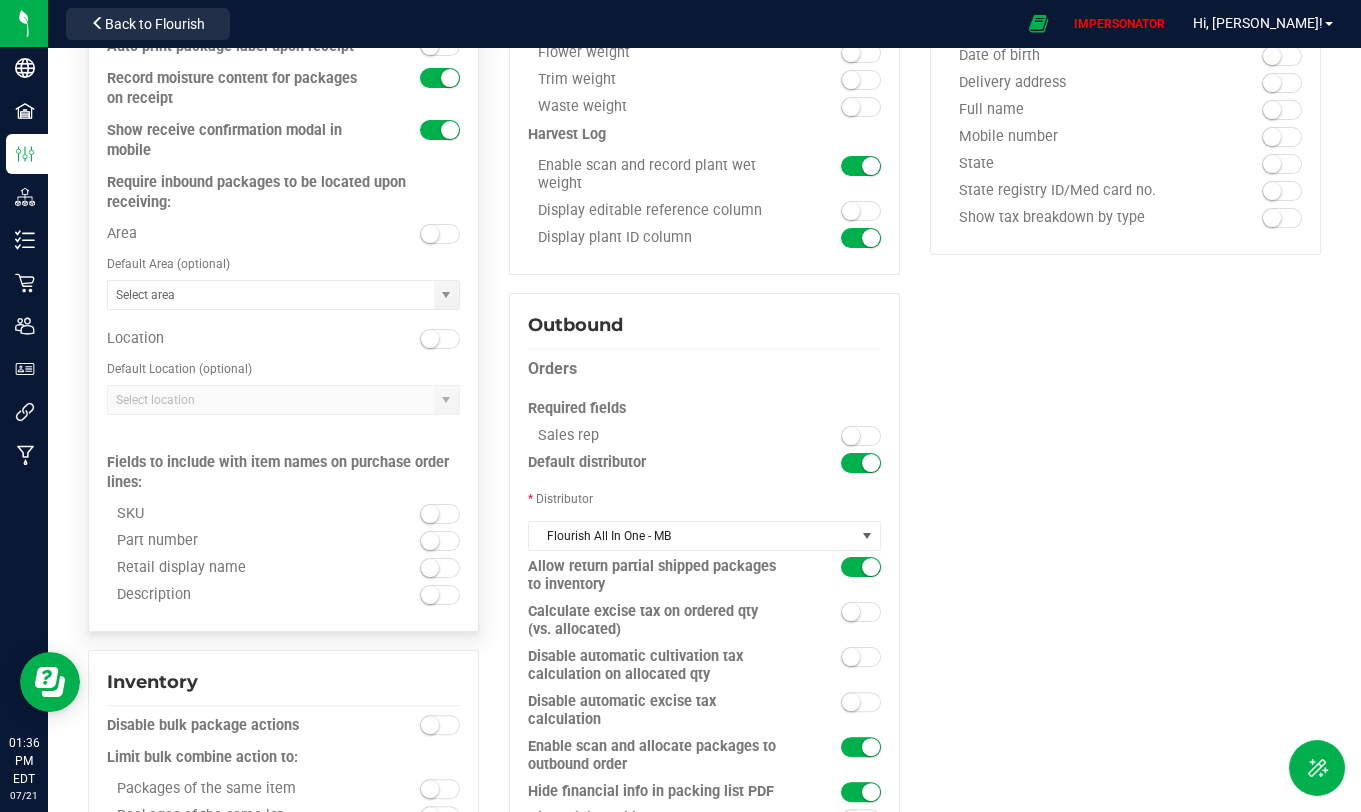 click at bounding box center [430, 234] 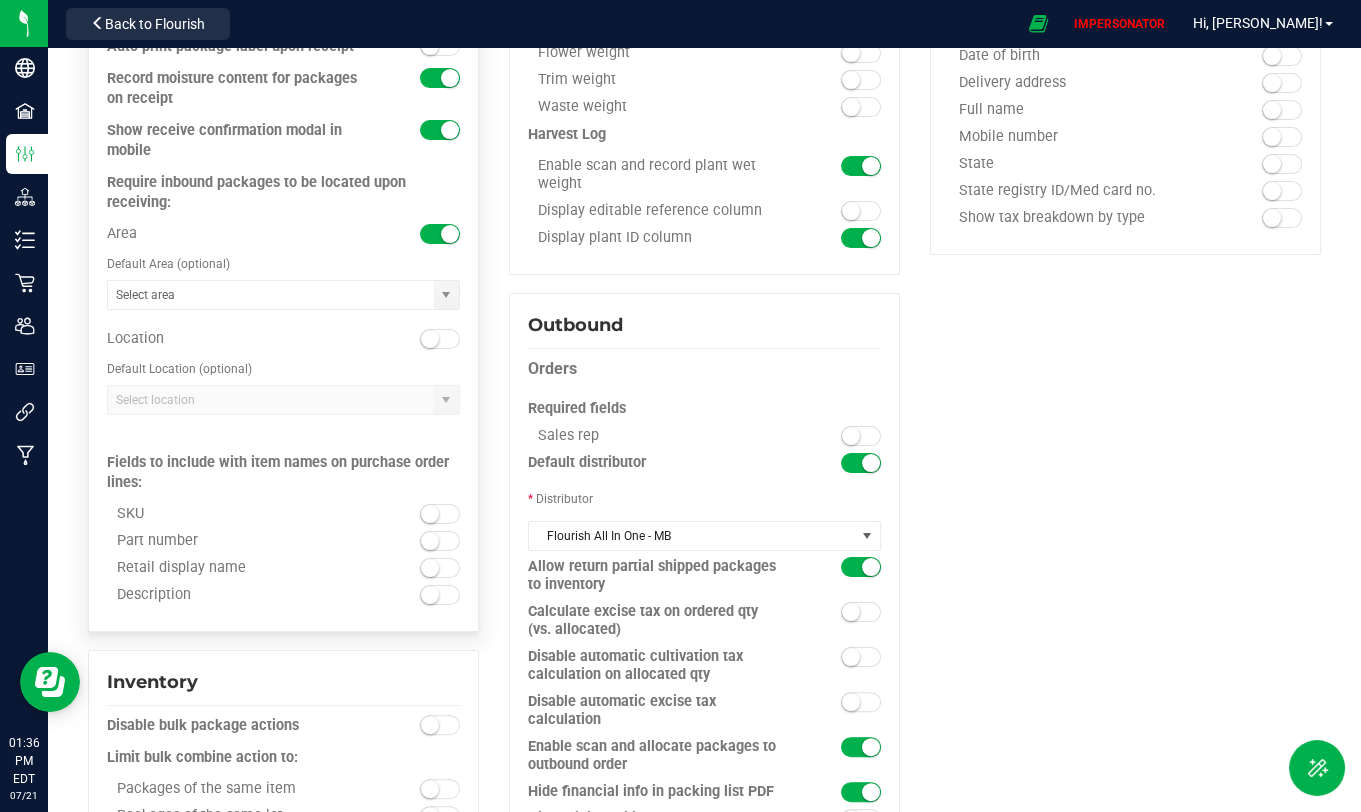 click at bounding box center [430, 514] 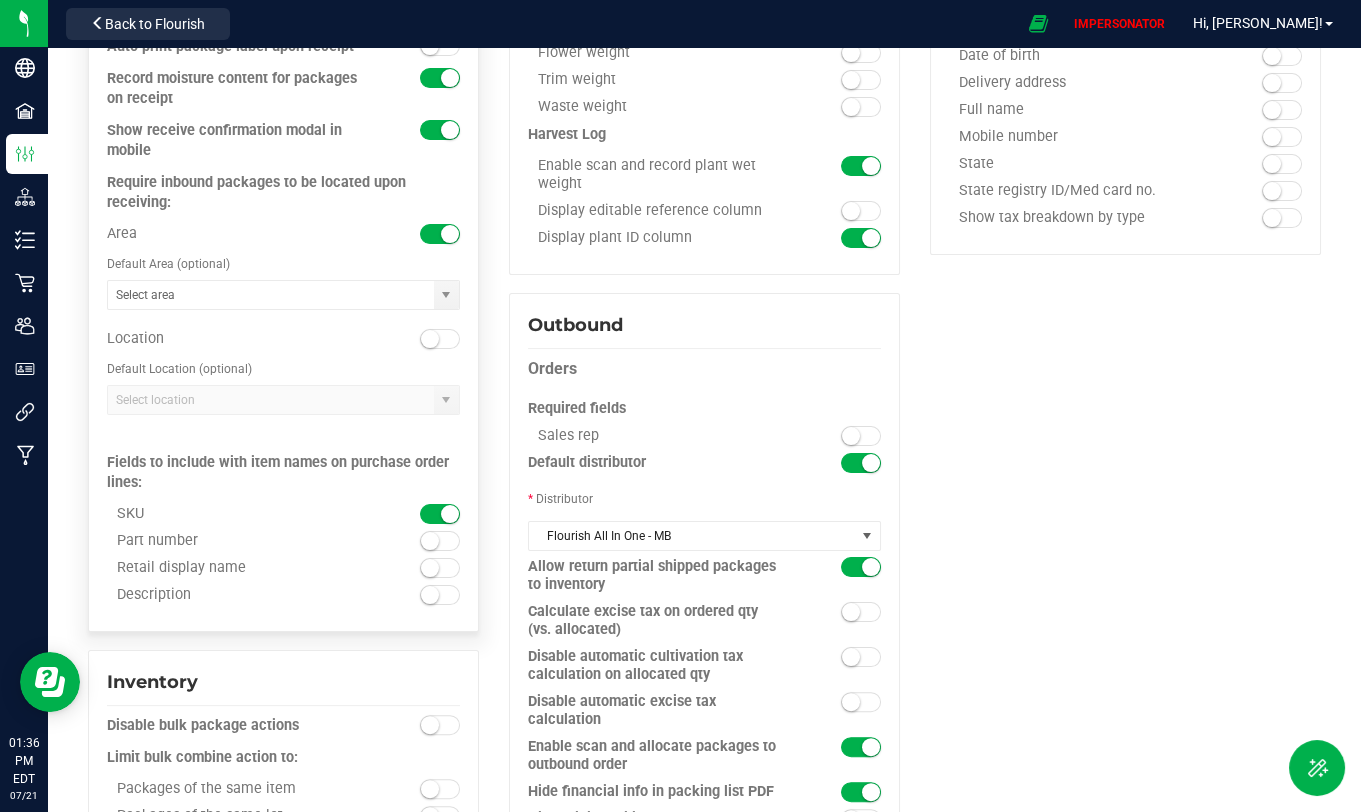 click at bounding box center (430, 541) 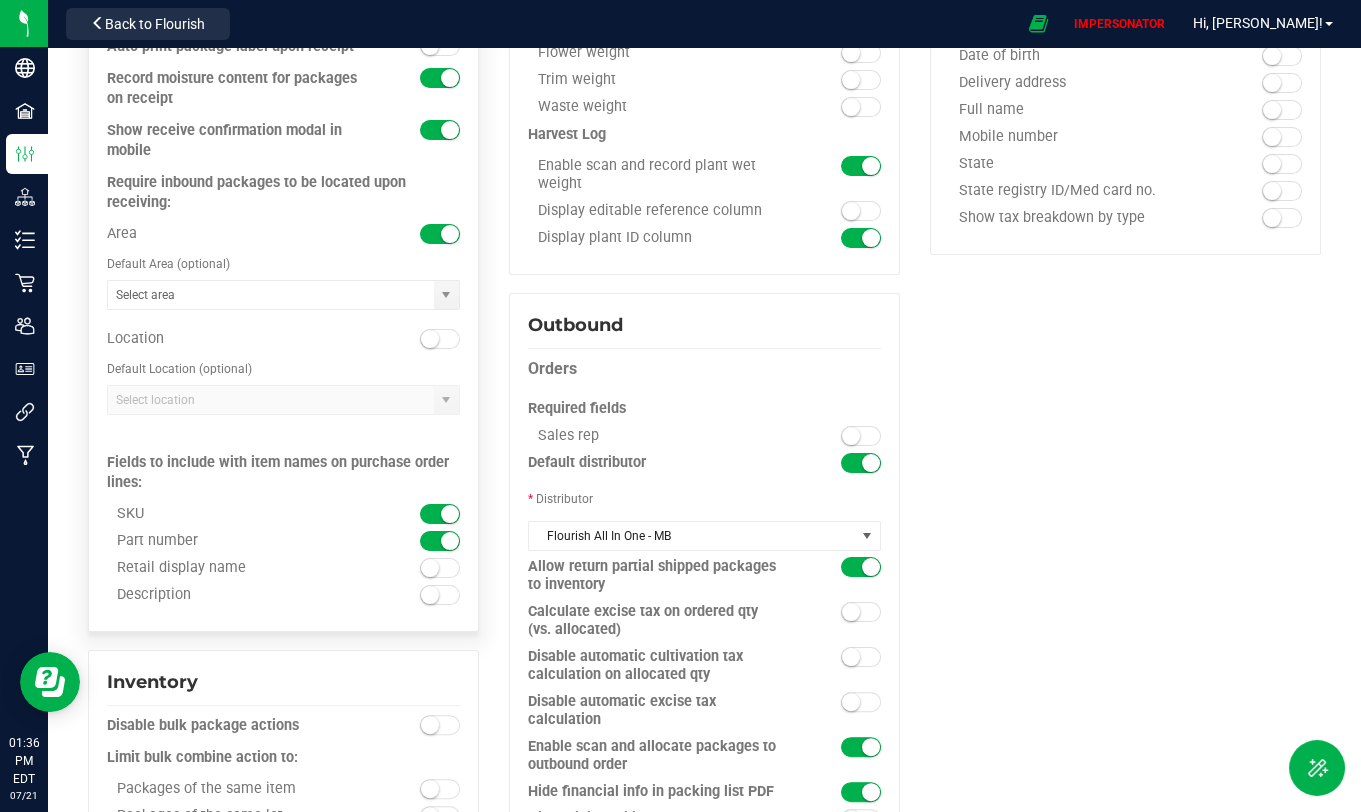 click at bounding box center [430, 568] 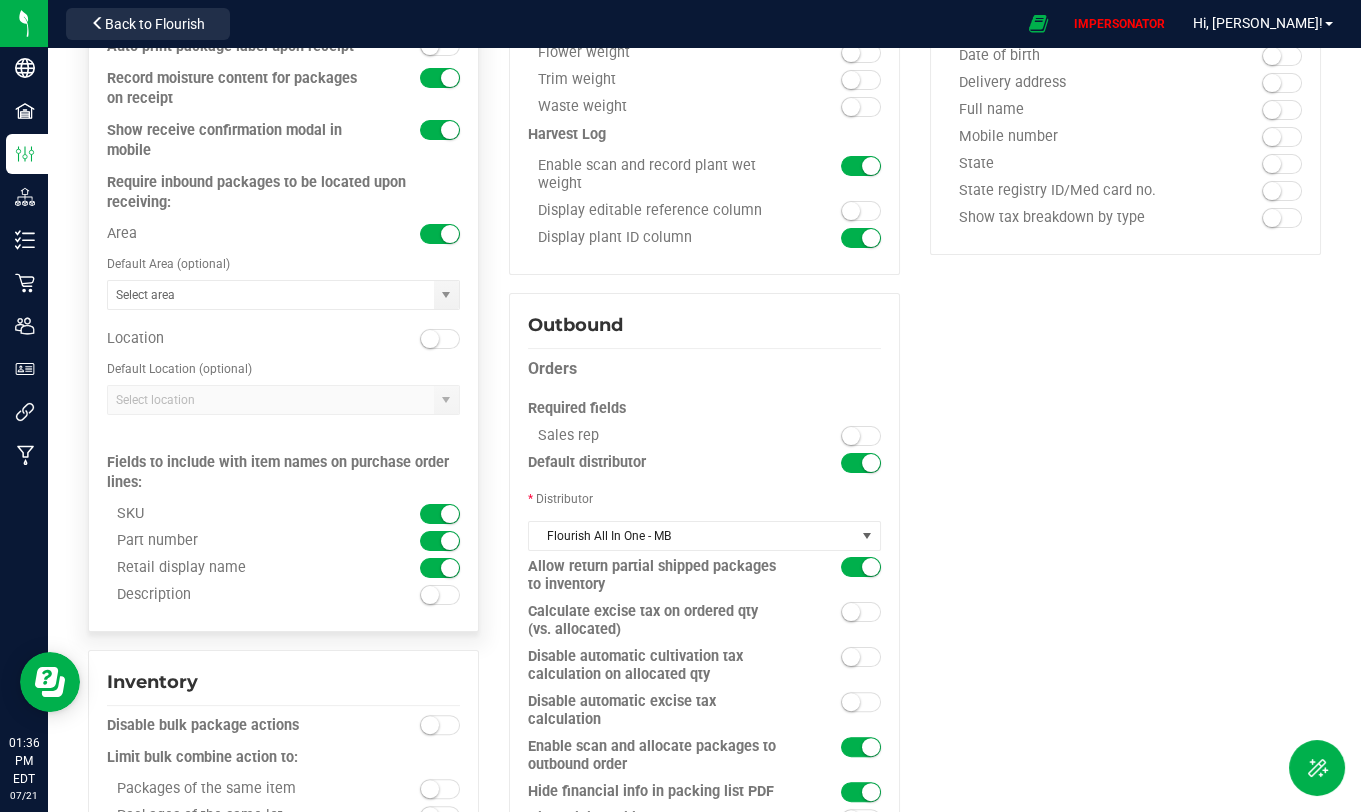 click at bounding box center [440, 595] 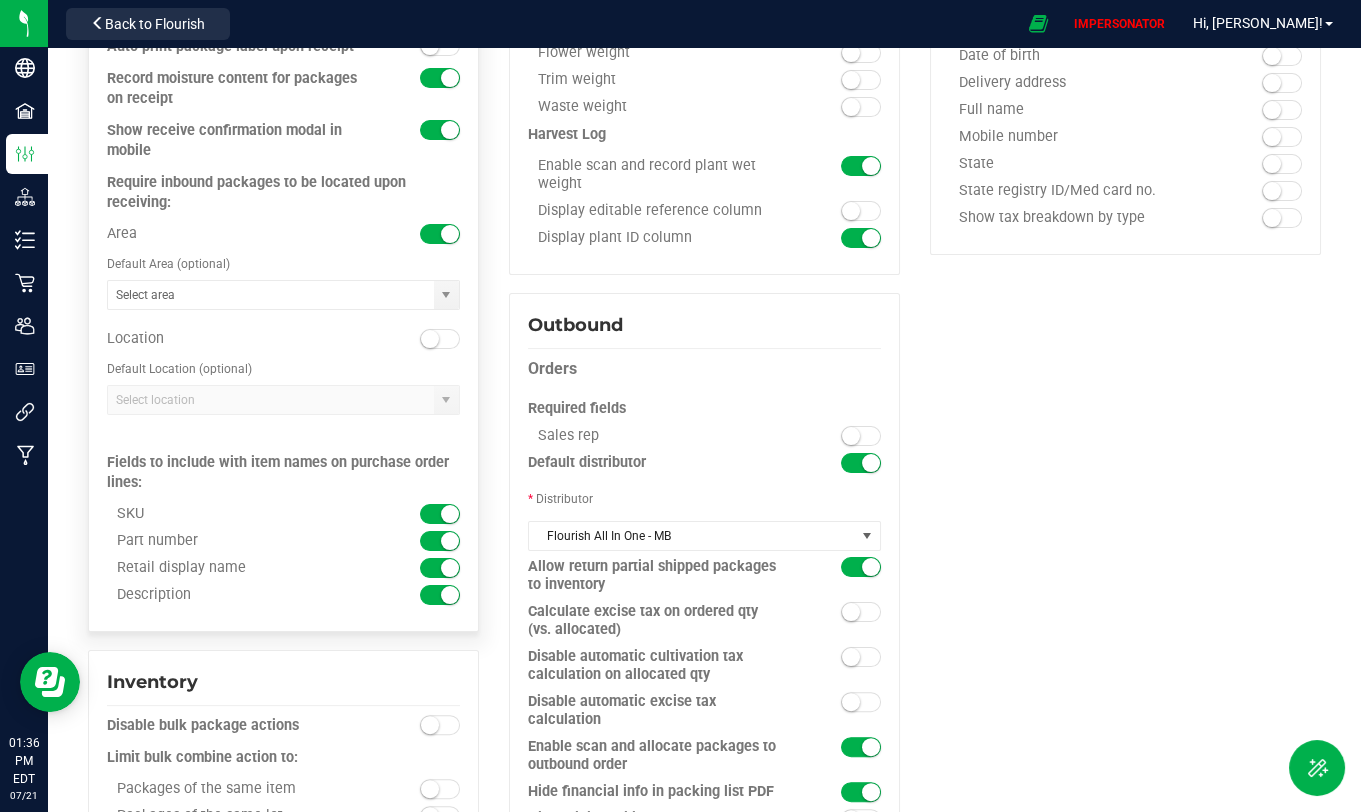 drag, startPoint x: 112, startPoint y: 500, endPoint x: 226, endPoint y: 604, distance: 154.31137 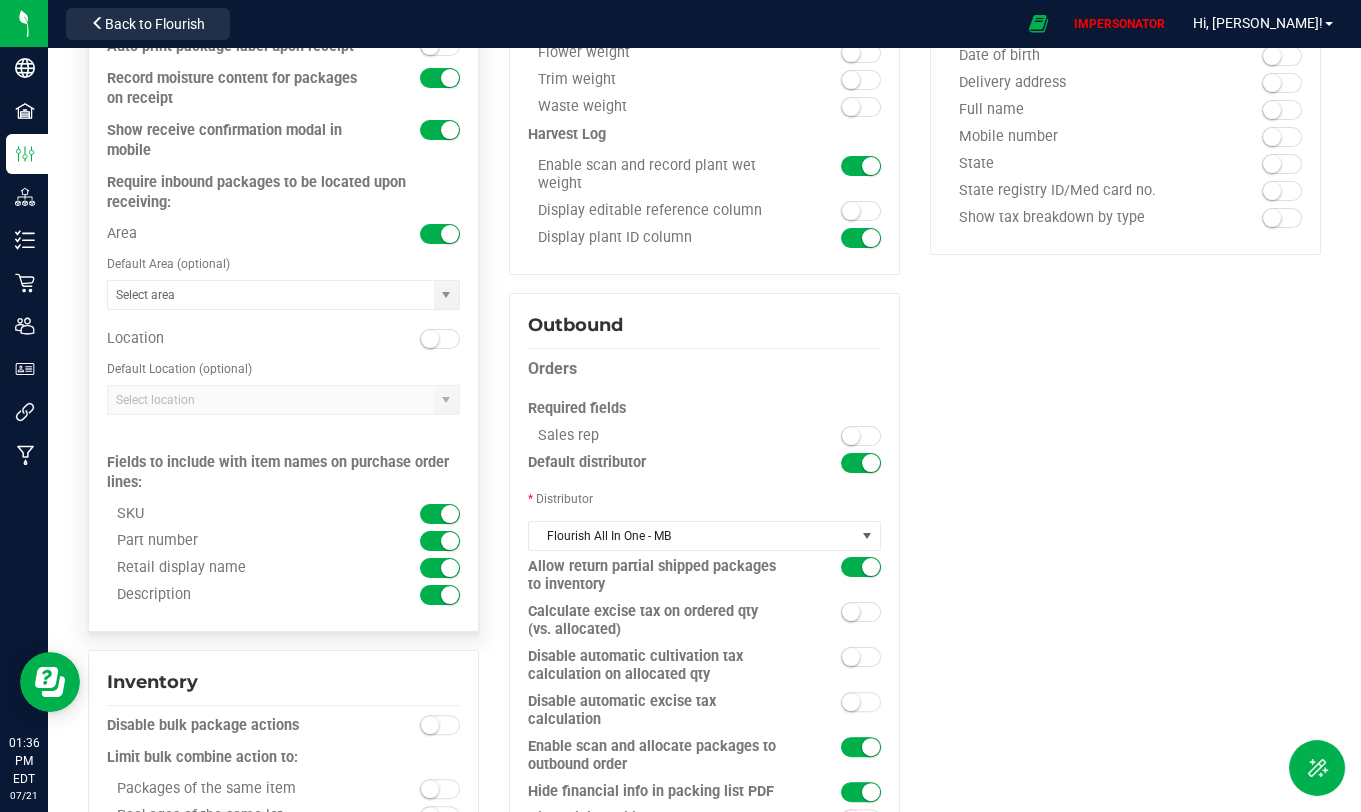 click on "Fields to include with item names on purchase order lines:
SKU
Part number
Retail display name" at bounding box center [283, 524] 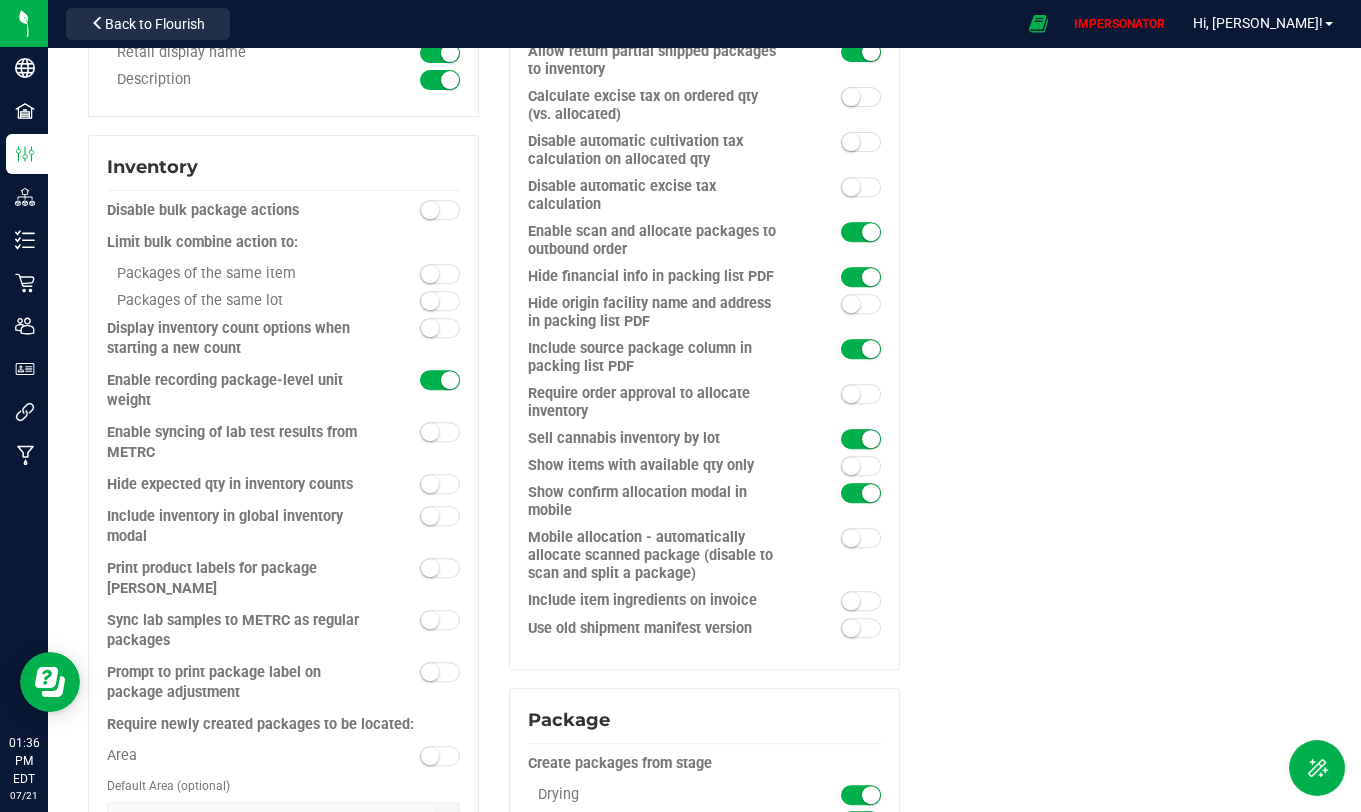 scroll, scrollTop: 1755, scrollLeft: 0, axis: vertical 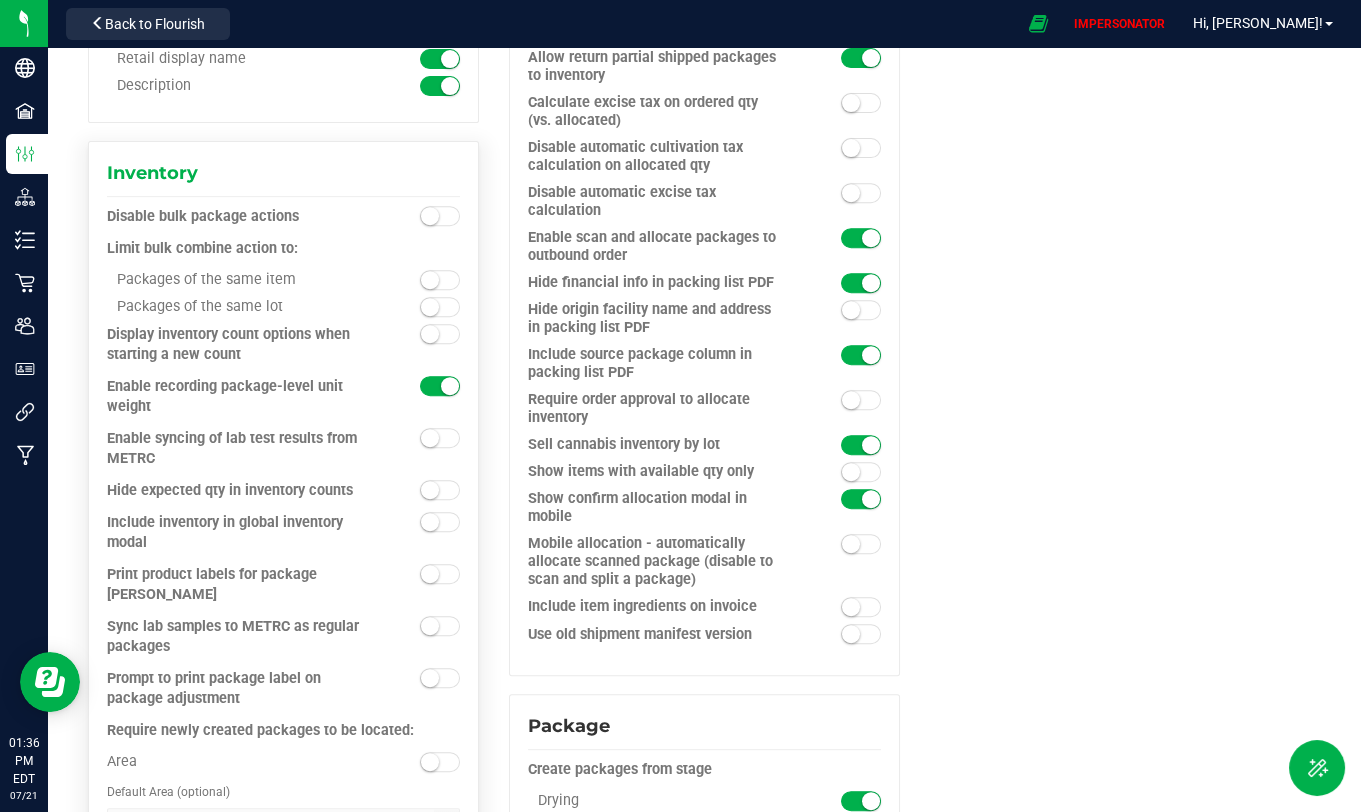 drag, startPoint x: 102, startPoint y: 247, endPoint x: 281, endPoint y: 298, distance: 186.12361 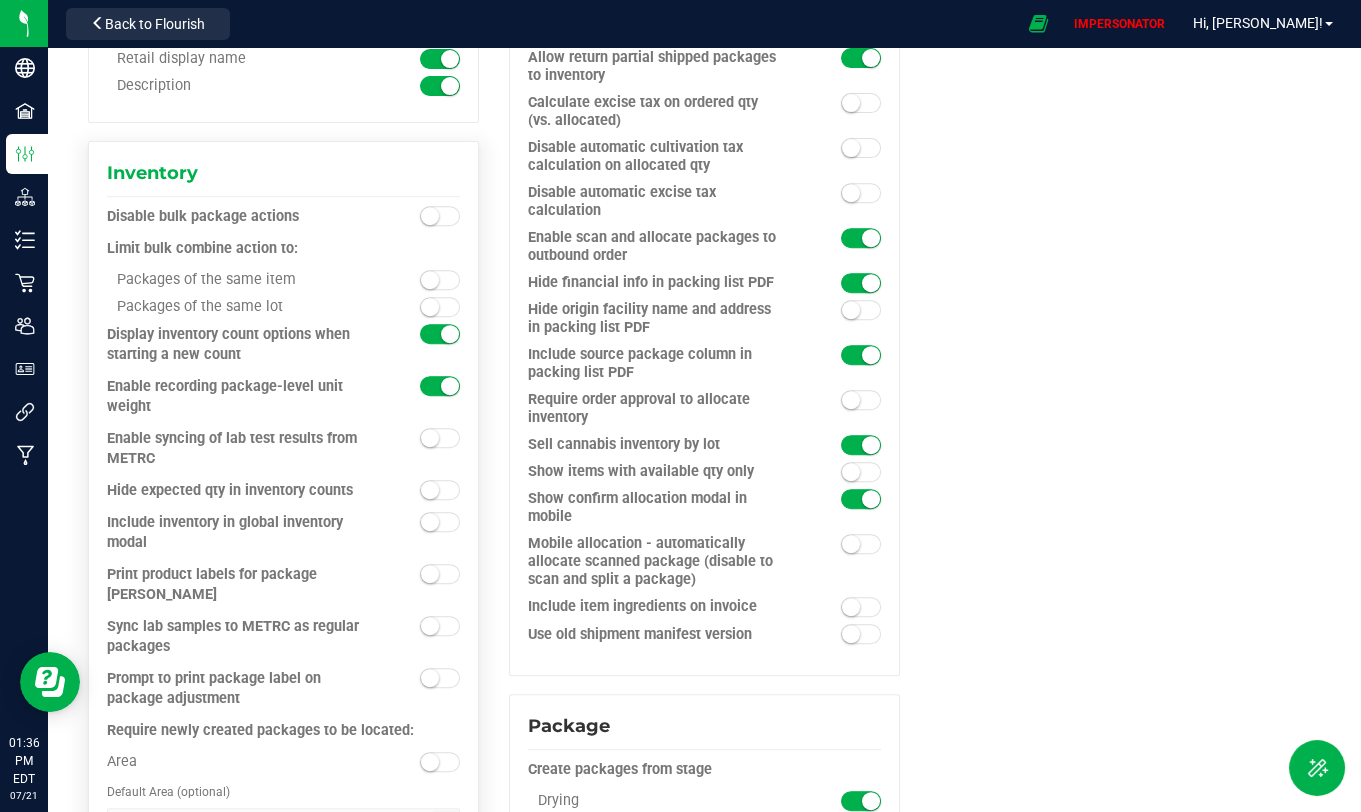 drag, startPoint x: 117, startPoint y: 334, endPoint x: 268, endPoint y: 358, distance: 152.89539 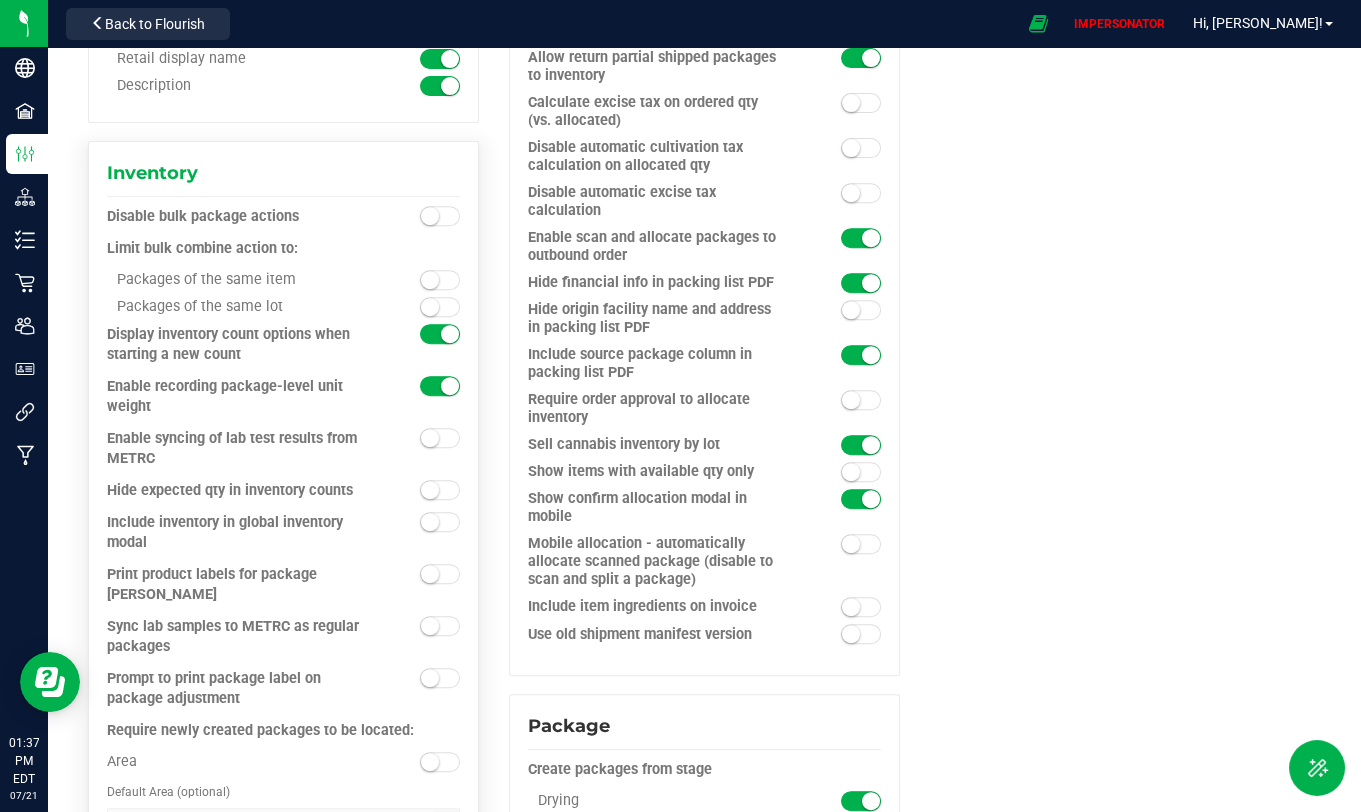 click at bounding box center (440, 334) 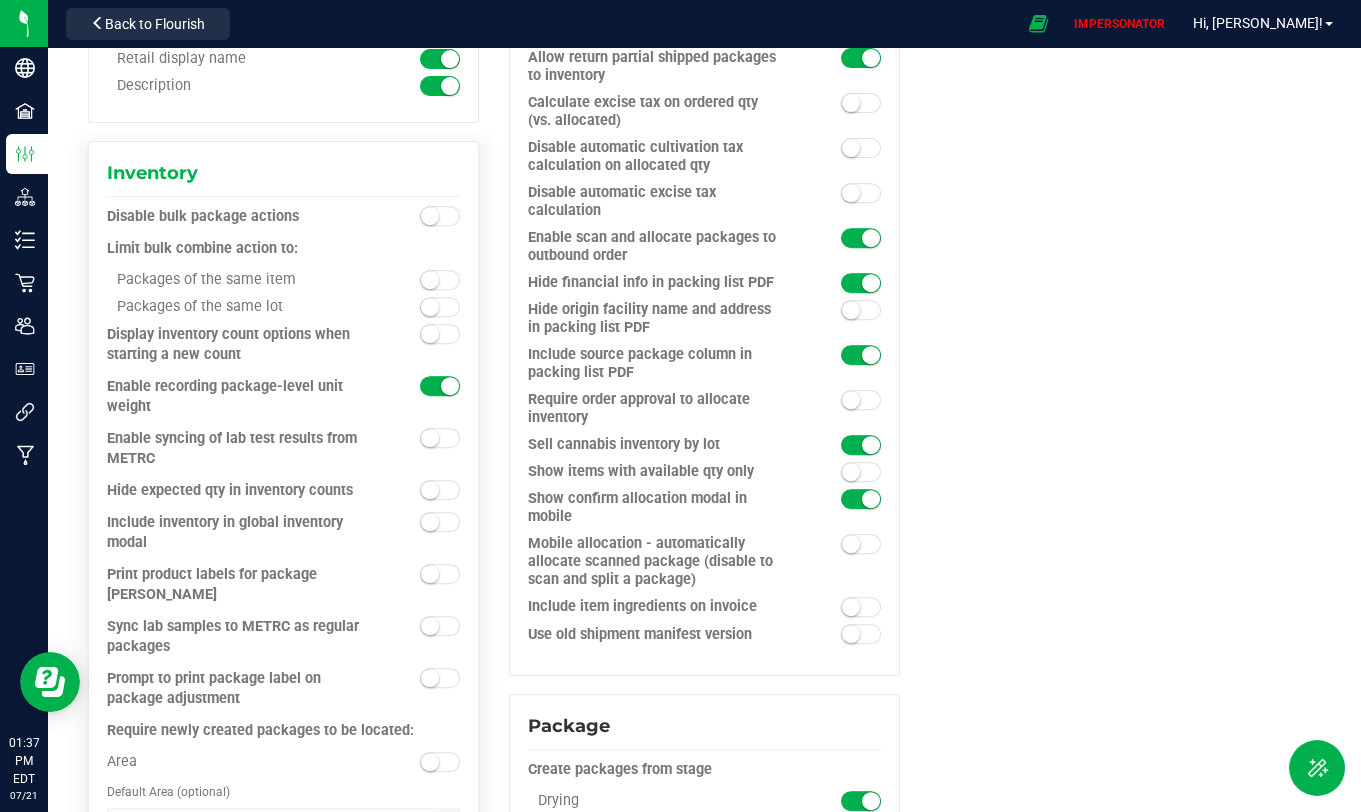 drag, startPoint x: 135, startPoint y: 486, endPoint x: 333, endPoint y: 486, distance: 198 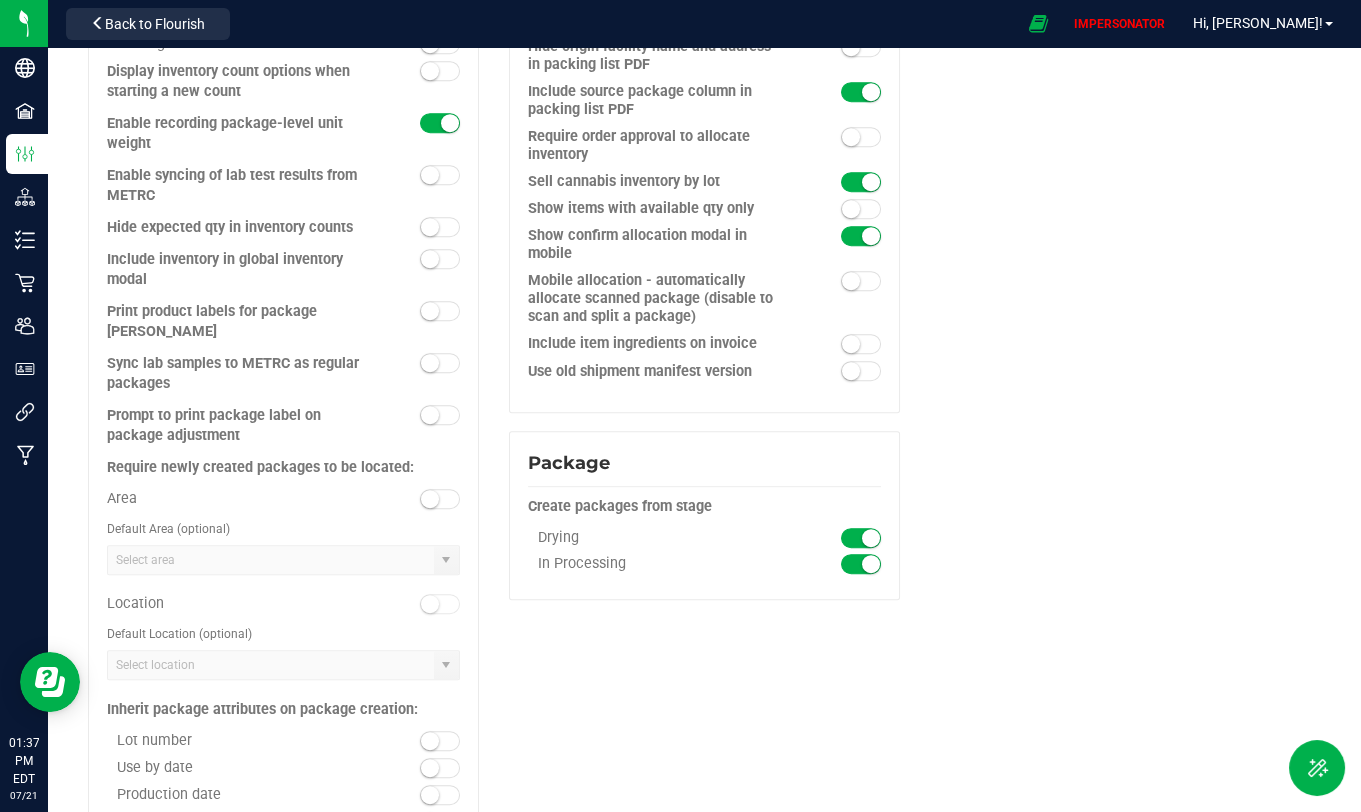 scroll, scrollTop: 2020, scrollLeft: 0, axis: vertical 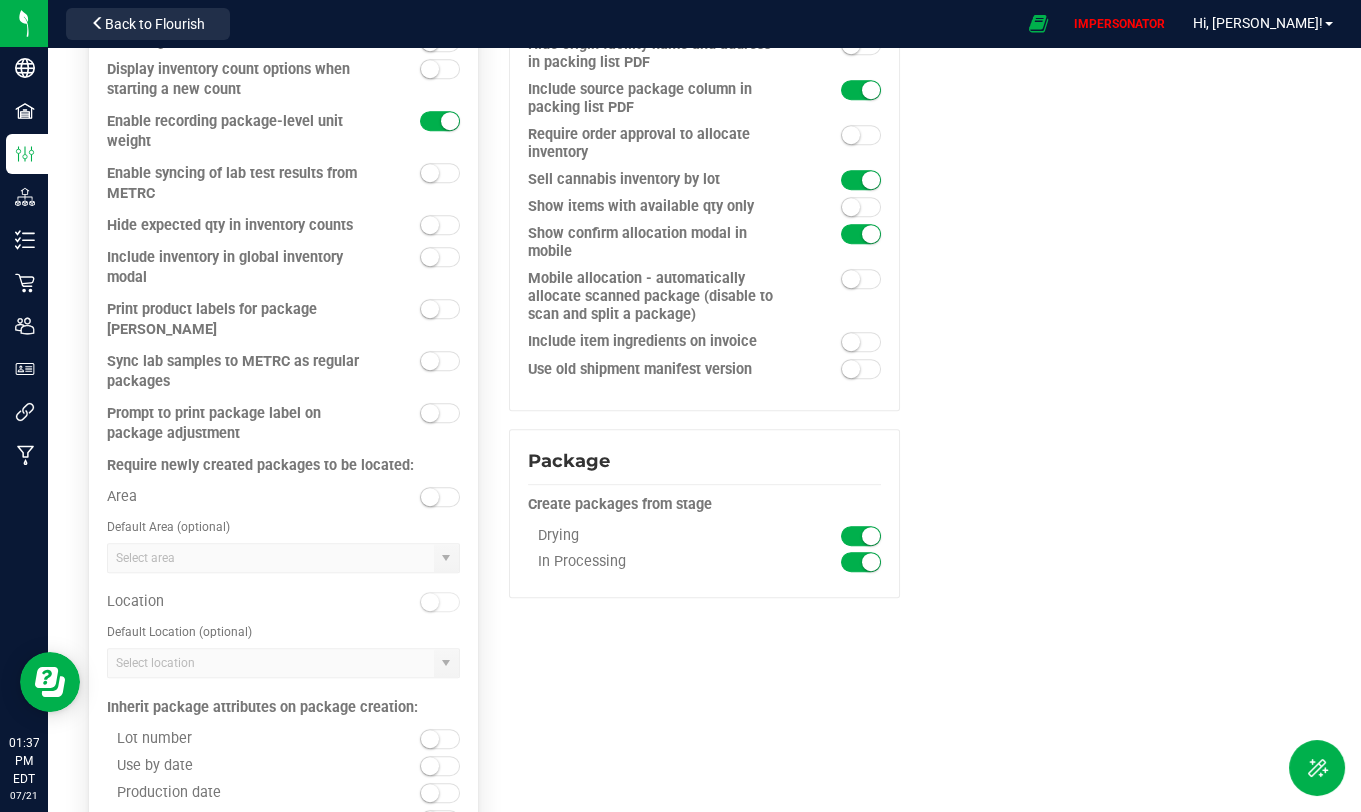 drag, startPoint x: 104, startPoint y: 386, endPoint x: 274, endPoint y: 408, distance: 171.41762 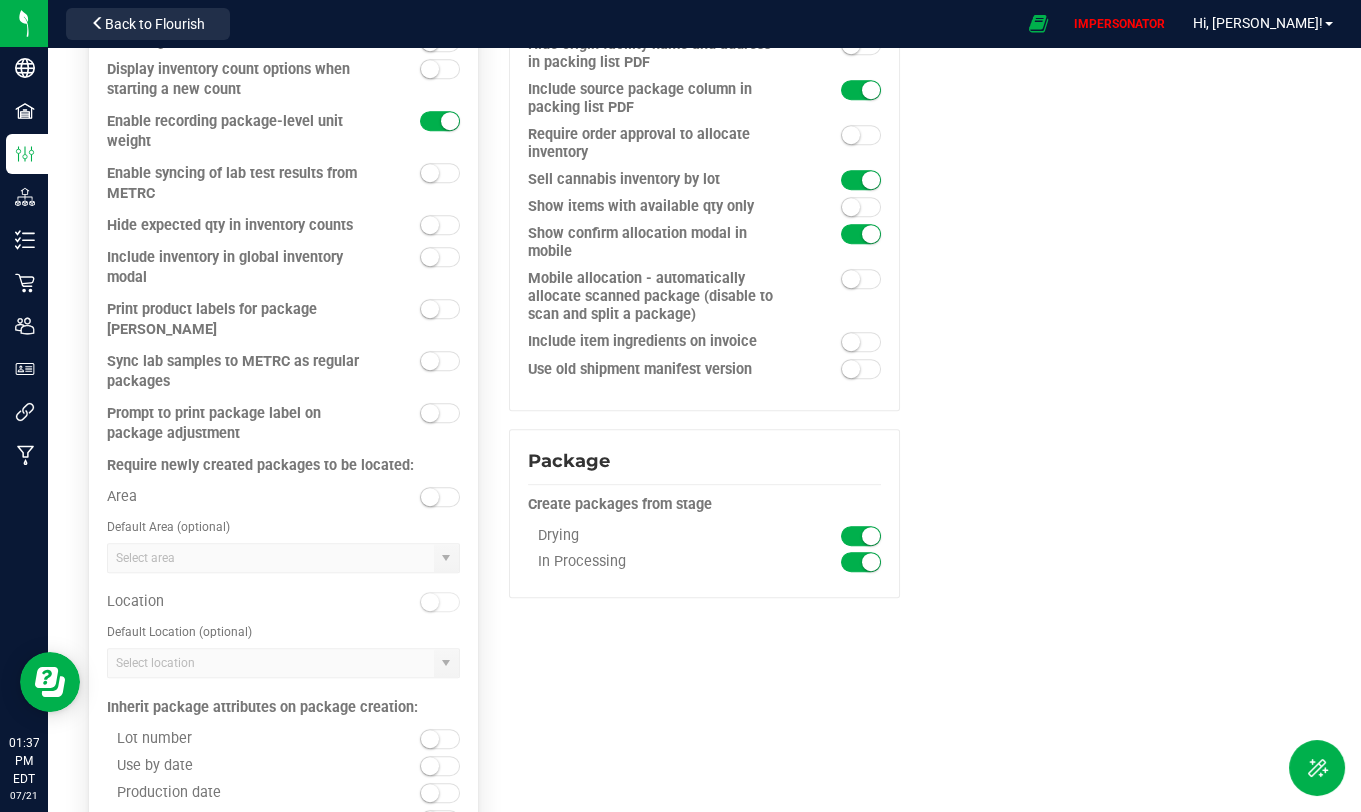click on "Inventory
Disable bulk package actions
Limit bulk combine action to:
Packages of the same item
Packages of the same lot" at bounding box center (283, 461) 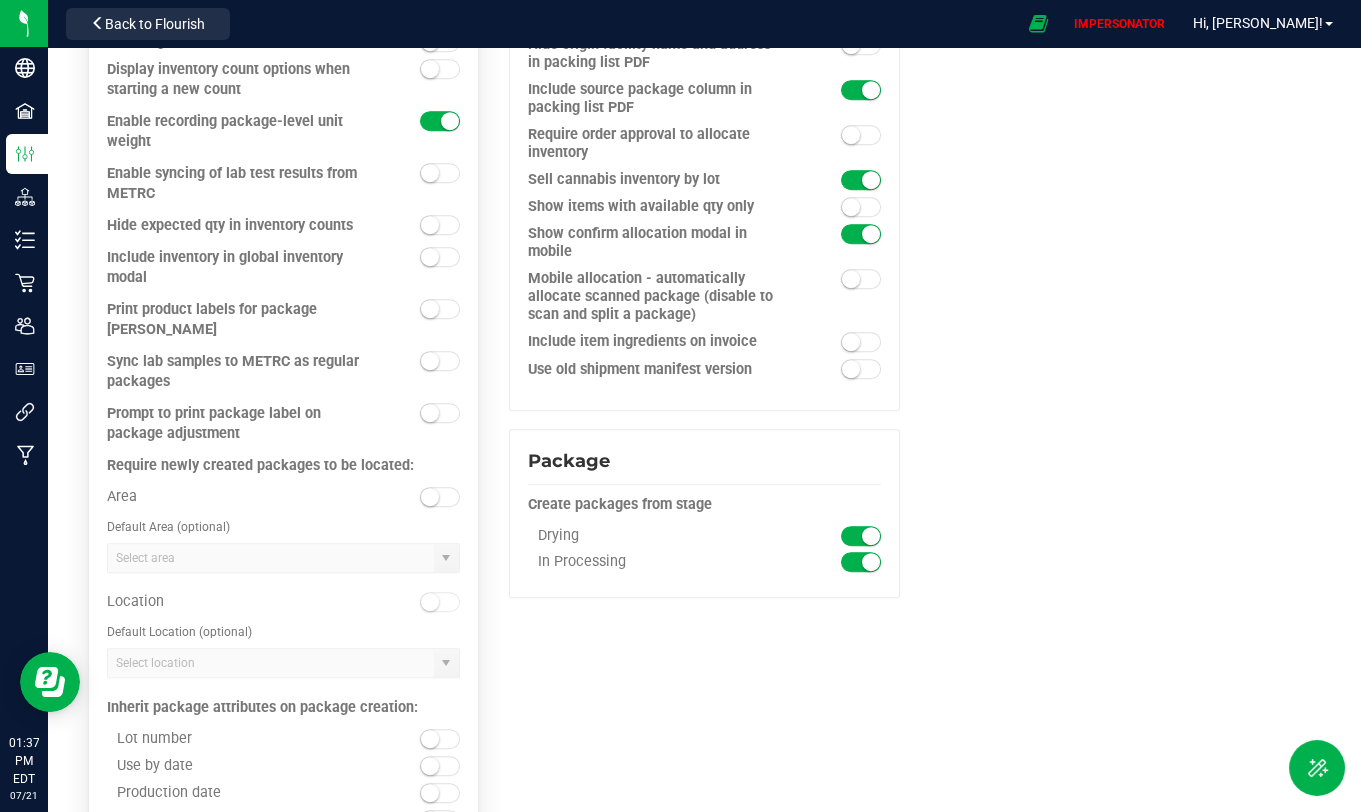 click at bounding box center [430, 497] 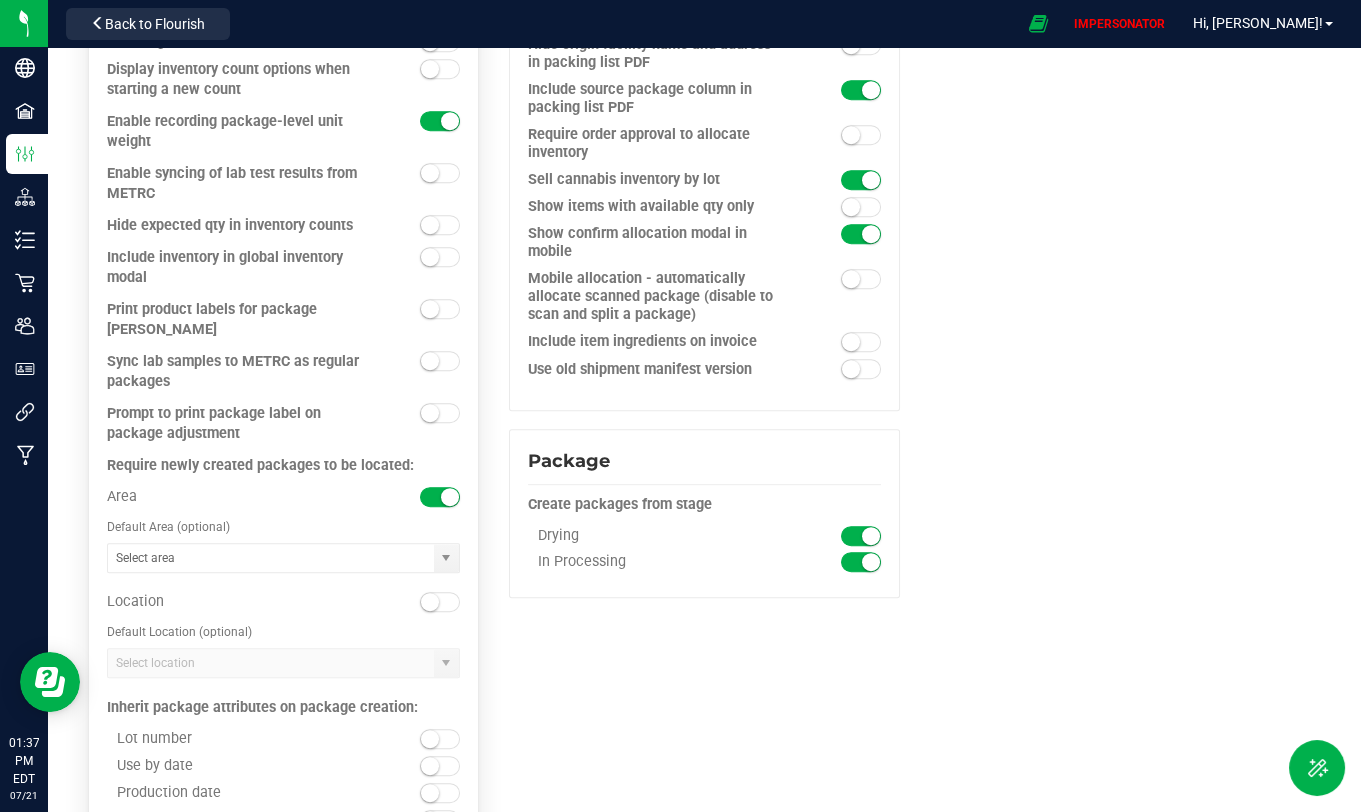 drag, startPoint x: 111, startPoint y: 441, endPoint x: 414, endPoint y: 443, distance: 303.0066 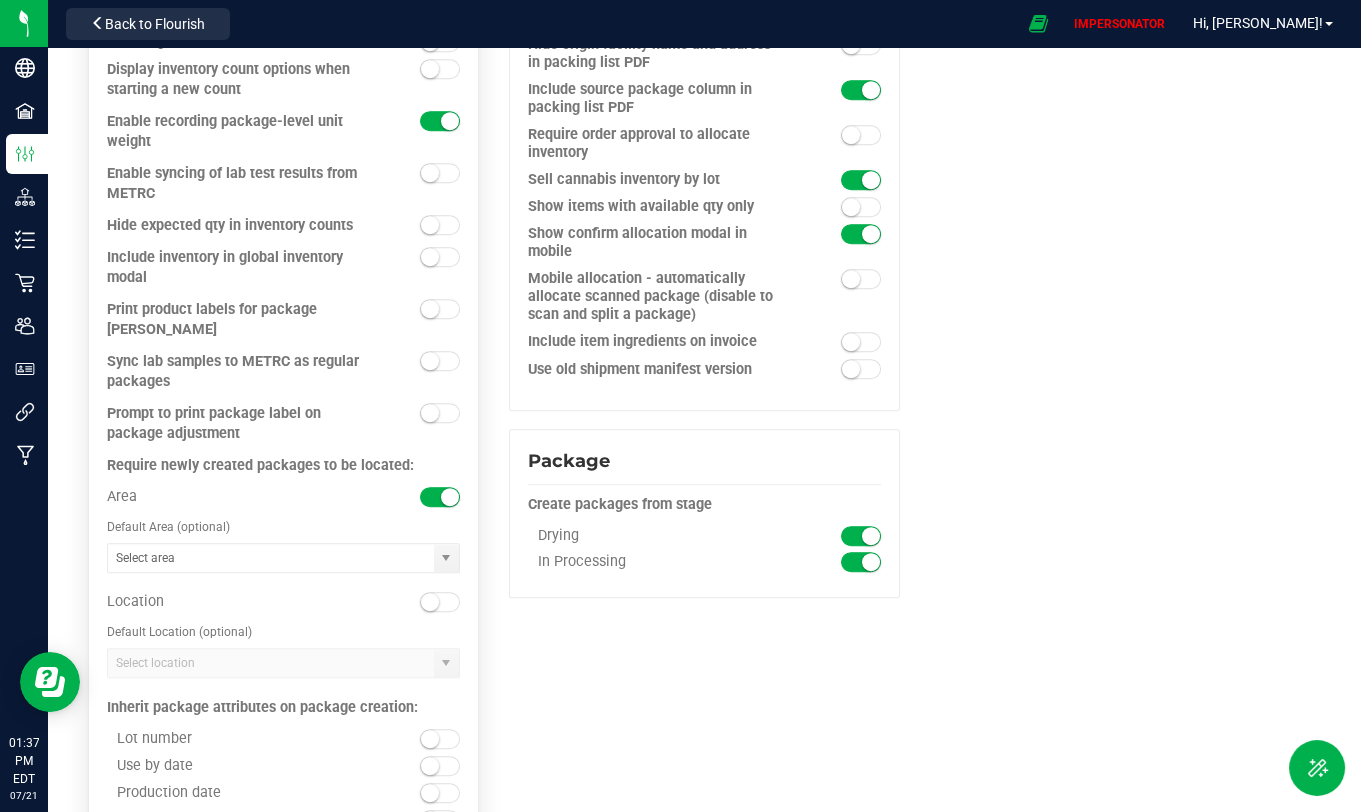 click on "Require newly created packages to be located:" at bounding box center (283, 466) 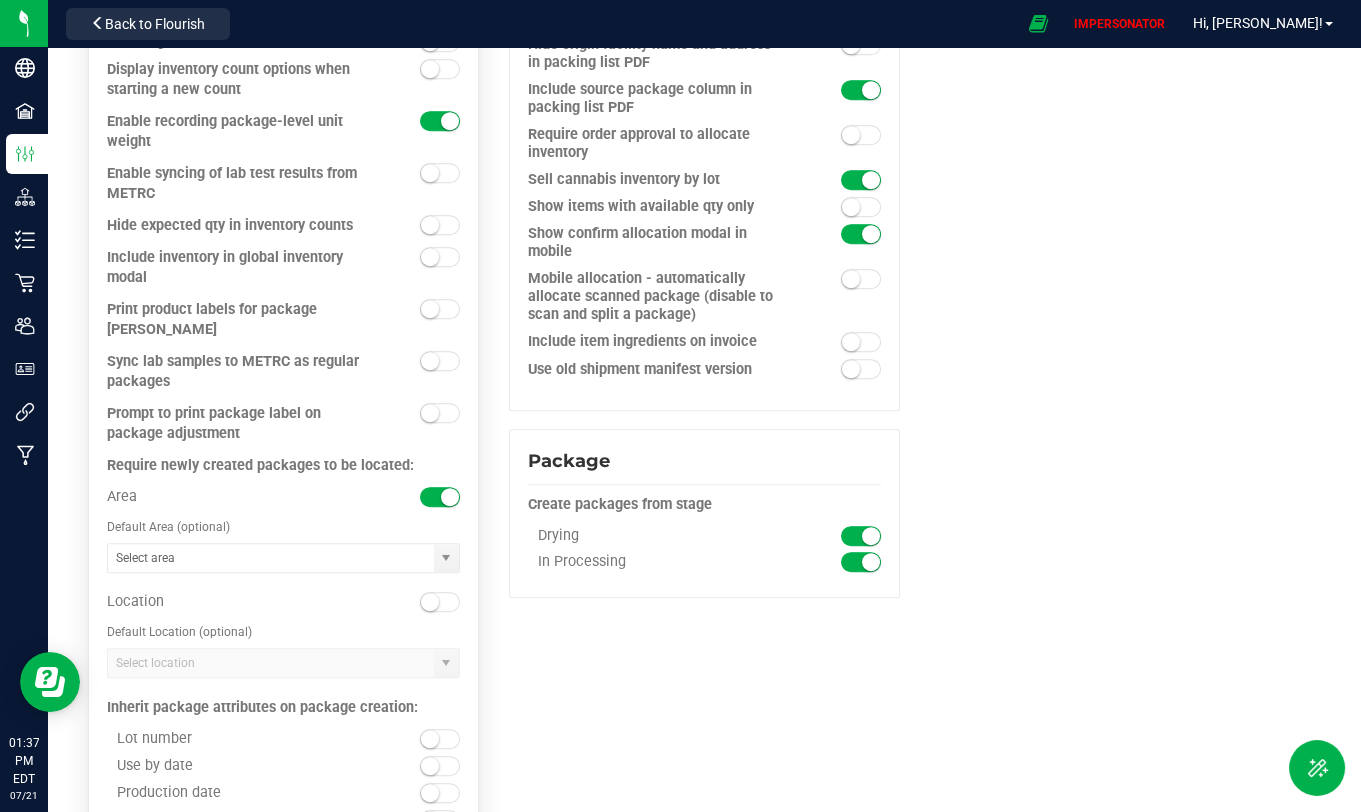 click on "Default Area (optional)" at bounding box center (283, 527) 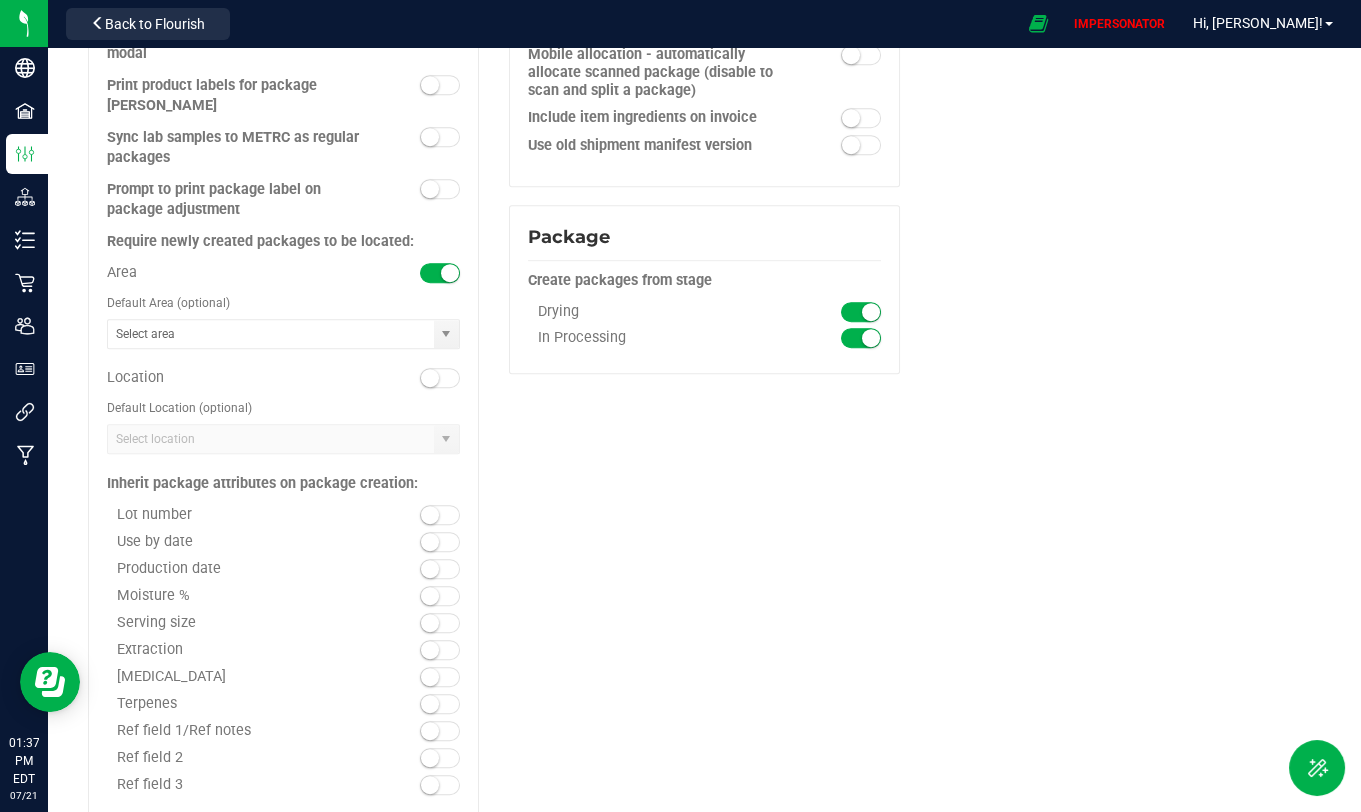 scroll, scrollTop: 2267, scrollLeft: 0, axis: vertical 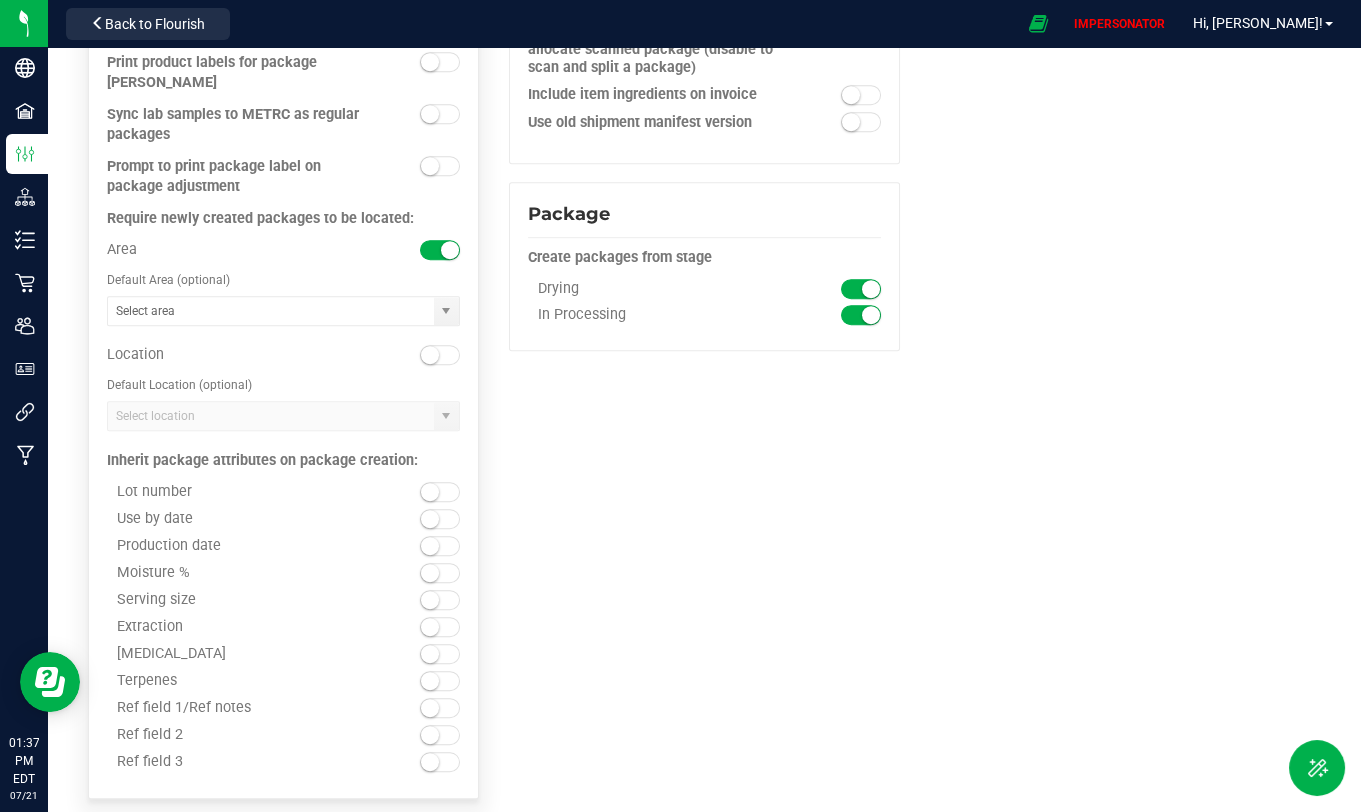 drag, startPoint x: 118, startPoint y: 443, endPoint x: 437, endPoint y: 444, distance: 319.00156 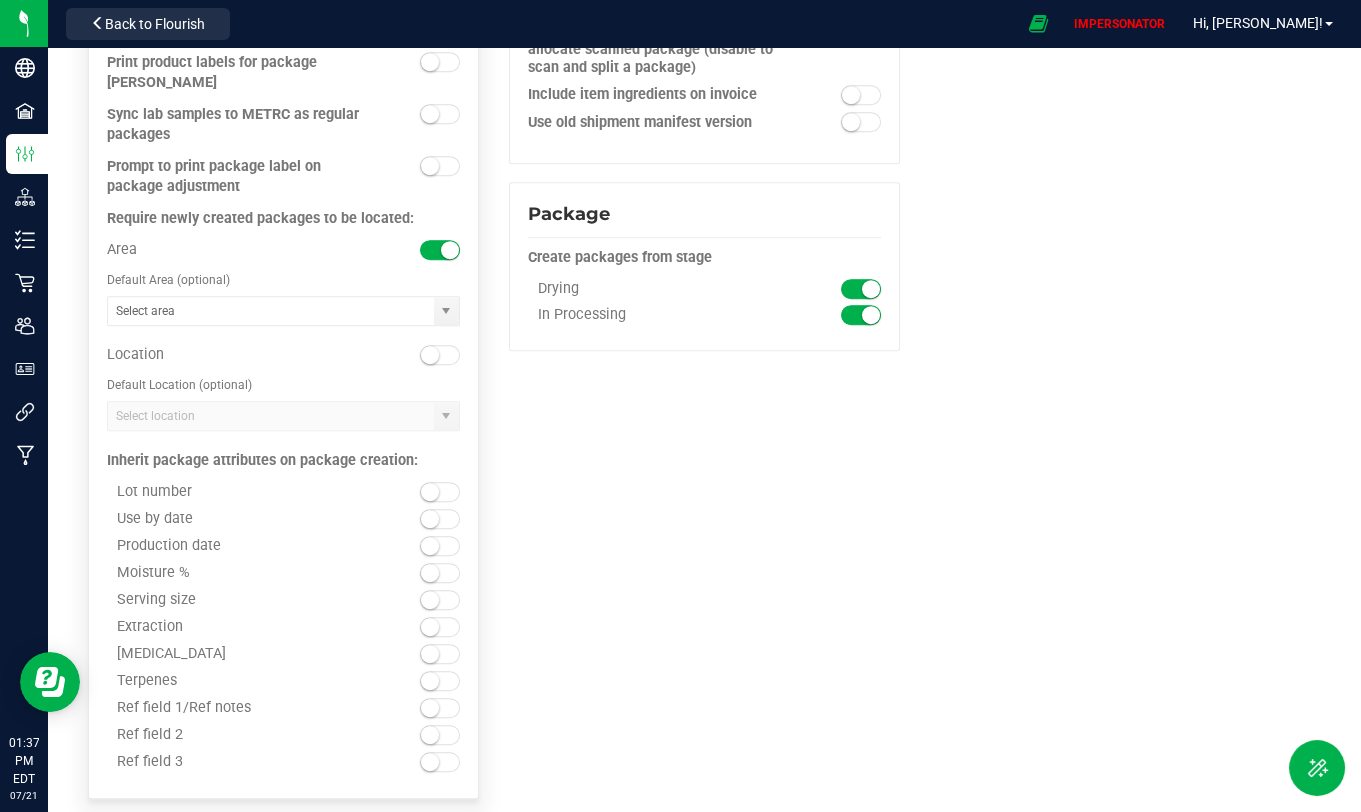 click on "Inherit package attributes on package creation:" at bounding box center (283, 452) 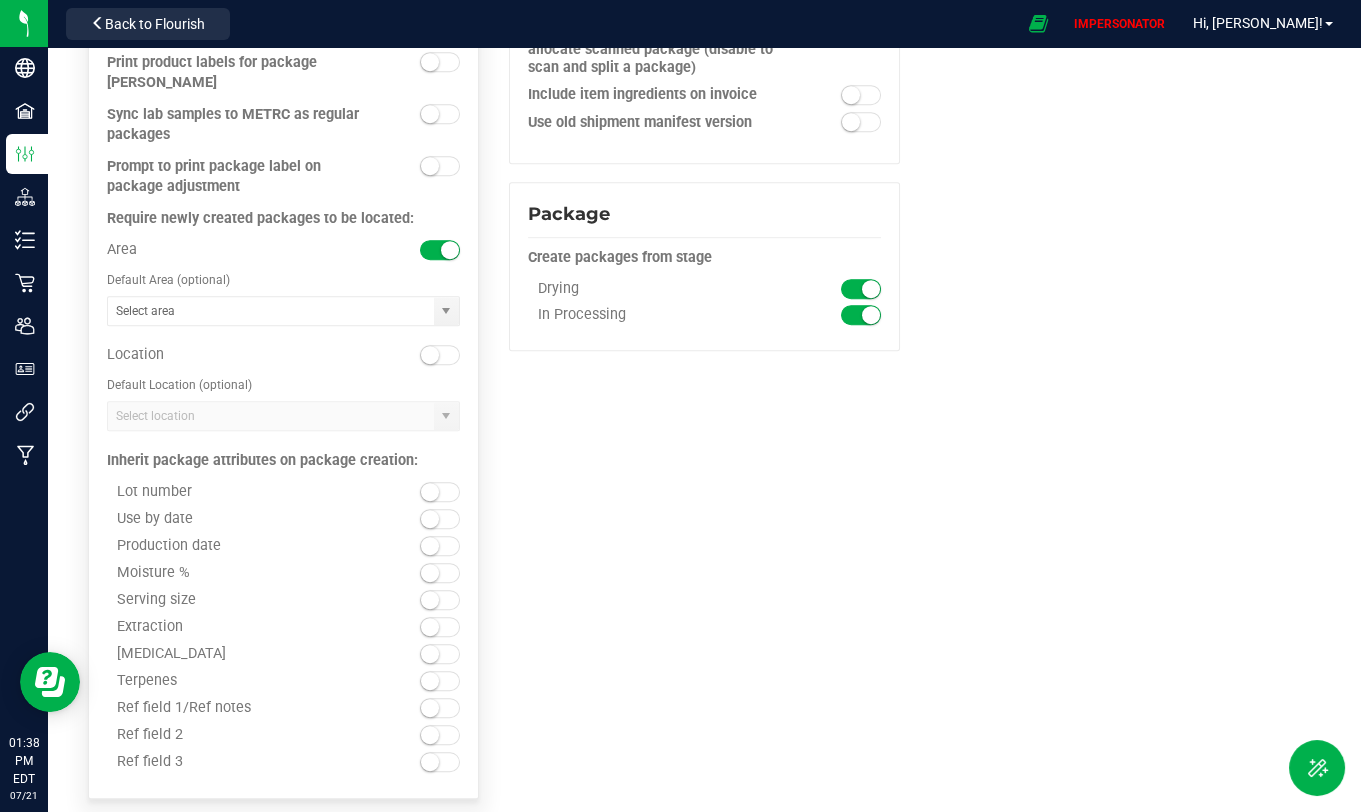 click at bounding box center [430, 492] 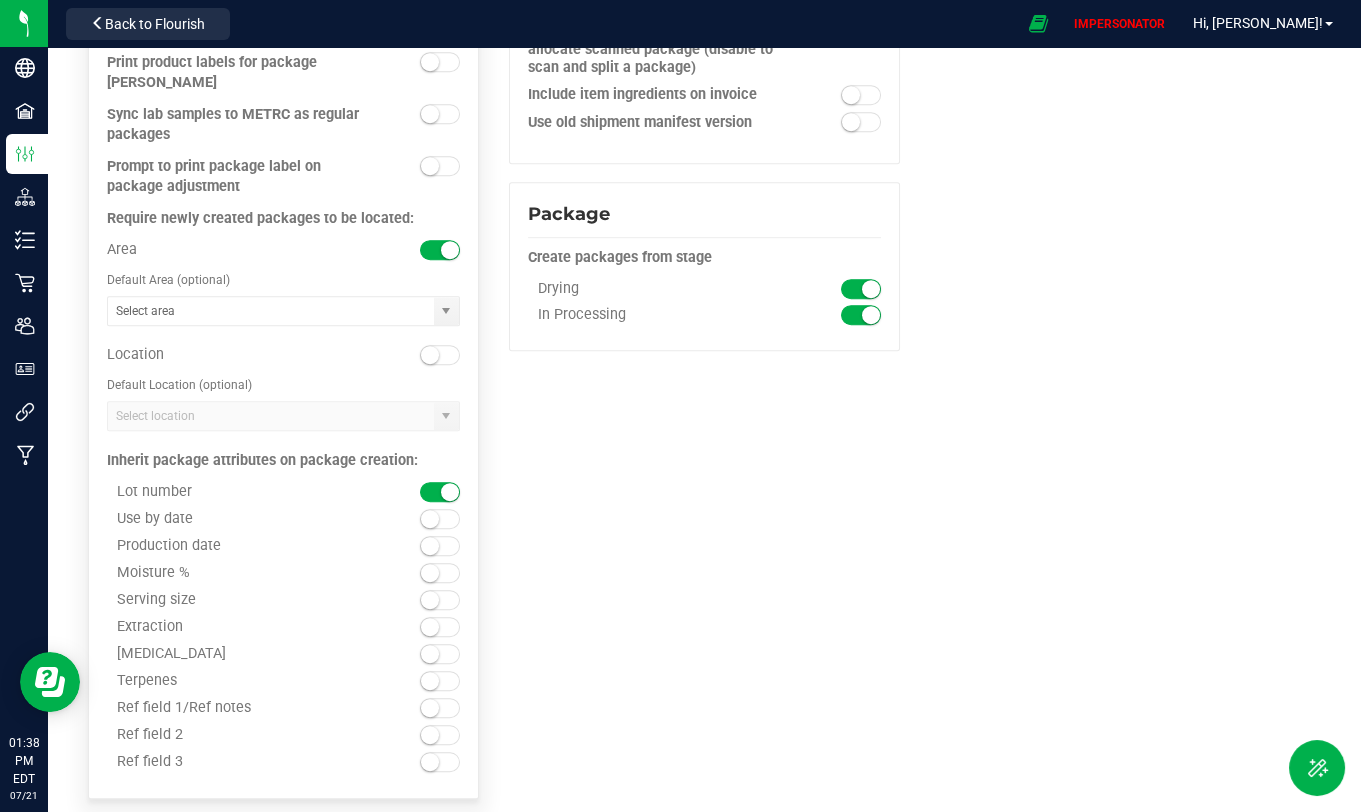 click at bounding box center (440, 519) 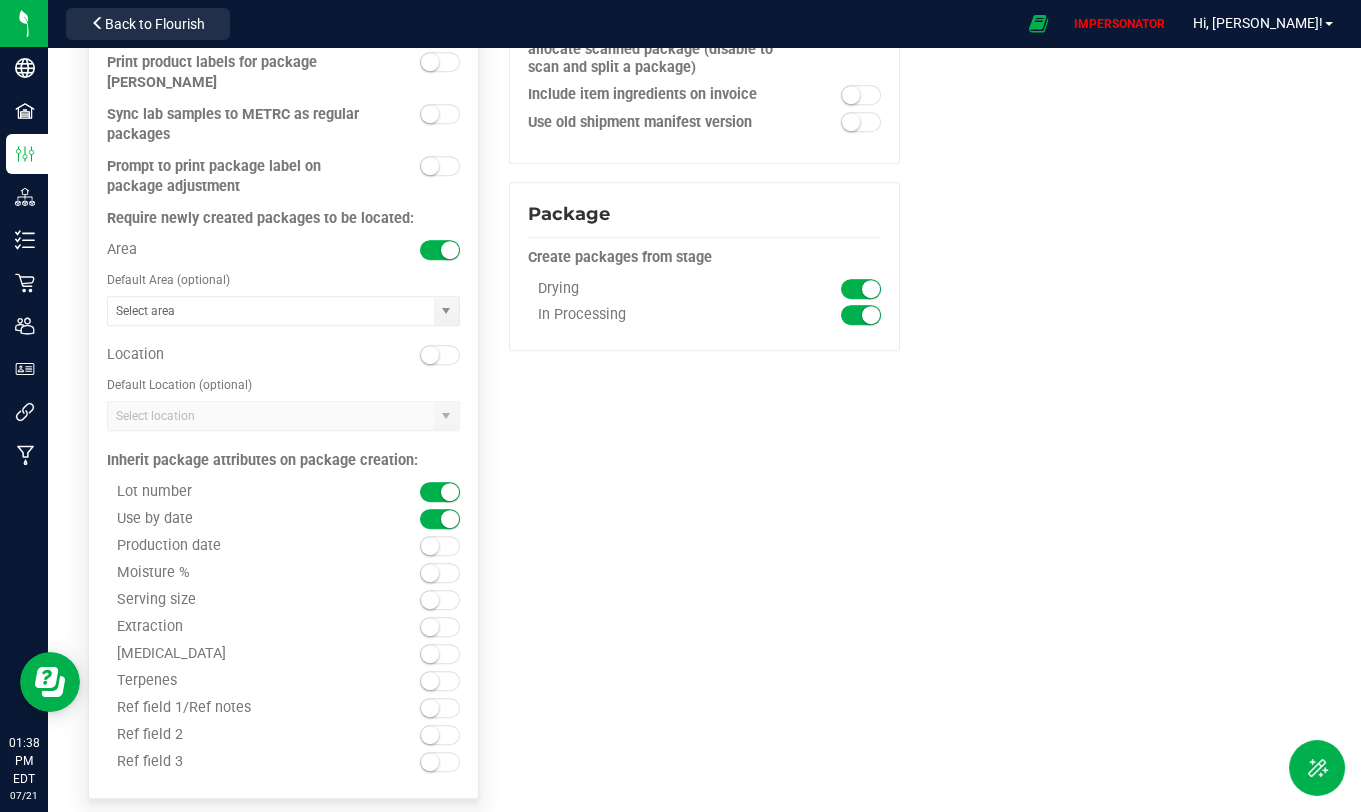 click at bounding box center (440, 546) 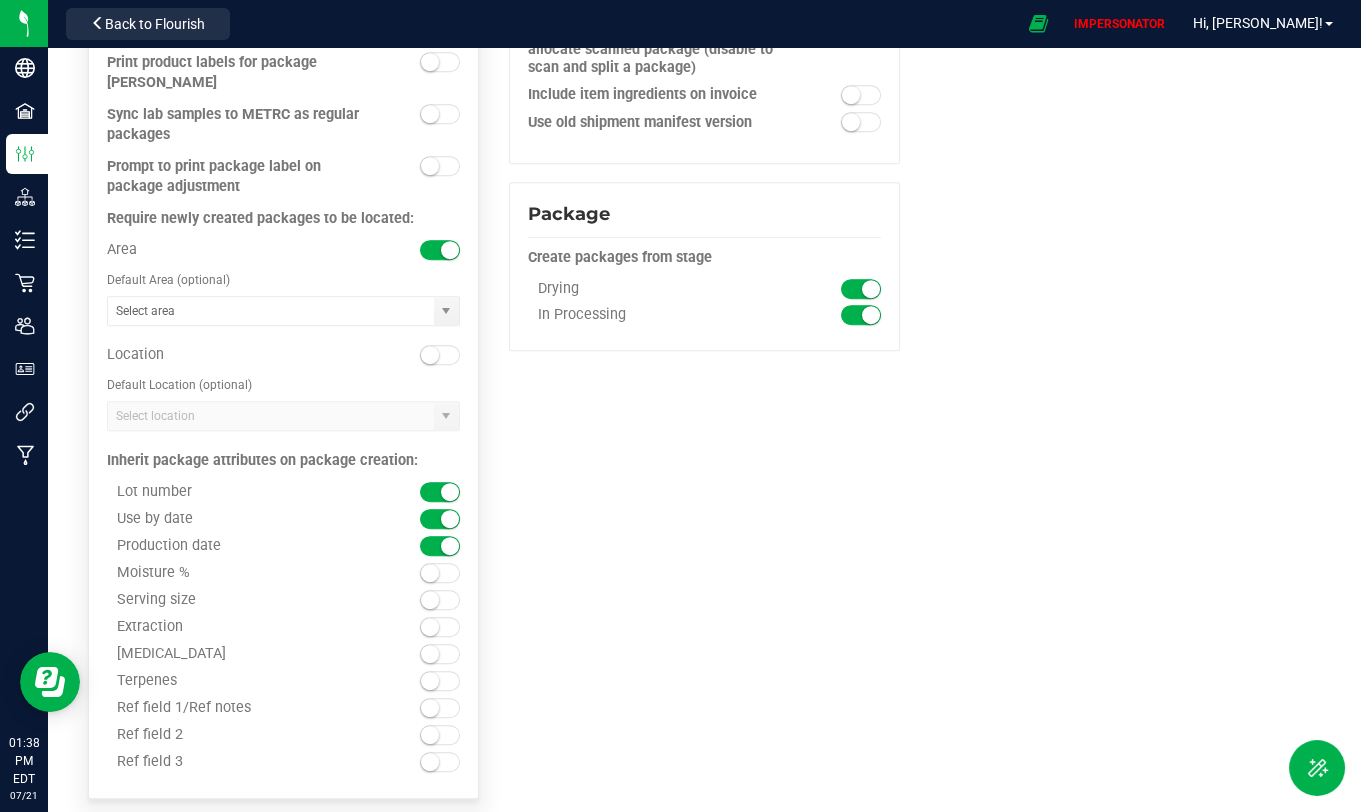 click at bounding box center [440, 654] 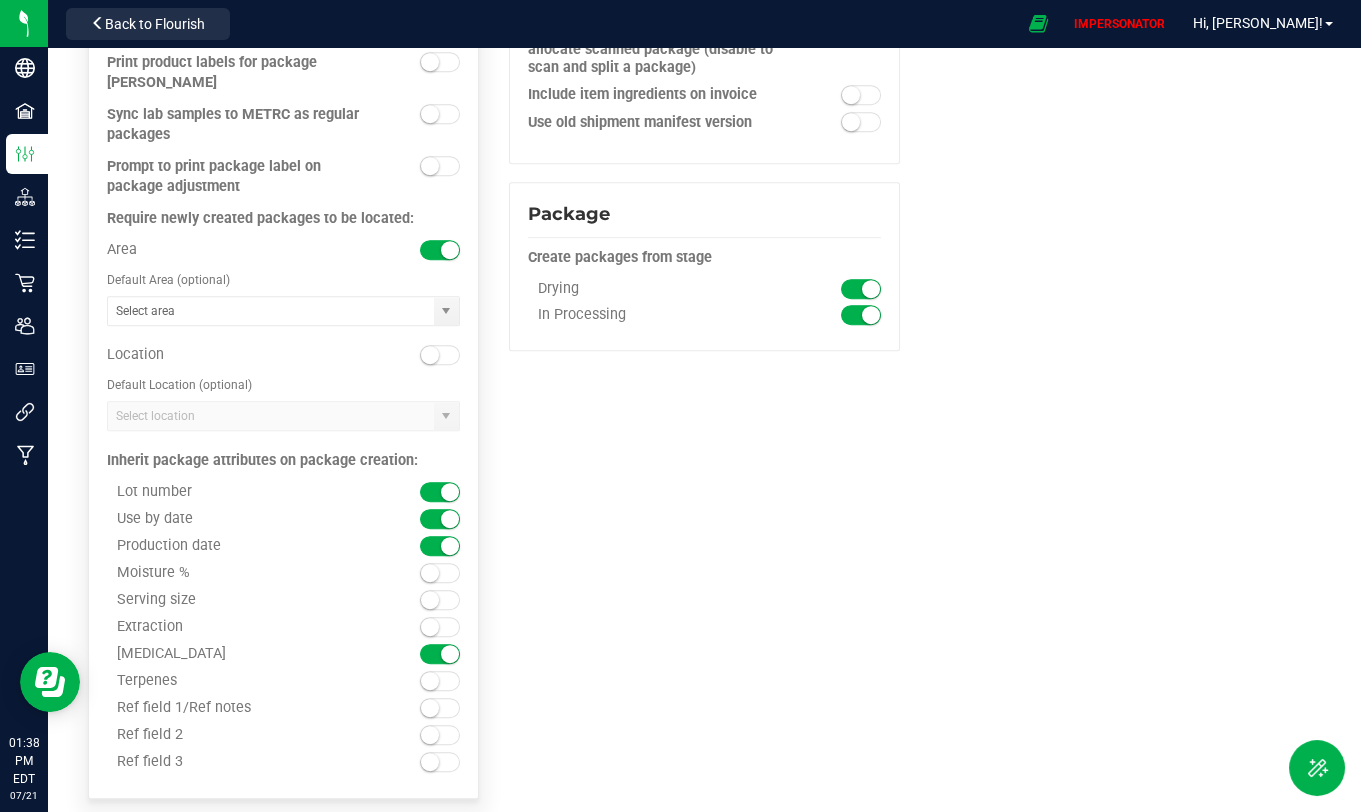 click at bounding box center (440, 681) 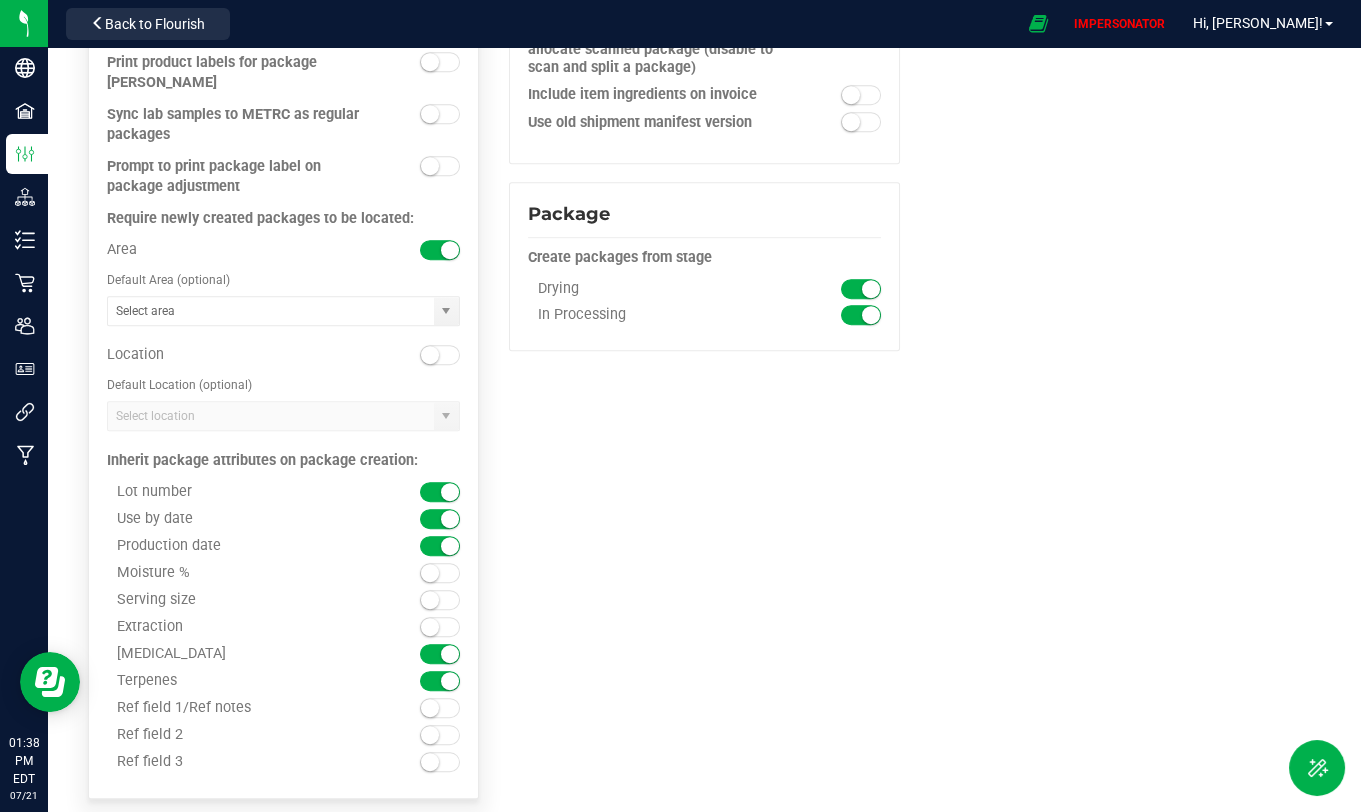 click at bounding box center (430, 708) 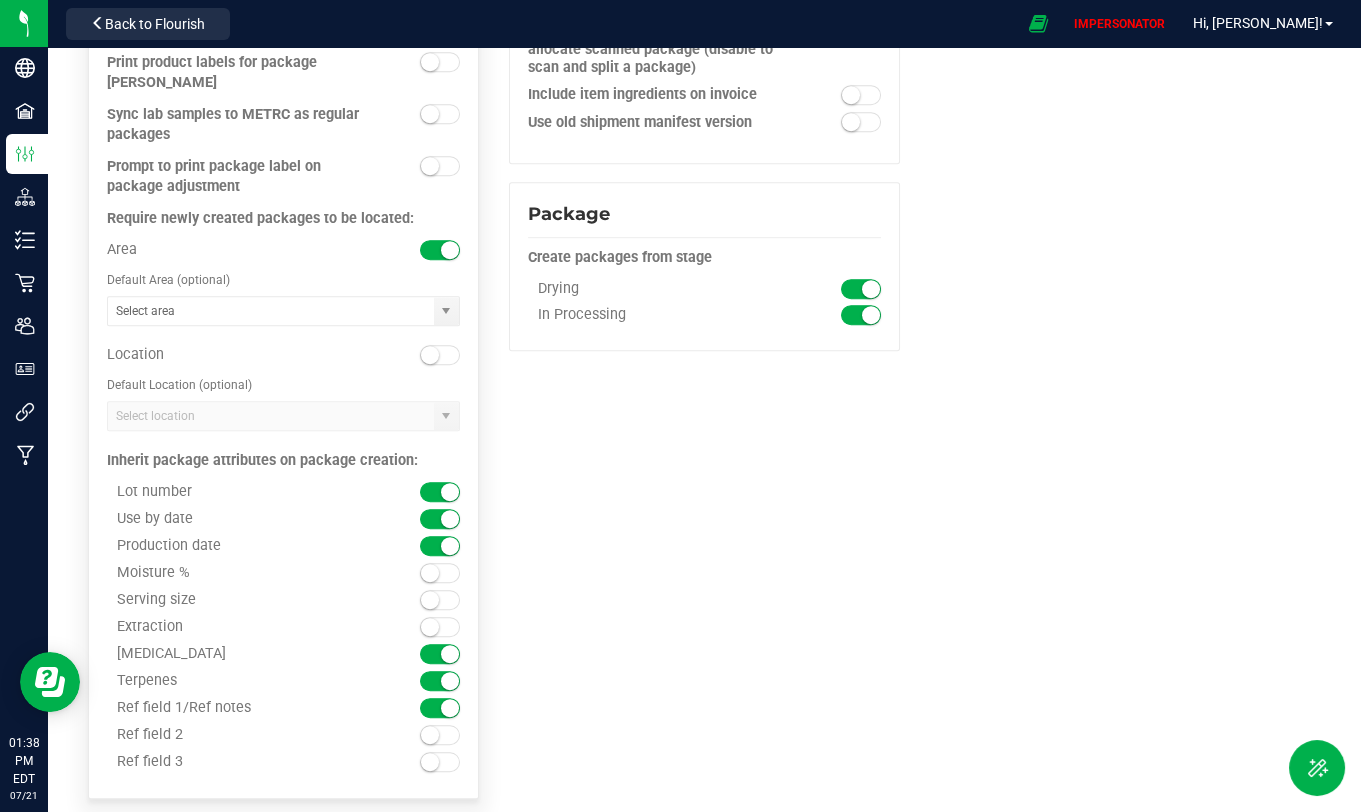 click at bounding box center (430, 735) 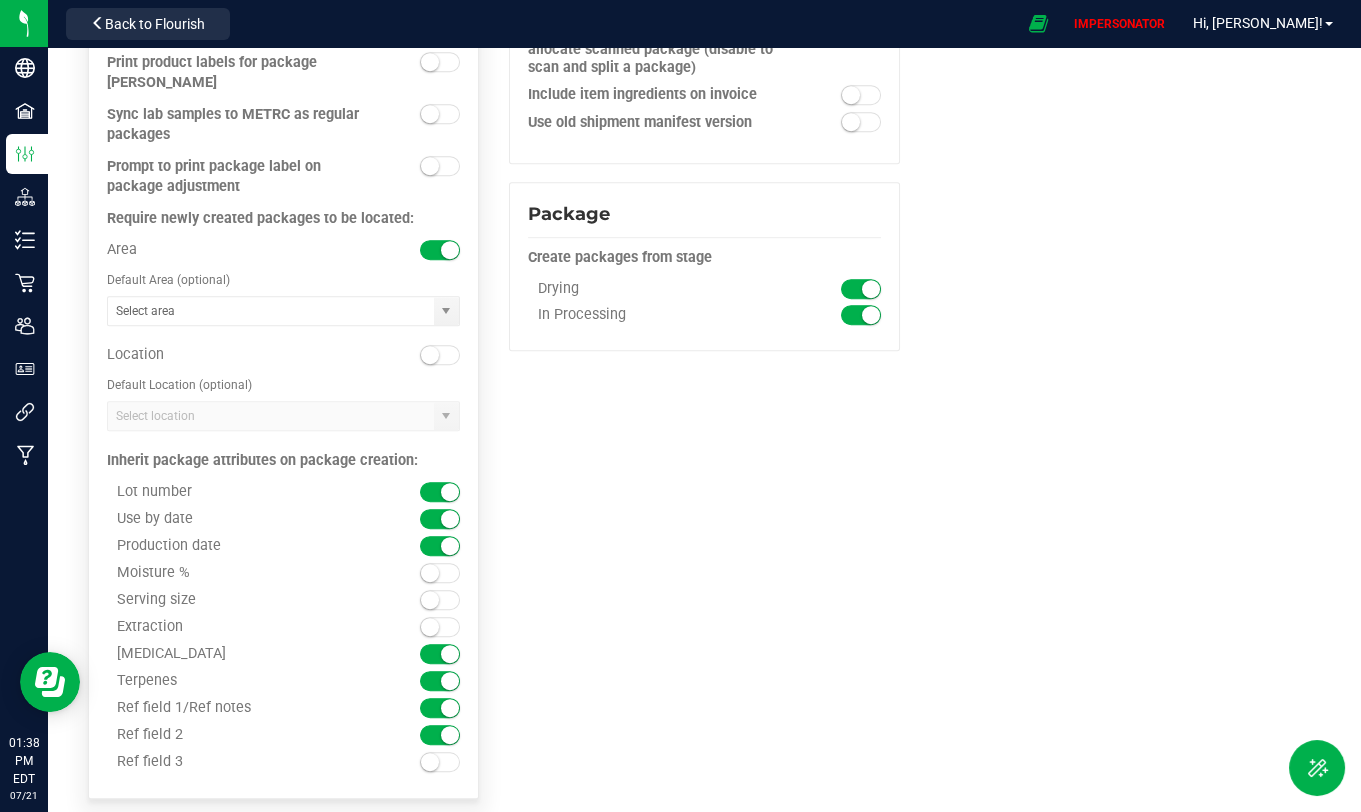click at bounding box center (430, 762) 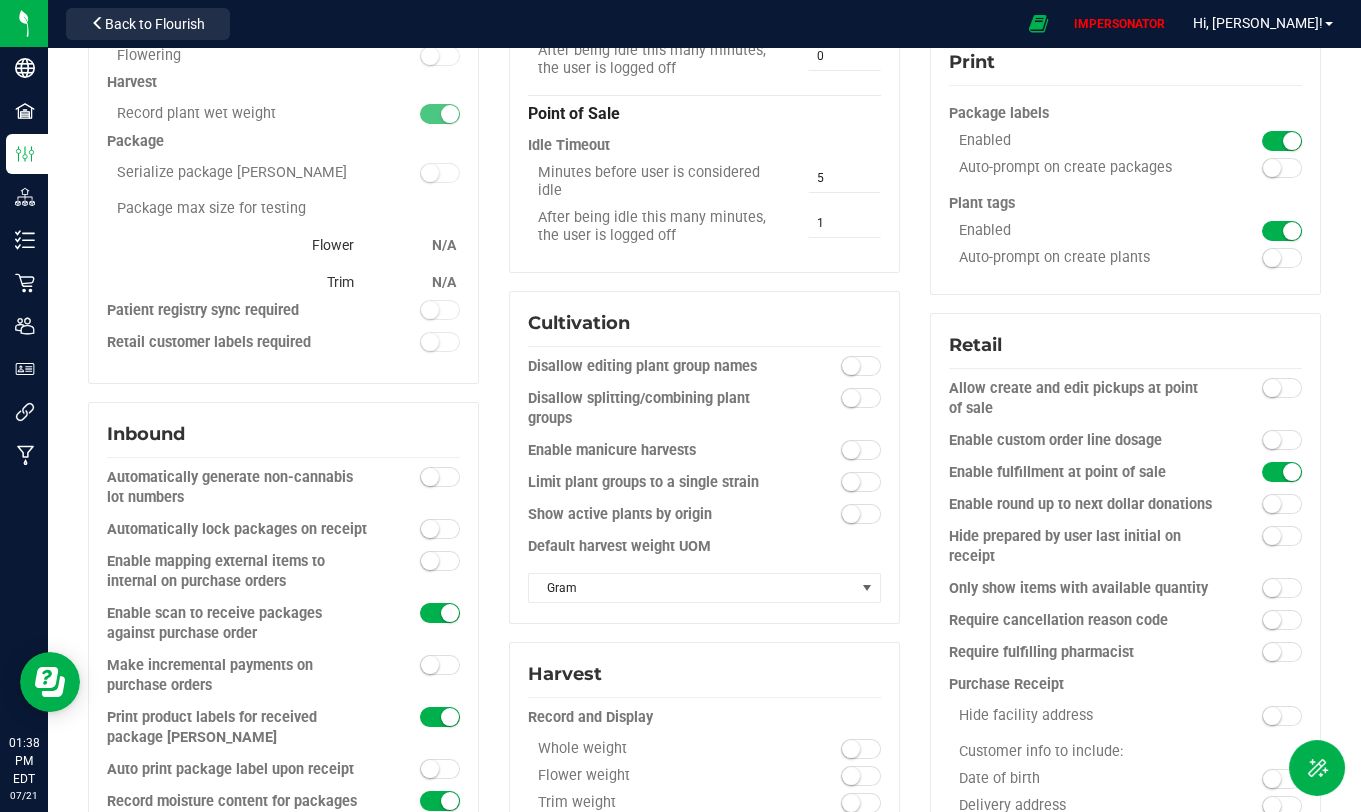 scroll, scrollTop: 0, scrollLeft: 0, axis: both 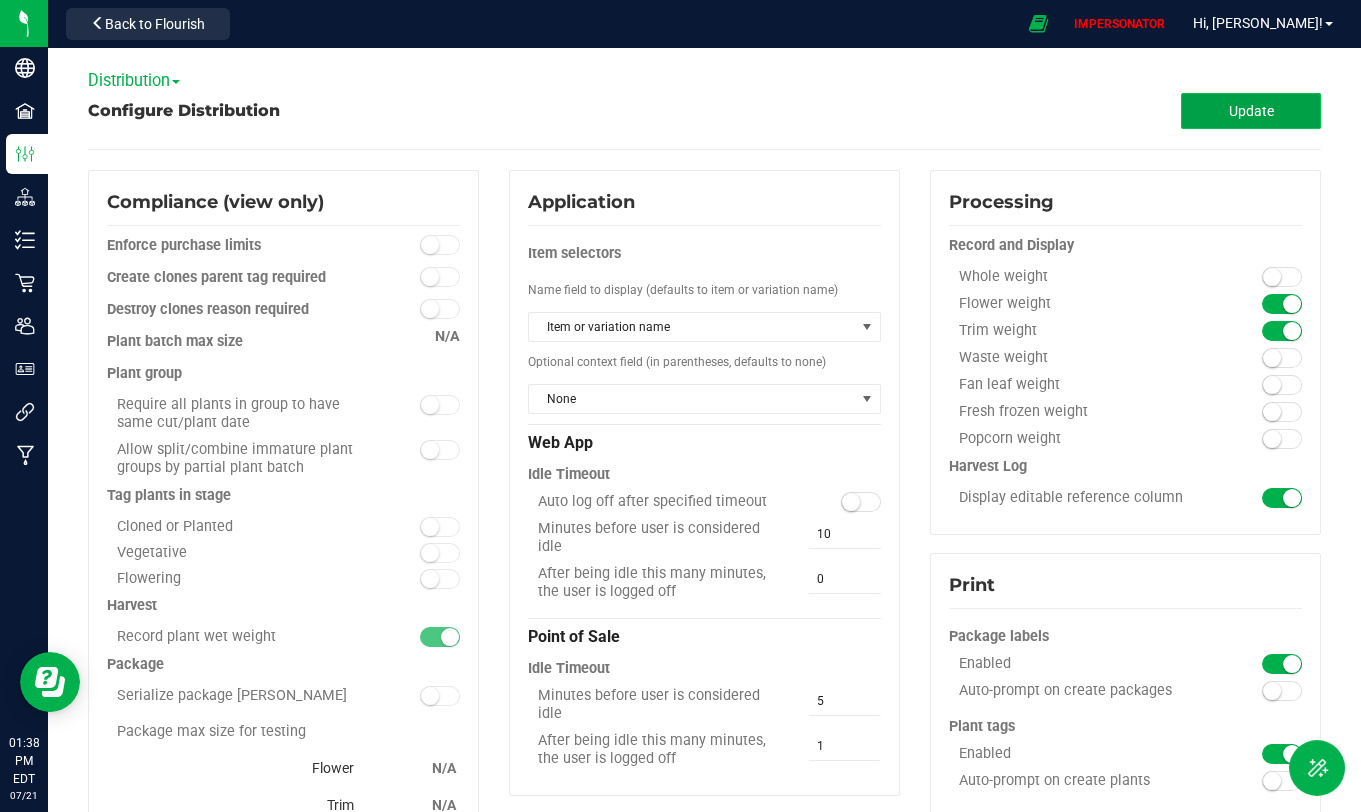 click on "Update" at bounding box center (1251, 111) 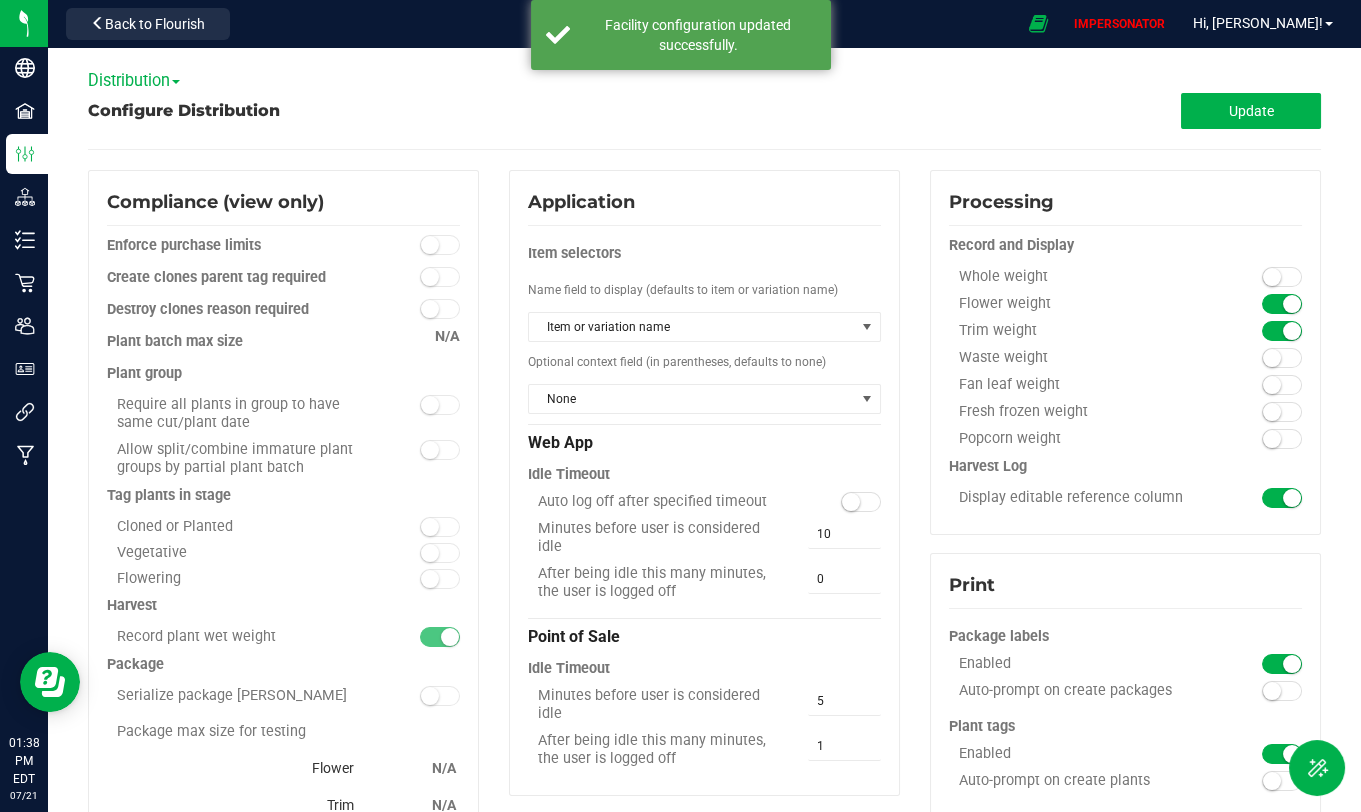 click on "Distribution" at bounding box center (134, 80) 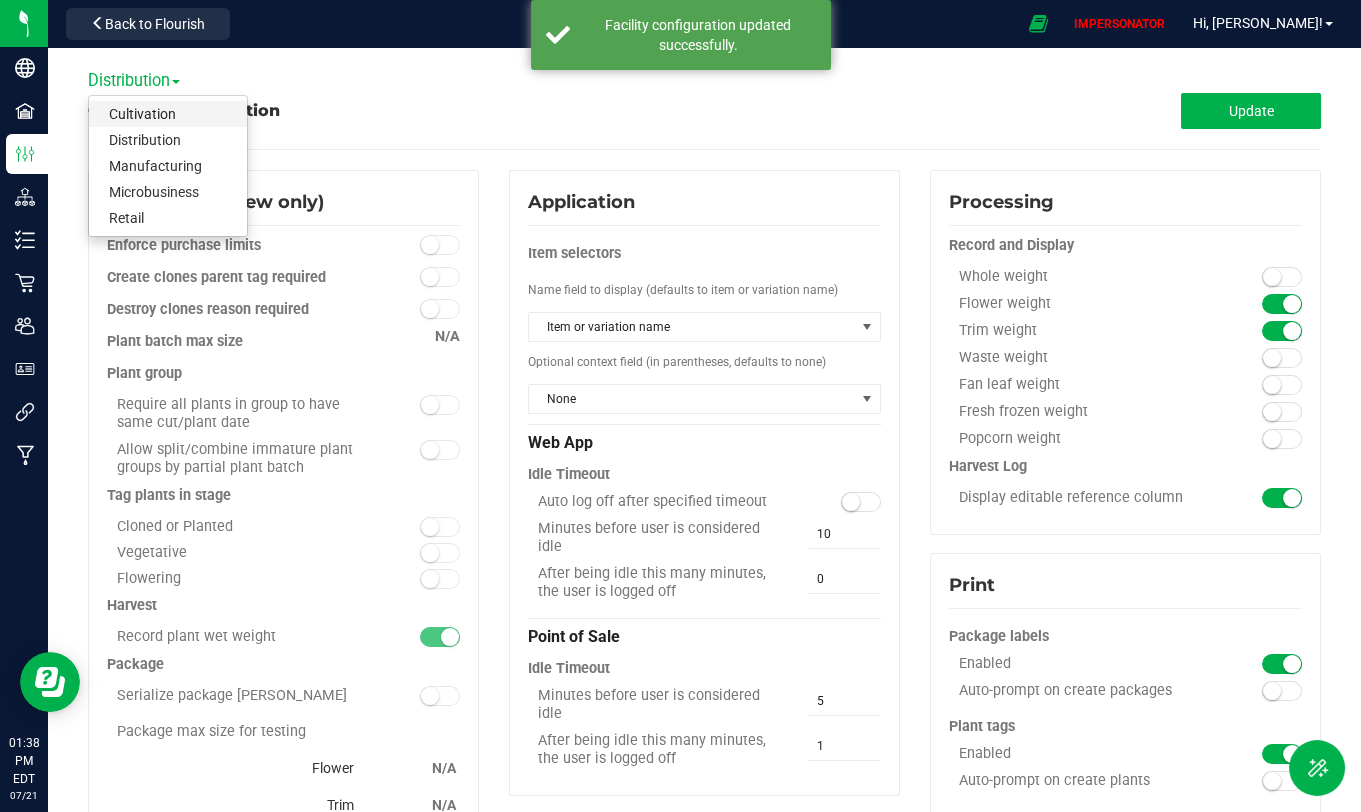 click on "Cultivation" at bounding box center (168, 114) 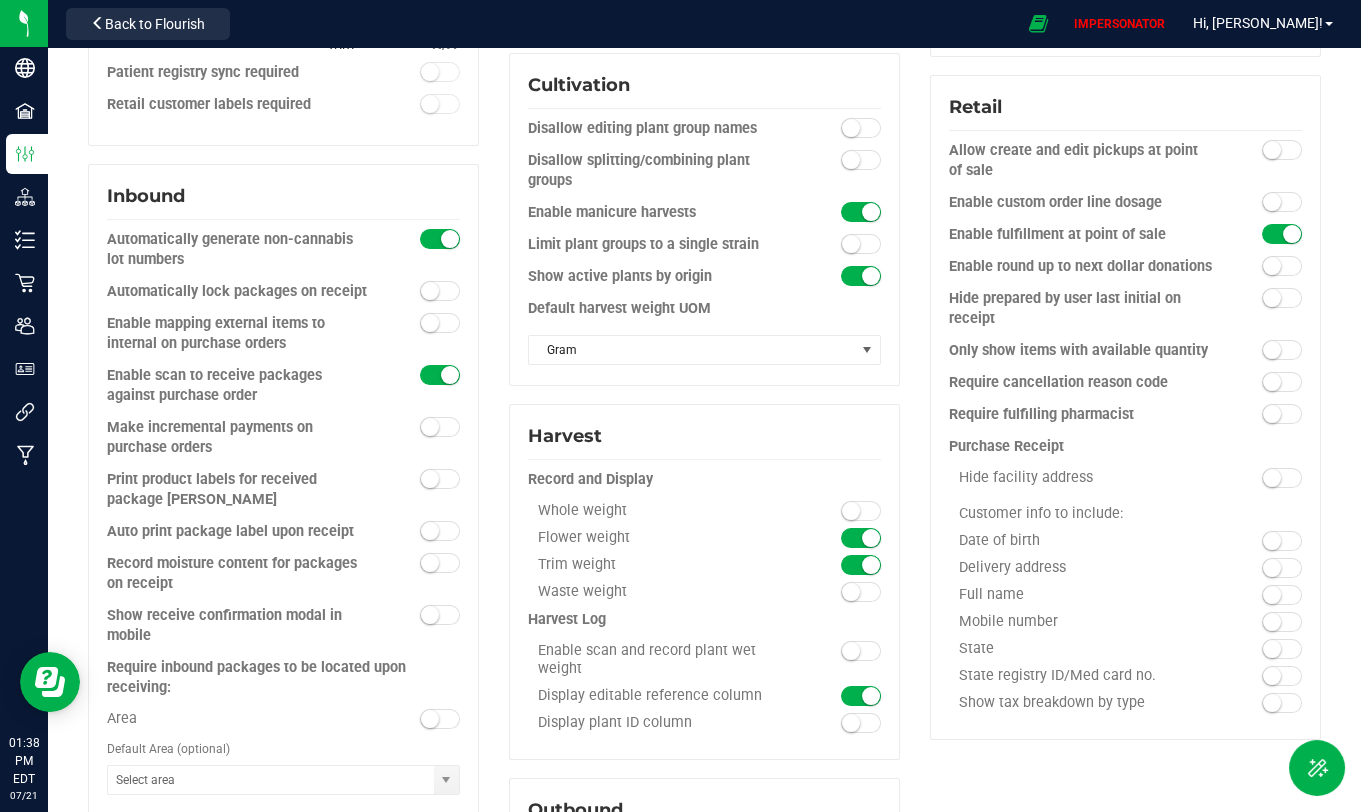 scroll, scrollTop: 758, scrollLeft: 0, axis: vertical 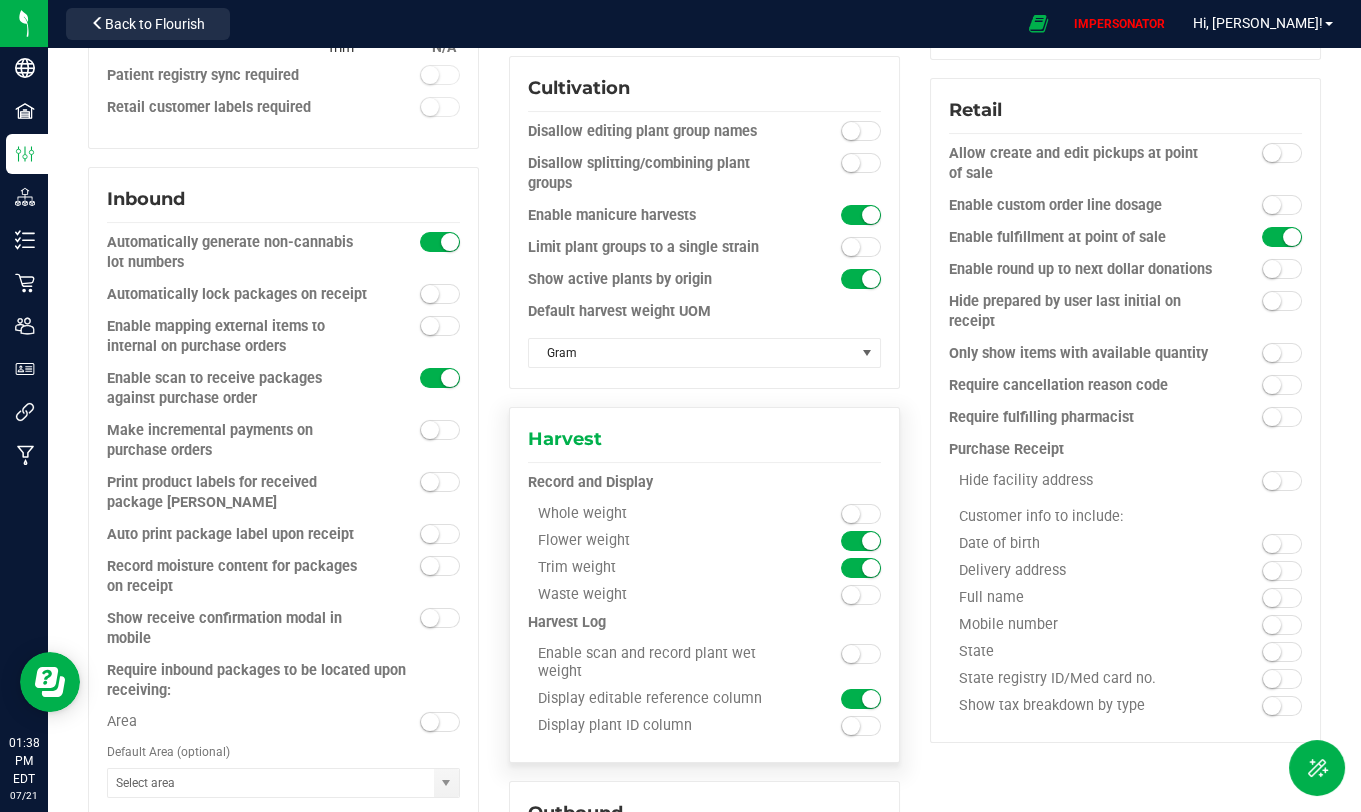 drag, startPoint x: 525, startPoint y: 537, endPoint x: 646, endPoint y: 538, distance: 121.004135 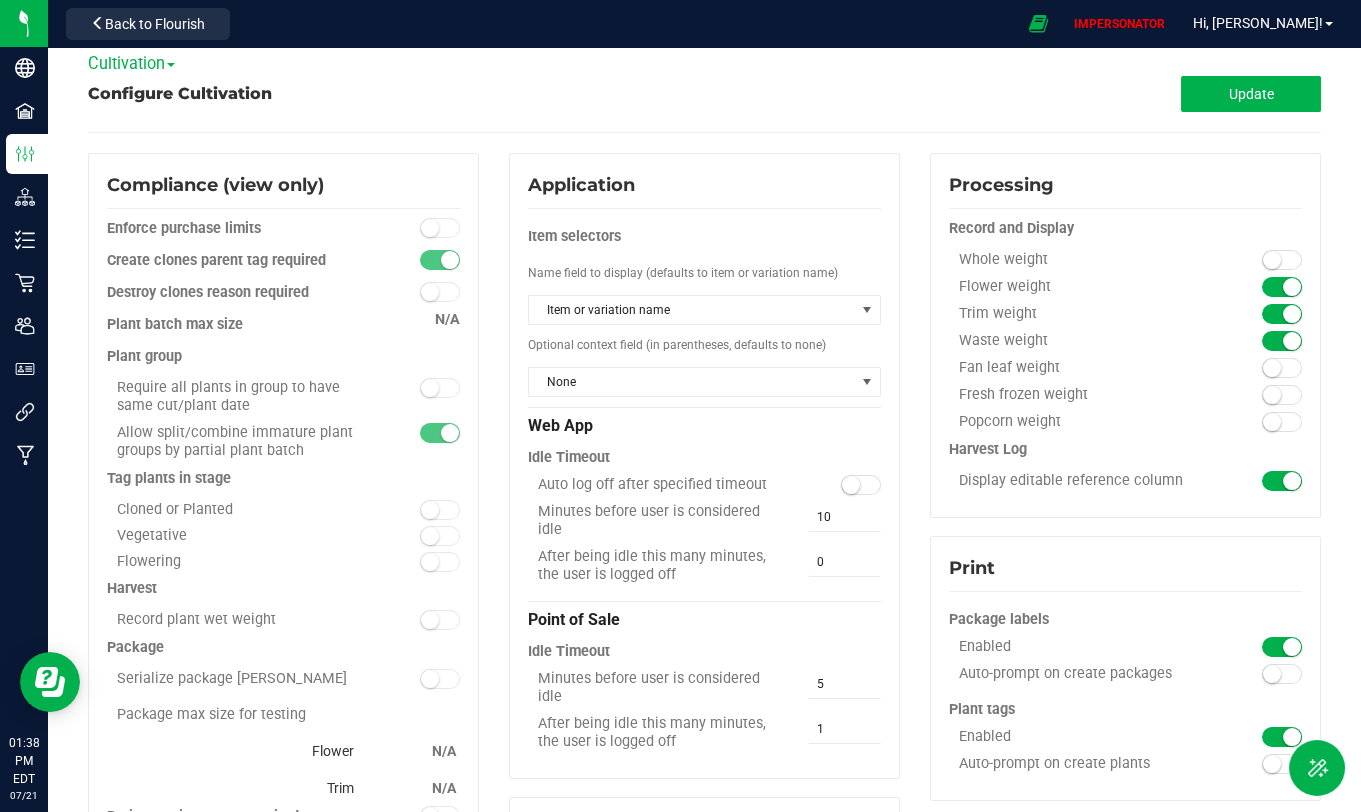 scroll, scrollTop: 0, scrollLeft: 0, axis: both 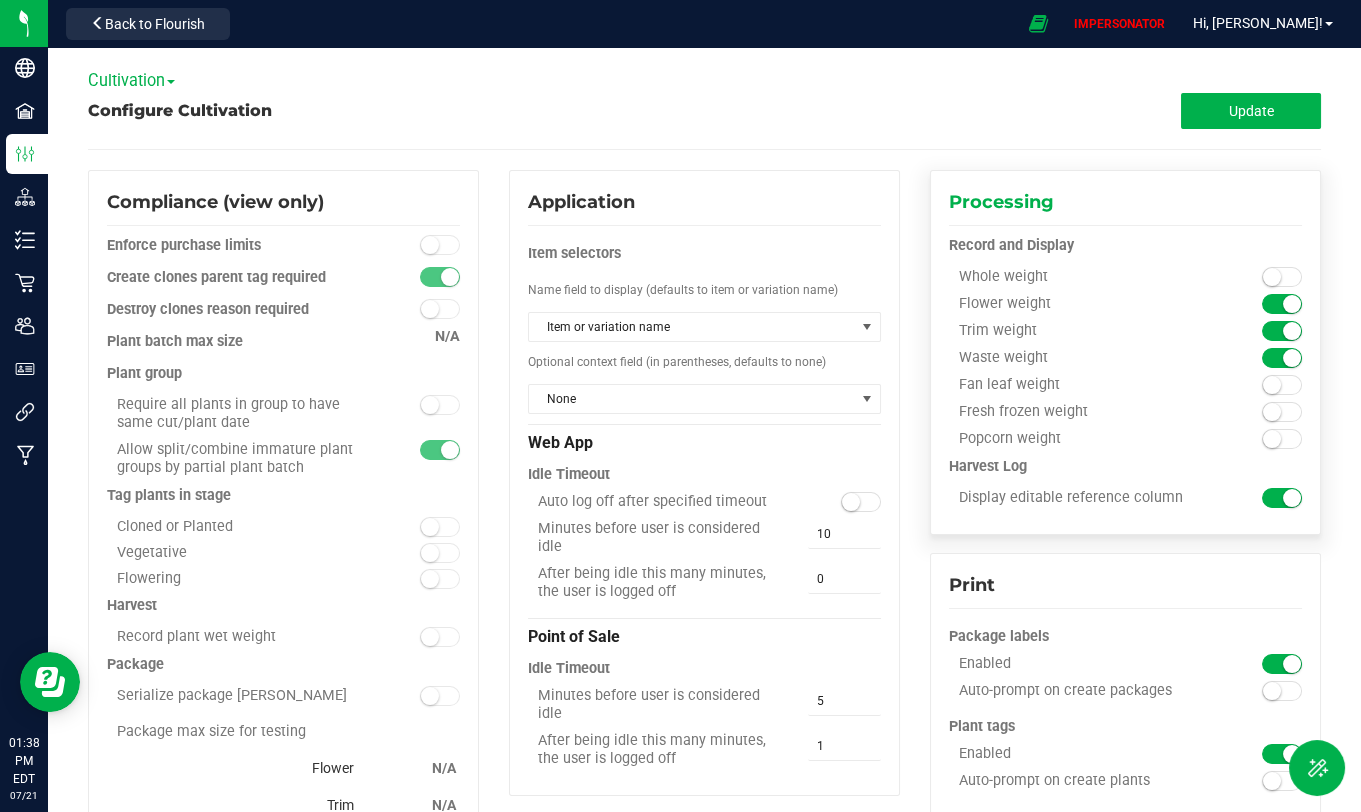drag, startPoint x: 950, startPoint y: 303, endPoint x: 1042, endPoint y: 303, distance: 92 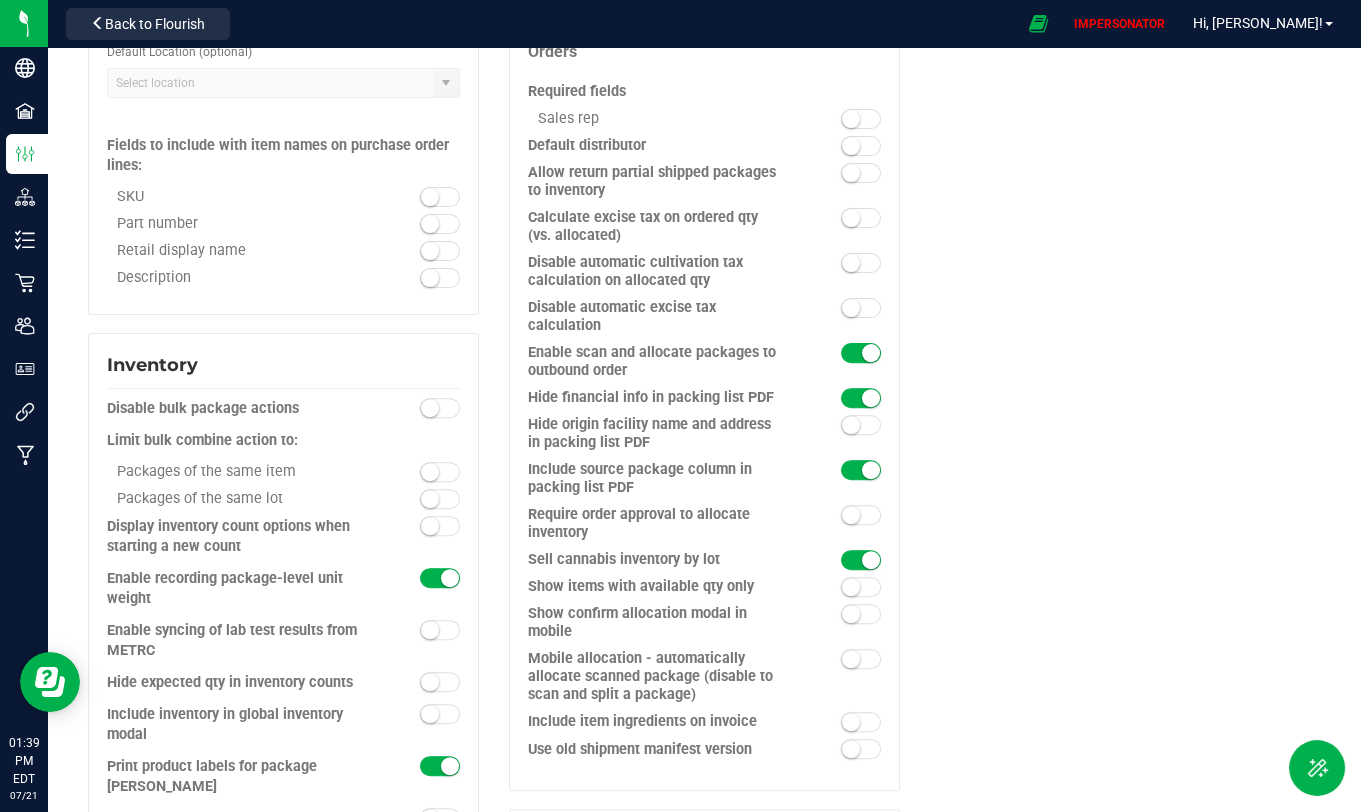 scroll, scrollTop: 1549, scrollLeft: 0, axis: vertical 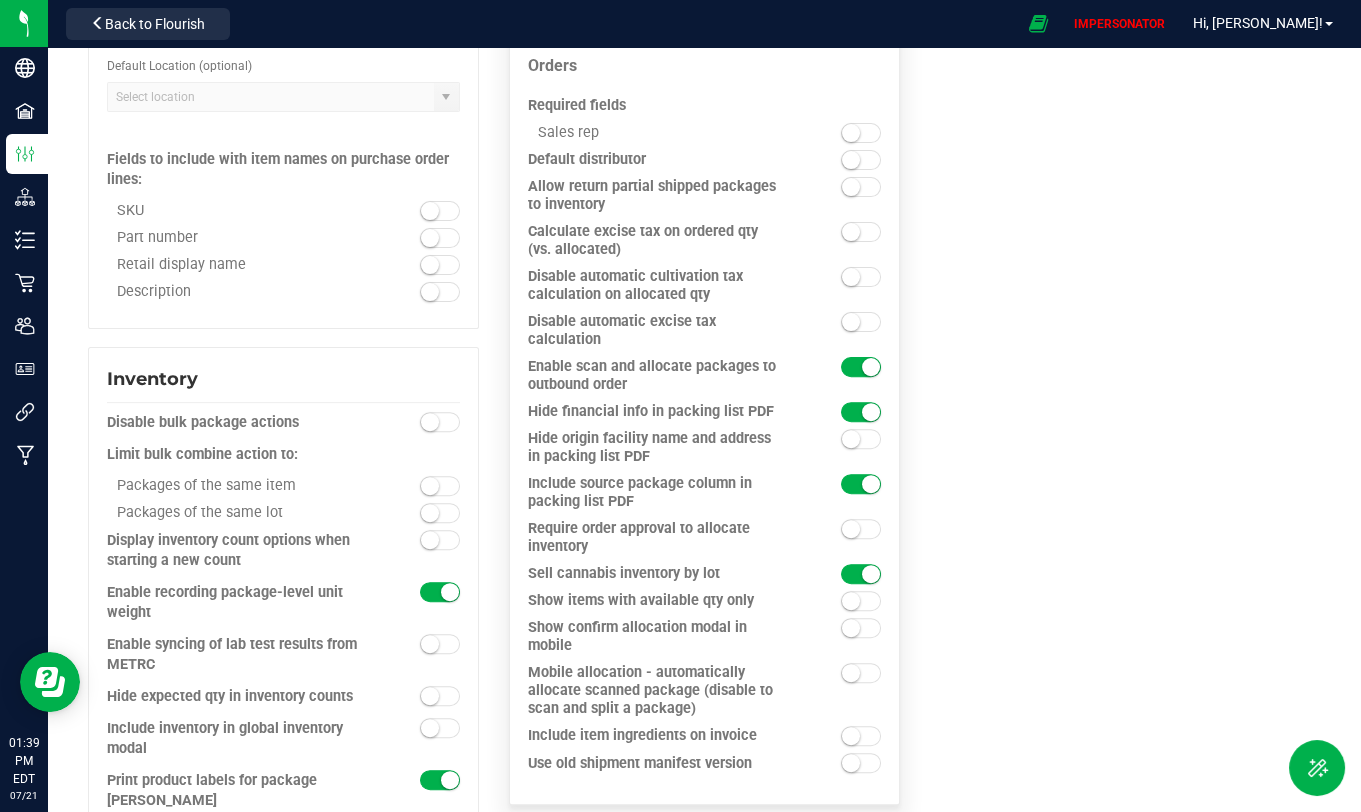 drag, startPoint x: 535, startPoint y: 127, endPoint x: 646, endPoint y: 127, distance: 111 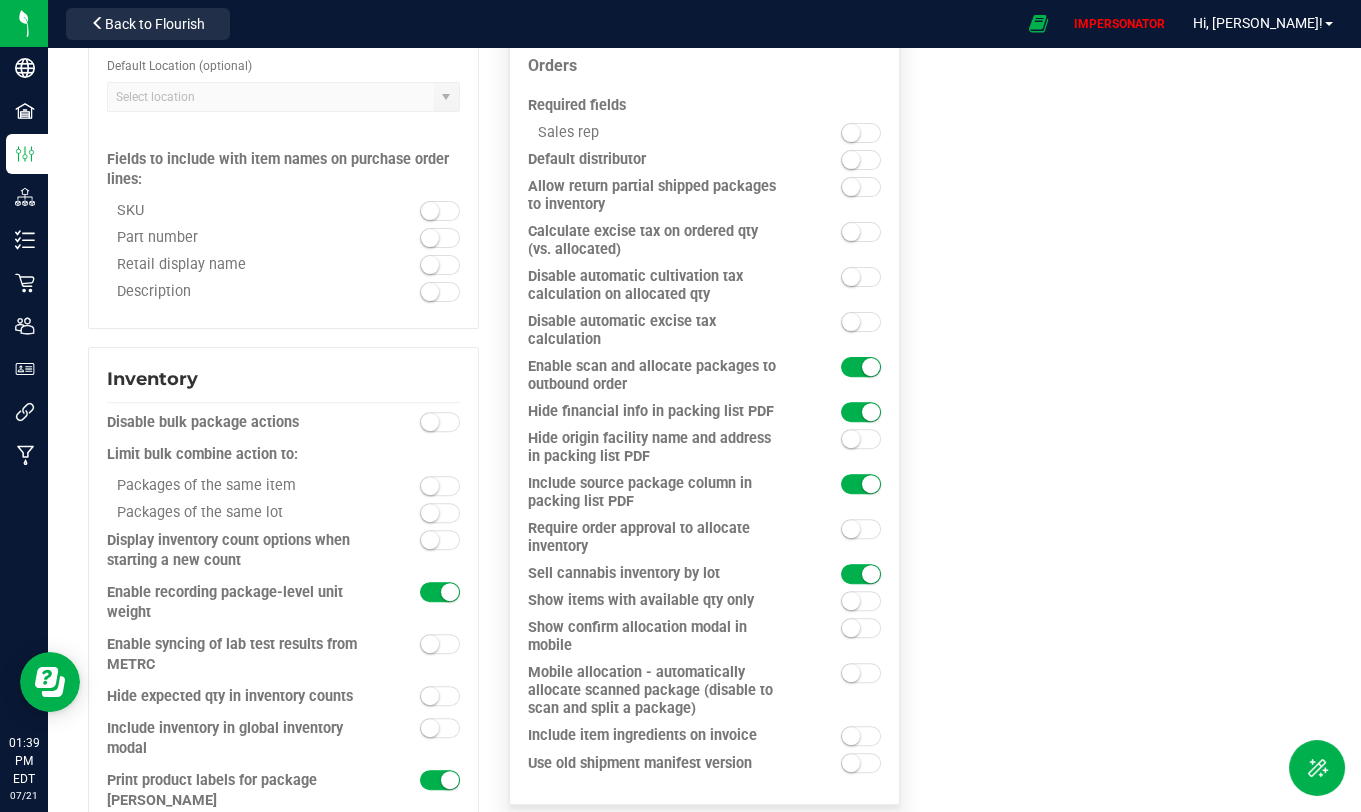 click on "Sales rep" at bounding box center (660, 133) 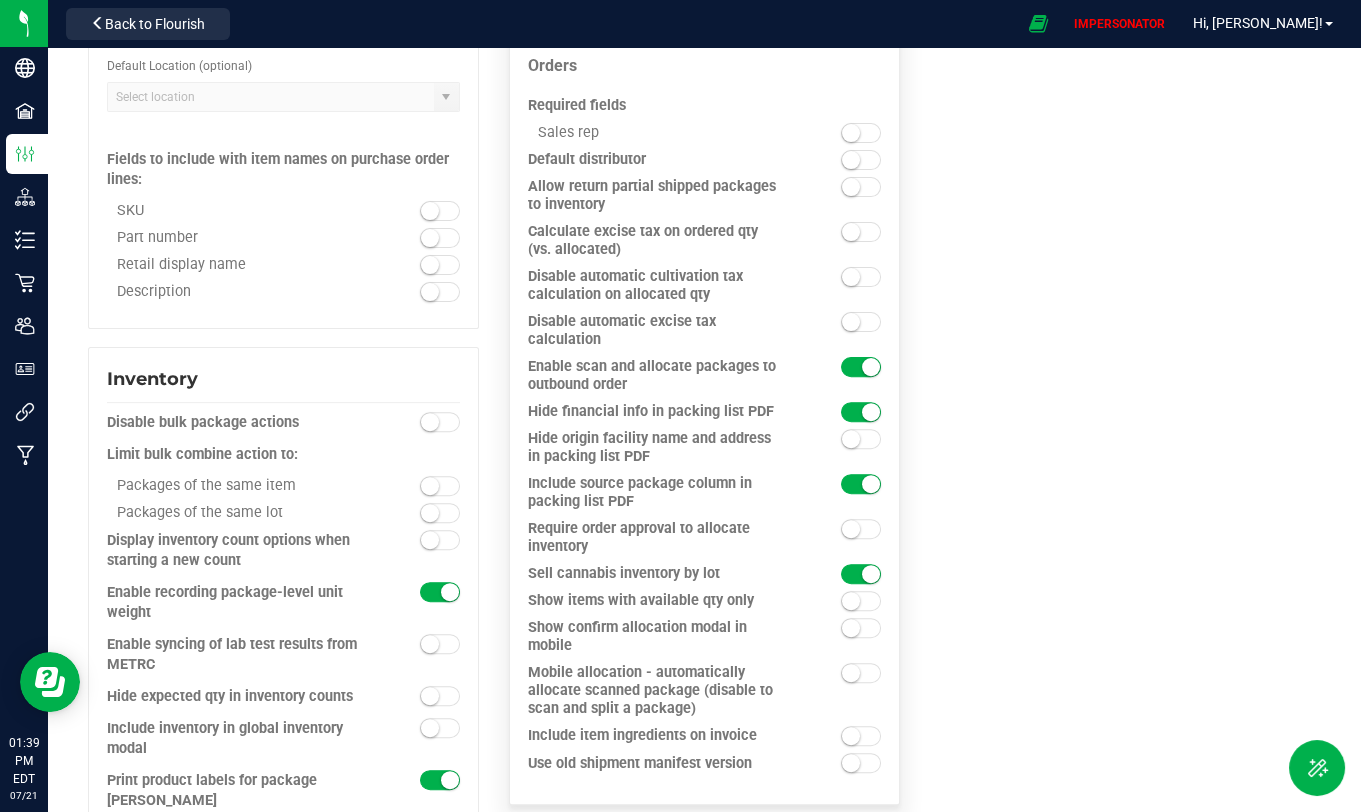 click on "Sales rep" at bounding box center (660, 133) 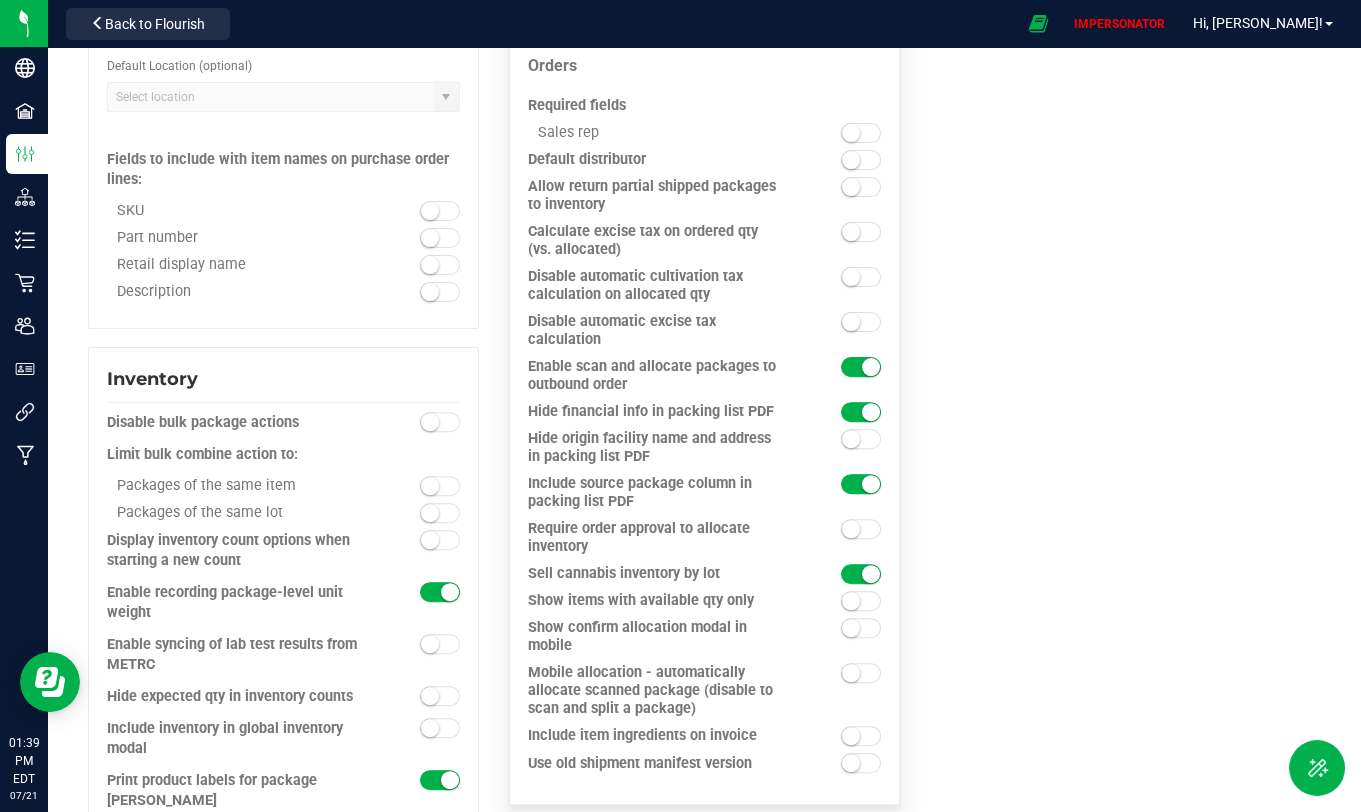 click on "Default distributor" at bounding box center (660, 160) 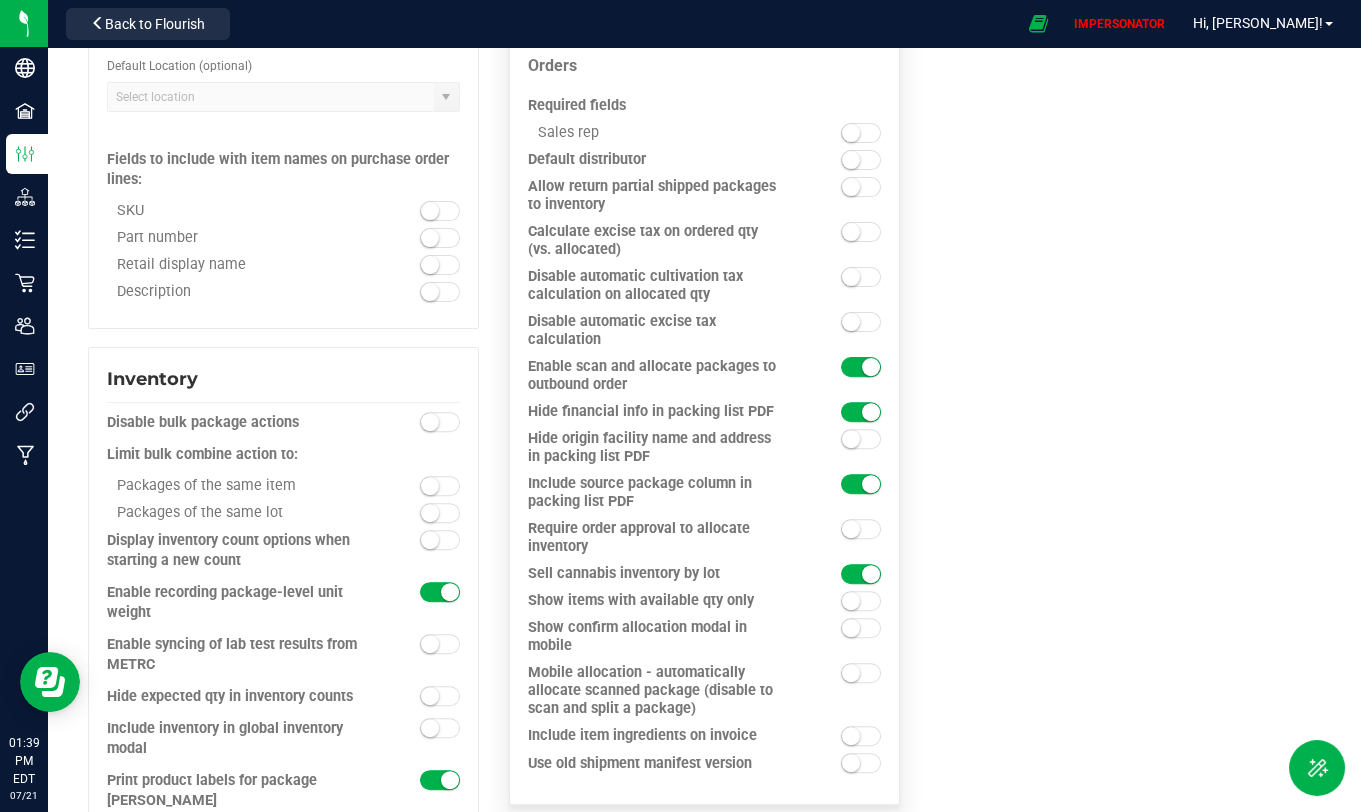 click at bounding box center (861, 160) 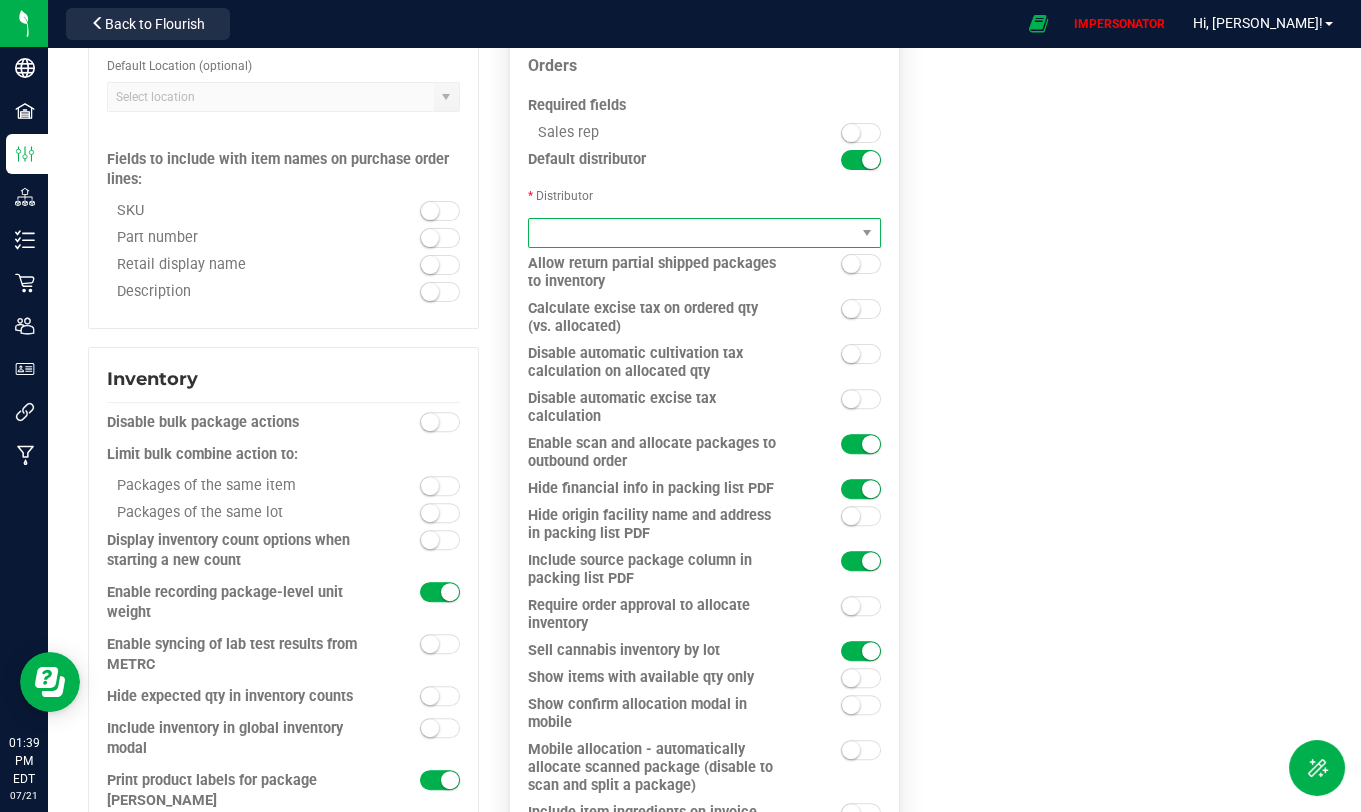 click at bounding box center (692, 233) 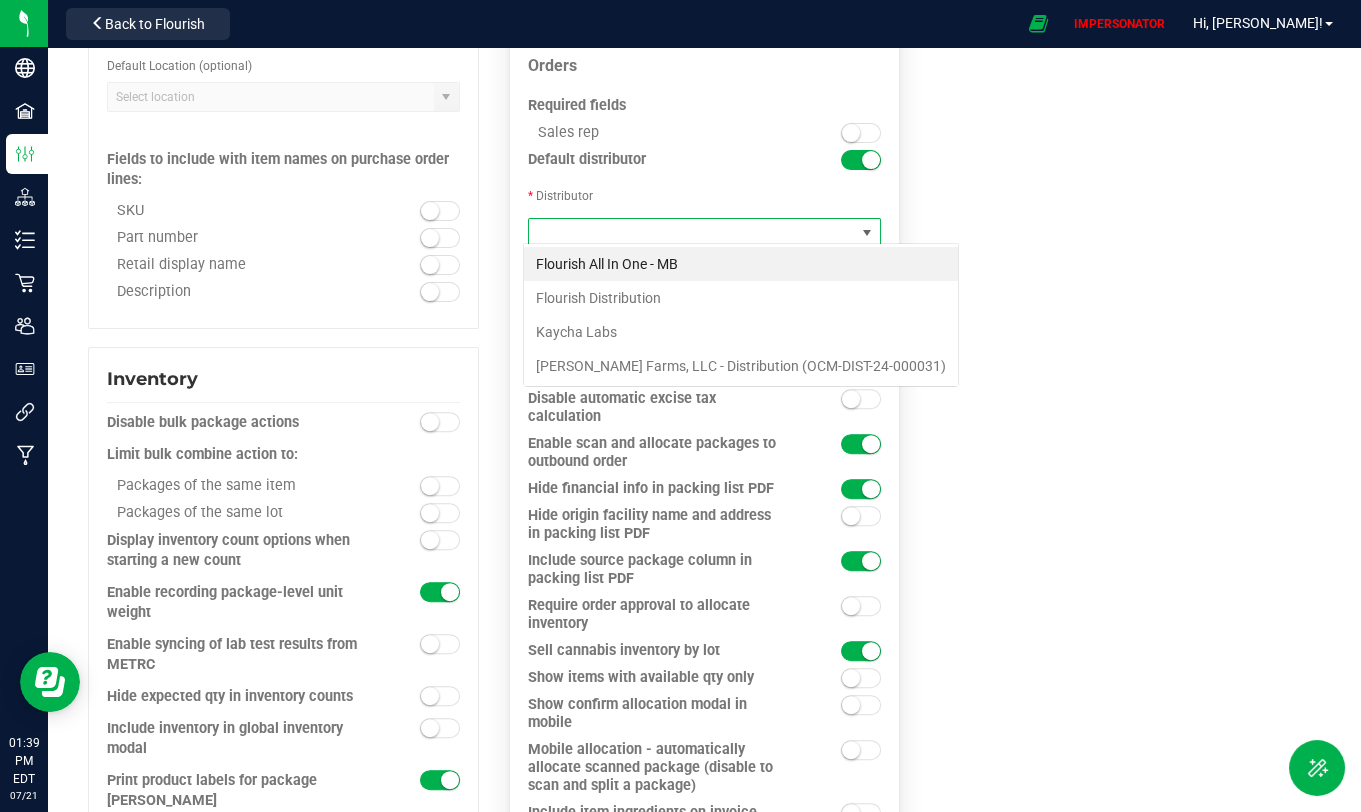 scroll, scrollTop: 99970, scrollLeft: 99650, axis: both 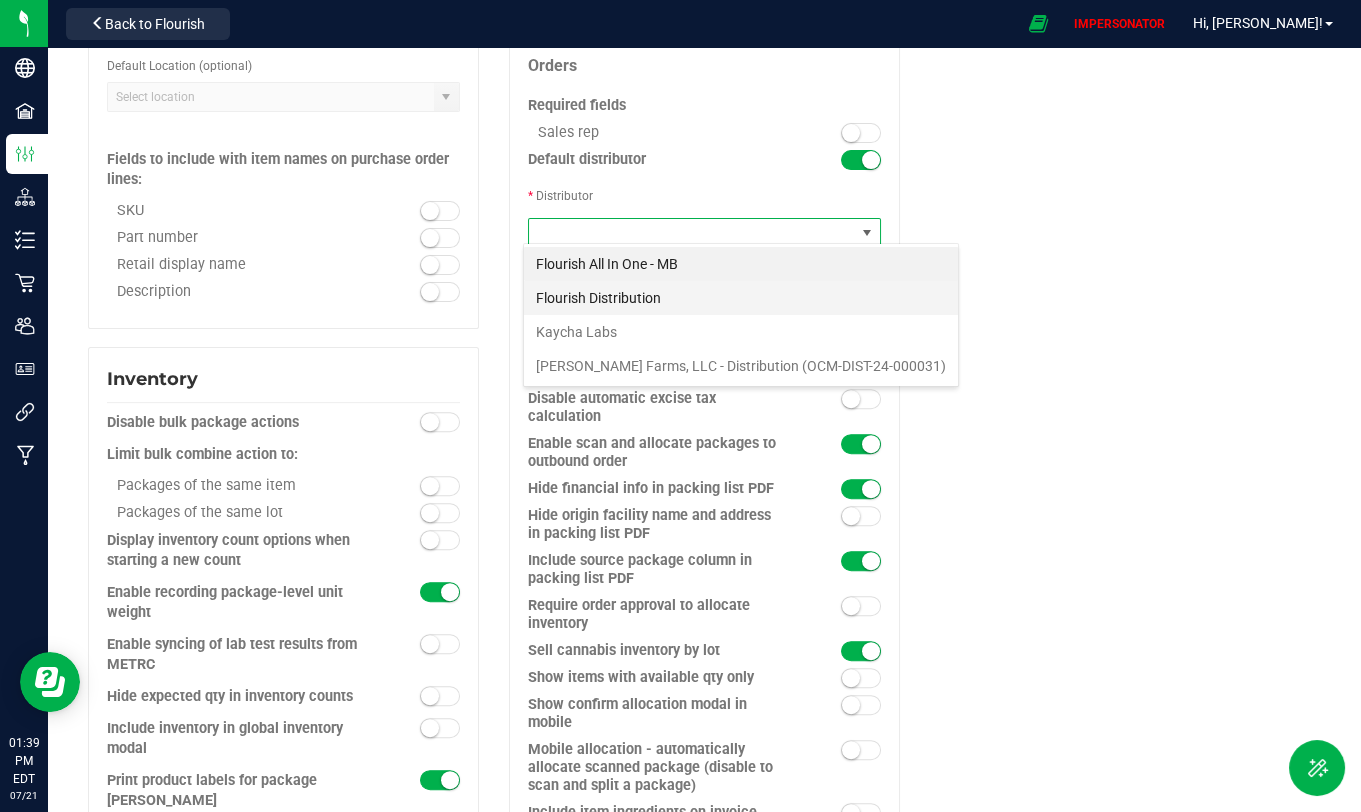 click on "Flourish Distribution" at bounding box center (741, 298) 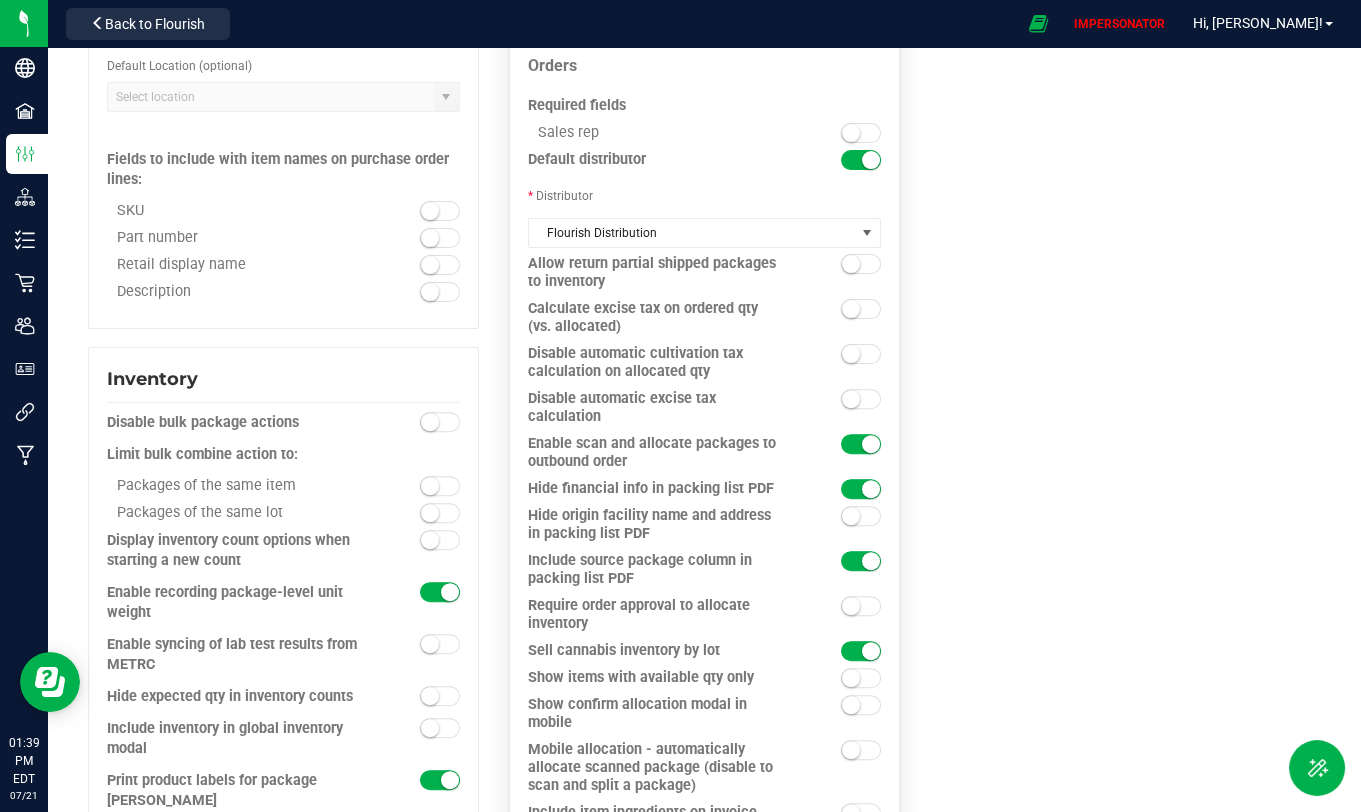 click on "Default distributor" at bounding box center [704, 164] 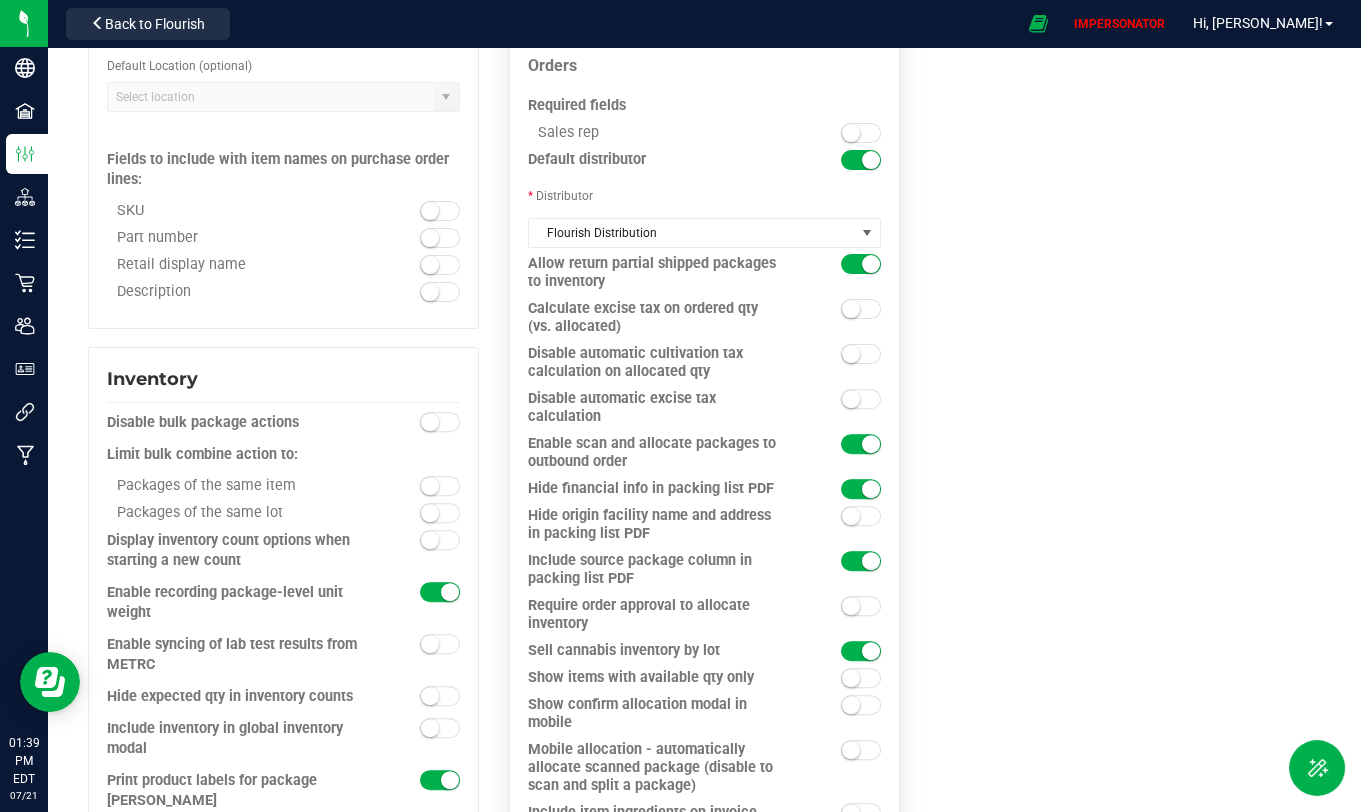 drag, startPoint x: 541, startPoint y: 452, endPoint x: 648, endPoint y: 458, distance: 107.16809 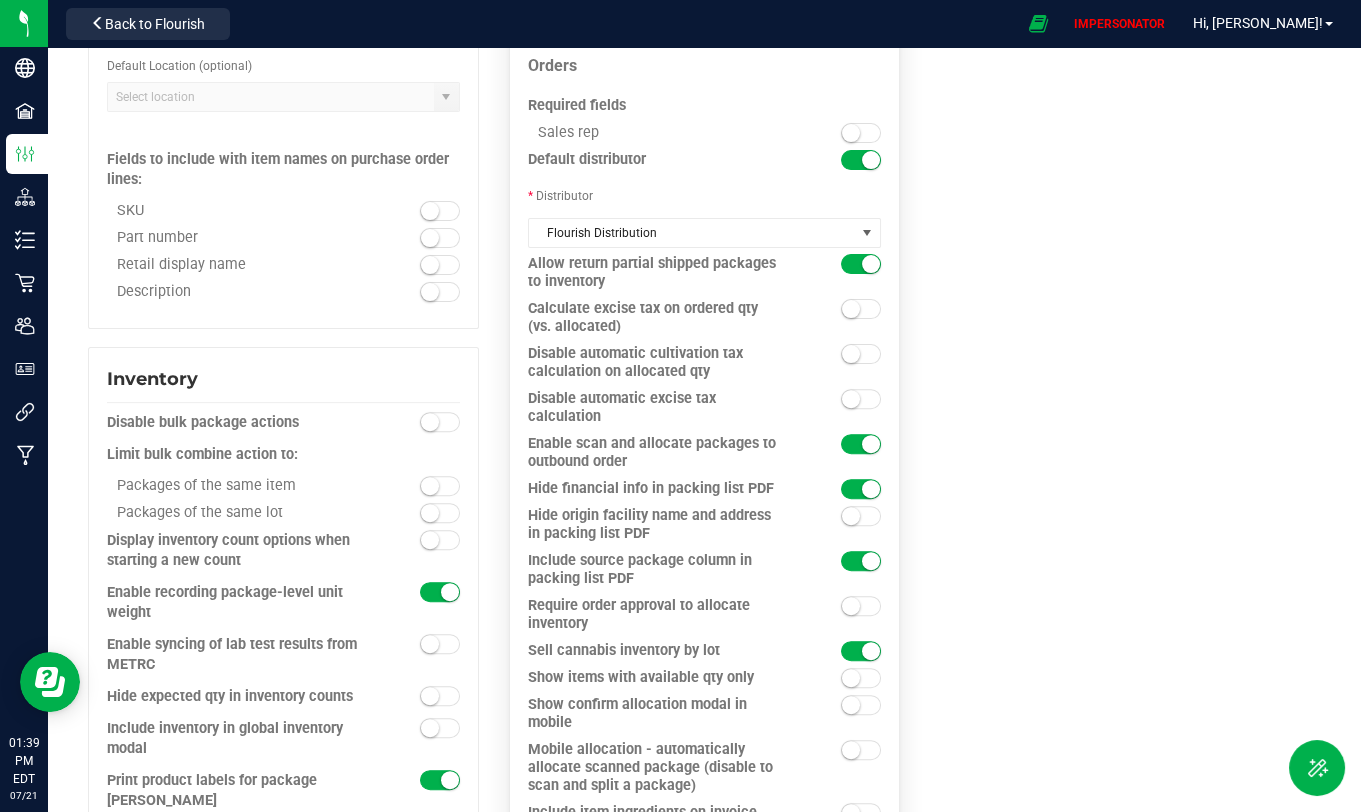 click on "Enable scan and allocate packages to outbound order" at bounding box center (660, 453) 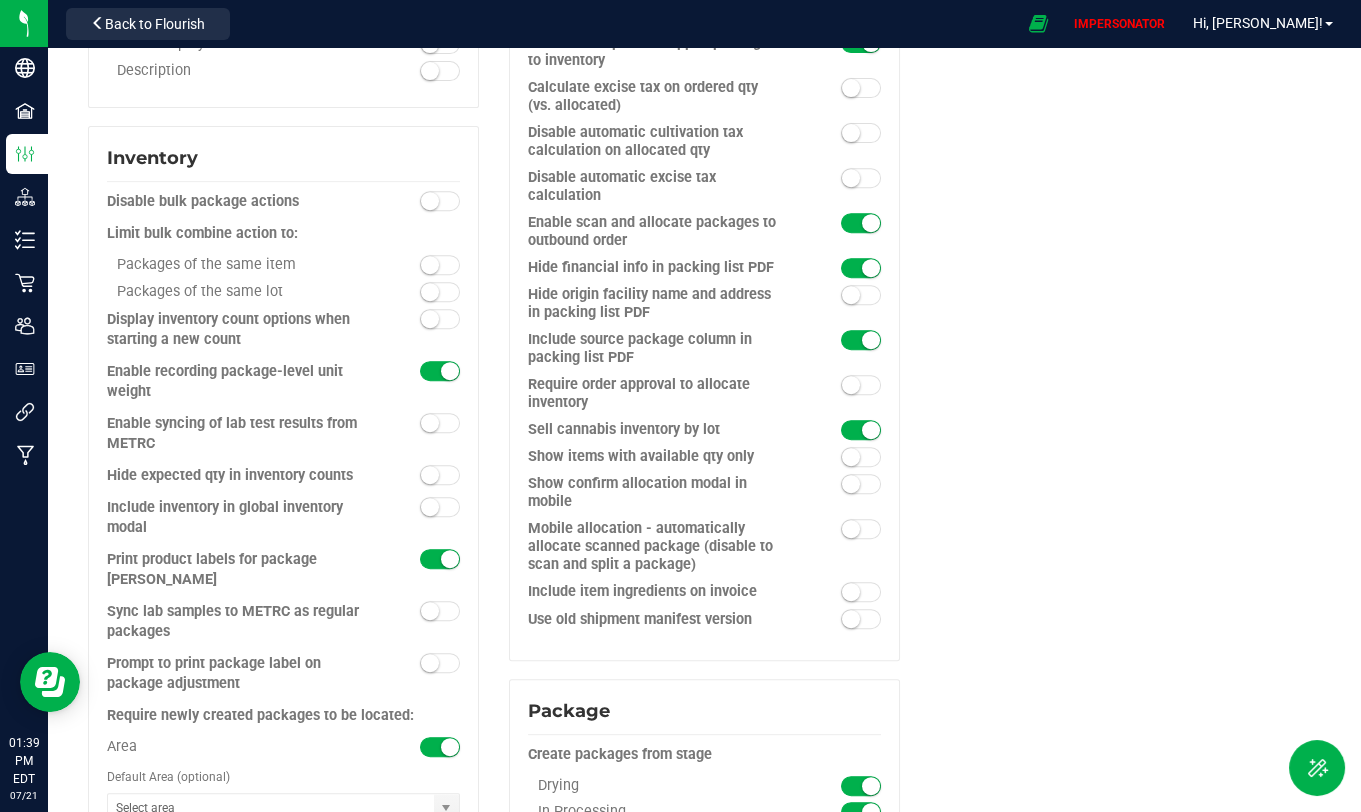 scroll, scrollTop: 1775, scrollLeft: 0, axis: vertical 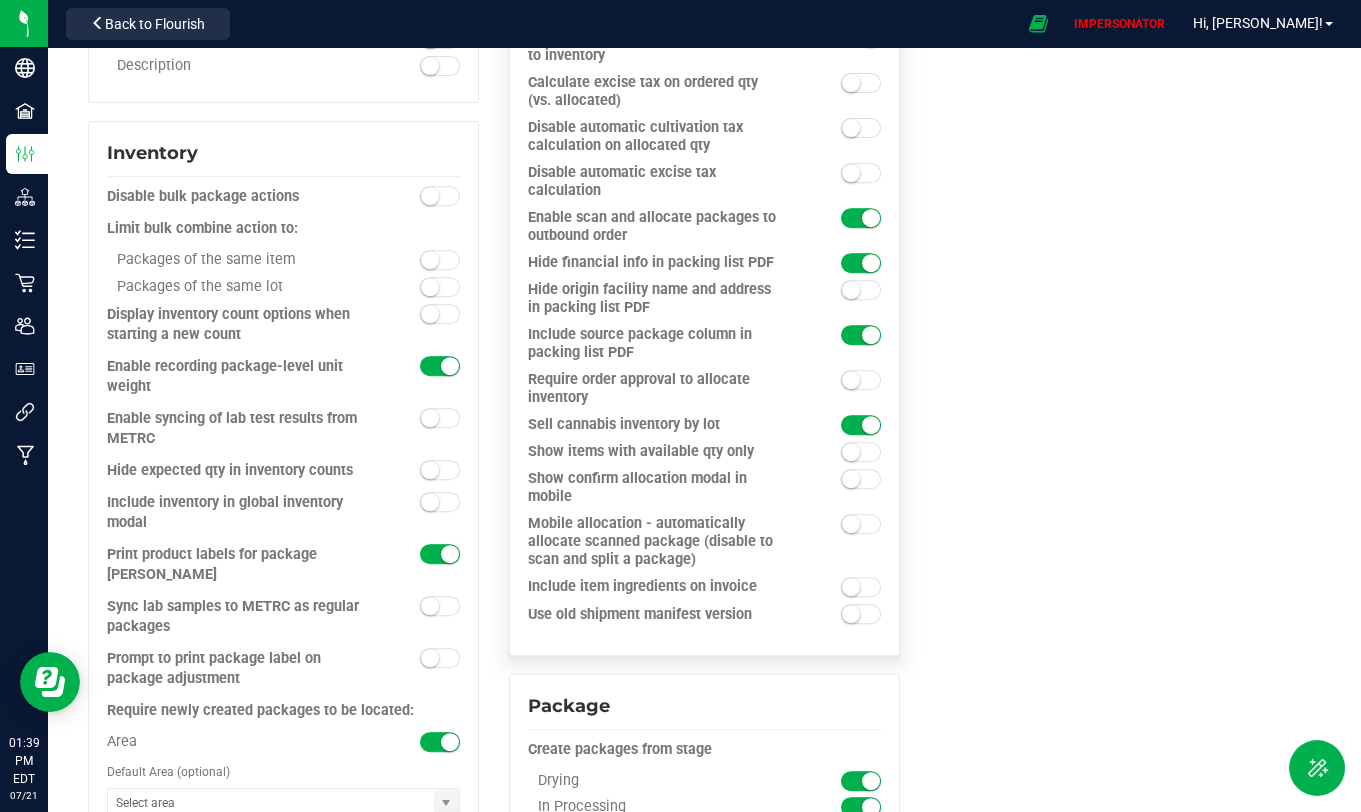 drag, startPoint x: 521, startPoint y: 371, endPoint x: 596, endPoint y: 395, distance: 78.74643 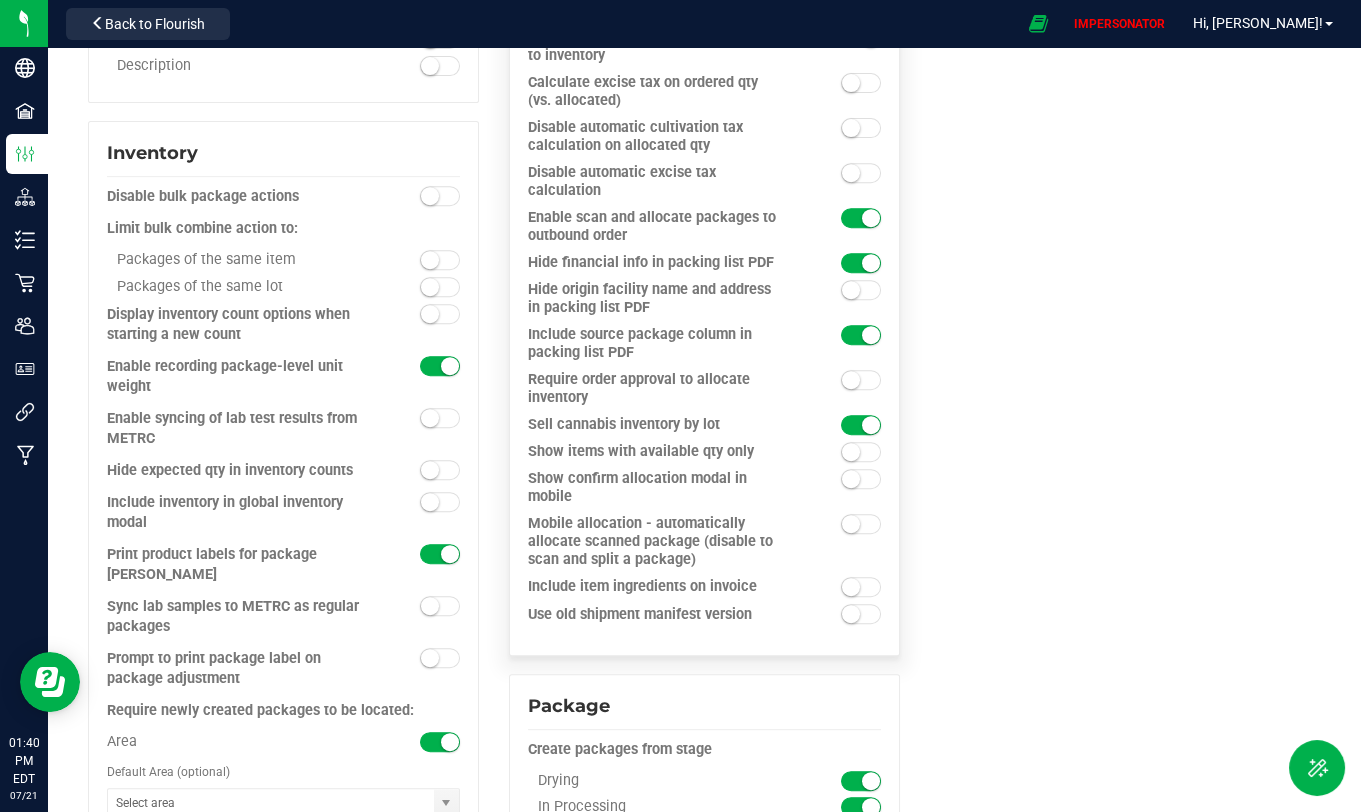 drag, startPoint x: 534, startPoint y: 449, endPoint x: 748, endPoint y: 449, distance: 214 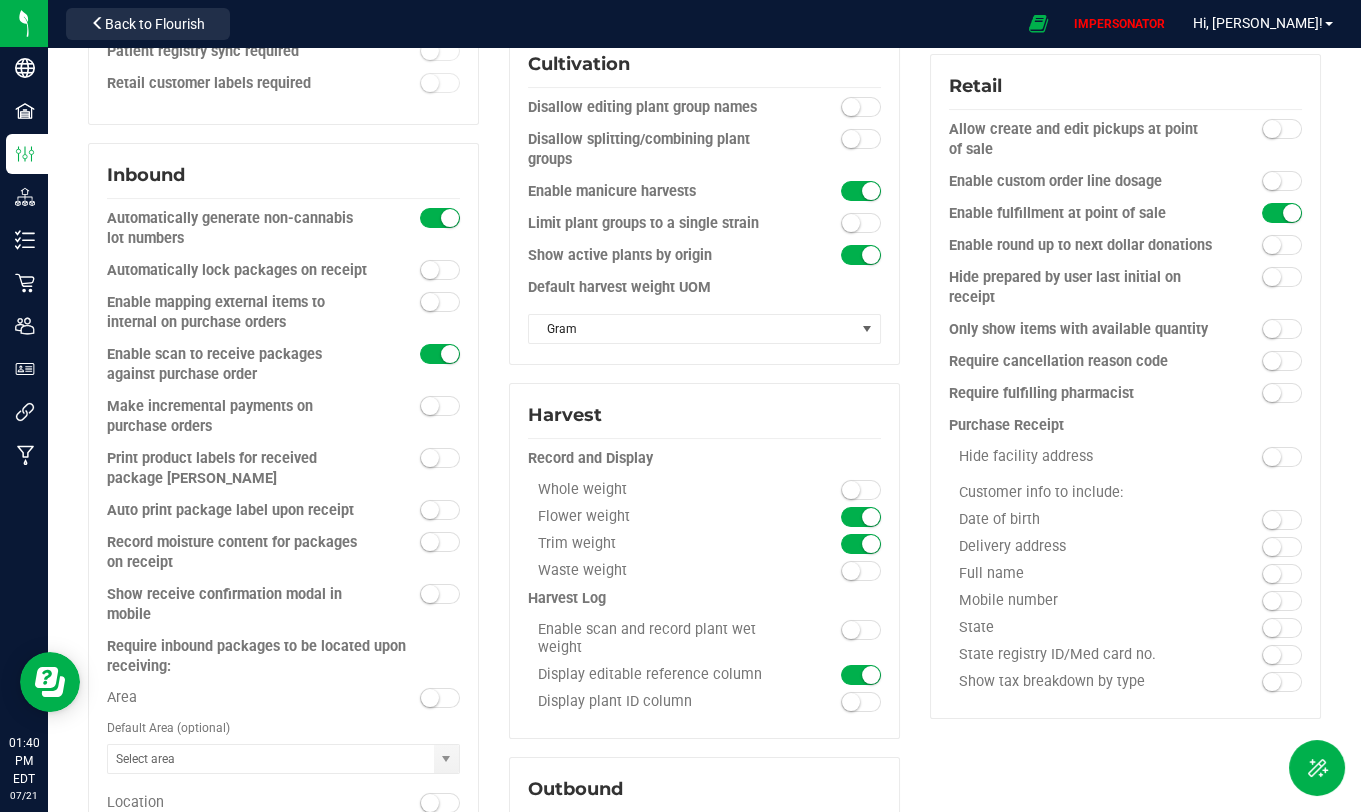 scroll, scrollTop: 784, scrollLeft: 0, axis: vertical 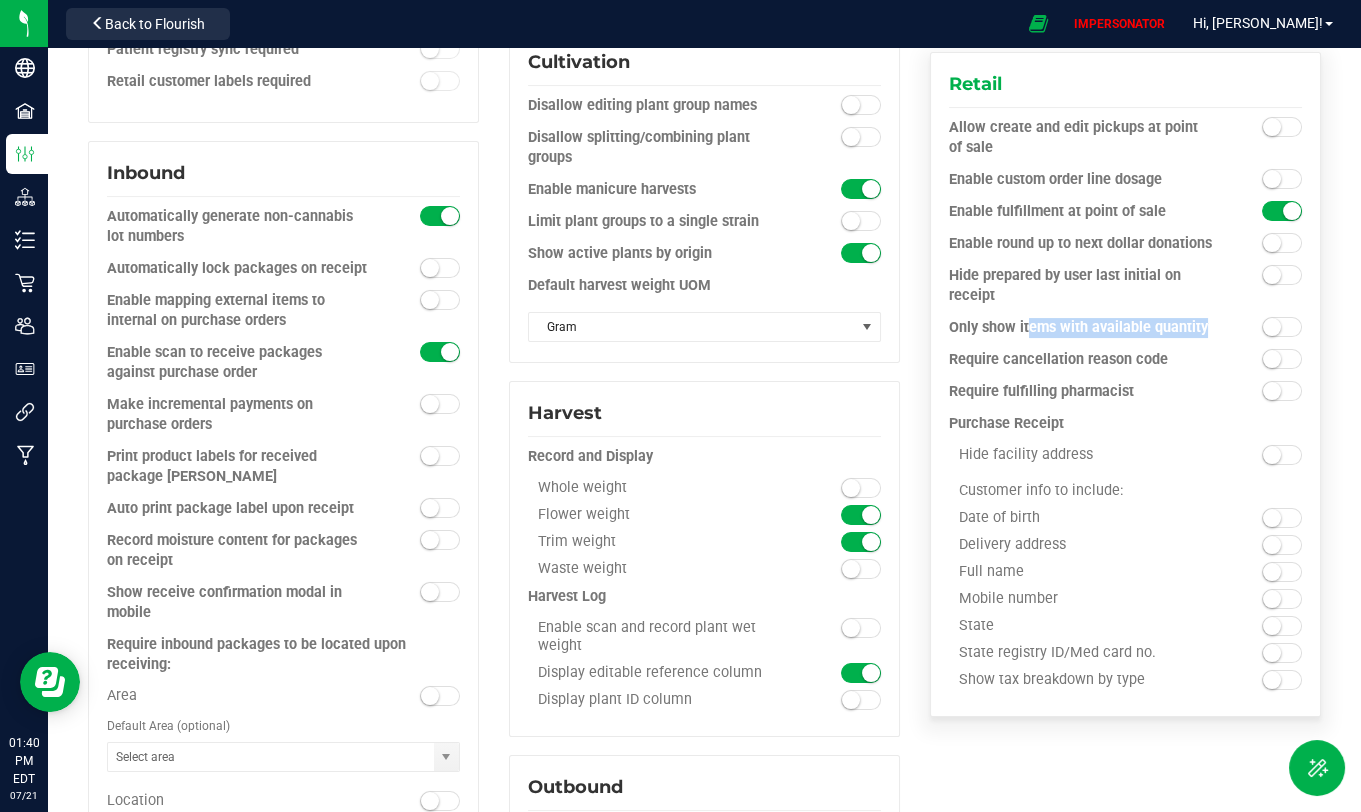 drag, startPoint x: 1009, startPoint y: 328, endPoint x: 1226, endPoint y: 327, distance: 217.0023 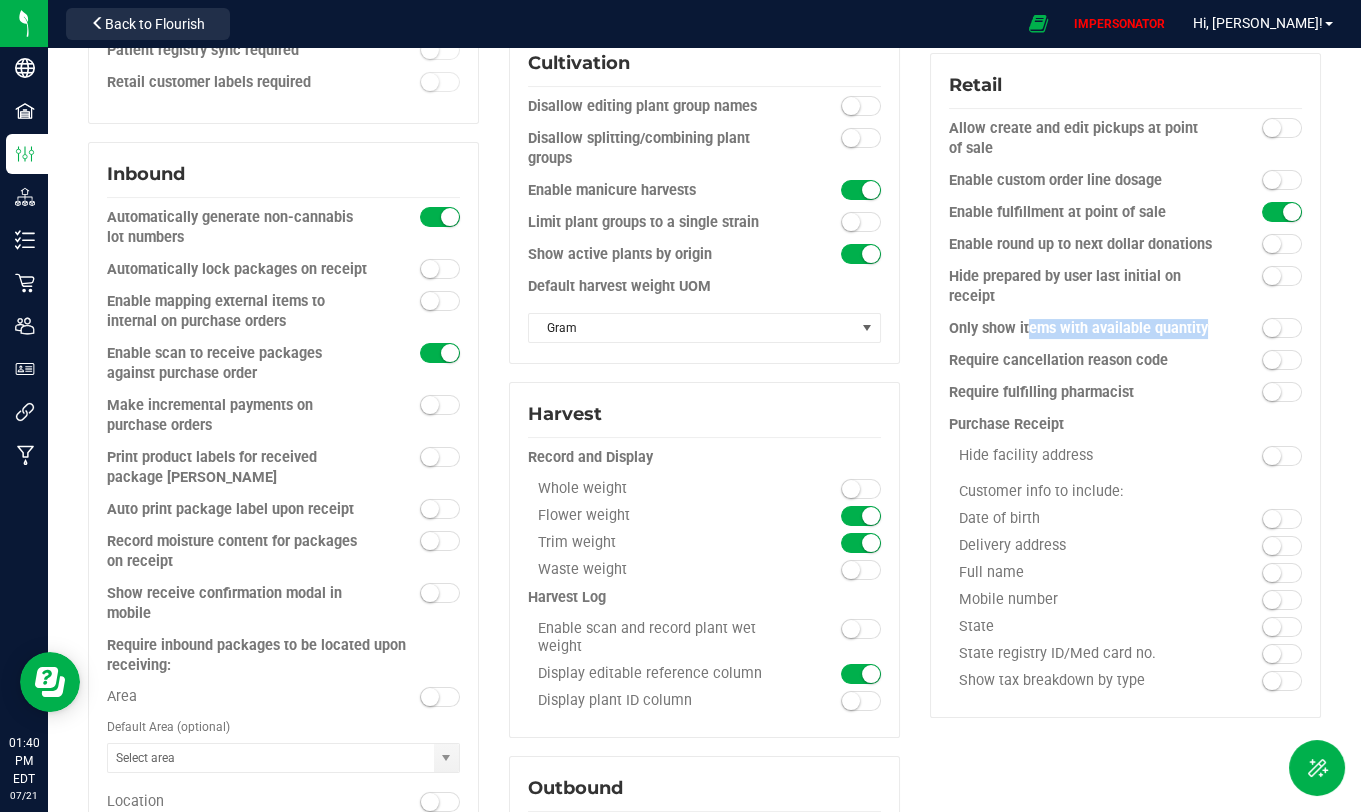 scroll, scrollTop: 789, scrollLeft: 0, axis: vertical 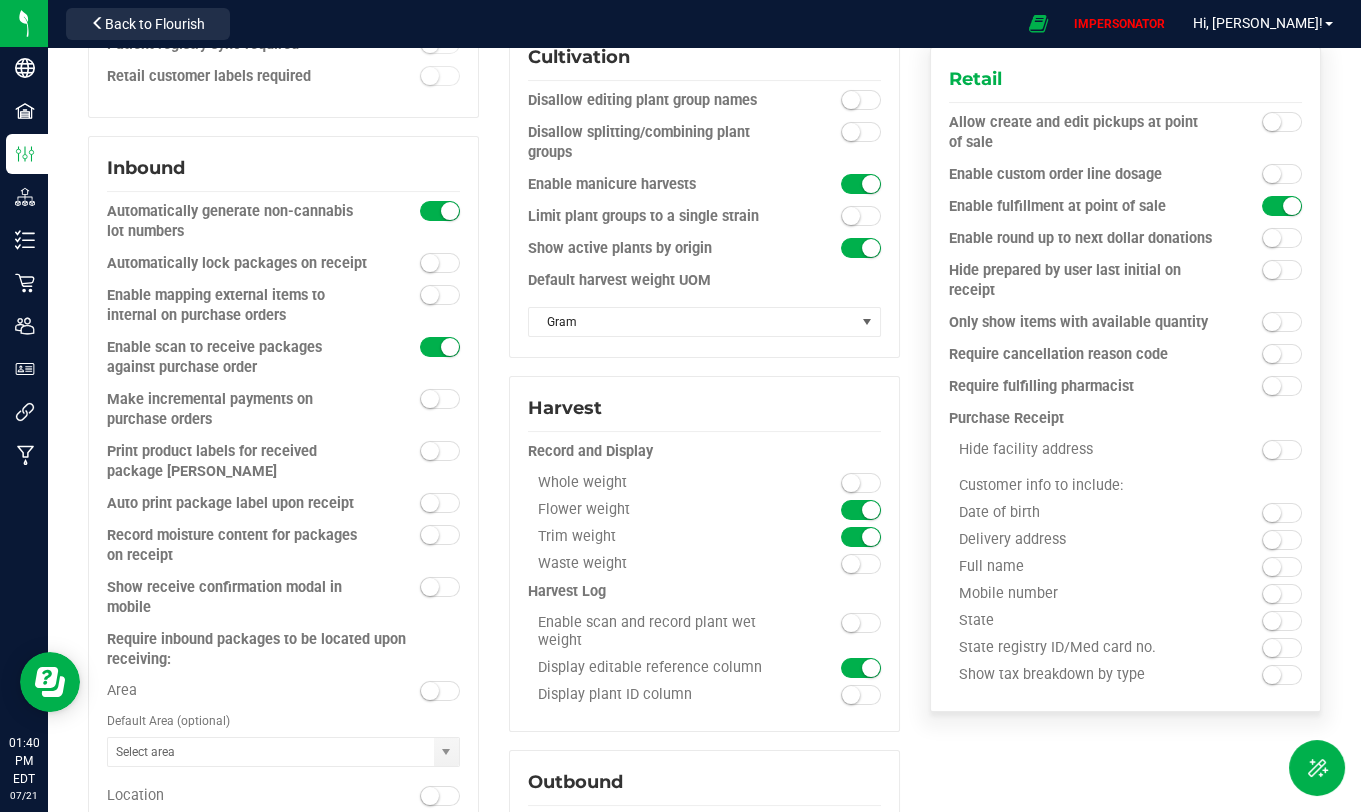 click on "Hide prepared by user last initial on receipt" at bounding box center (1125, 287) 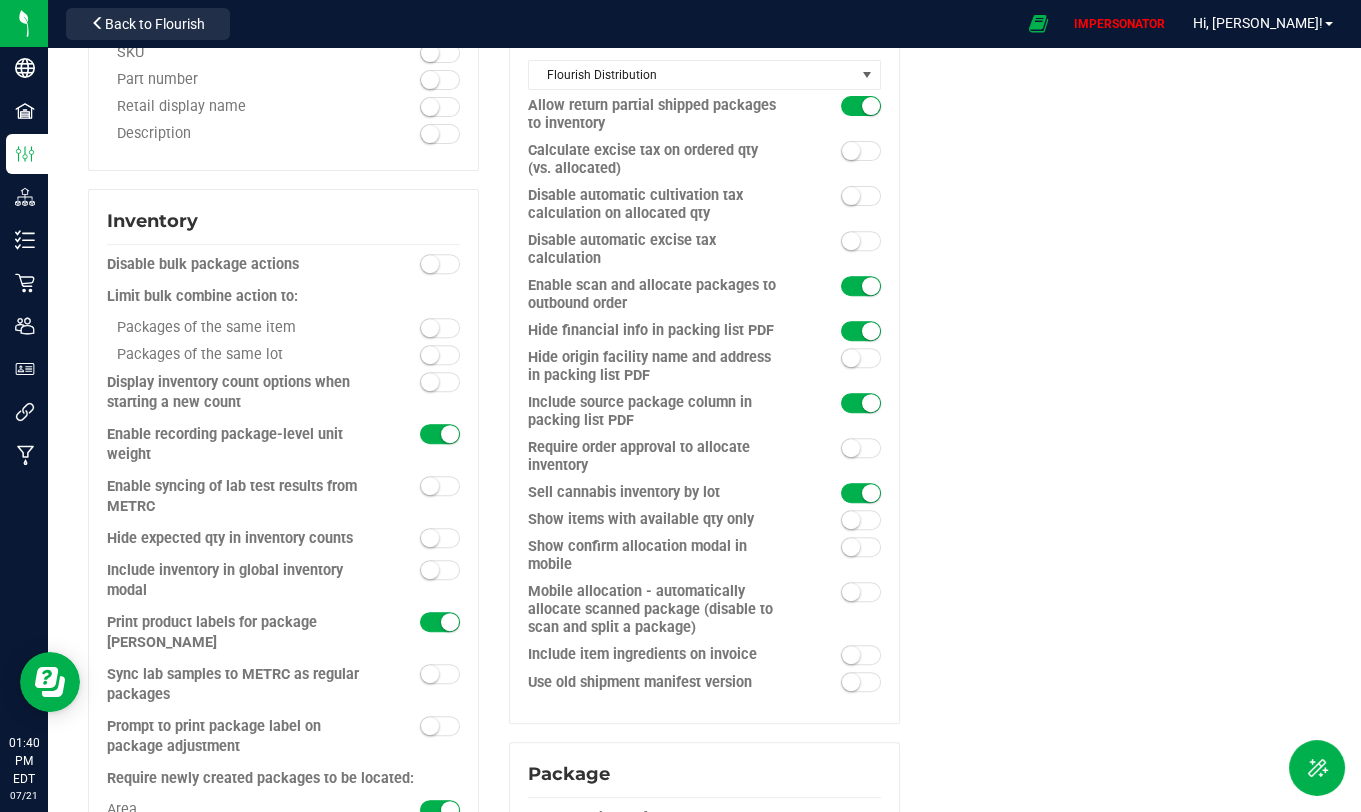 scroll, scrollTop: 1711, scrollLeft: 0, axis: vertical 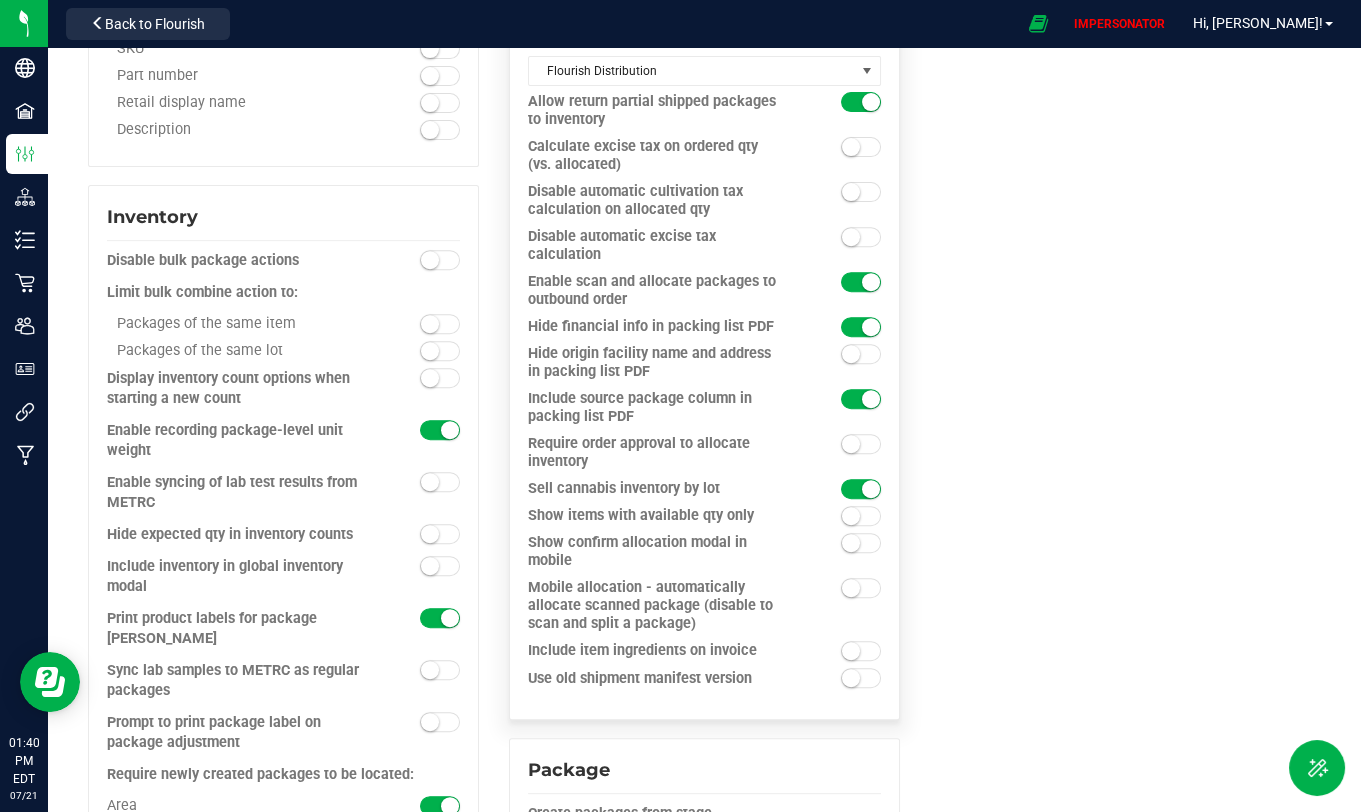 drag, startPoint x: 519, startPoint y: 511, endPoint x: 803, endPoint y: 537, distance: 285.18765 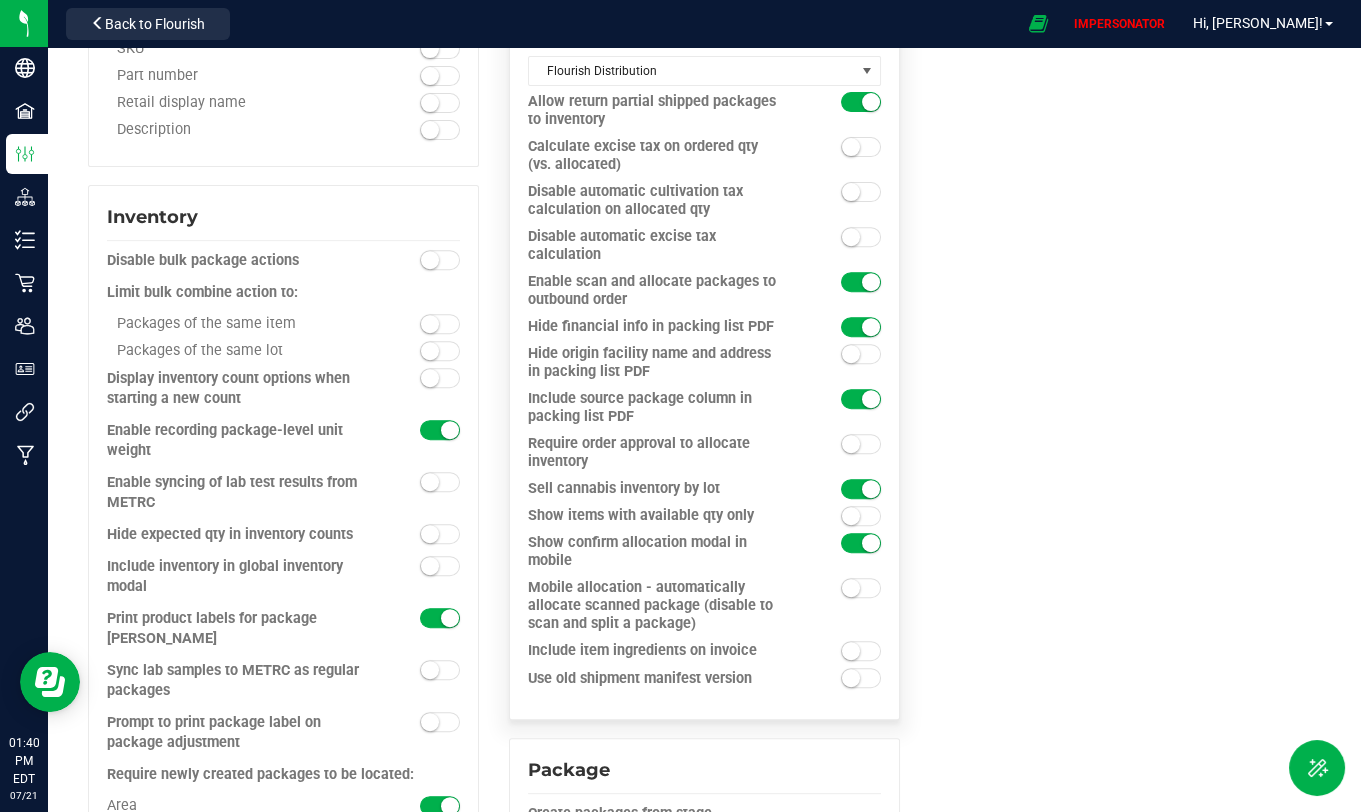 drag, startPoint x: 698, startPoint y: 597, endPoint x: 760, endPoint y: 637, distance: 73.78347 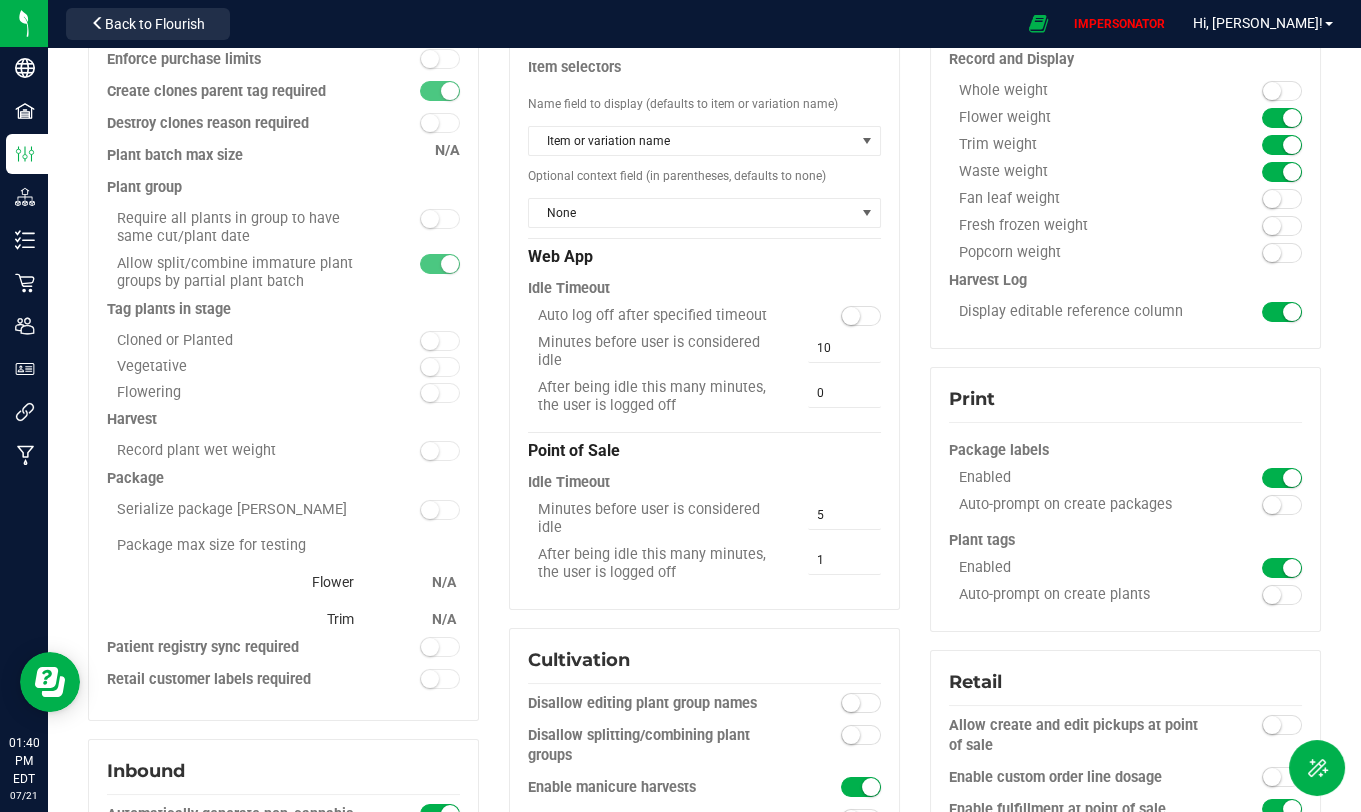 scroll, scrollTop: 0, scrollLeft: 0, axis: both 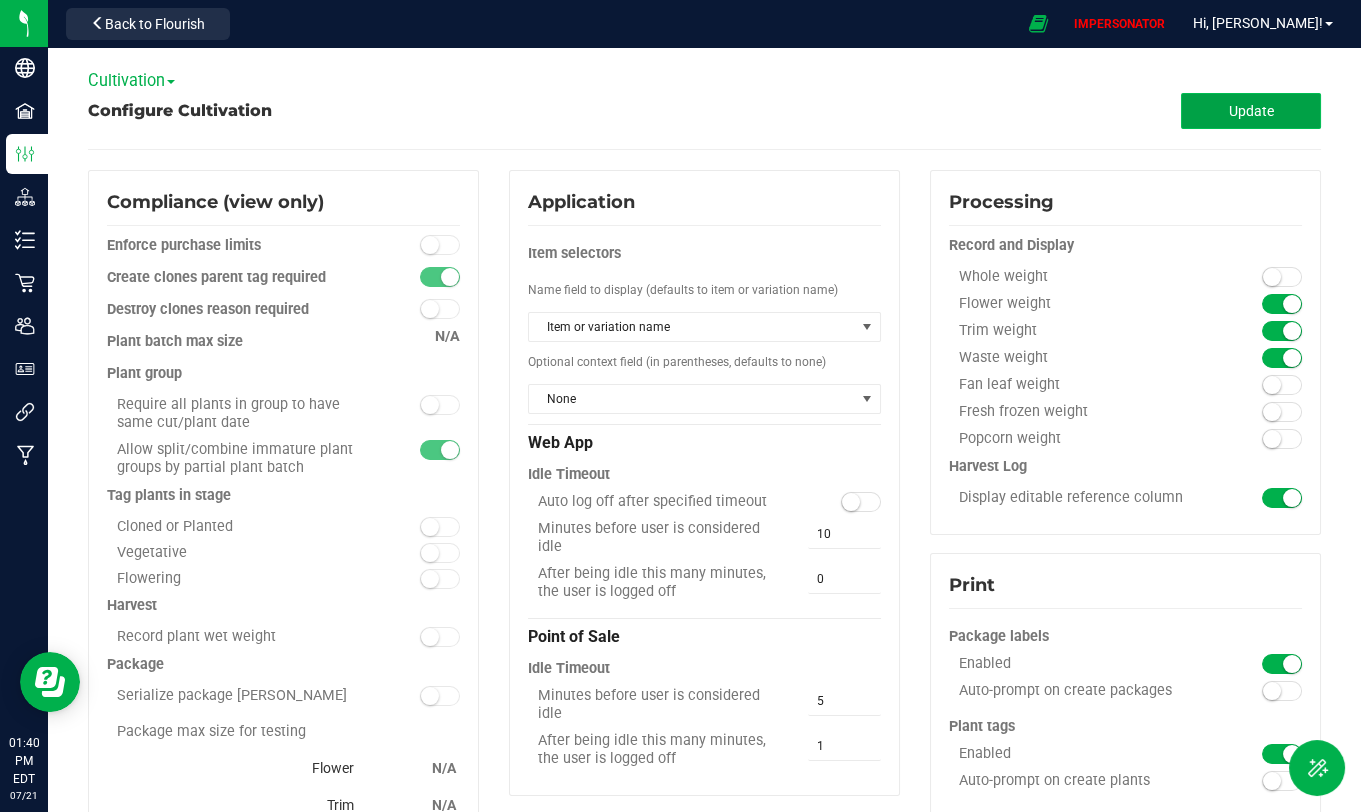 click on "Update" at bounding box center [1251, 111] 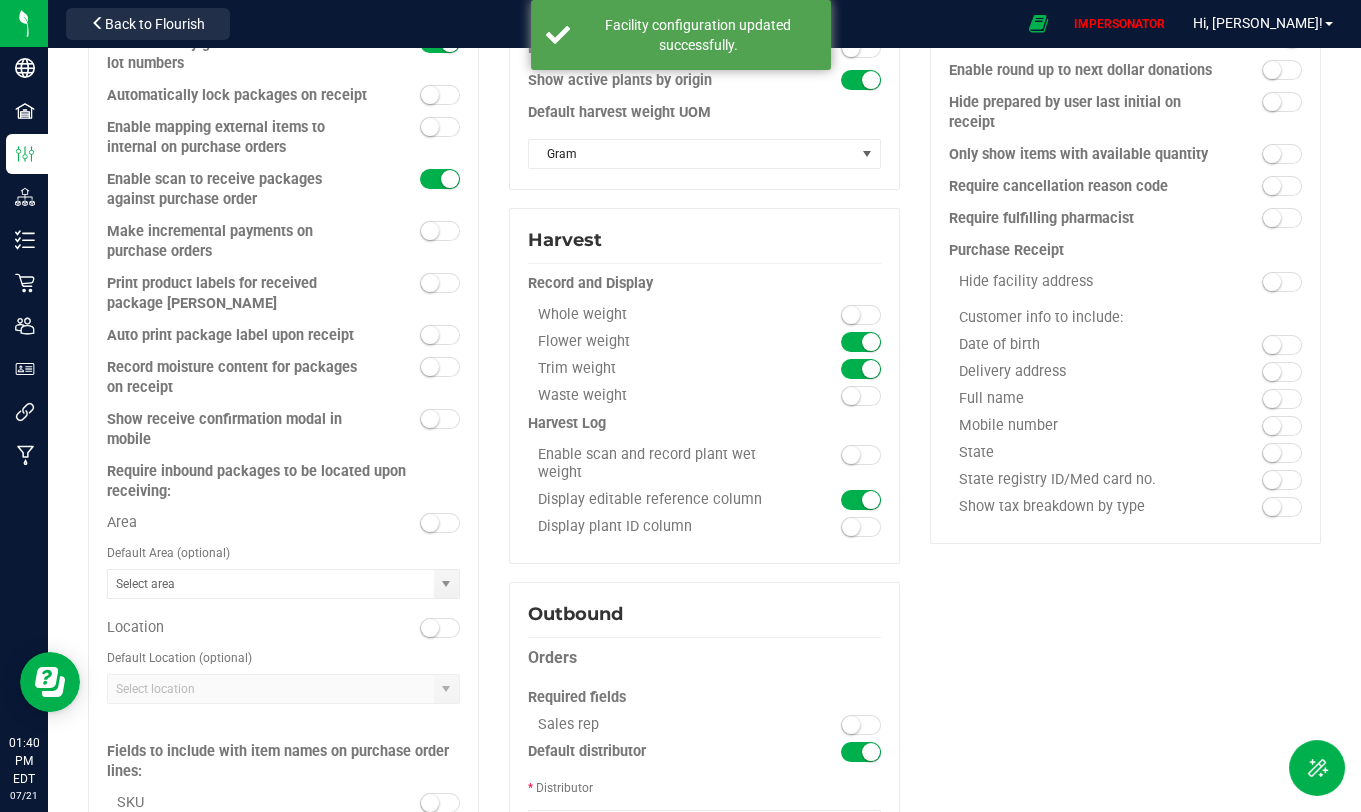 scroll, scrollTop: 968, scrollLeft: 0, axis: vertical 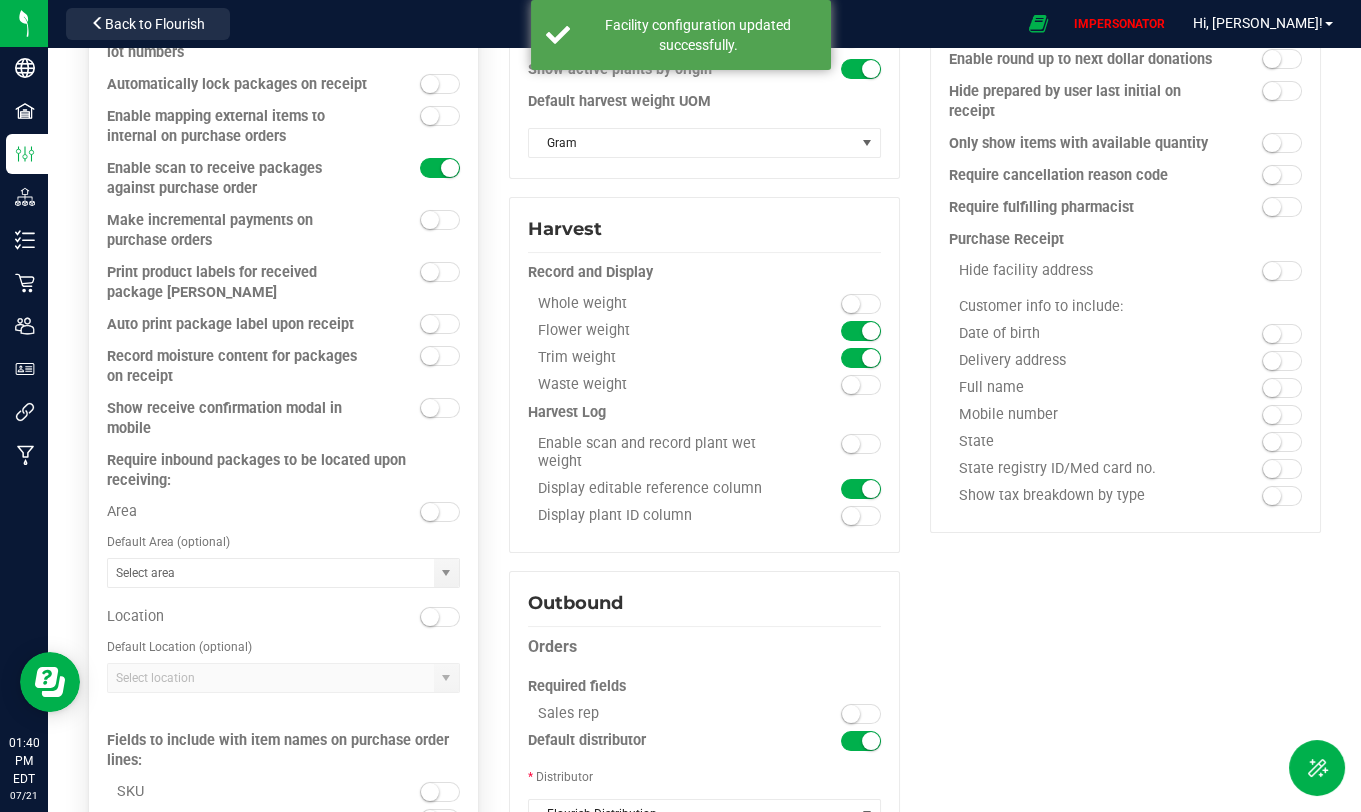 click at bounding box center (430, 512) 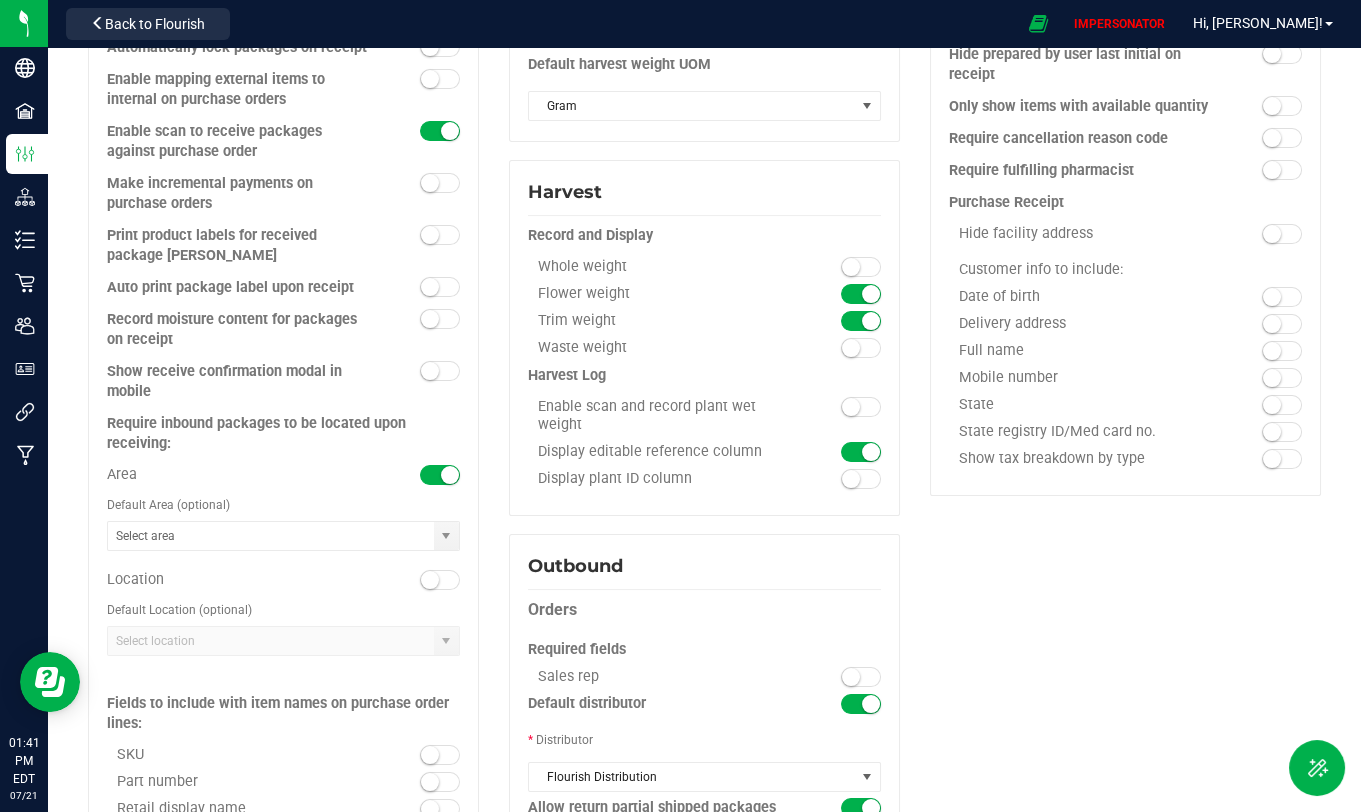 scroll, scrollTop: 959, scrollLeft: 0, axis: vertical 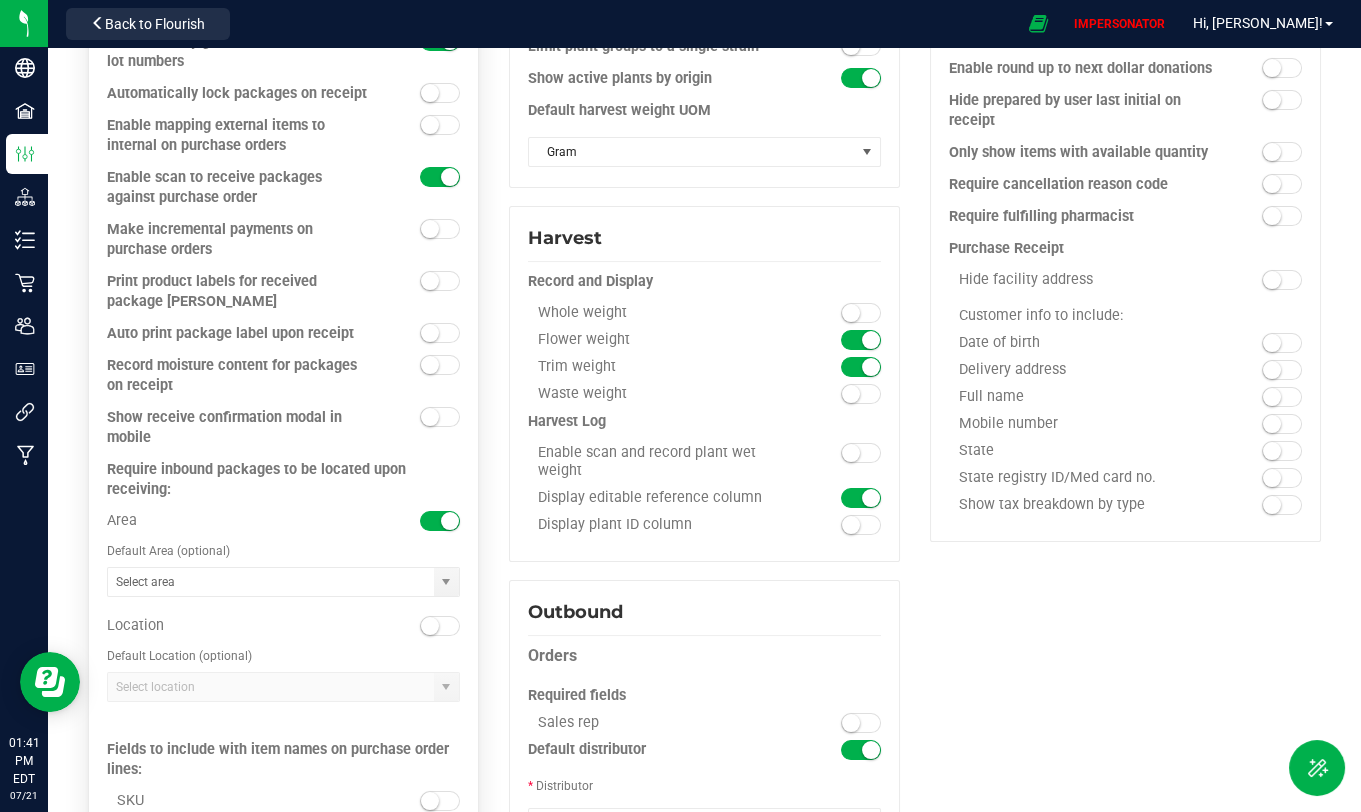 drag, startPoint x: 106, startPoint y: 455, endPoint x: 210, endPoint y: 492, distance: 110.38569 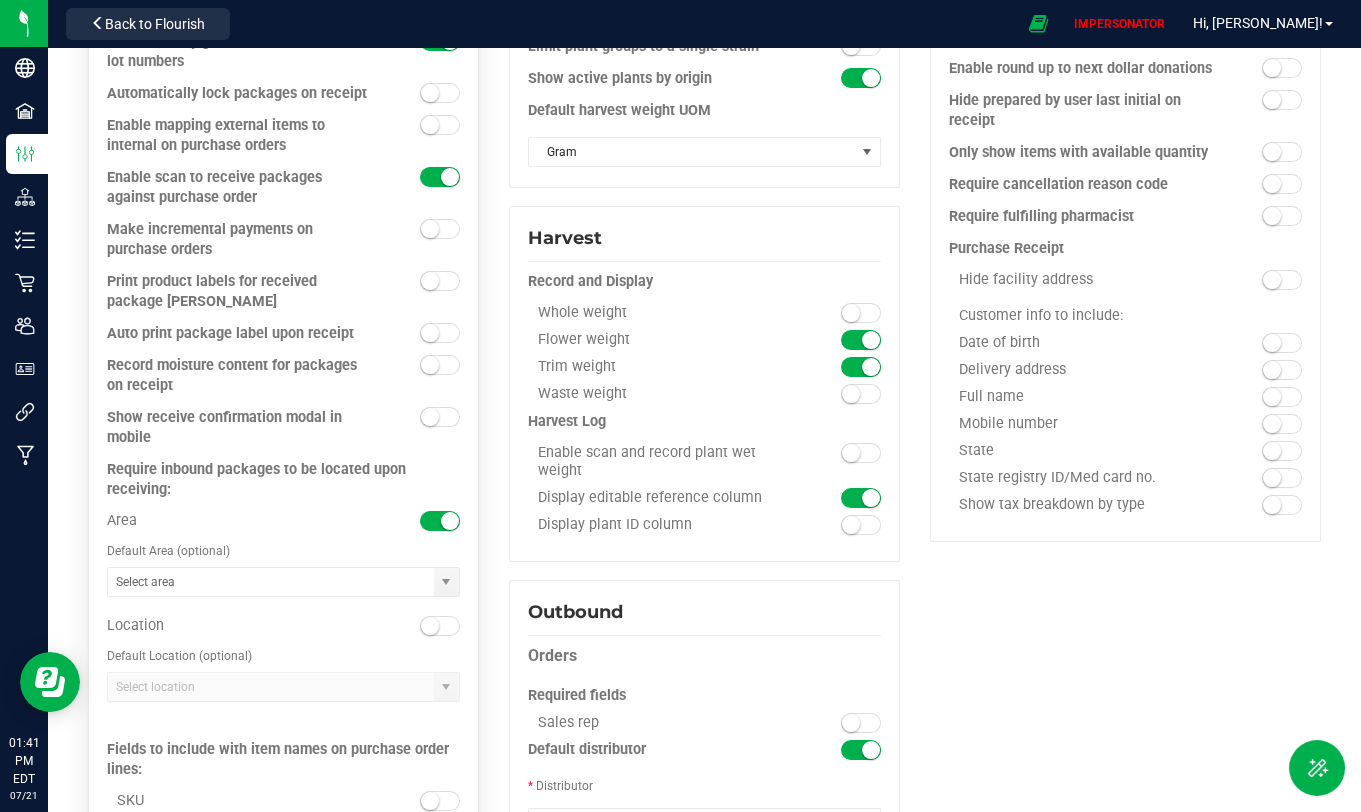 click on "Automatically generate non-cannabis lot numbers
Automatically lock packages on receipt
Enable mapping external items to internal on purchase orders
Enable scan to receive packages against purchase order" at bounding box center [283, 466] 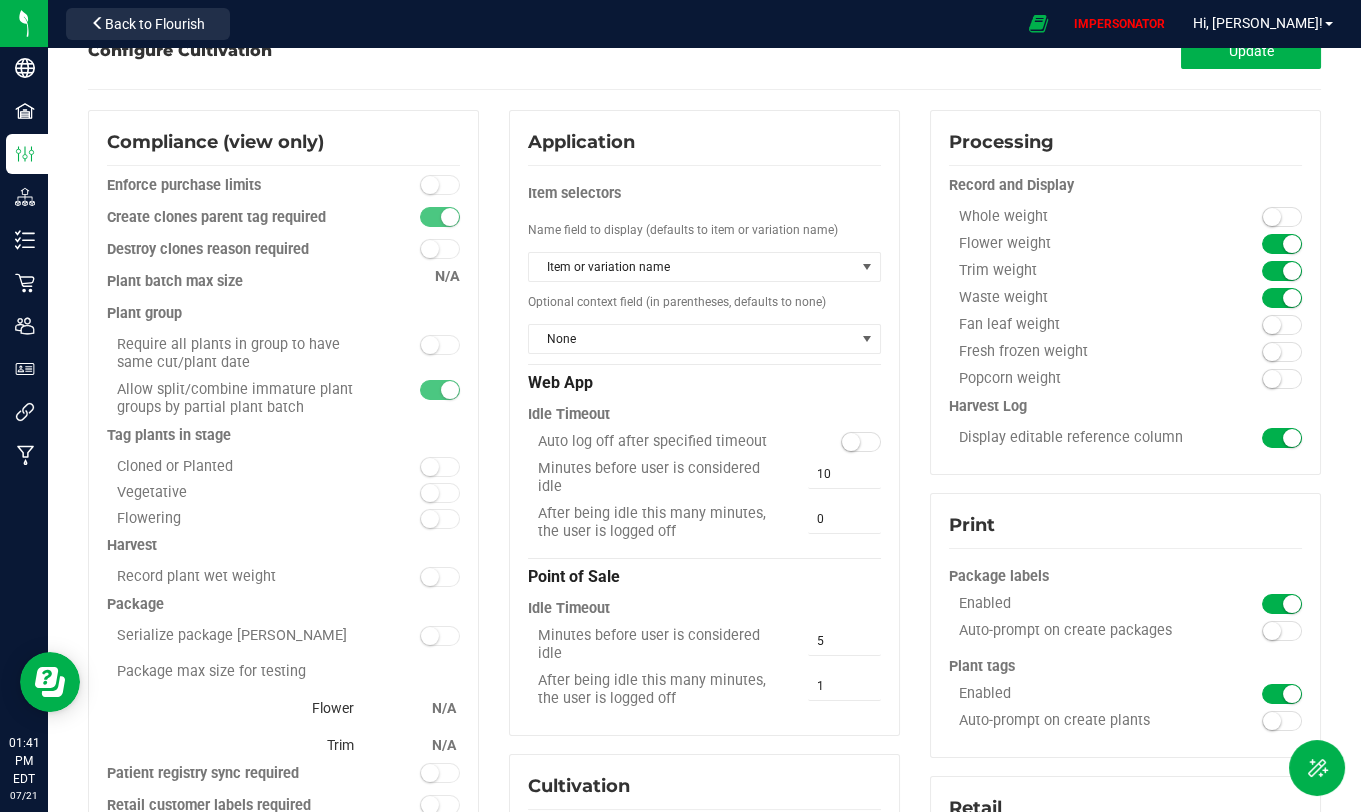 scroll, scrollTop: 0, scrollLeft: 0, axis: both 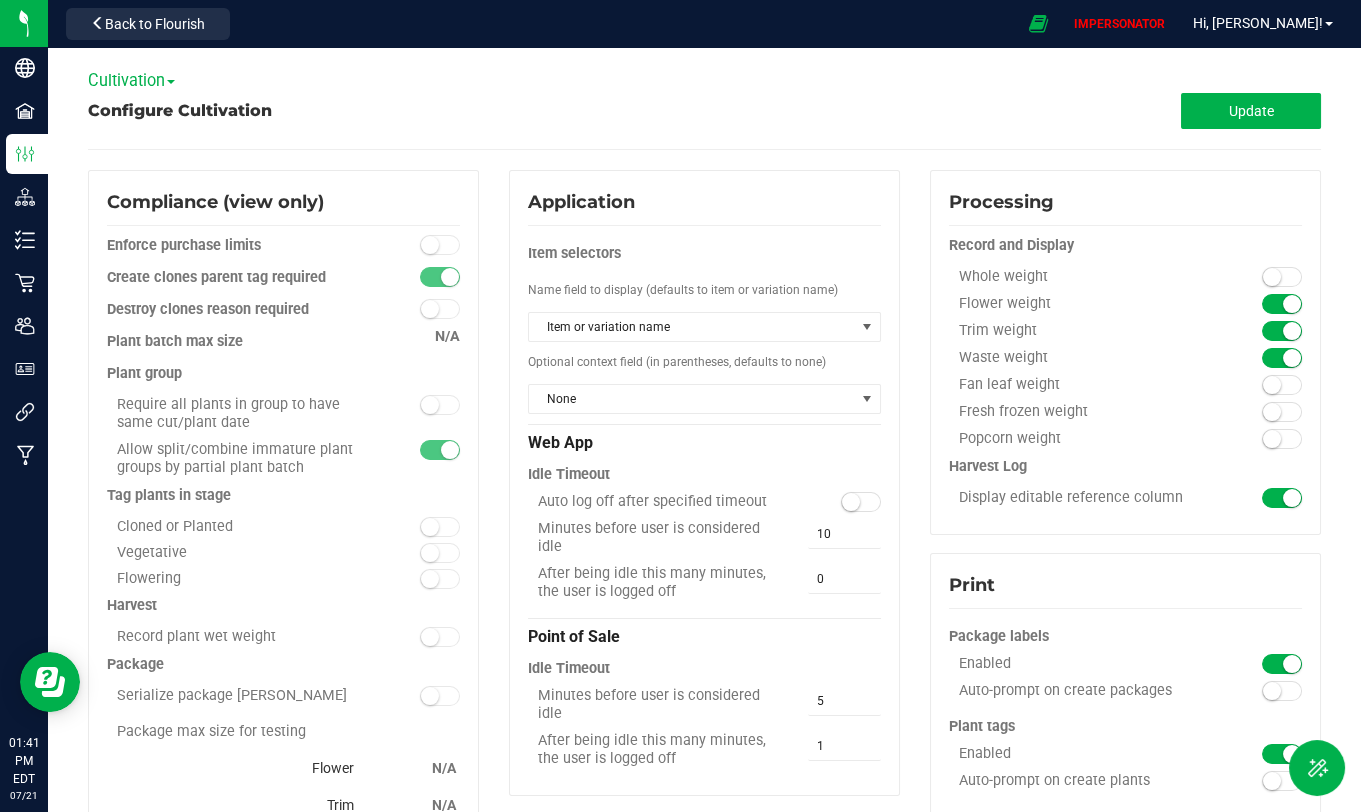 click on "Cultivation
Cultivation
Distribution
Manufacturing
Microbusiness
Retail" at bounding box center (704, 80) 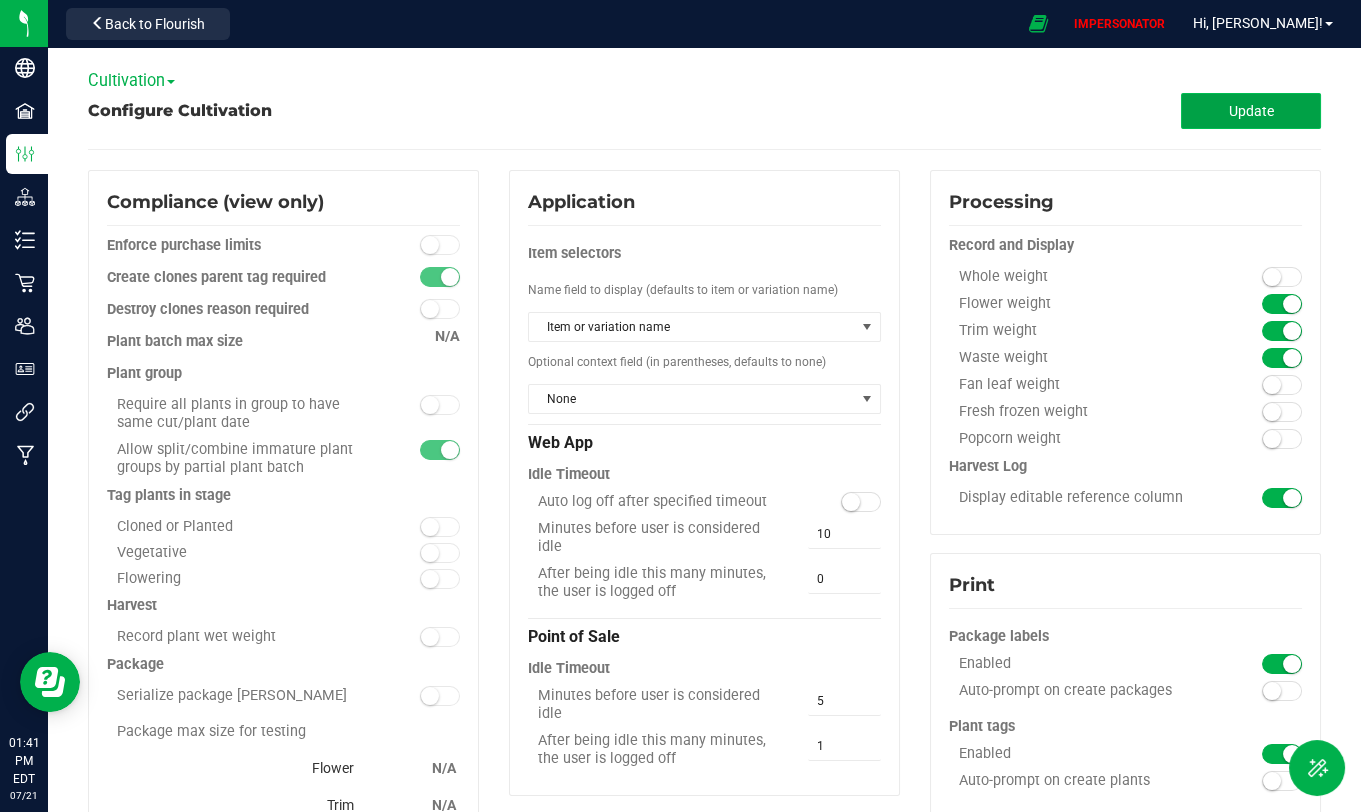 click on "Update" at bounding box center (1251, 111) 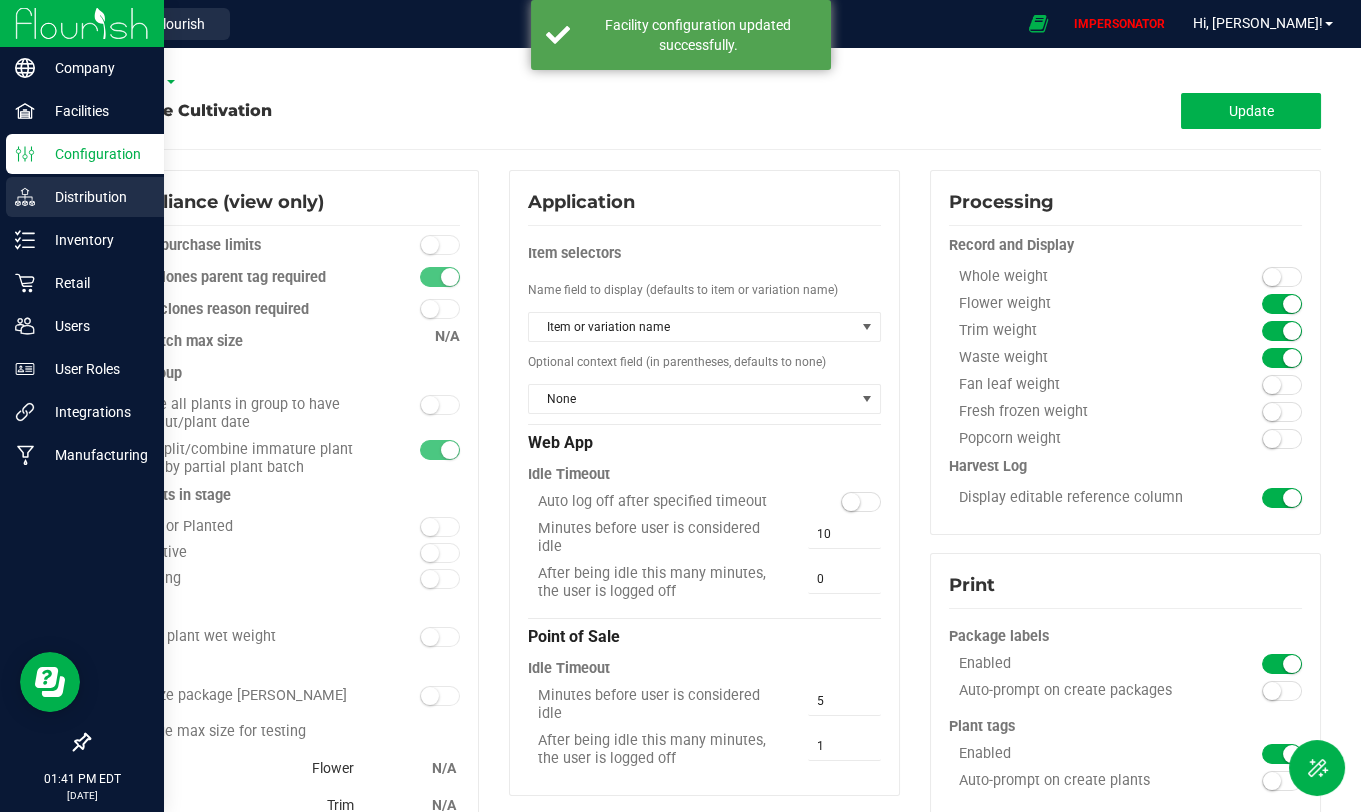 click on "Distribution" at bounding box center [95, 197] 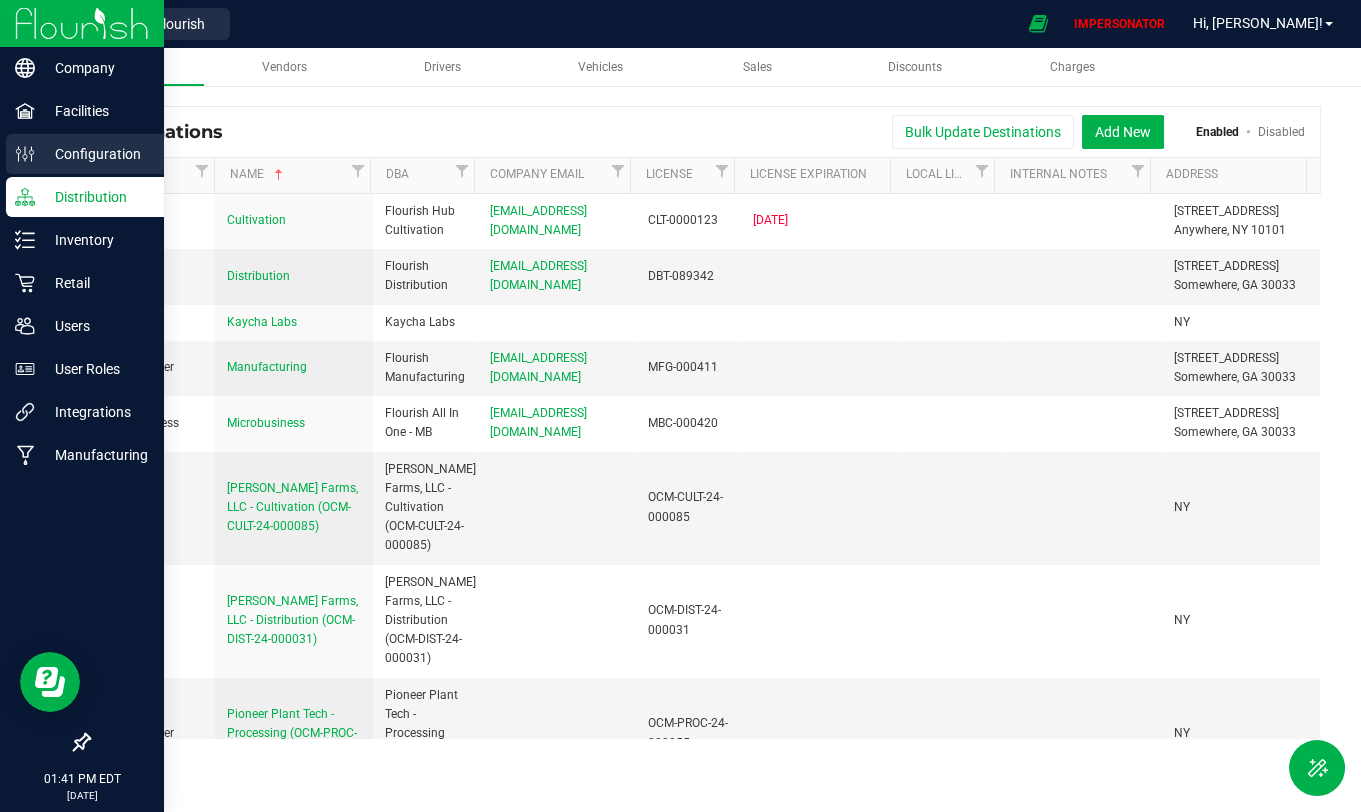 click on "Configuration" at bounding box center (95, 154) 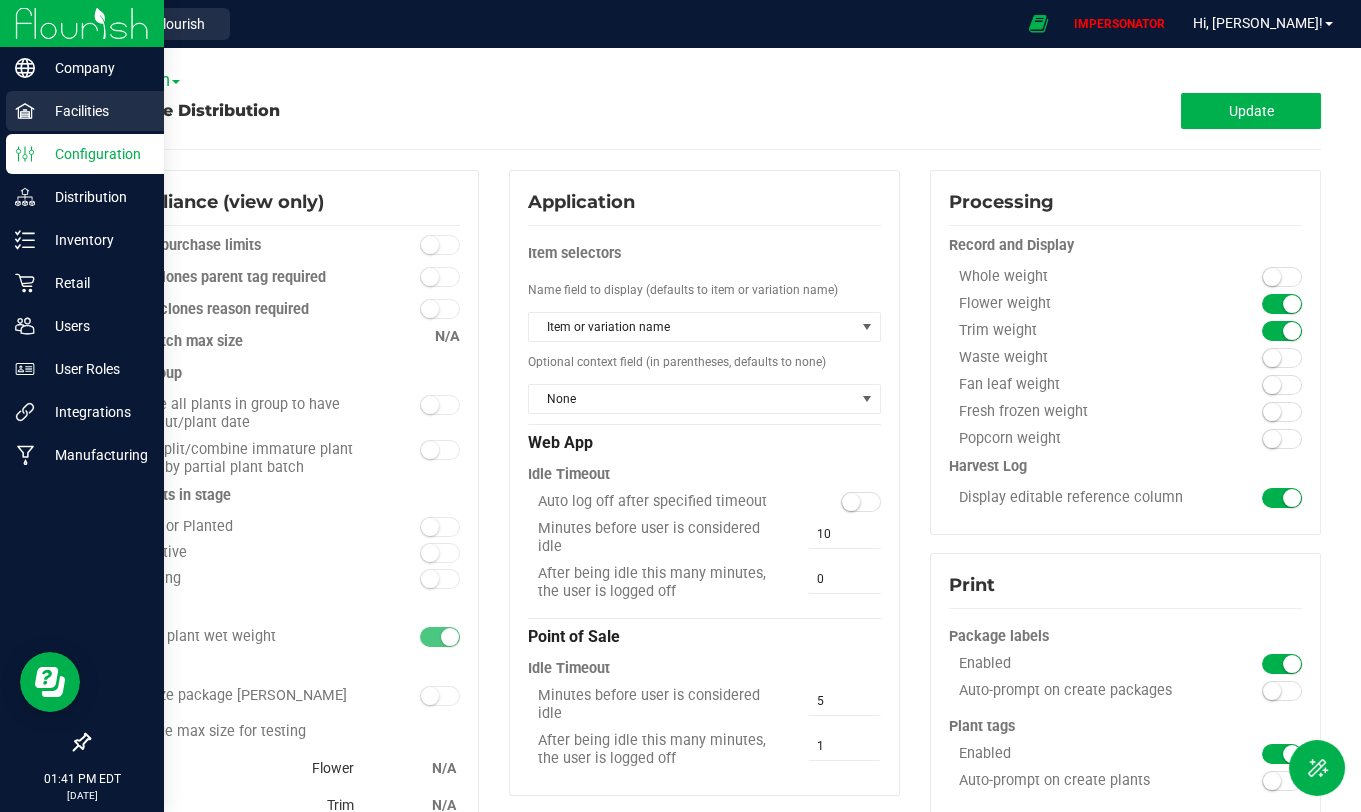 click on "Facilities" at bounding box center [95, 111] 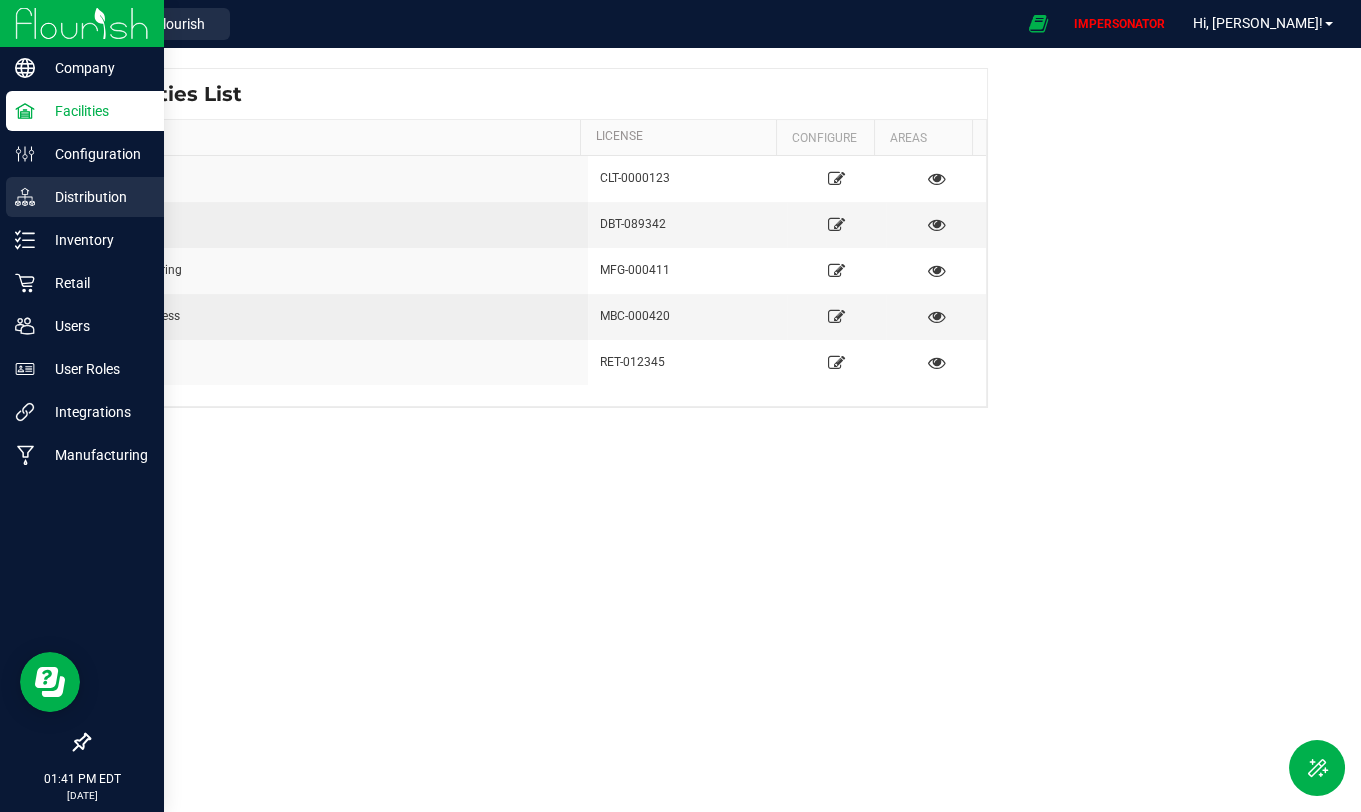 click on "Distribution" at bounding box center (95, 197) 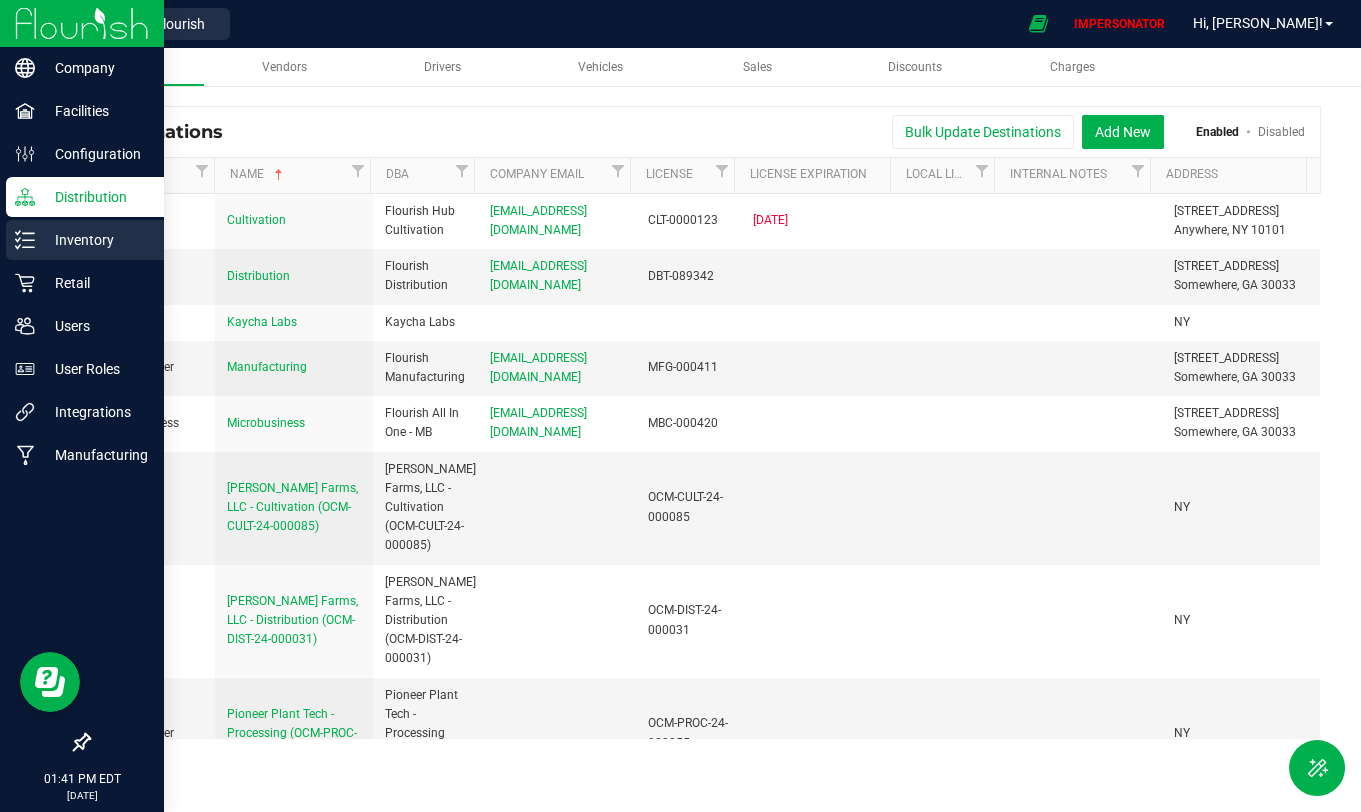 click on "Inventory" at bounding box center (95, 240) 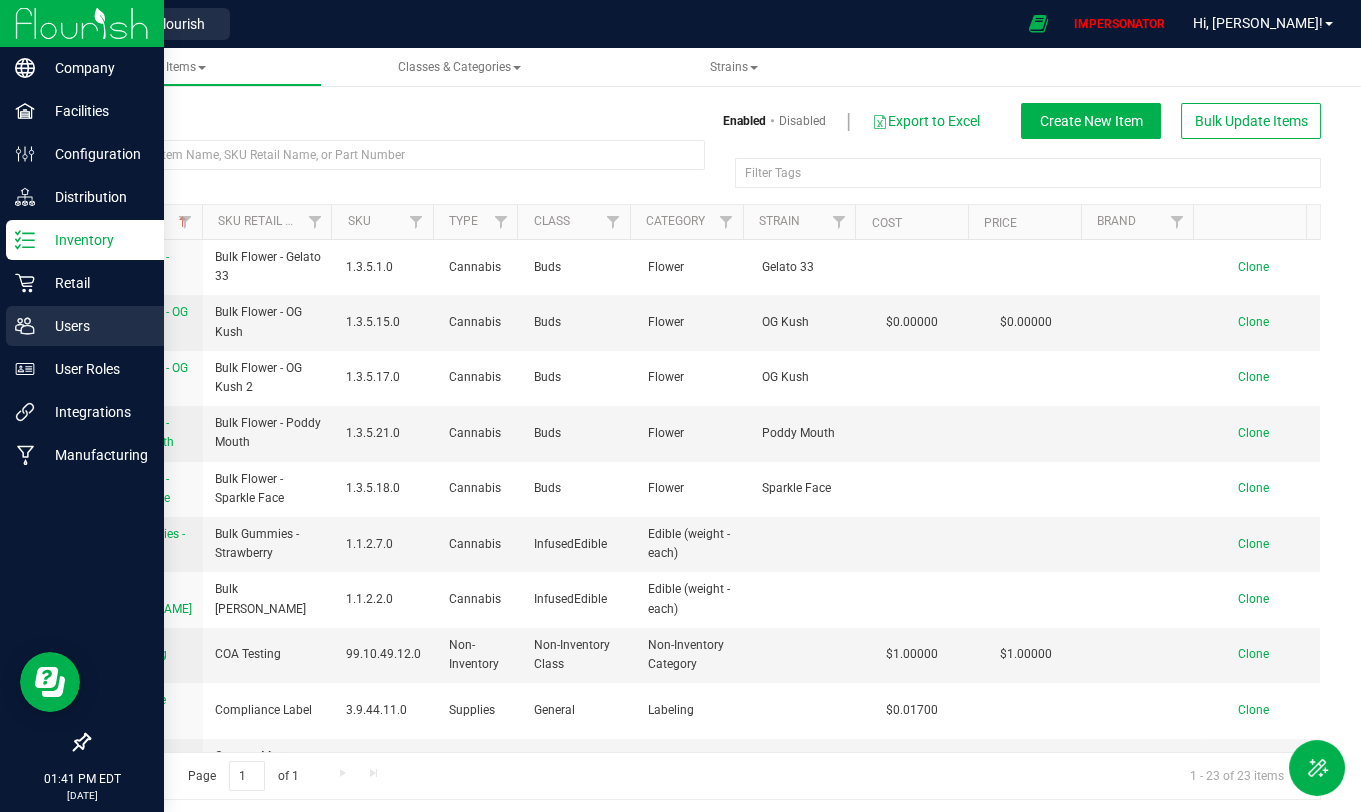 click on "Users" at bounding box center (95, 326) 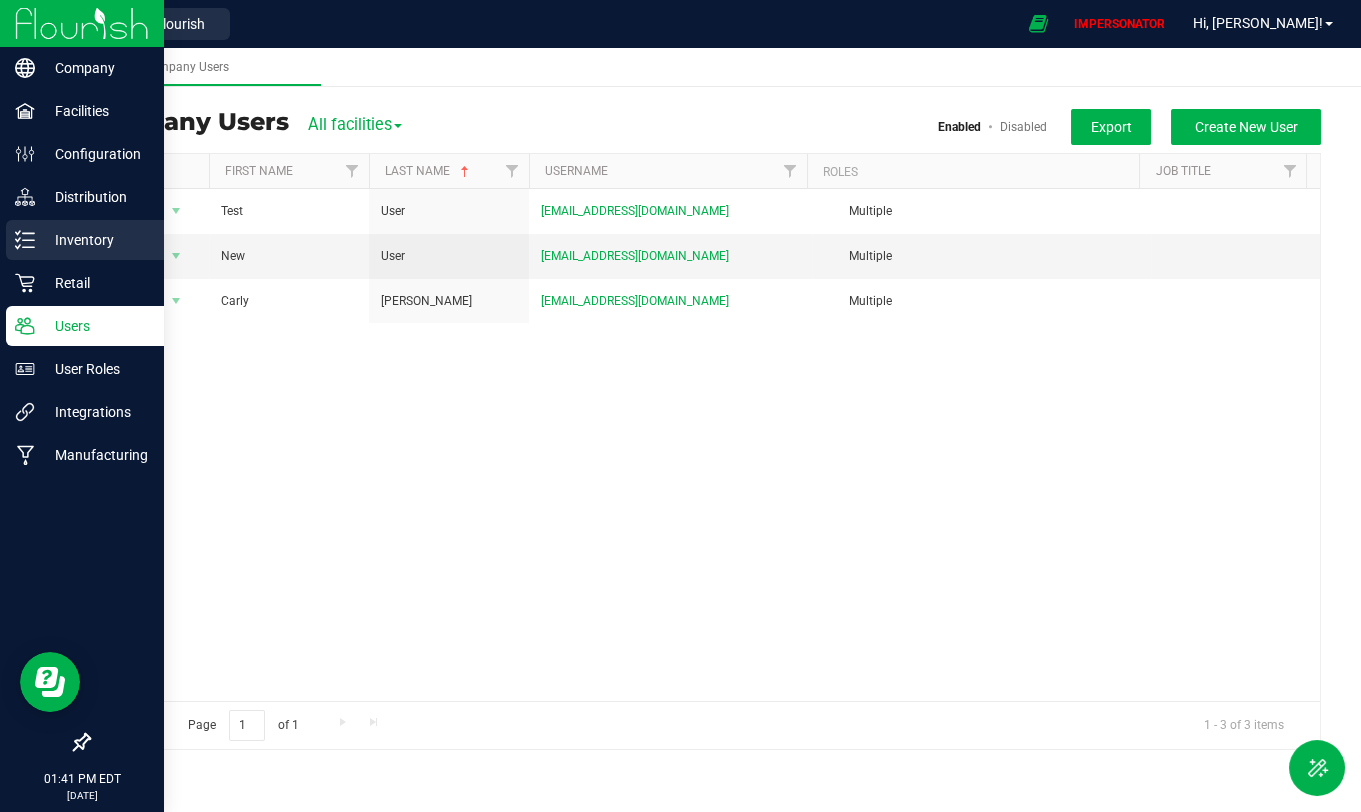 click on "Inventory" at bounding box center (95, 240) 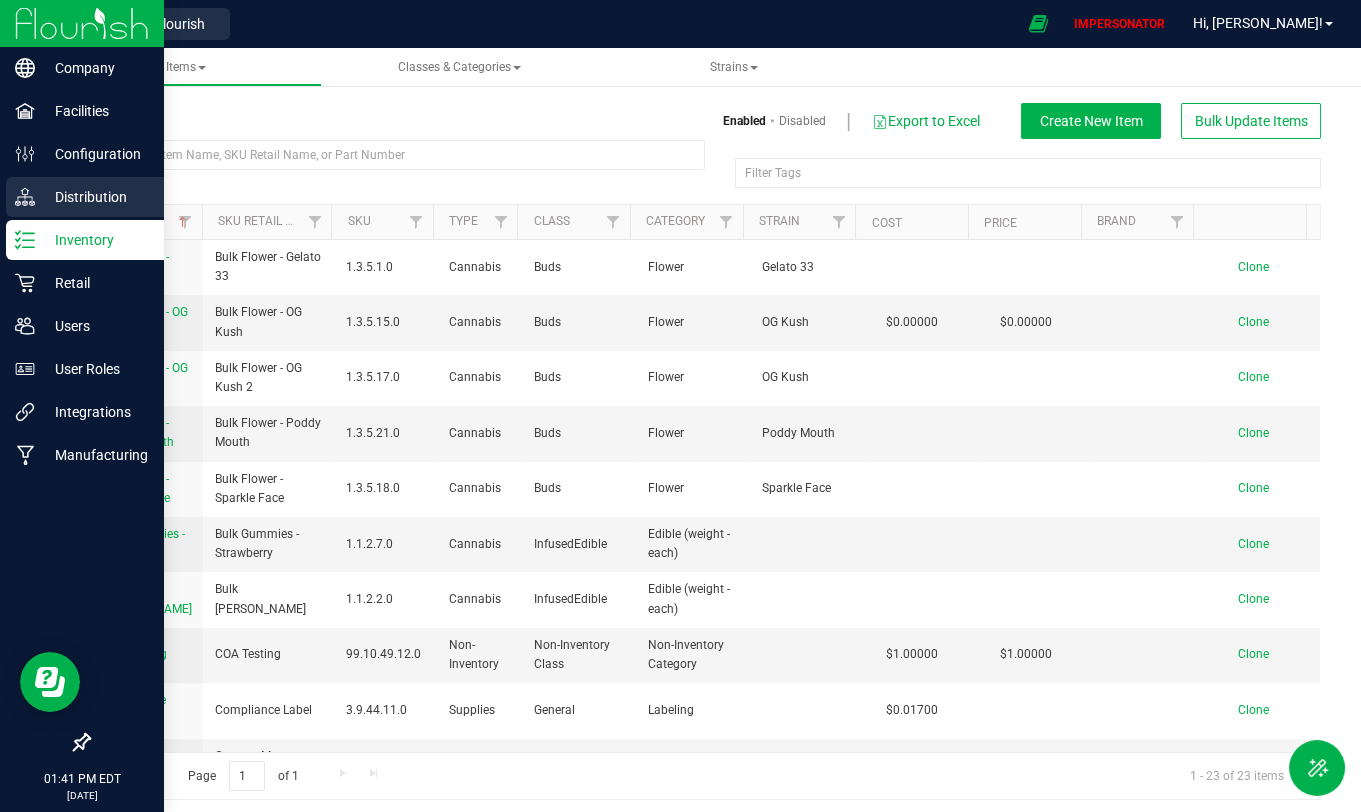 click on "Distribution" at bounding box center (95, 197) 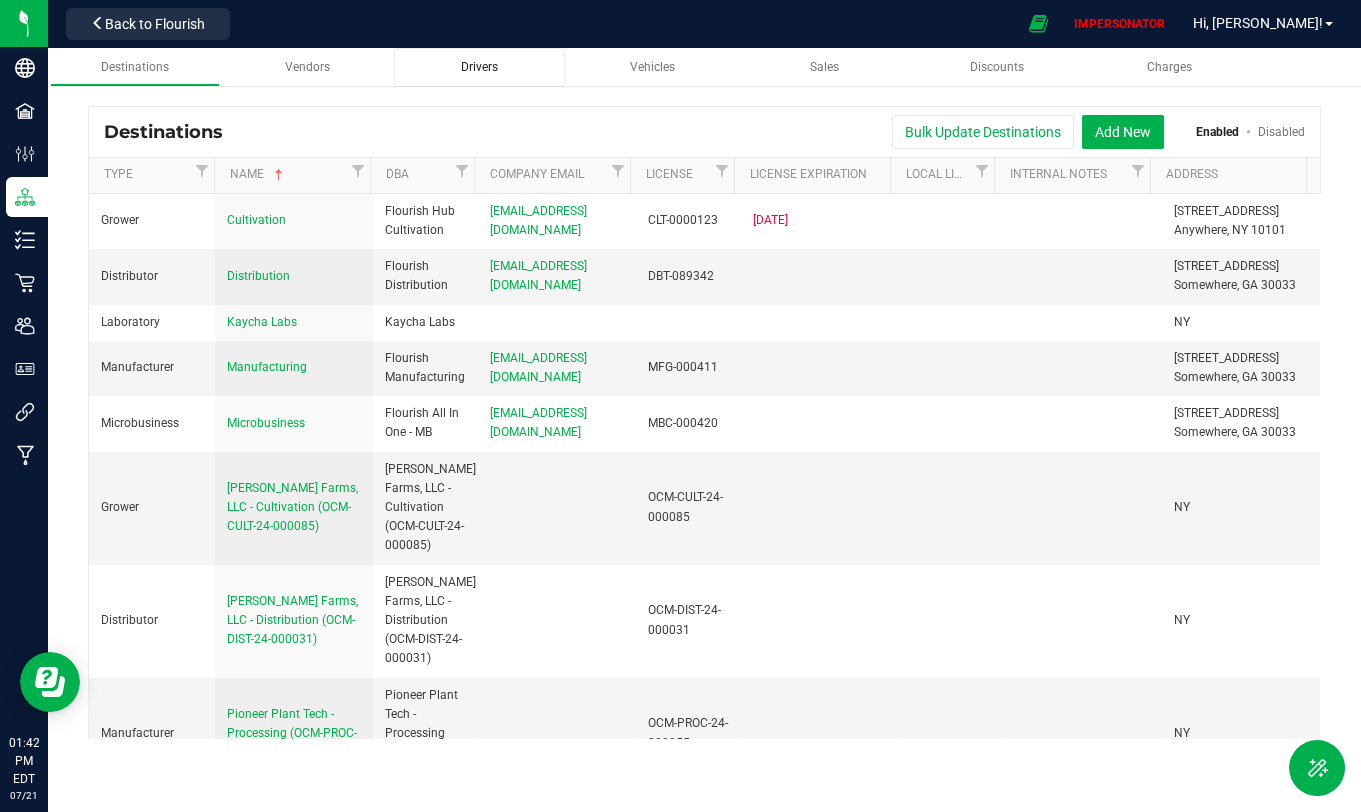 click on "Drivers" at bounding box center [479, 67] 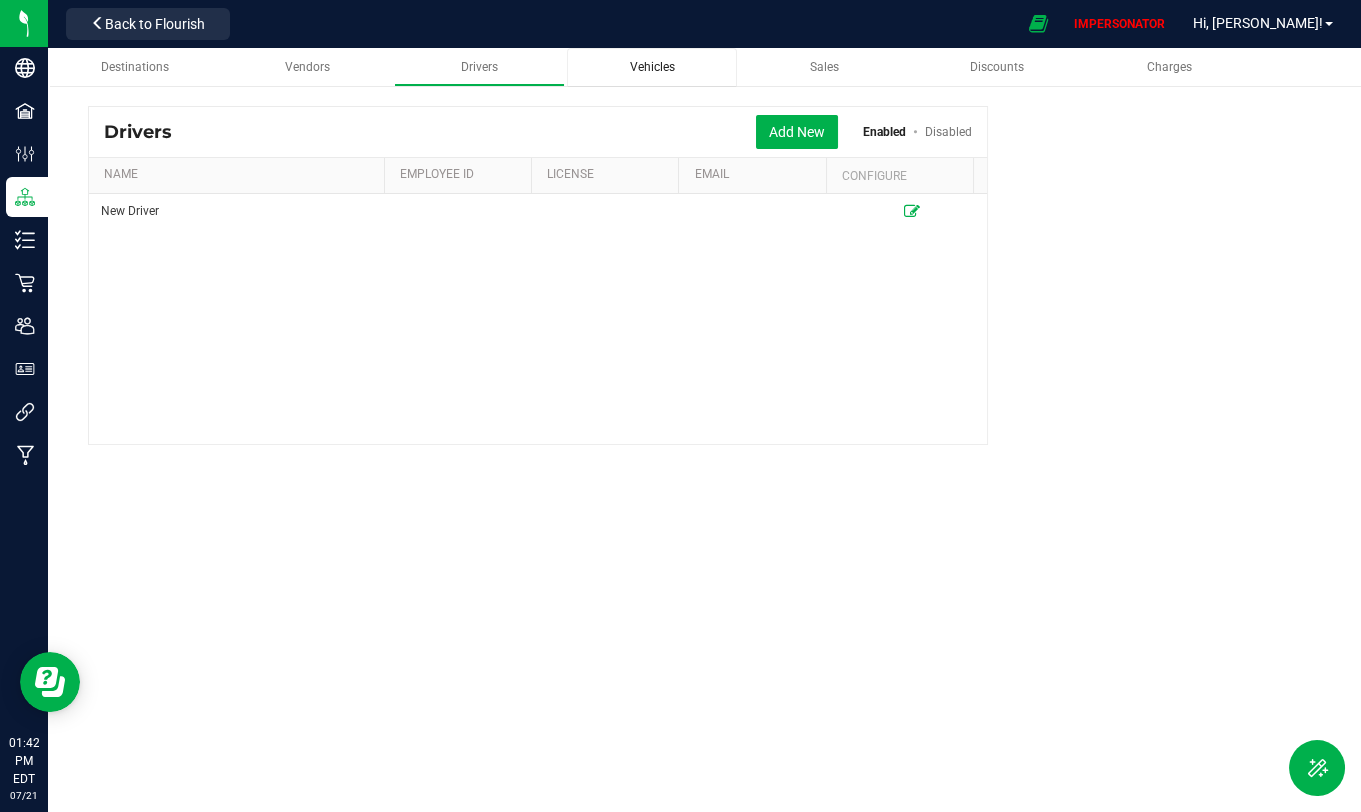 click on "Vehicles" at bounding box center (652, 67) 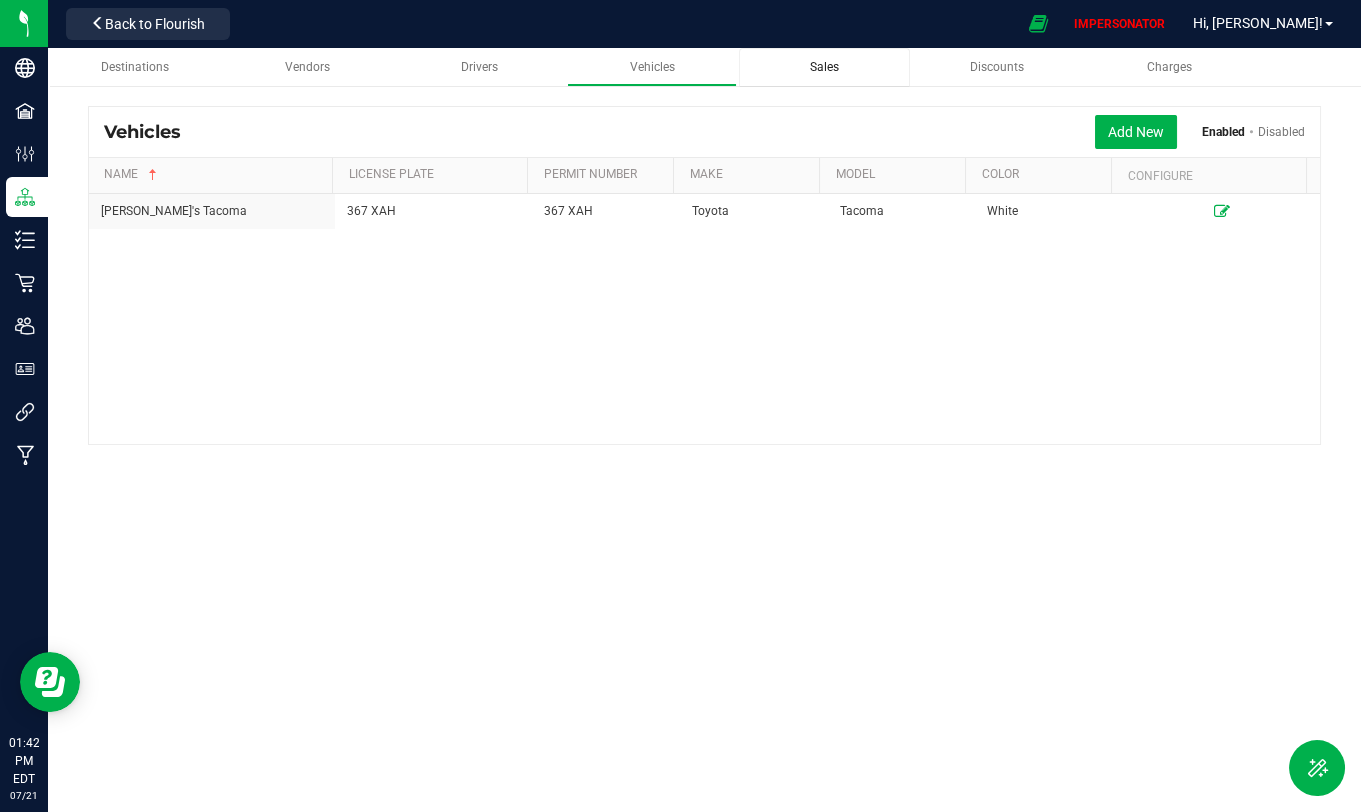 click on "Sales" at bounding box center (824, 67) 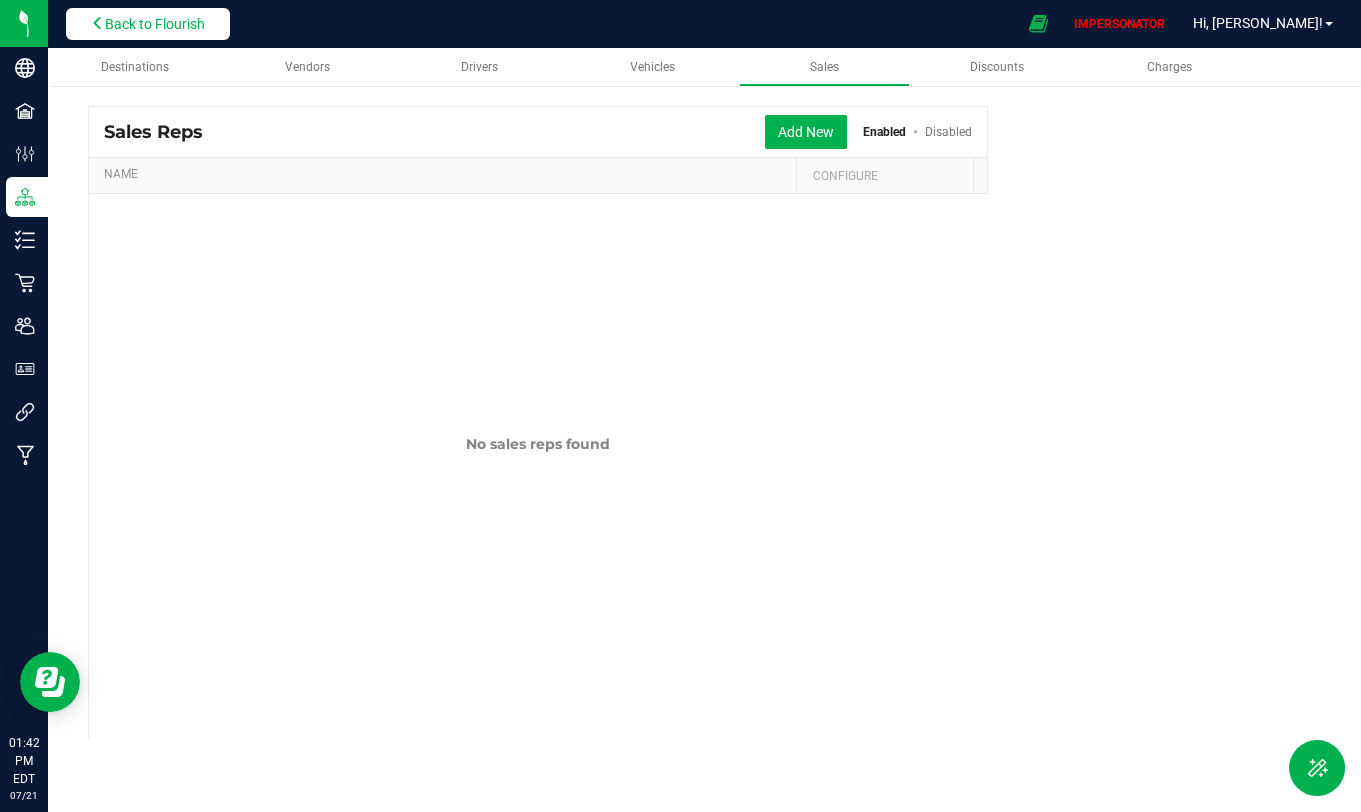 click on "Back to Flourish" at bounding box center [155, 24] 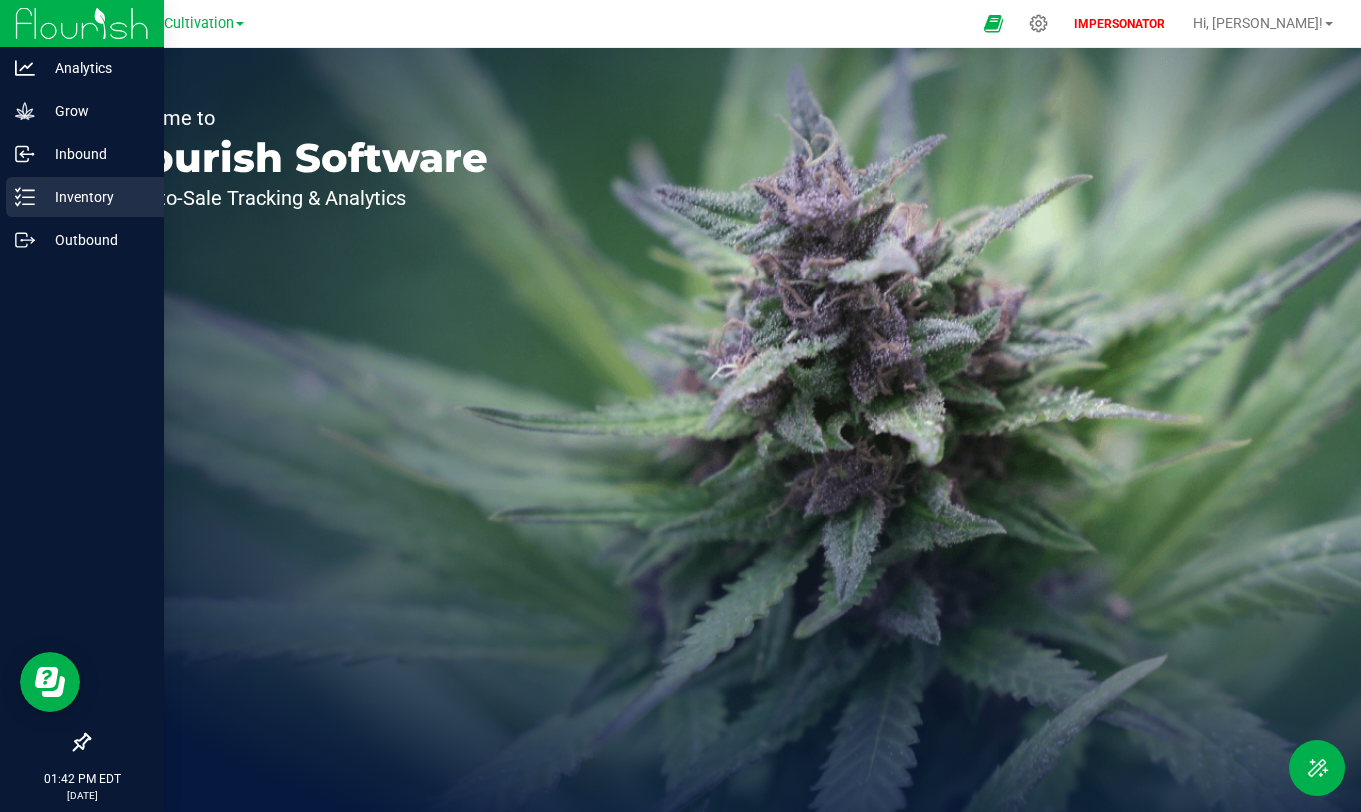 click on "Inventory" at bounding box center [95, 197] 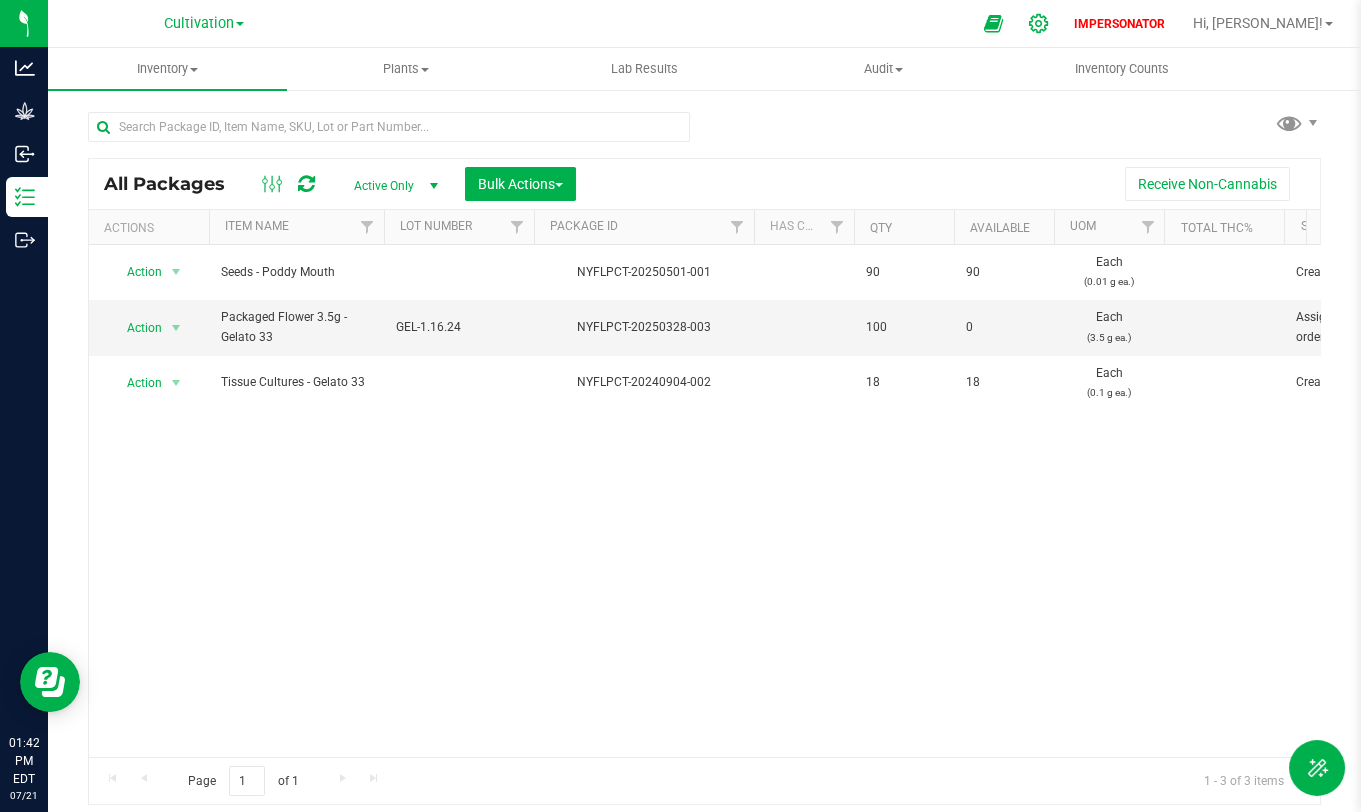 click 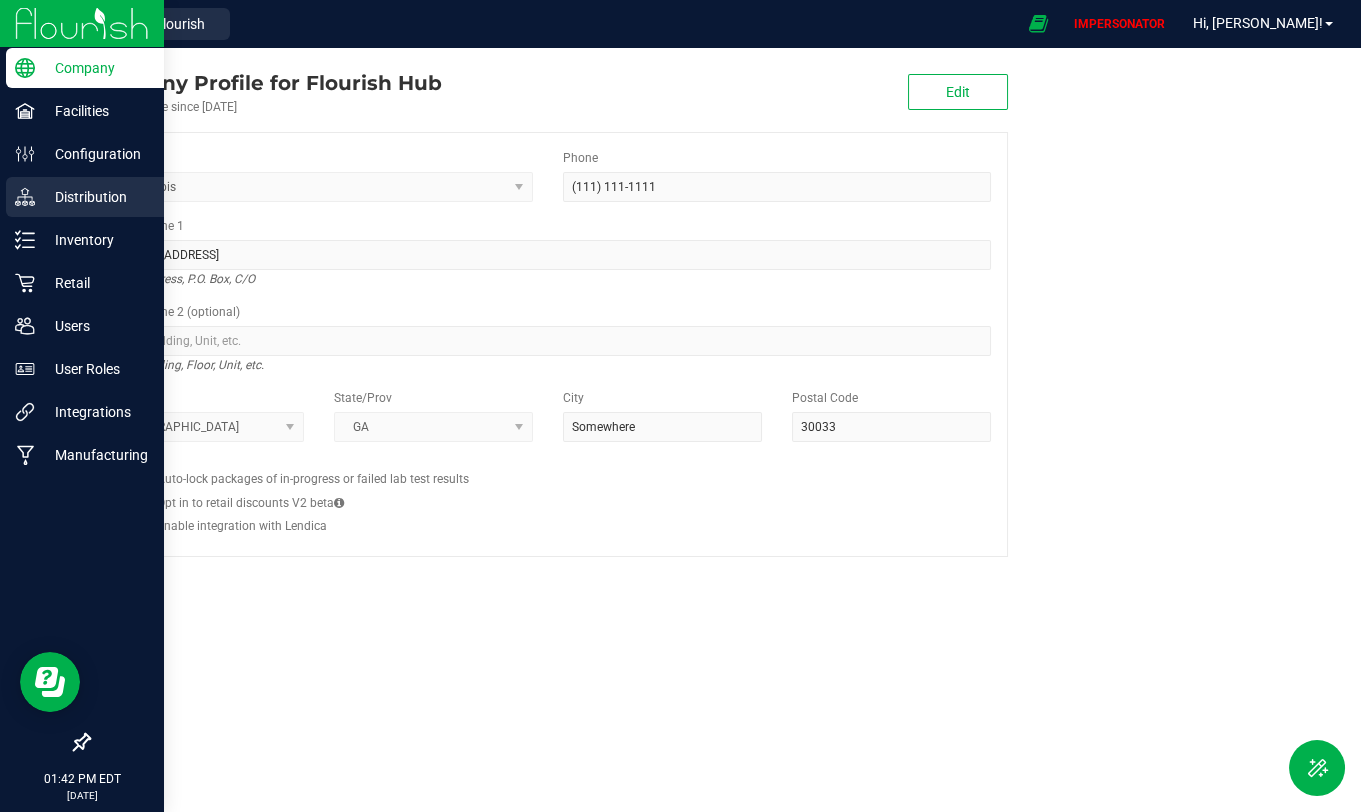 click on "Distribution" at bounding box center [95, 197] 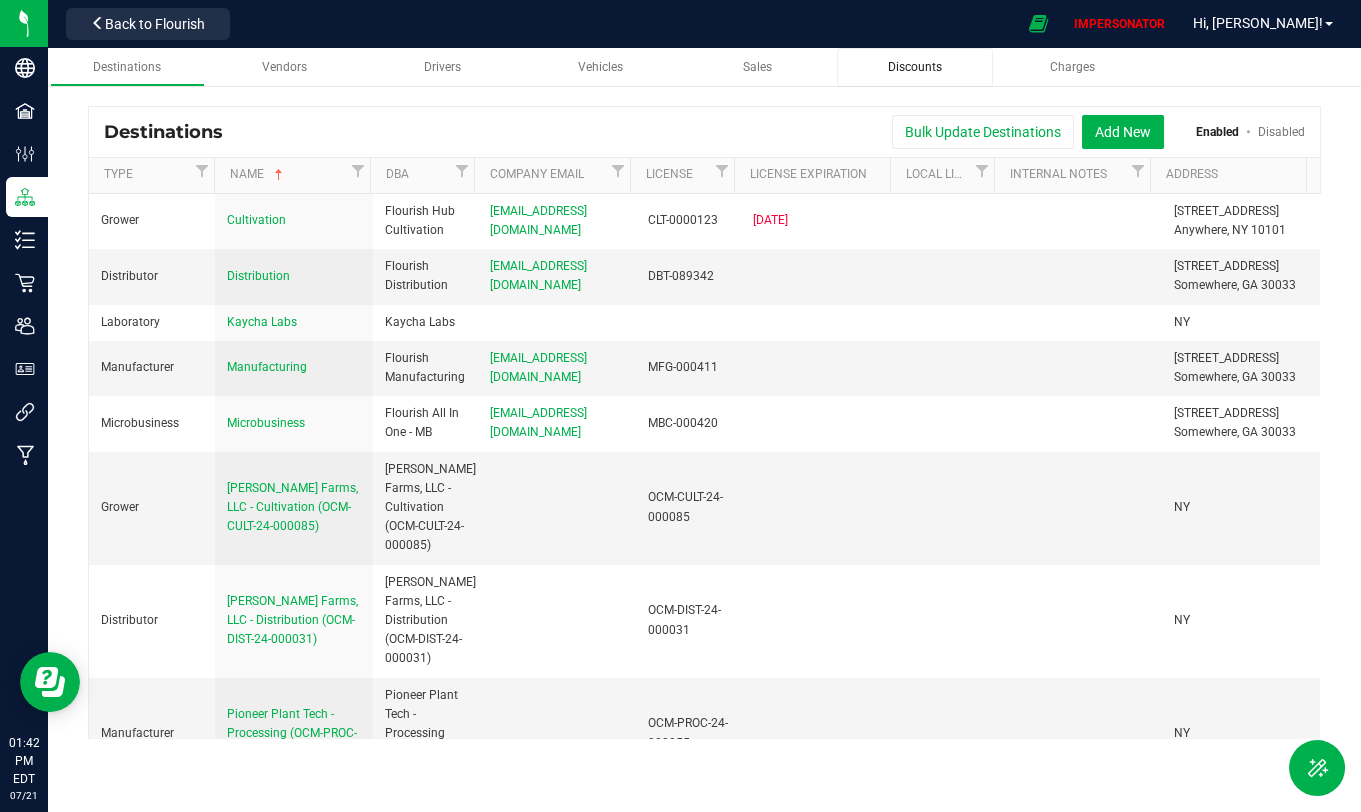 click on "Discounts" at bounding box center [915, 67] 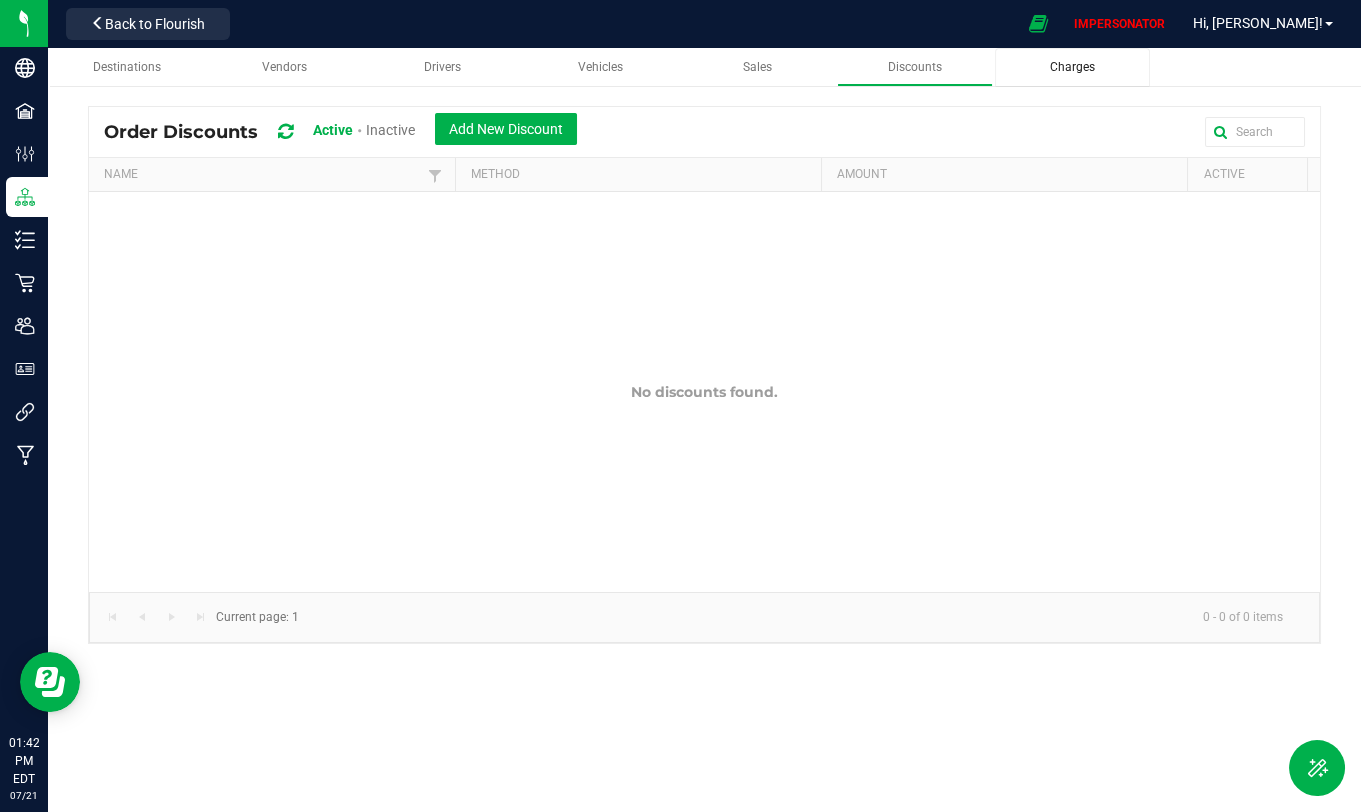 click on "Charges" at bounding box center [1072, 67] 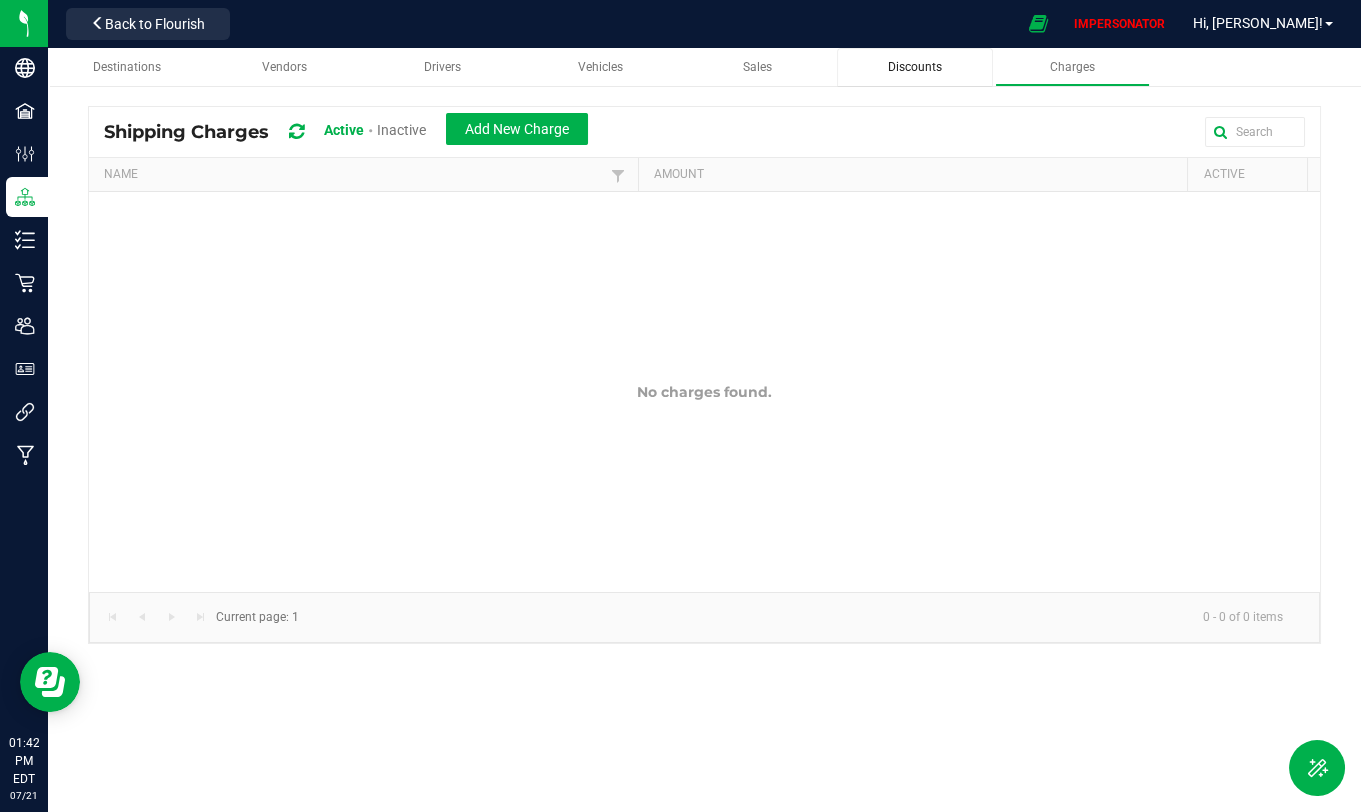 click on "Discounts" at bounding box center (915, 67) 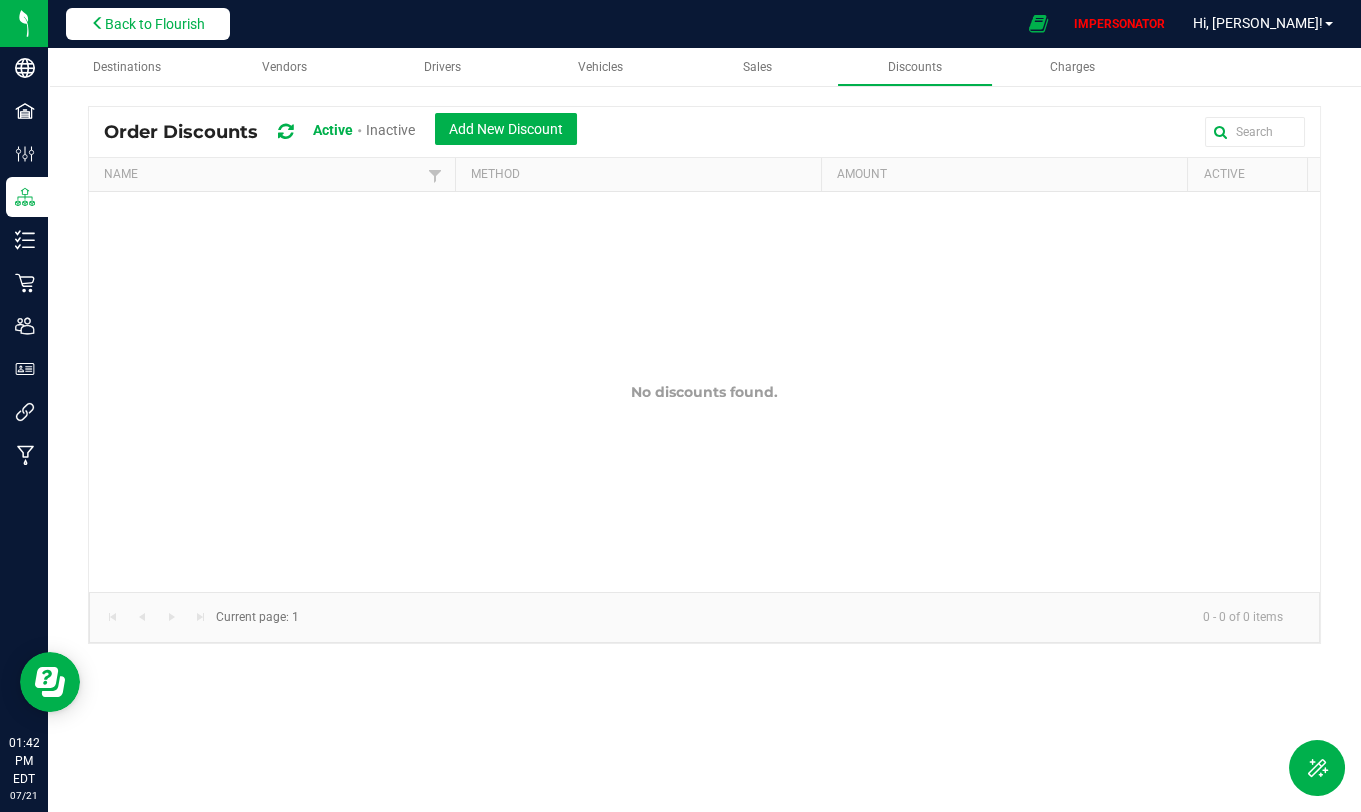 click on "Back to Flourish" at bounding box center (155, 24) 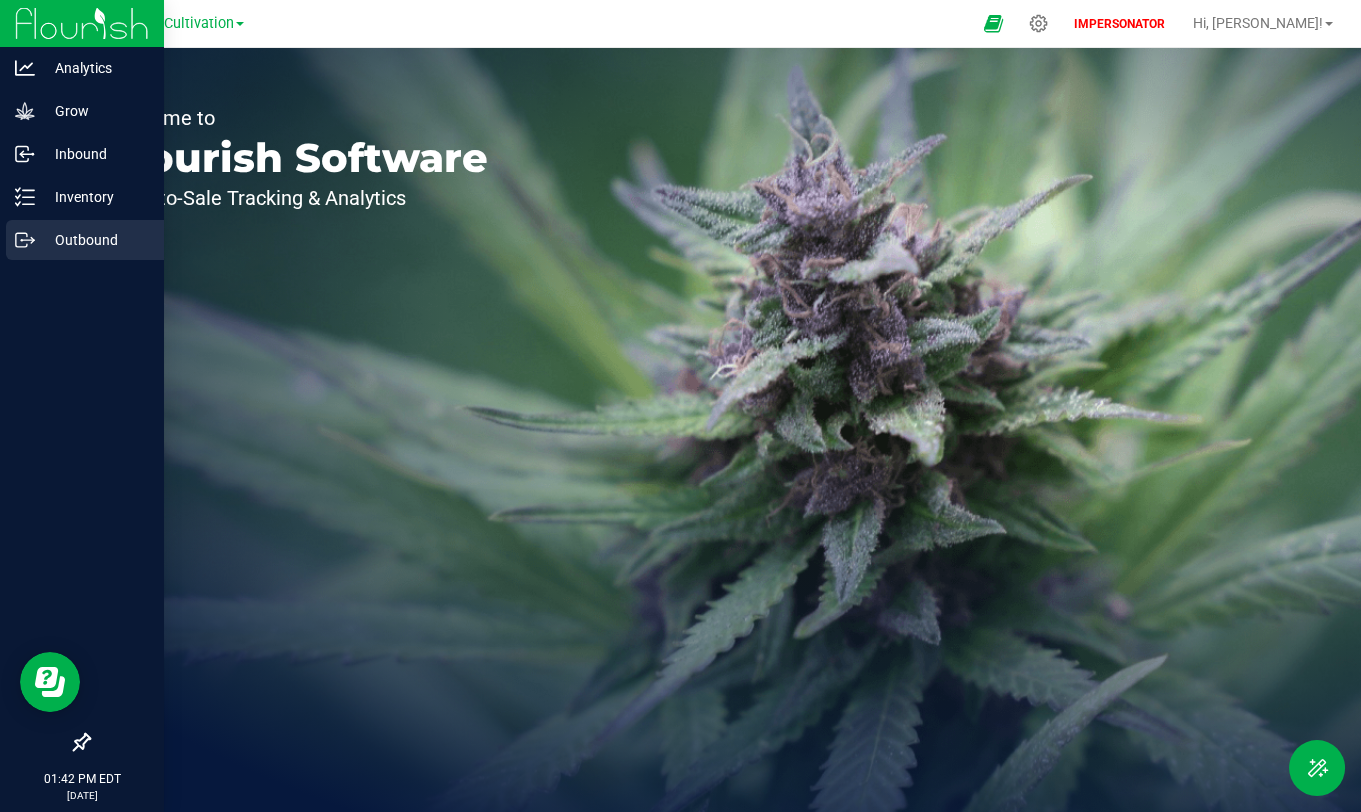 click on "Outbound" at bounding box center (95, 240) 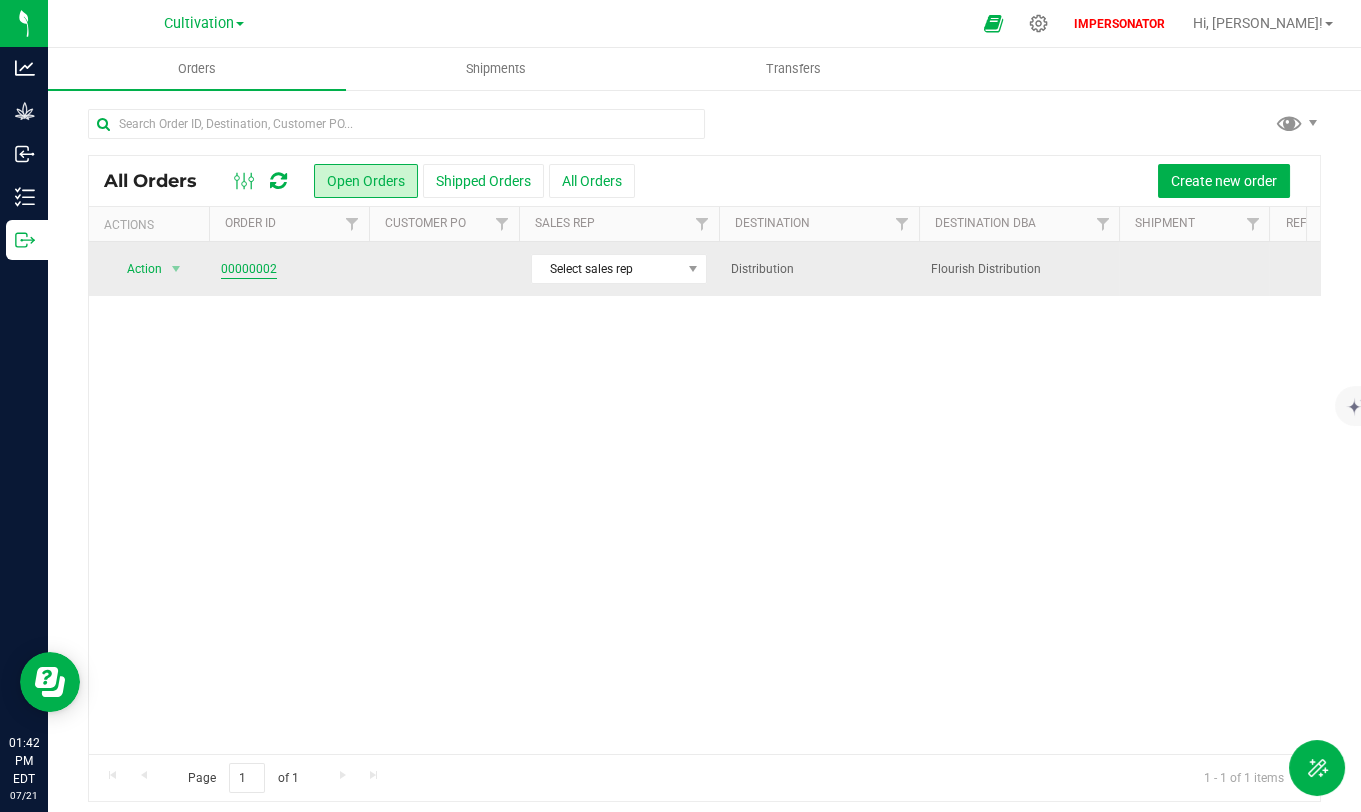 click on "00000002" at bounding box center [249, 269] 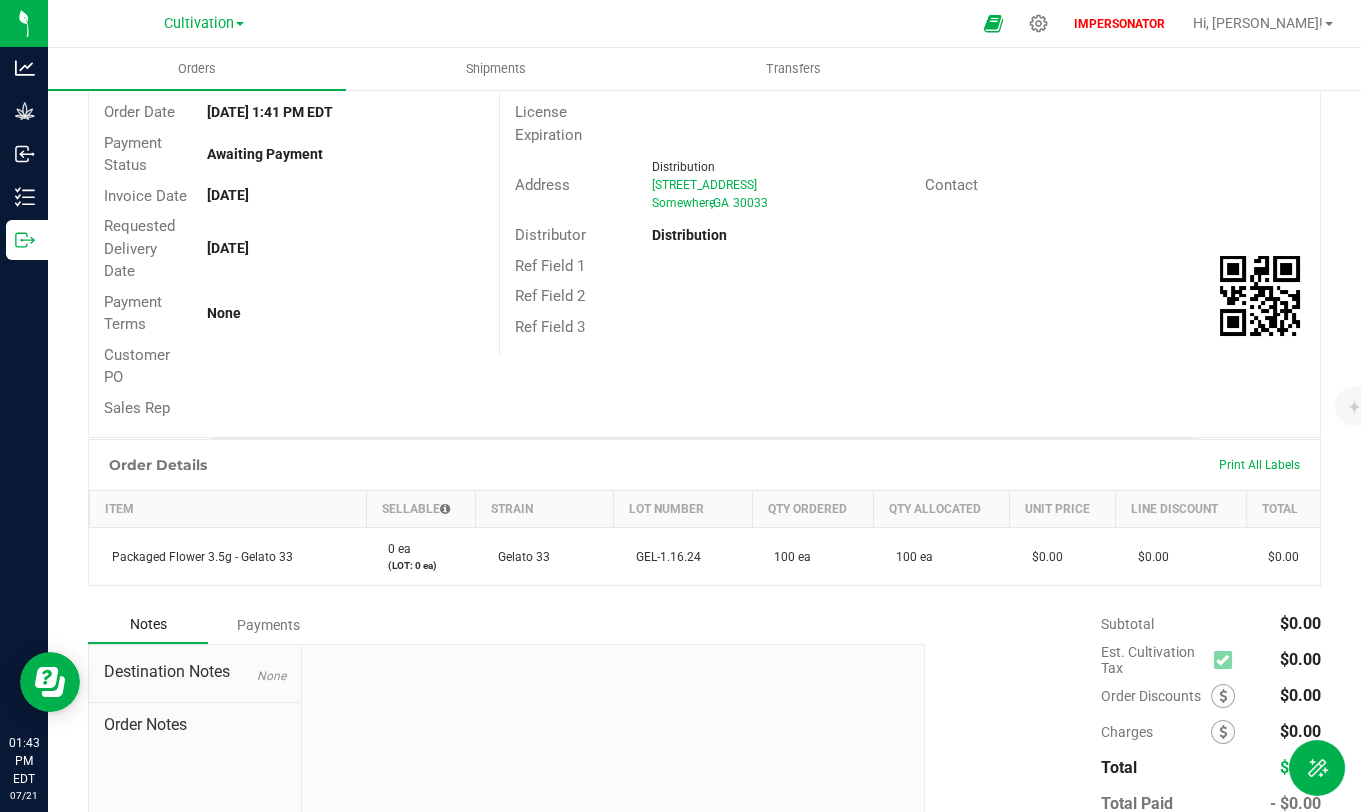 scroll, scrollTop: 300, scrollLeft: 0, axis: vertical 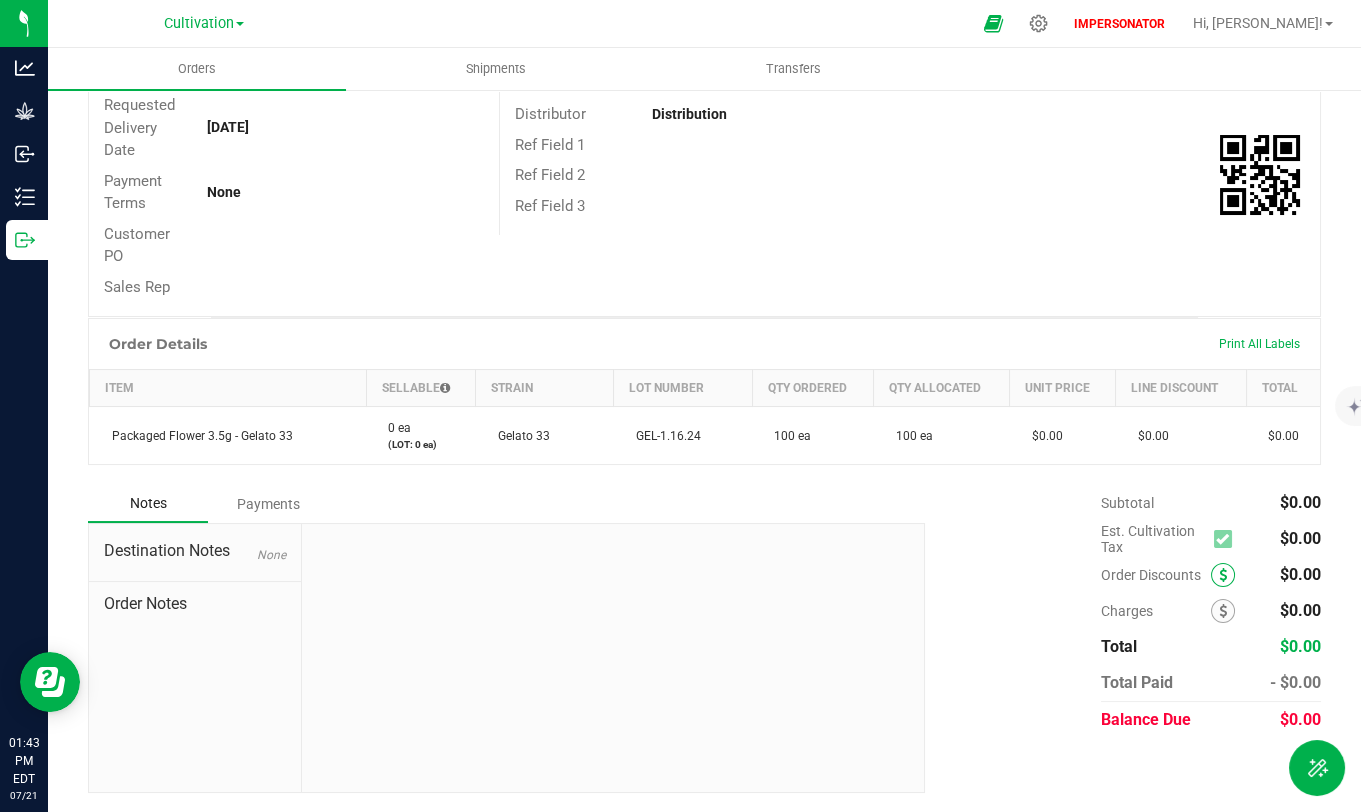 click at bounding box center (1223, 575) 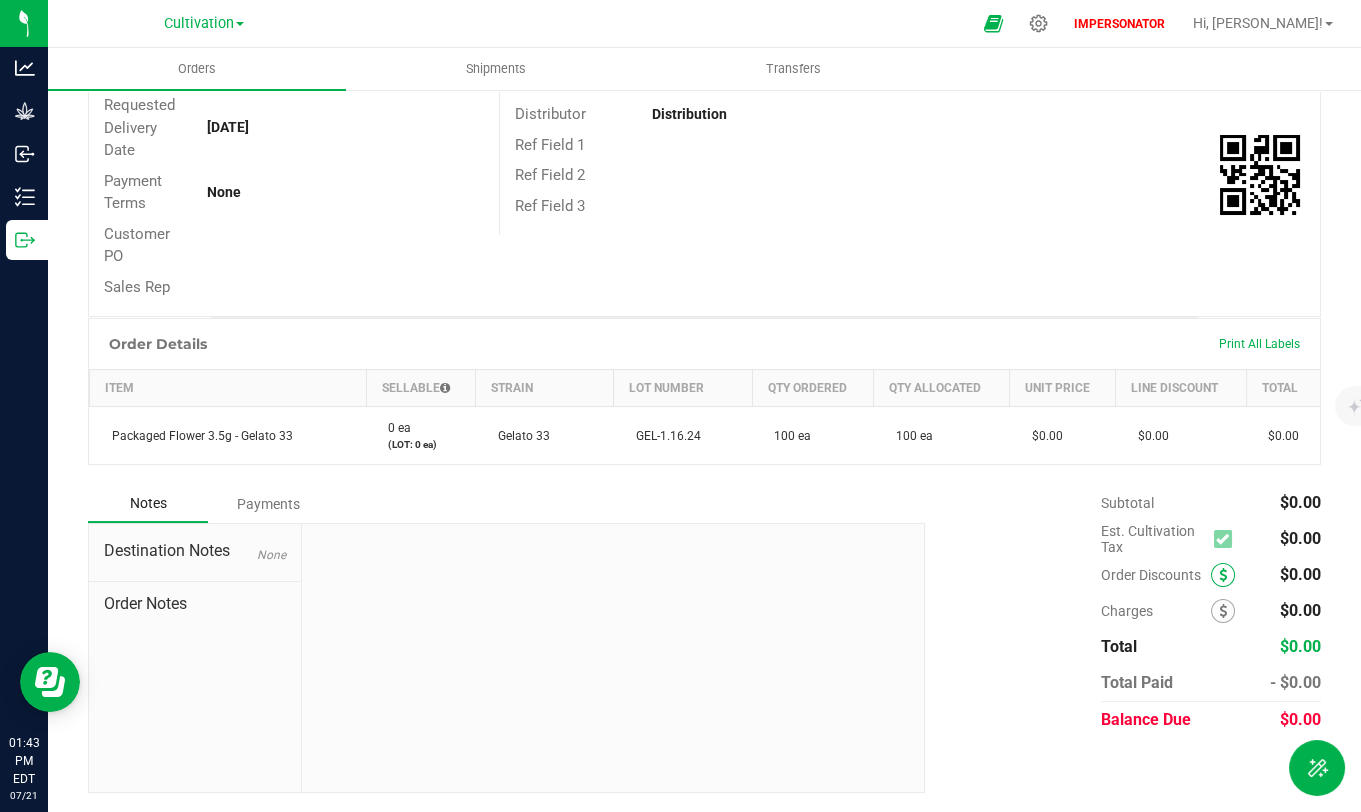 scroll, scrollTop: 300, scrollLeft: 0, axis: vertical 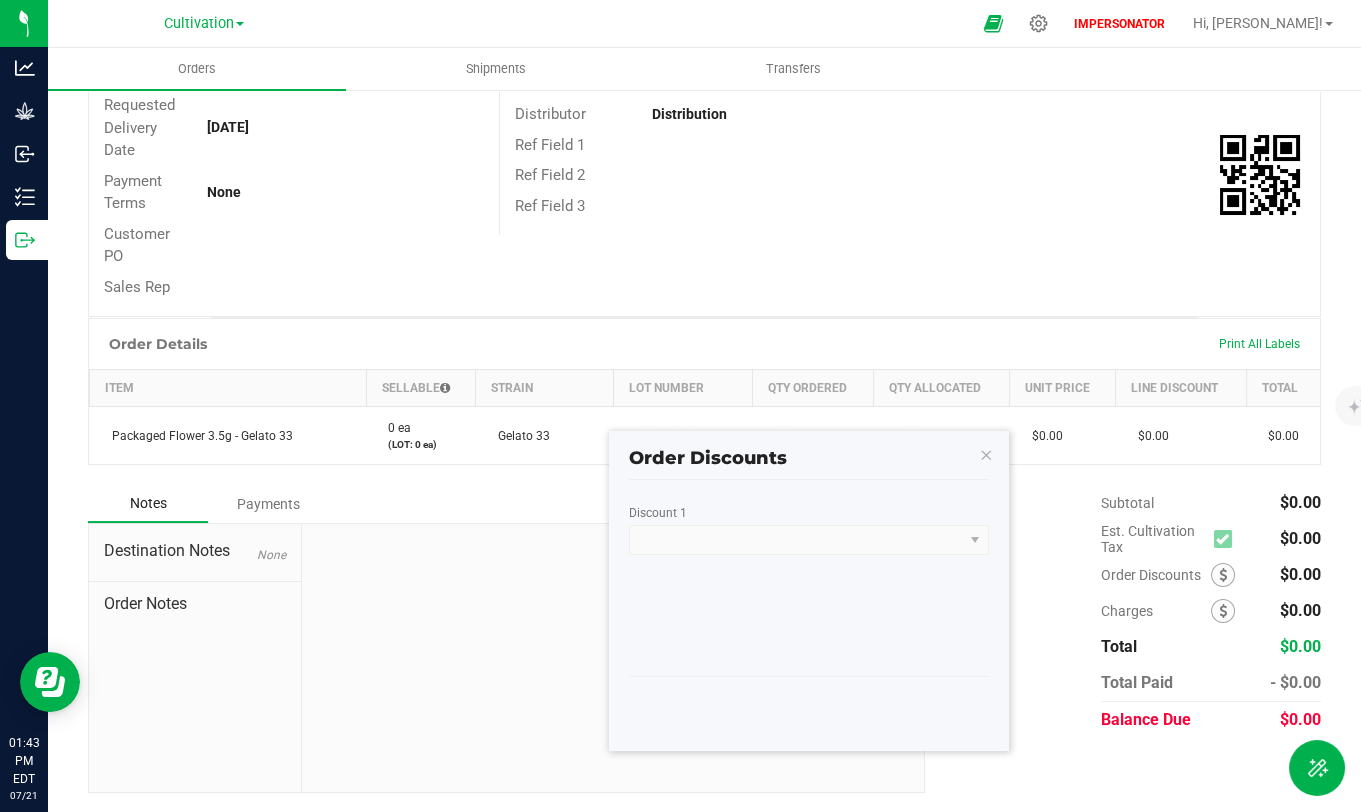 click at bounding box center (809, 540) 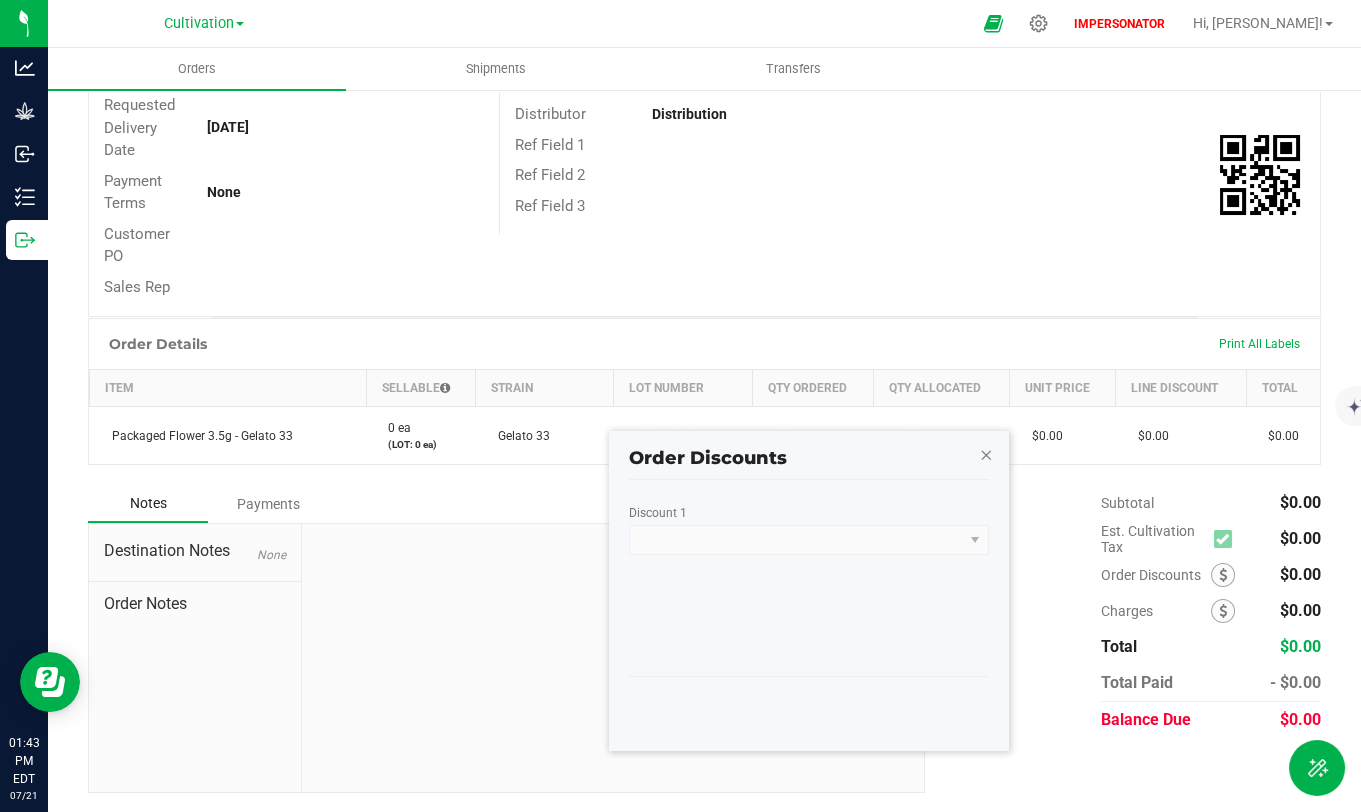 click at bounding box center (986, 454) 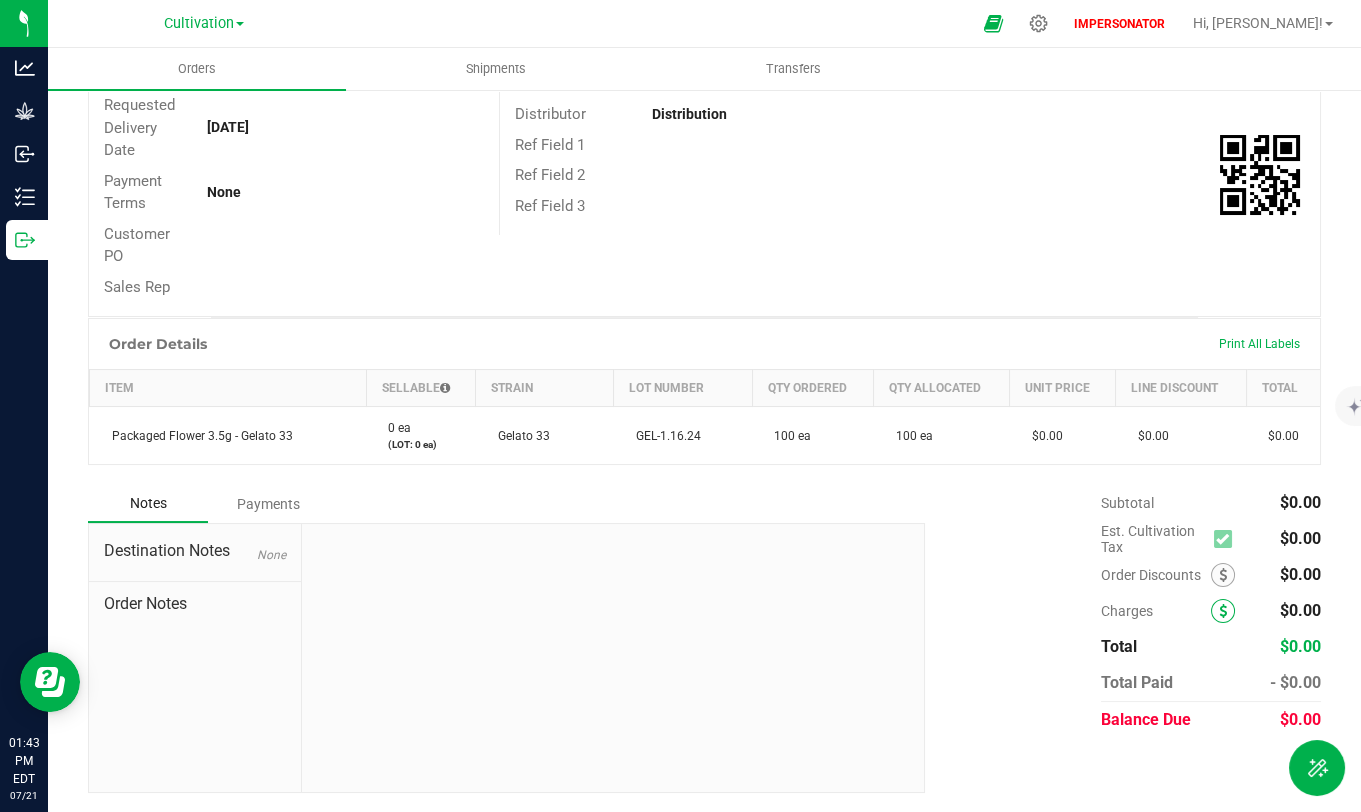 click at bounding box center [1223, 611] 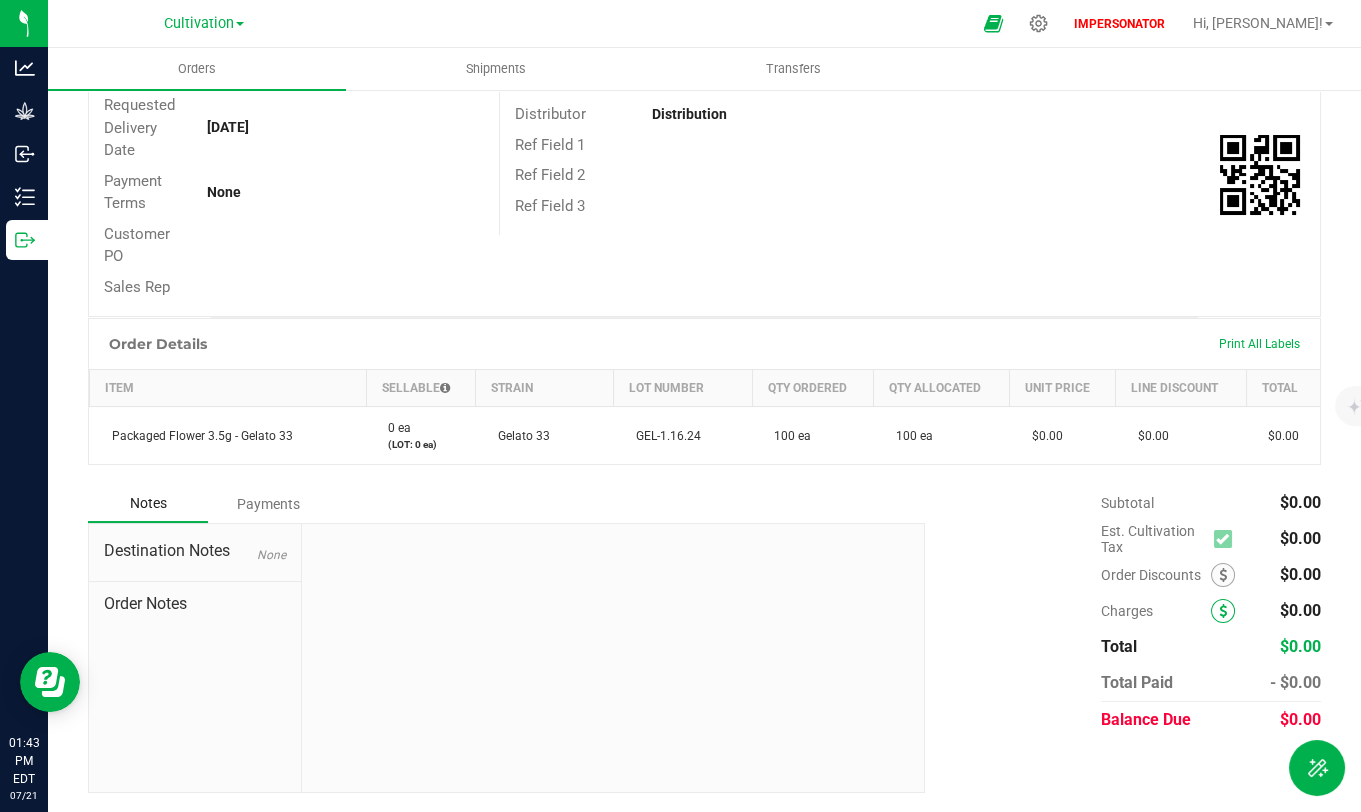 scroll, scrollTop: 300, scrollLeft: 0, axis: vertical 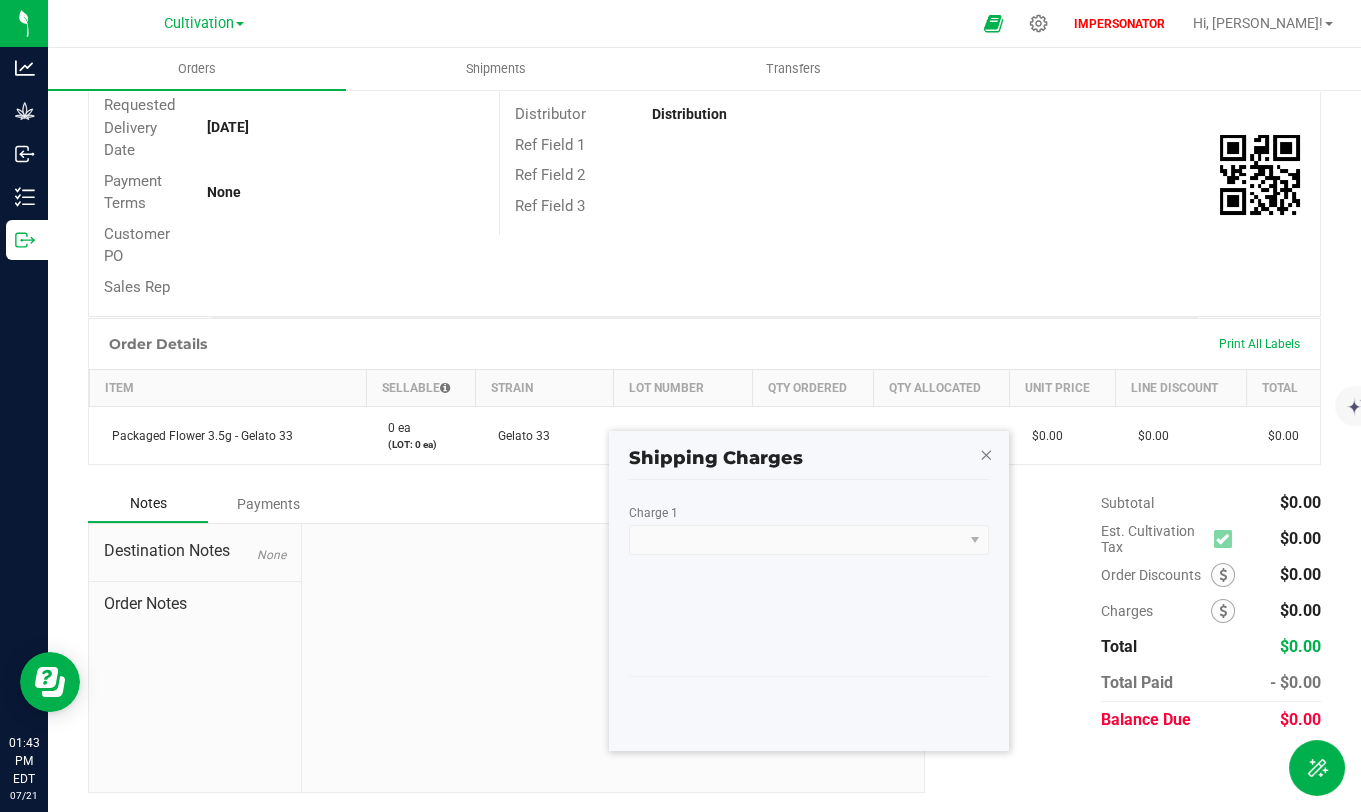 click at bounding box center [986, 454] 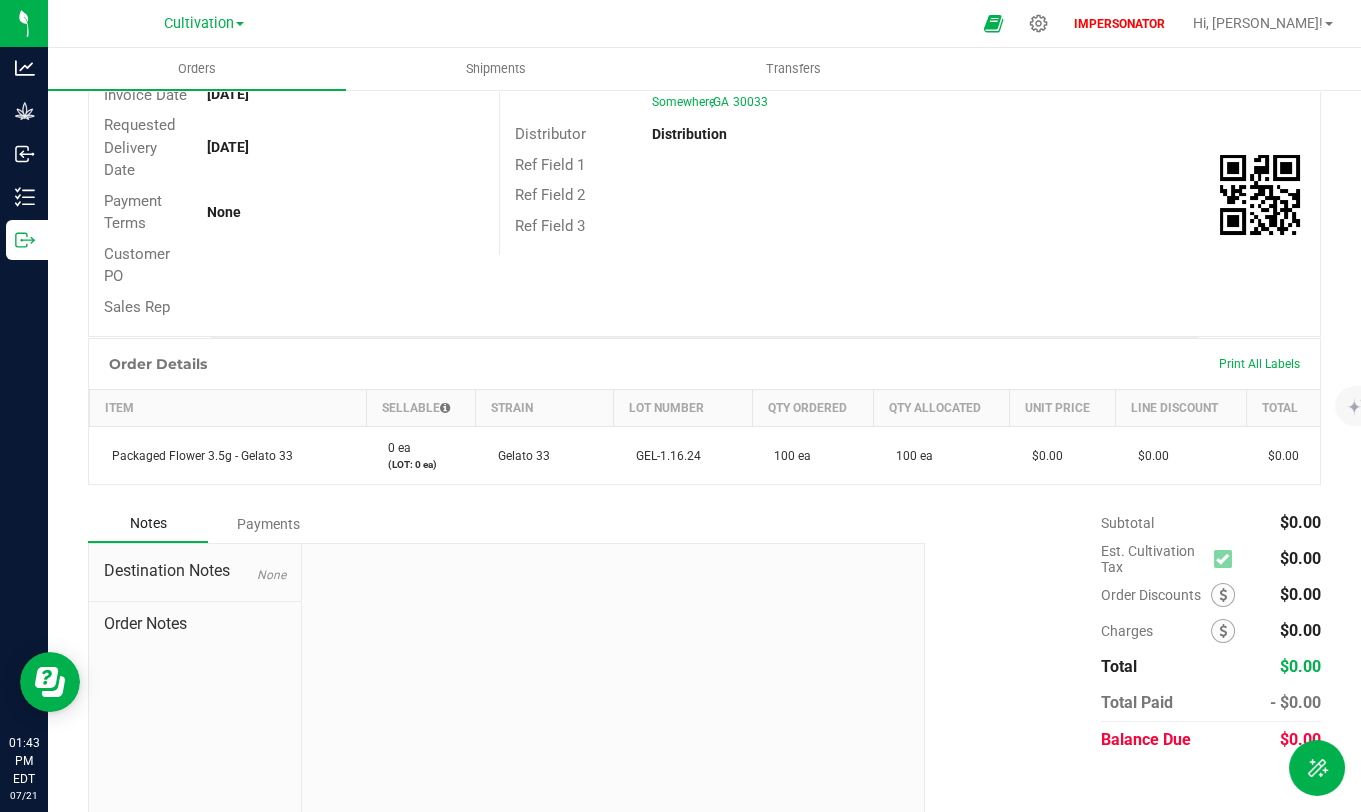 scroll, scrollTop: 0, scrollLeft: 0, axis: both 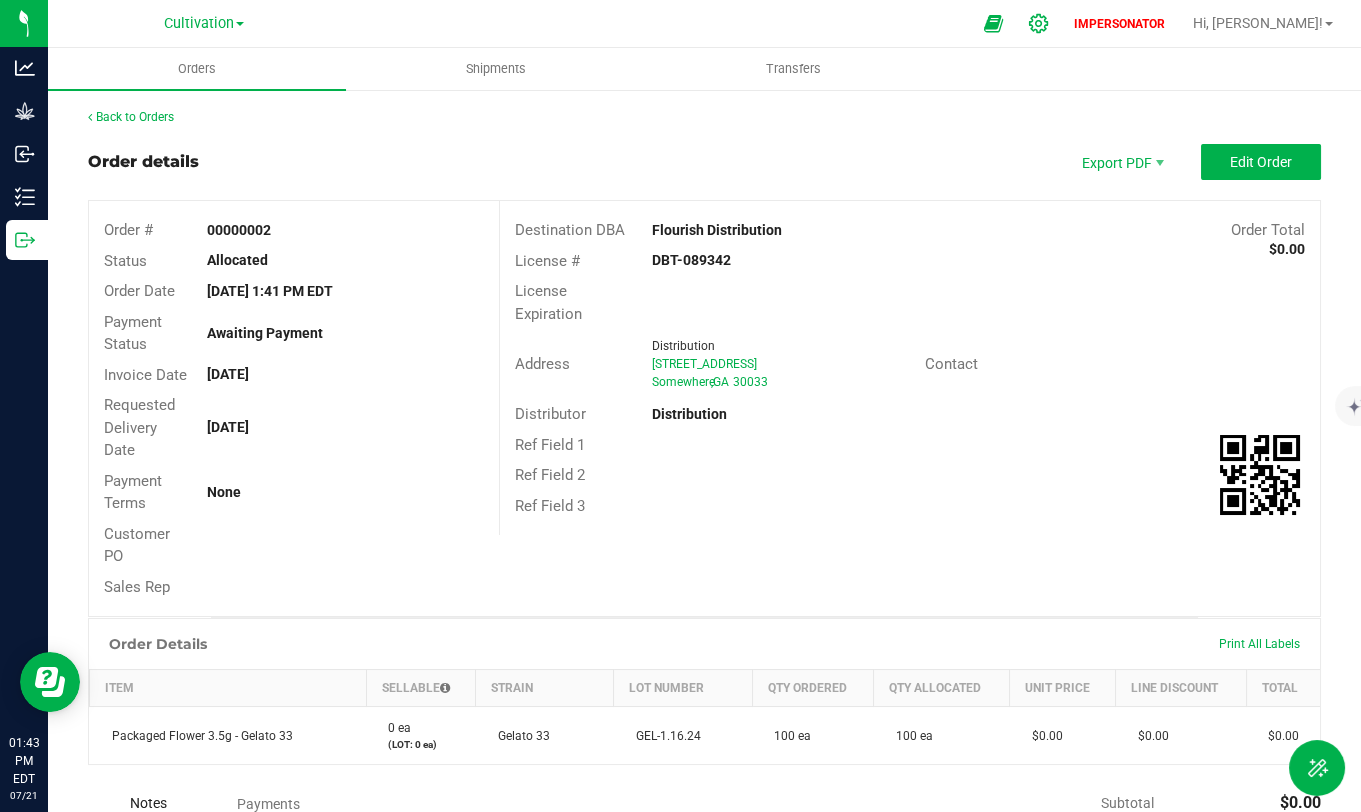 click at bounding box center [1039, 23] 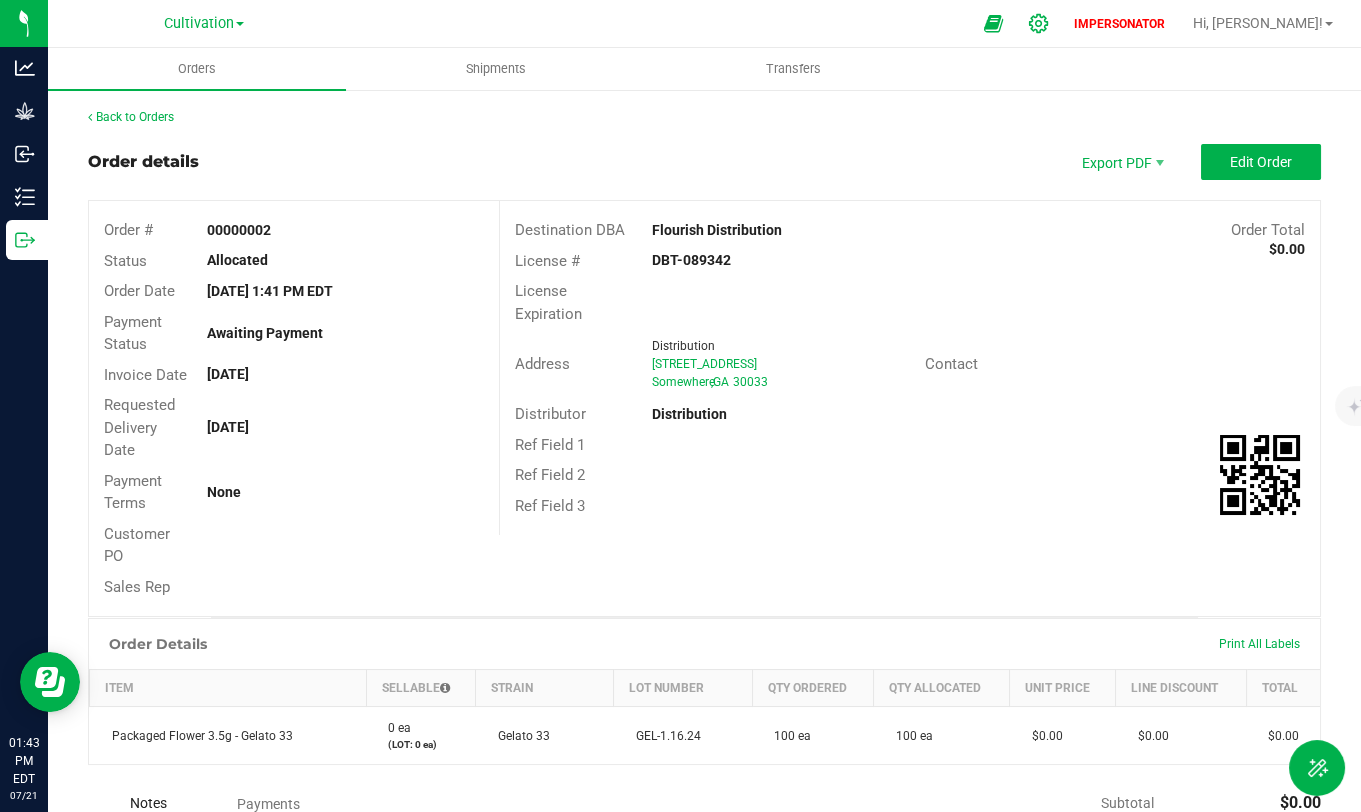 click at bounding box center (1039, 23) 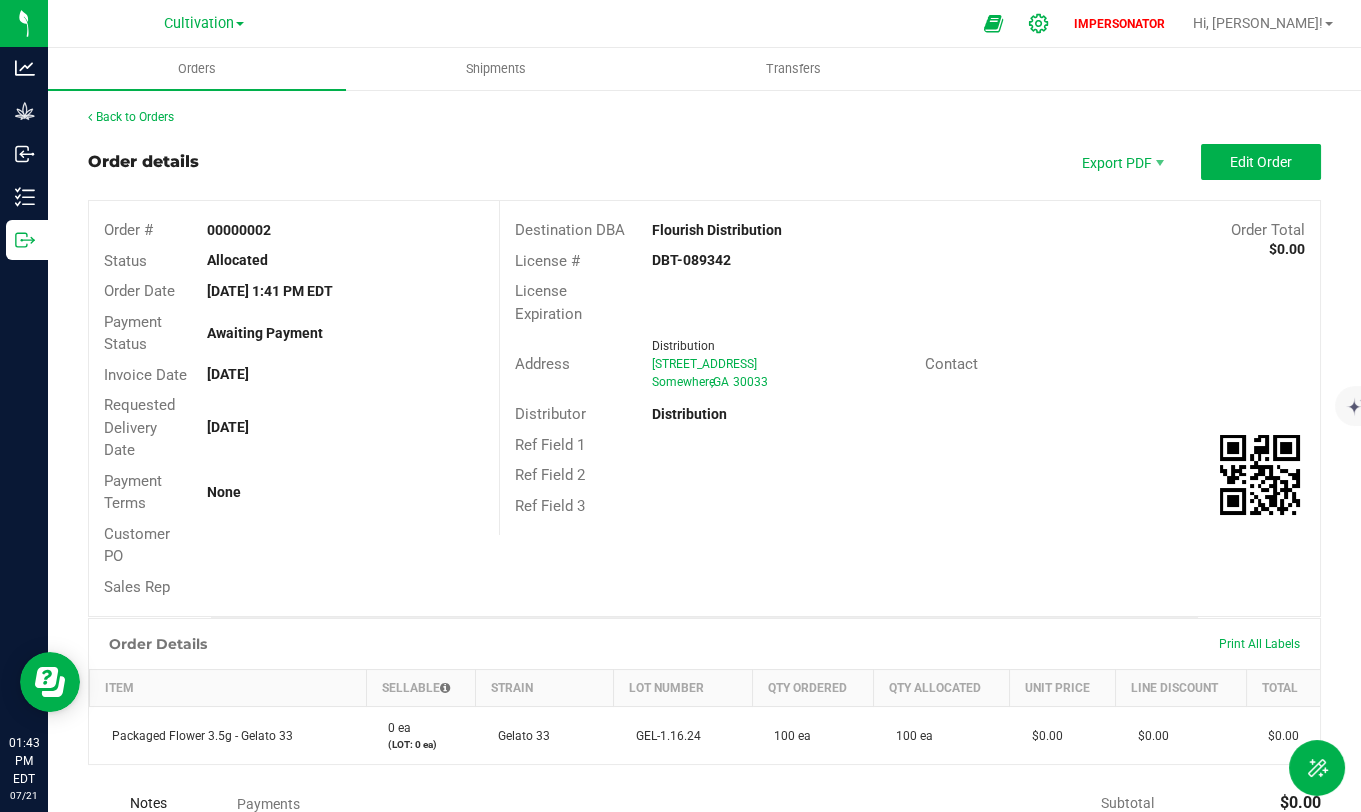 click 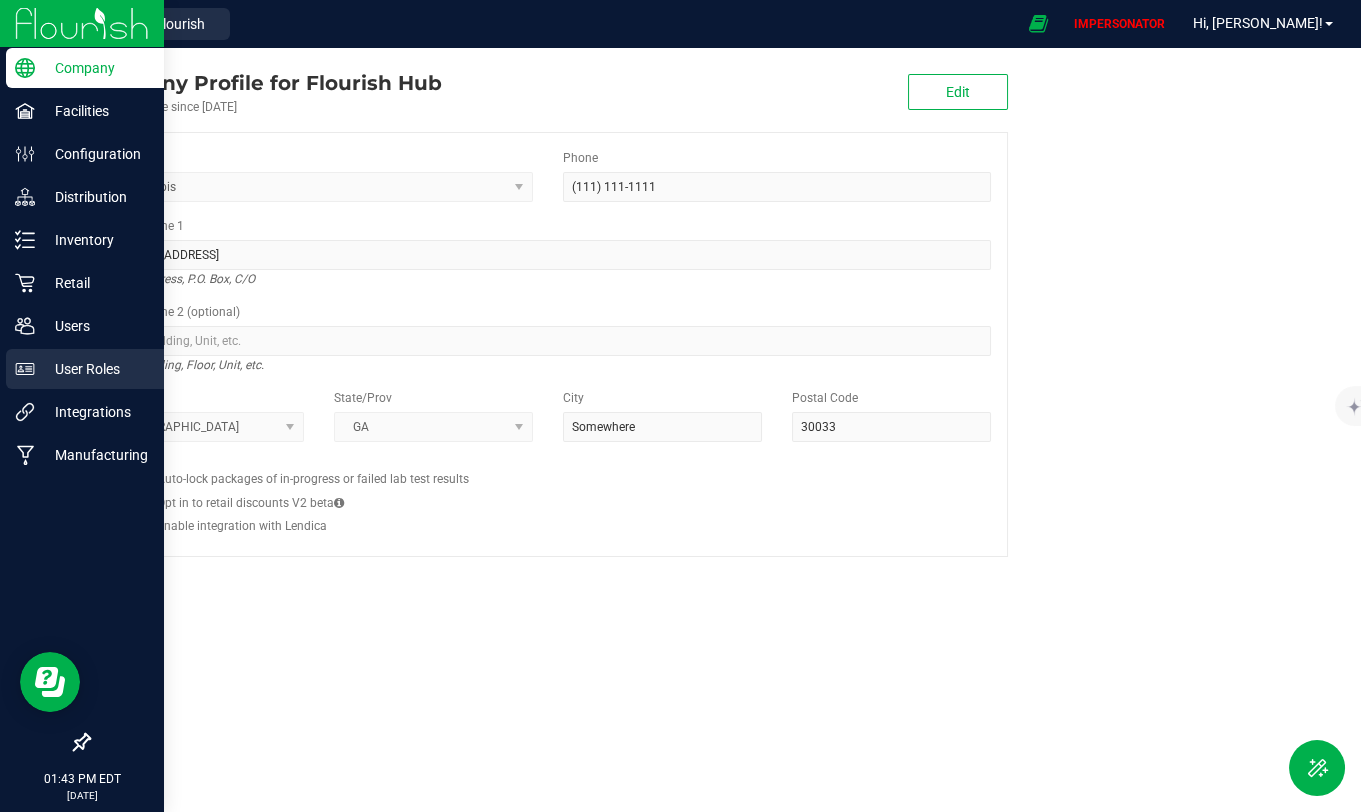 click on "User Roles" at bounding box center [95, 369] 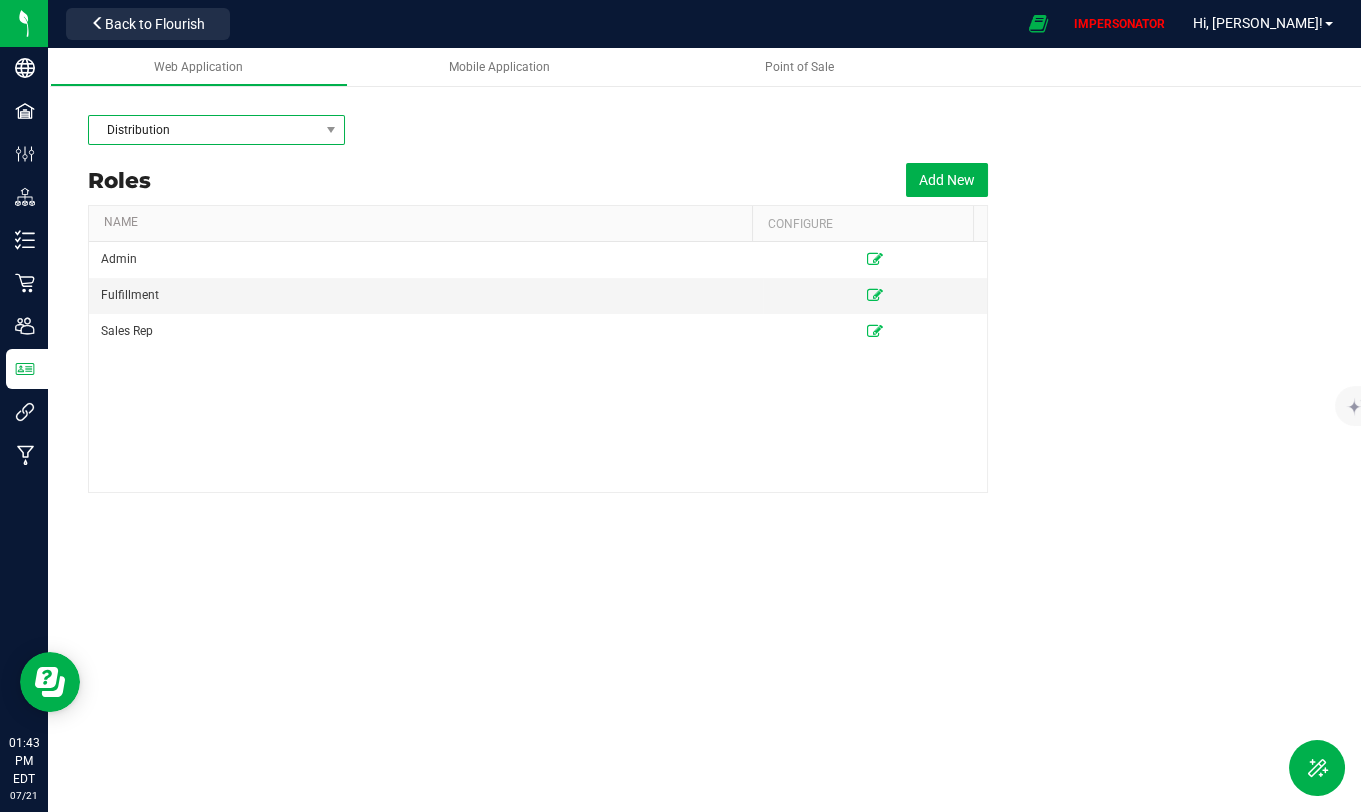 click on "Distribution" at bounding box center [204, 130] 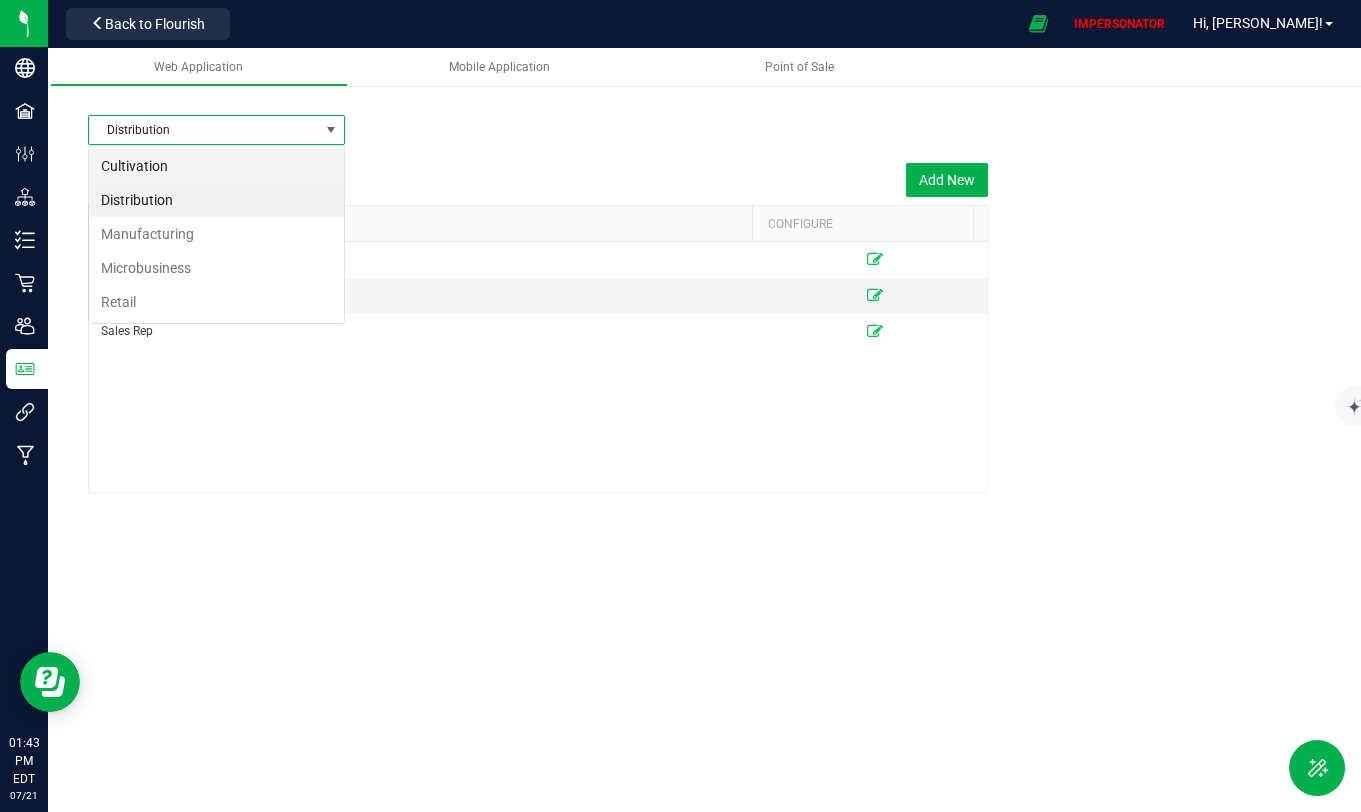scroll, scrollTop: 99970, scrollLeft: 99743, axis: both 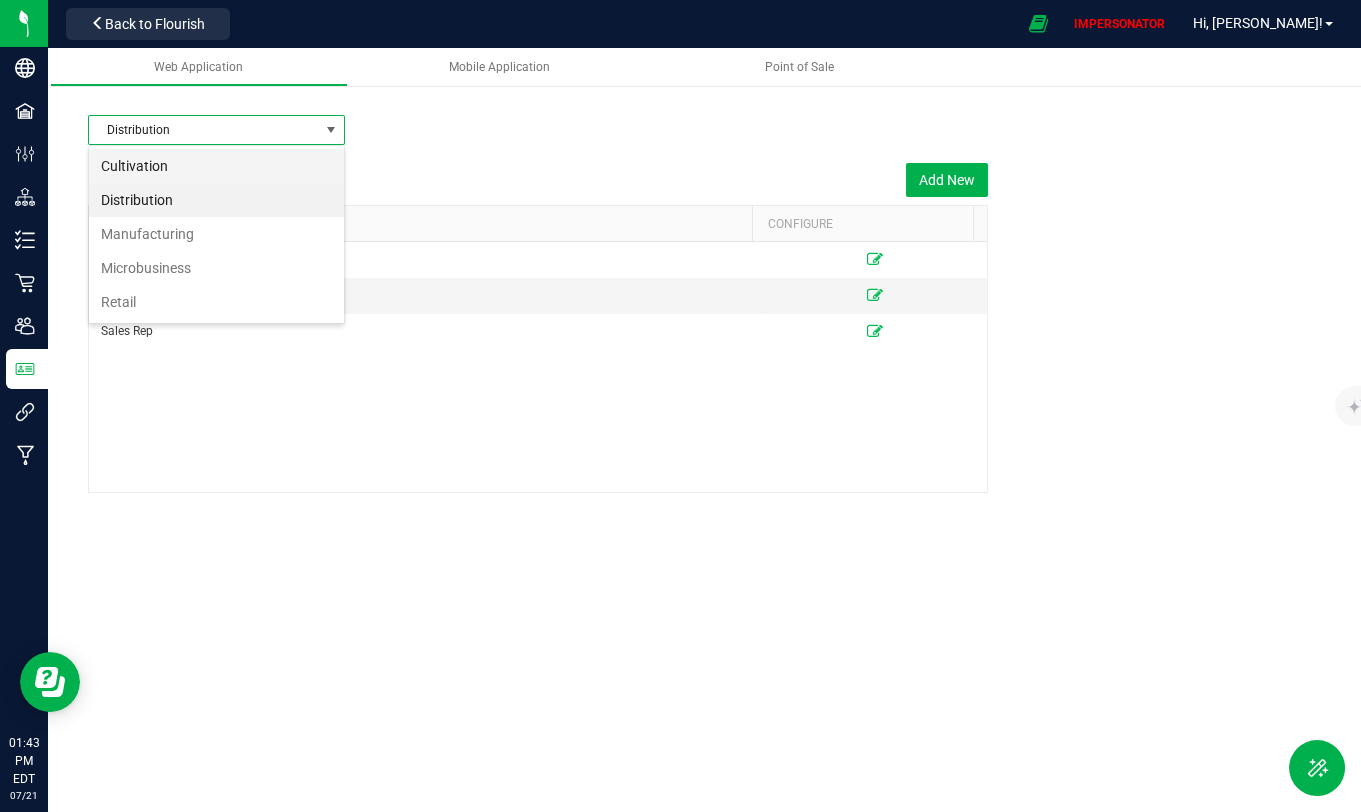 click on "Cultivation" at bounding box center [216, 166] 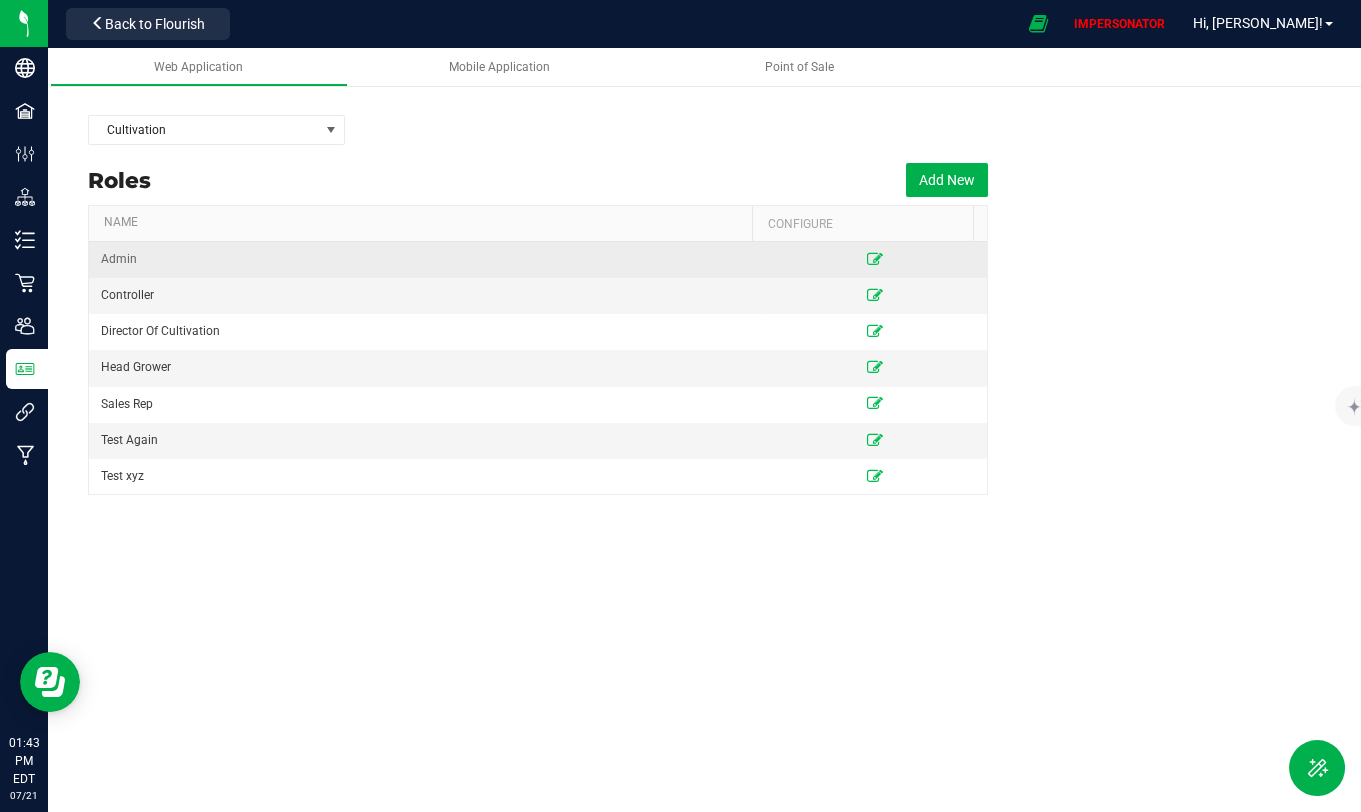 click at bounding box center (875, 260) 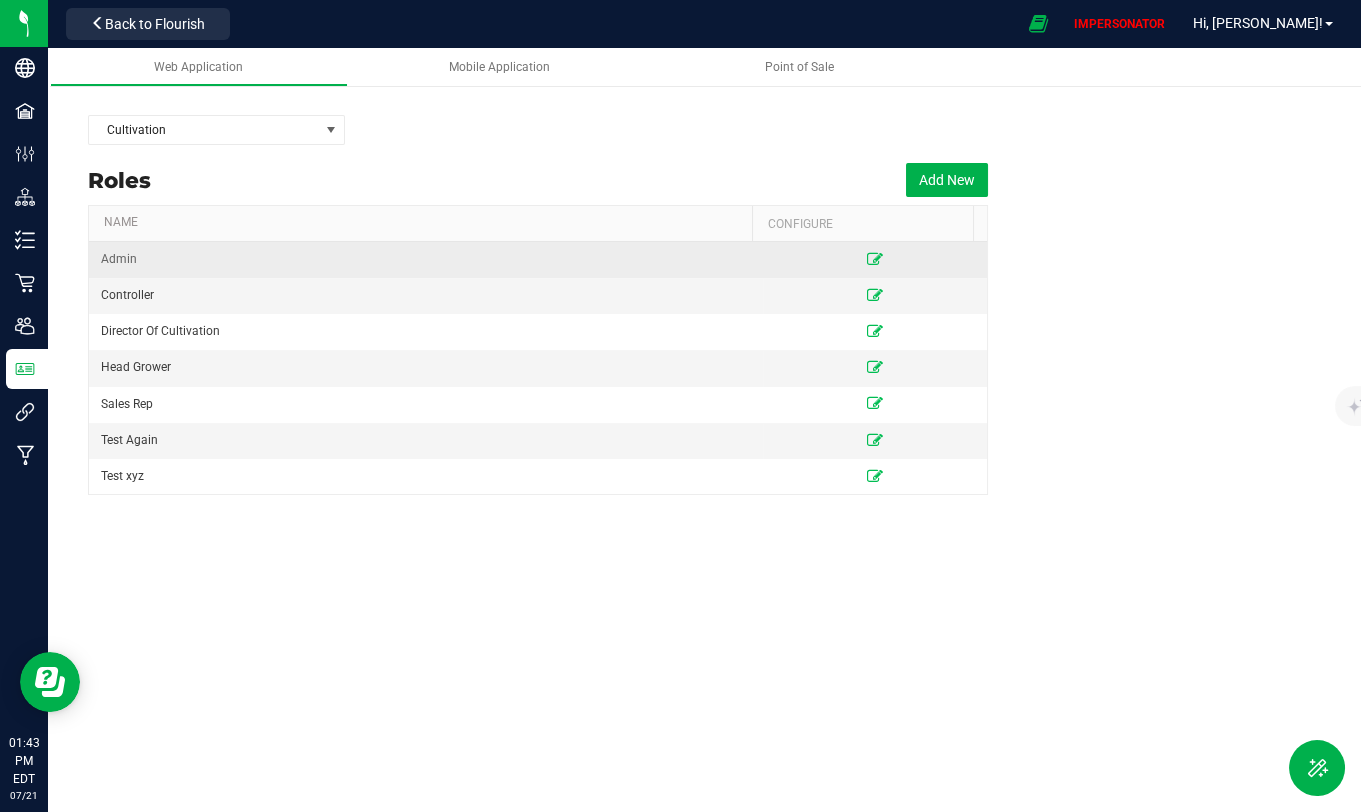 click at bounding box center [875, 260] 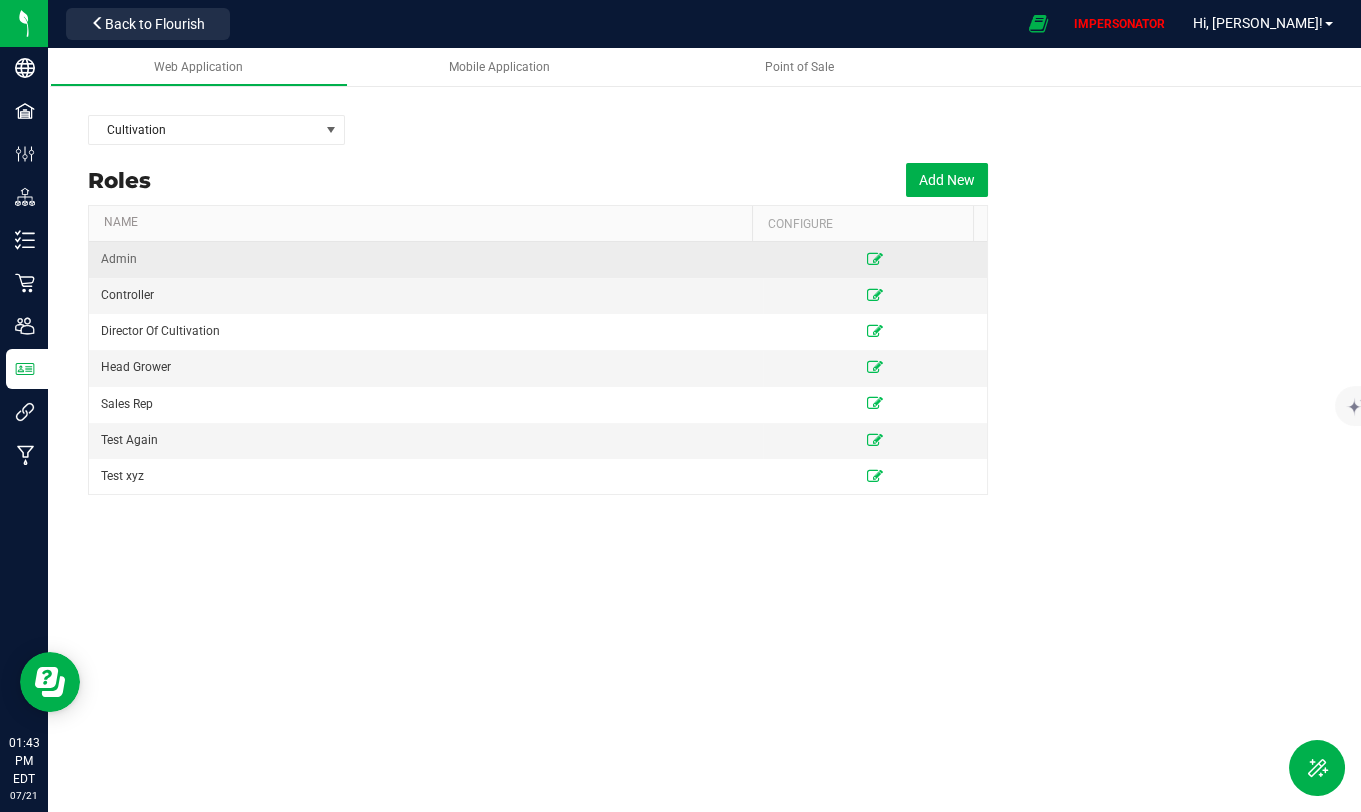 click at bounding box center (875, 260) 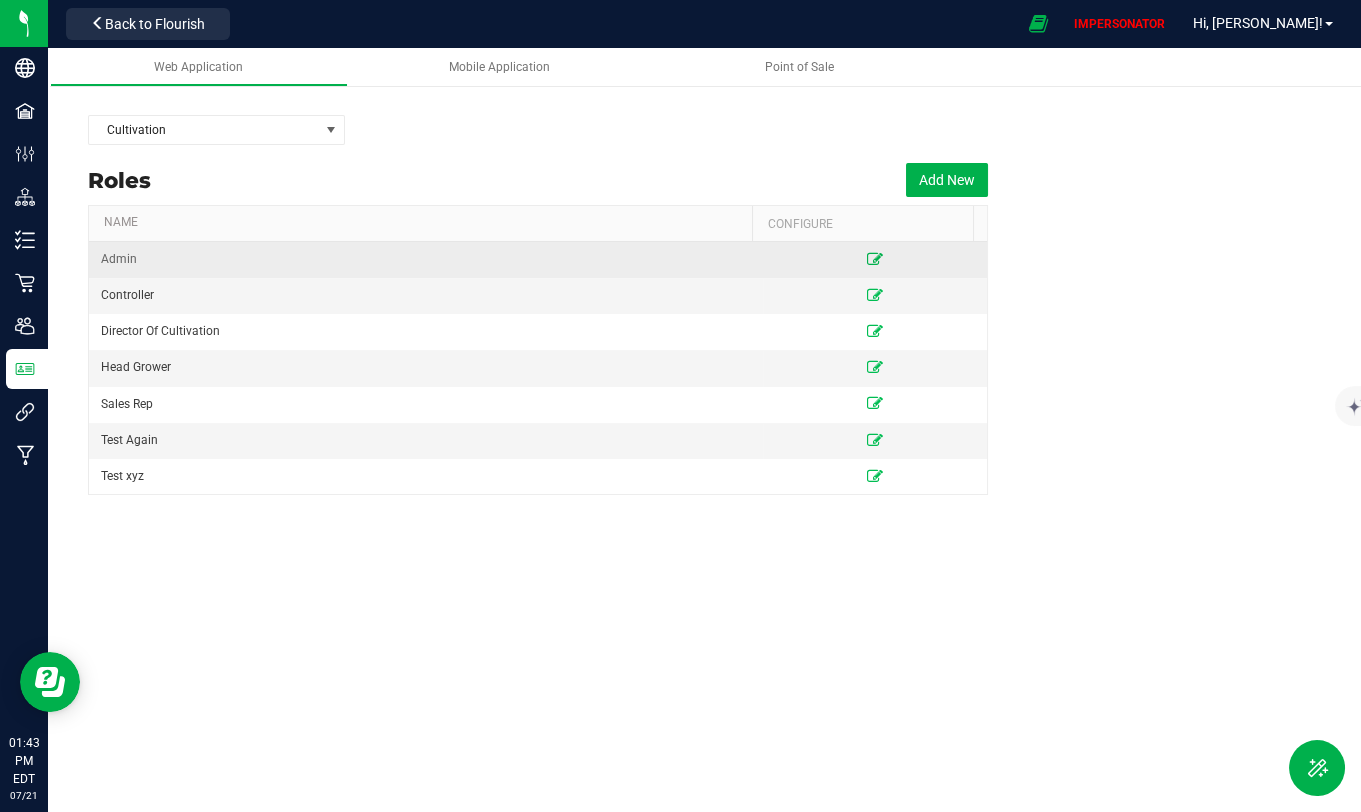 click at bounding box center (875, 259) 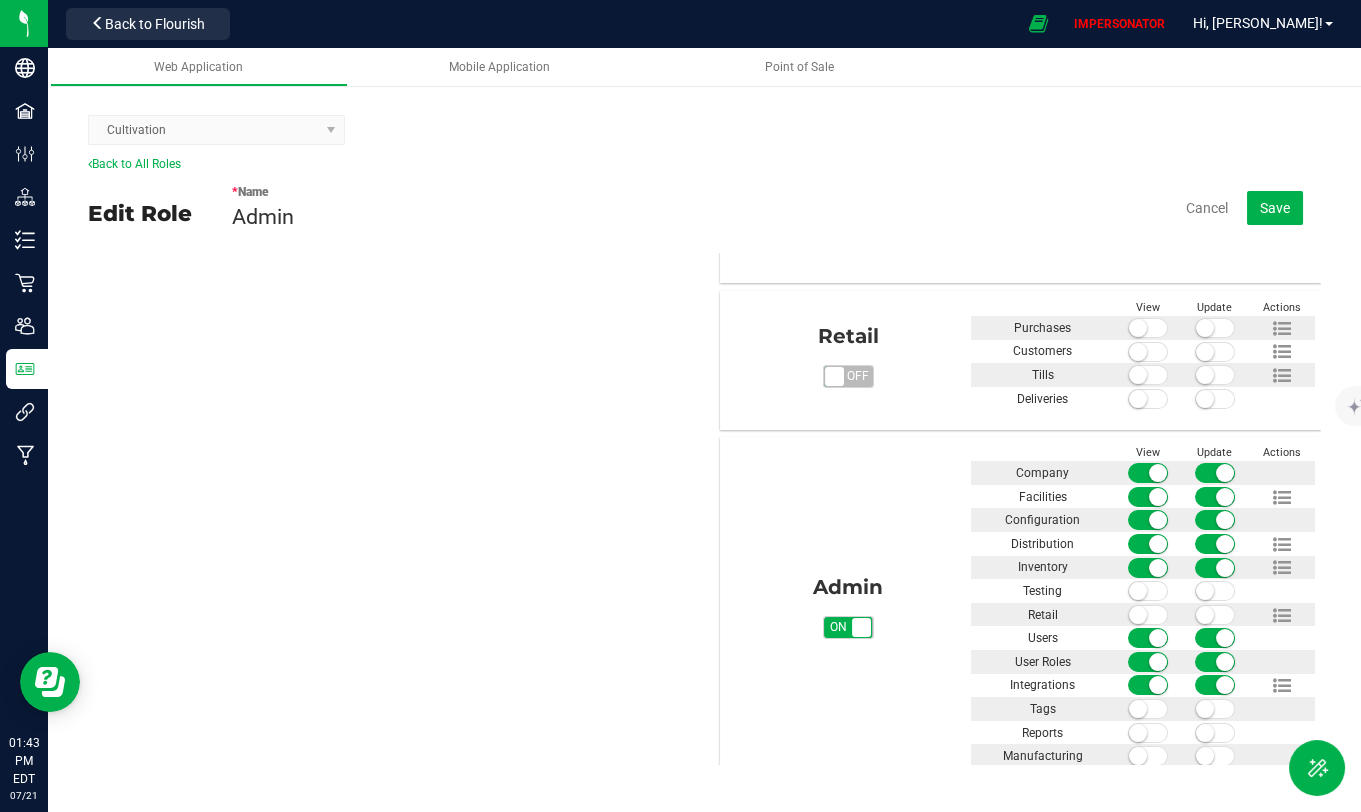 scroll, scrollTop: 1055, scrollLeft: 0, axis: vertical 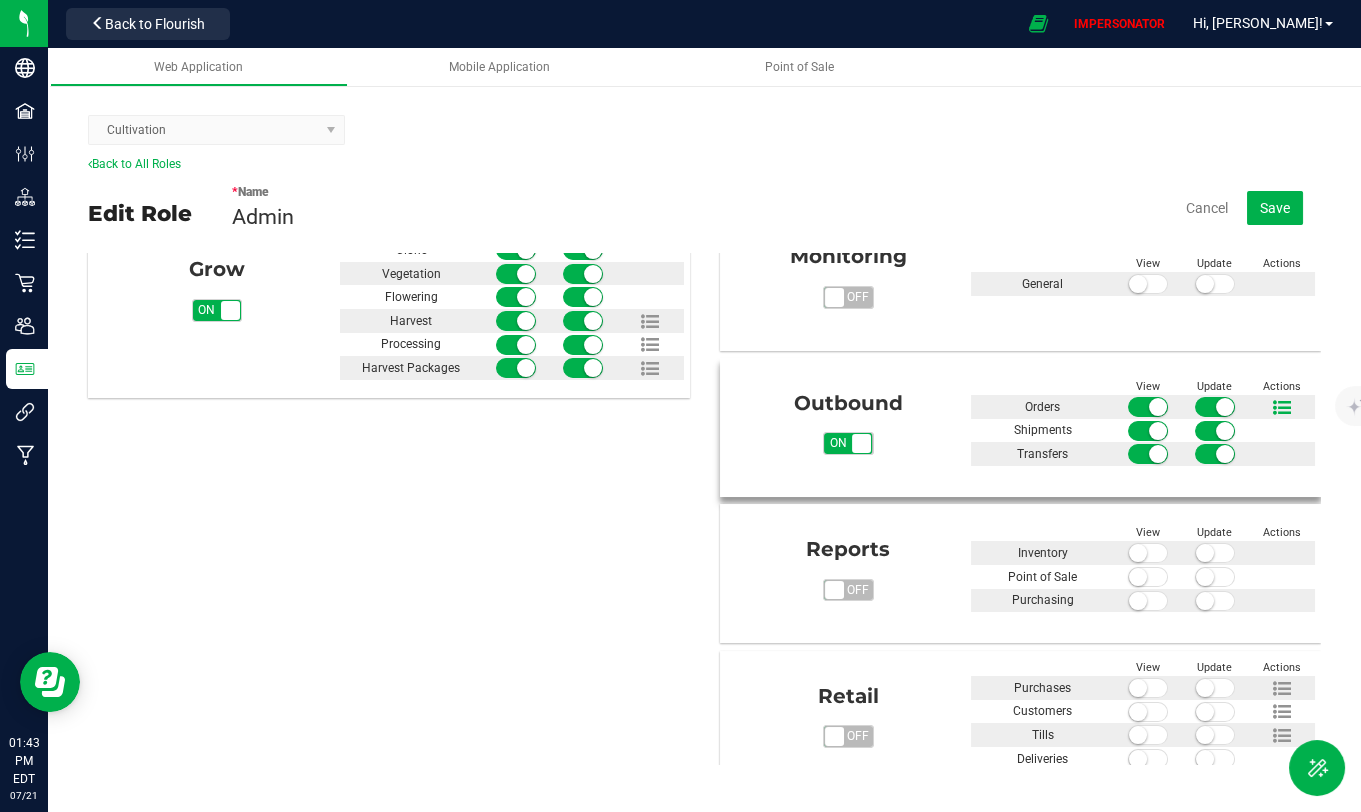 click at bounding box center [1282, 408] 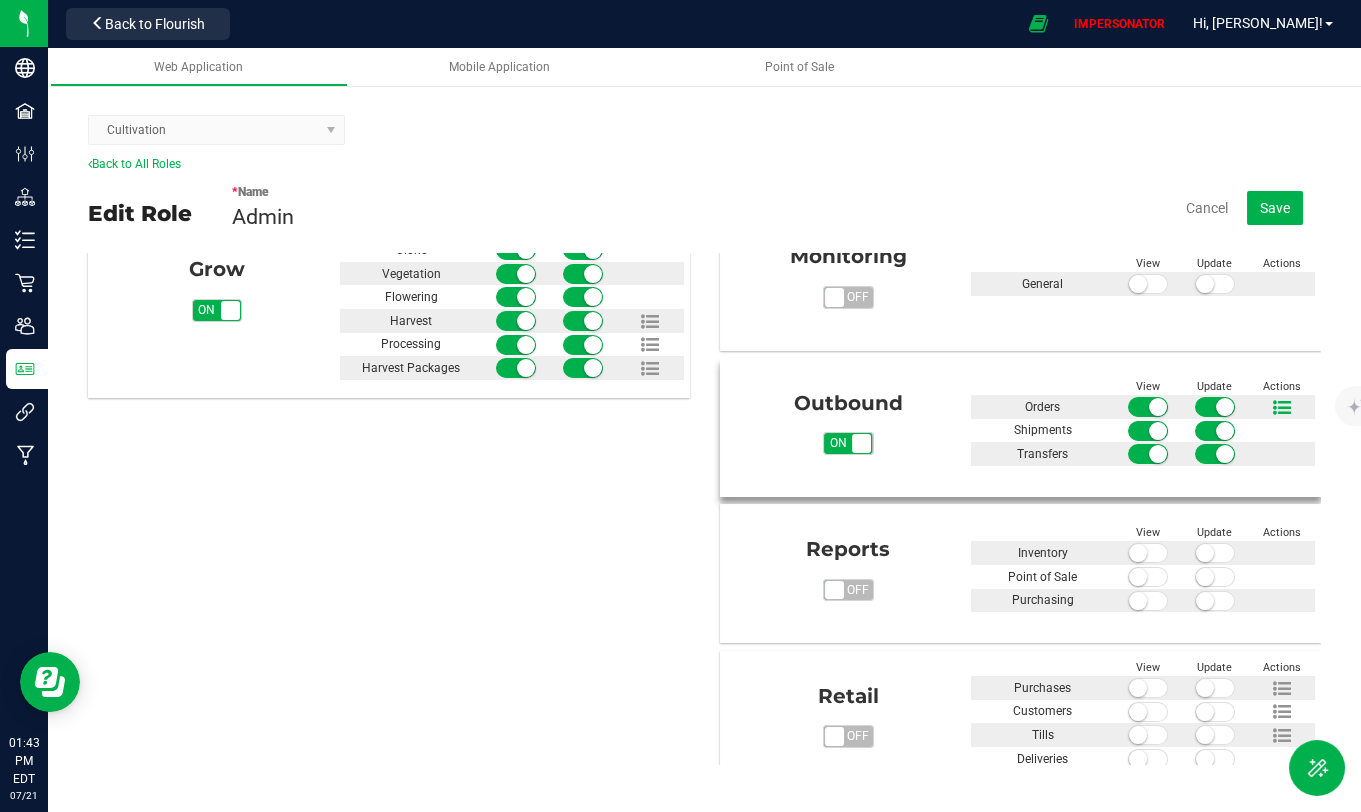 scroll, scrollTop: 614, scrollLeft: 0, axis: vertical 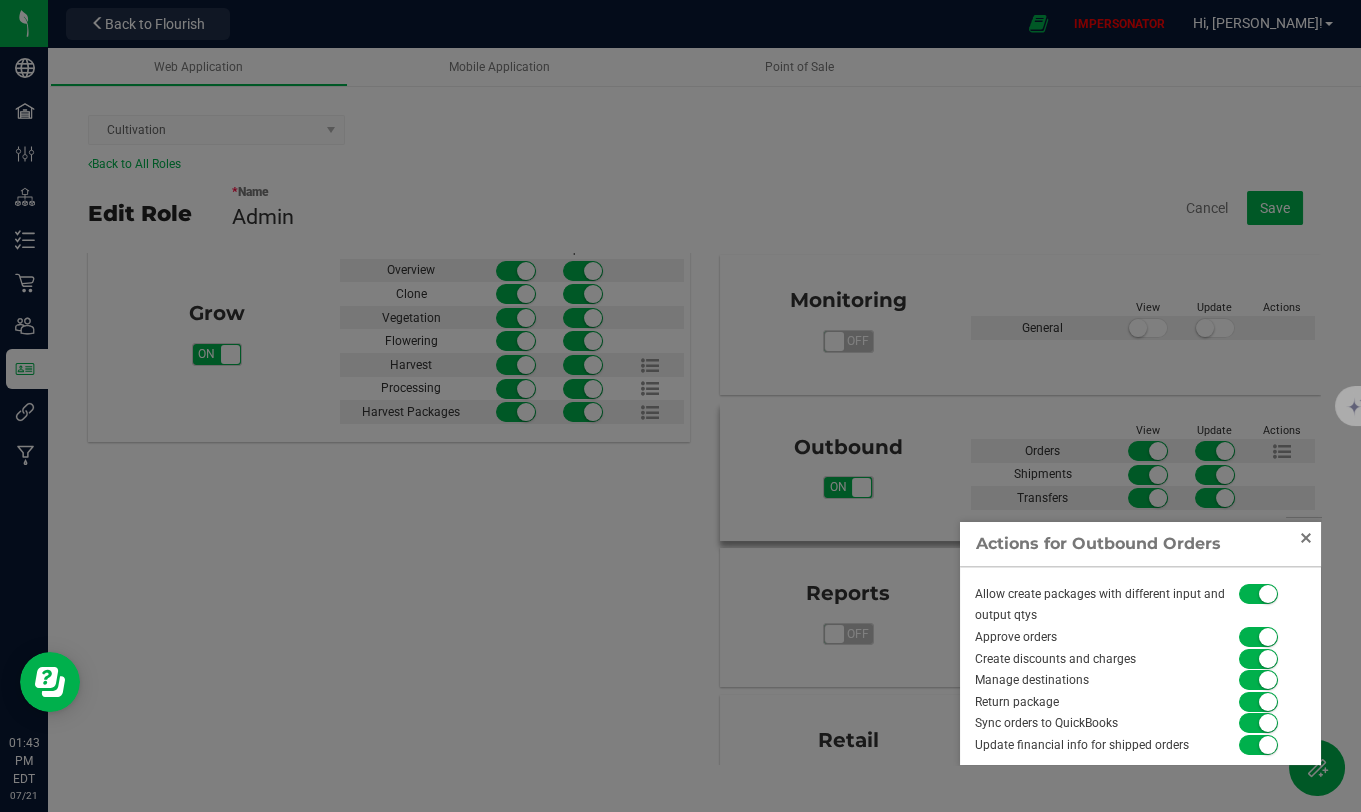 click at bounding box center [1306, 538] 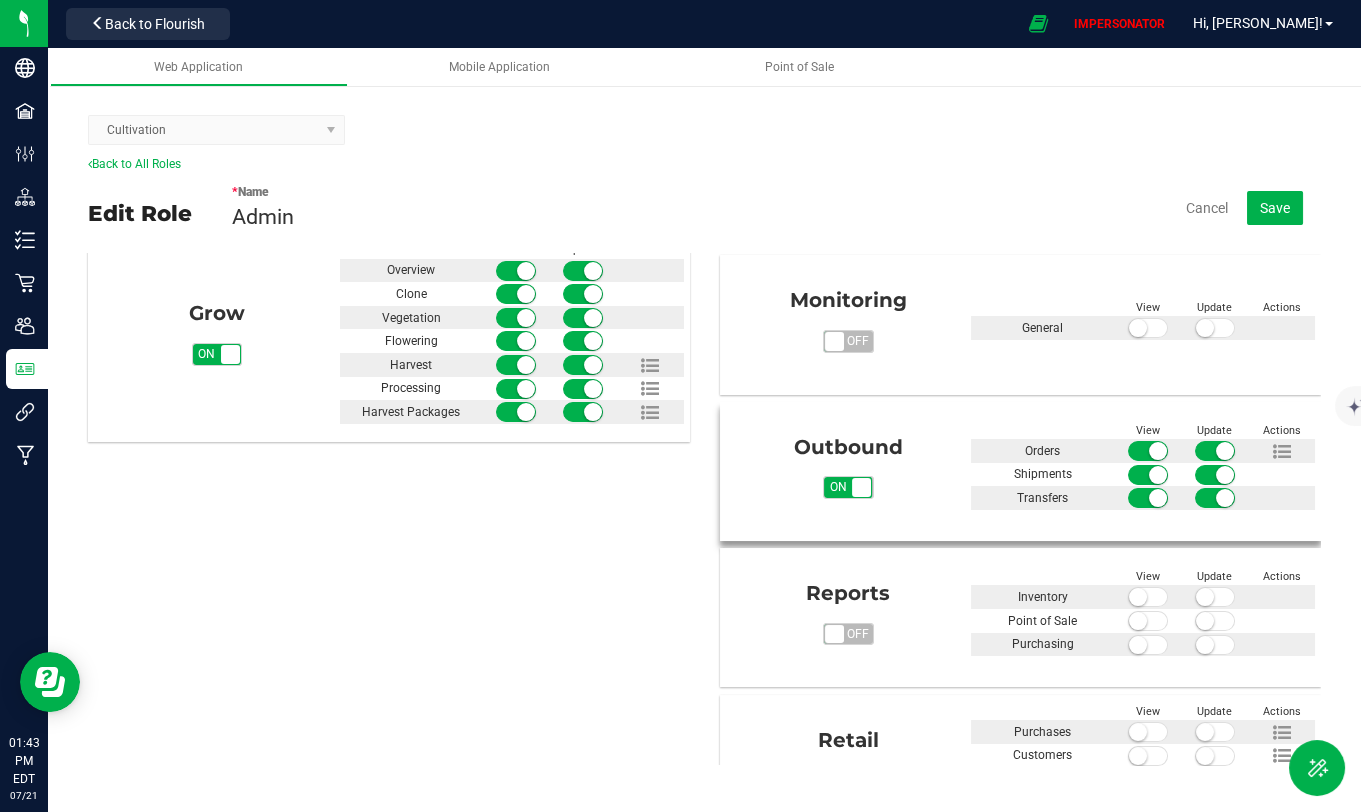 scroll, scrollTop: 631, scrollLeft: 0, axis: vertical 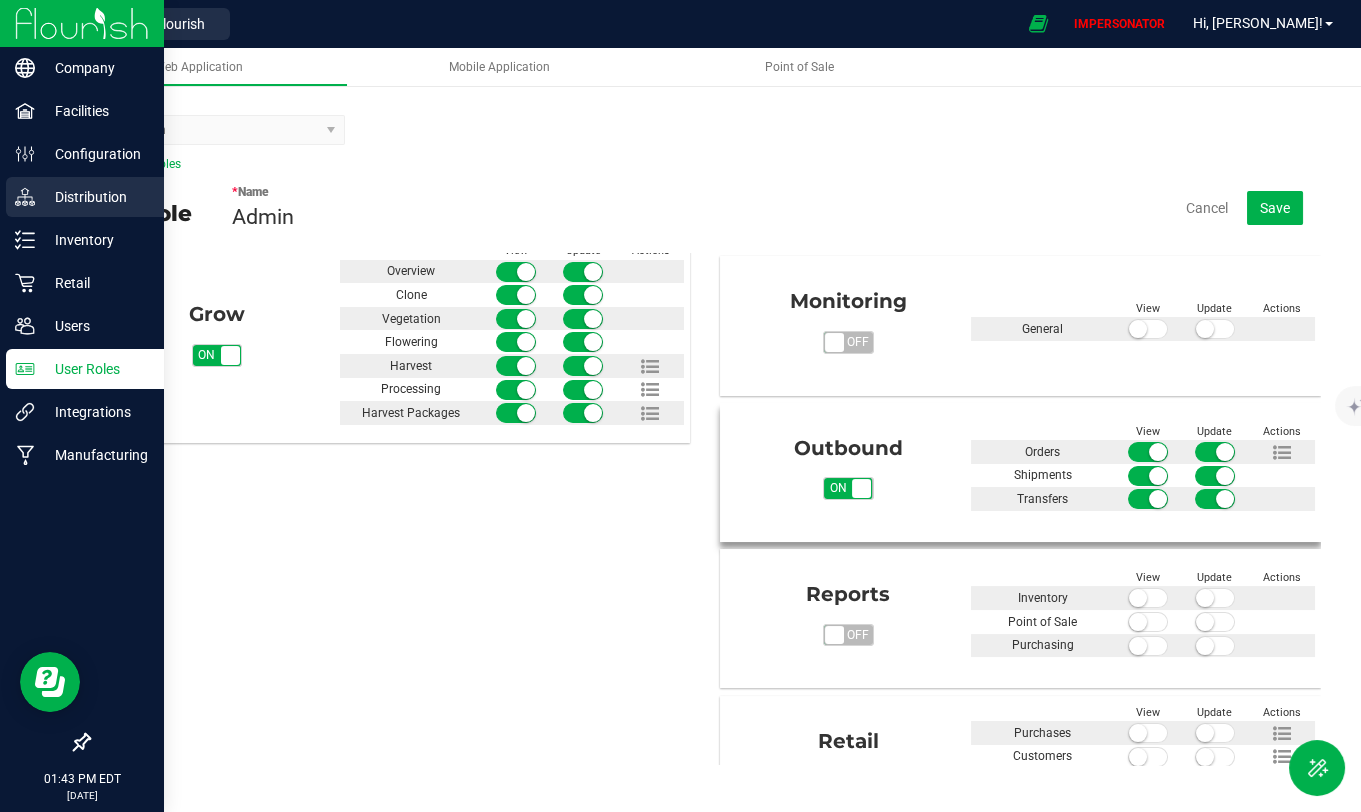 click on "Distribution" at bounding box center (95, 197) 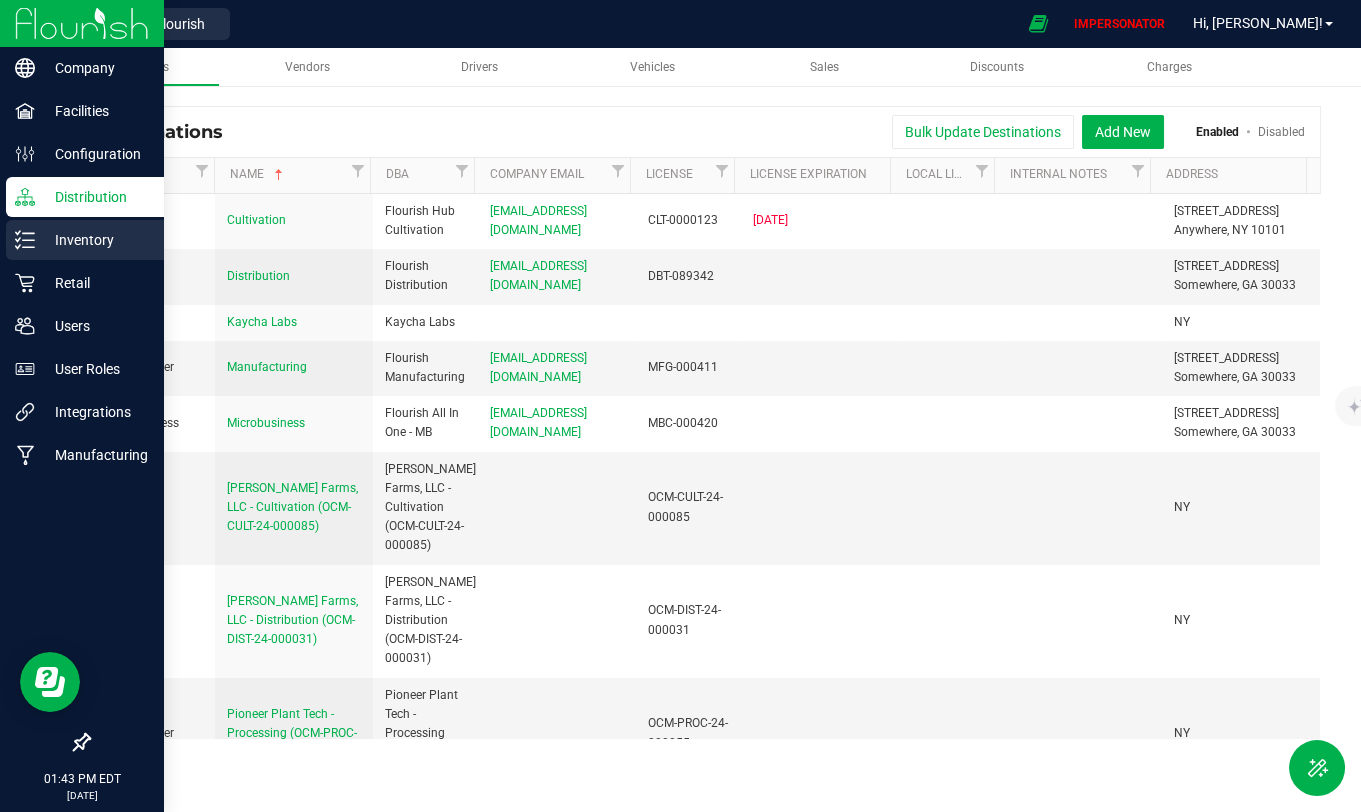 click on "Inventory" at bounding box center (95, 240) 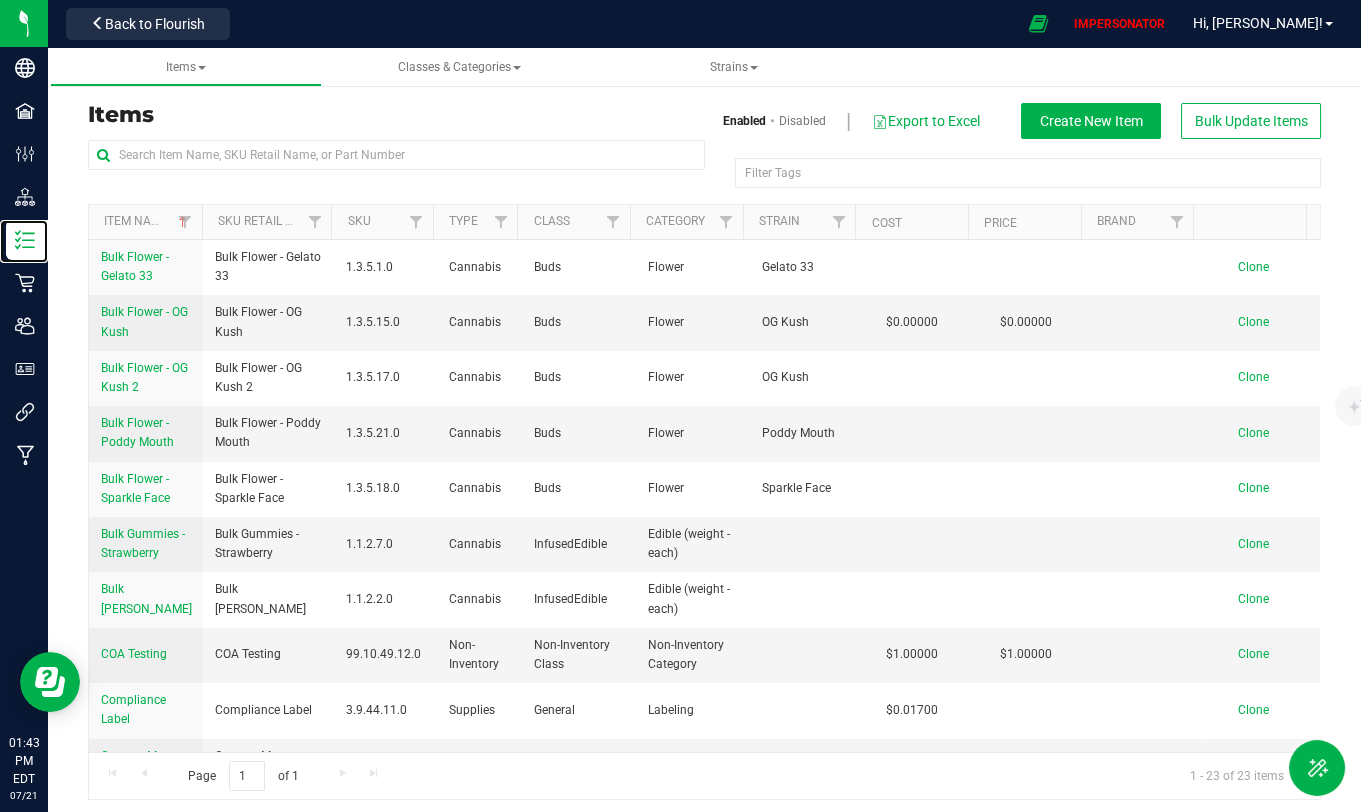 scroll, scrollTop: 8, scrollLeft: 0, axis: vertical 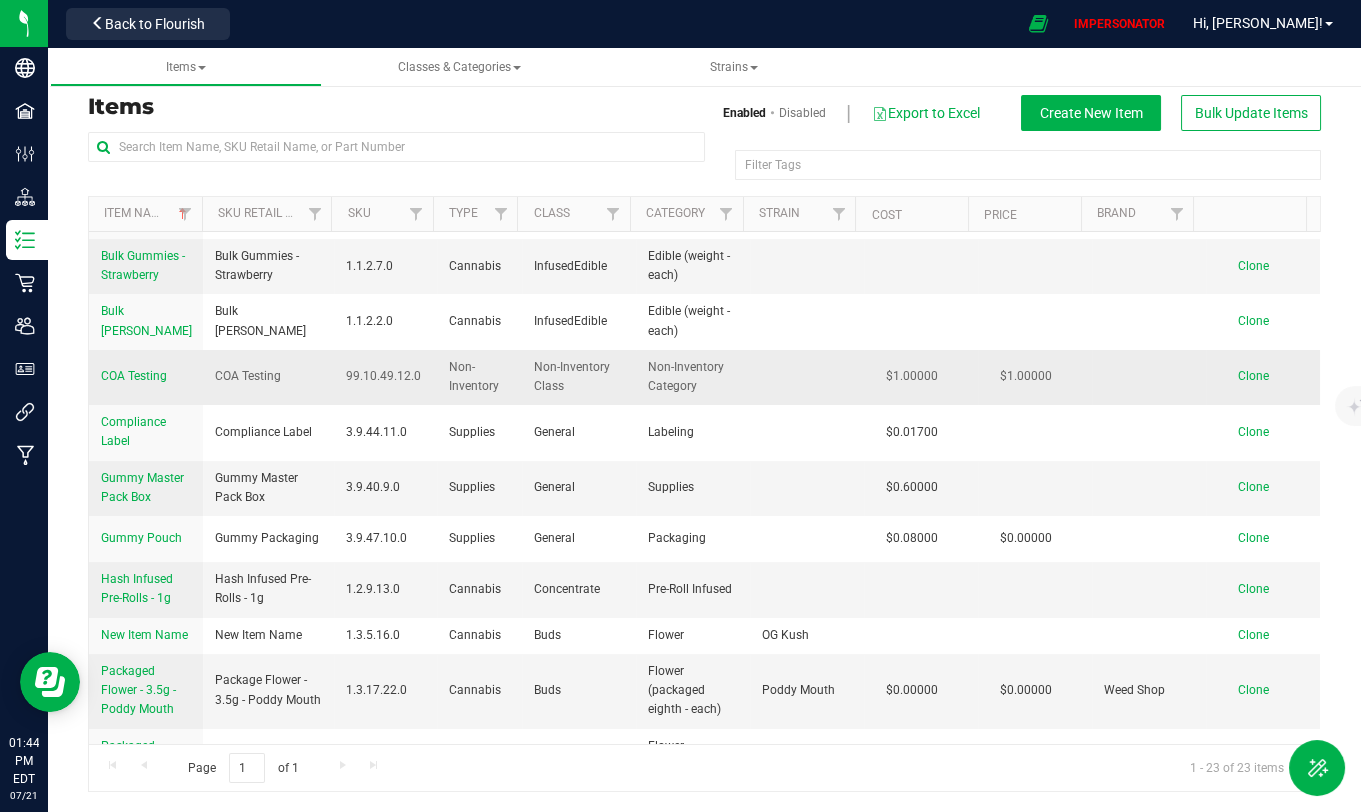 drag, startPoint x: 503, startPoint y: 365, endPoint x: 554, endPoint y: 384, distance: 54.42426 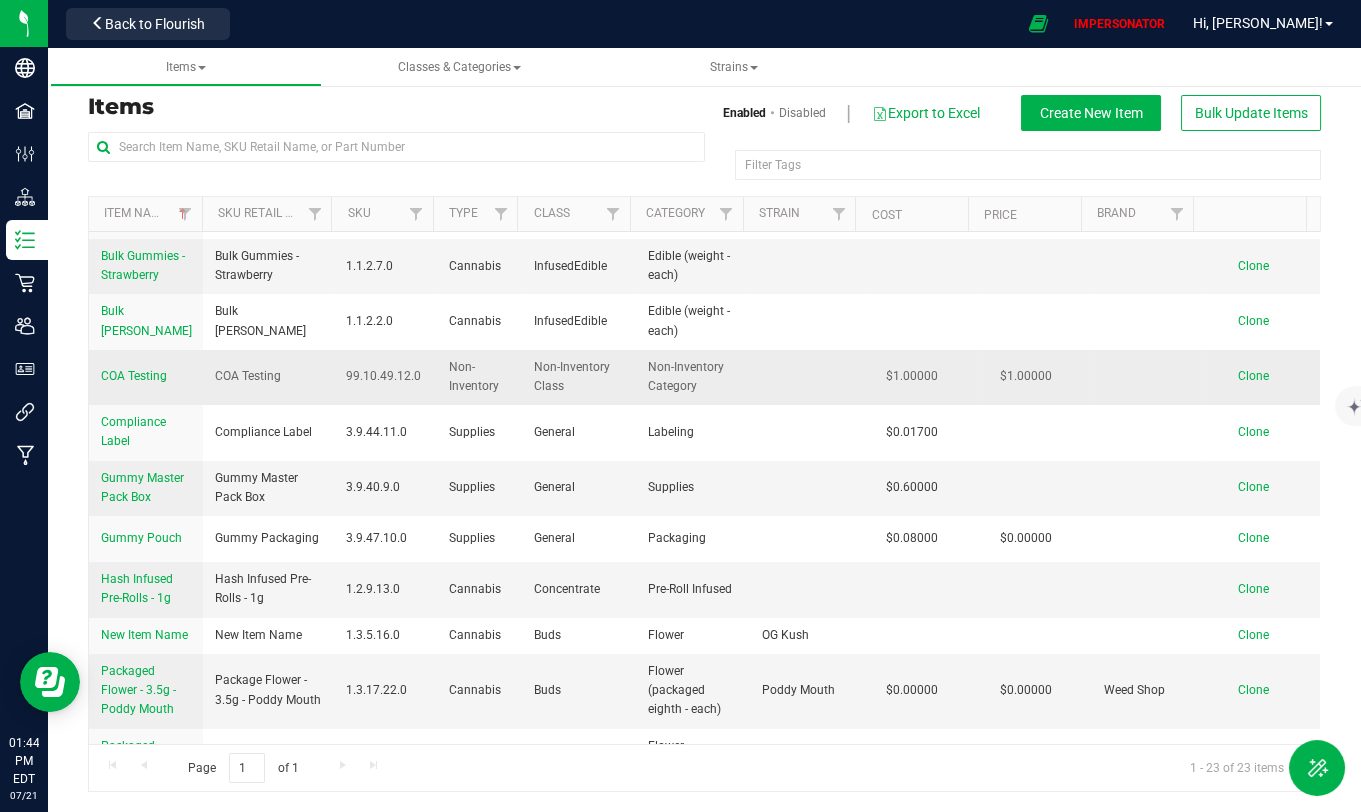 click on "COA Testing
COA Testing
99.10.49.12.0
Non-Inventory
Non-Inventory Class
Non-Inventory Category
$1.00000 $1.00000
12 Dollar 0 cwestfall@flourishsoftware.com_as_cwestfall+h 2024-10-07T16:52:28Z cwestfall@flourishsoftware.com_as_cwestfall+h 2024-10-07T16:52:28Z Clone" at bounding box center [704, 377] 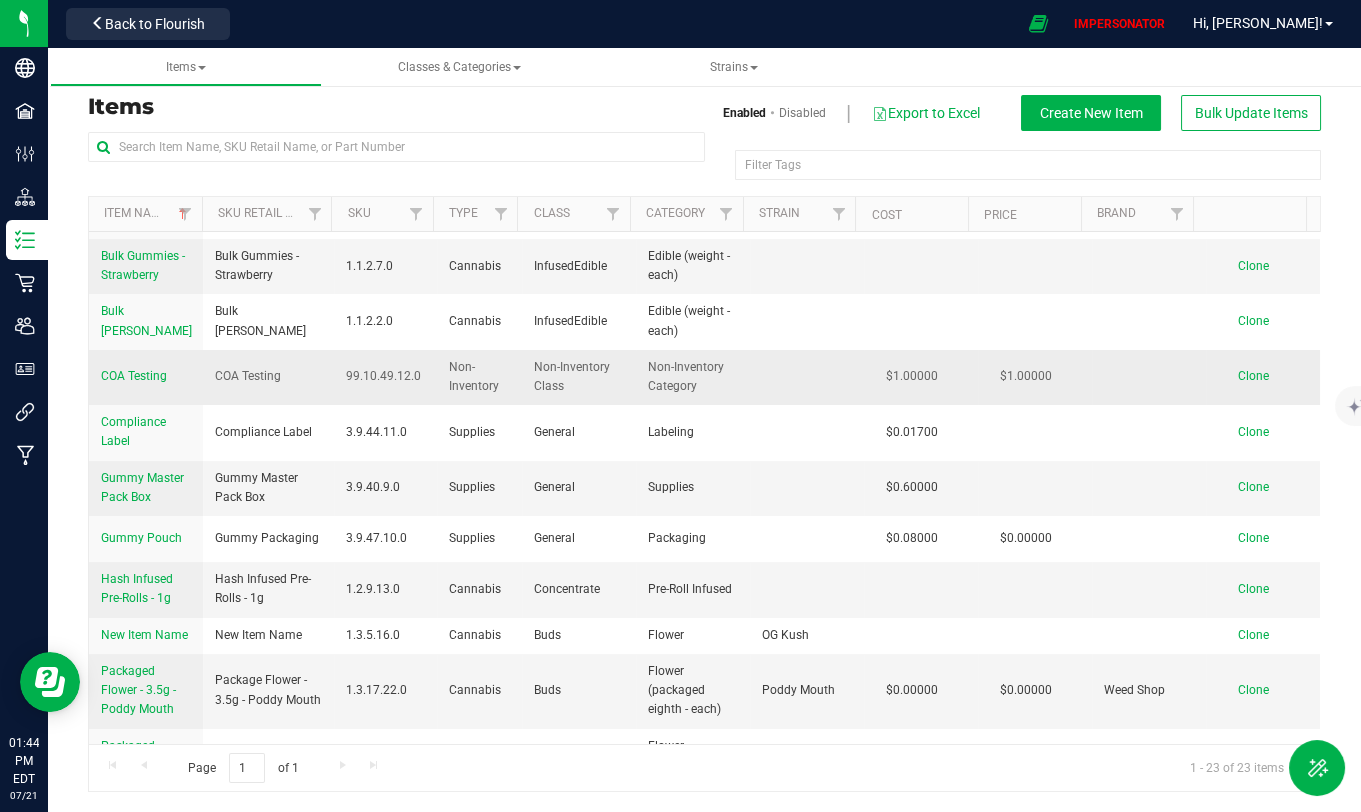 click on "Non-Inventory Class" at bounding box center [579, 377] 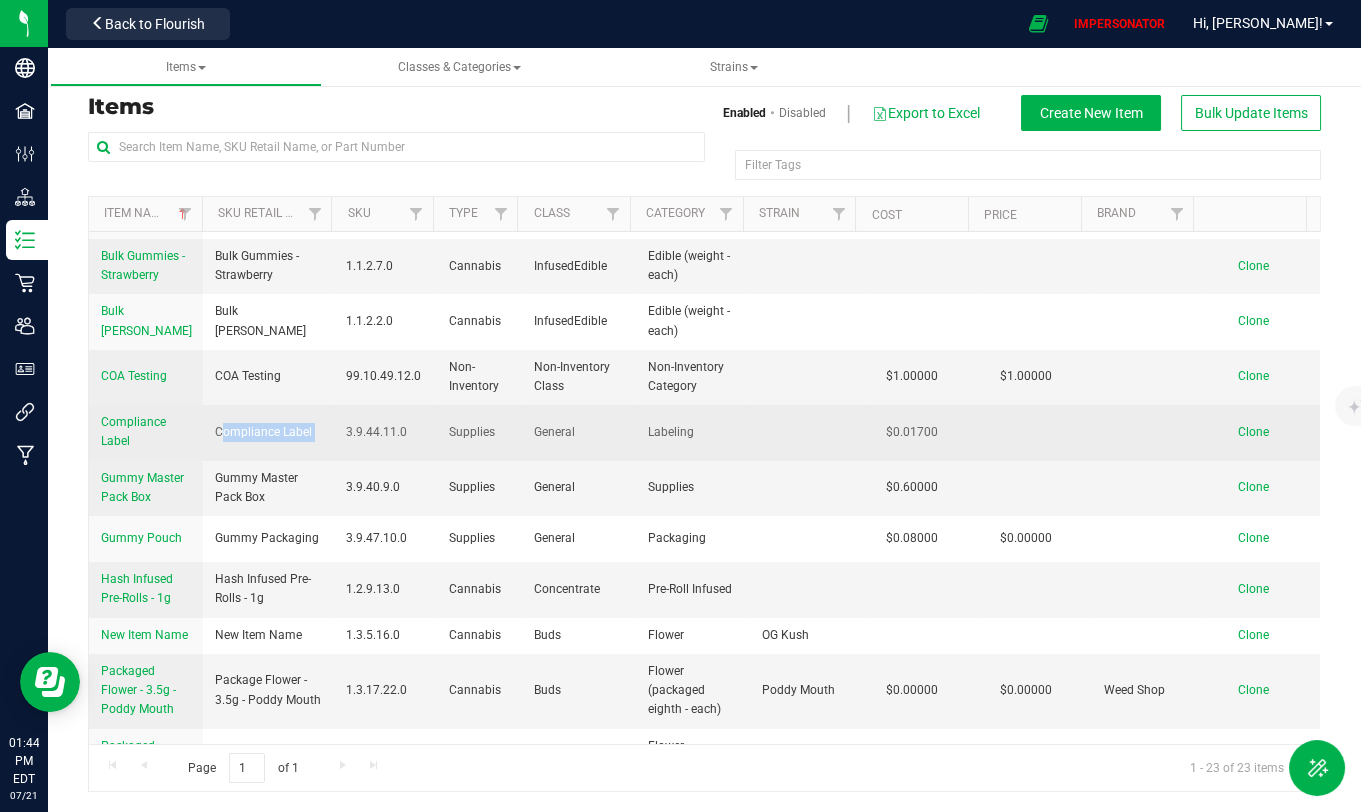 drag, startPoint x: 220, startPoint y: 433, endPoint x: 327, endPoint y: 434, distance: 107.00467 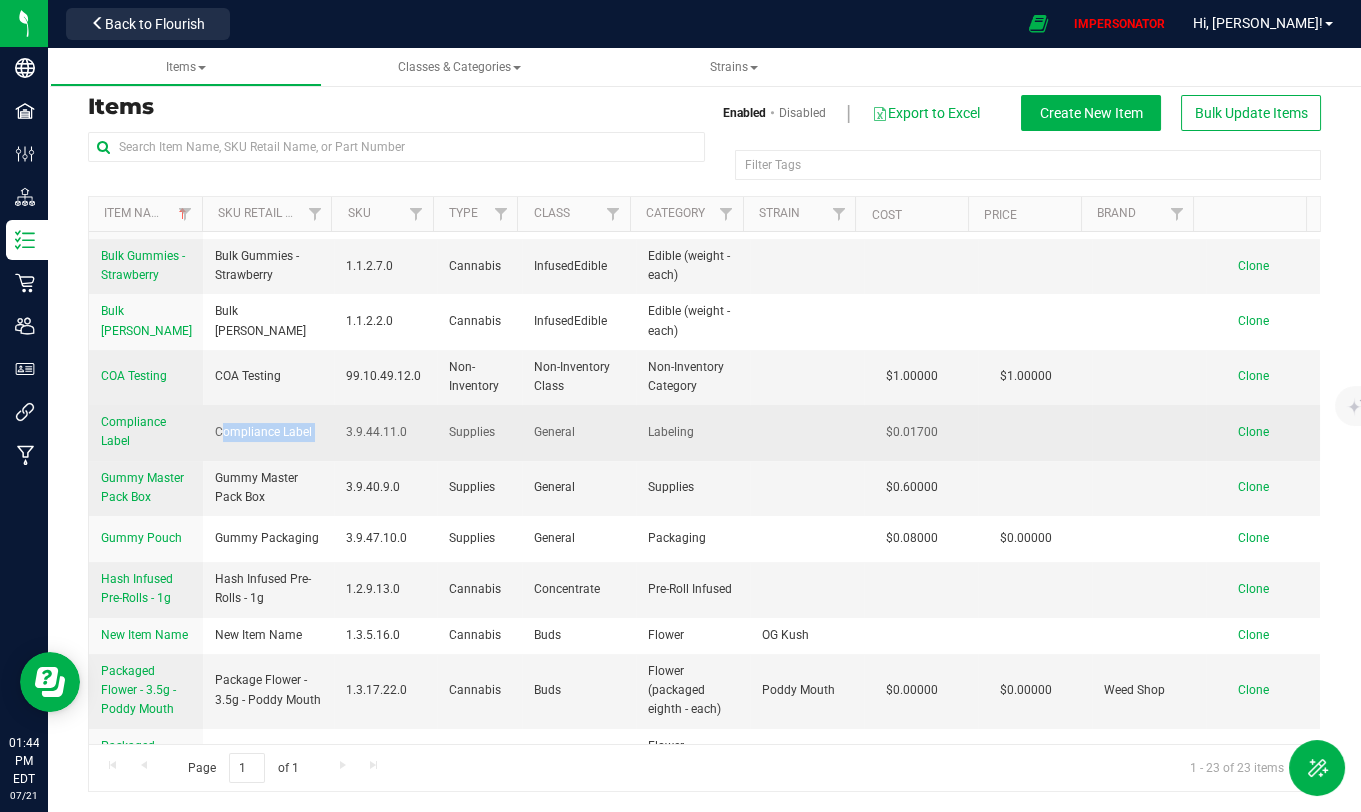 click on "Compliance Label" at bounding box center [268, 432] 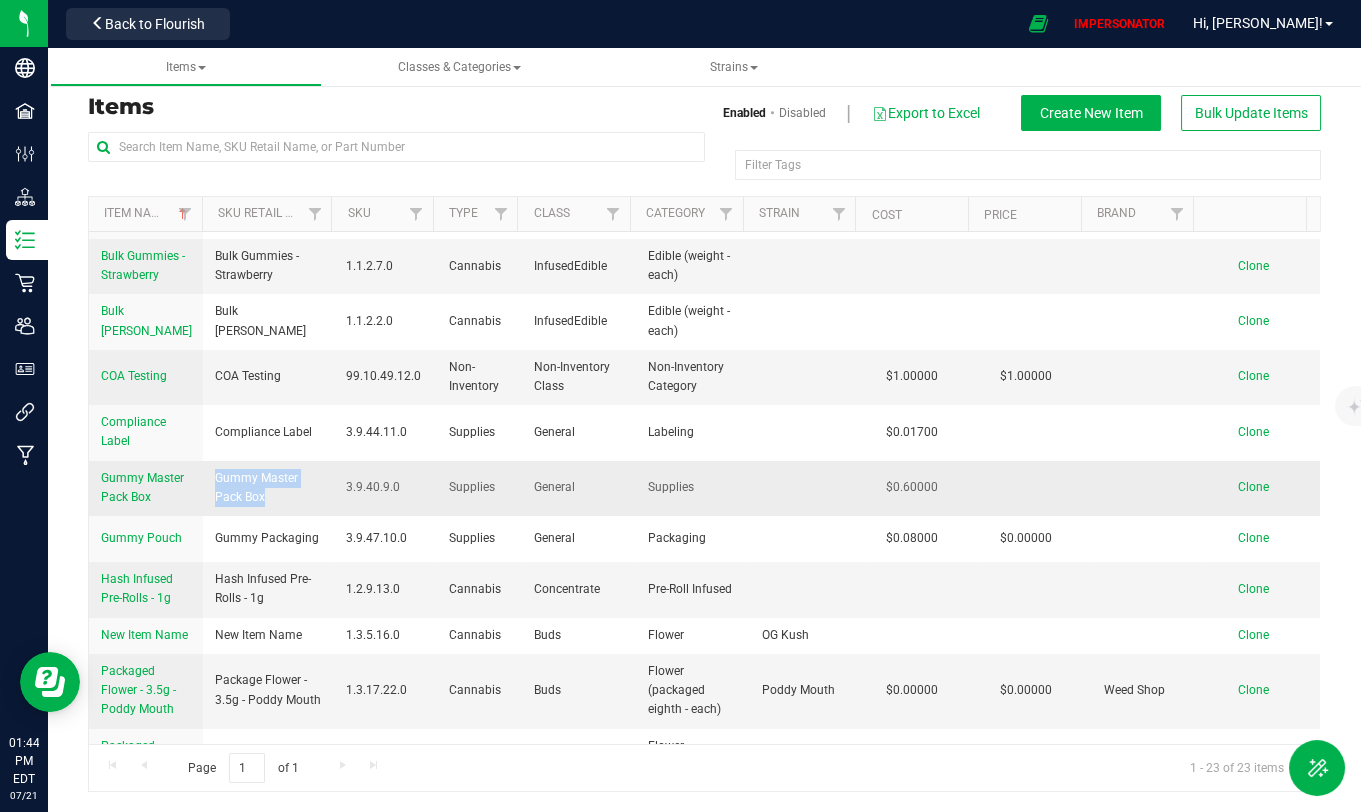 drag, startPoint x: 212, startPoint y: 478, endPoint x: 278, endPoint y: 498, distance: 68.96376 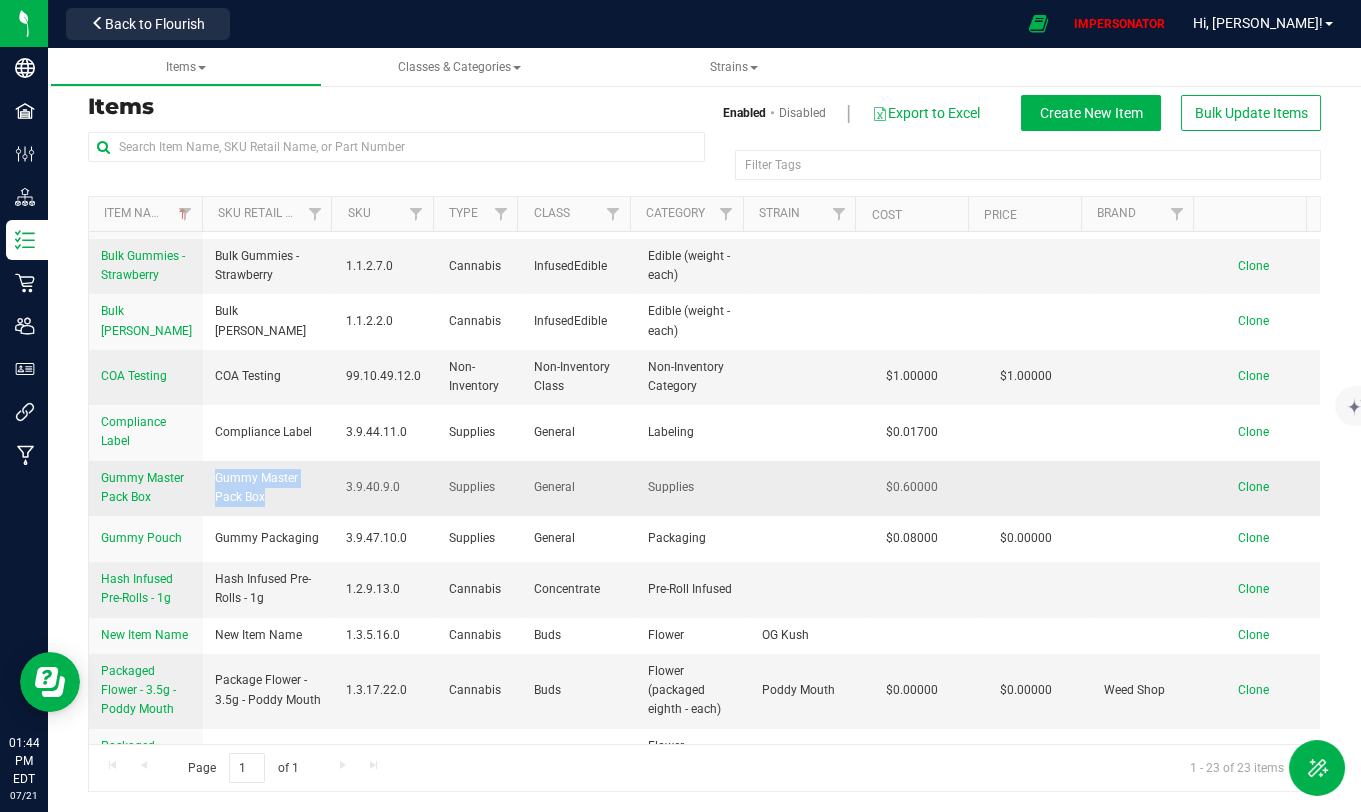 click on "Gummy Master Pack Box" at bounding box center [268, 488] 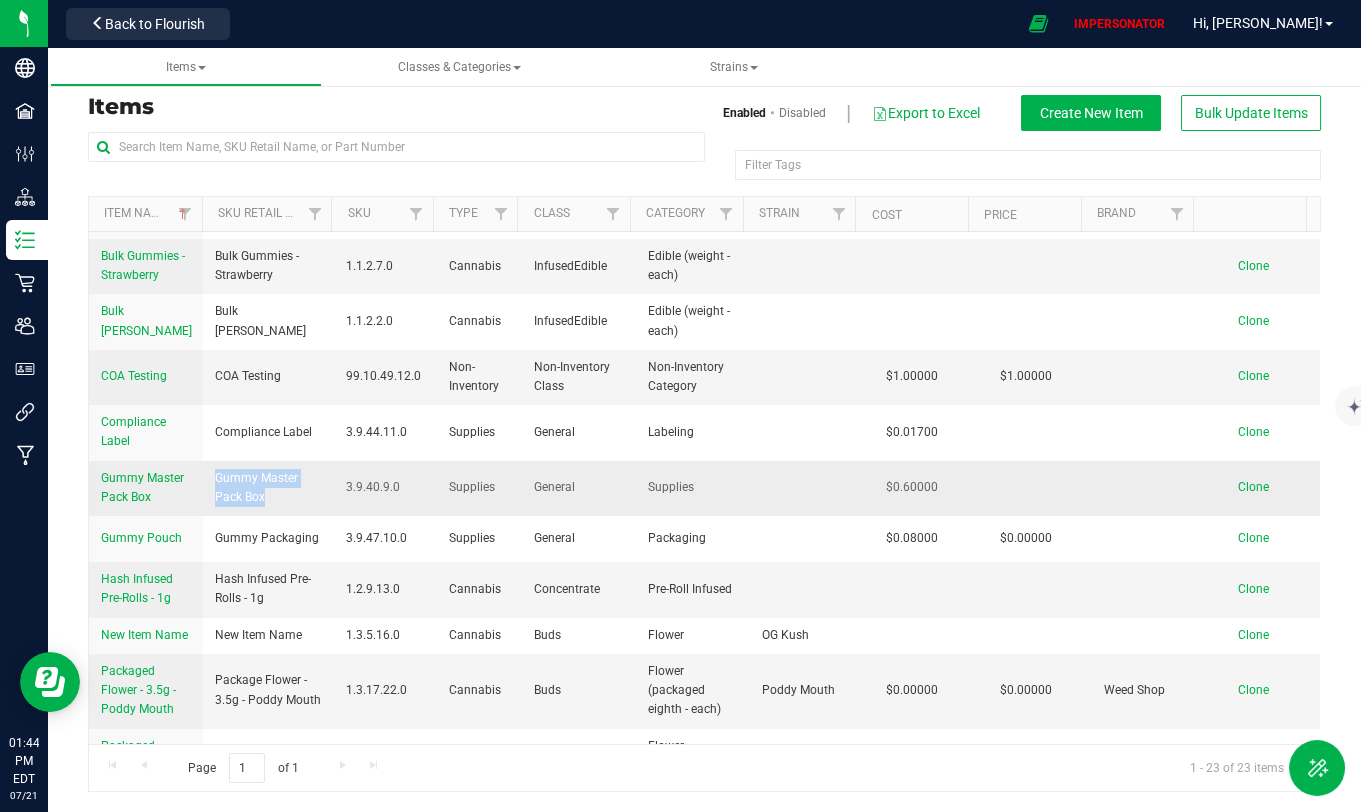 click on "Gummy Master Pack Box" at bounding box center [268, 488] 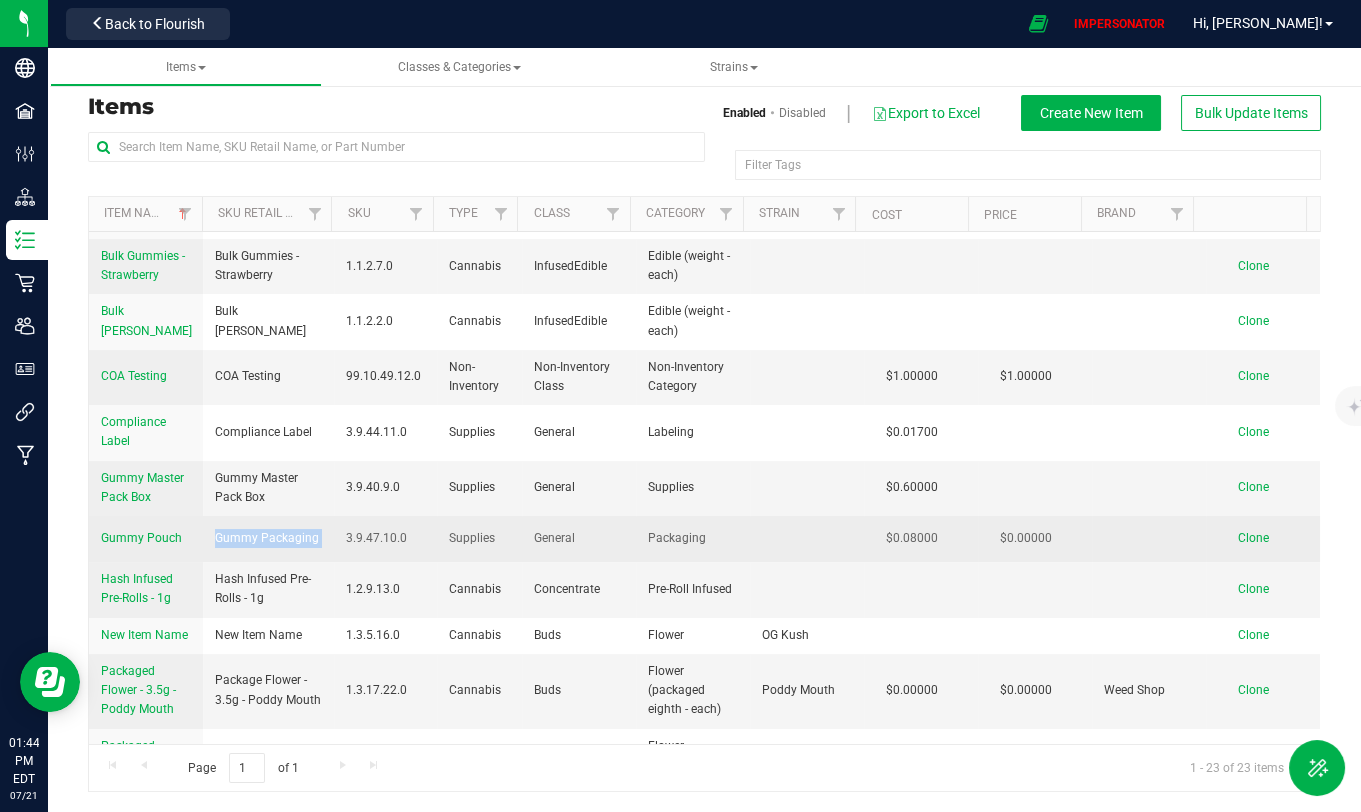 drag, startPoint x: 207, startPoint y: 533, endPoint x: 330, endPoint y: 531, distance: 123.01626 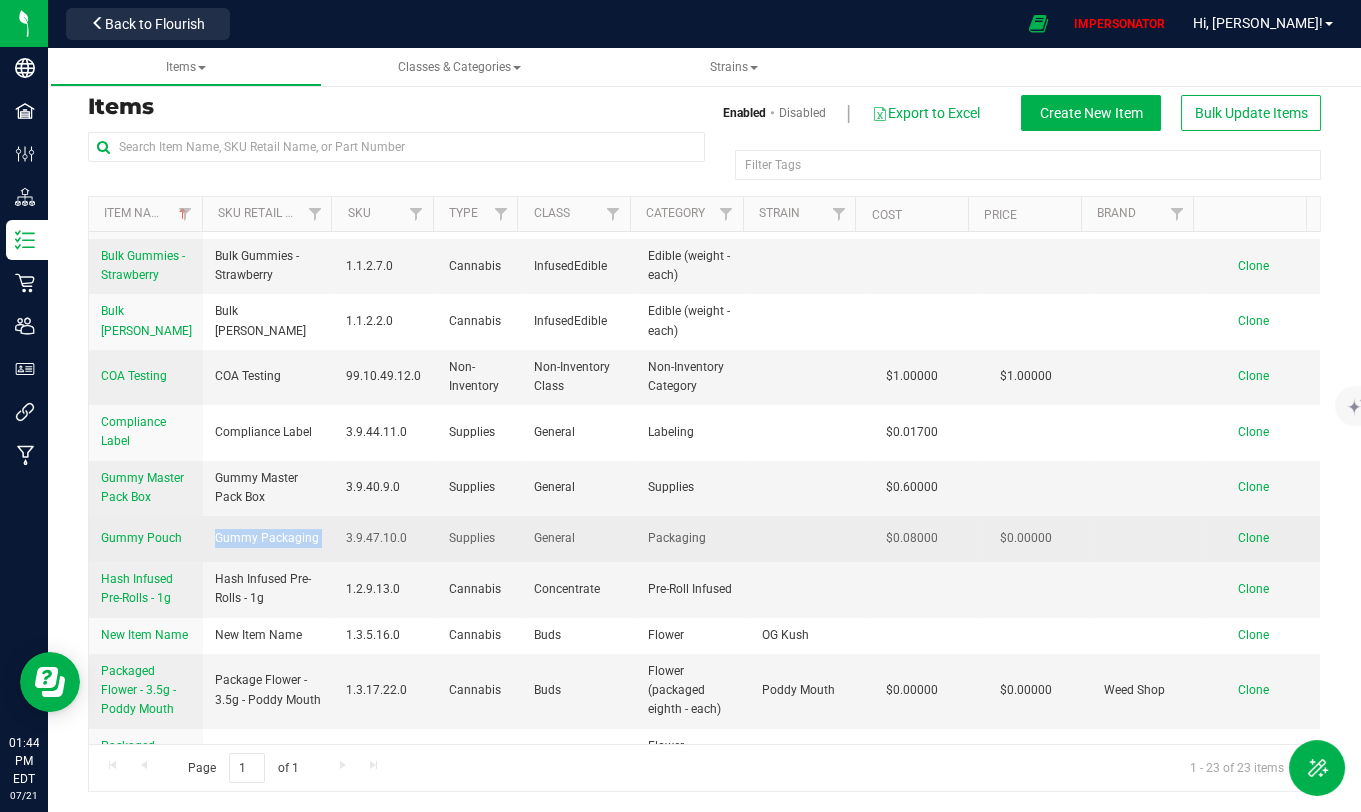 click on "Gummy Pouch
Gummy Packaging
3.9.47.10.0
Supplies
General
Packaging
$0.08000 $0.00000
10 Each 0 cwestfall@flourishsoftware.com_as_cwestfall+h 2024-10-07T16:49:37Z cwestfall@flourishsoftware.com_as_cwestfall+h 2024-10-08T18:58:07Z Clone" at bounding box center (704, 539) 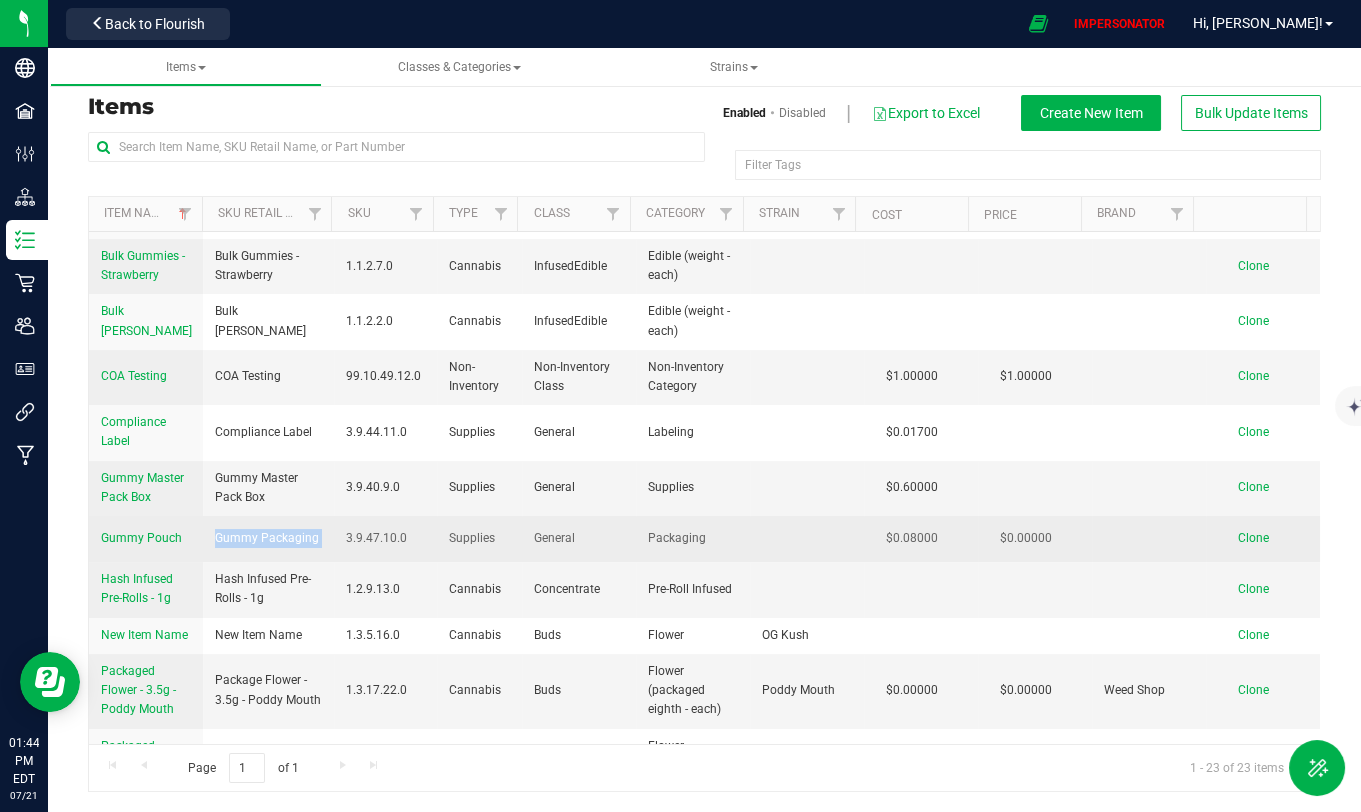 click on "3.9.47.10.0" at bounding box center (385, 539) 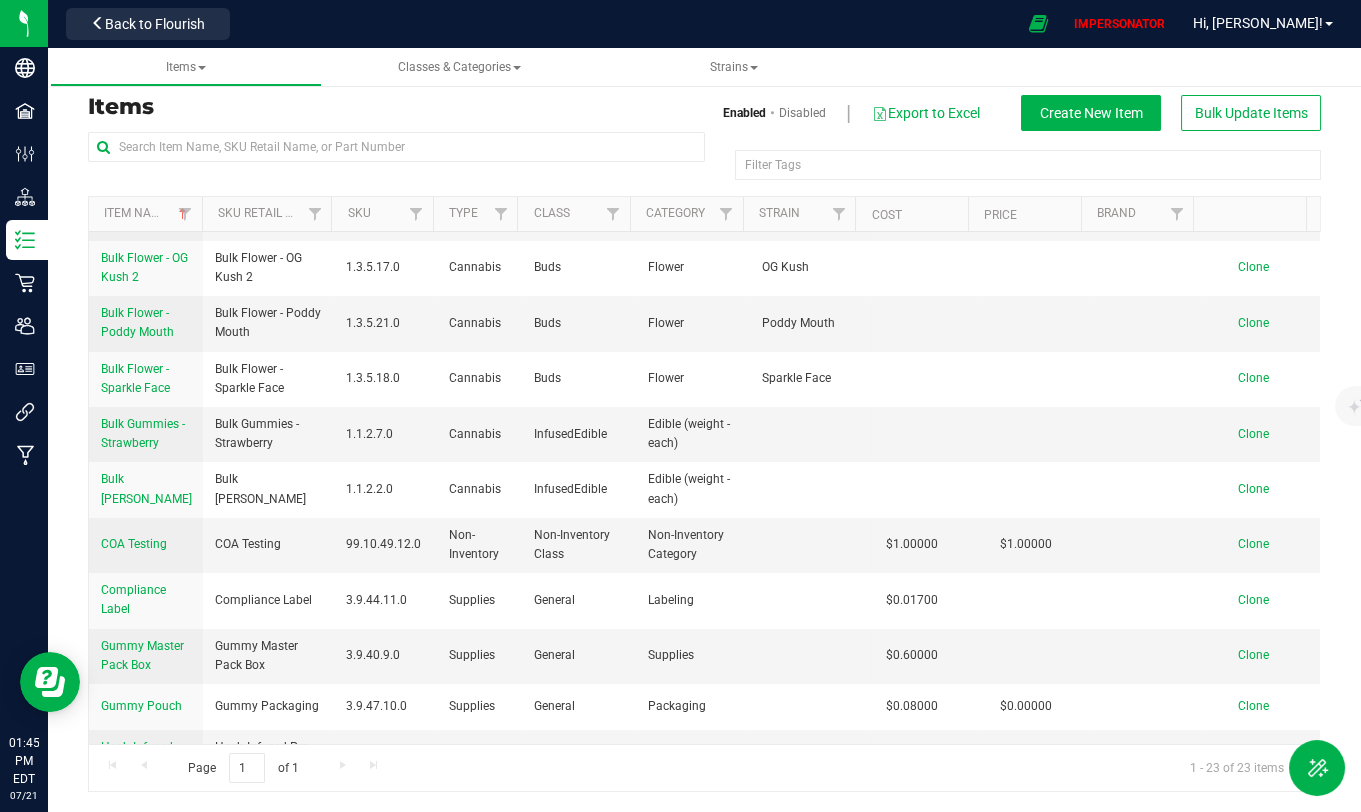scroll, scrollTop: 0, scrollLeft: 0, axis: both 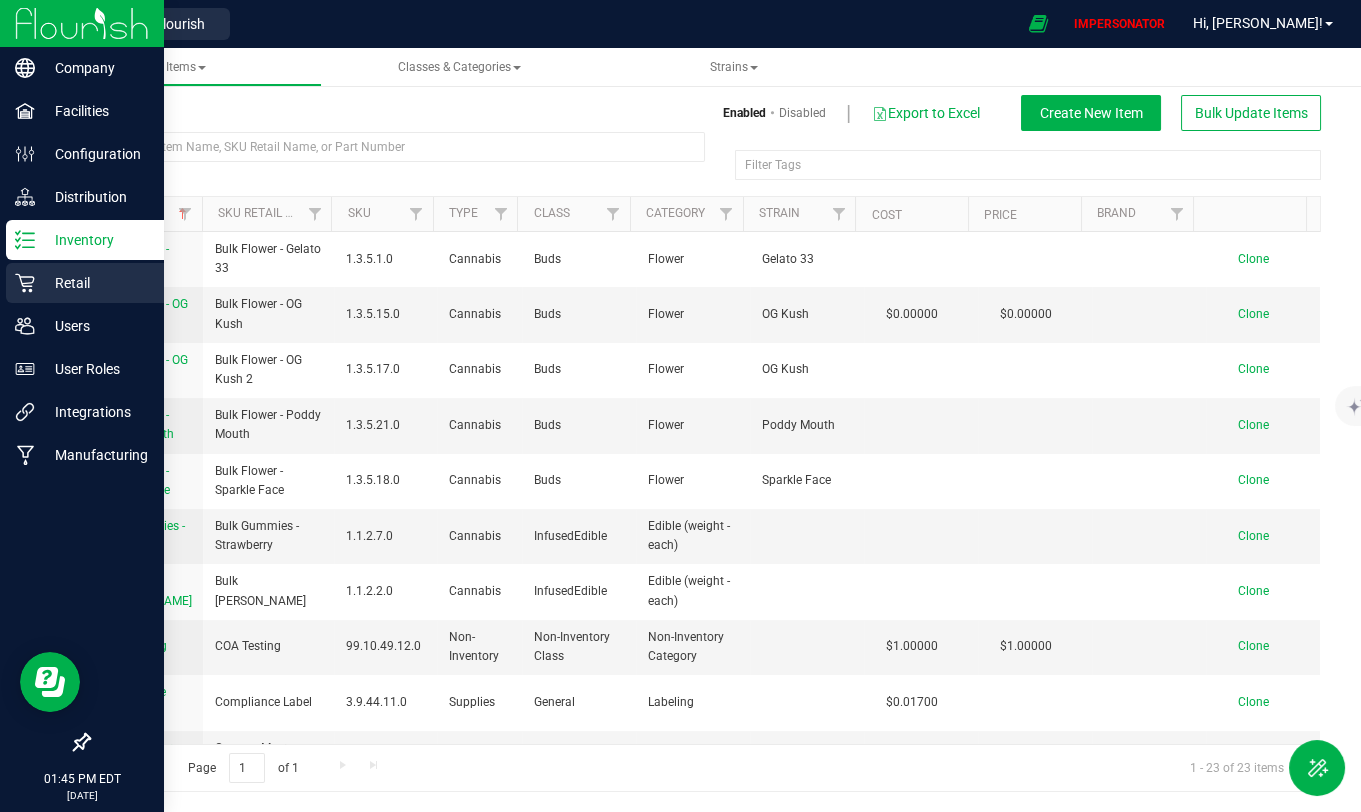 click on "Retail" at bounding box center (95, 283) 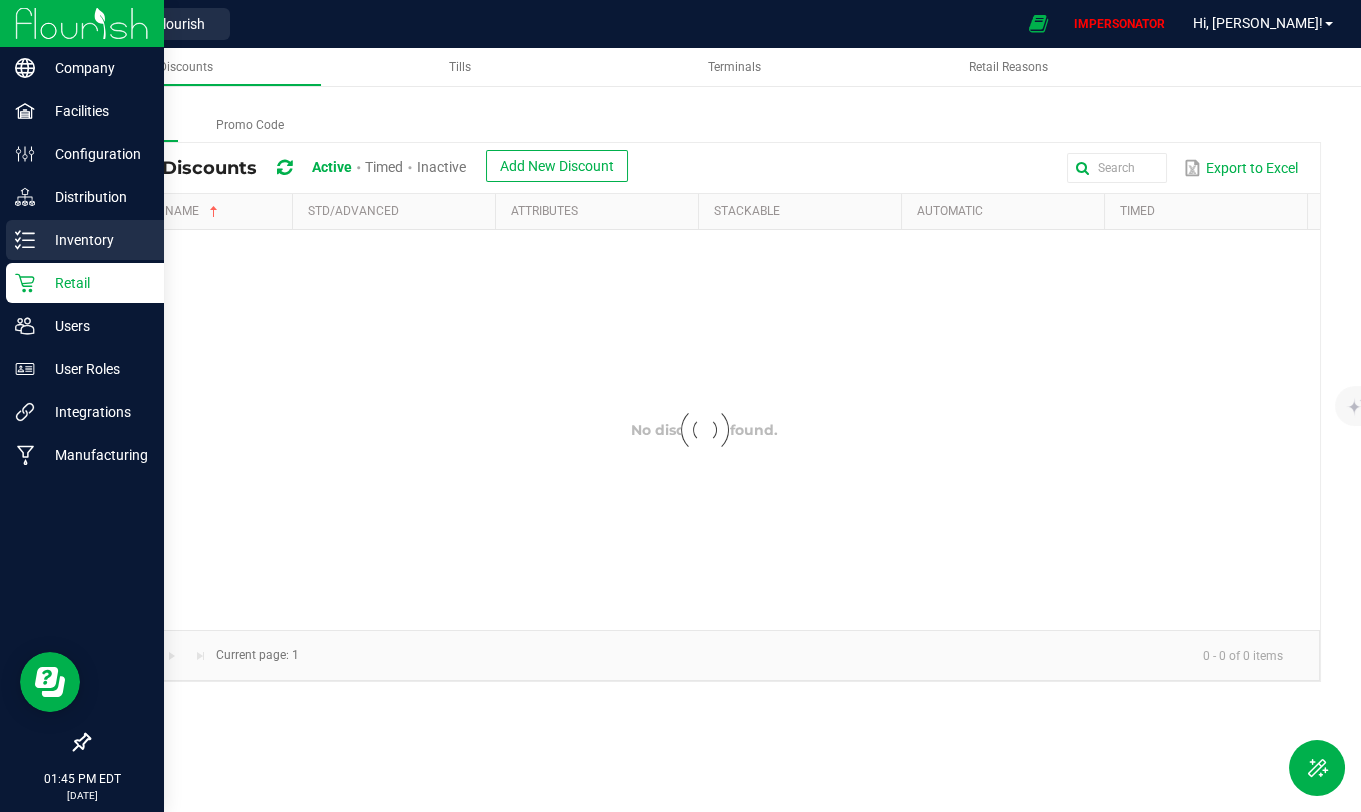 scroll, scrollTop: 0, scrollLeft: 0, axis: both 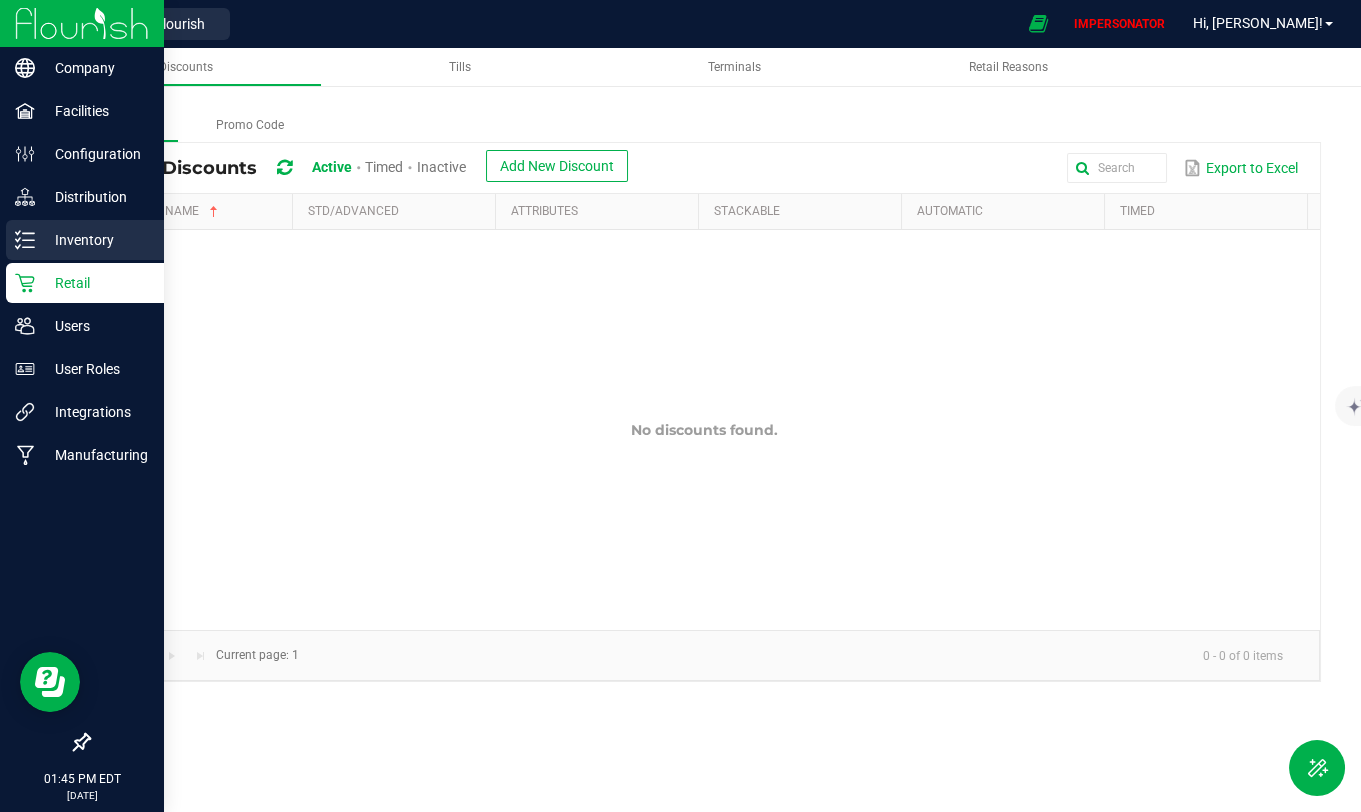 click on "Inventory" at bounding box center (95, 240) 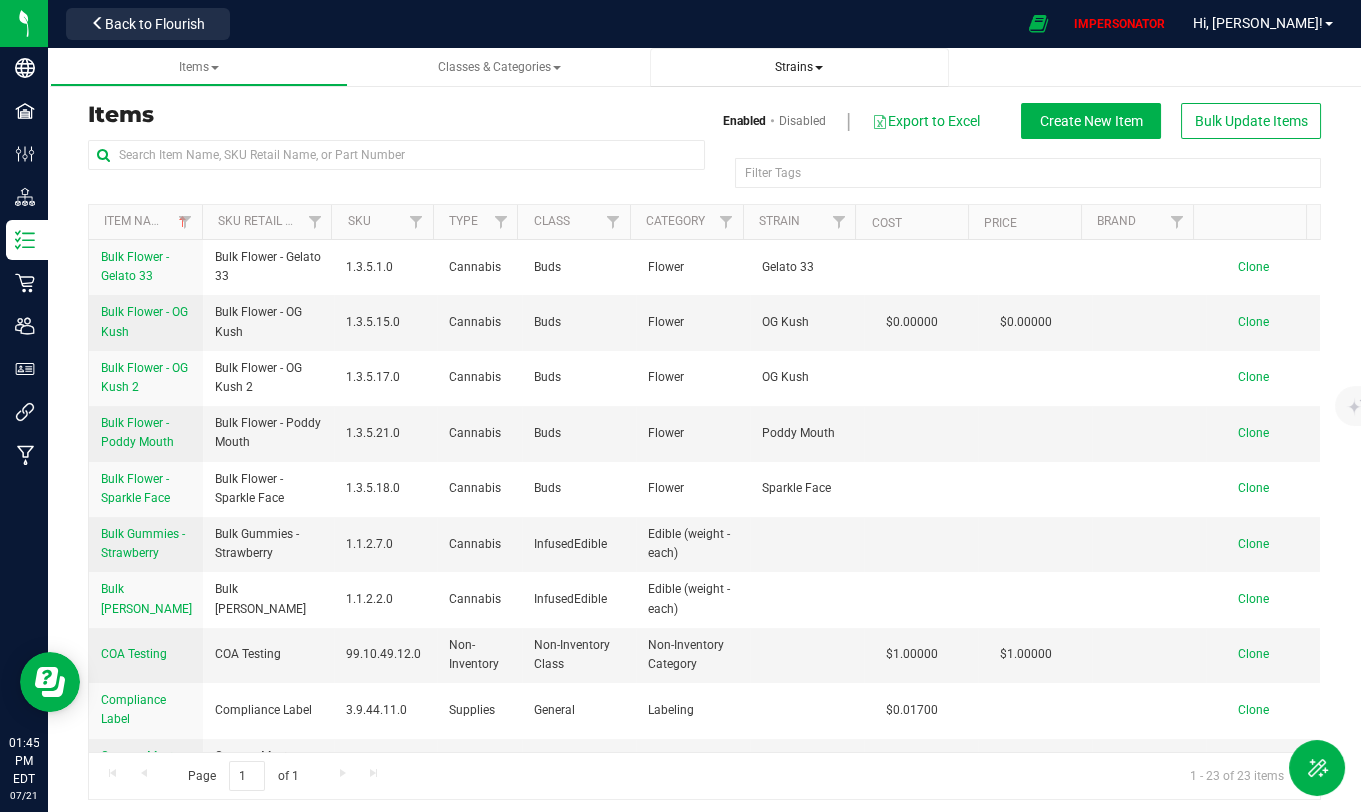 click on "Strains" at bounding box center (799, 67) 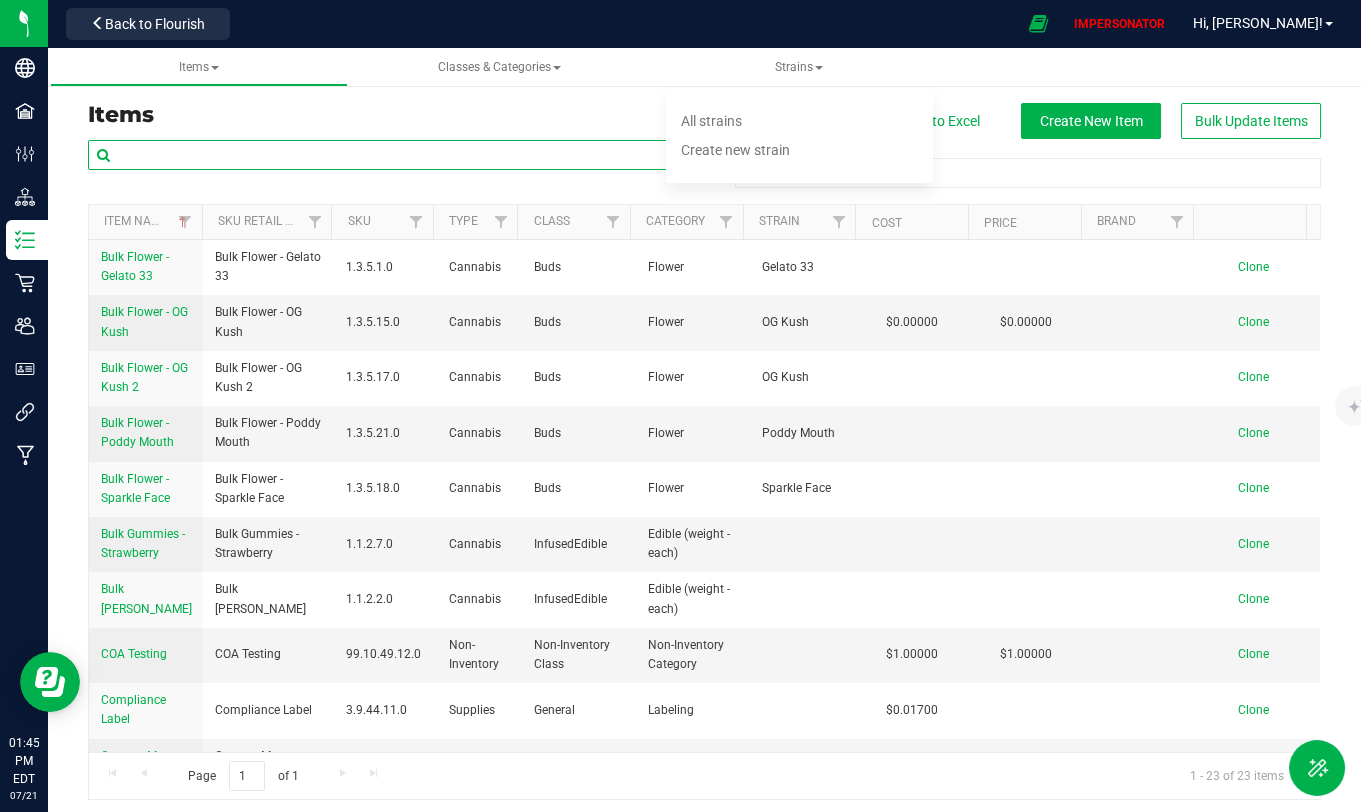 click at bounding box center (396, 155) 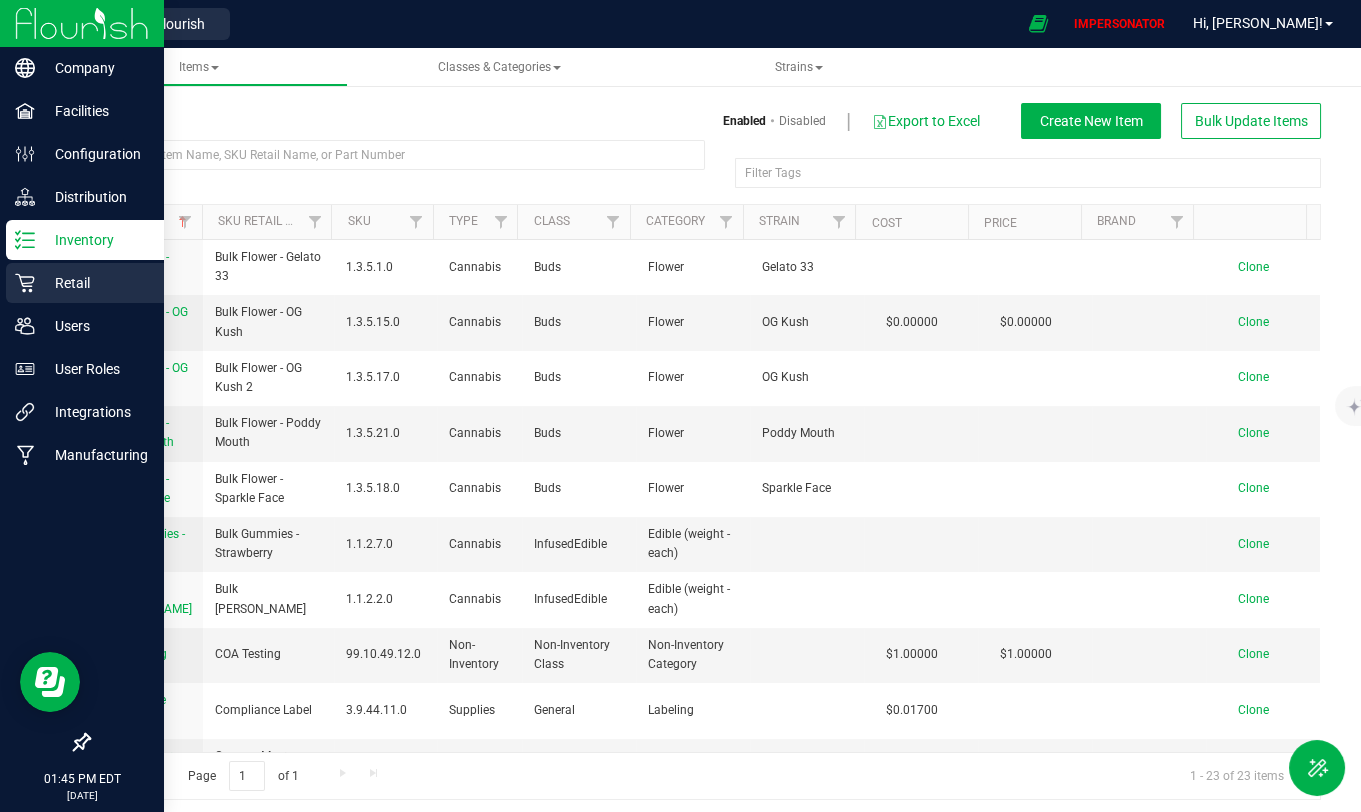 click on "Retail" at bounding box center [95, 283] 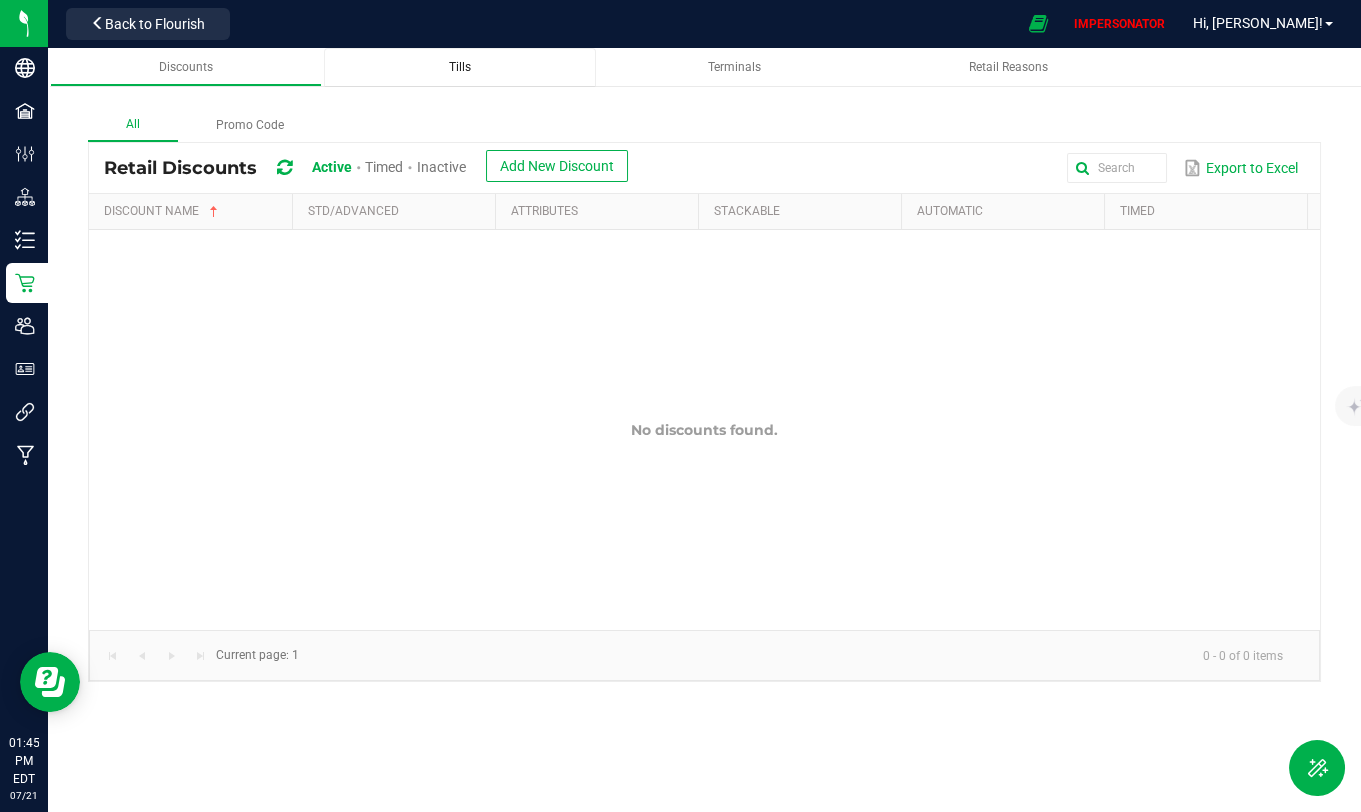 click on "Tills" at bounding box center (460, 67) 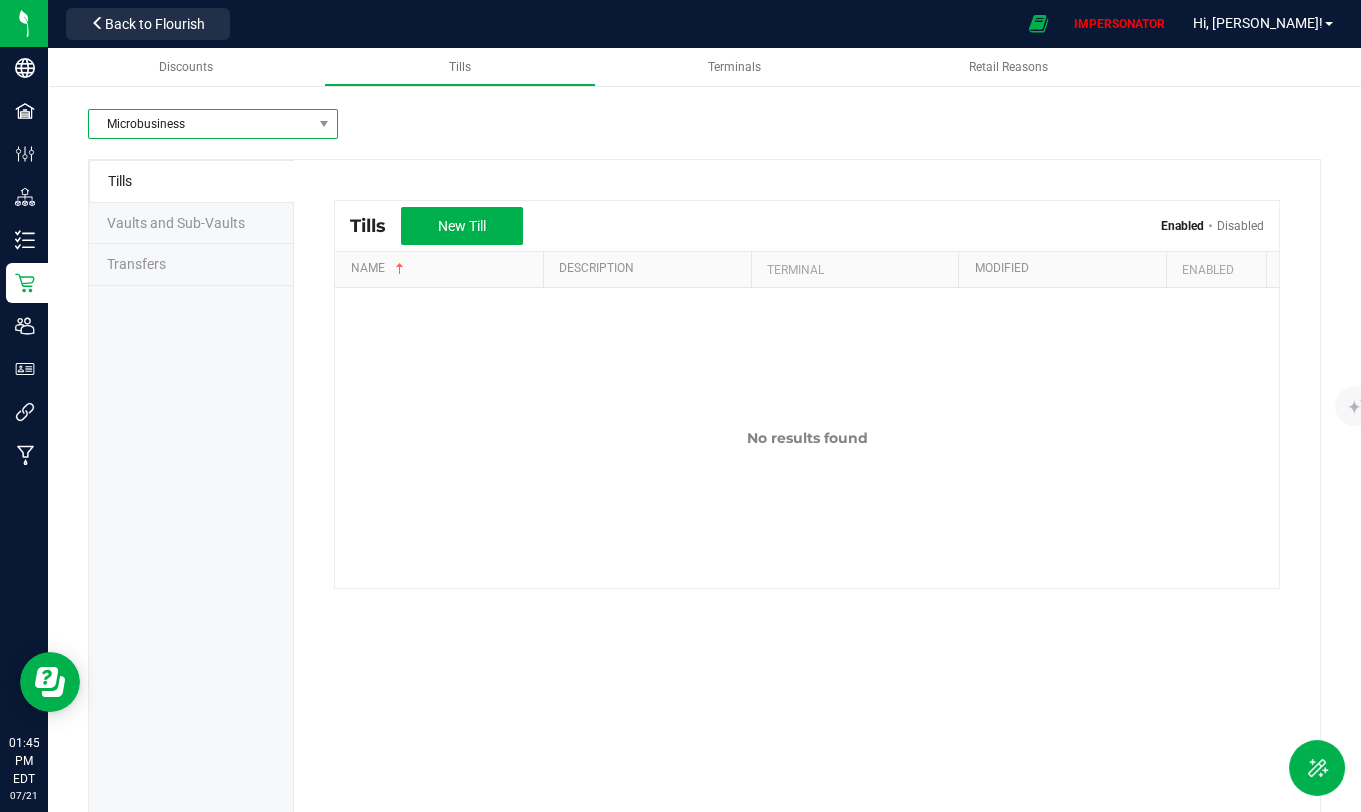click on "Microbusiness" at bounding box center [200, 124] 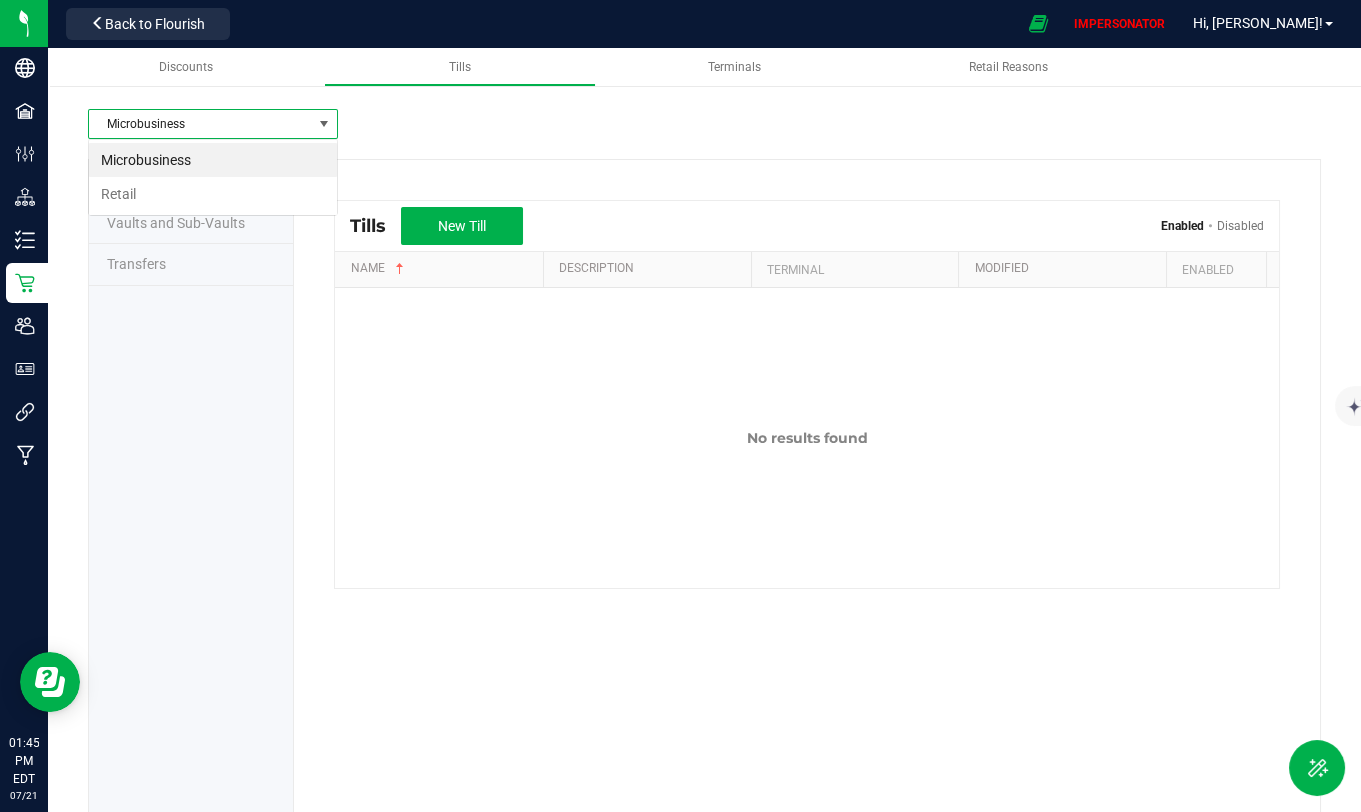 scroll, scrollTop: 99970, scrollLeft: 99750, axis: both 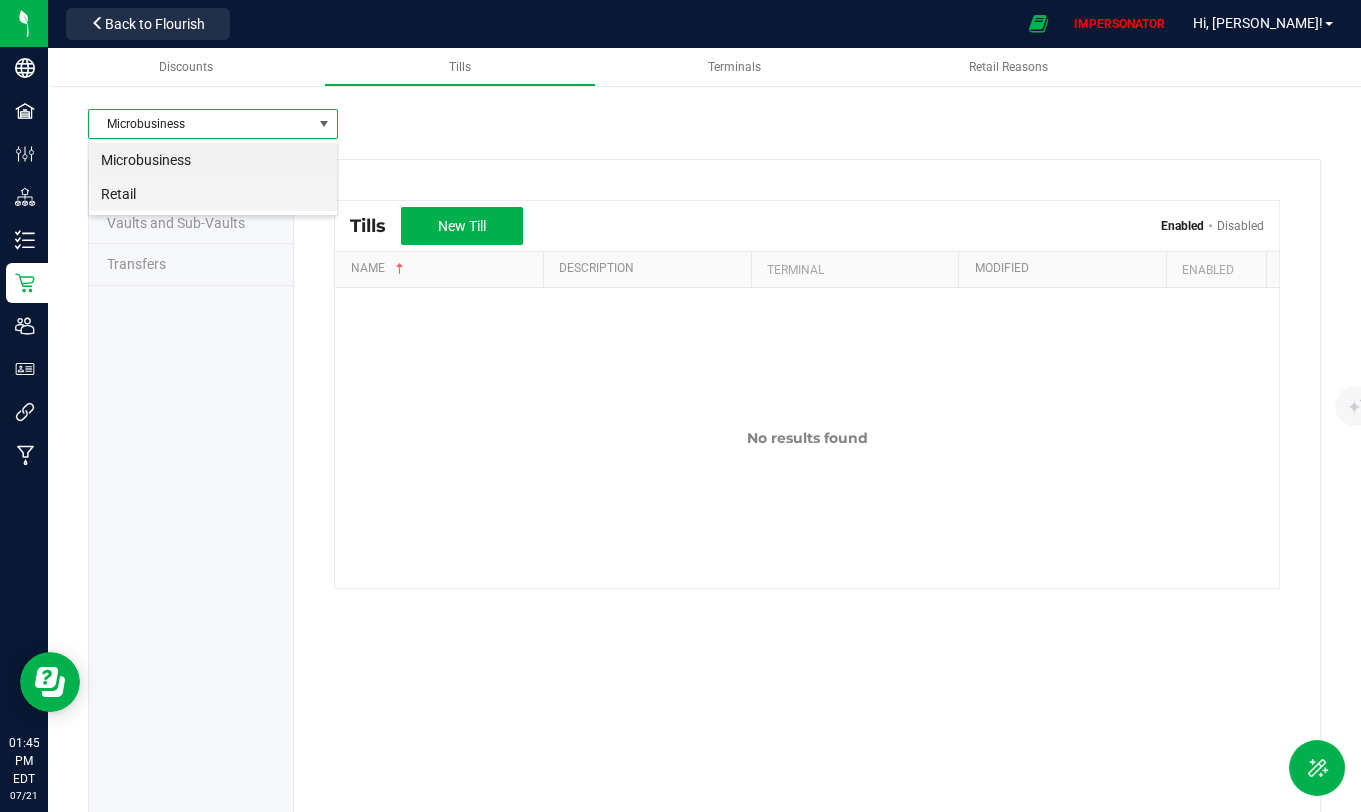 click on "Retail" at bounding box center [213, 194] 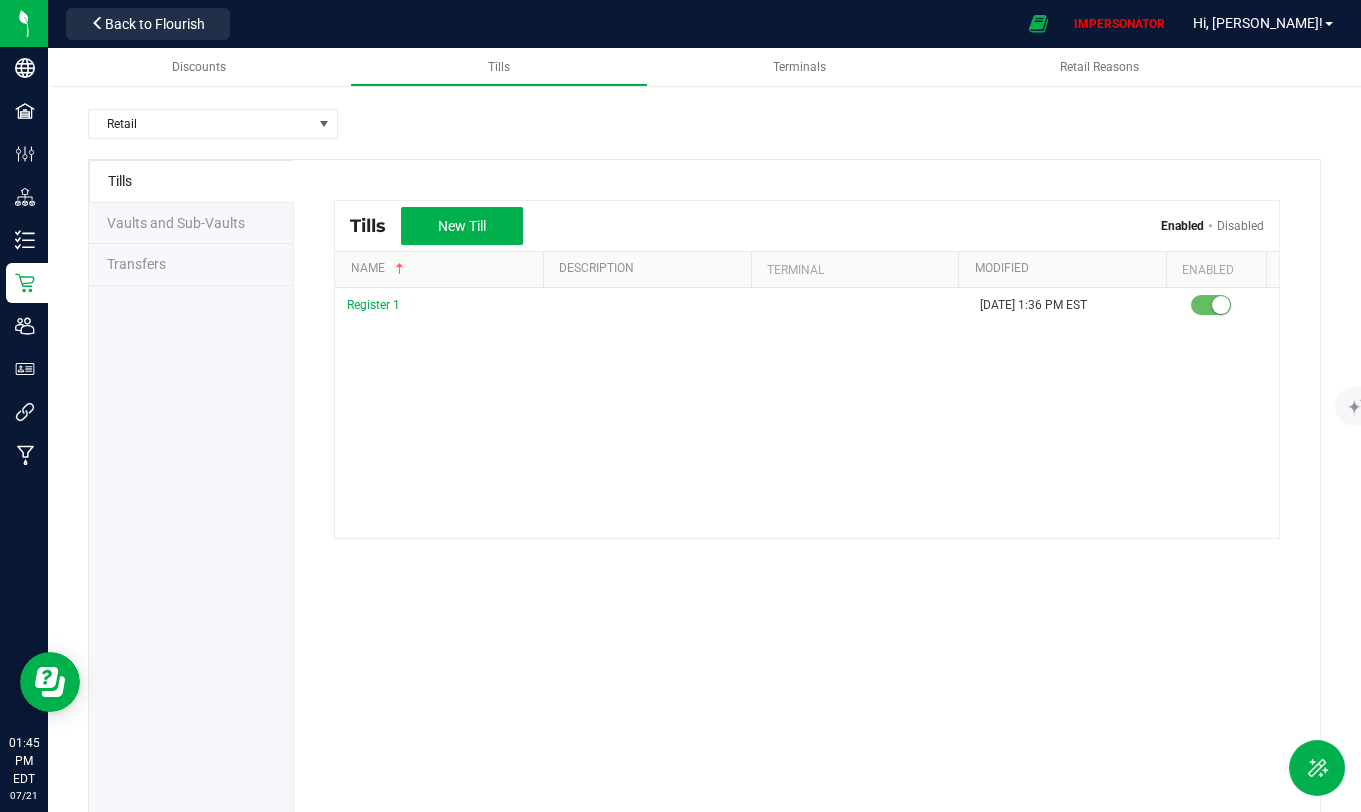 click on "Vaults and Sub-Vaults" at bounding box center [176, 223] 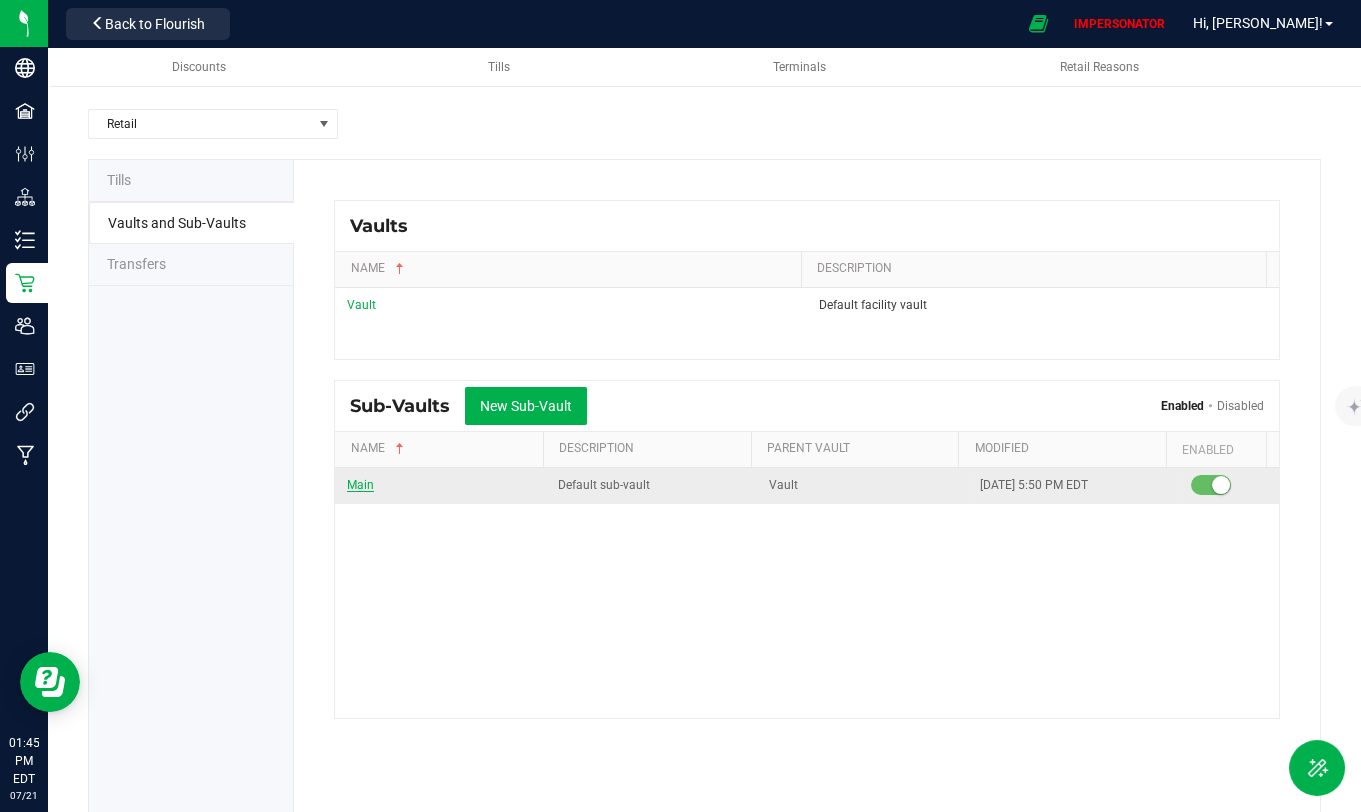 click on "Main" at bounding box center (360, 485) 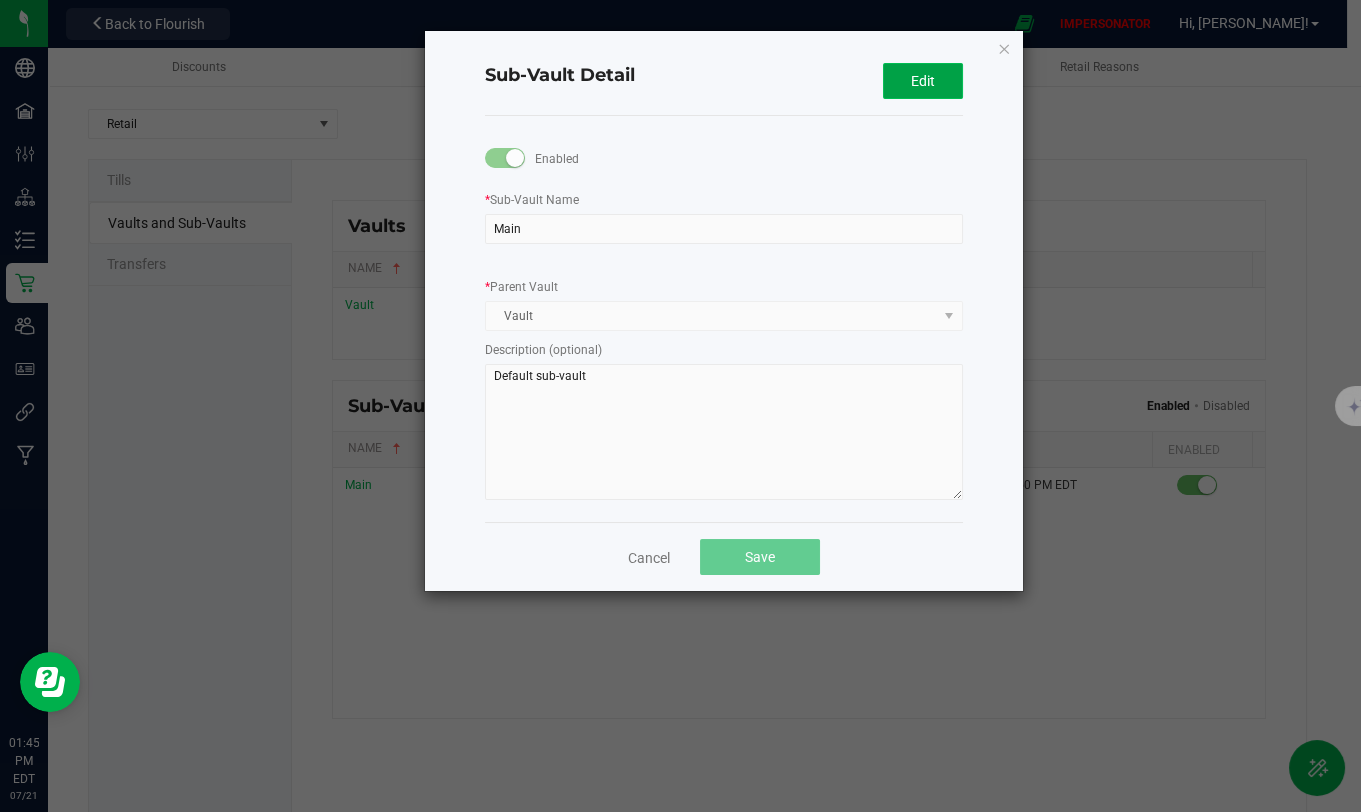 click on "Edit" 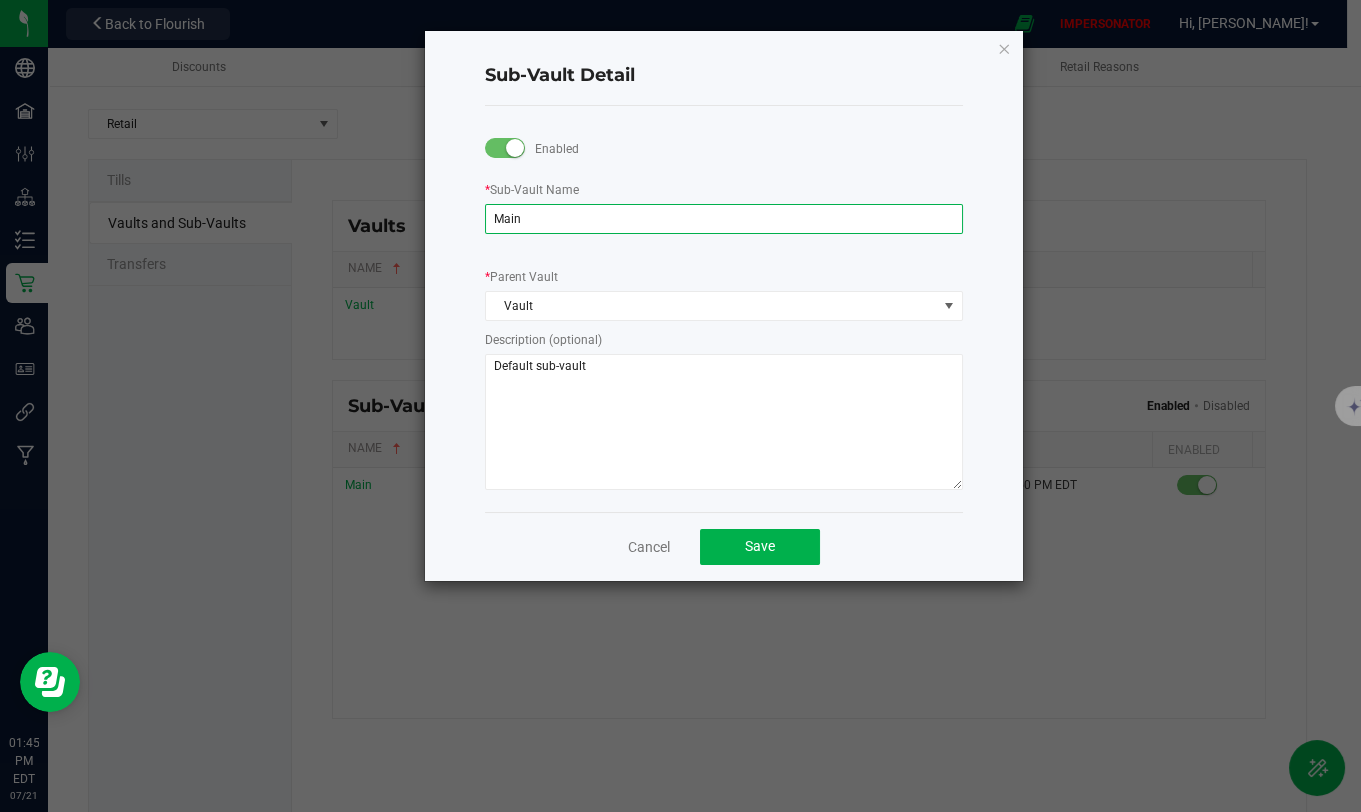 drag, startPoint x: 559, startPoint y: 225, endPoint x: 423, endPoint y: 225, distance: 136 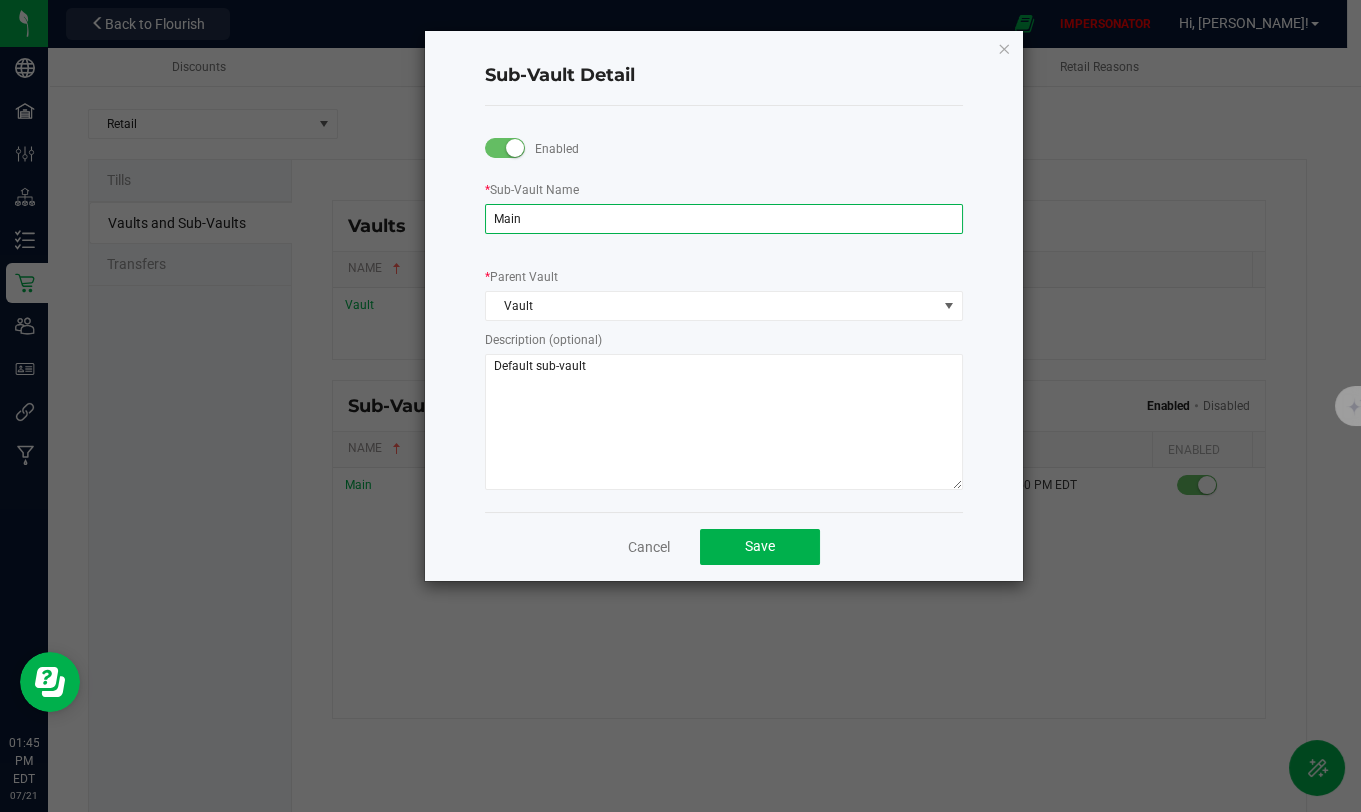 click on "Sub-Vault Detail   Enabled  *  Sub-Vault Name  Main *  Parent Vault  Vault  Description (optional)              Cancel   Save" 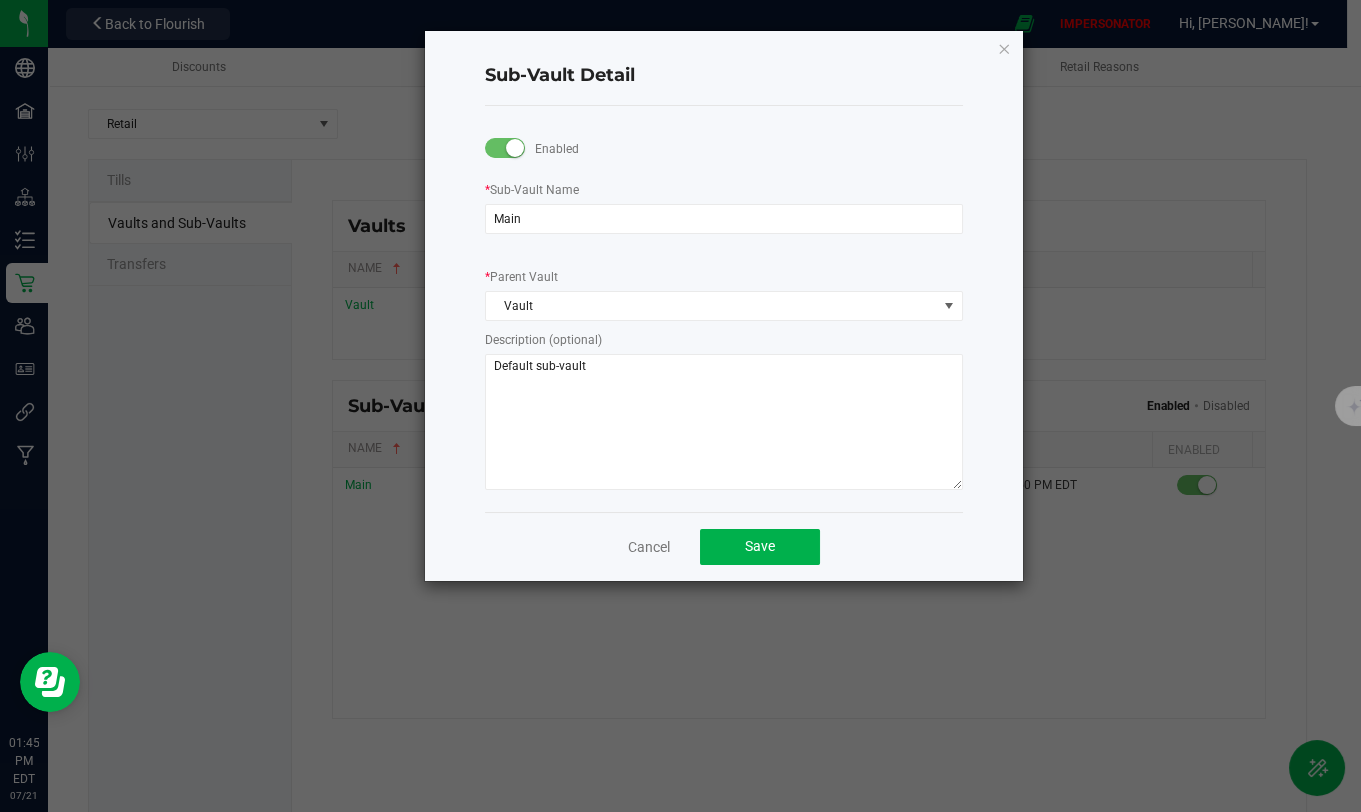 click on "Enabled" 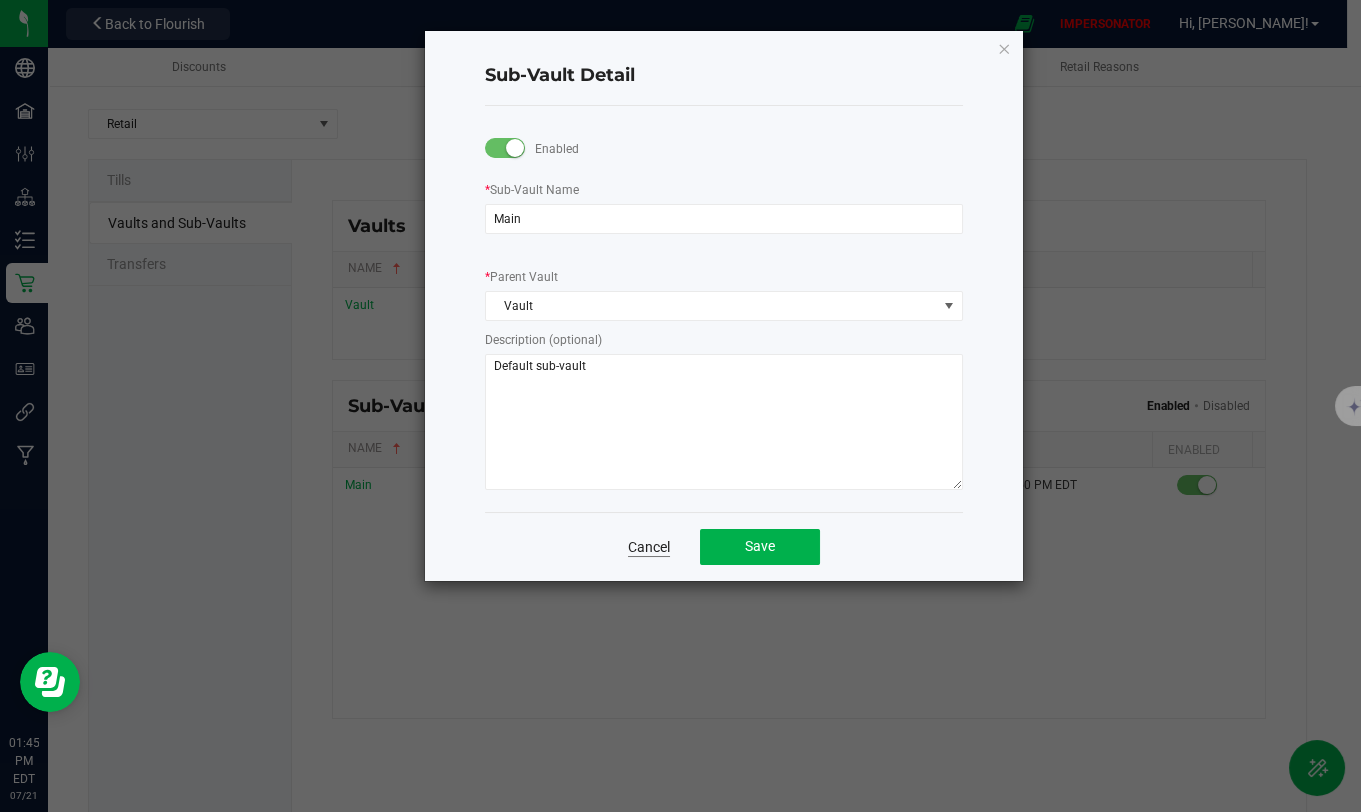 click on "Cancel" 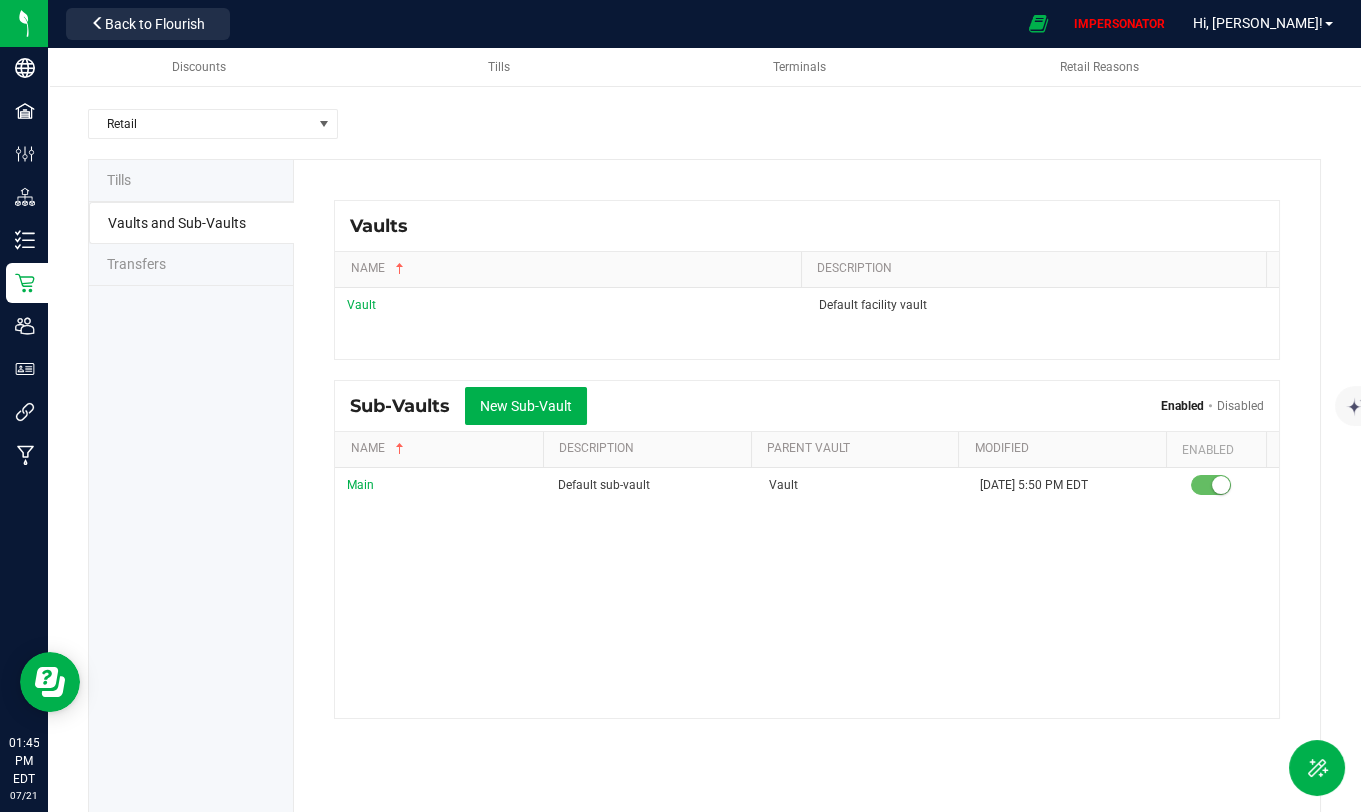 click on "Transfers" at bounding box center [191, 265] 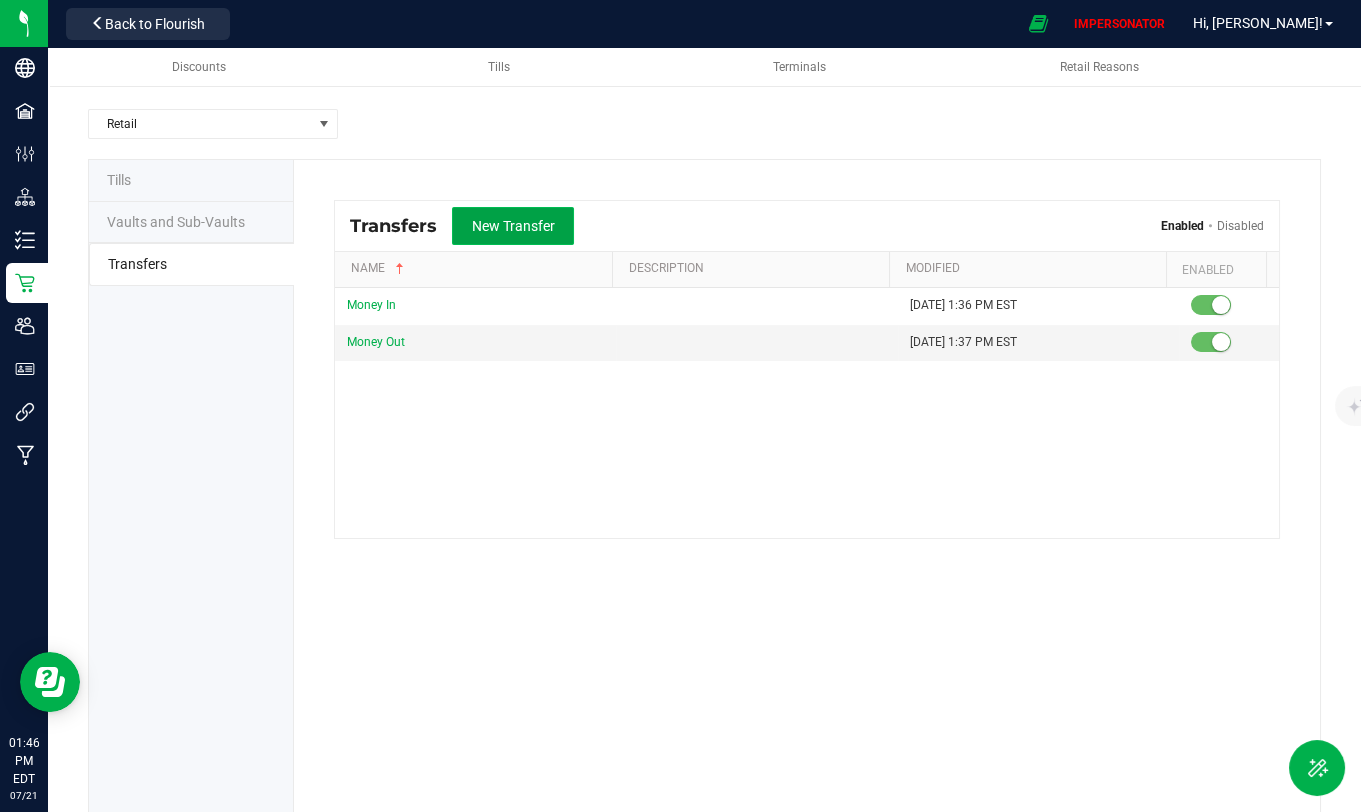 click on "New Transfer" at bounding box center (513, 226) 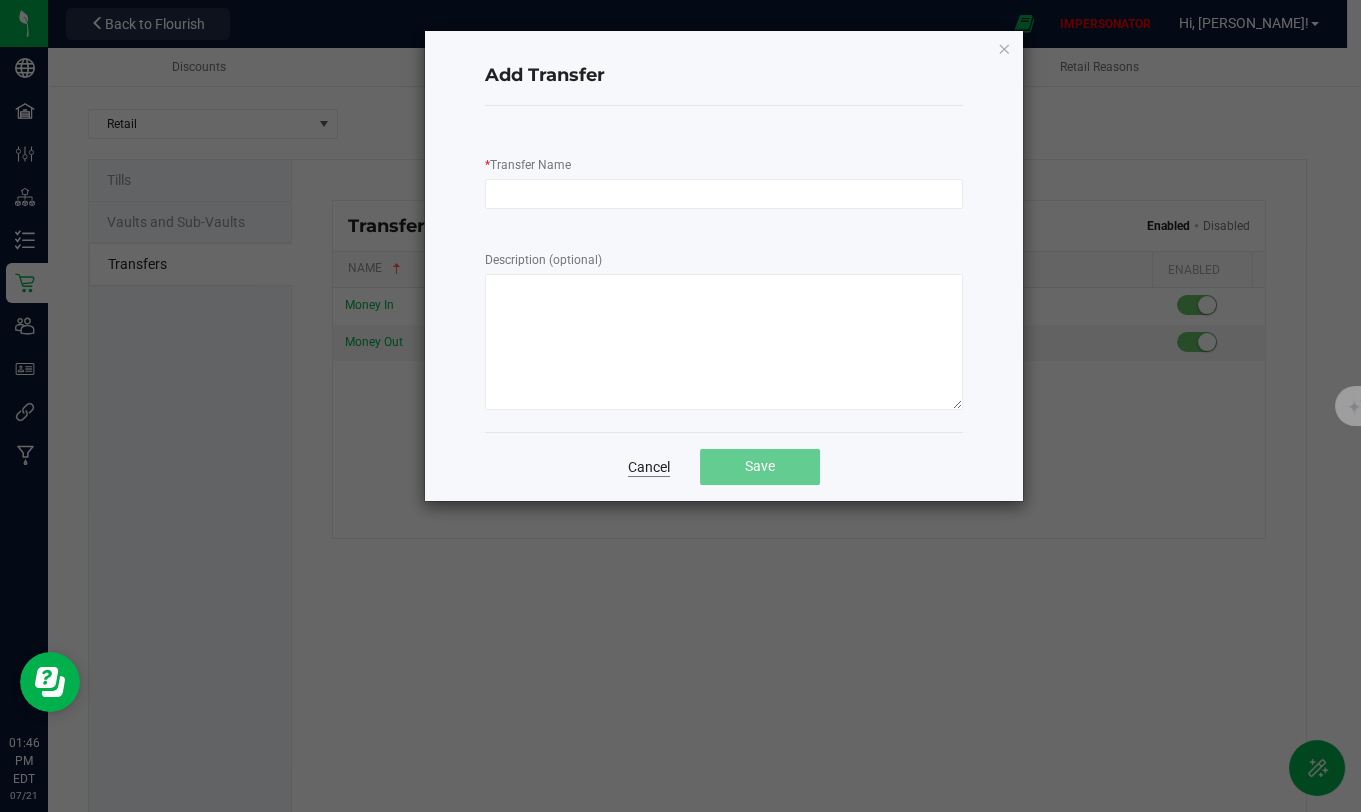 click on "Cancel" 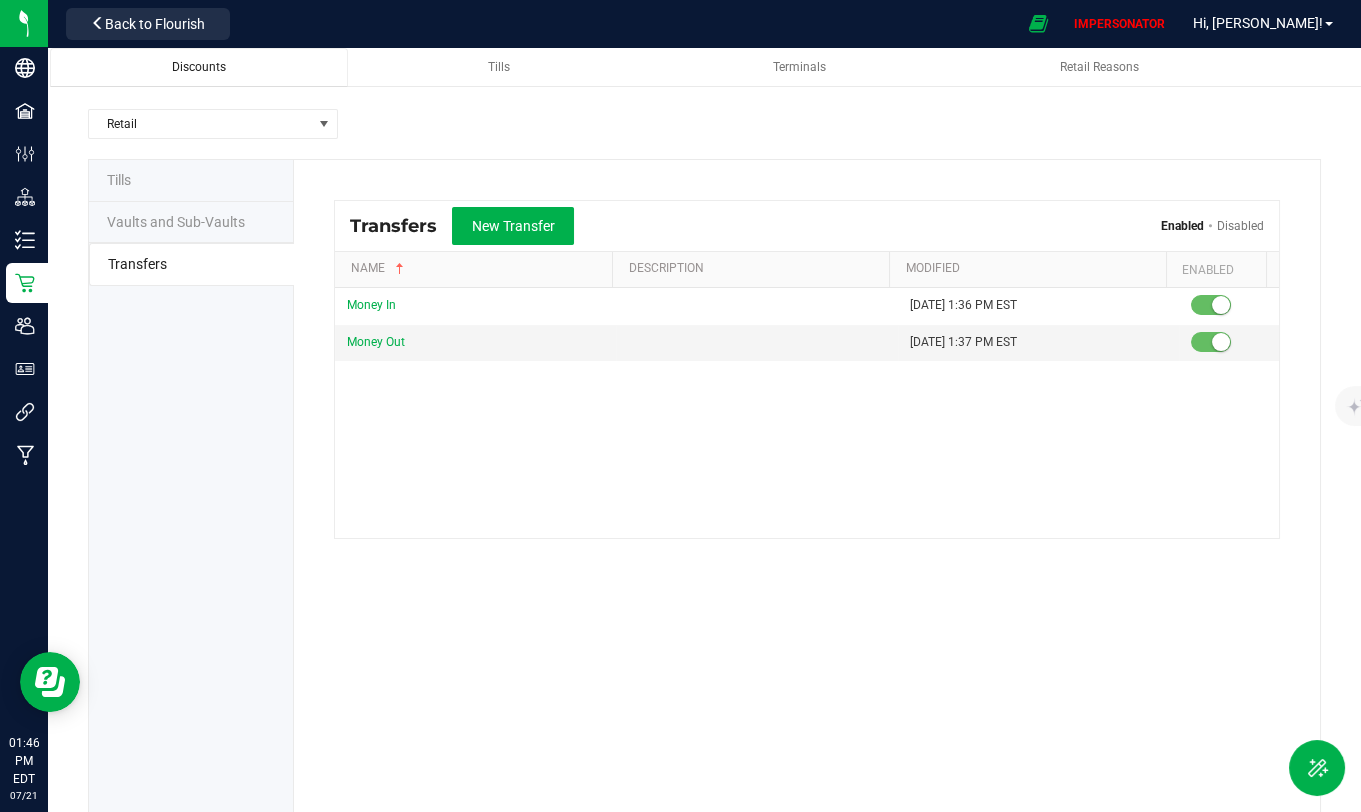 click on "Discounts" at bounding box center (199, 67) 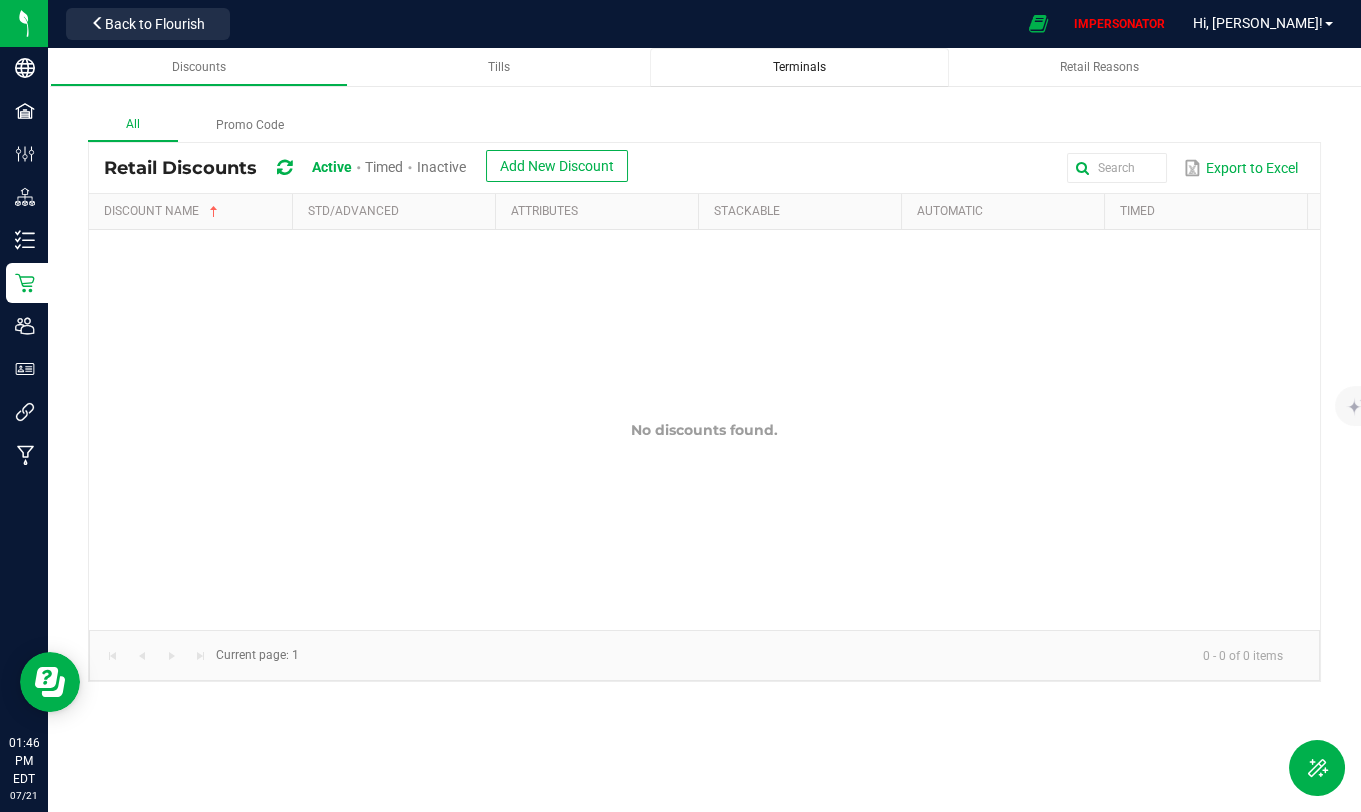 click on "Terminals" at bounding box center [799, 67] 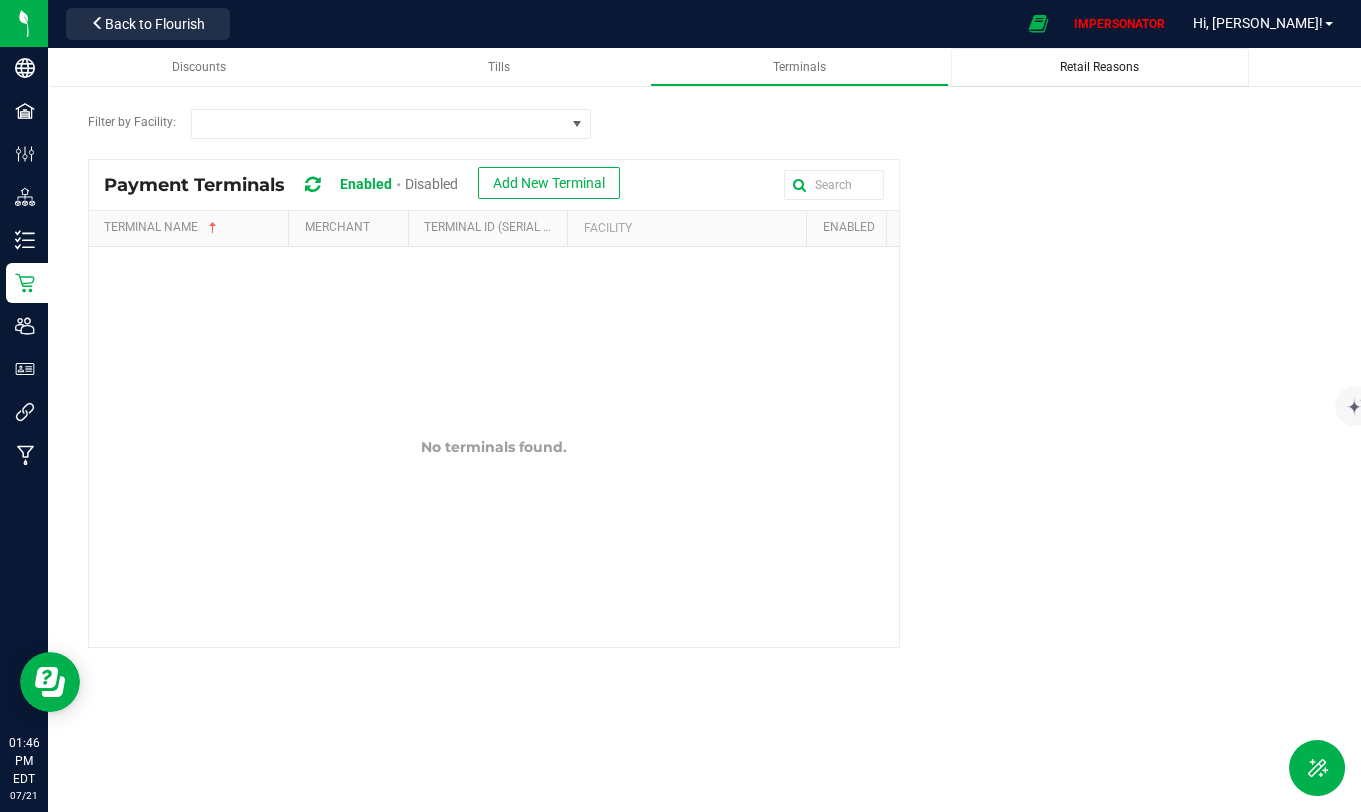 click on "Retail Reasons" at bounding box center (1099, 67) 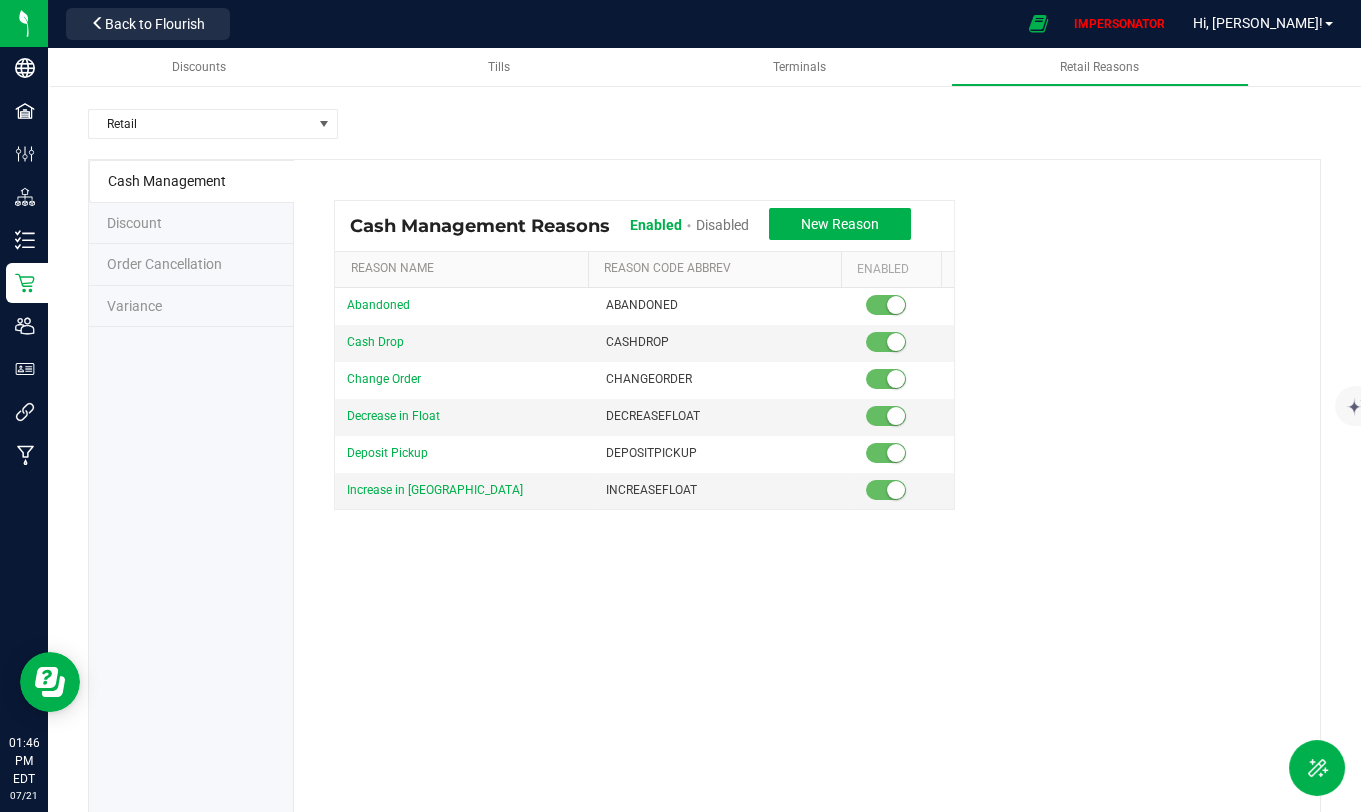 click on "Variance" at bounding box center [191, 307] 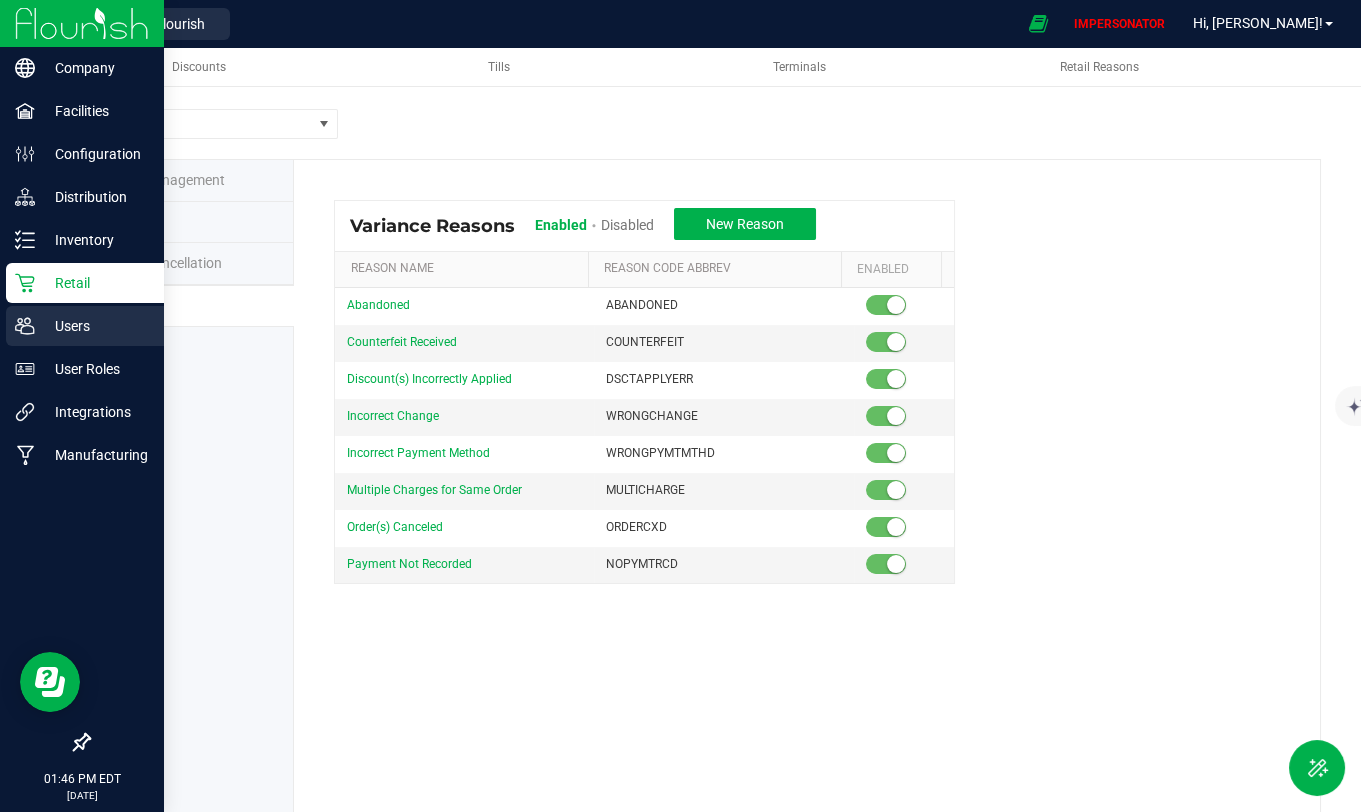 click on "Users" at bounding box center (95, 326) 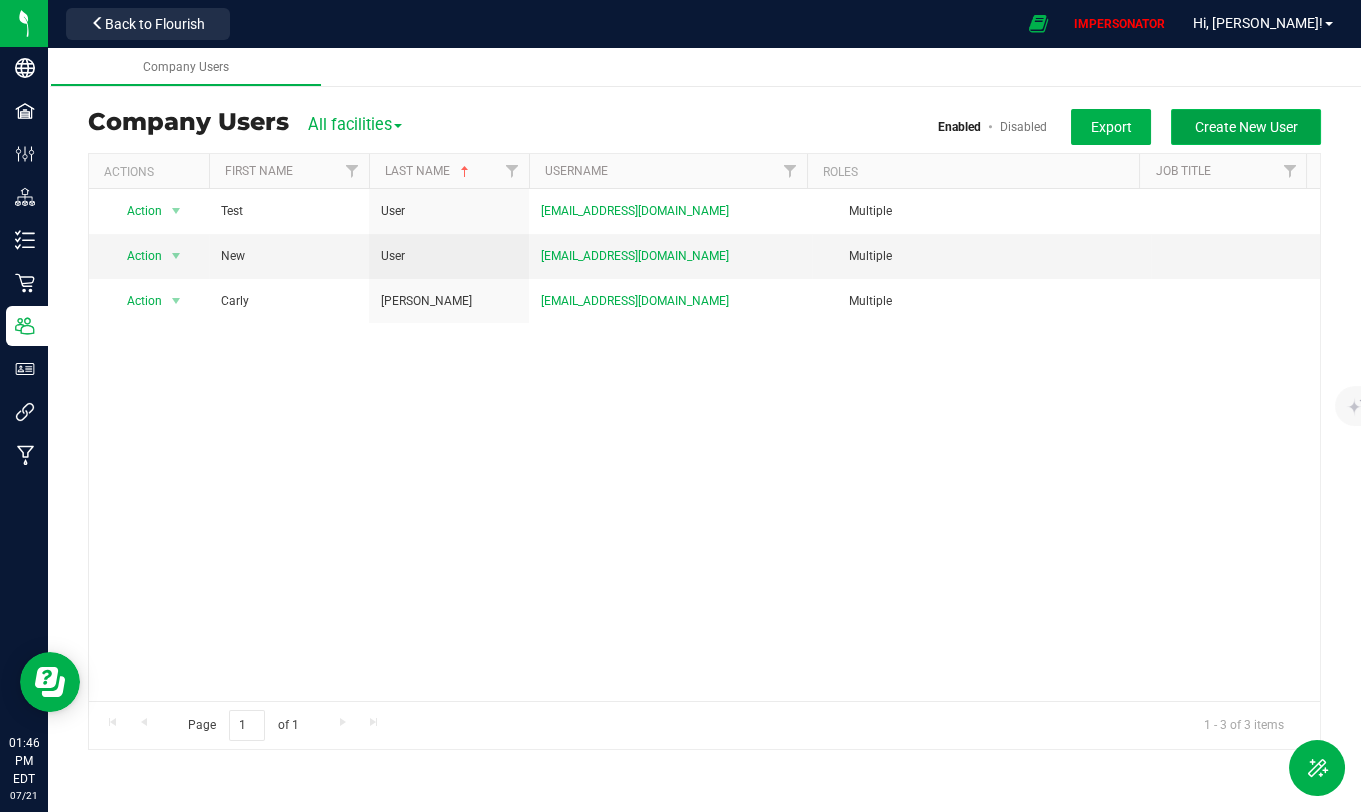 click on "Create New User" at bounding box center (1246, 127) 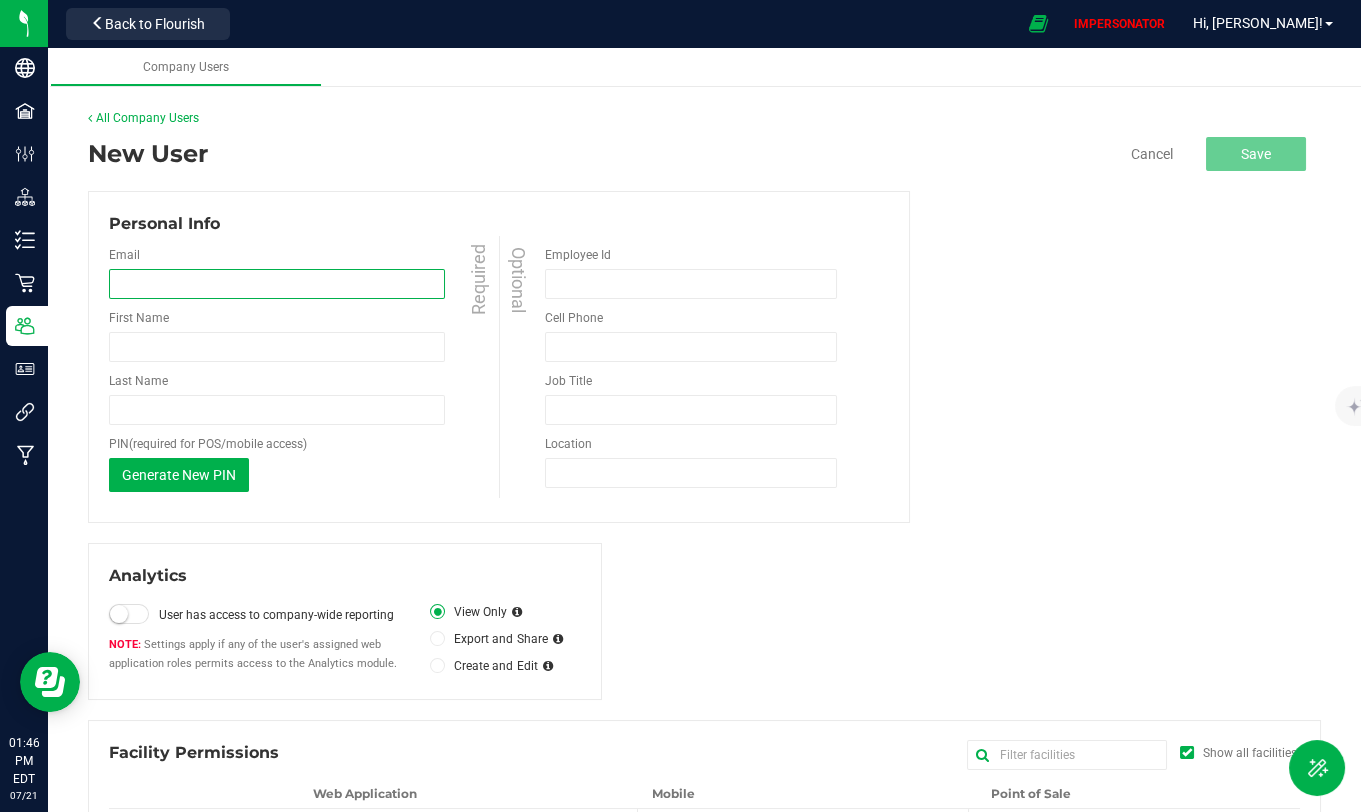 click at bounding box center (277, 284) 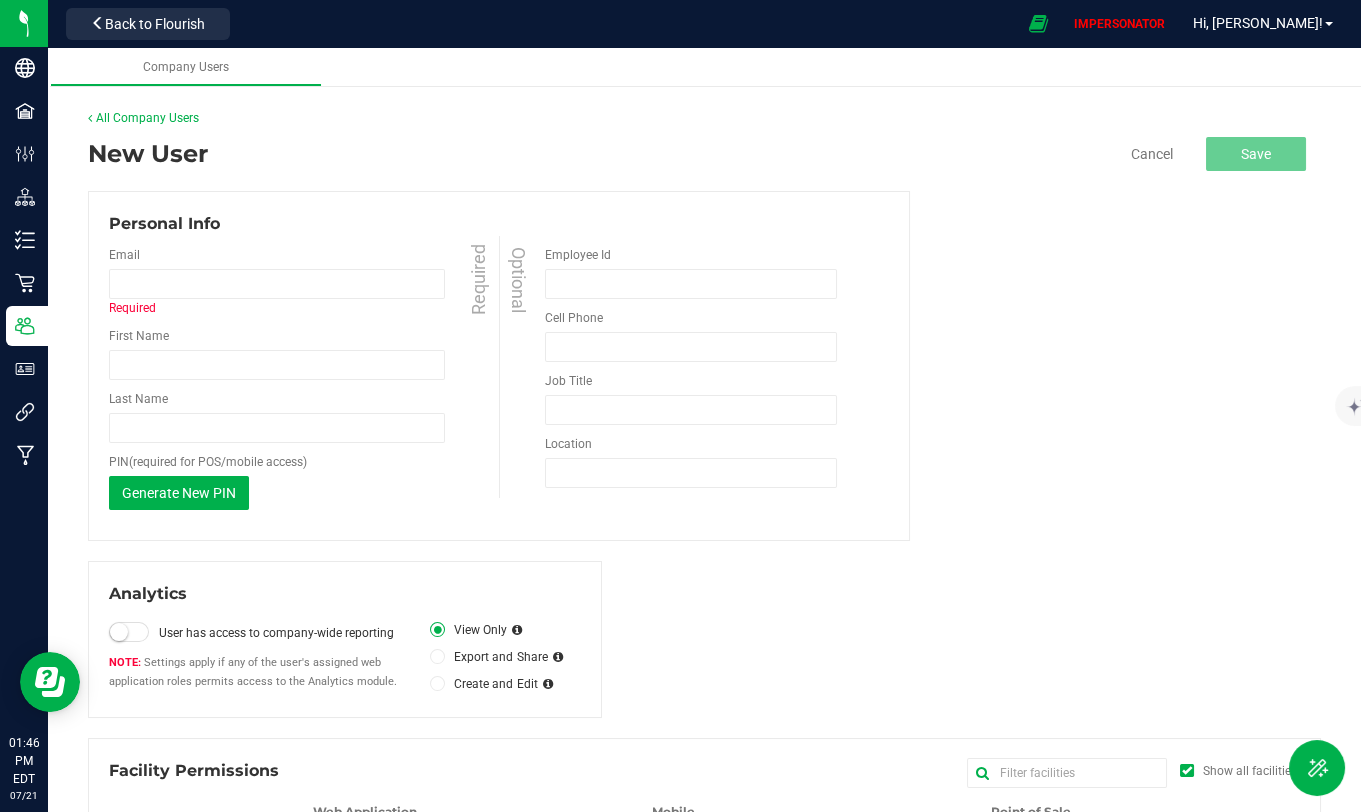 click on "Personal Info
Email
Required
First Name
Required
Last Name
Required" at bounding box center [704, 366] 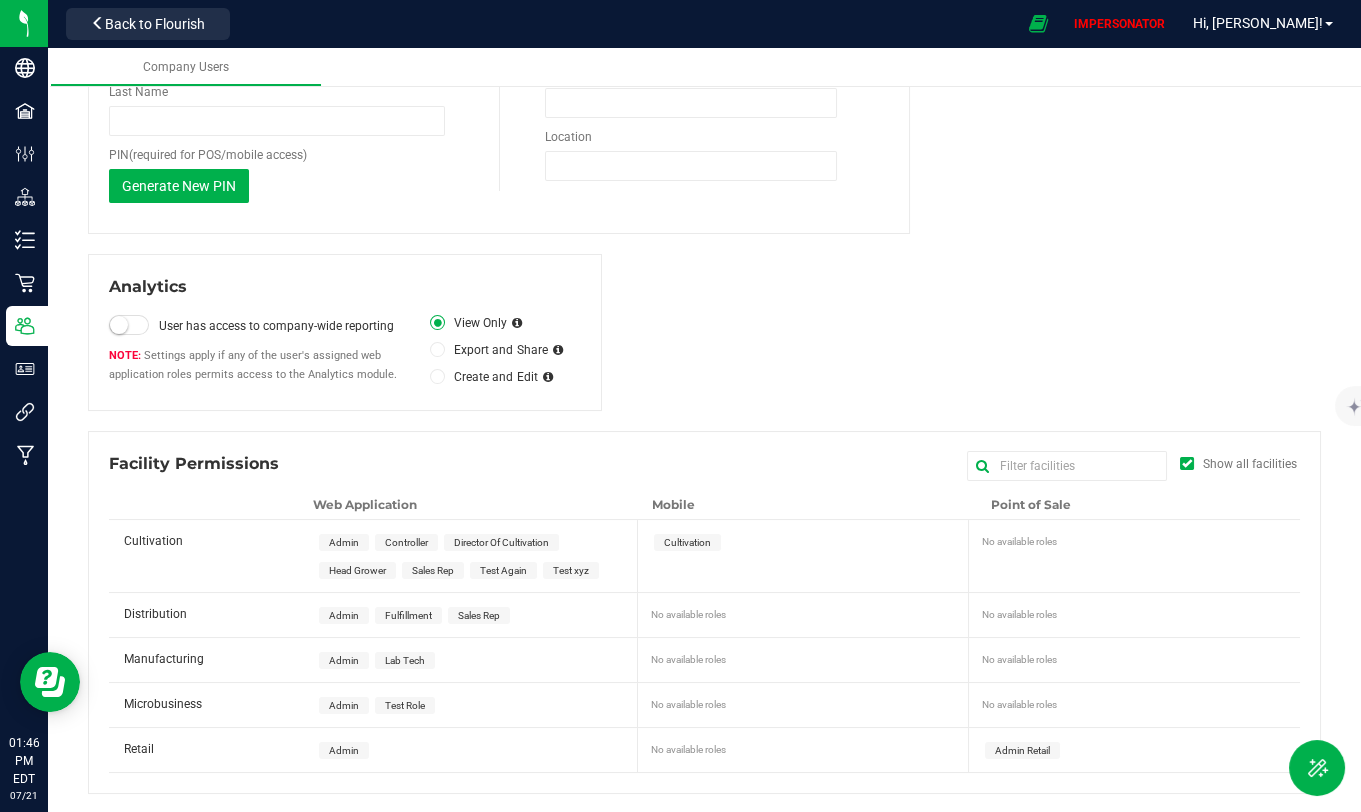 scroll, scrollTop: 308, scrollLeft: 0, axis: vertical 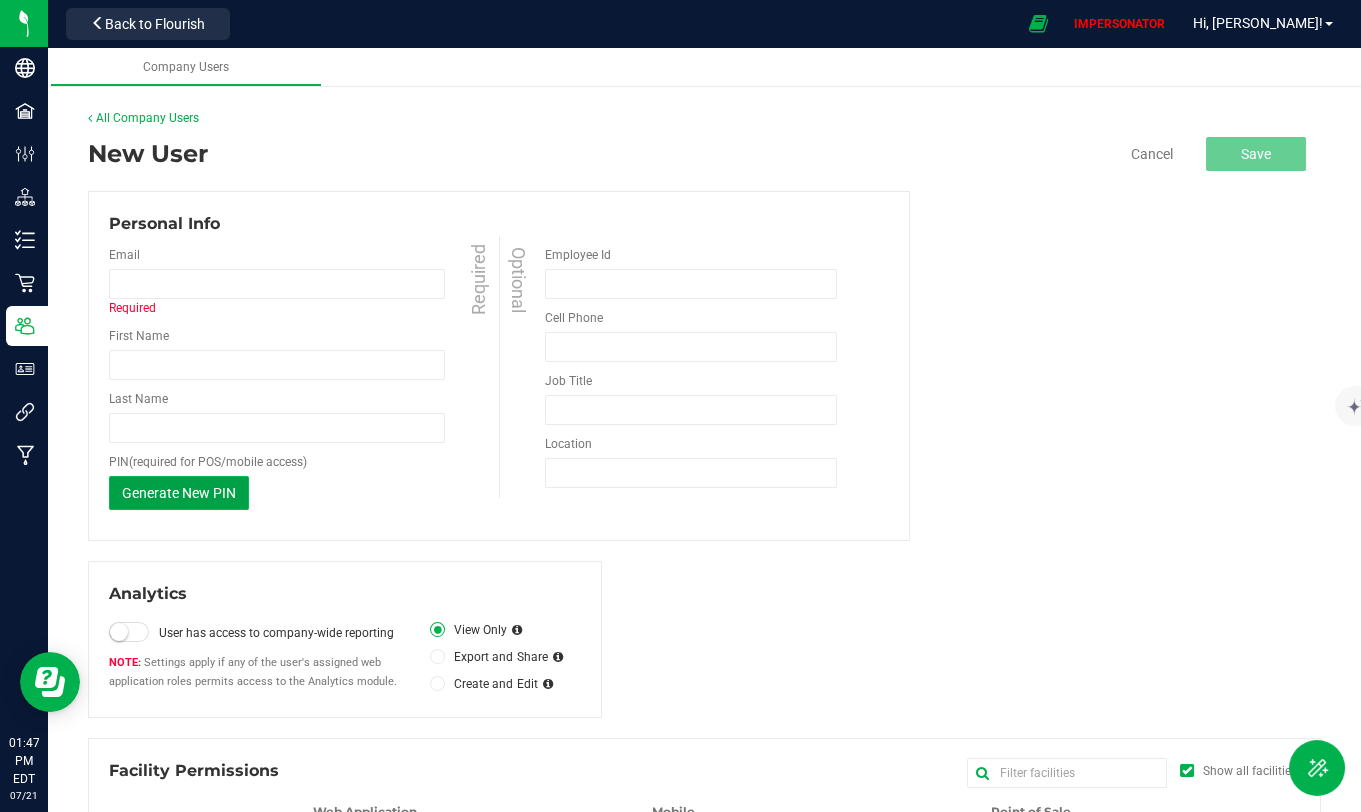 click on "Generate New PIN" at bounding box center (179, 493) 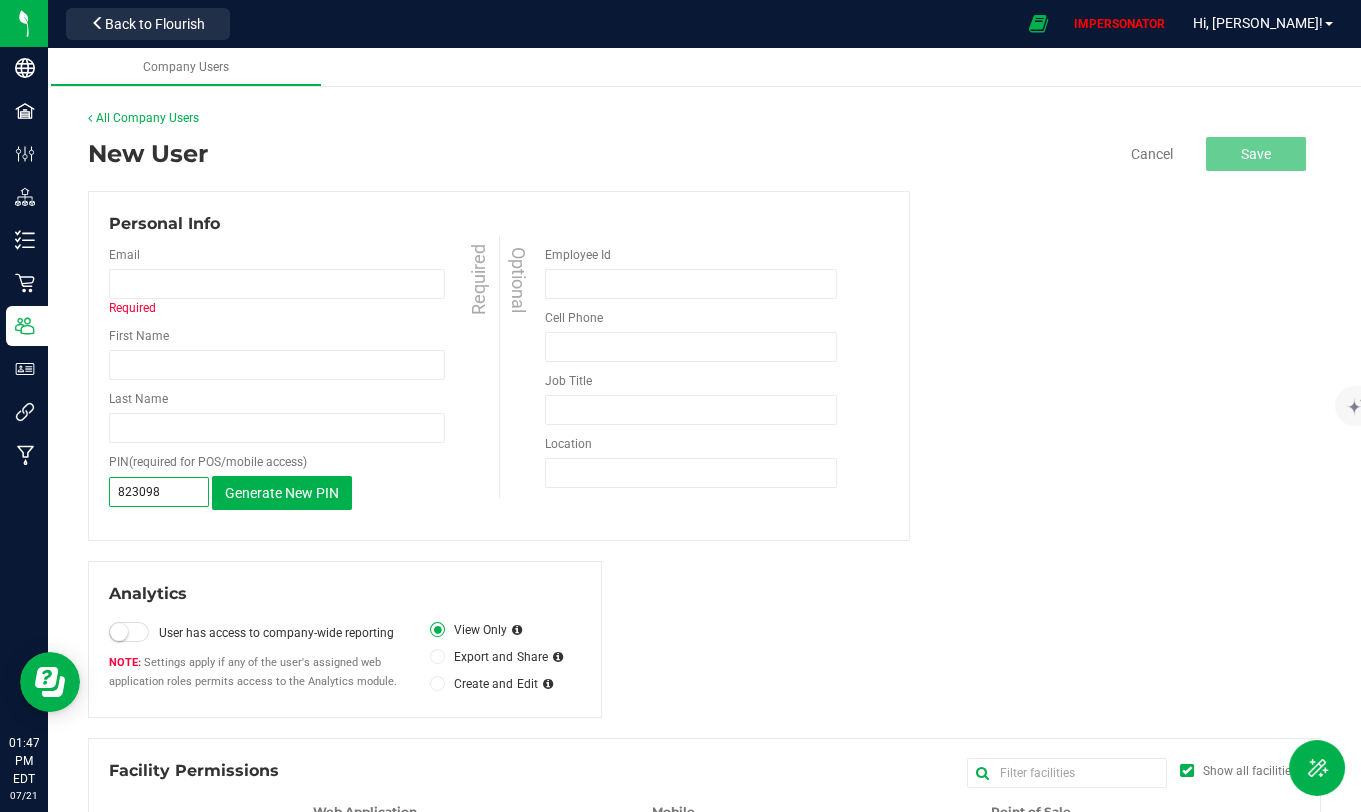 drag, startPoint x: 174, startPoint y: 487, endPoint x: 93, endPoint y: 485, distance: 81.02469 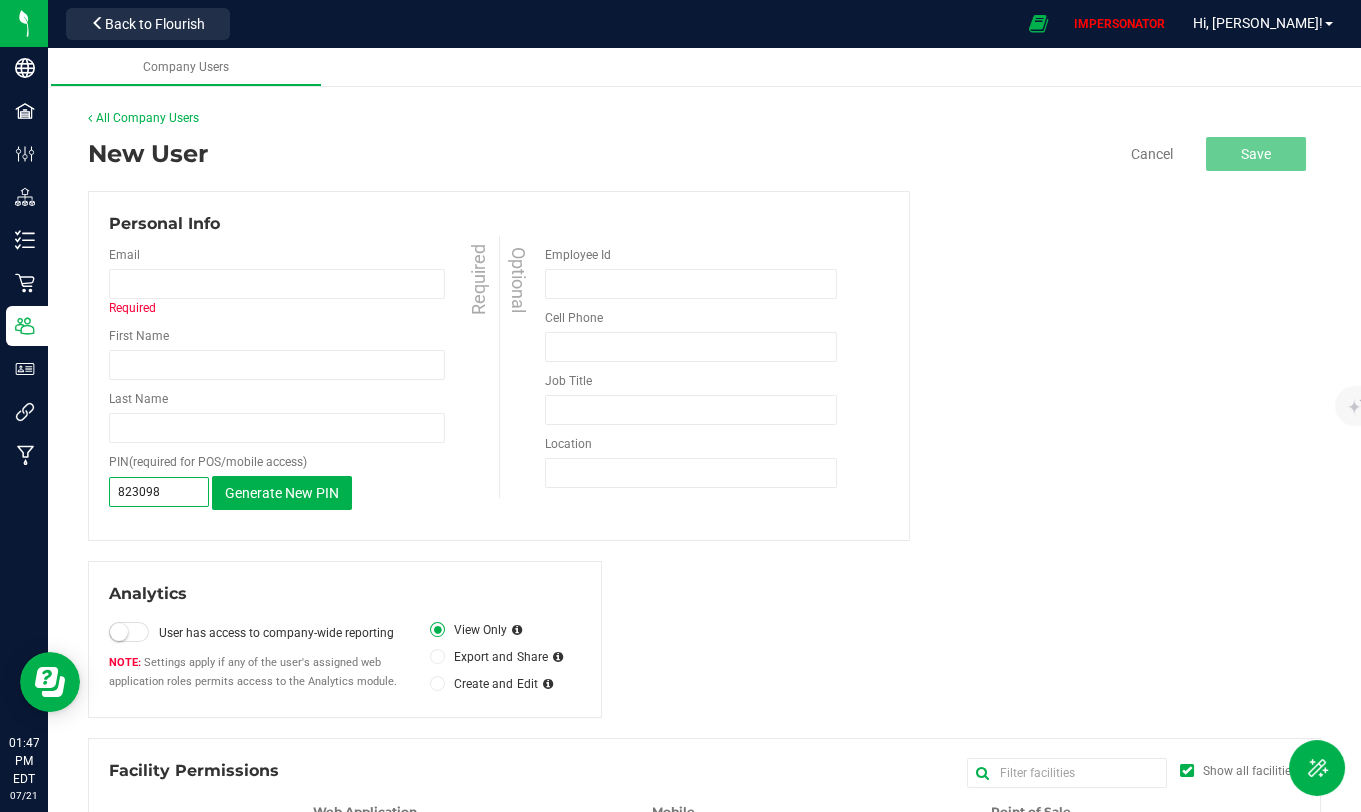 click on "Personal Info
Email
Required
First Name
Required
Last Name
Required
PIN" at bounding box center [499, 366] 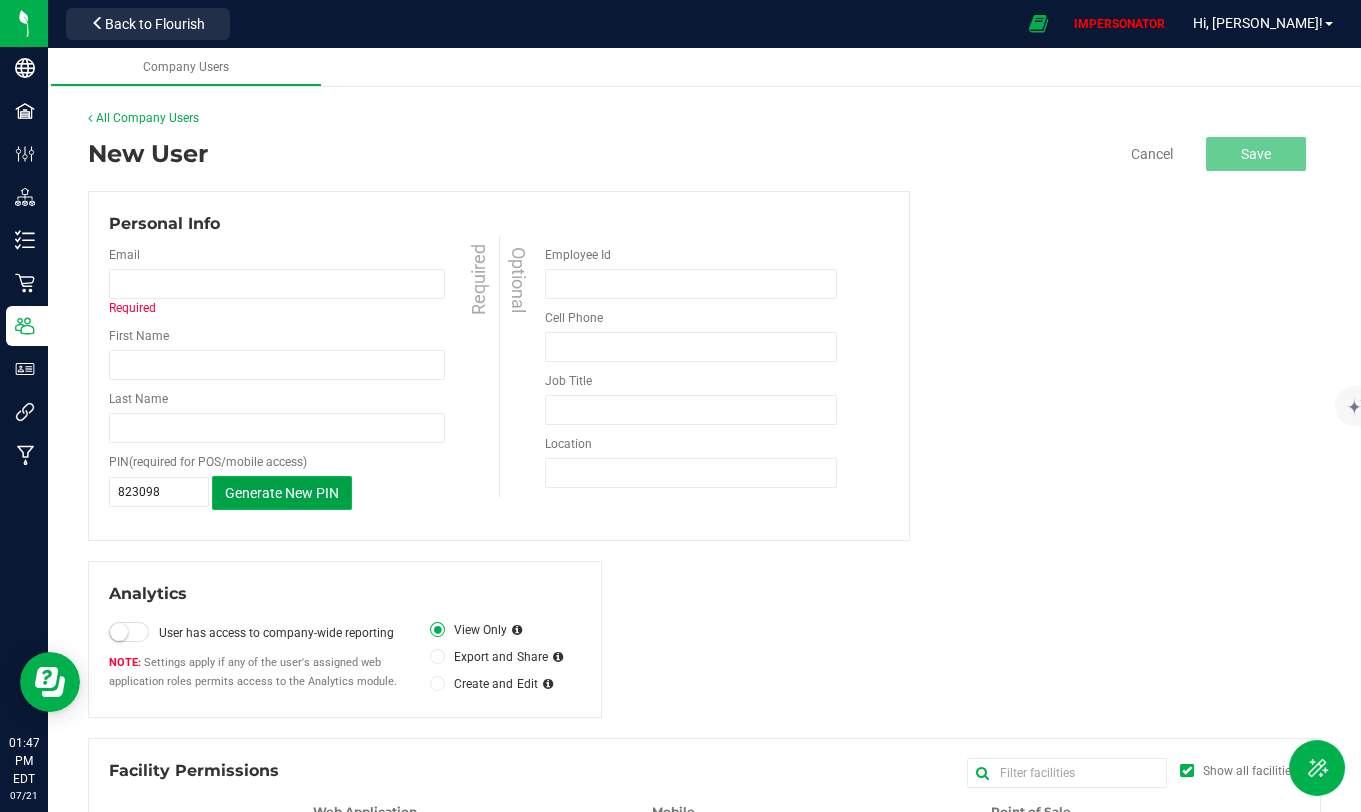 click on "Generate New PIN" at bounding box center [282, 493] 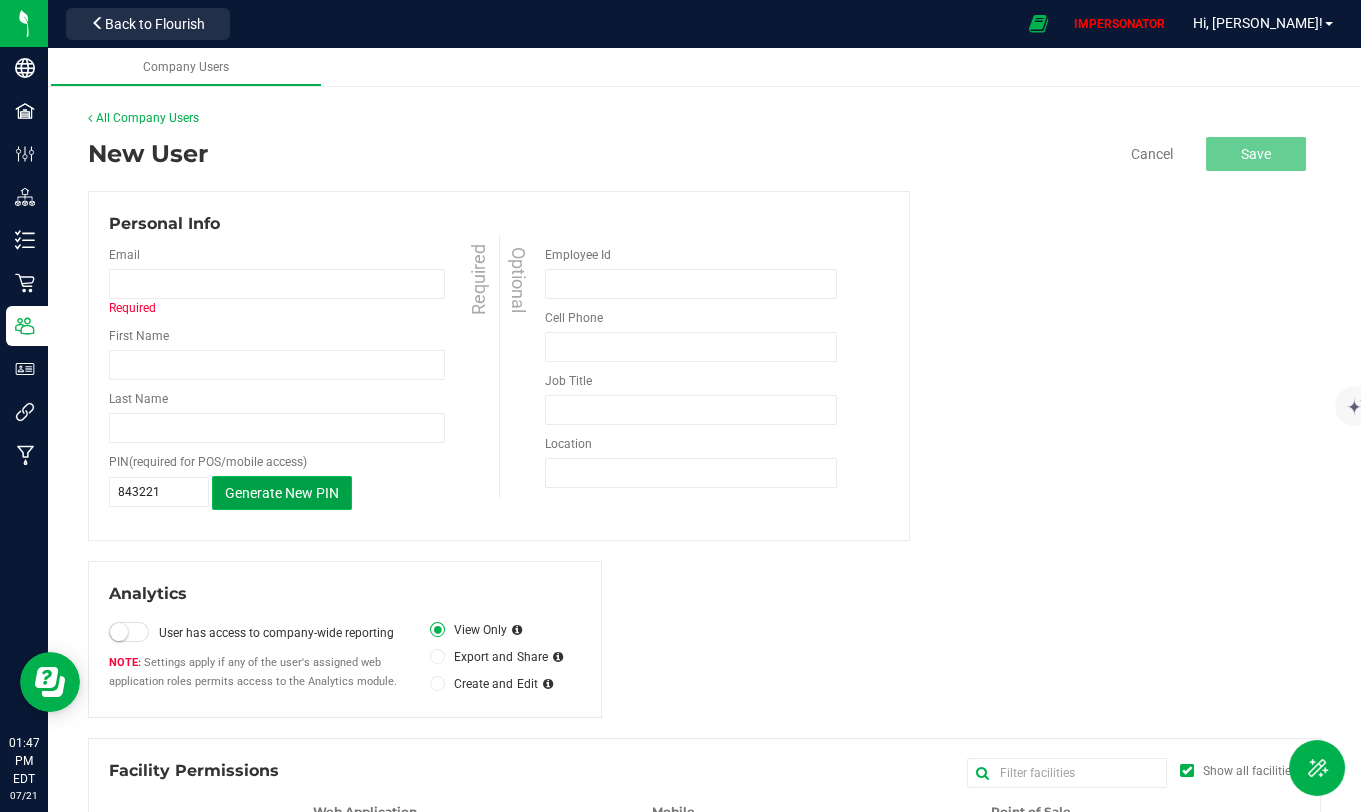 click on "Generate New PIN" at bounding box center (282, 493) 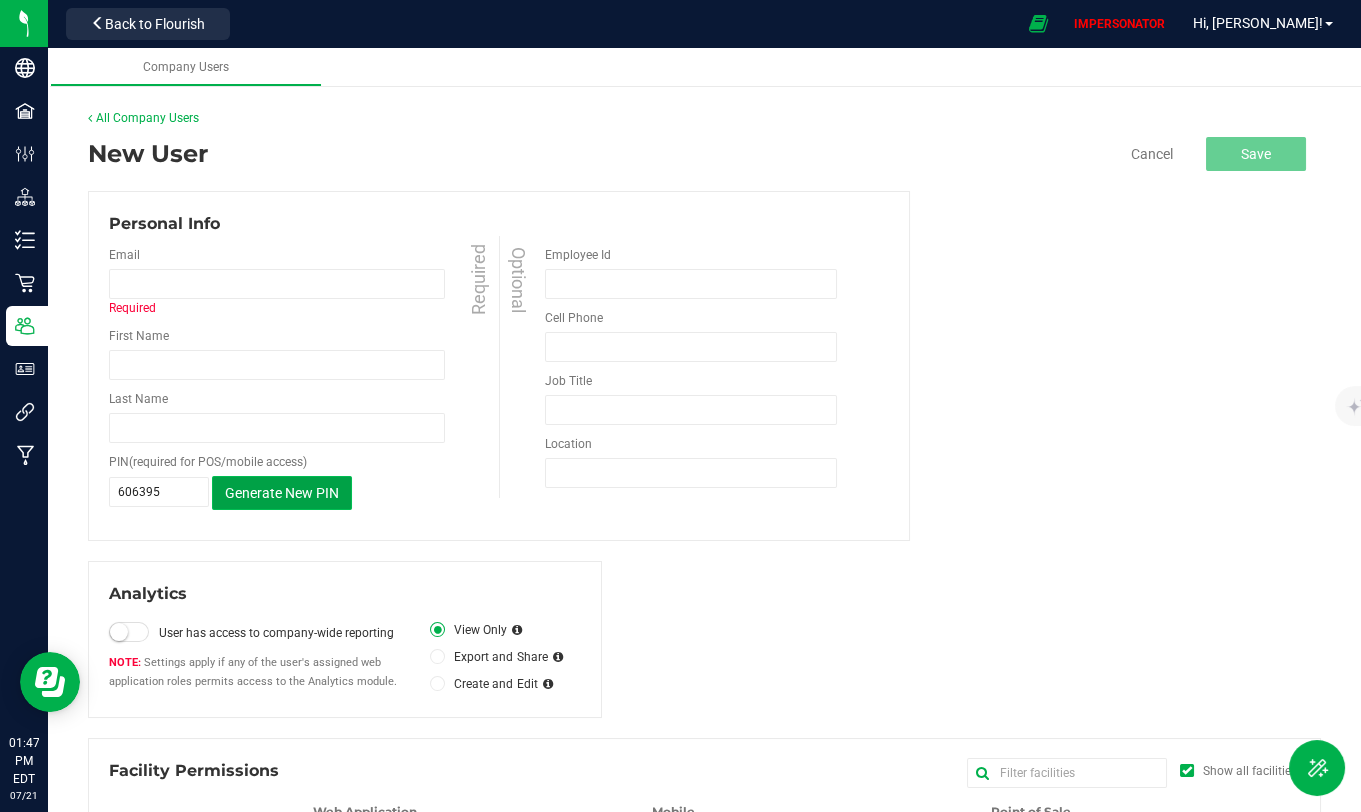 click on "Generate New PIN" at bounding box center [282, 493] 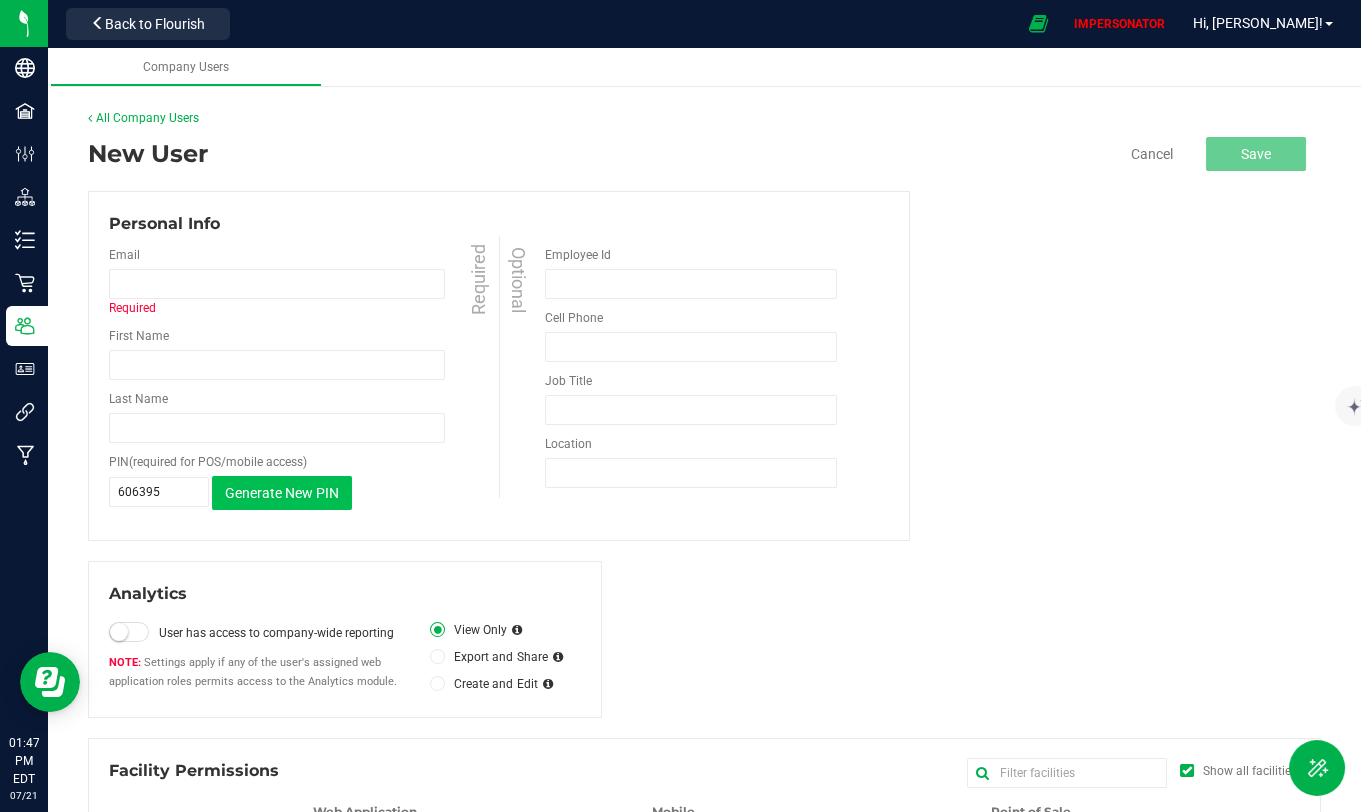 type on "508604" 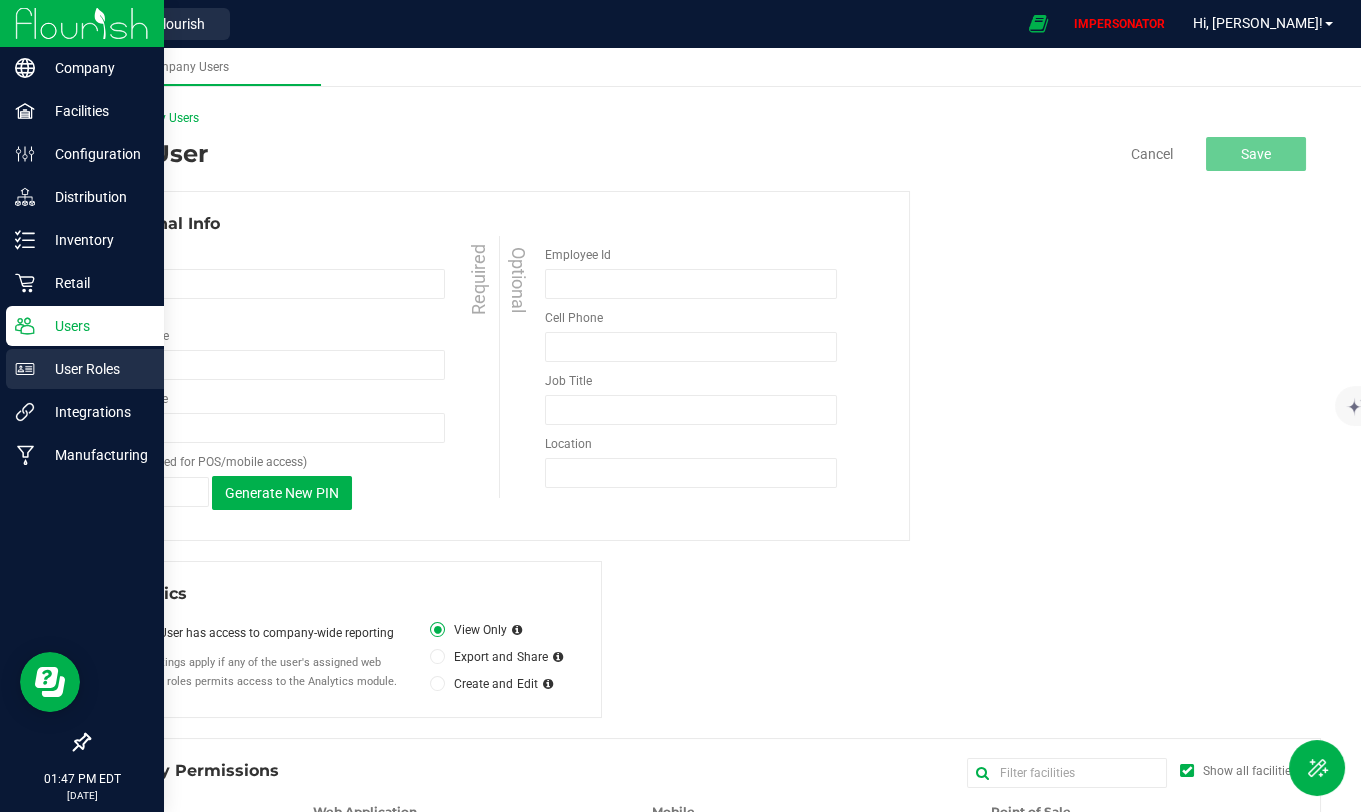 click on "User Roles" at bounding box center (95, 369) 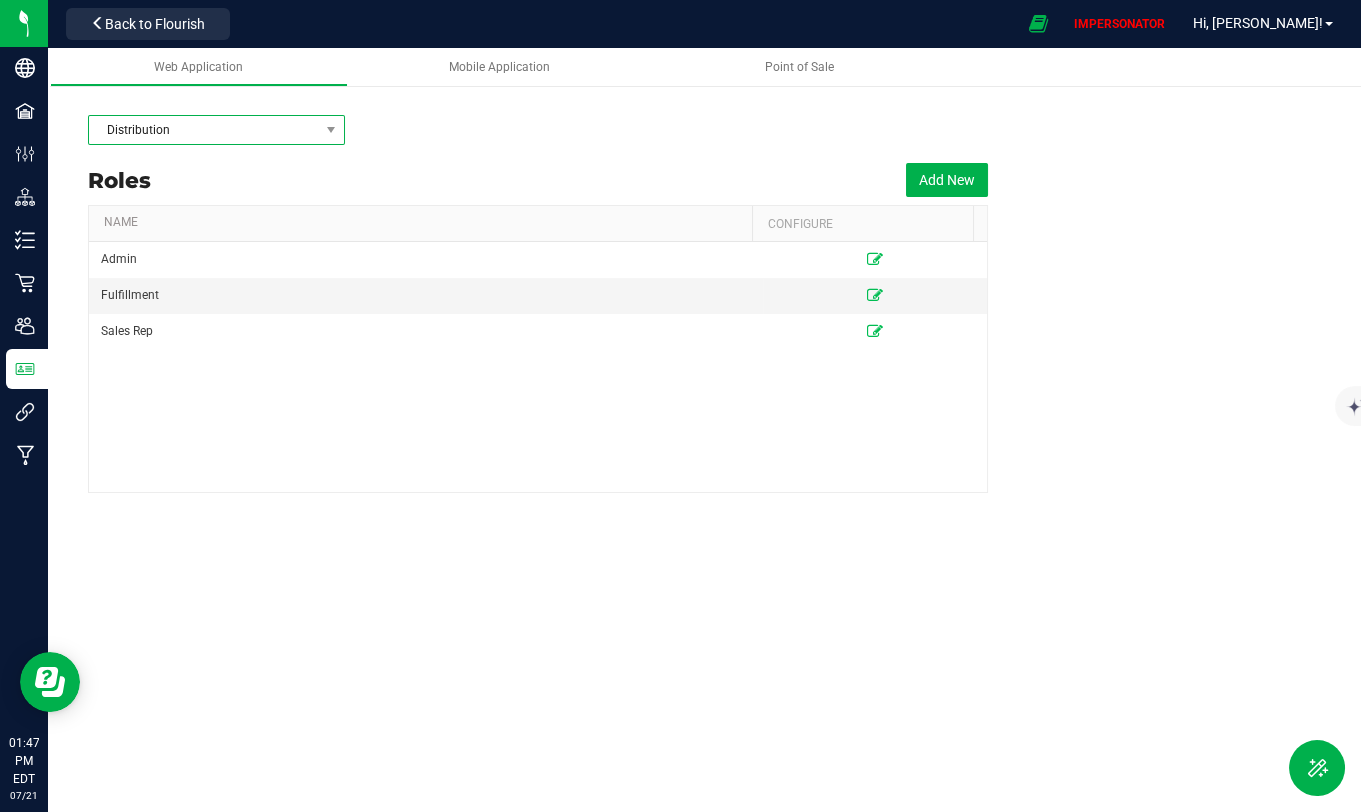 click on "Distribution" at bounding box center [204, 130] 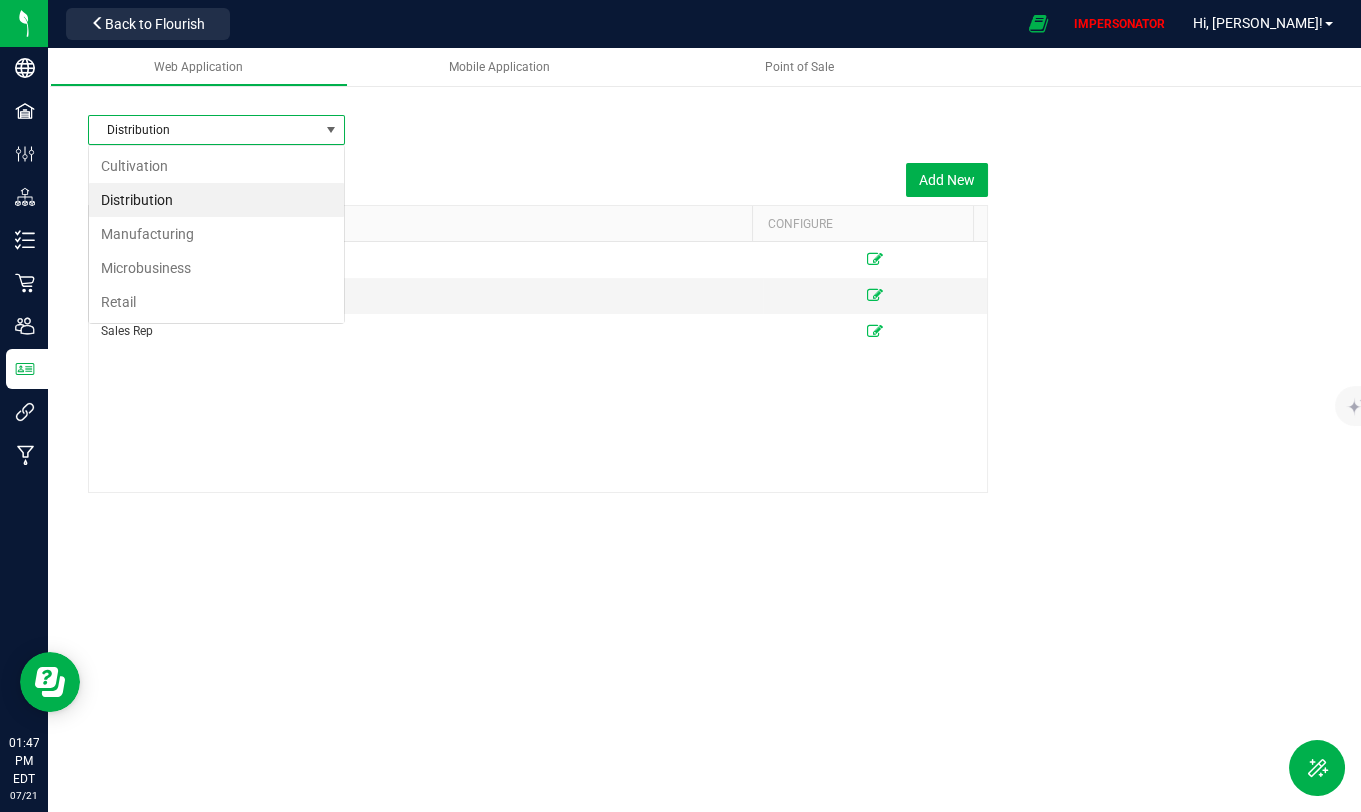 scroll, scrollTop: 99970, scrollLeft: 99743, axis: both 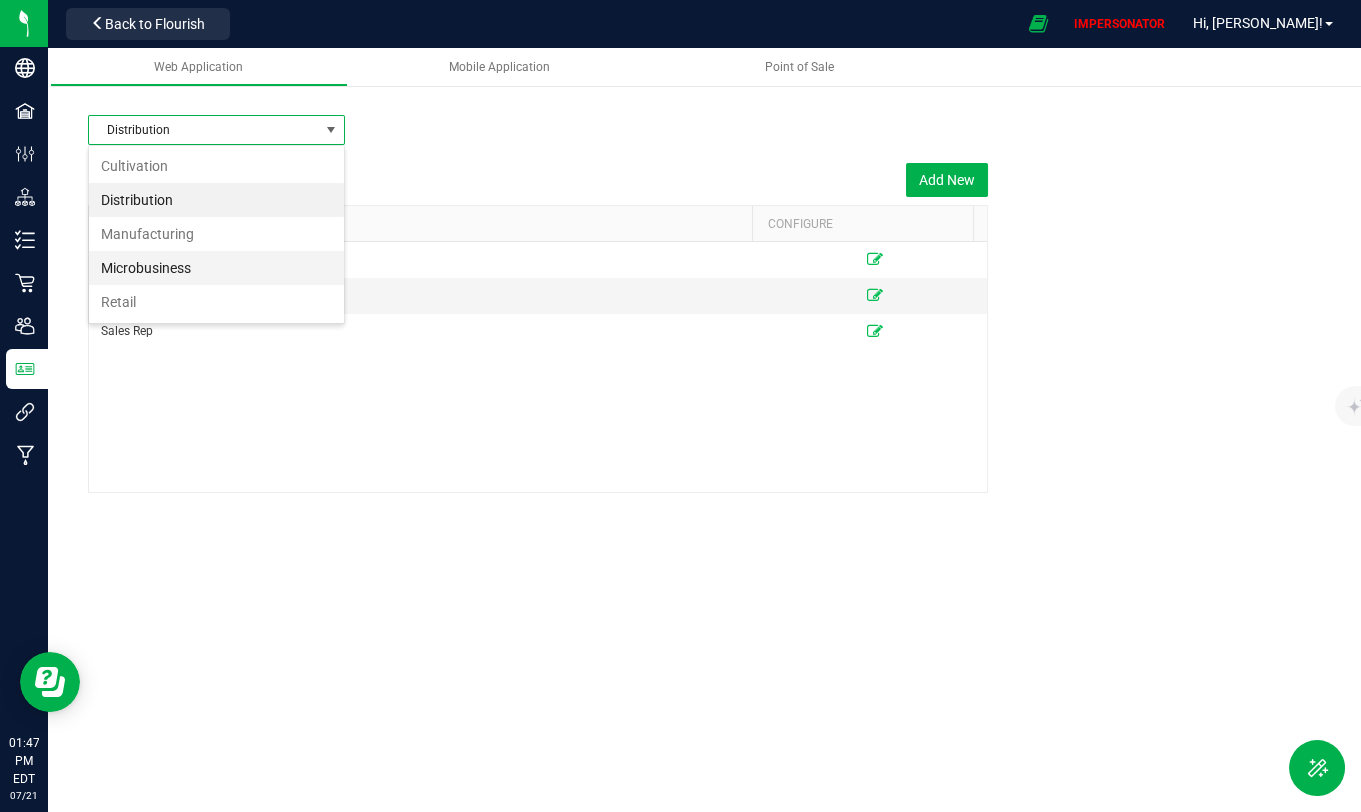 click on "Microbusiness" at bounding box center [216, 268] 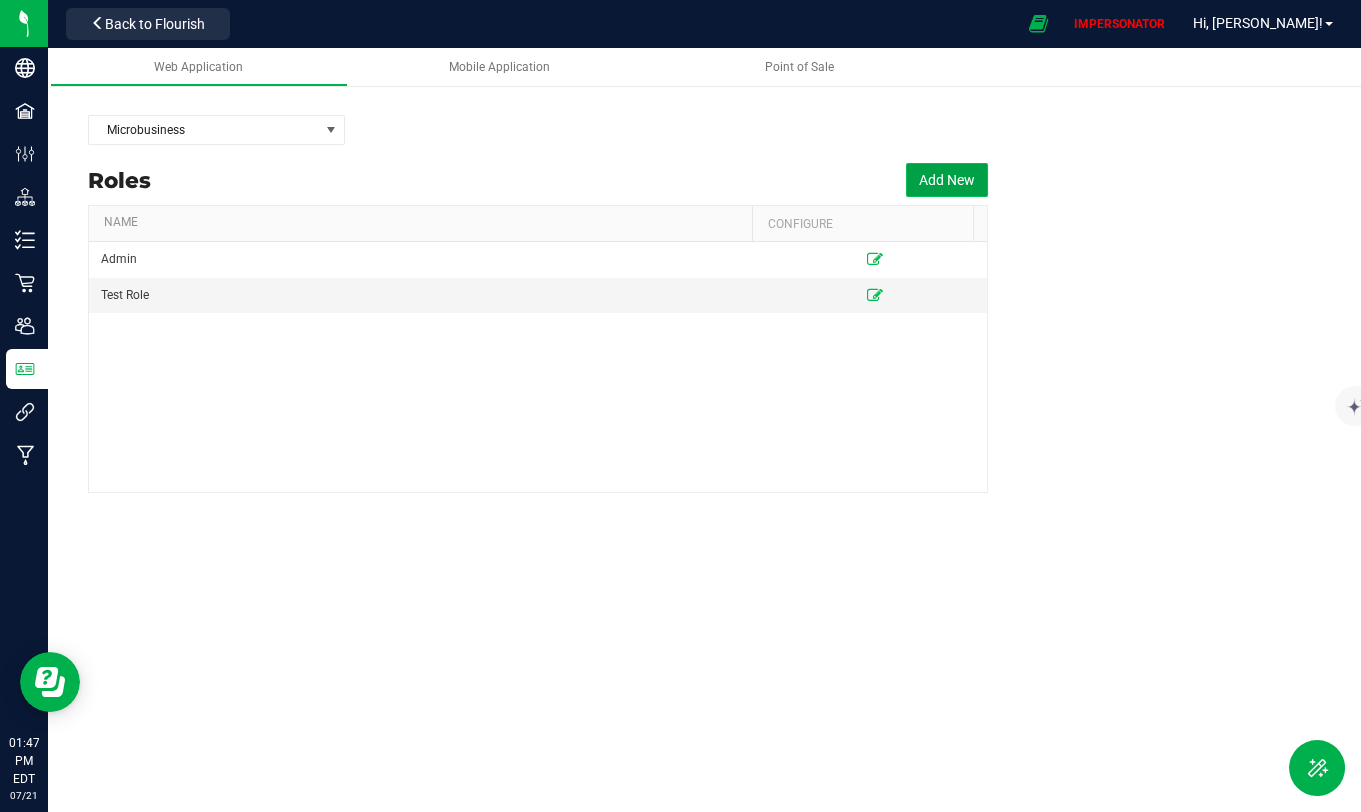 click on "Add New" at bounding box center [947, 180] 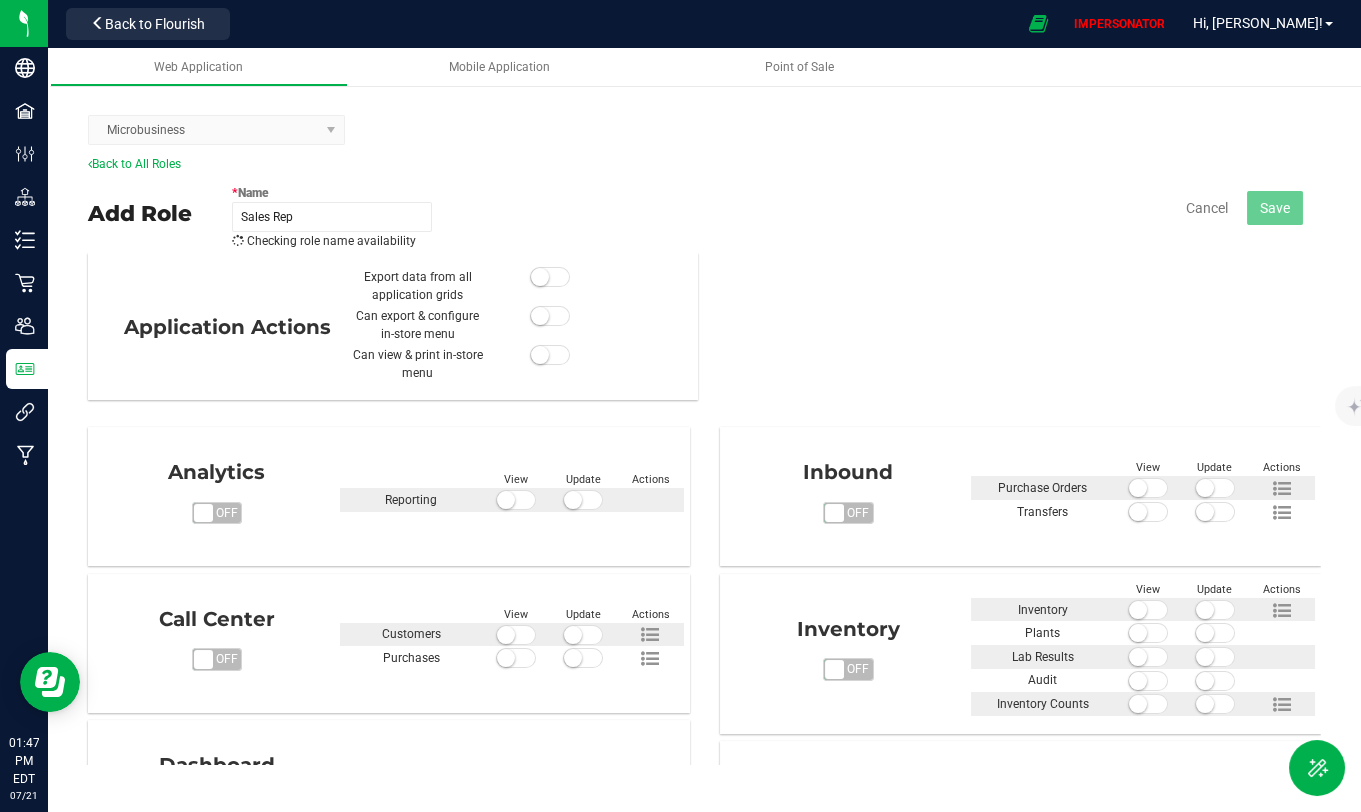 type on "Sales Rep" 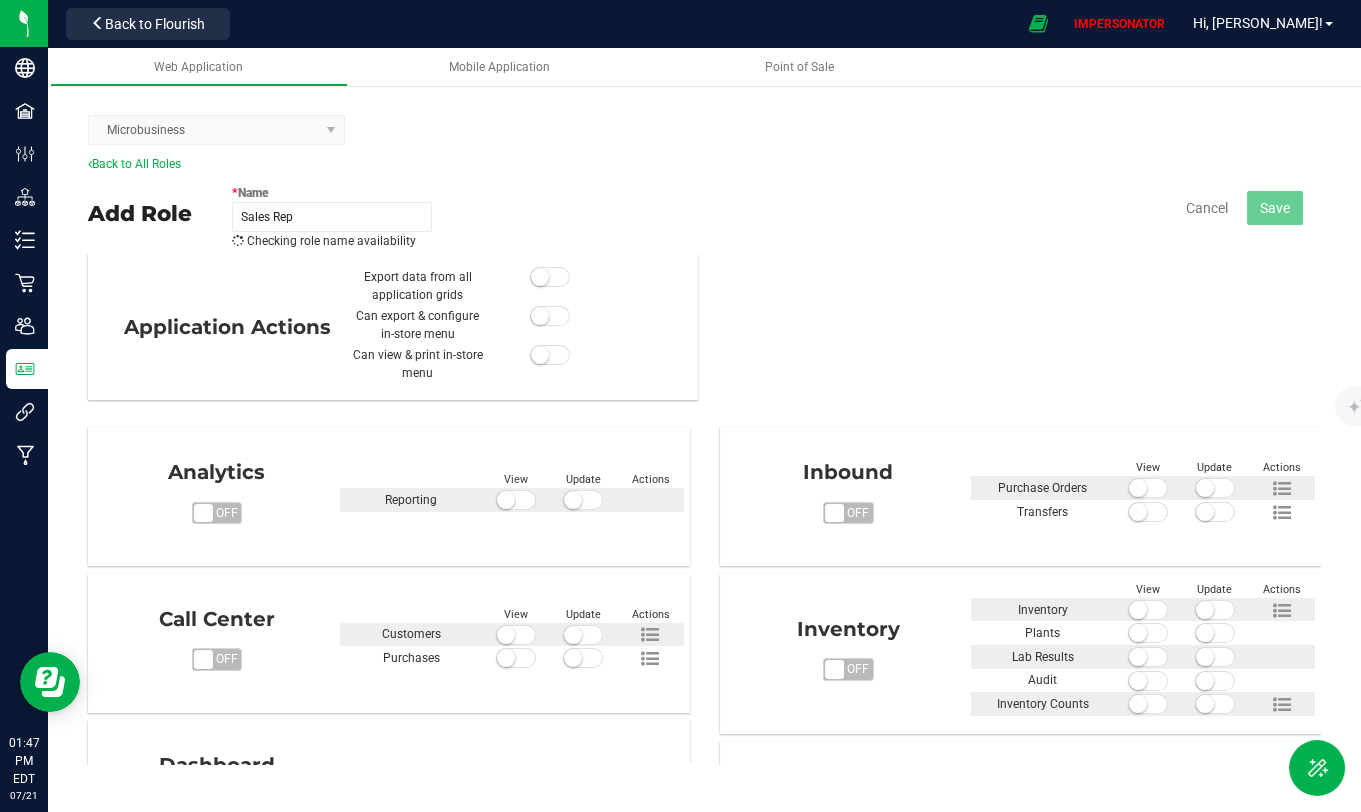 click on "*
Name
Sales Rep
Checking role name availability
Cancel
Save" at bounding box center (776, 208) 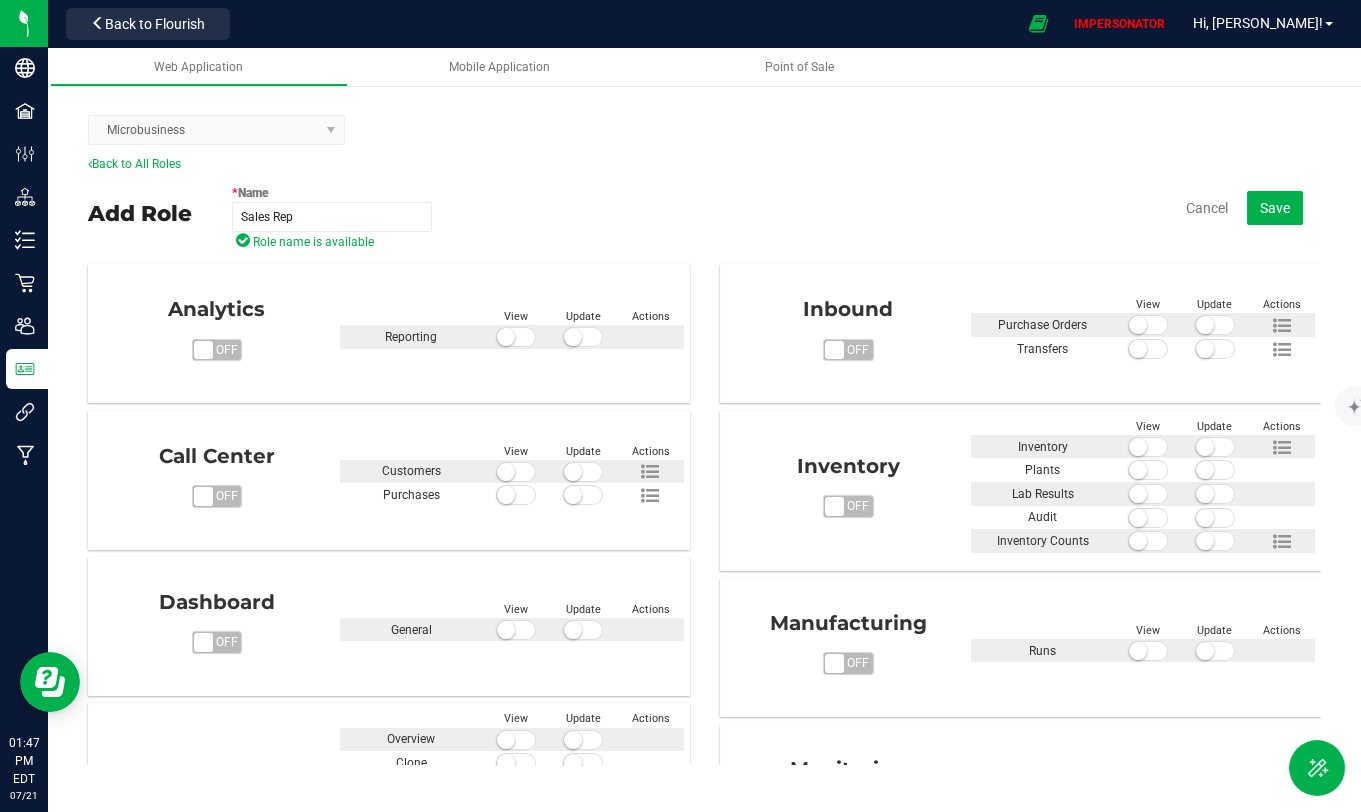 scroll, scrollTop: 206, scrollLeft: 0, axis: vertical 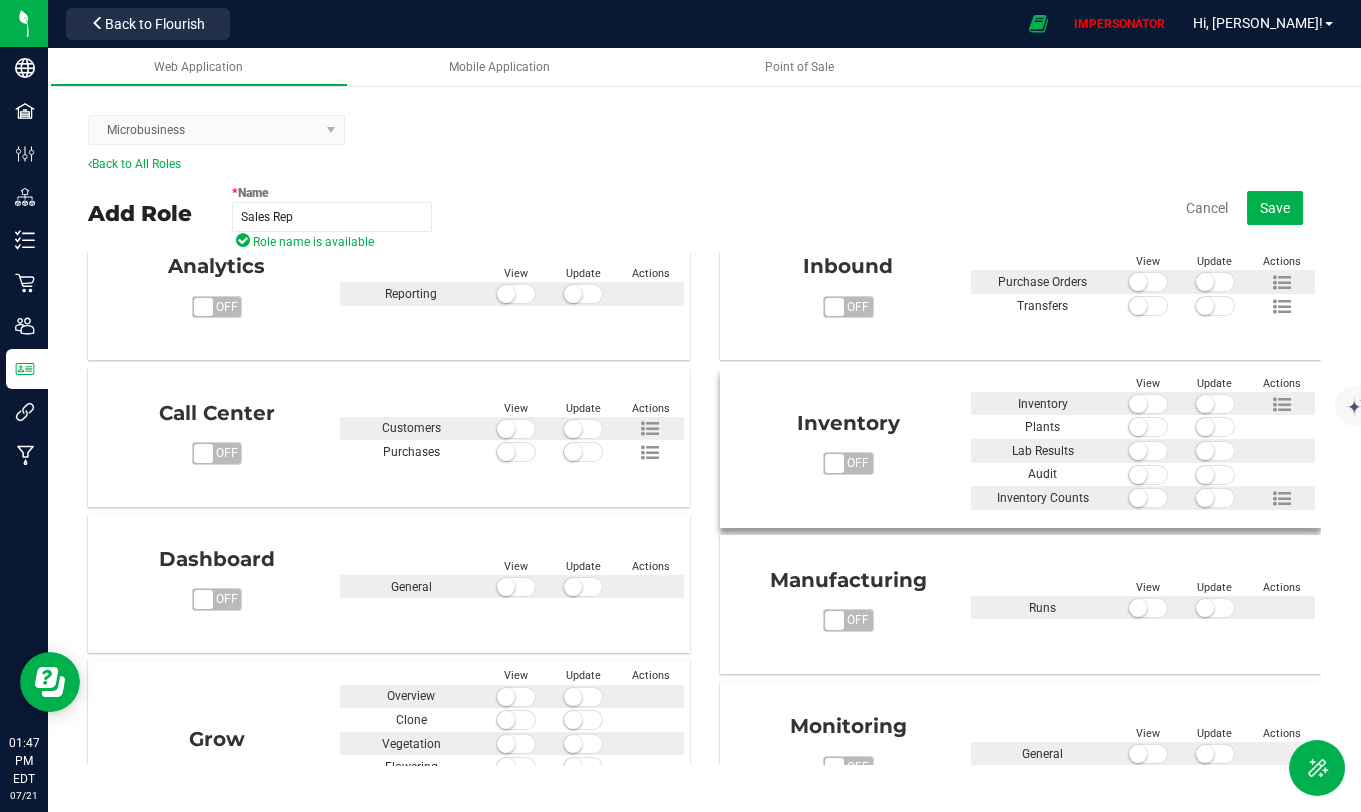 click on "on  	                 off" at bounding box center (834, 463) 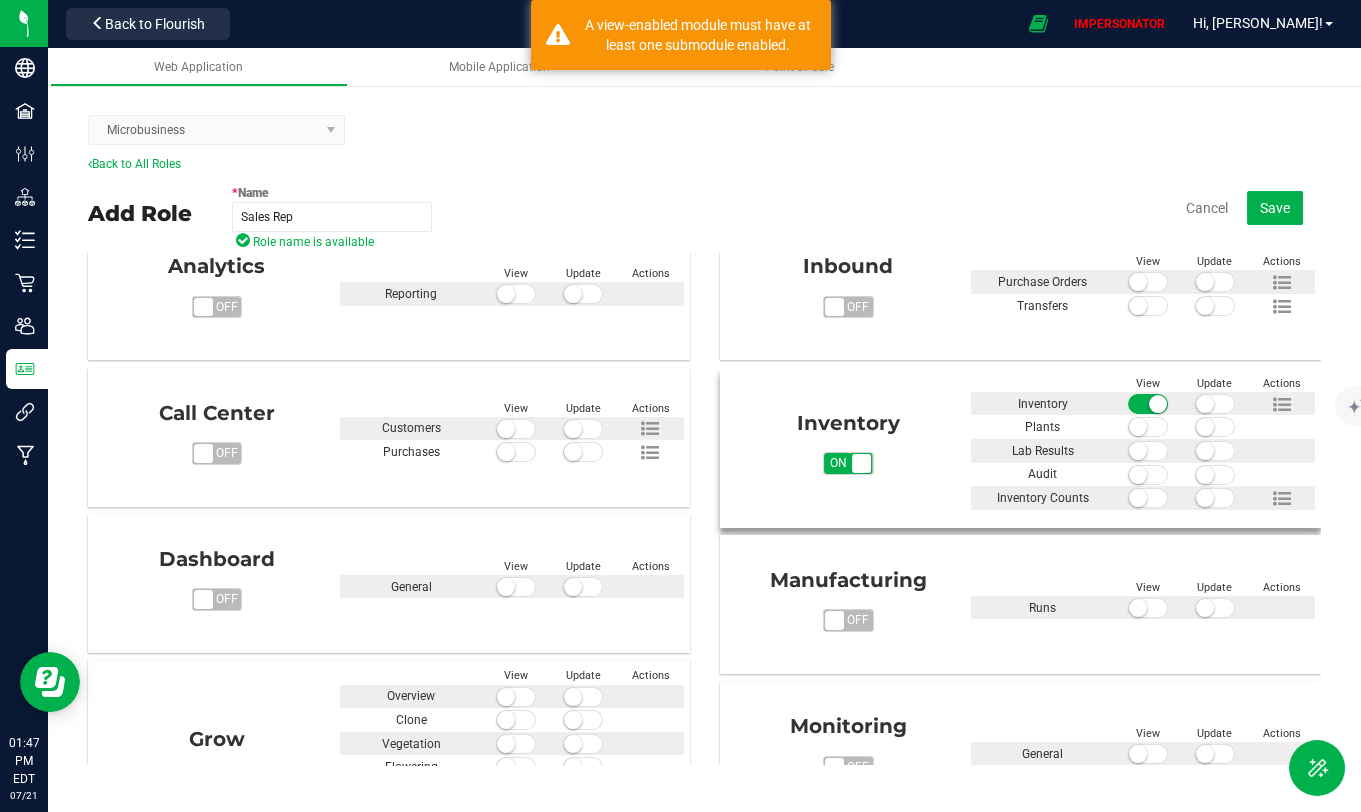 click at bounding box center [1138, 451] 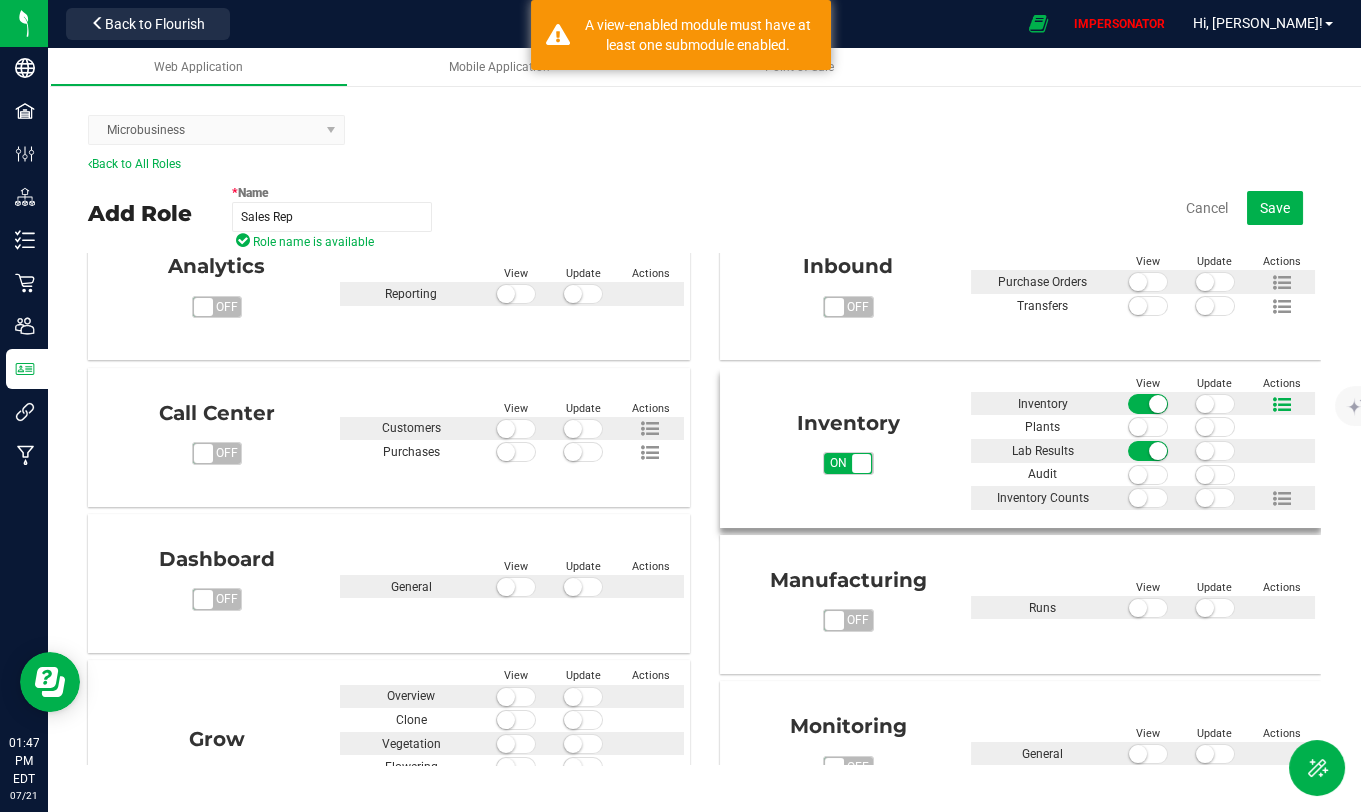click at bounding box center [1282, 405] 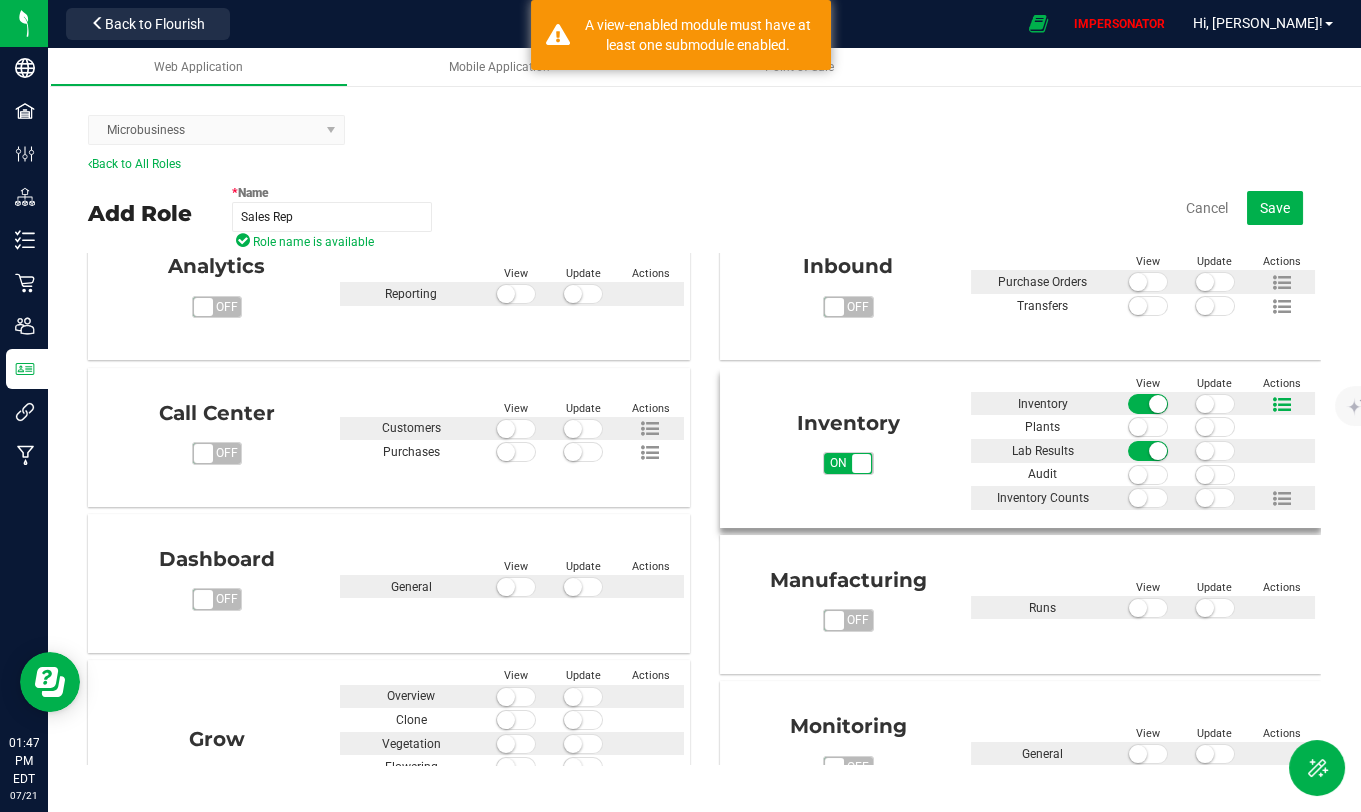 scroll, scrollTop: 154, scrollLeft: 0, axis: vertical 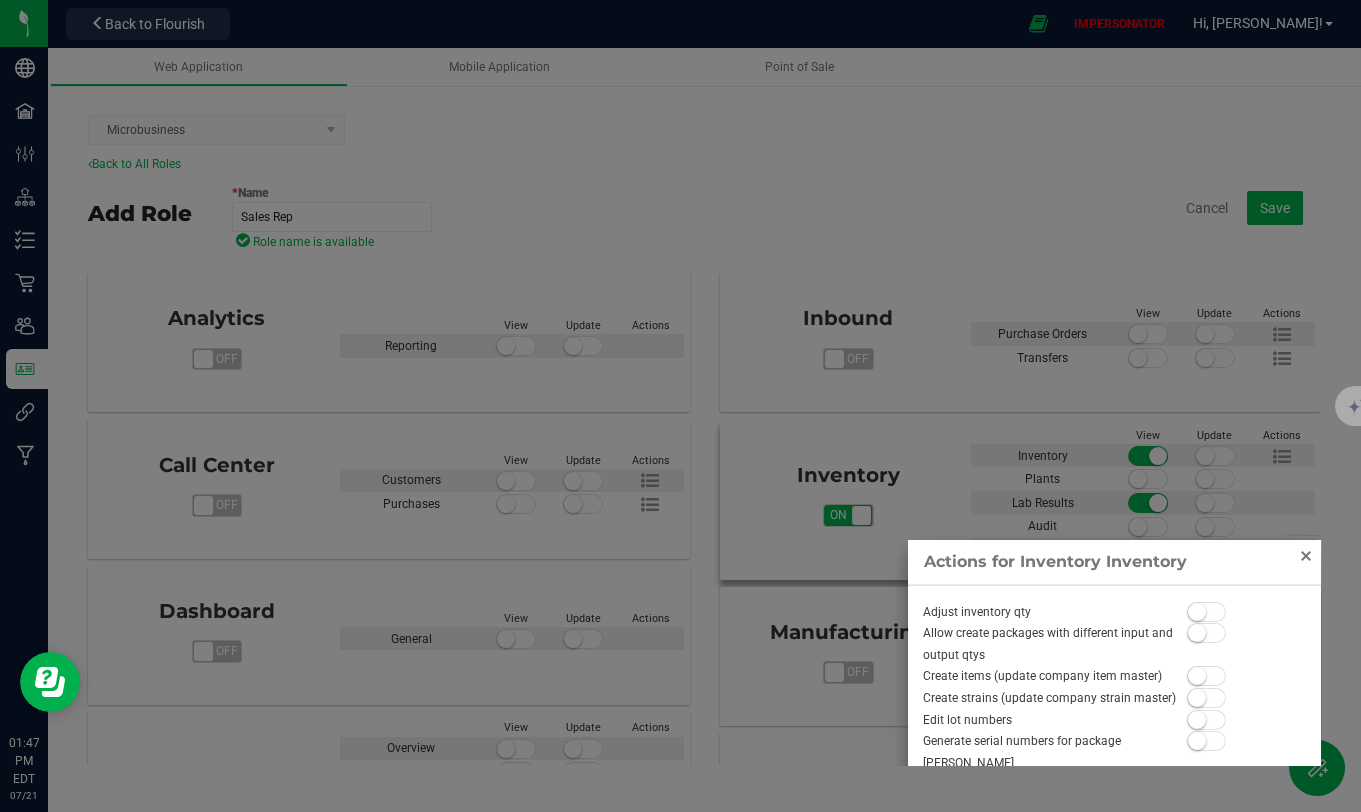 click at bounding box center [1306, 556] 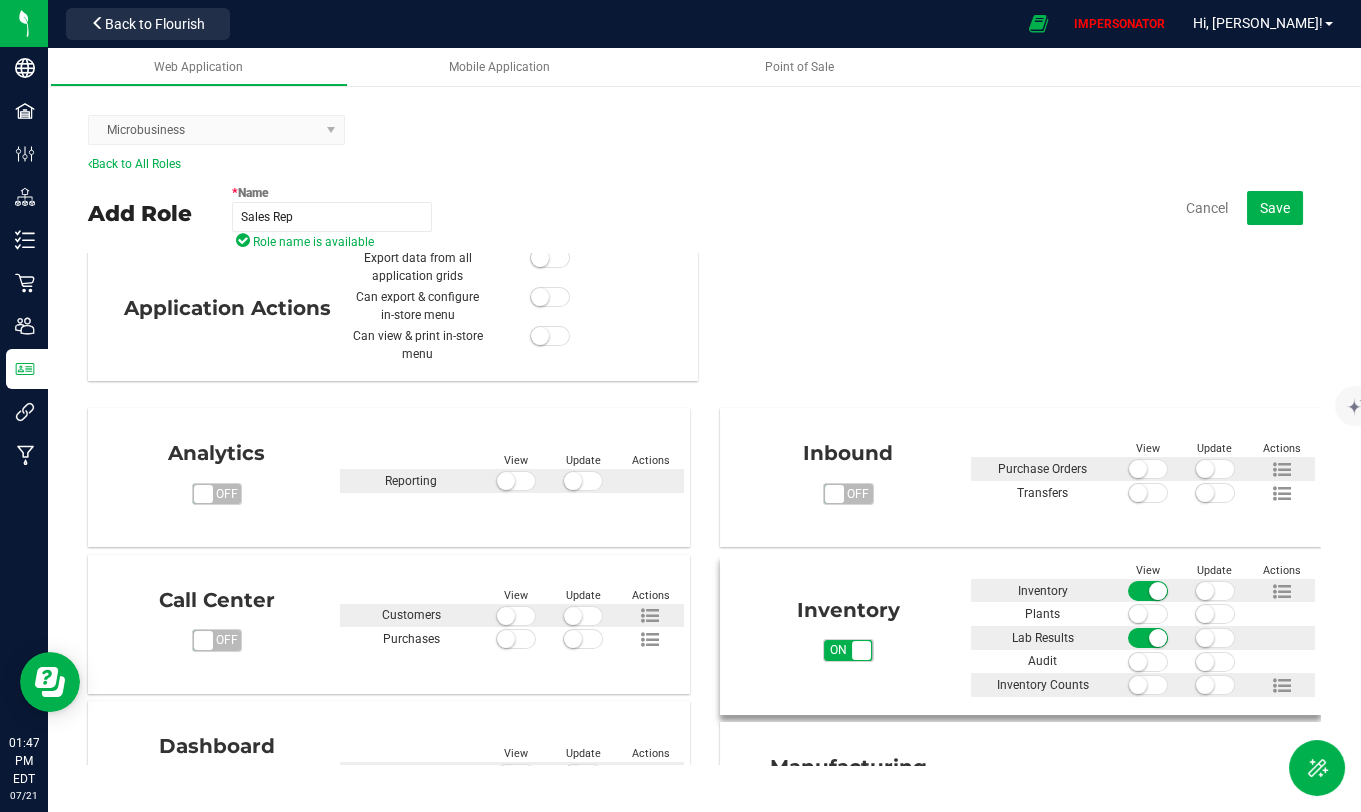 scroll, scrollTop: 0, scrollLeft: 0, axis: both 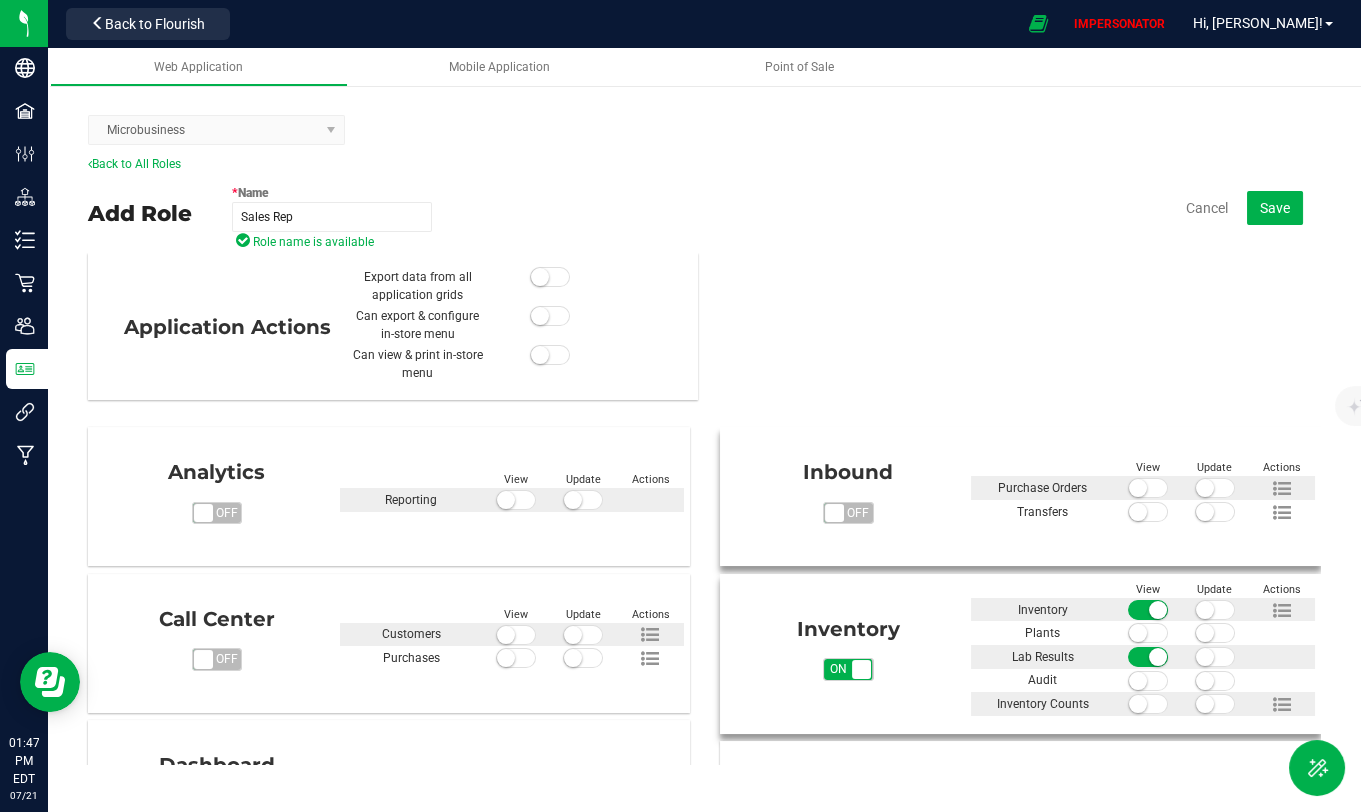 click on "on  	                 off" at bounding box center [834, 513] 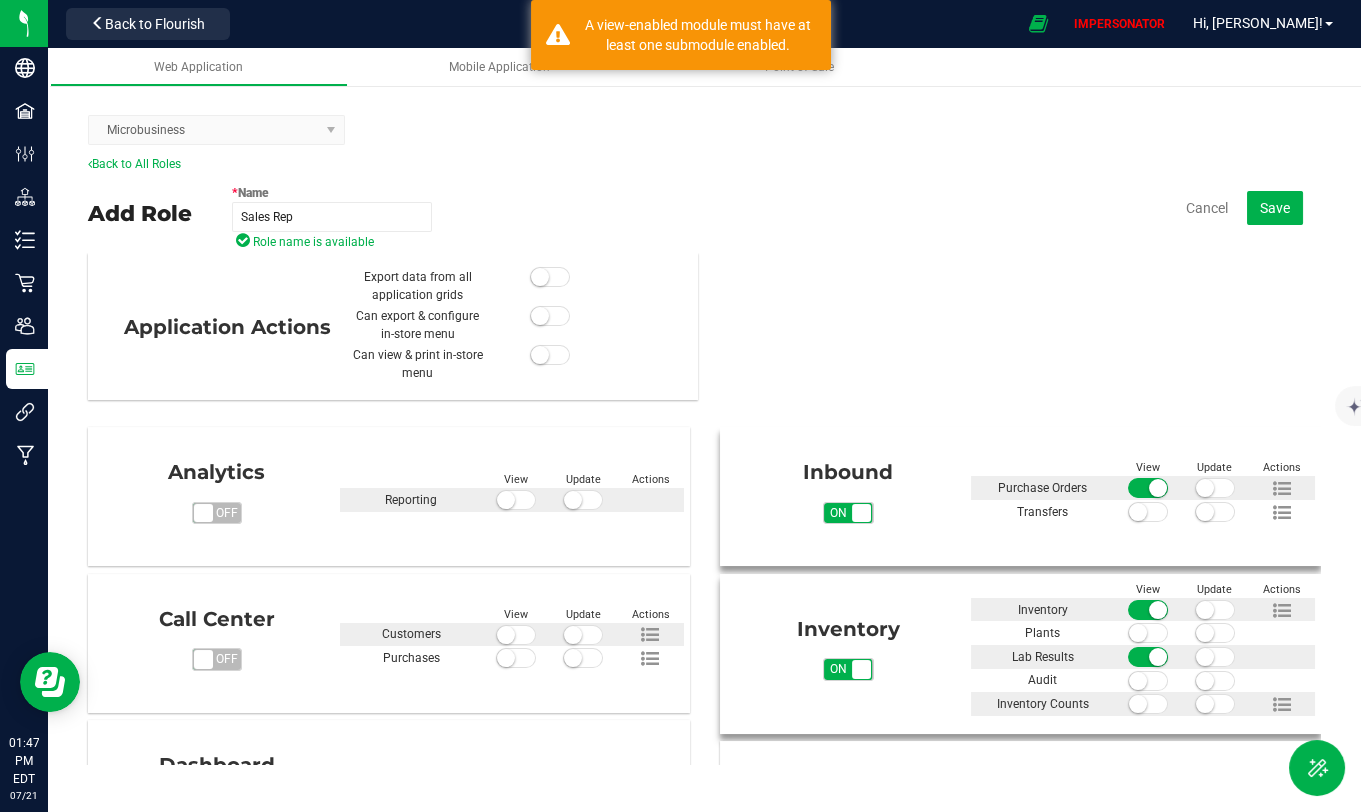 click at bounding box center [1138, 512] 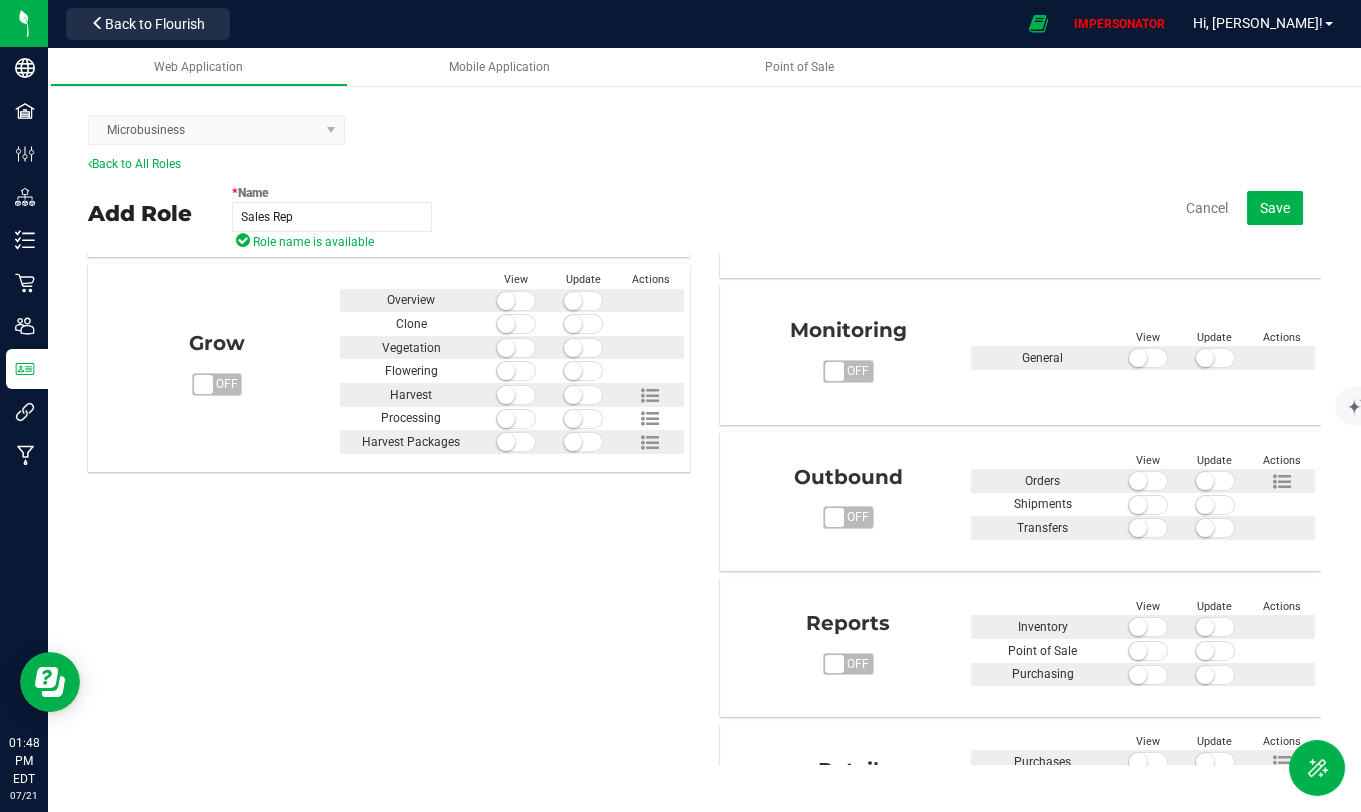 scroll, scrollTop: 587, scrollLeft: 0, axis: vertical 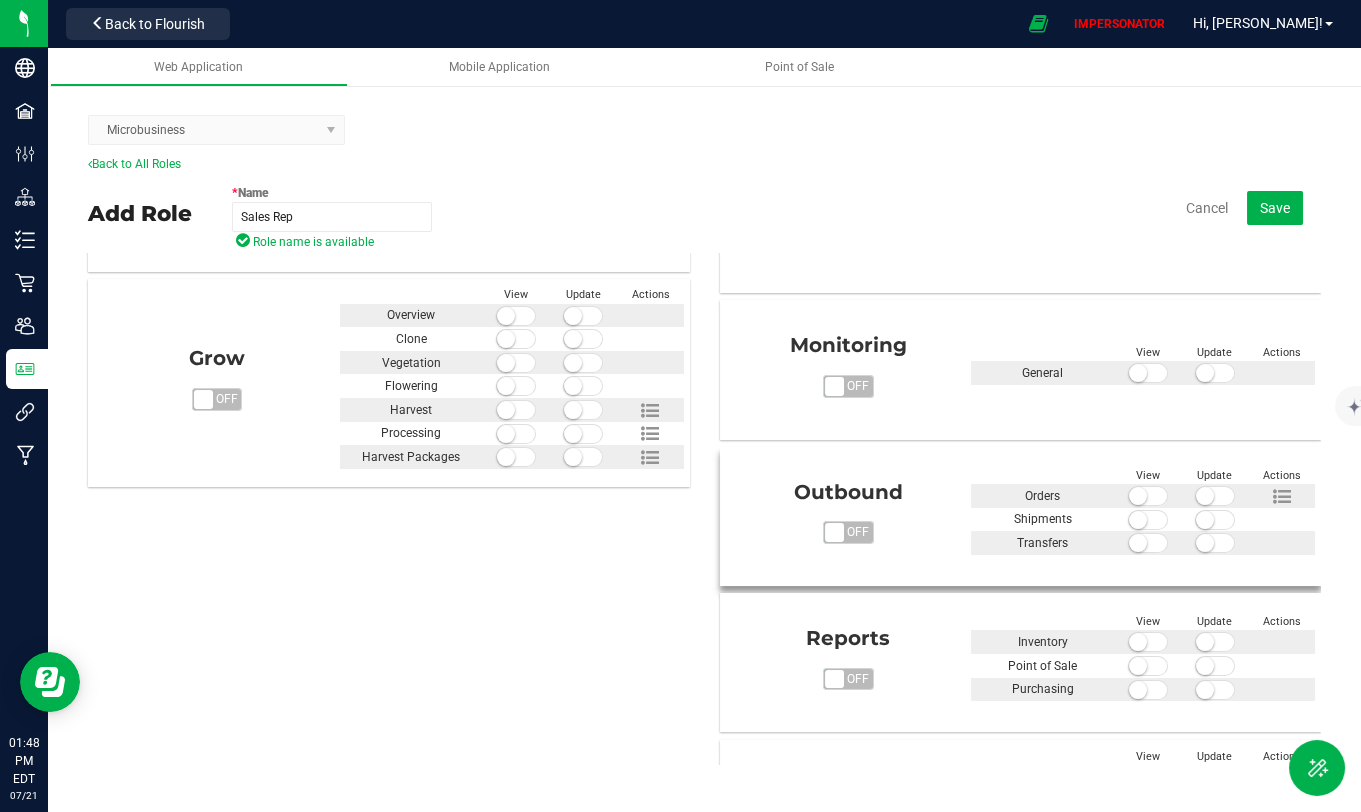 click on "off" at bounding box center (857, 532) 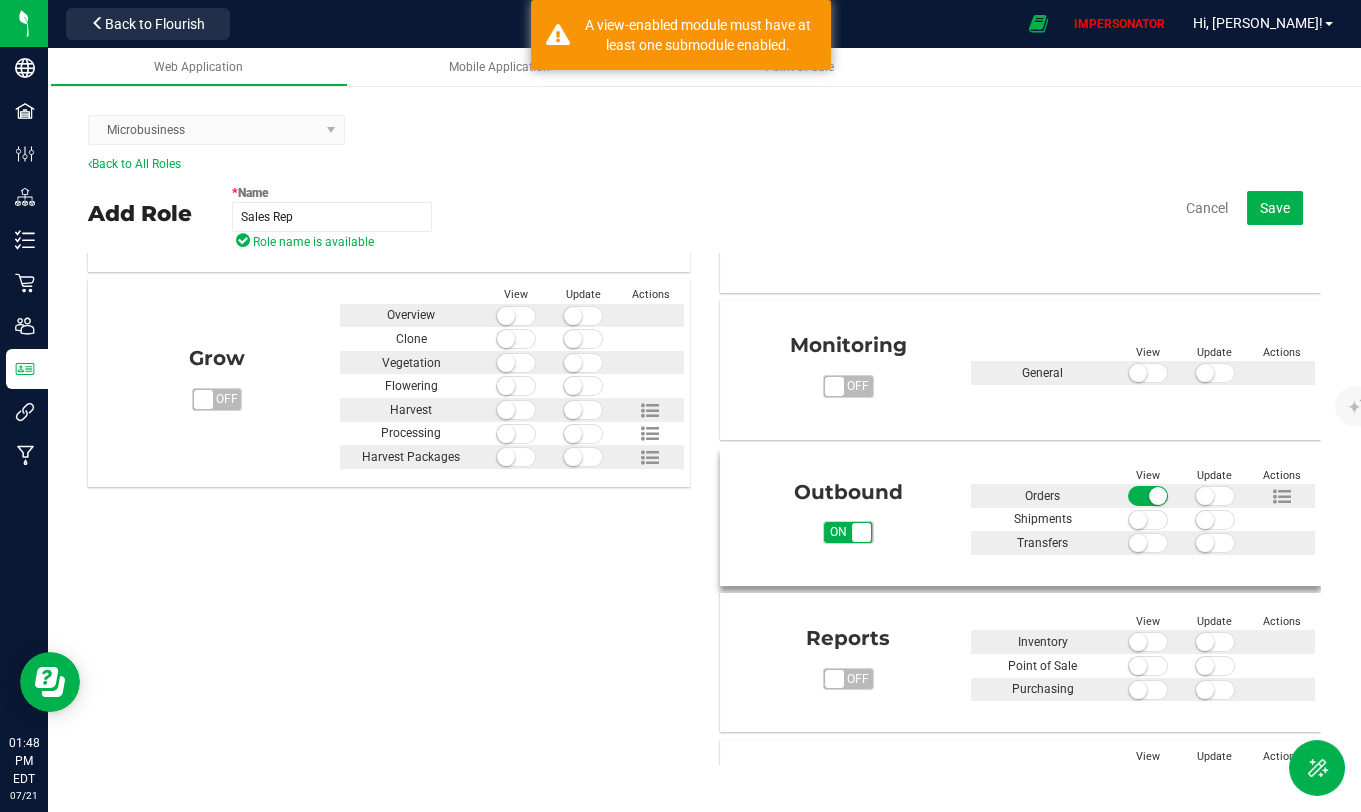click at bounding box center (1215, 496) 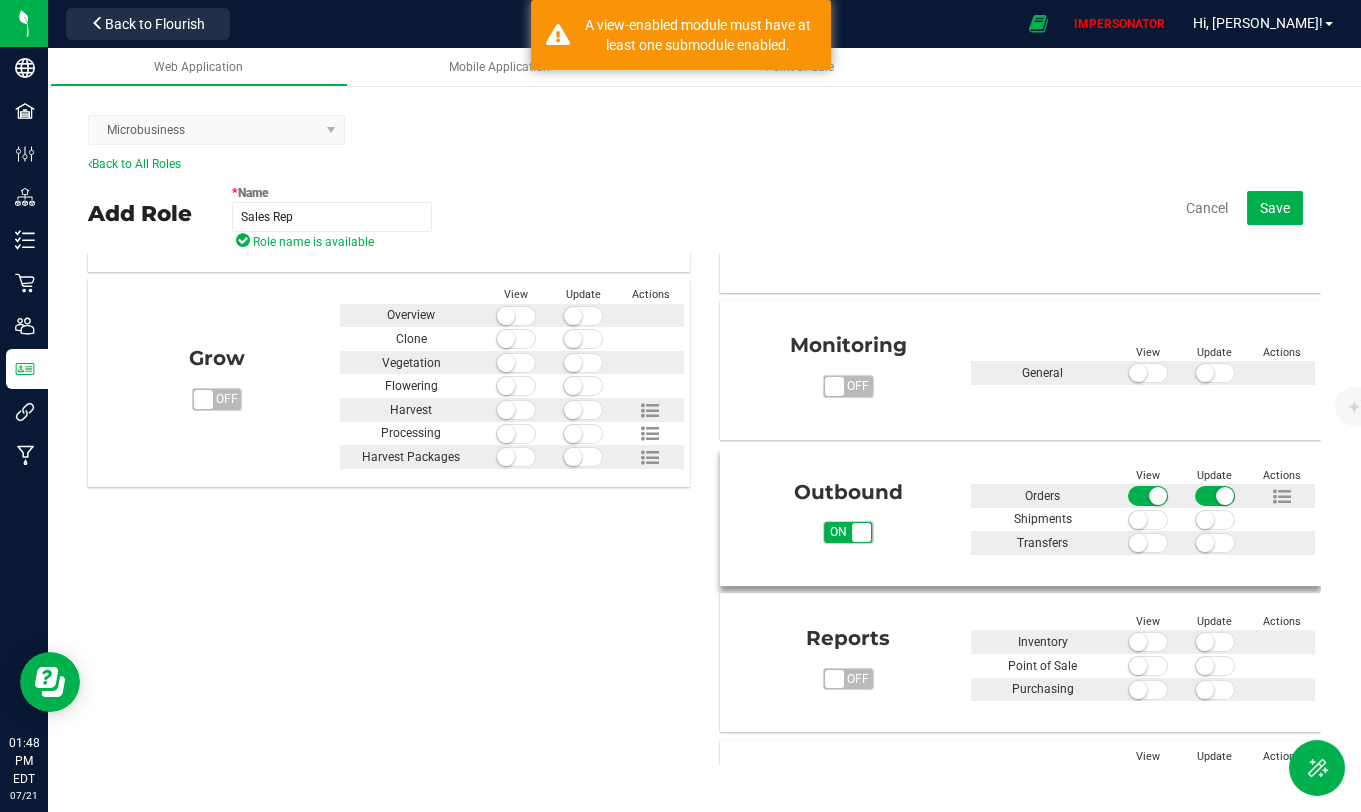 click at bounding box center [1148, 520] 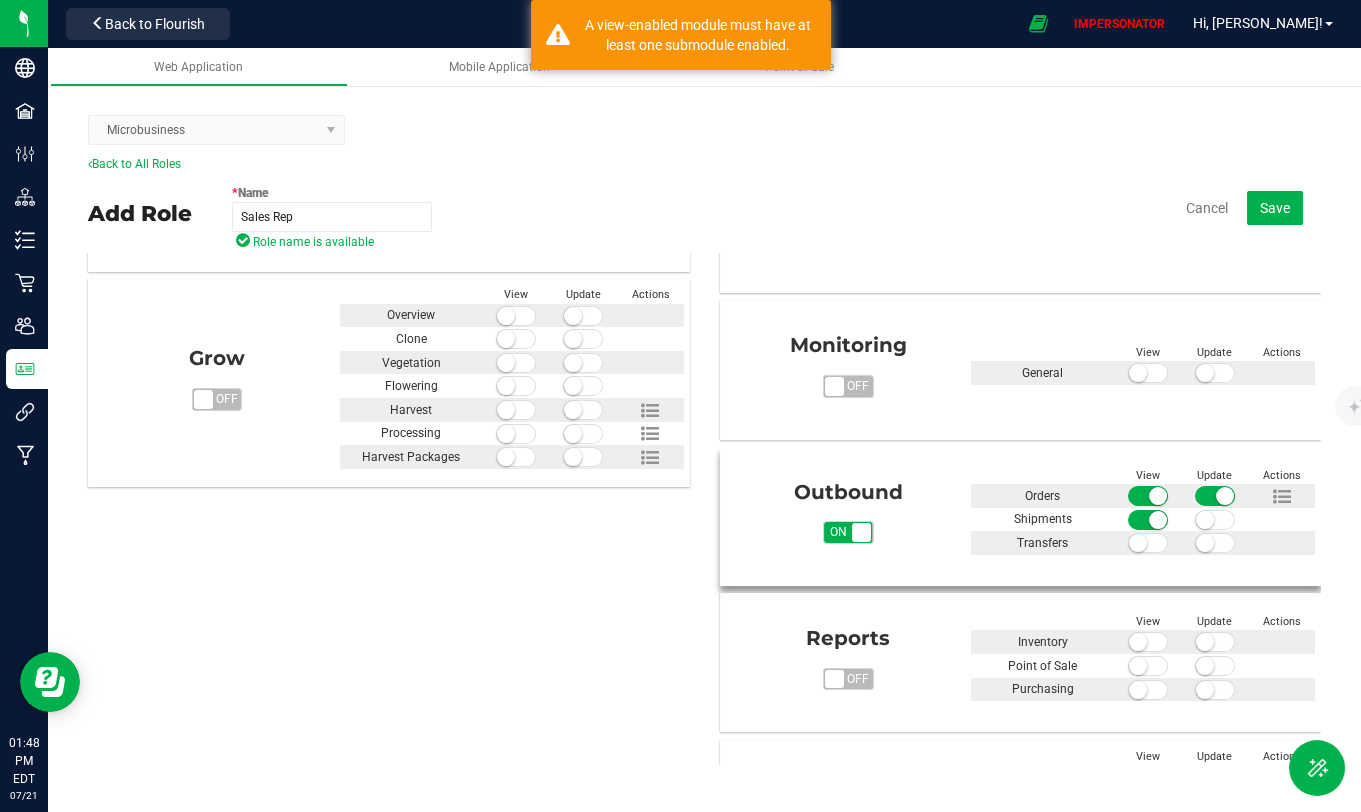 click at bounding box center [1205, 520] 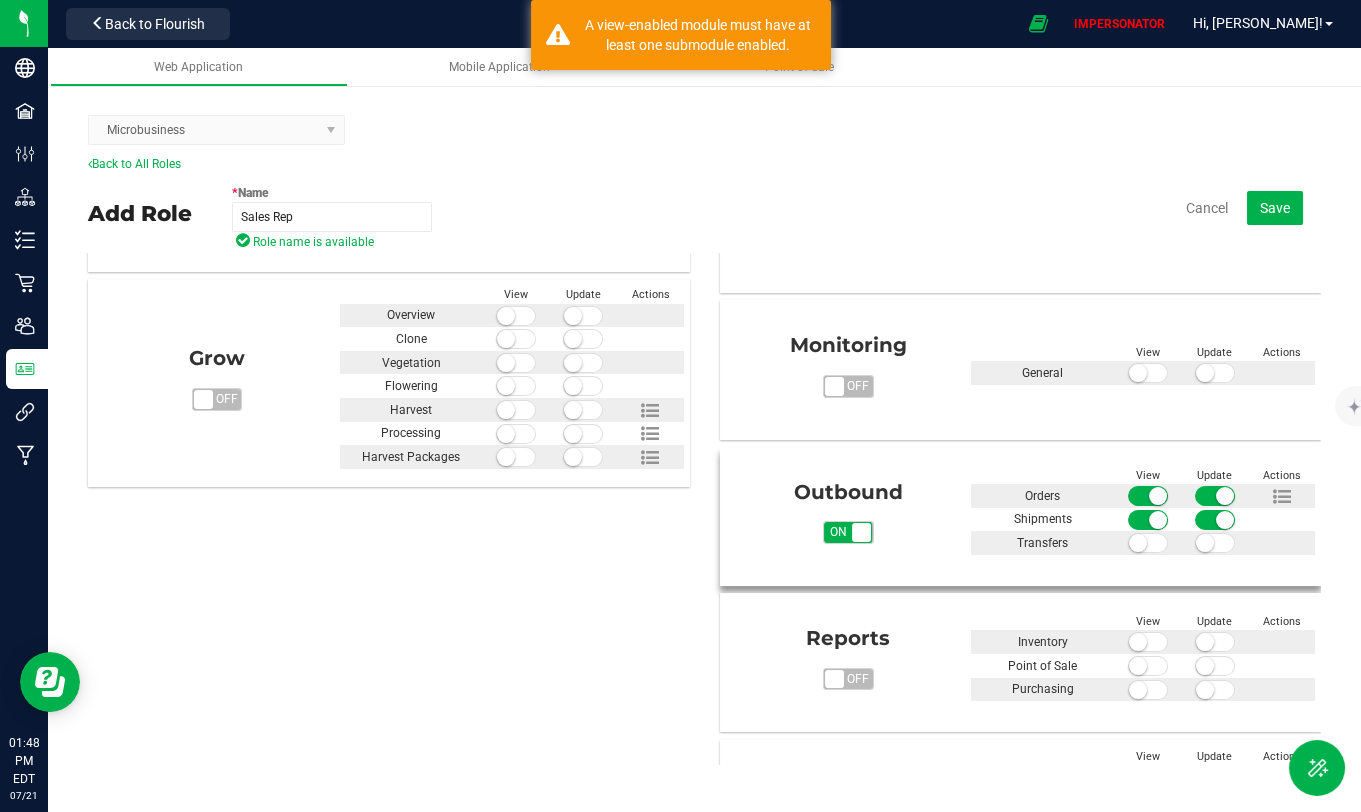click at bounding box center (1138, 543) 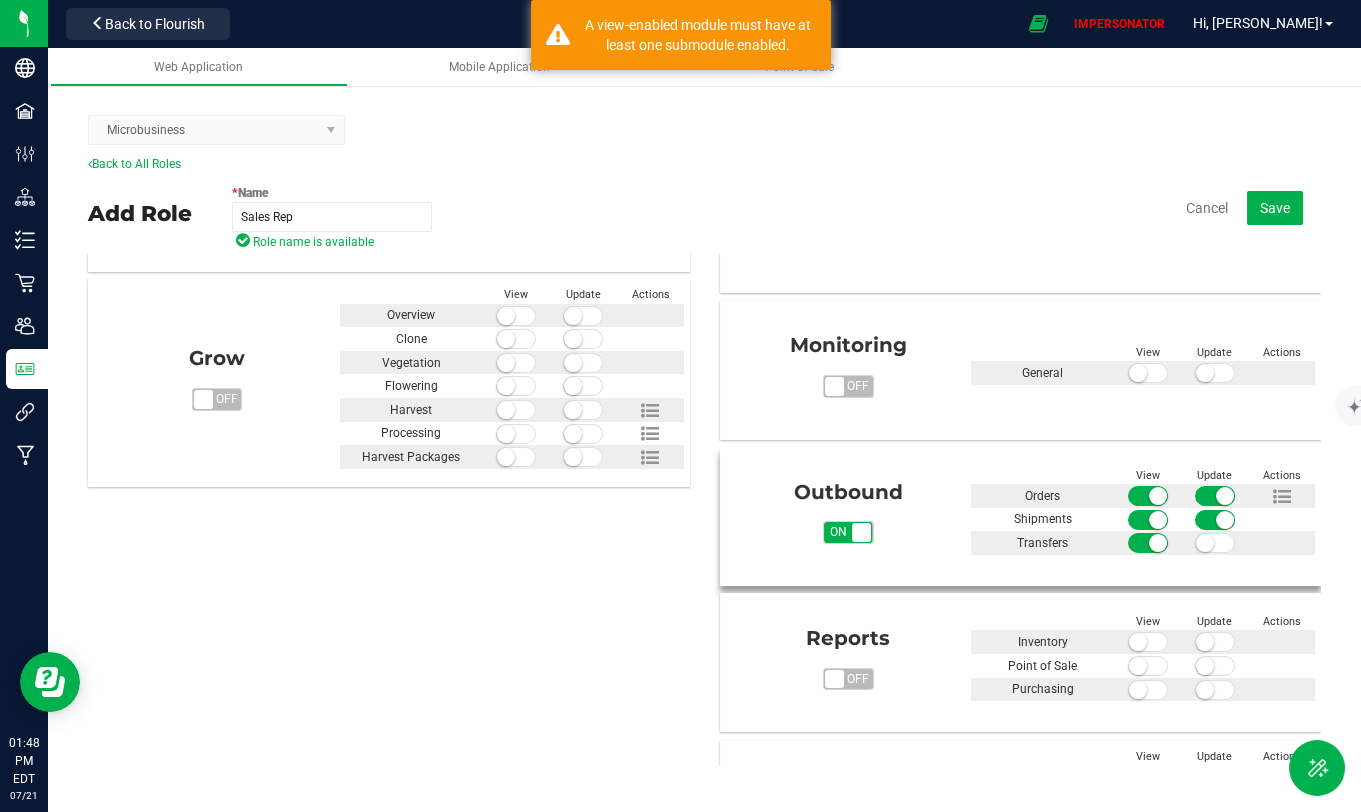 click at bounding box center [1214, 543] 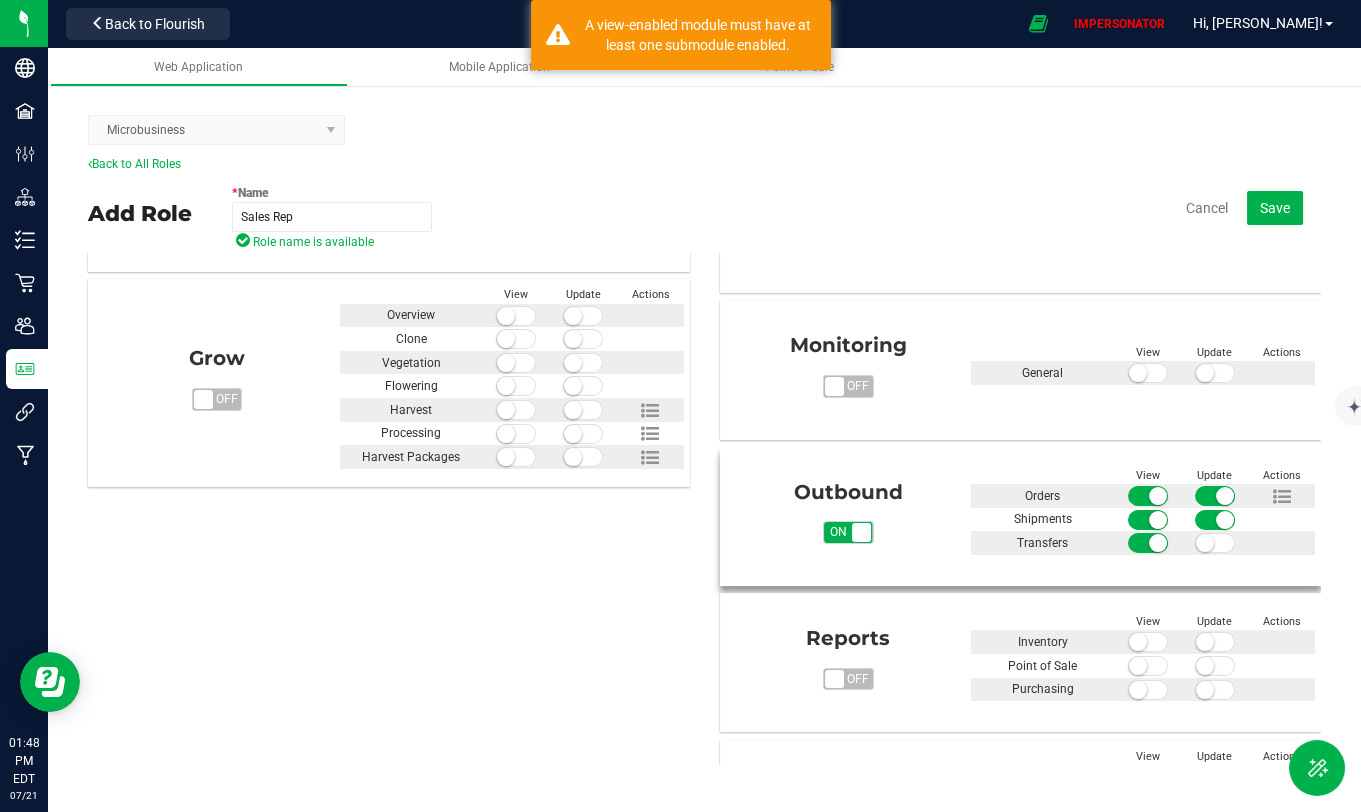click at bounding box center (1215, 543) 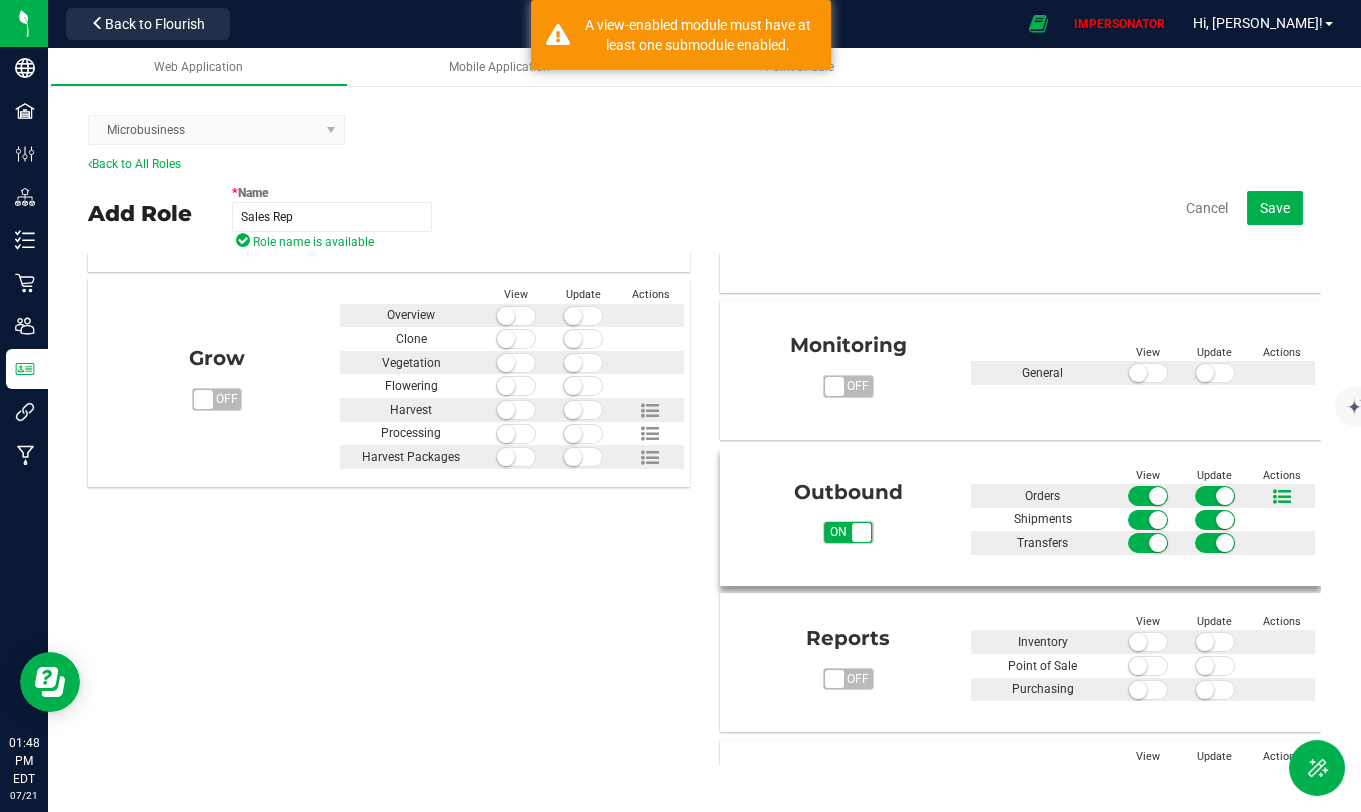 click at bounding box center [1282, 497] 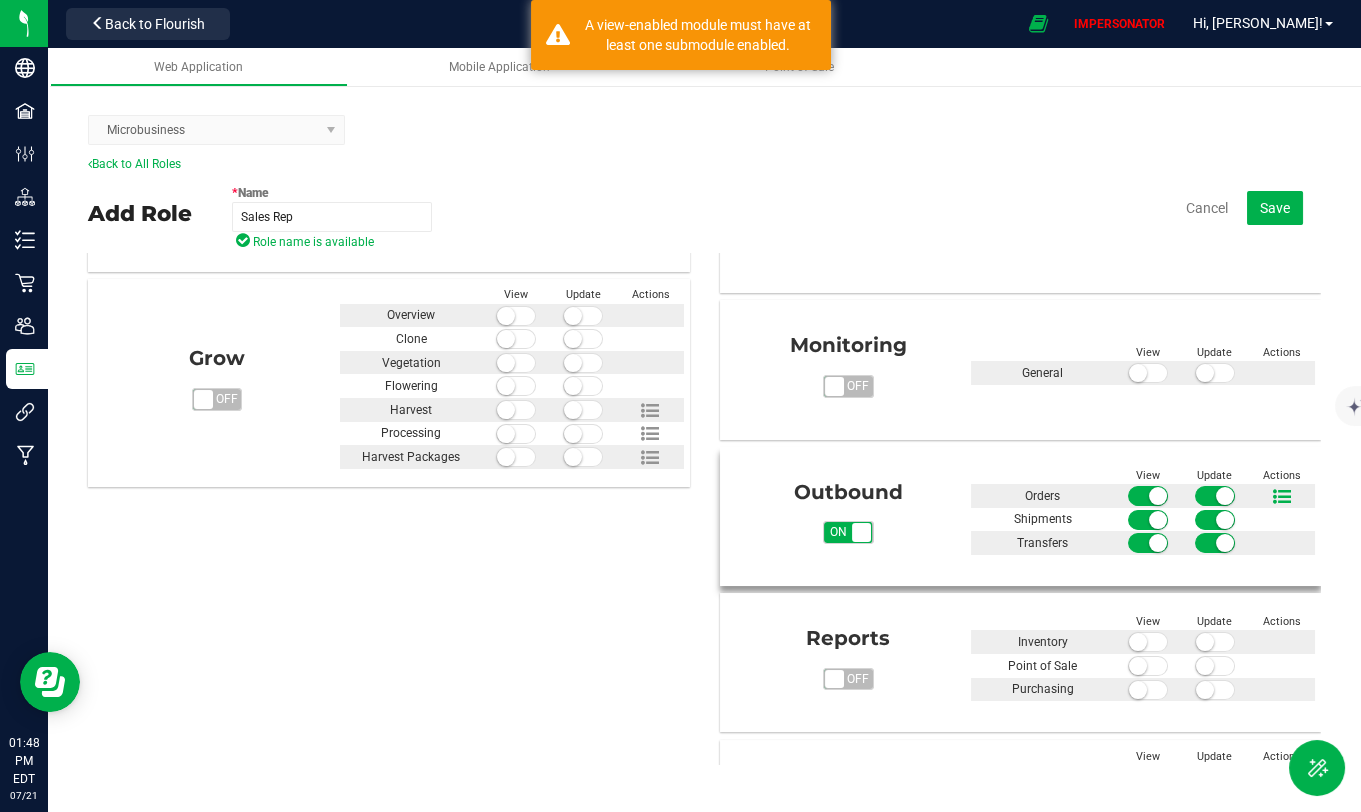 scroll, scrollTop: 614, scrollLeft: 0, axis: vertical 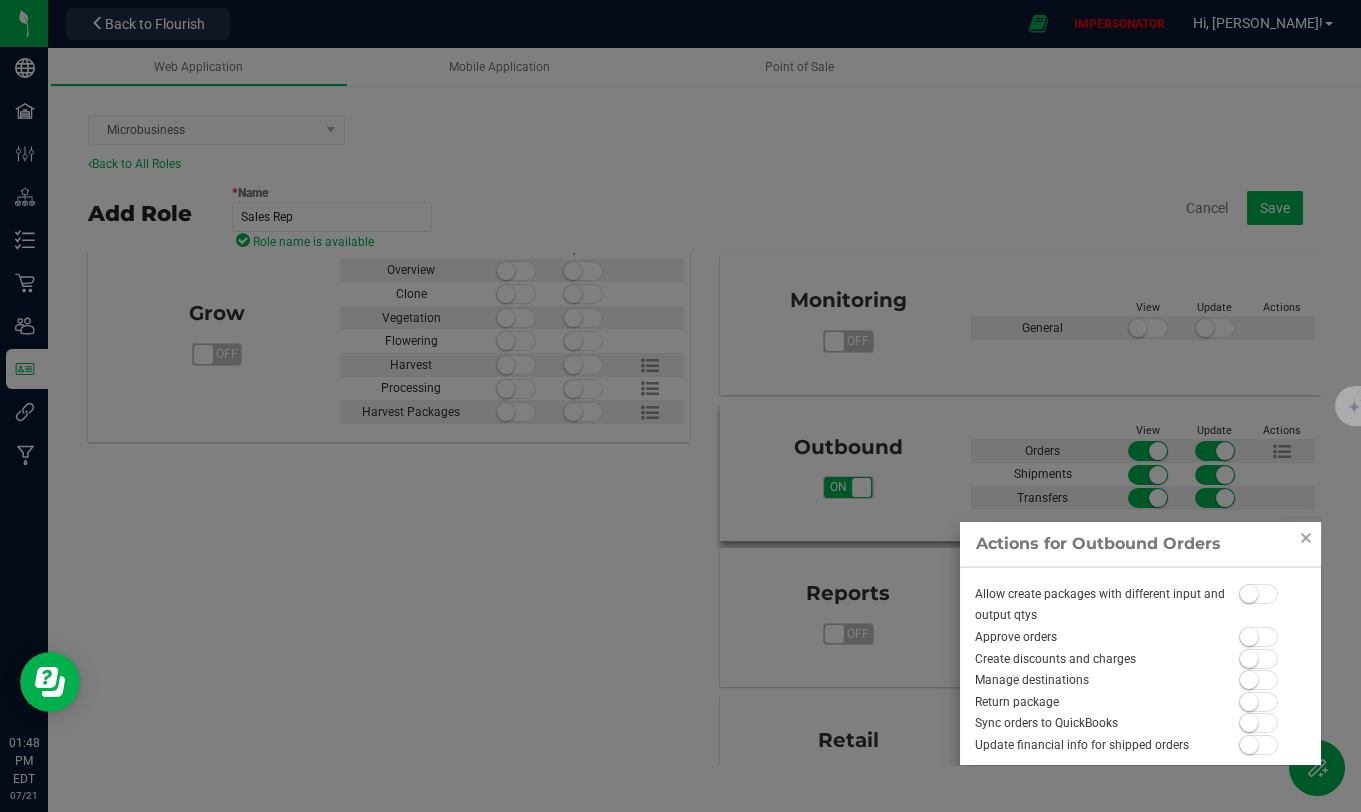 click on "Allow create packages with different input and output qtys
Approve orders
Create discounts and charges
Manage destinations
Return package
Sync orders to QuickBooks
Update financial info for shipped orders" at bounding box center (1140, 666) 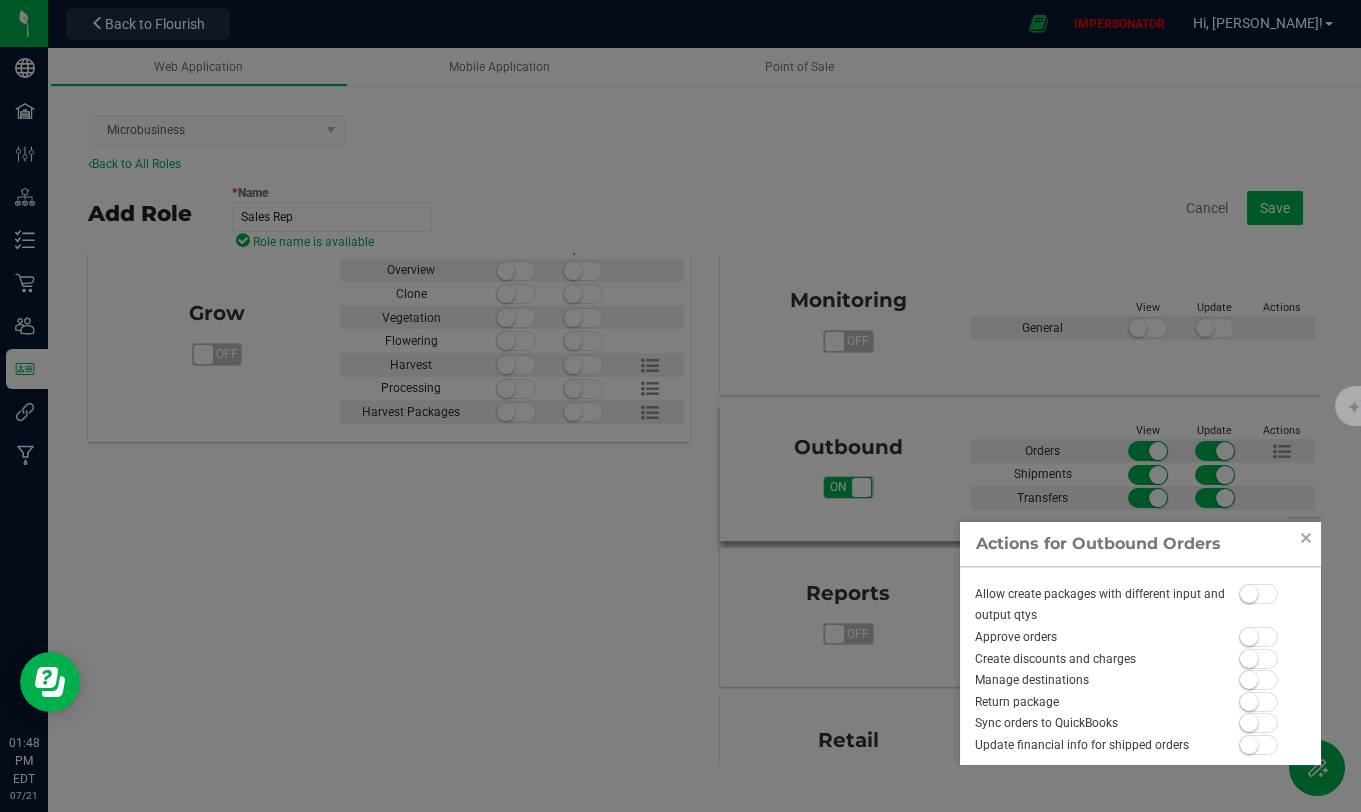click at bounding box center [1259, 637] 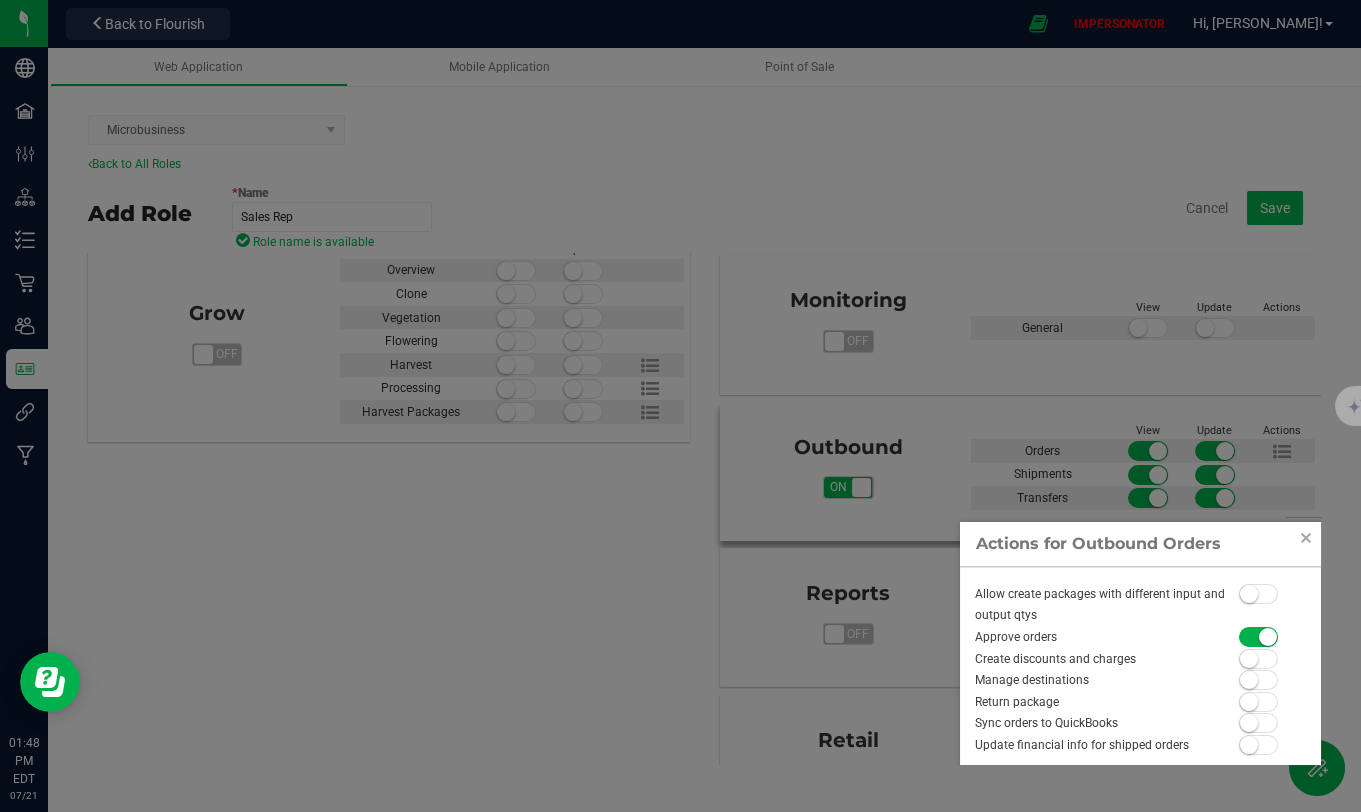 click at bounding box center (1259, 659) 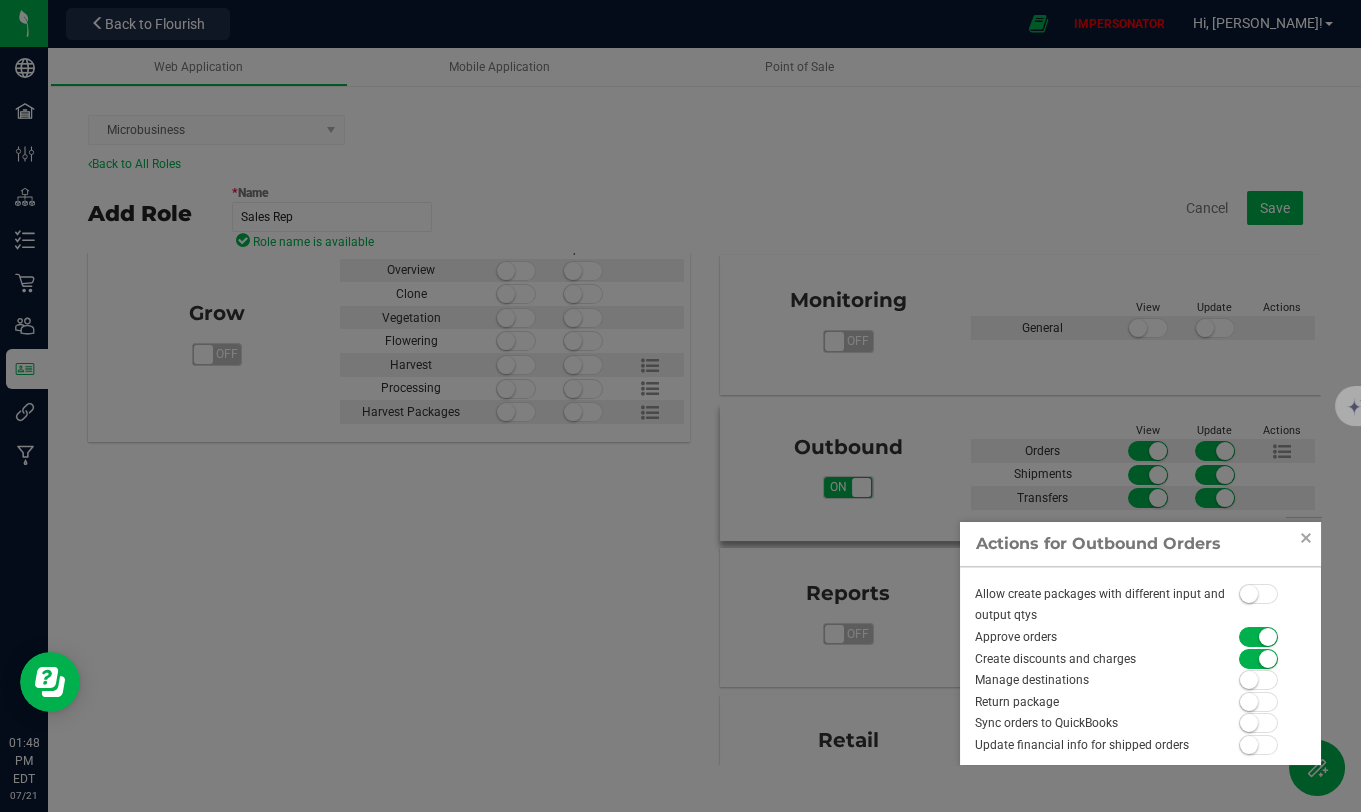 scroll, scrollTop: 7, scrollLeft: 0, axis: vertical 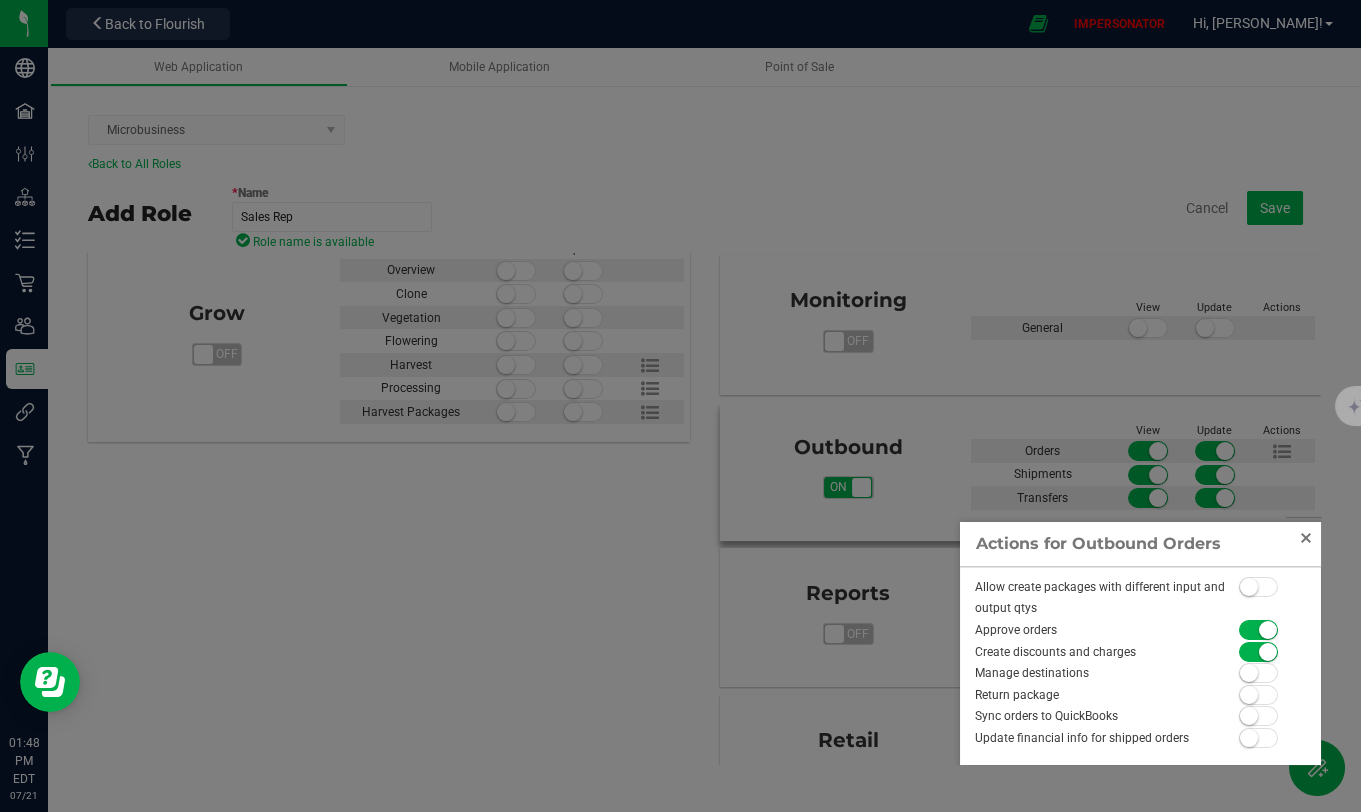 click at bounding box center [1306, 538] 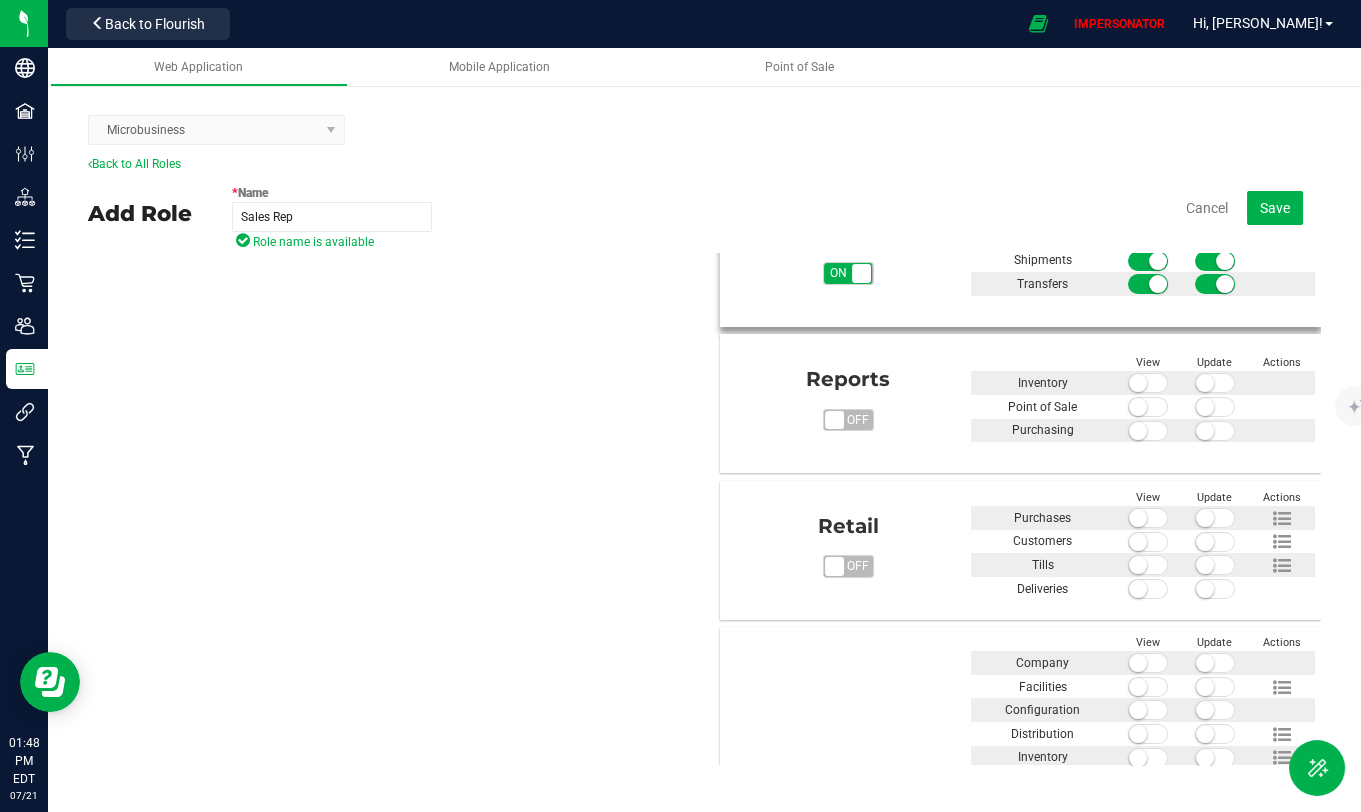 scroll, scrollTop: 1055, scrollLeft: 0, axis: vertical 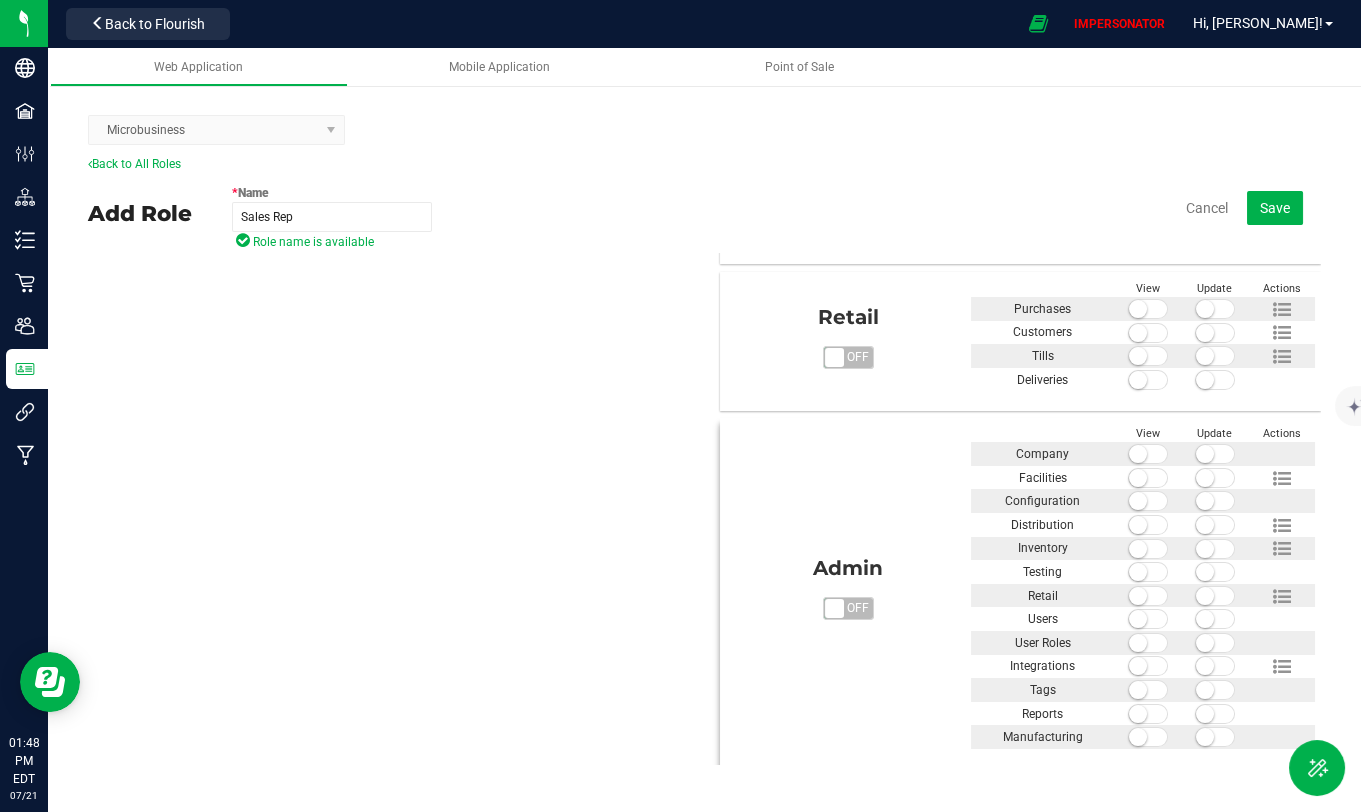 click on "on  	                 off" at bounding box center (834, 608) 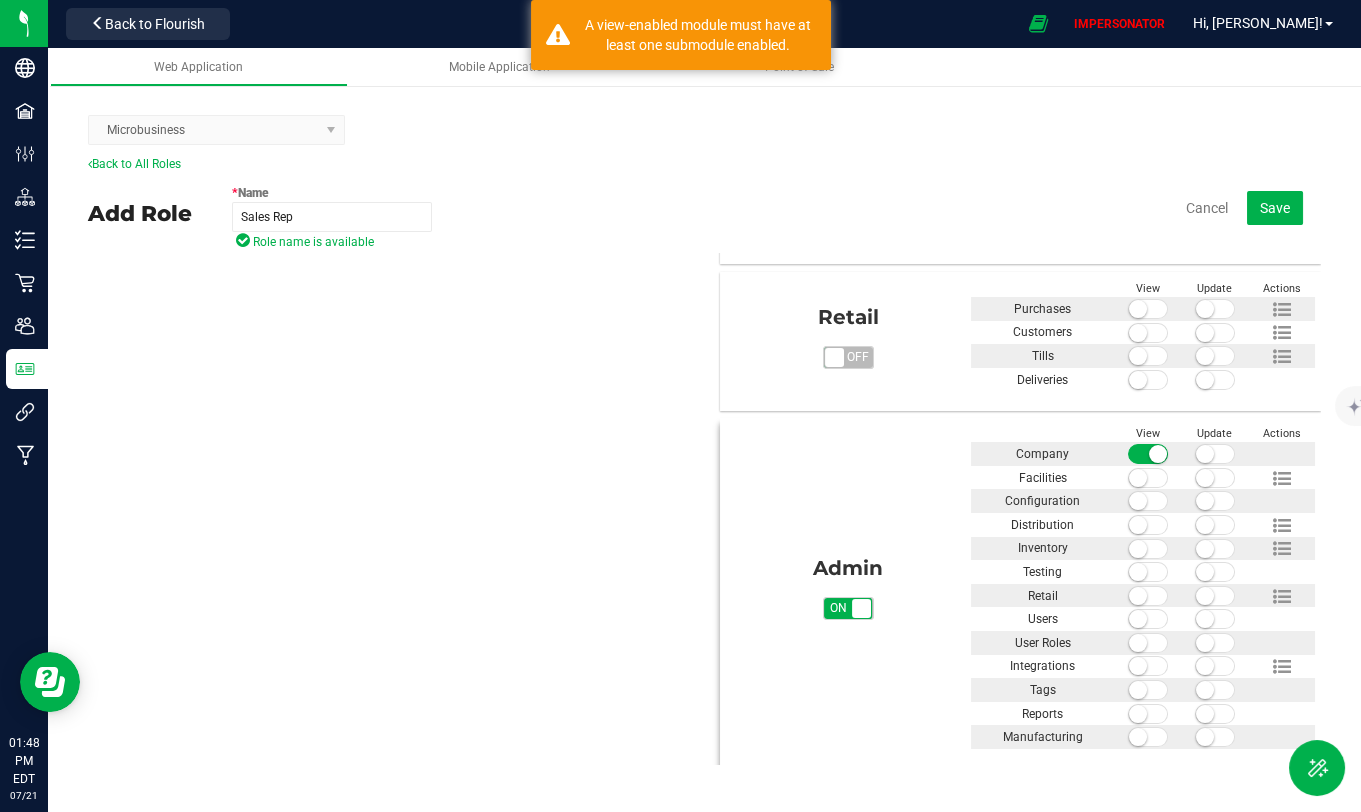 click at bounding box center [1138, 525] 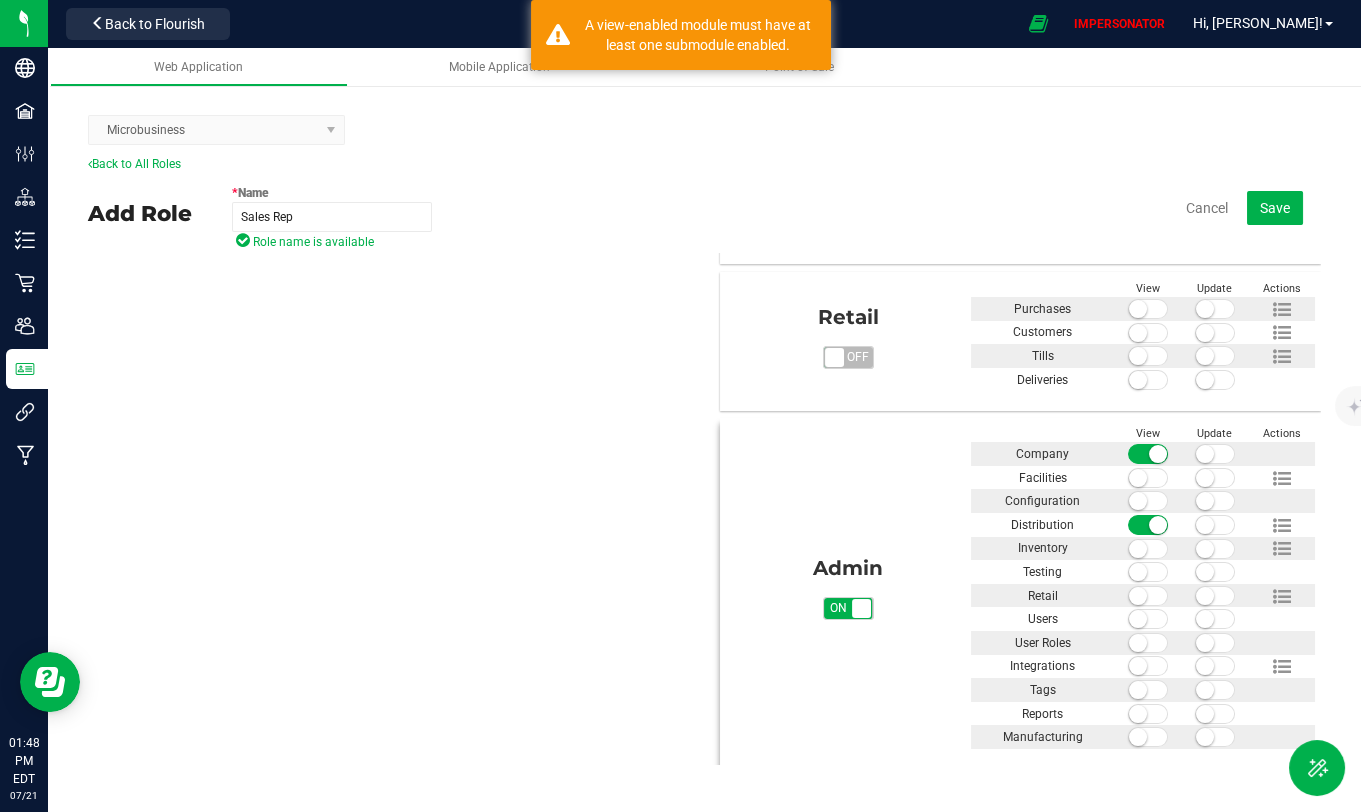 click at bounding box center [1138, 478] 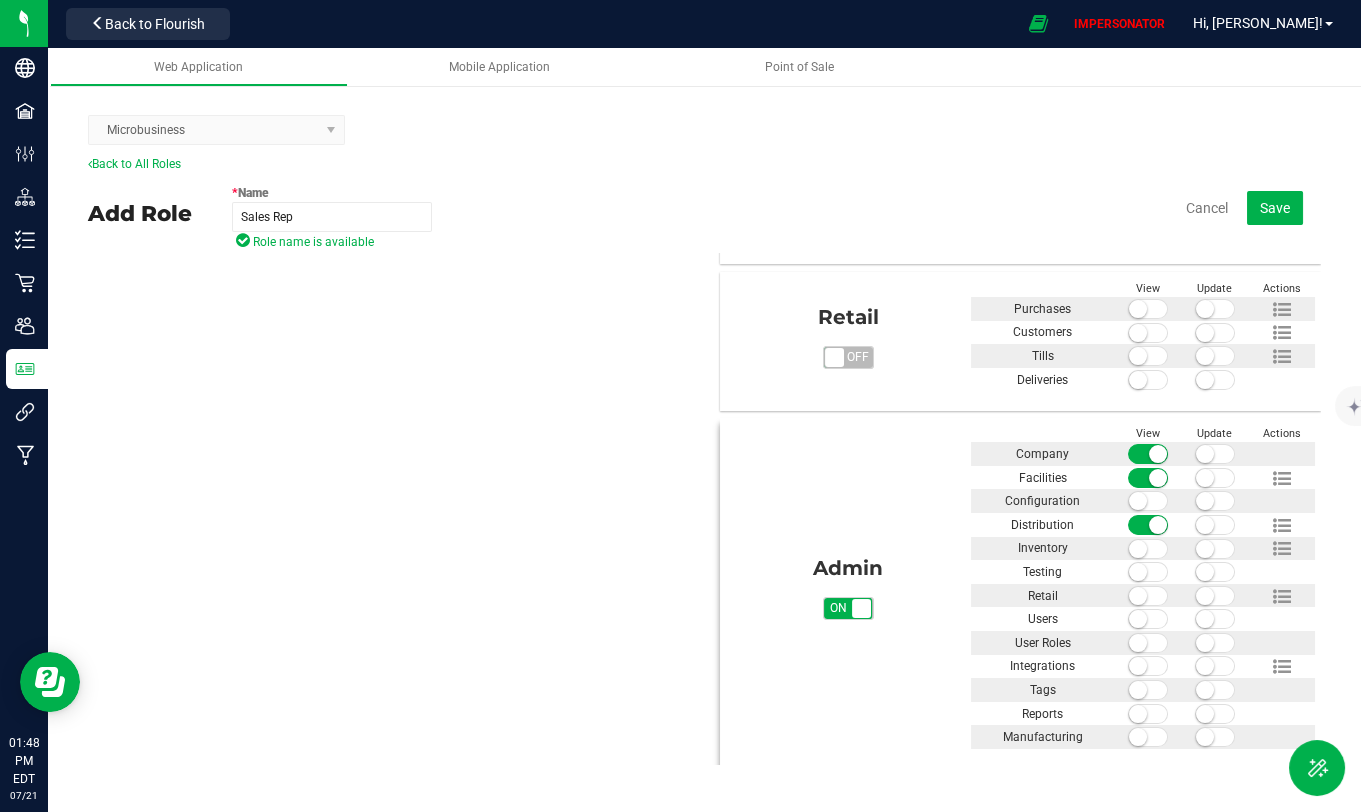 click at bounding box center [1215, 525] 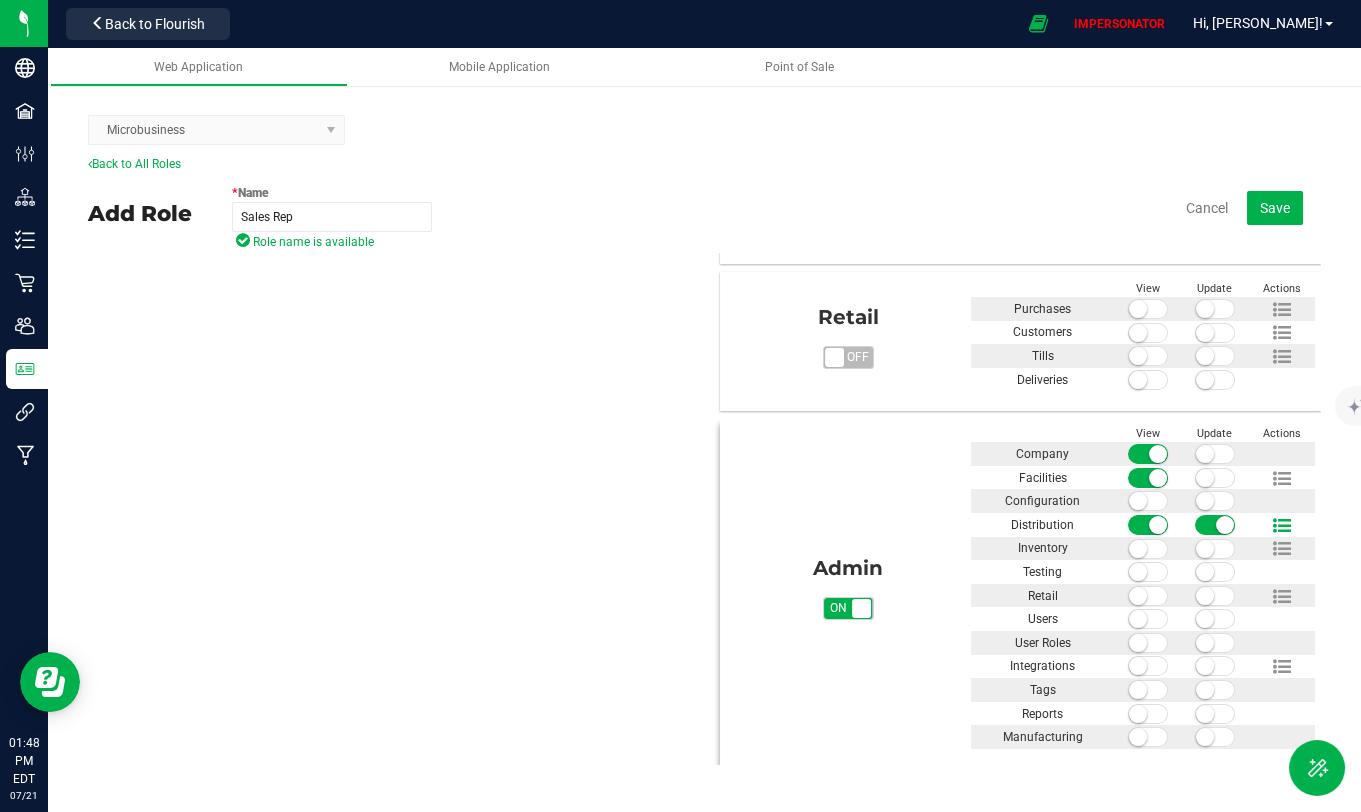 click at bounding box center [1282, 526] 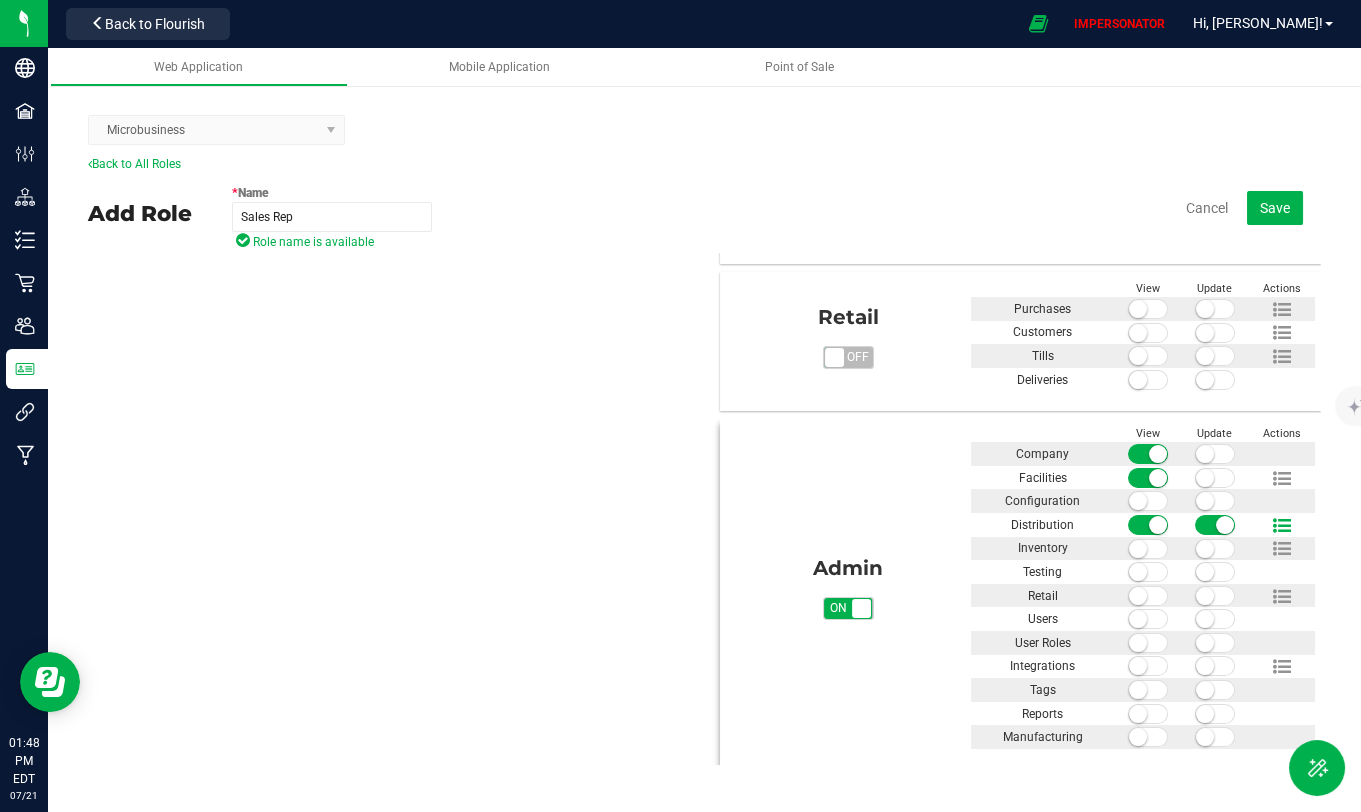 scroll, scrollTop: 1053, scrollLeft: 0, axis: vertical 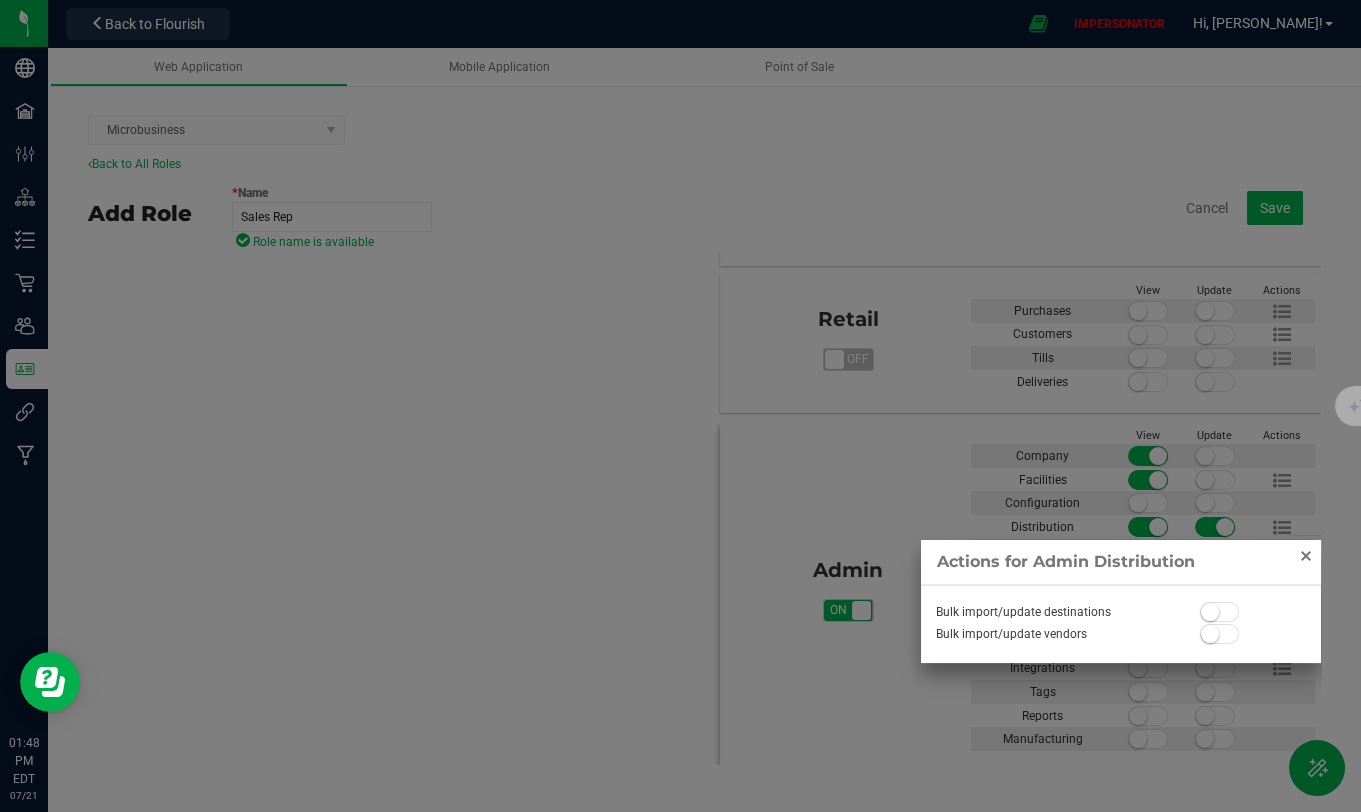 click at bounding box center (1306, 556) 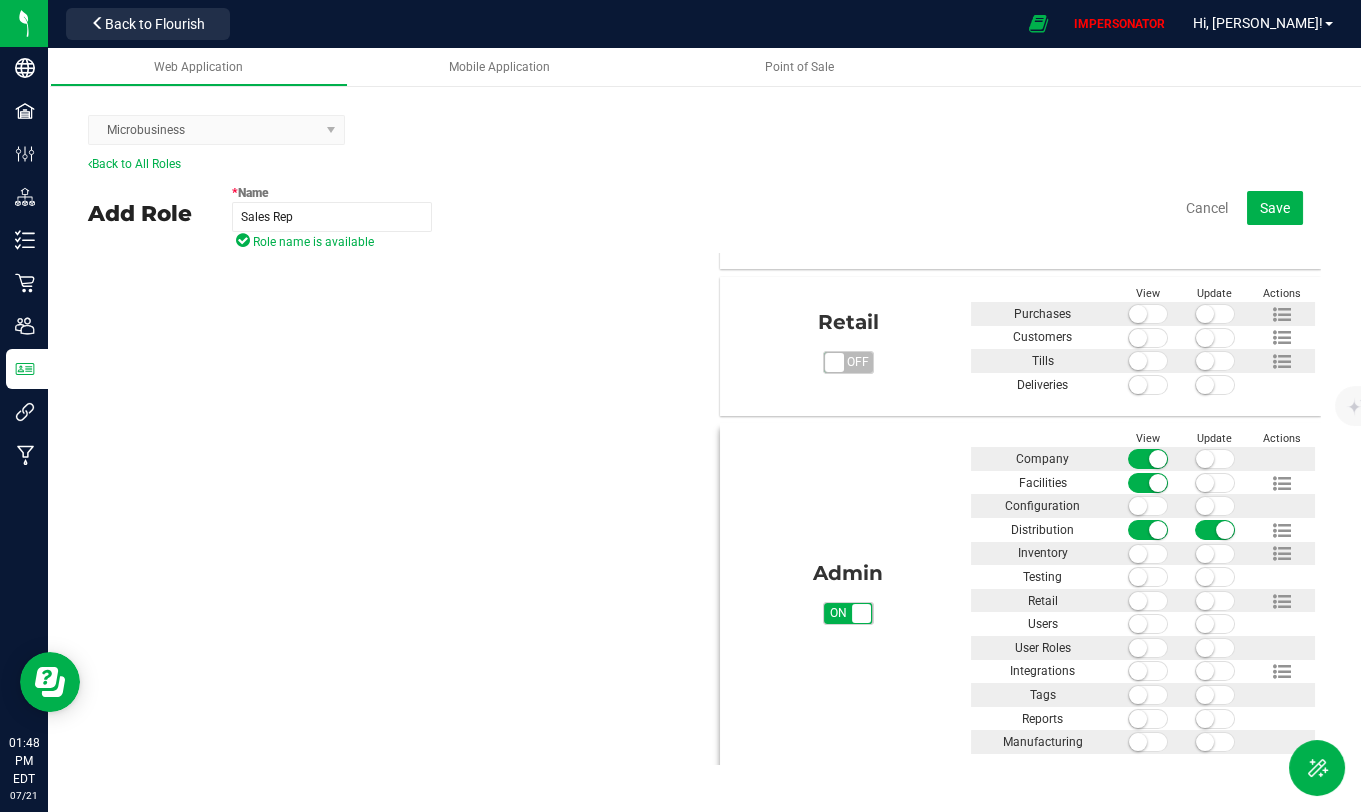 scroll, scrollTop: 1043, scrollLeft: 0, axis: vertical 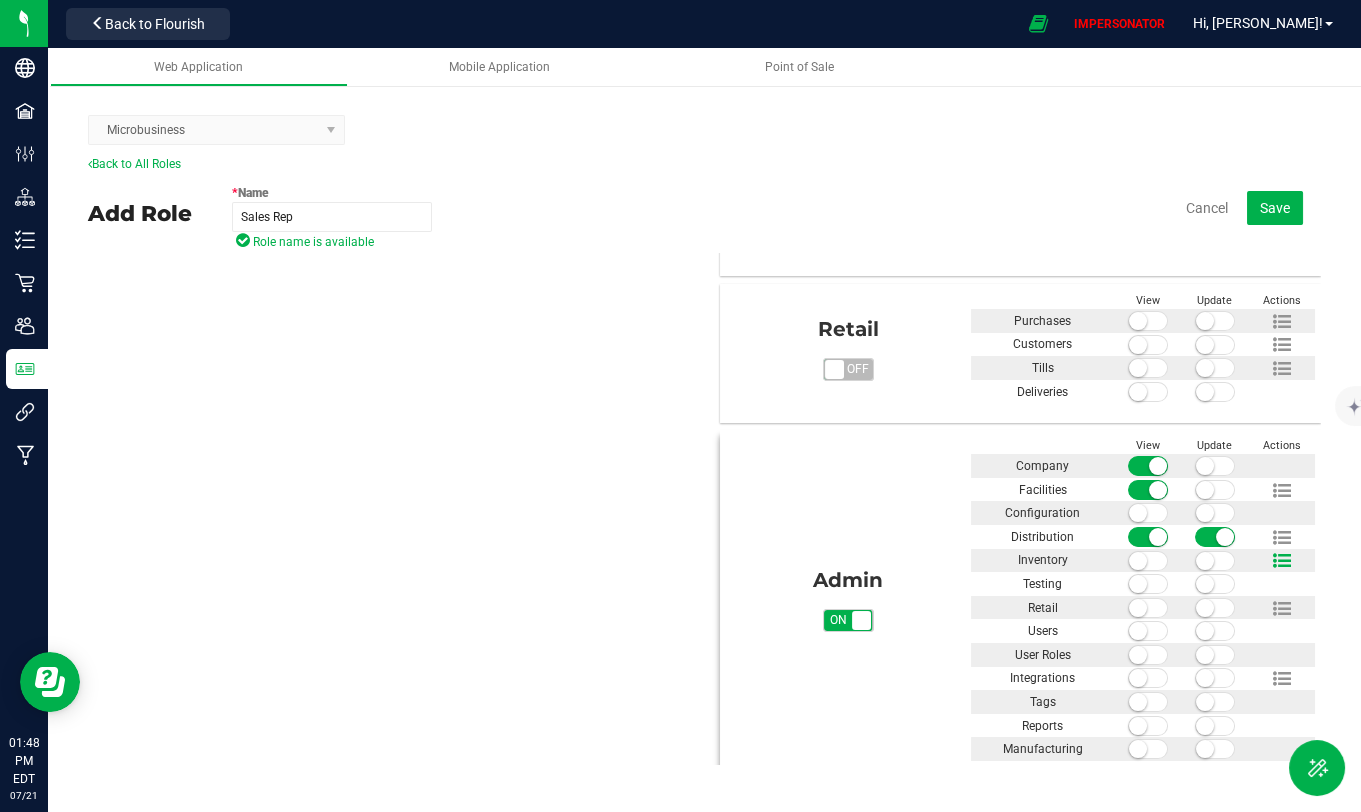 click at bounding box center [1282, 561] 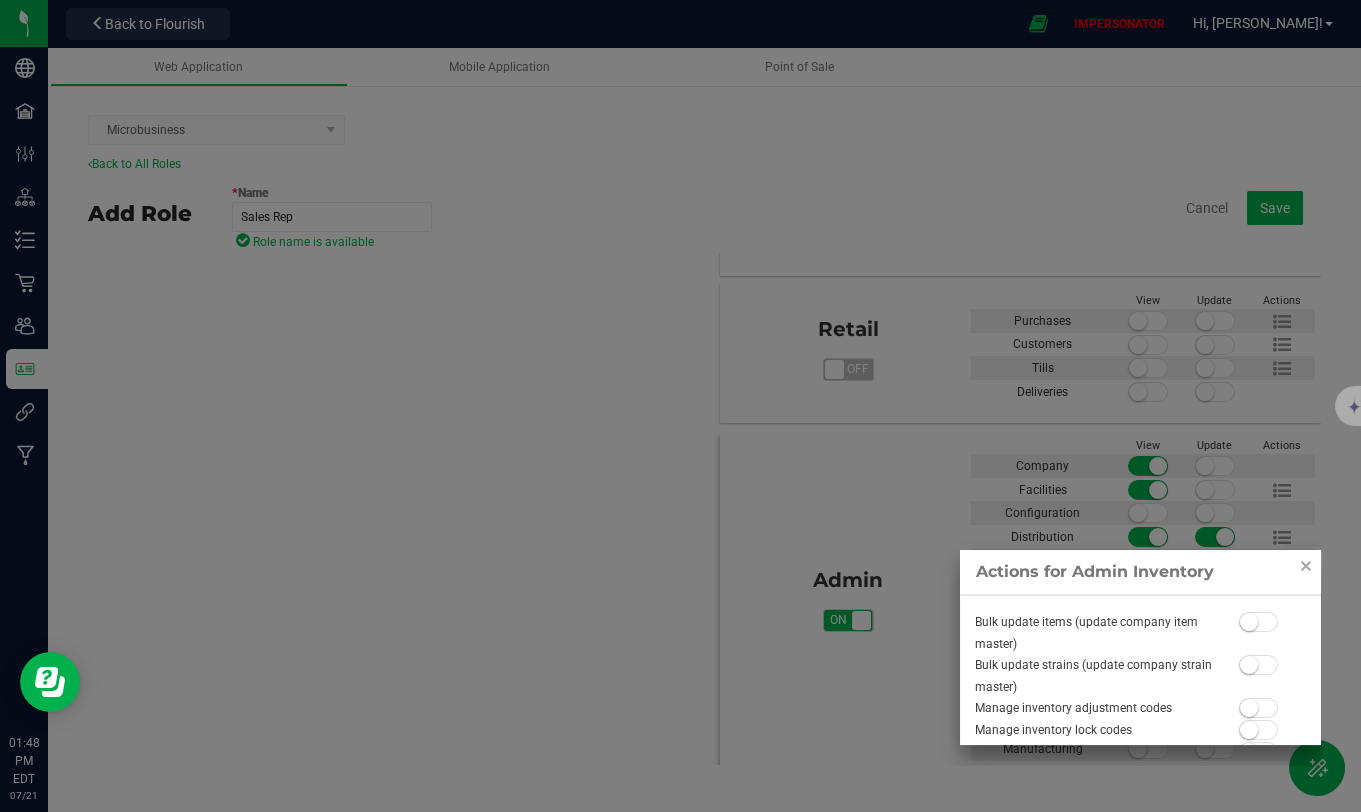 scroll, scrollTop: 1053, scrollLeft: 0, axis: vertical 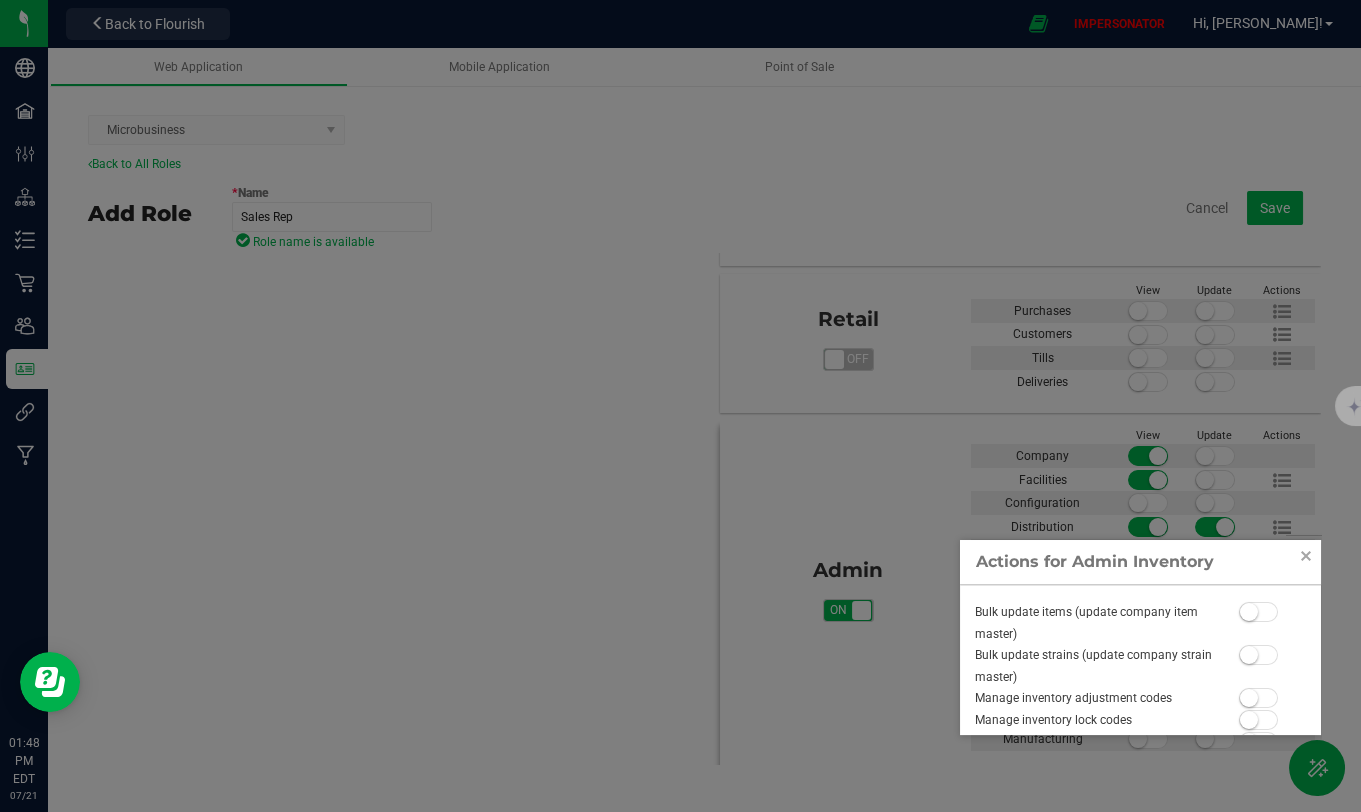 click at bounding box center (1306, 556) 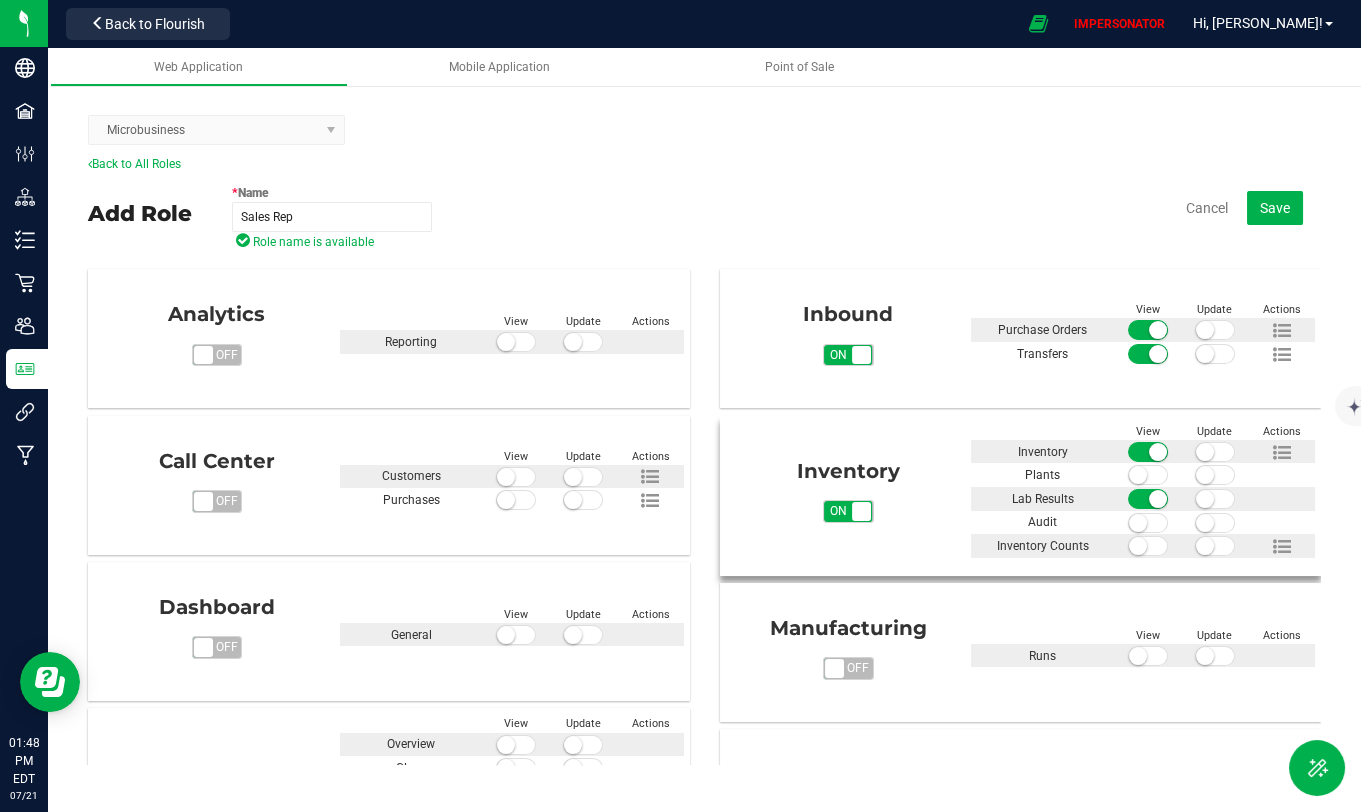 scroll, scrollTop: 0, scrollLeft: 0, axis: both 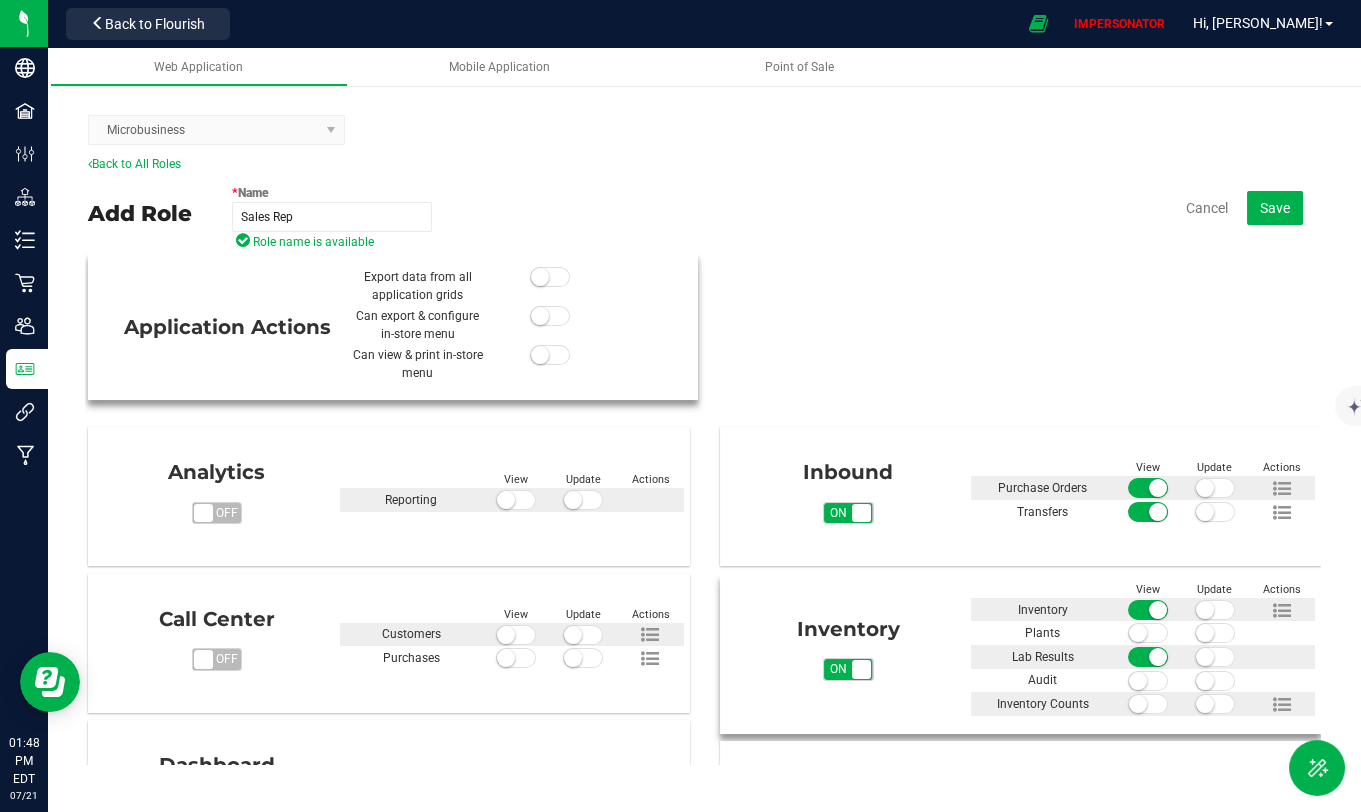 click at bounding box center [550, 277] 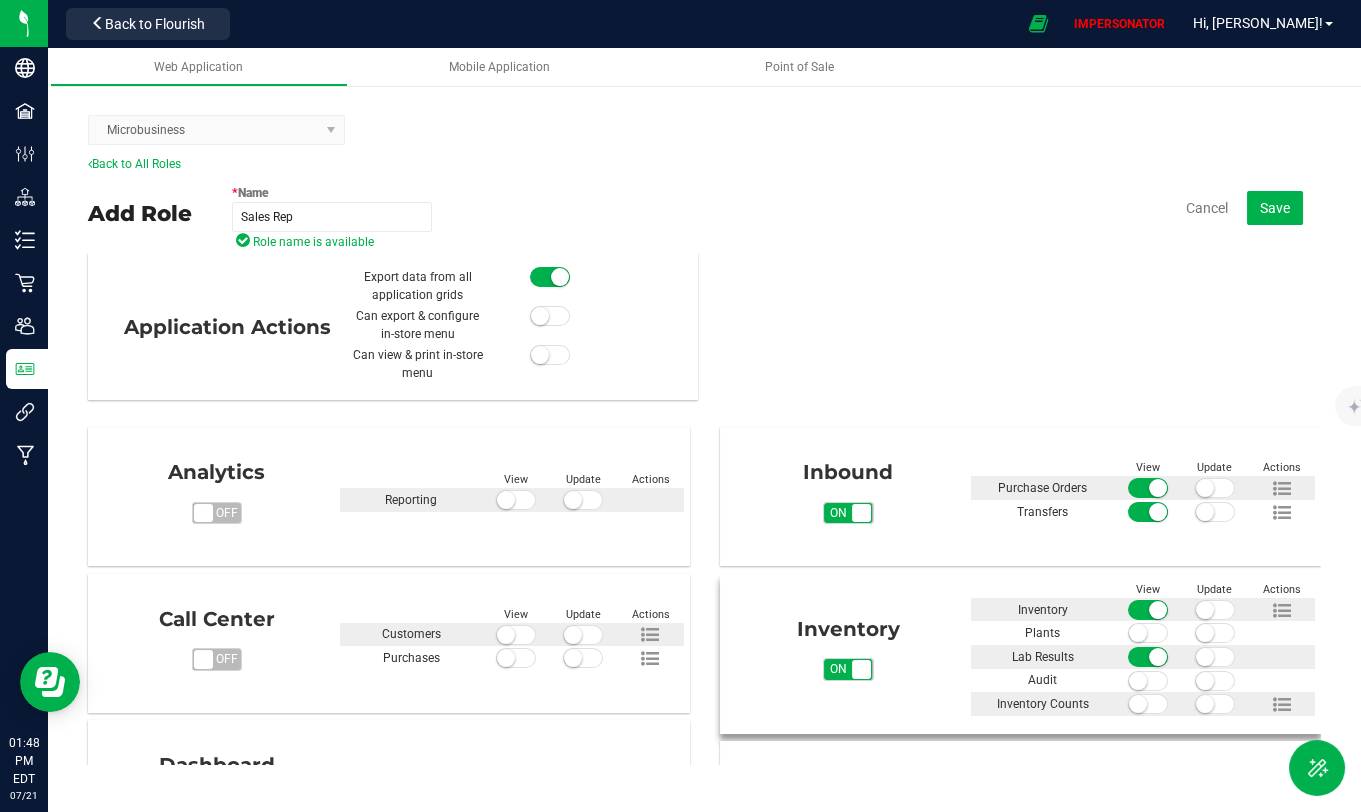 click on "*
Name
Sales Rep Role name is available
Cancel
Save" at bounding box center (776, 208) 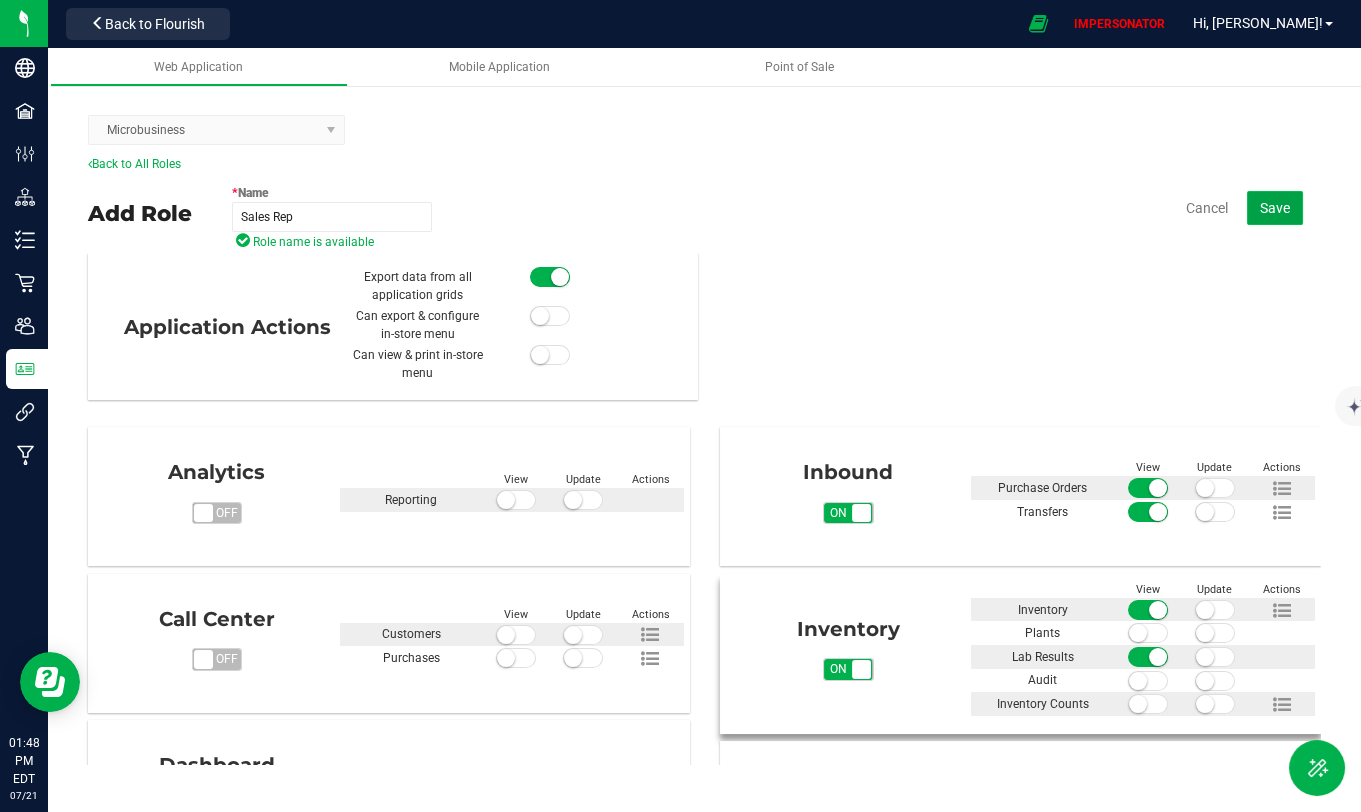 click on "Save" at bounding box center (1275, 208) 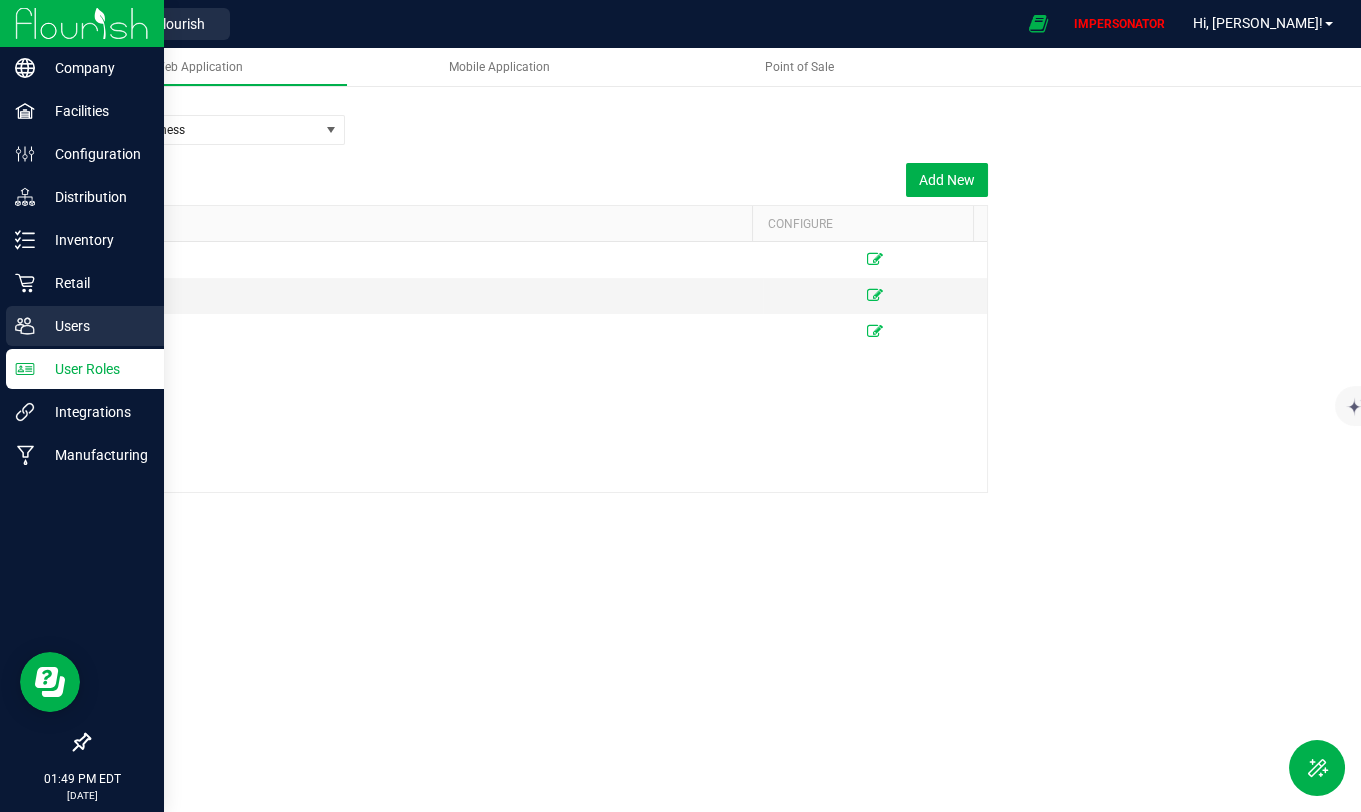 click on "Users" at bounding box center [95, 326] 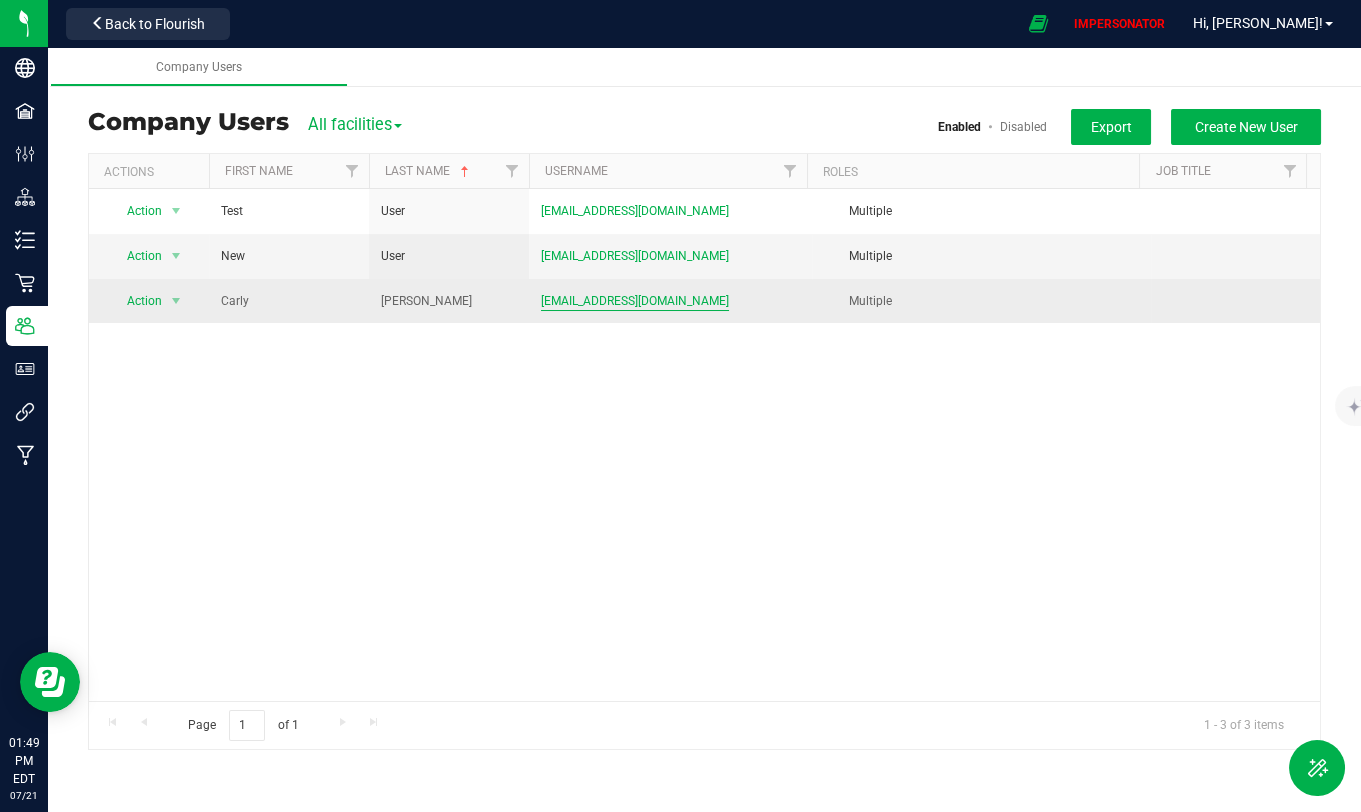 click on "cwestfall+hub@flourishsoftware.com" at bounding box center (635, 301) 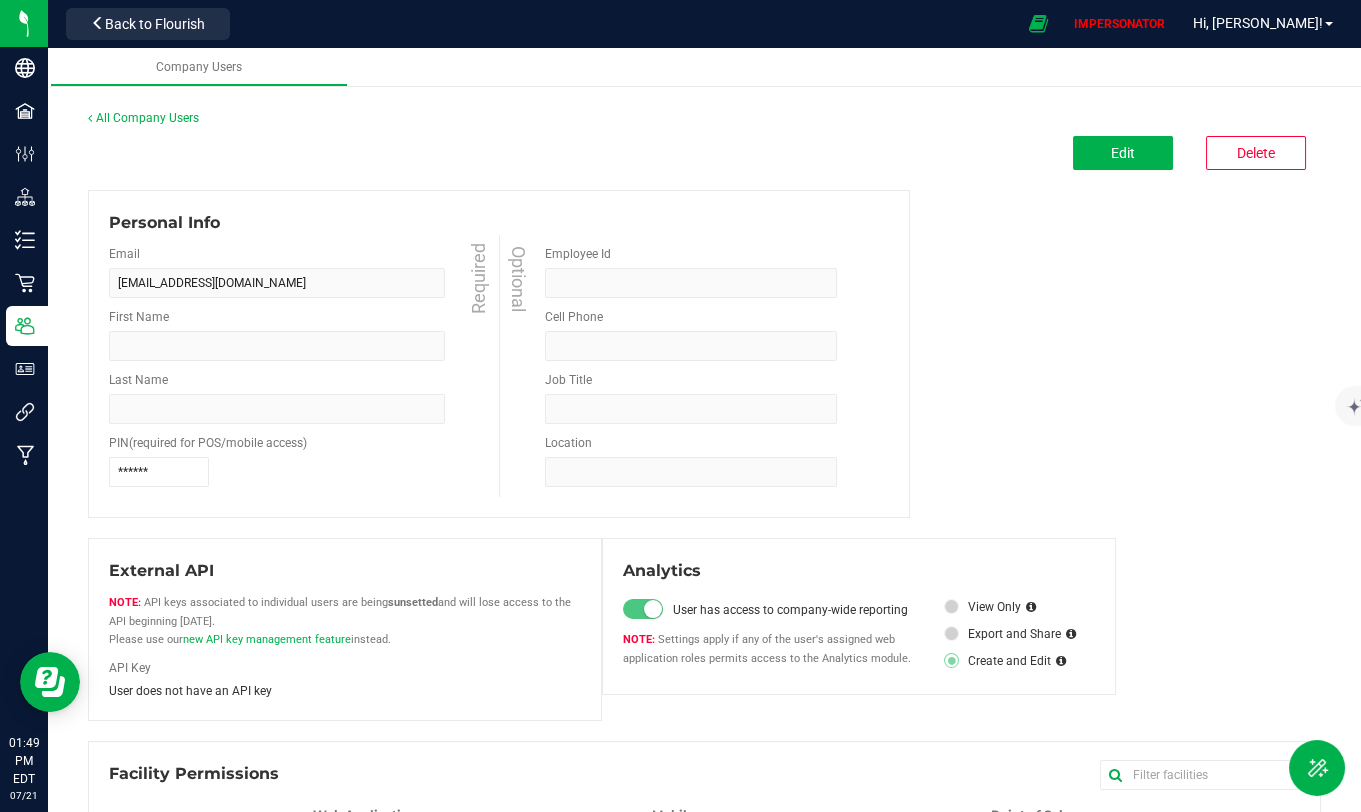 type on "Carly" 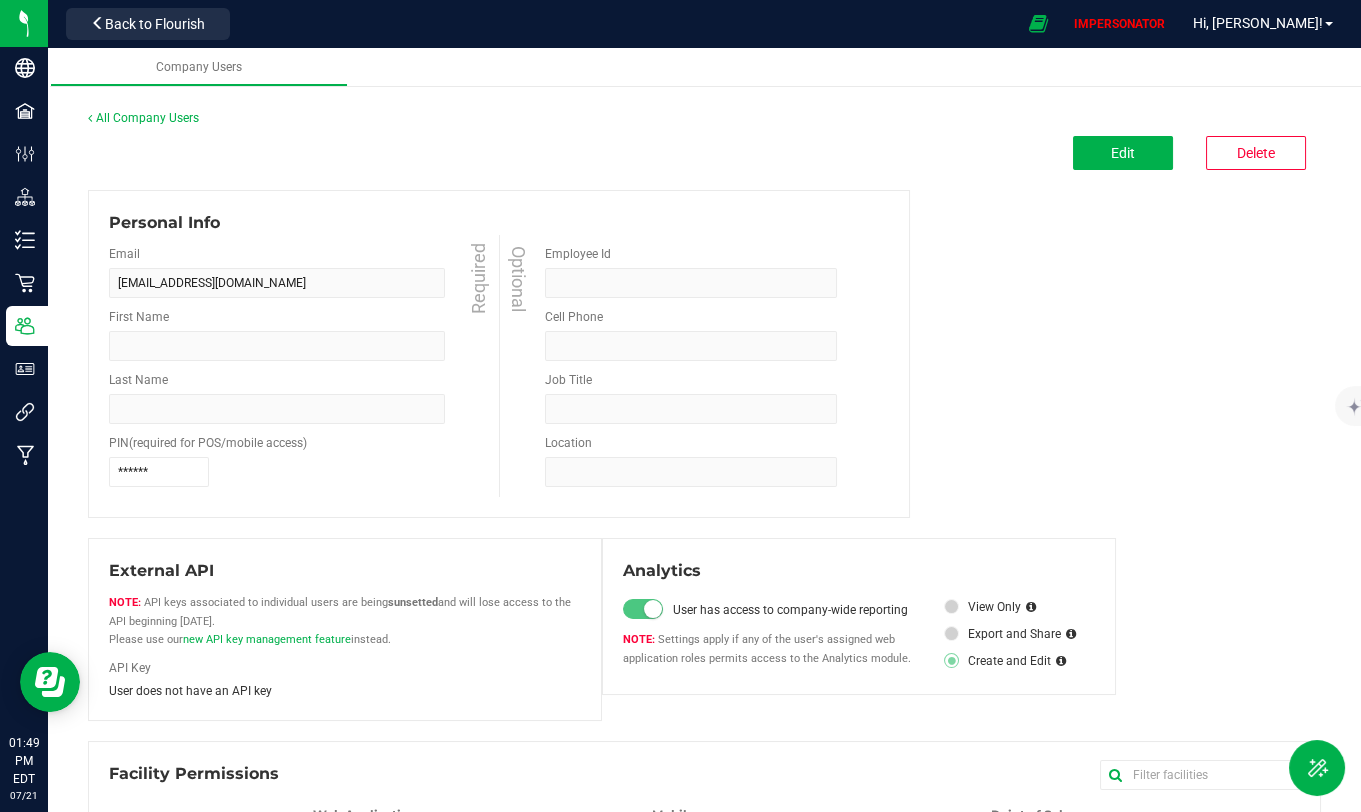 type on "Westfall" 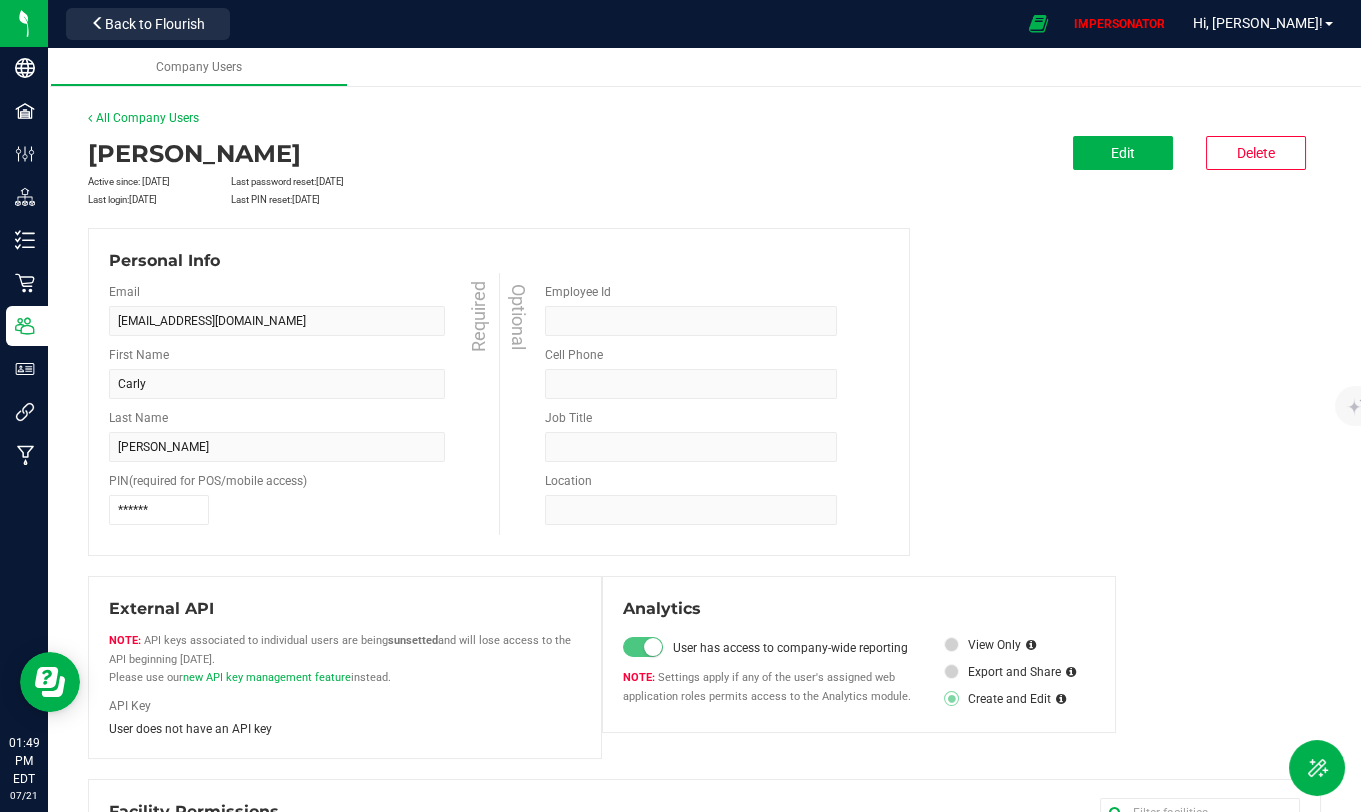 click on "Carly Westfall
Active since: Jul 21, 2025
Last password reset:
Nov 2, 2023
Last login:
May 1, 2025
Last PIN reset:
Jan 29, 2024
Edit
Delete" at bounding box center (704, 172) 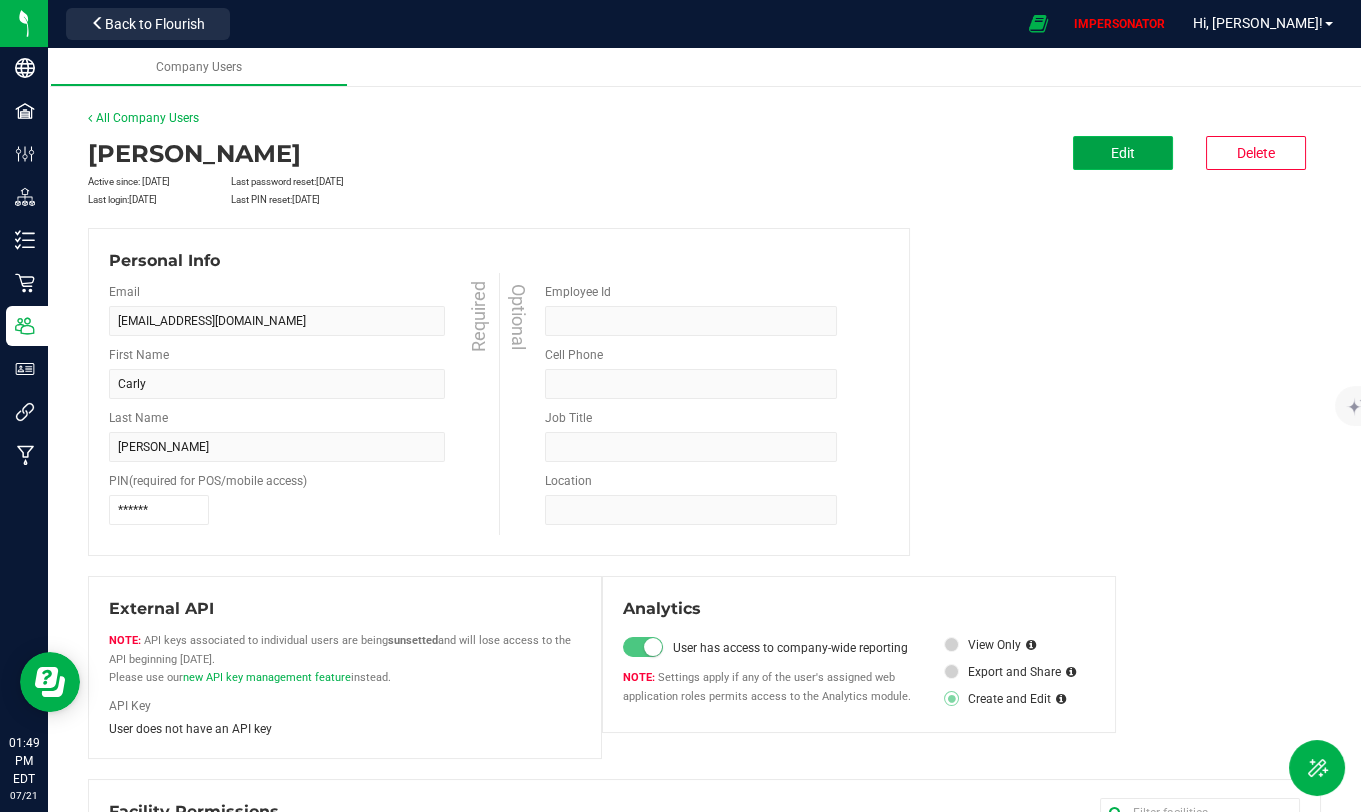 click on "Edit" at bounding box center [1123, 153] 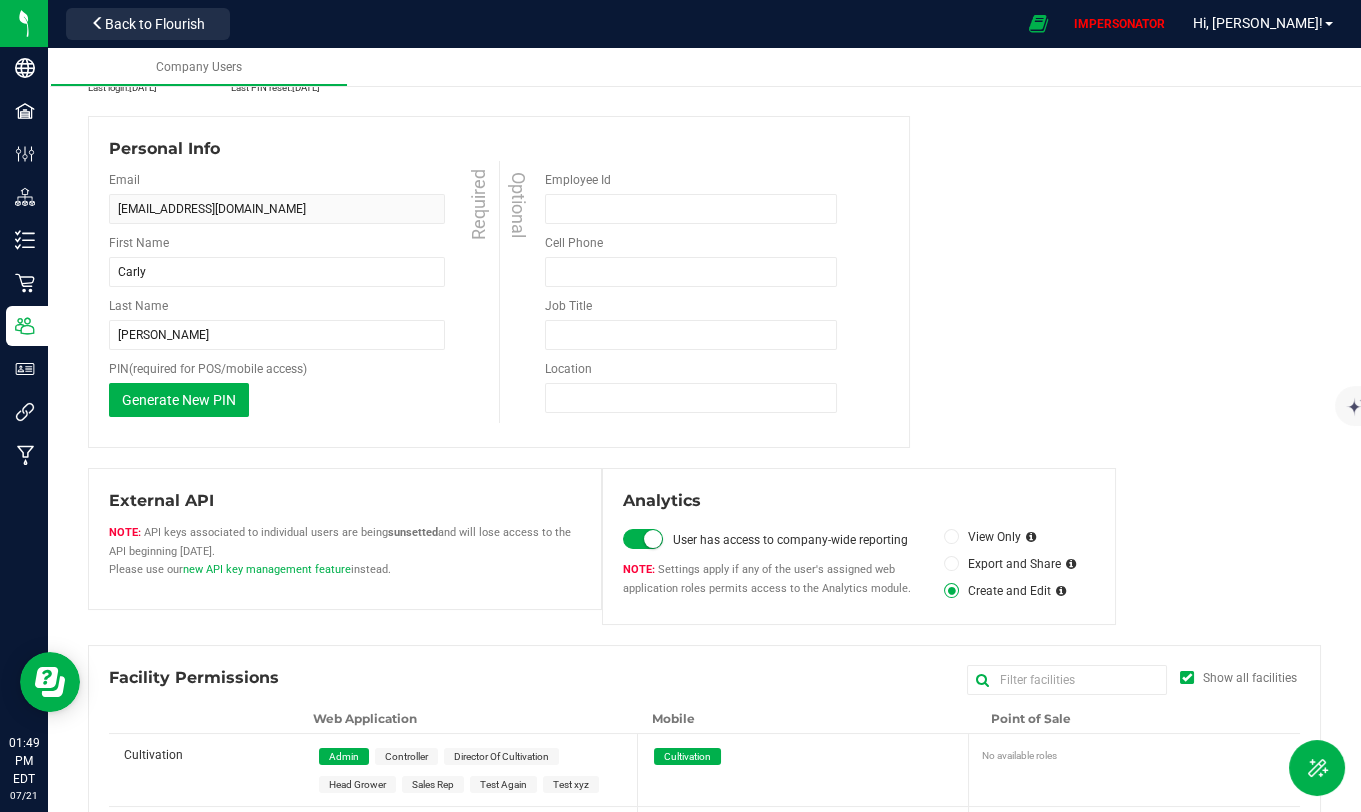 scroll, scrollTop: 0, scrollLeft: 0, axis: both 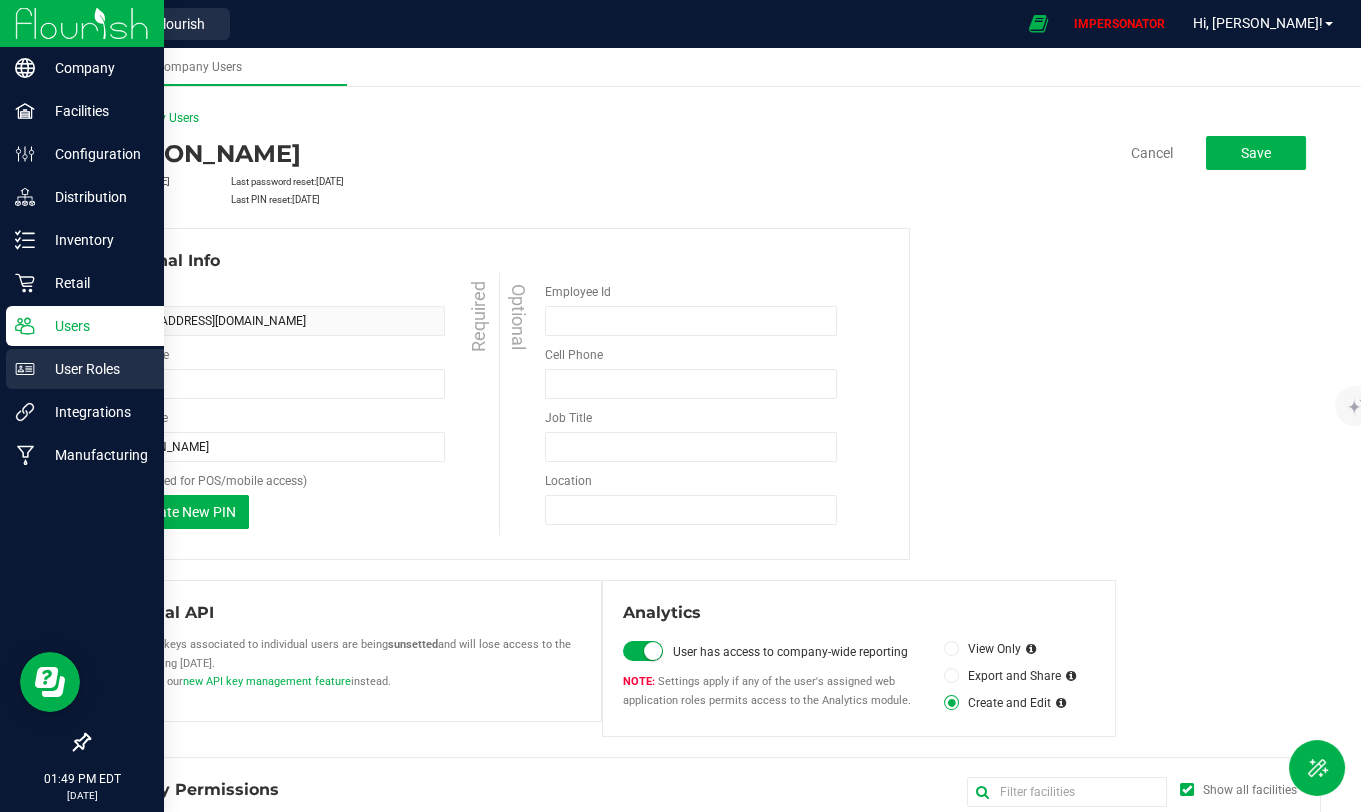click on "User Roles" at bounding box center (95, 369) 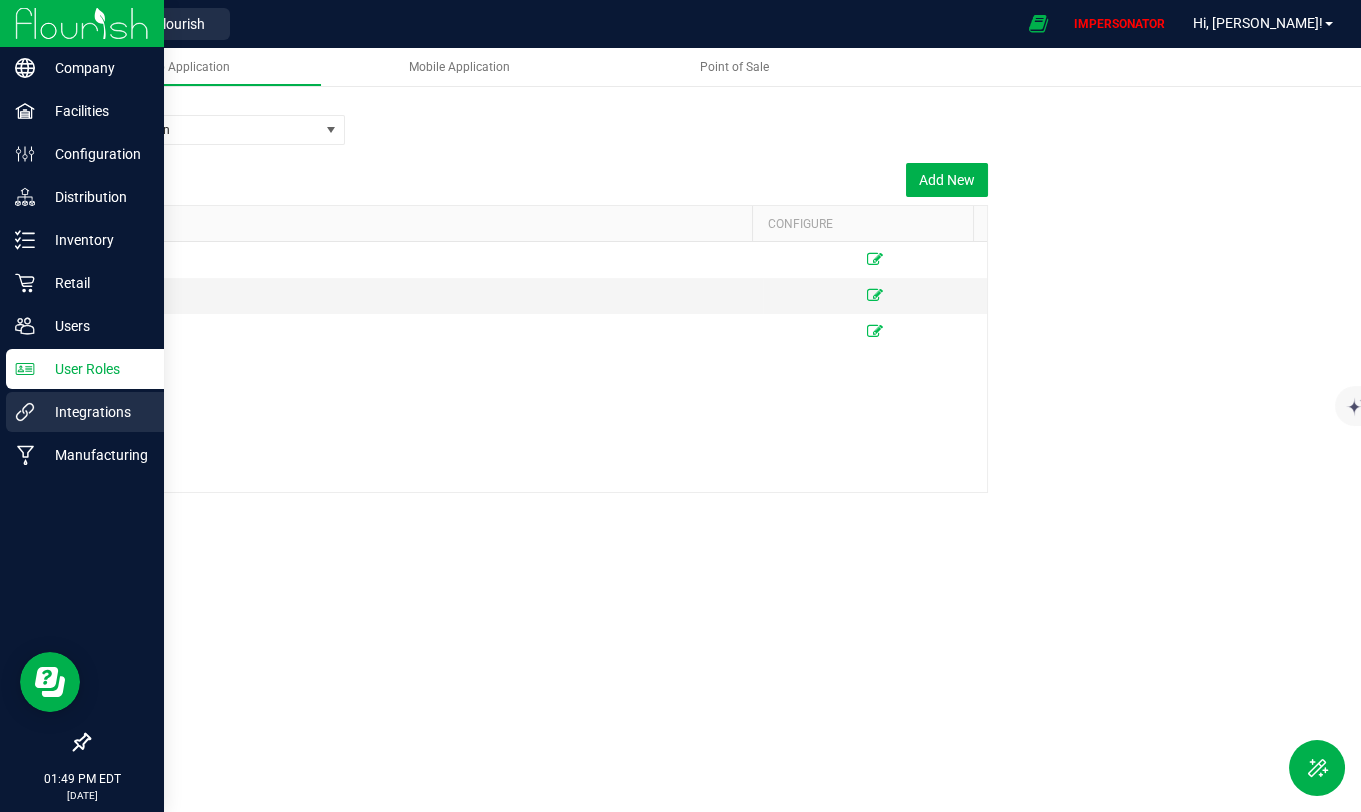click on "Integrations" at bounding box center (95, 412) 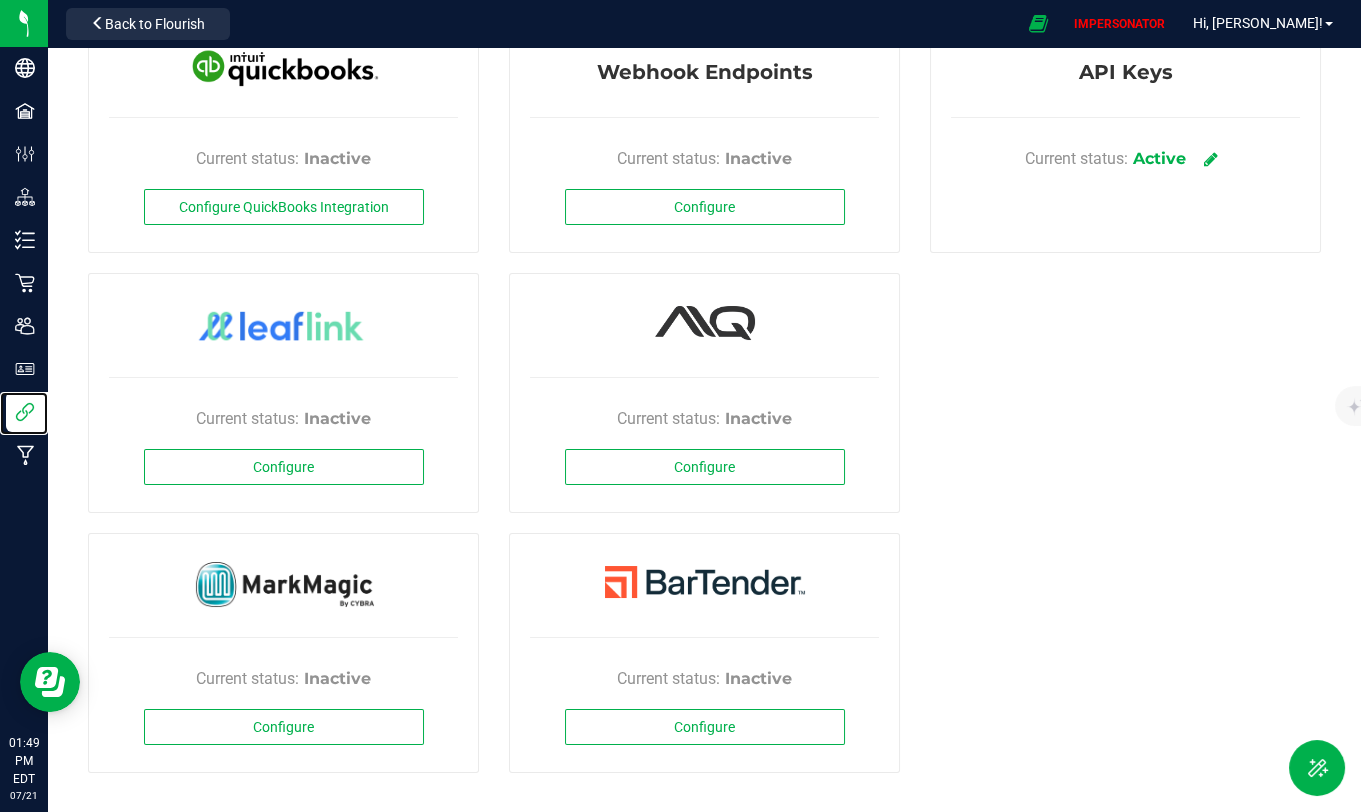 scroll, scrollTop: 0, scrollLeft: 0, axis: both 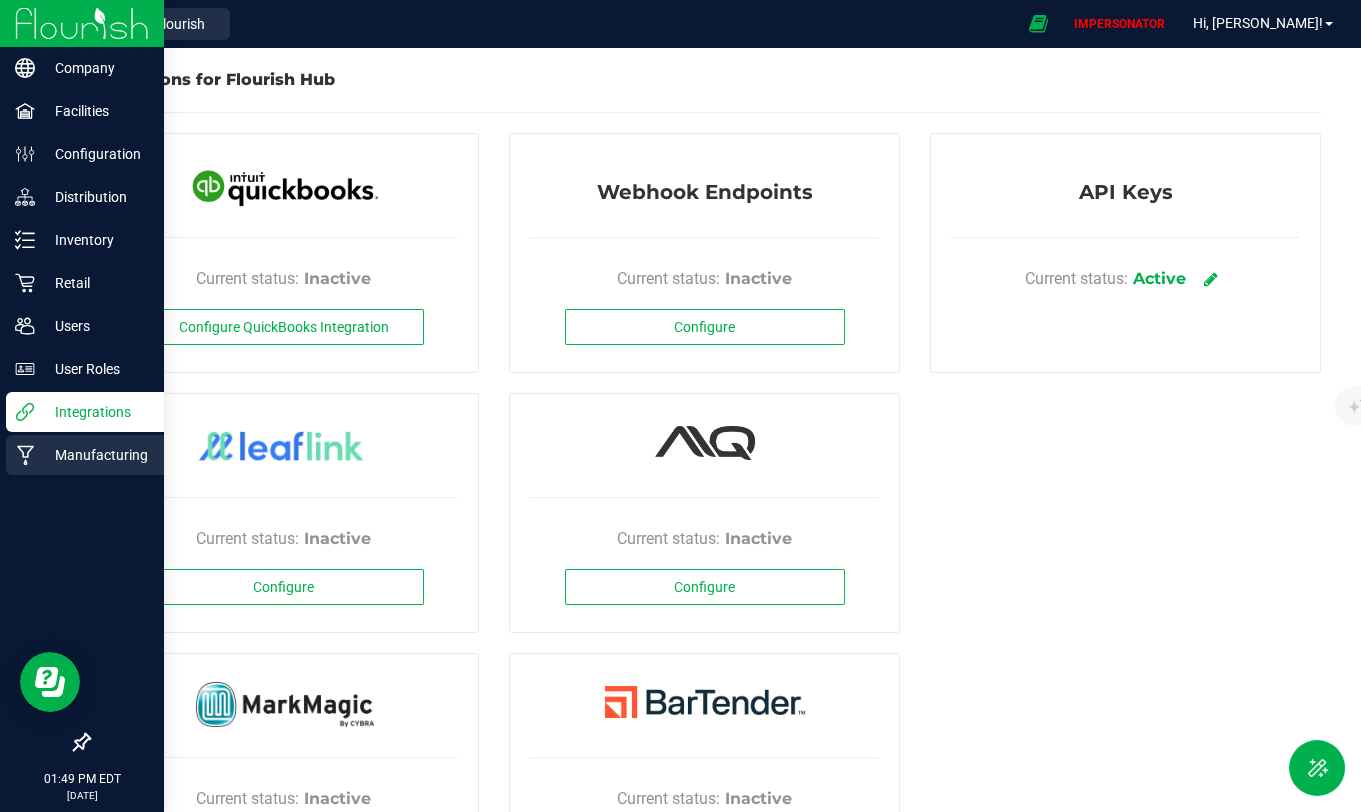click on "Manufacturing" at bounding box center (95, 455) 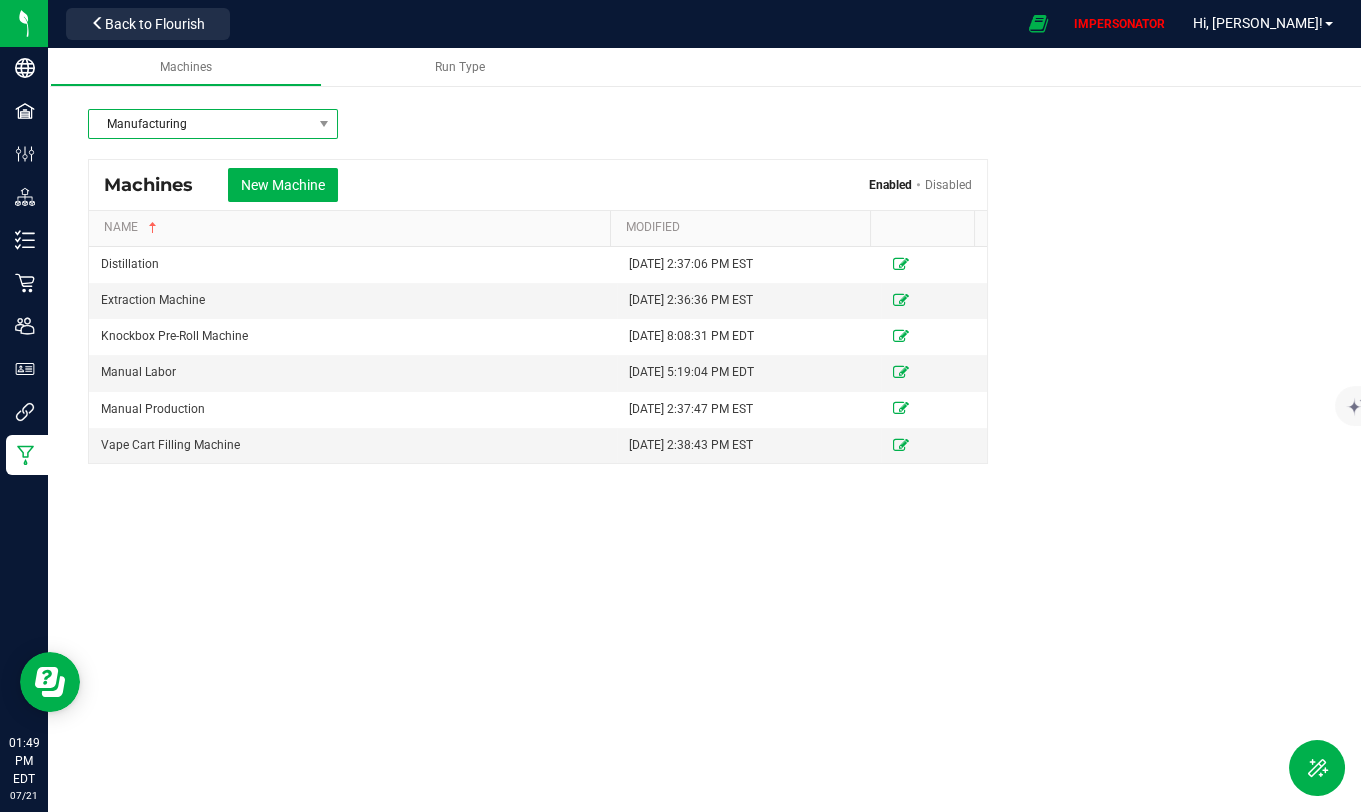 click on "Manufacturing" at bounding box center (200, 124) 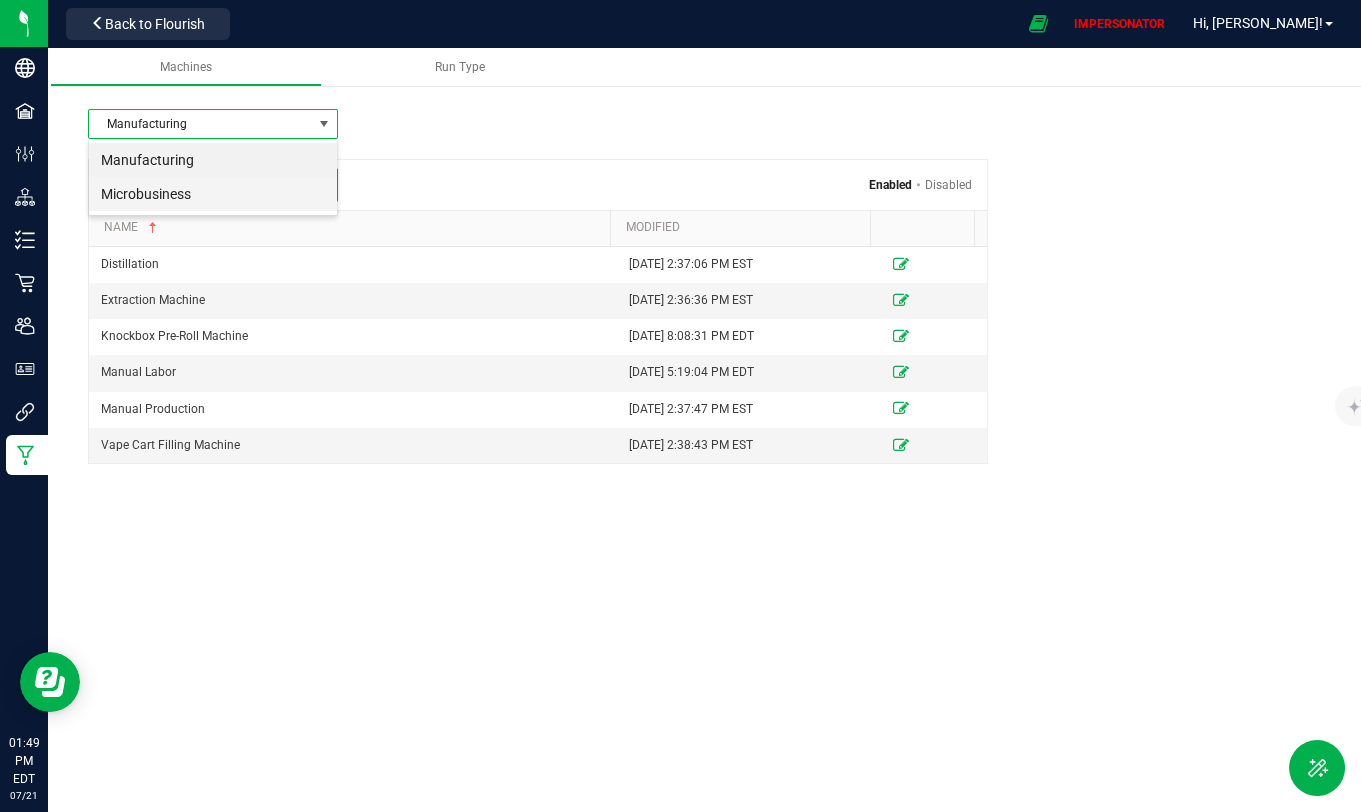 scroll, scrollTop: 99970, scrollLeft: 99750, axis: both 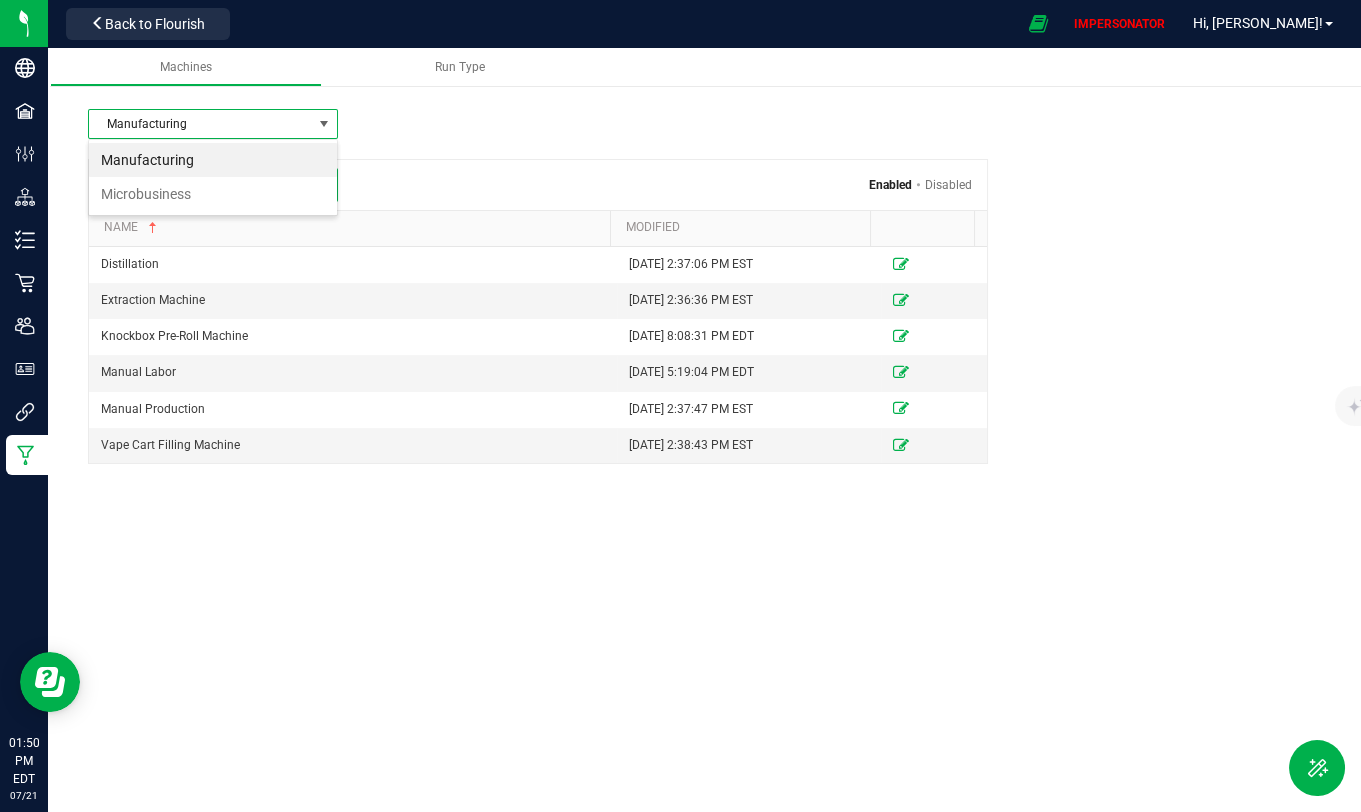 click on "New Machine   Enabled   Disabled" at bounding box center (600, 185) 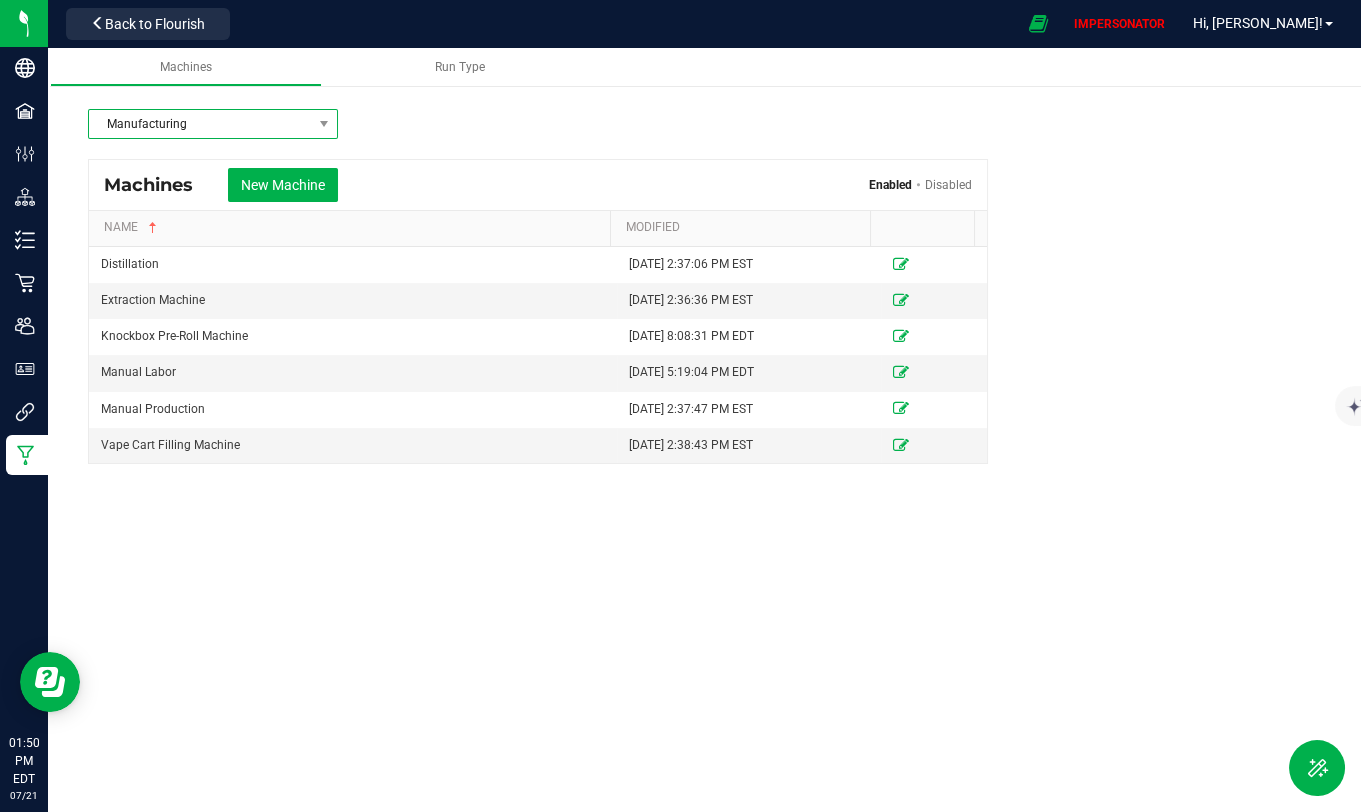click on "Manufacturing" at bounding box center [200, 124] 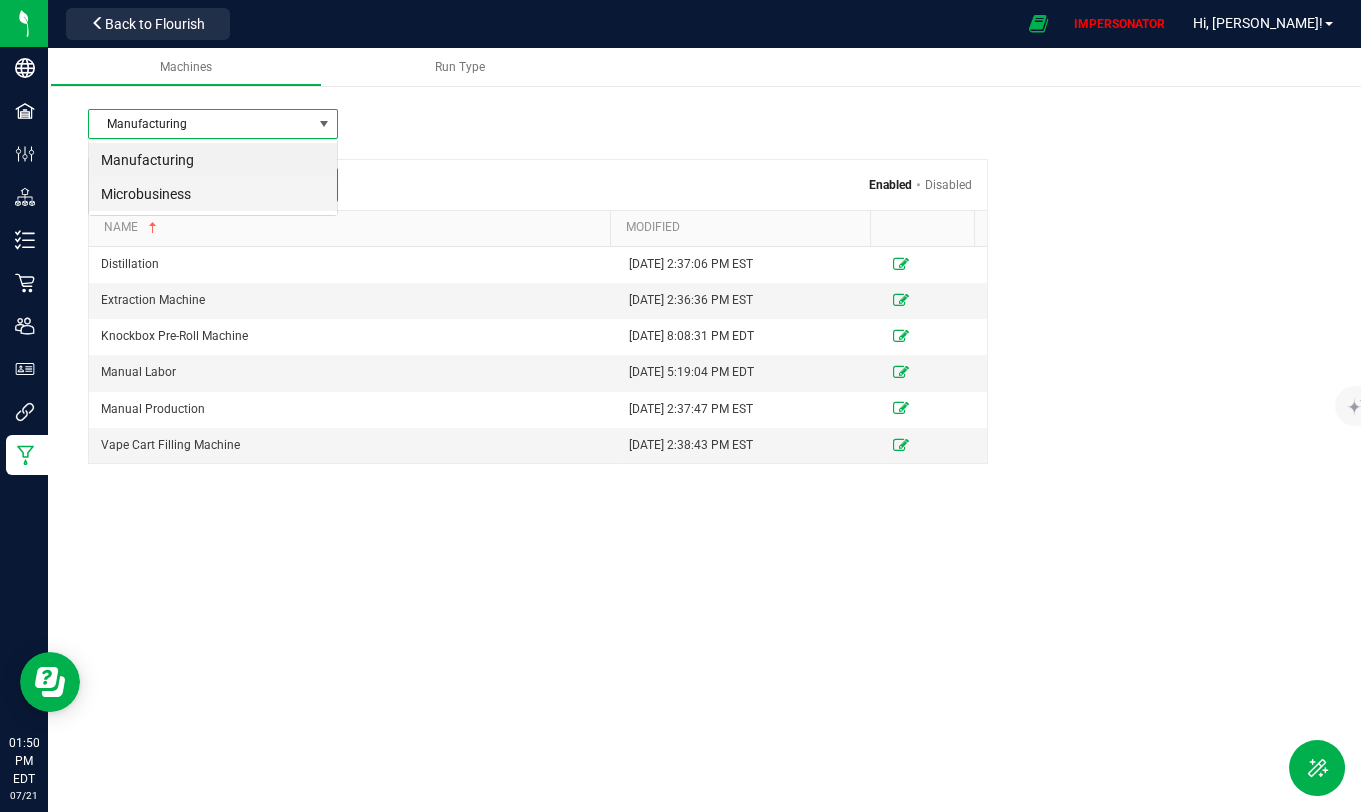 scroll, scrollTop: 99970, scrollLeft: 99750, axis: both 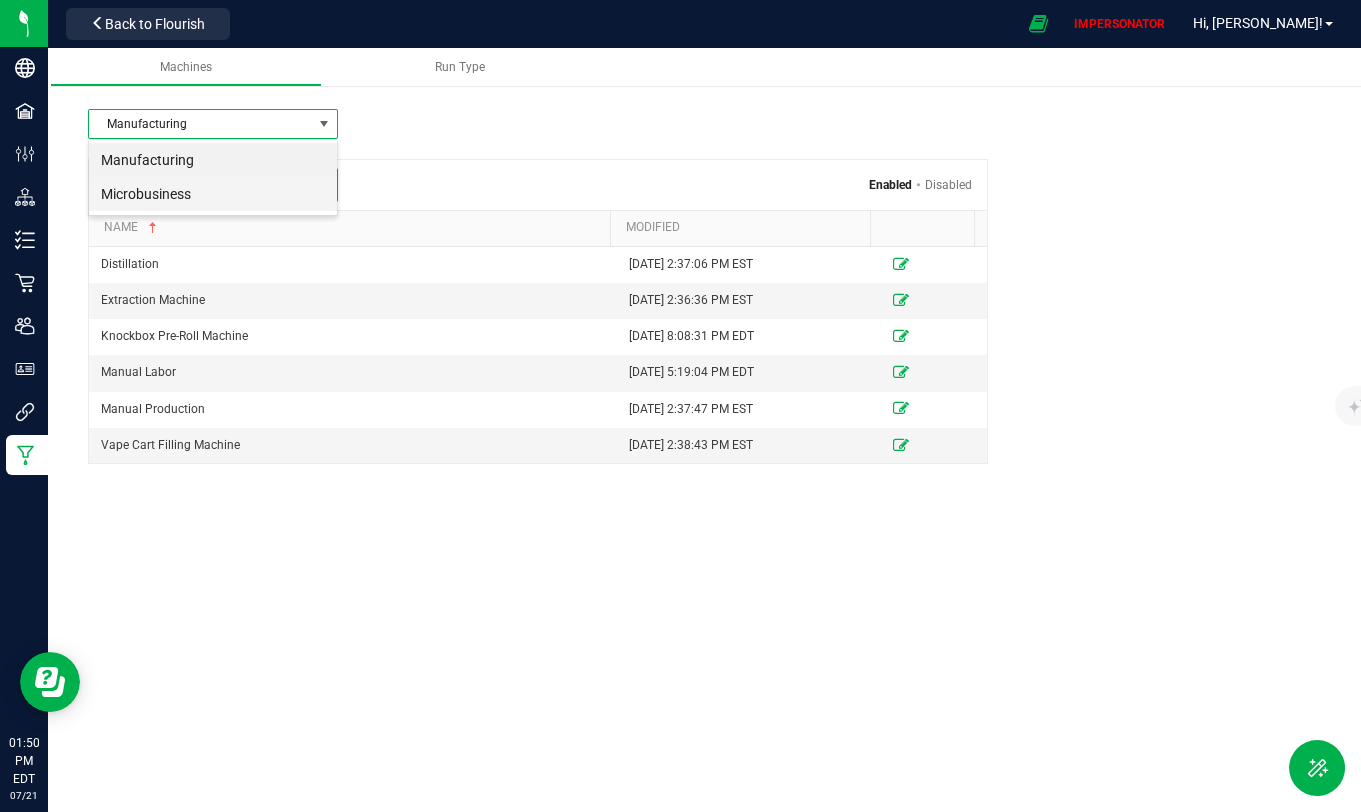 click on "Microbusiness" at bounding box center (213, 194) 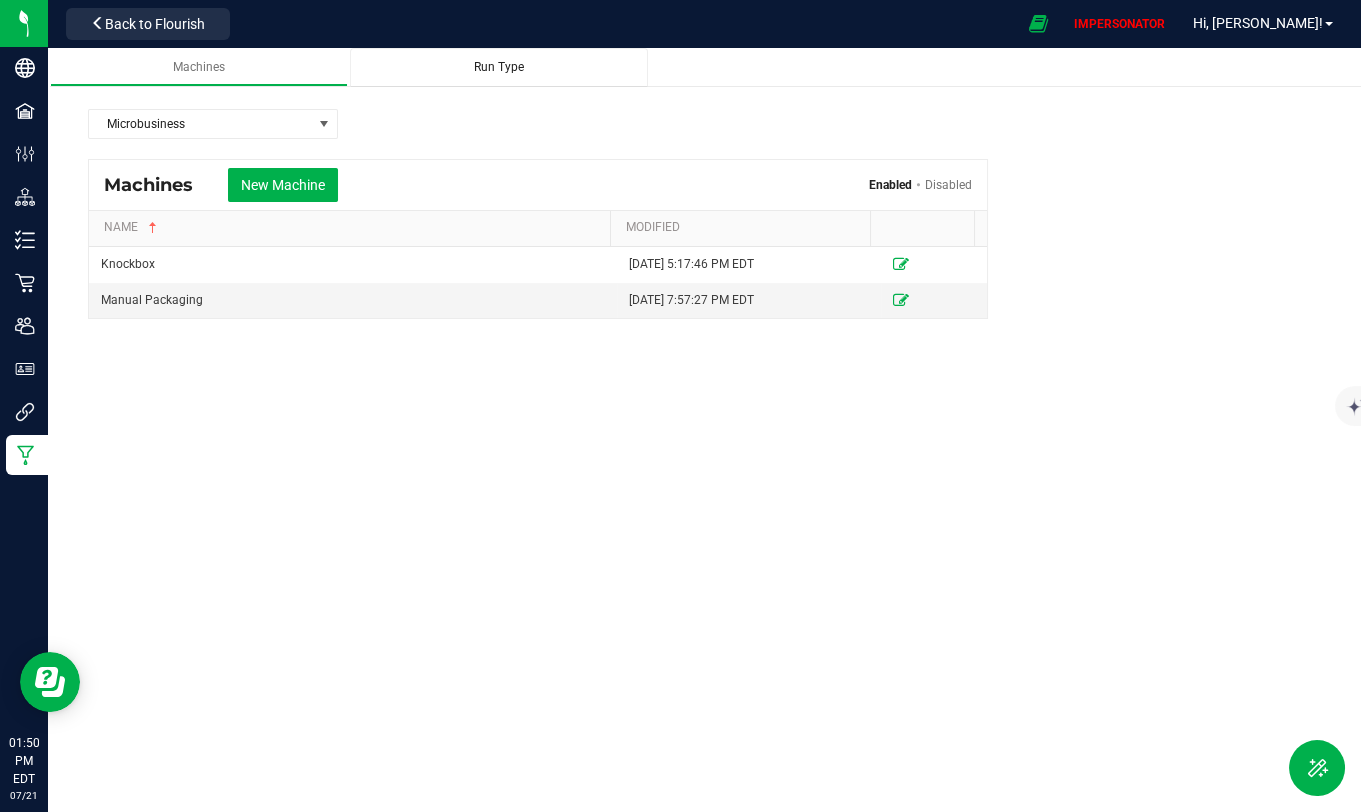 click on "Run Type" at bounding box center [499, 67] 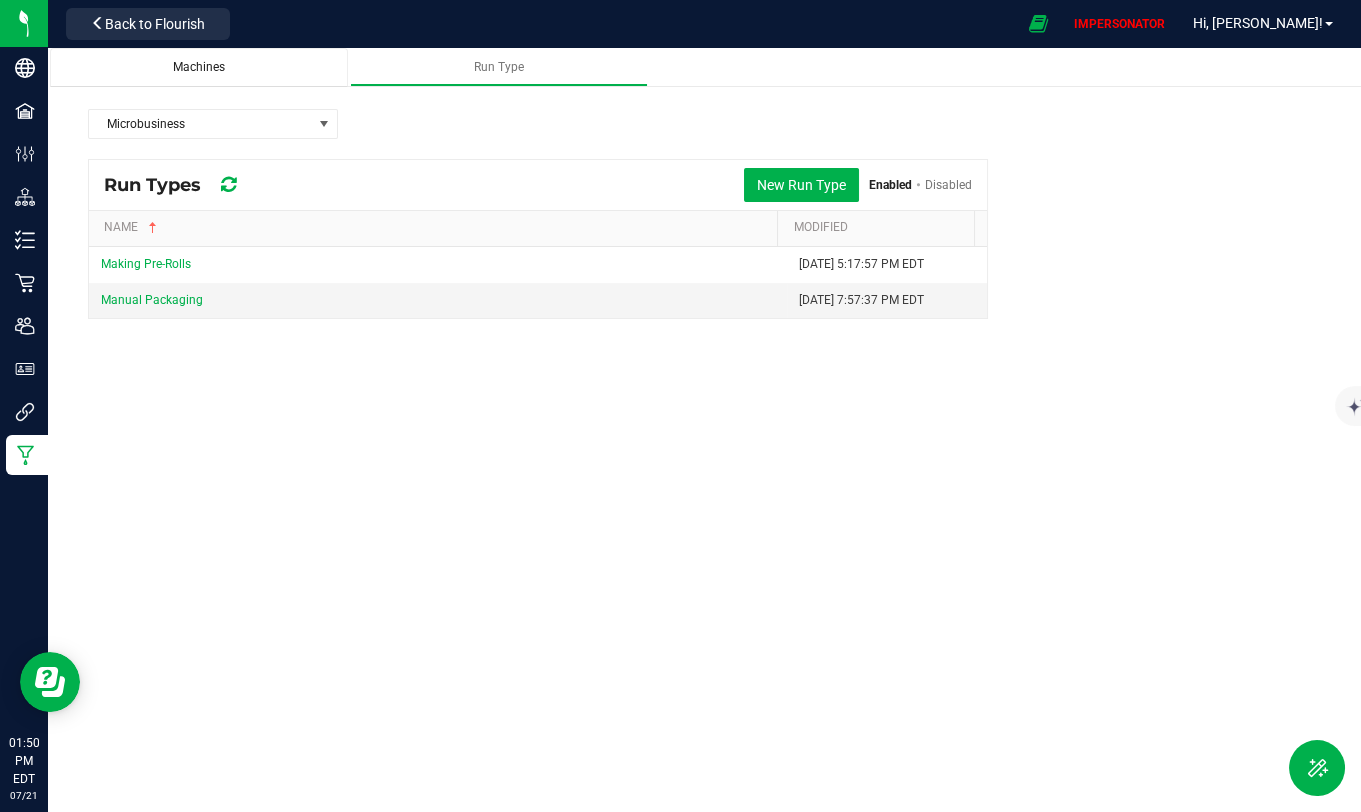 click on "Machines" at bounding box center (199, 67) 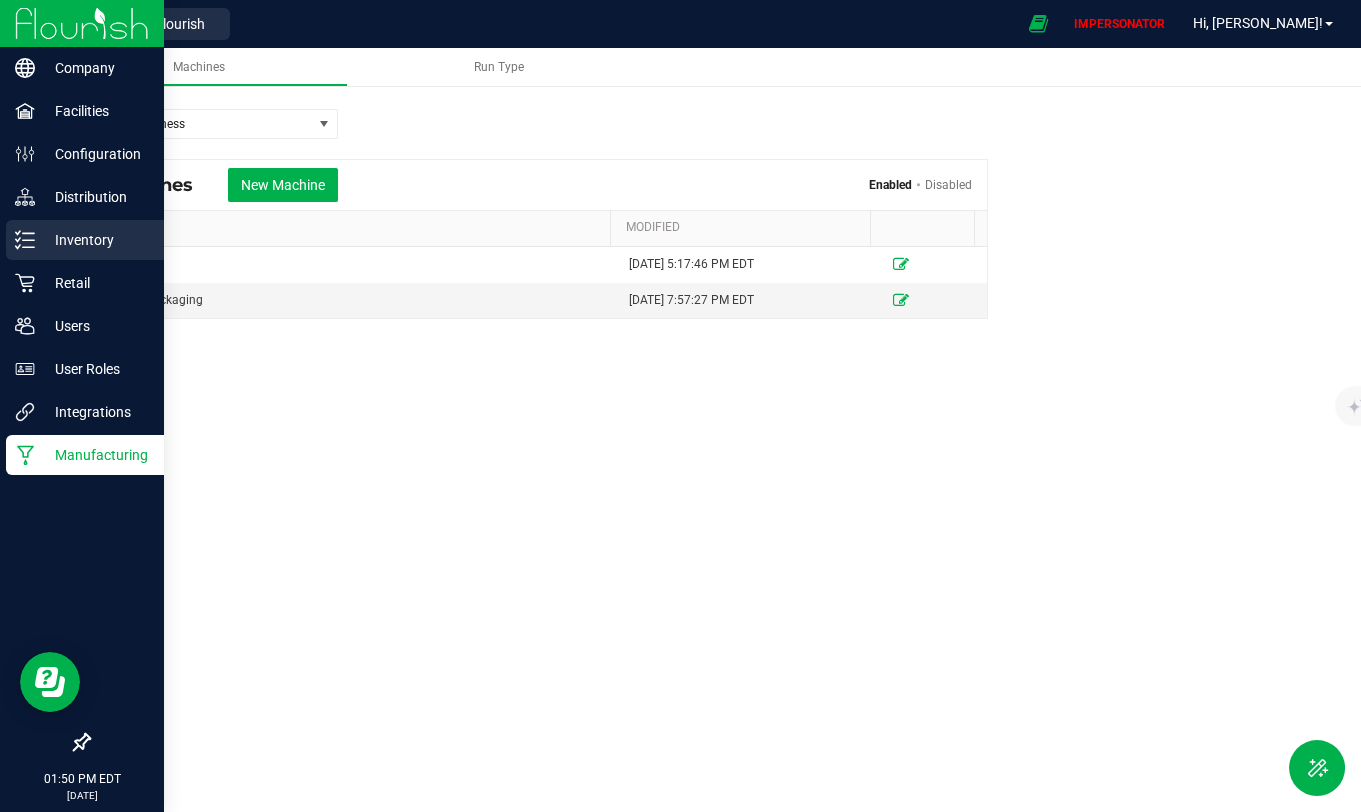 click on "Inventory" at bounding box center [95, 240] 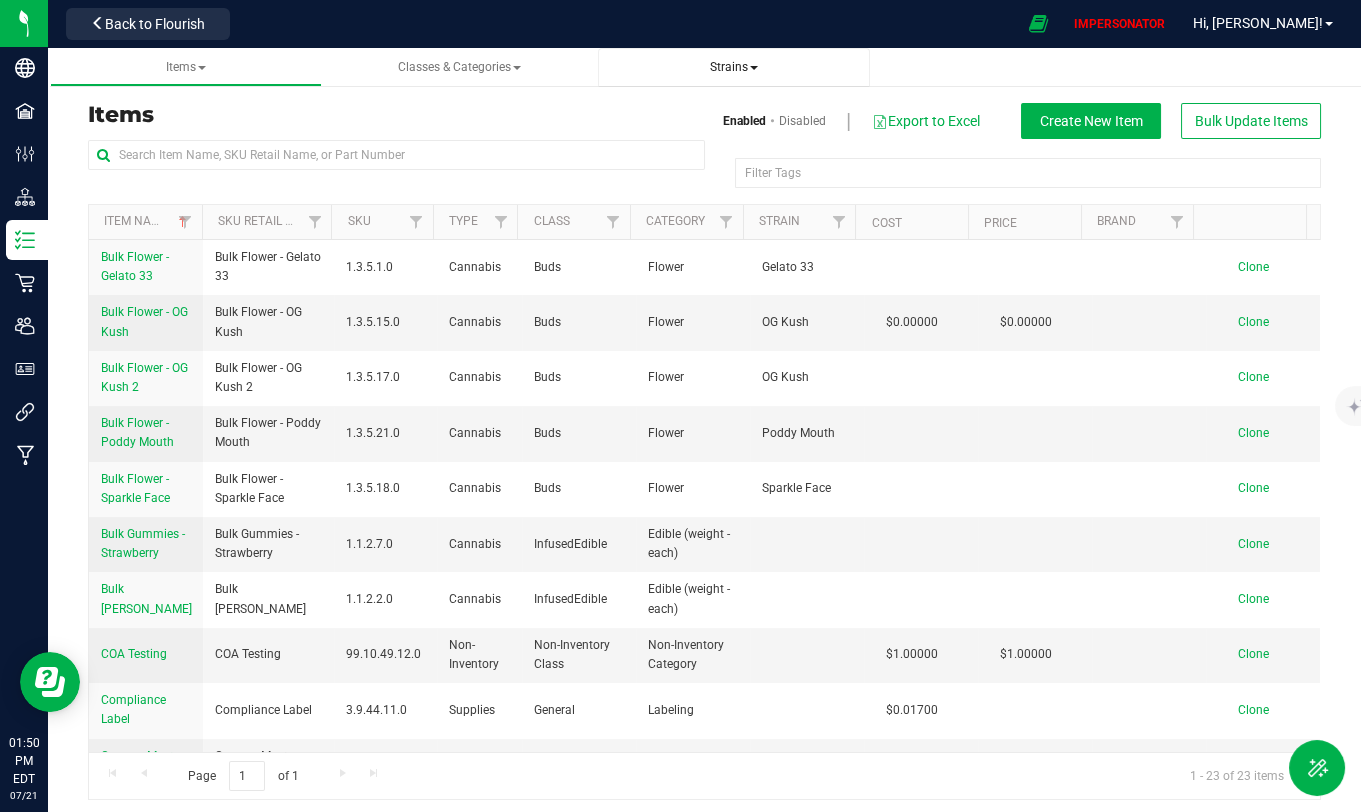 click on "Strains" at bounding box center (734, 67) 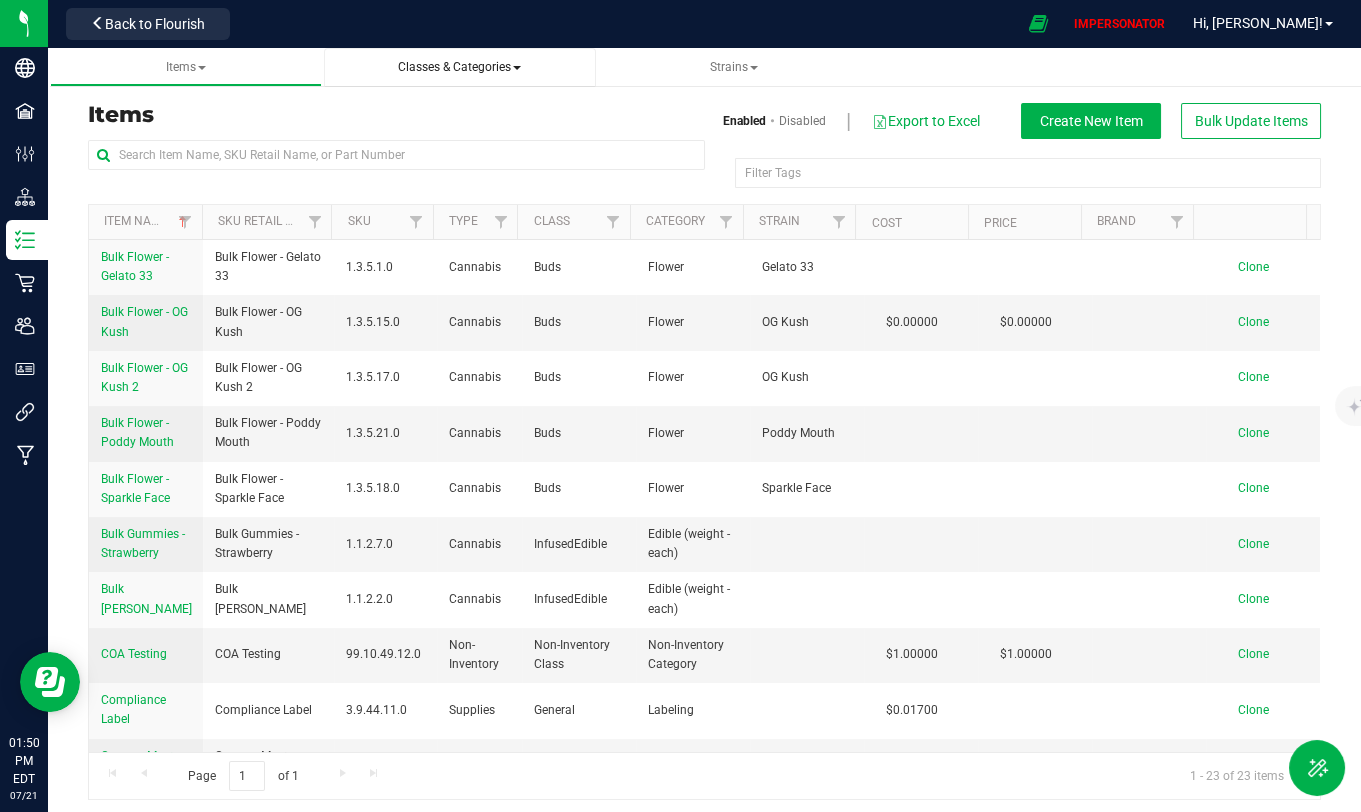 click on "Classes & Categories" at bounding box center (459, 67) 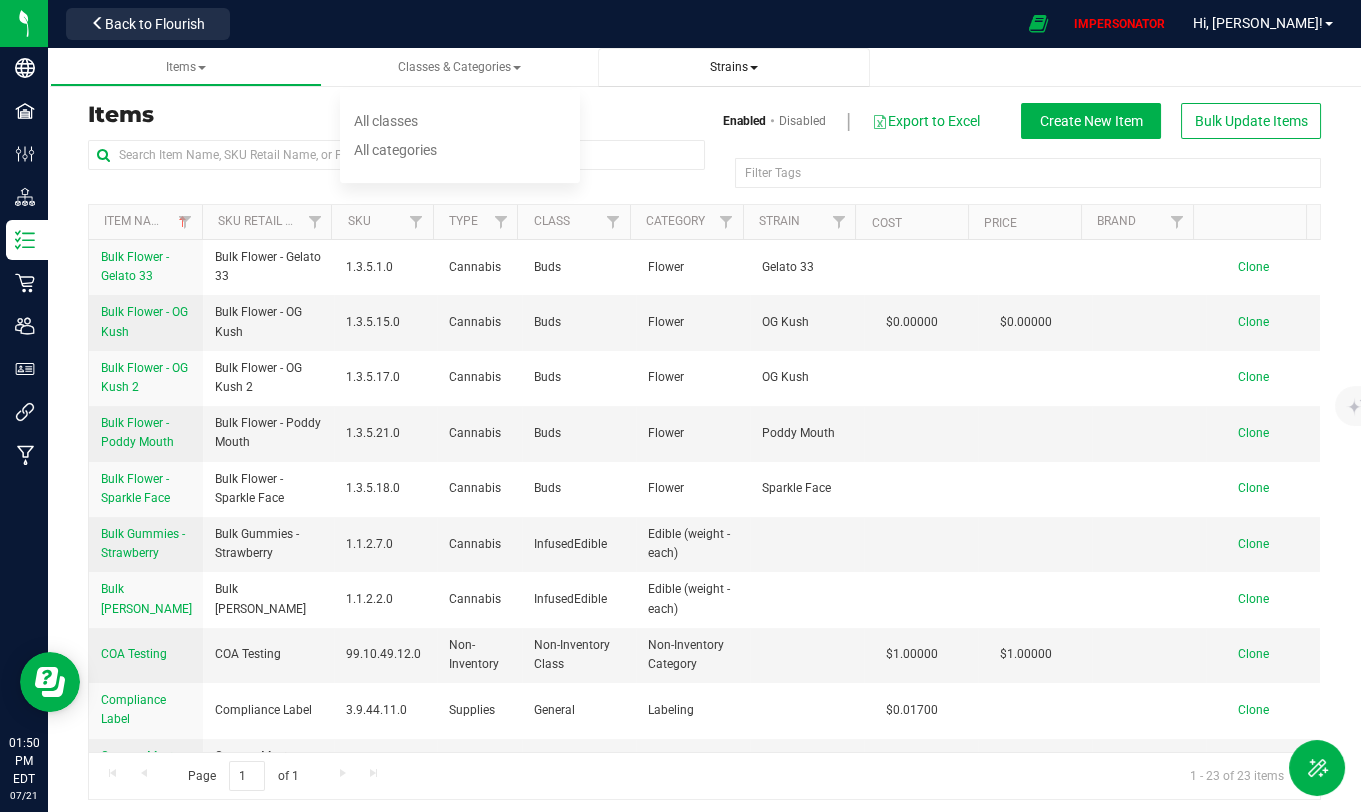 click on "Strains" at bounding box center (734, 67) 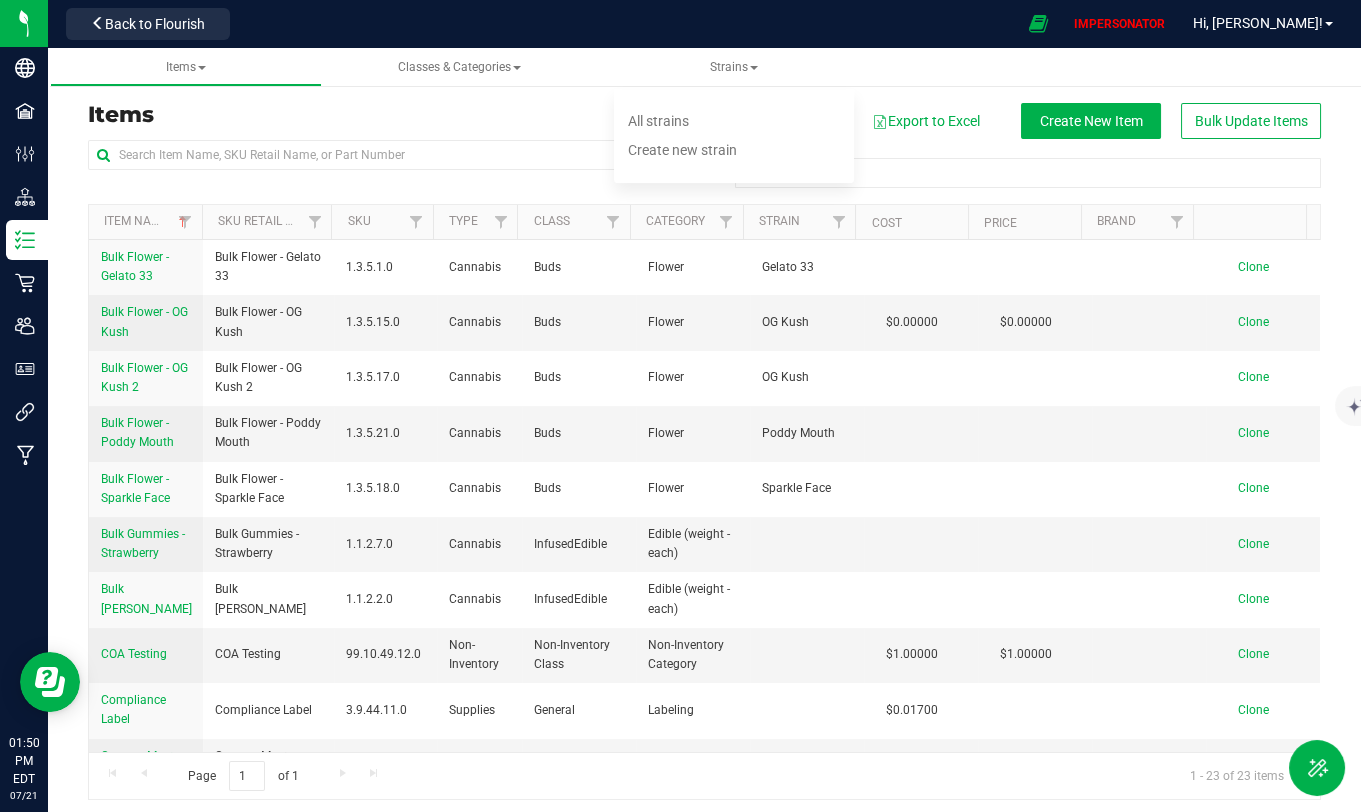 click on "Items" at bounding box center (389, 115) 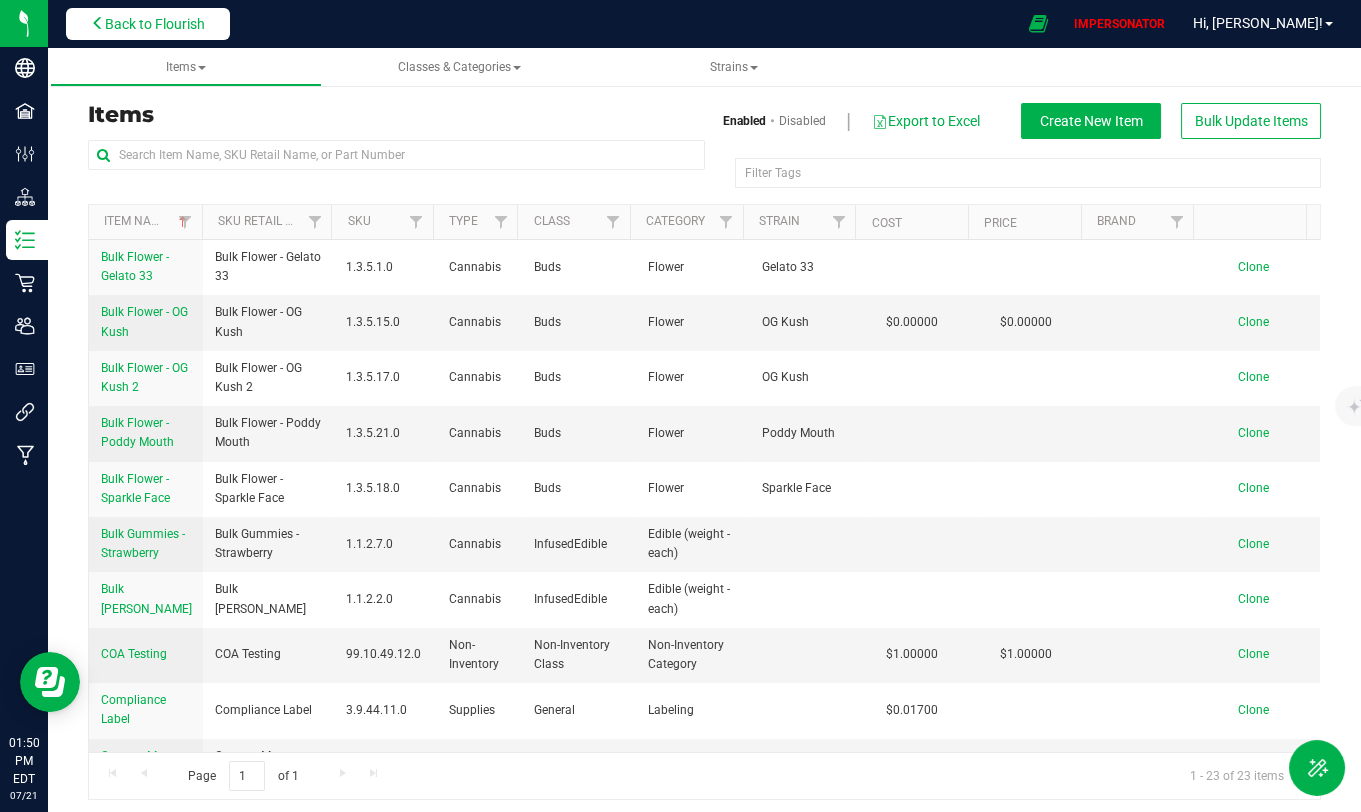 click on "Back to Flourish" at bounding box center (155, 24) 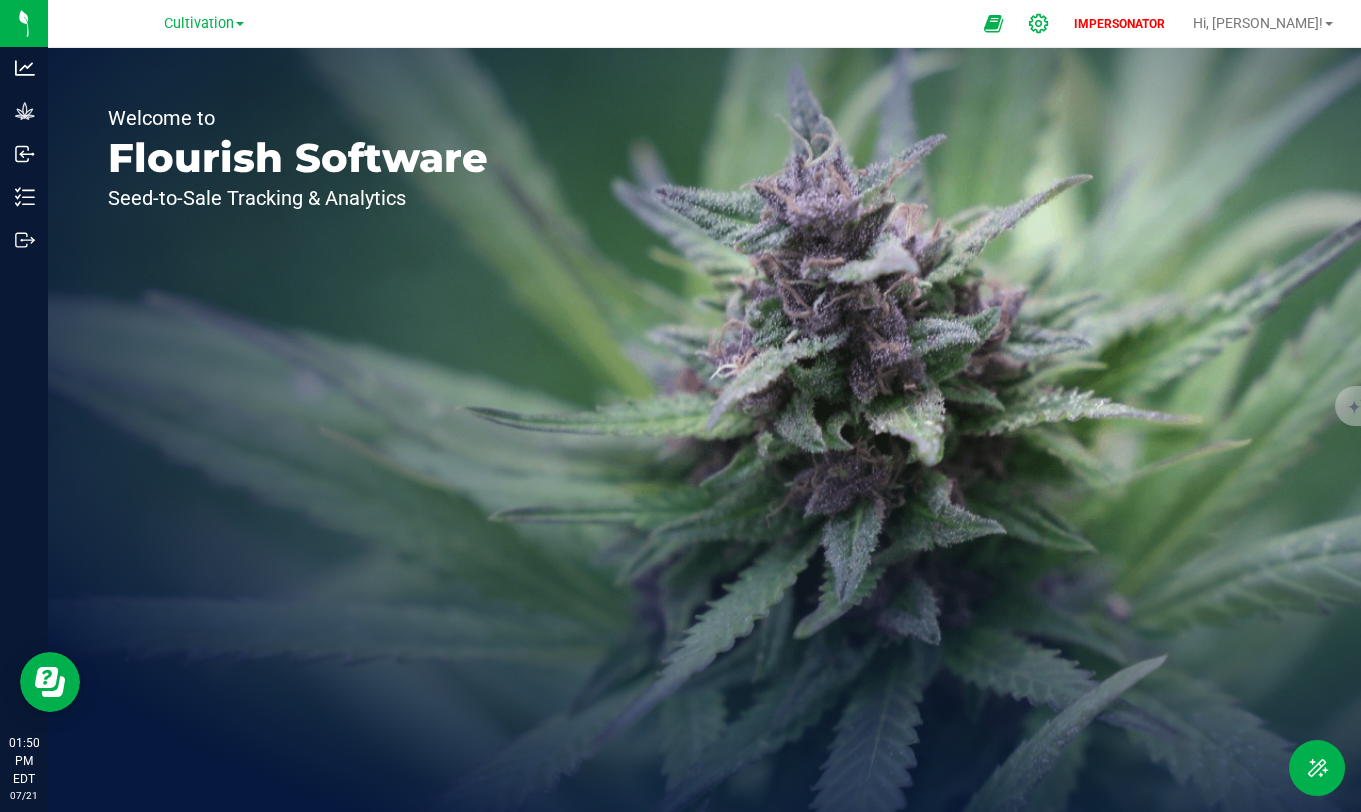 click at bounding box center [1039, 23] 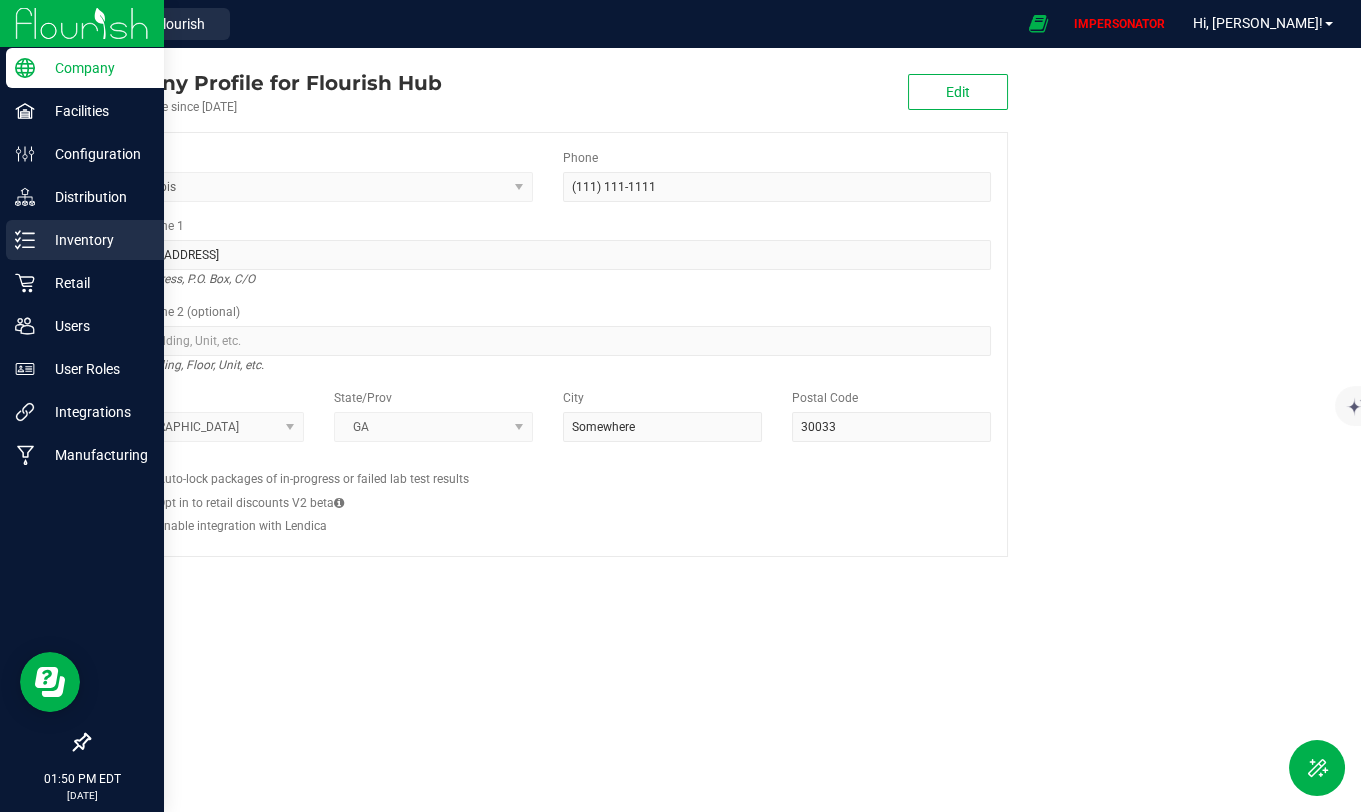 click on "Inventory" at bounding box center [95, 240] 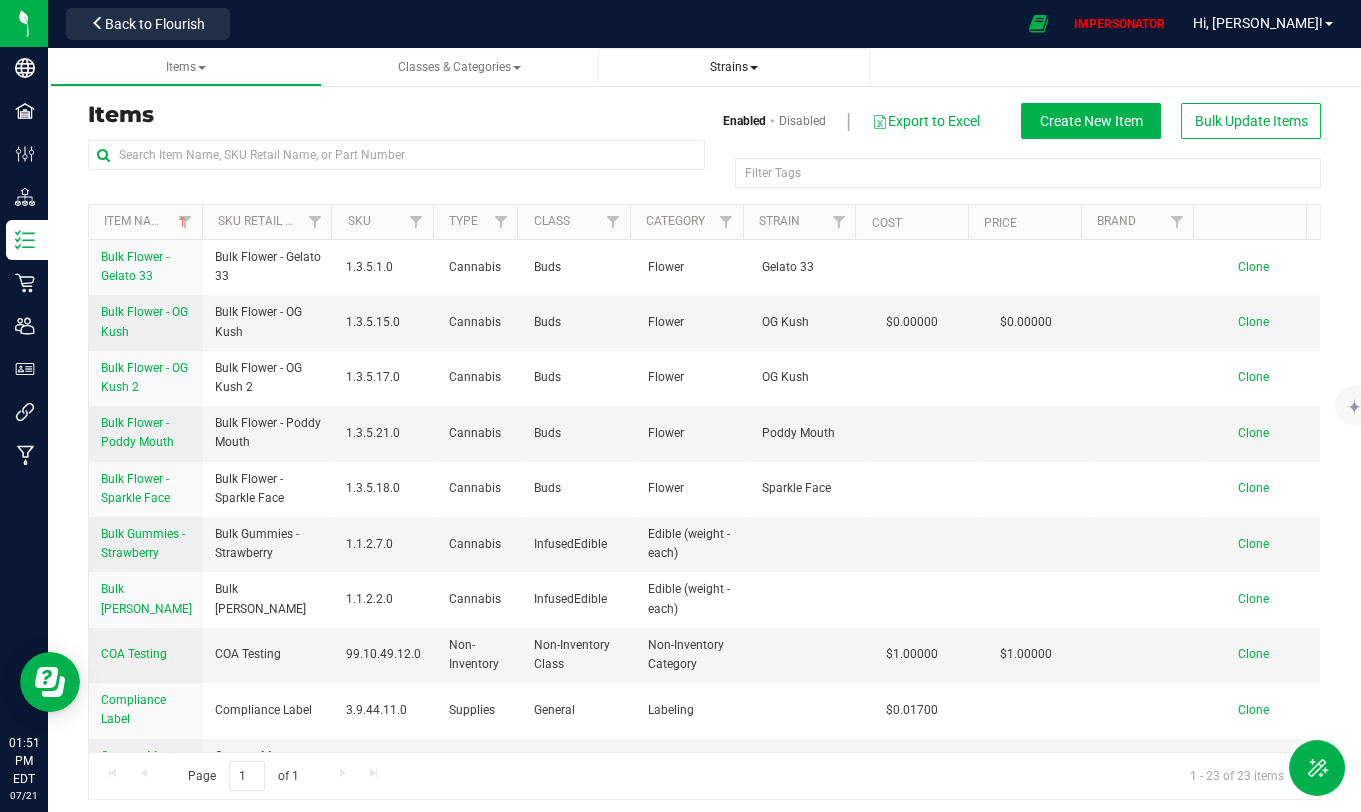 click on "Strains" at bounding box center [734, 67] 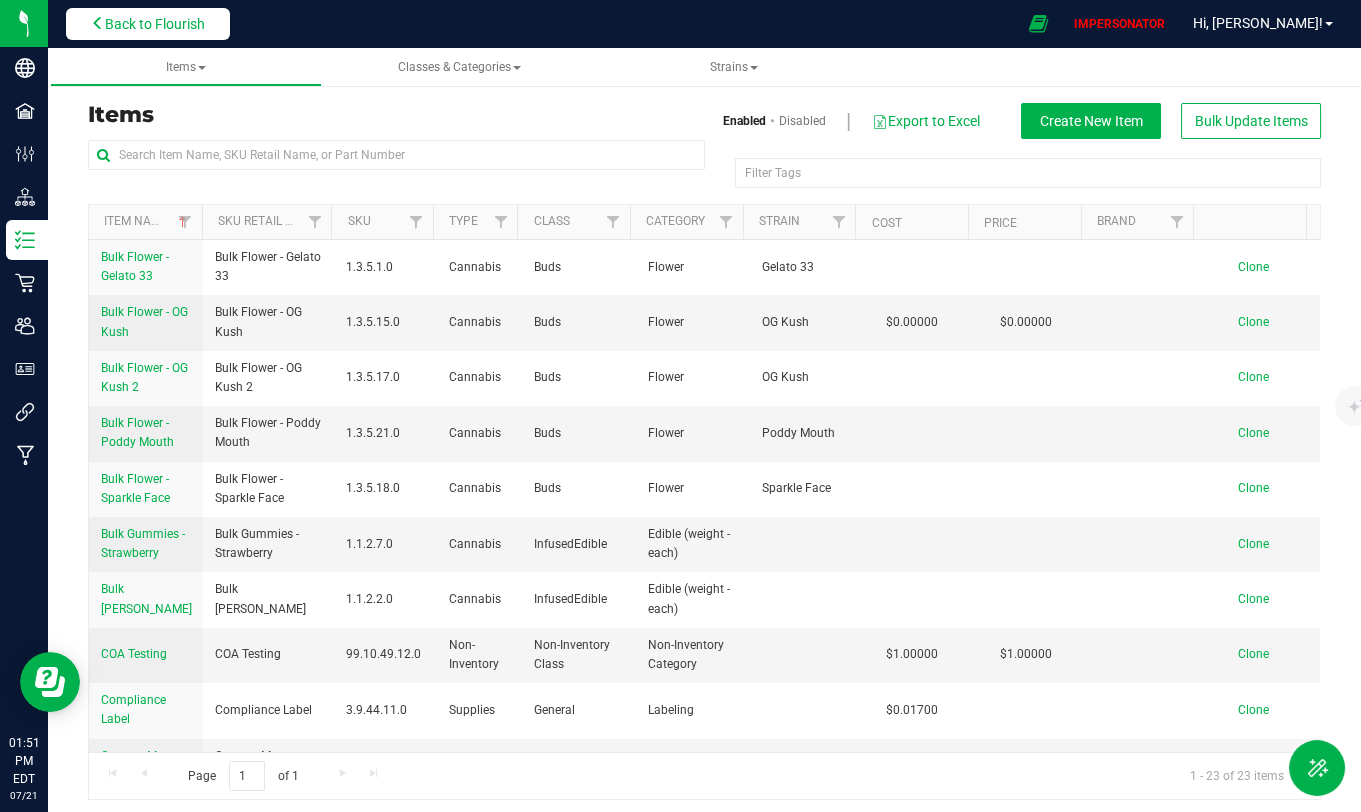 click on "Back to Flourish" at bounding box center (148, 24) 